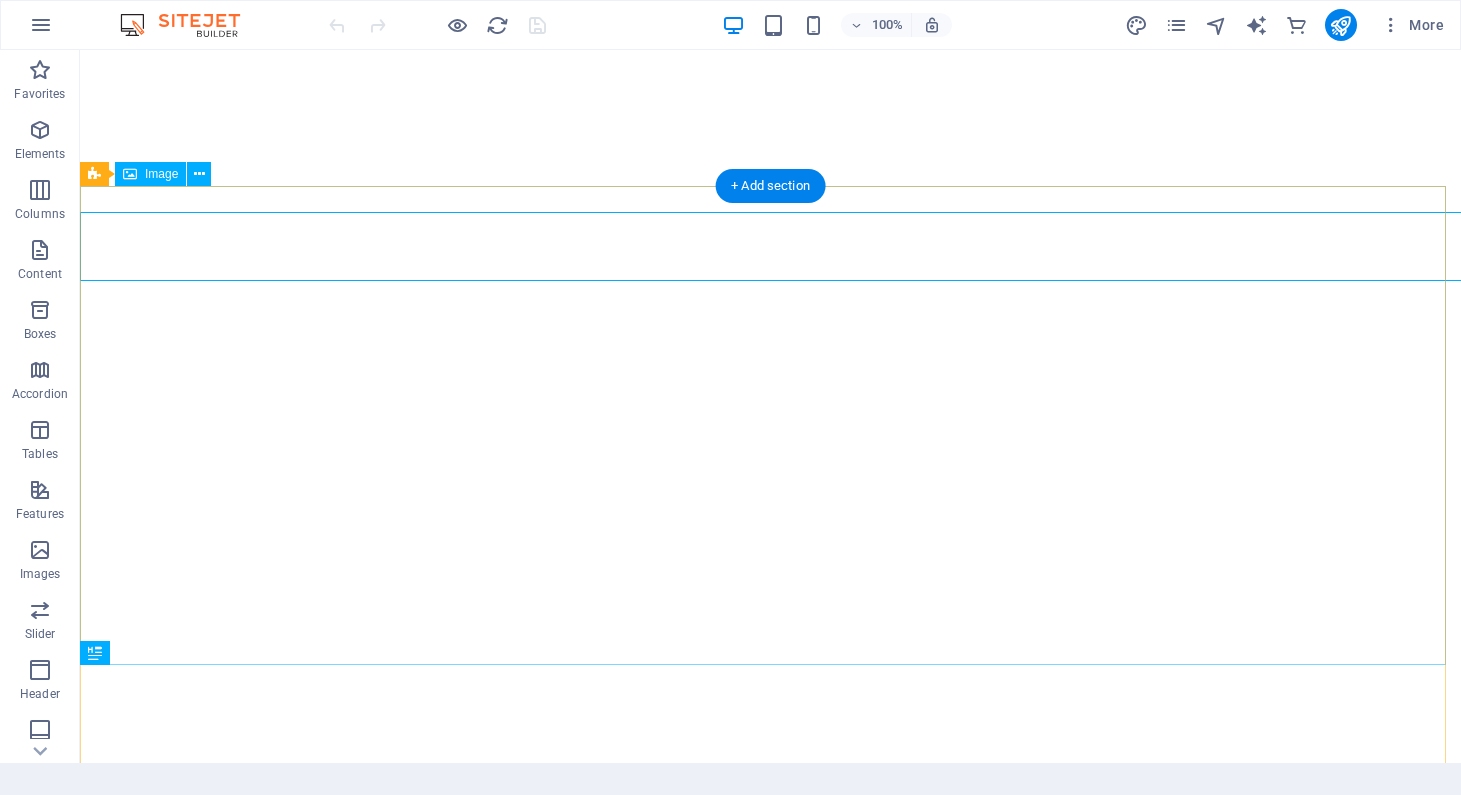 scroll, scrollTop: 0, scrollLeft: 0, axis: both 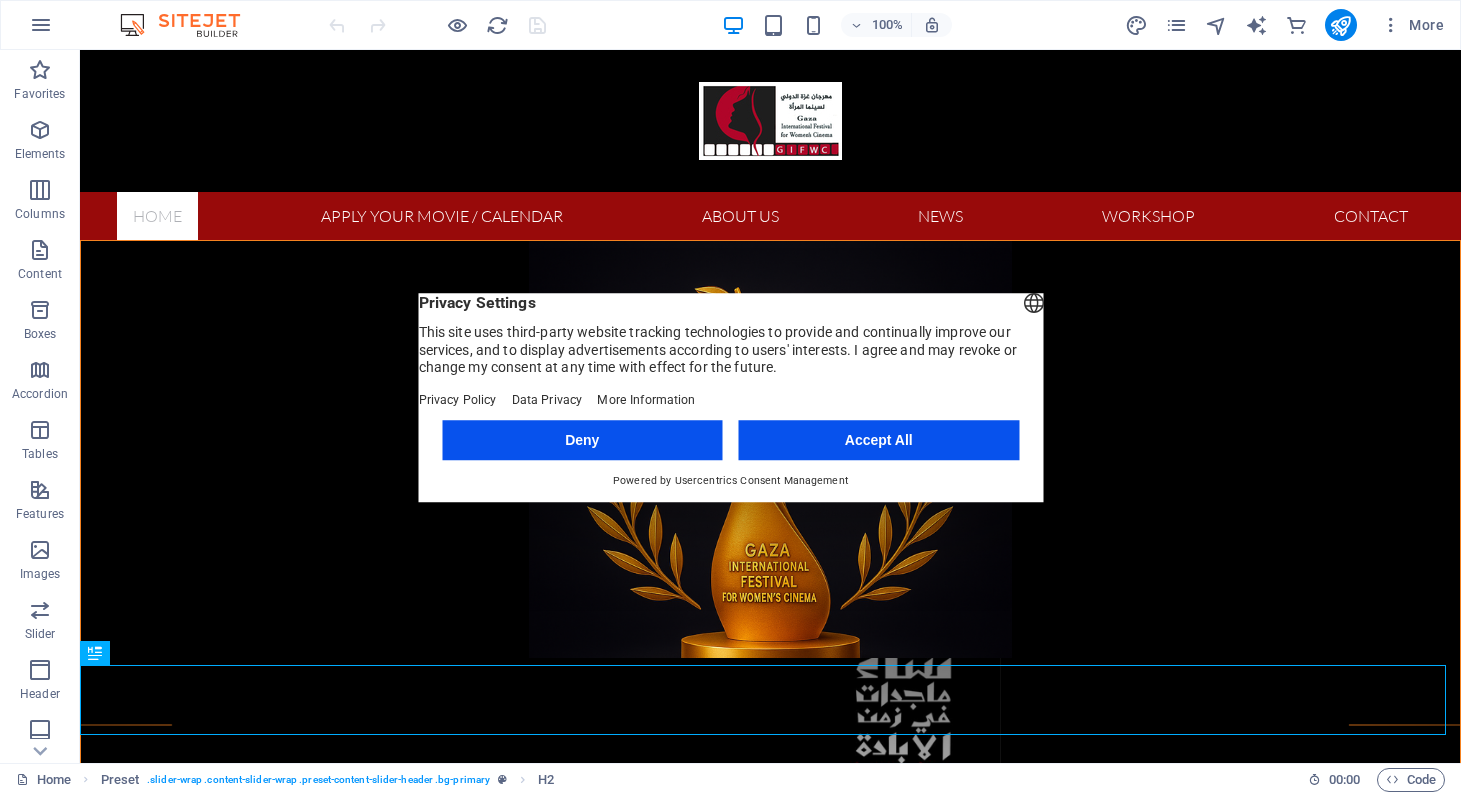 click on "Accept All" at bounding box center [879, 440] 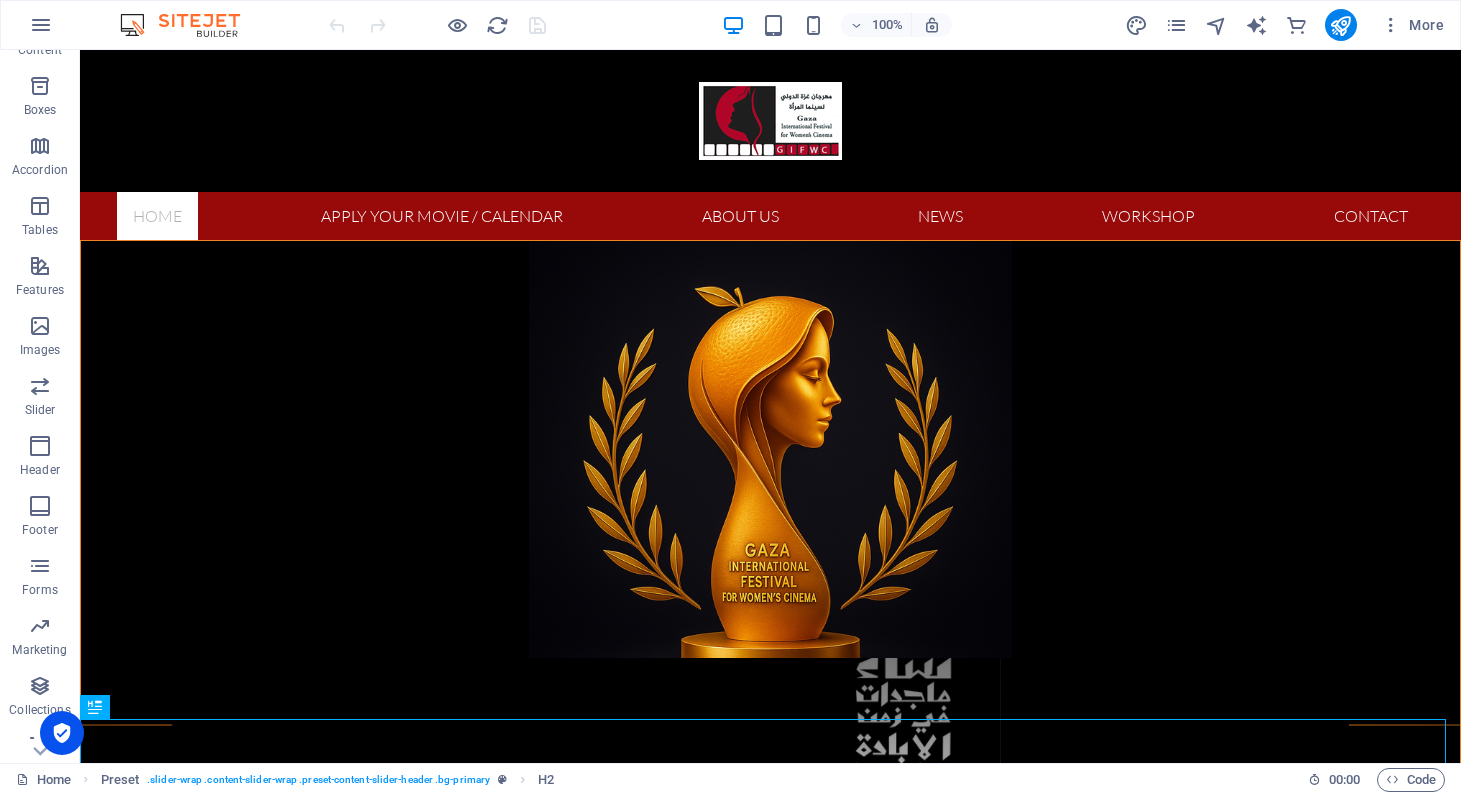 scroll, scrollTop: 247, scrollLeft: 0, axis: vertical 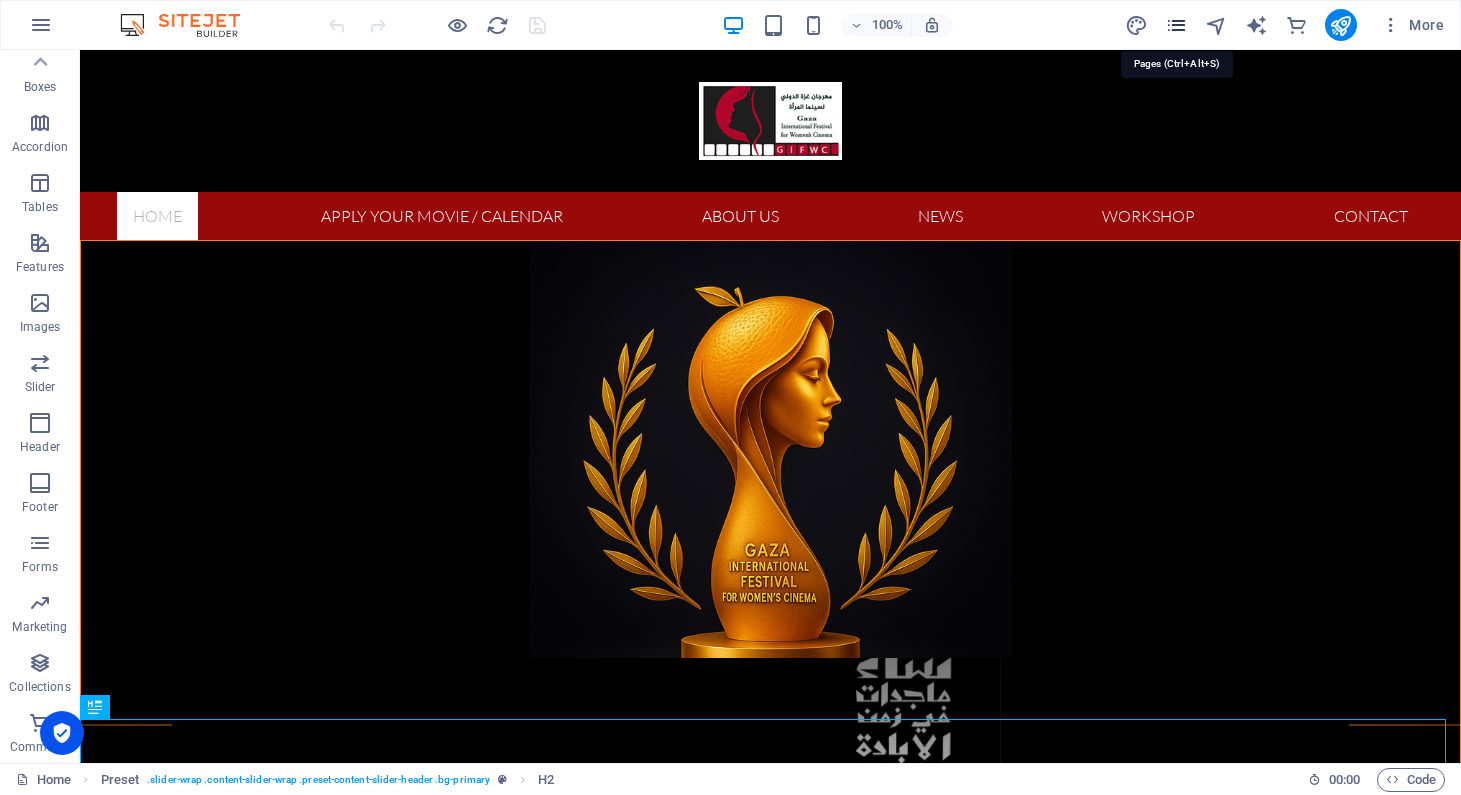 click at bounding box center [1176, 25] 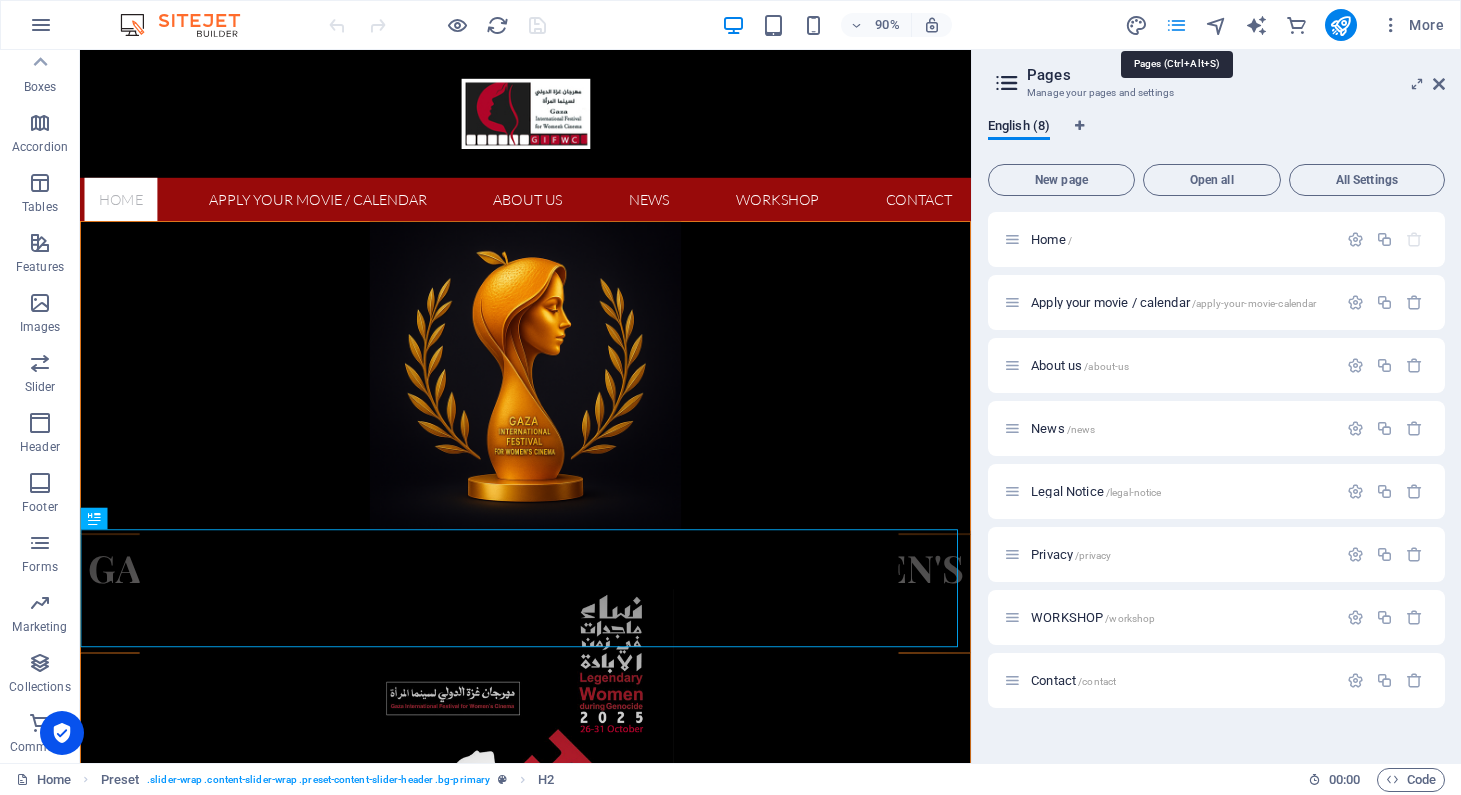 click at bounding box center [1176, 25] 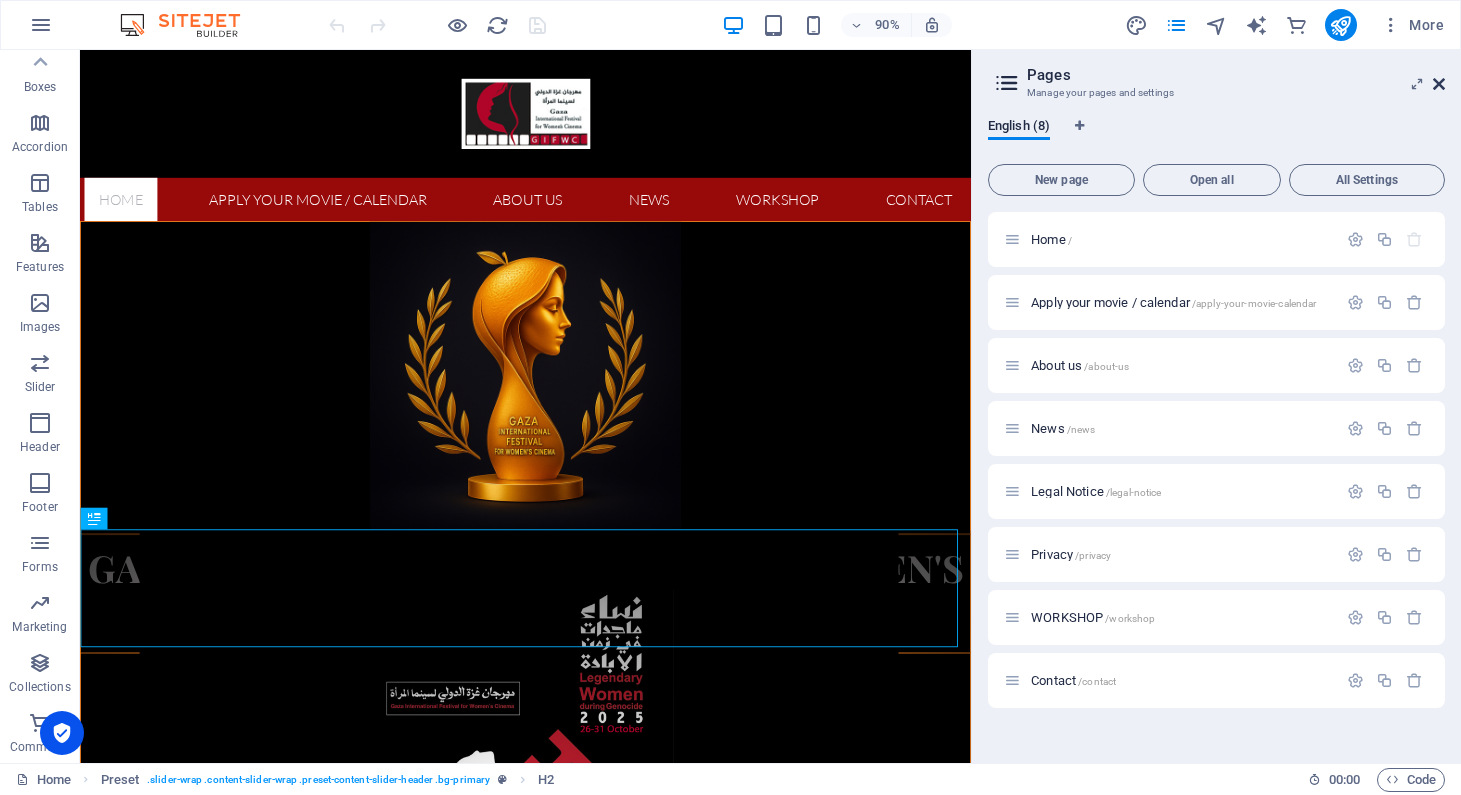 click at bounding box center [1439, 84] 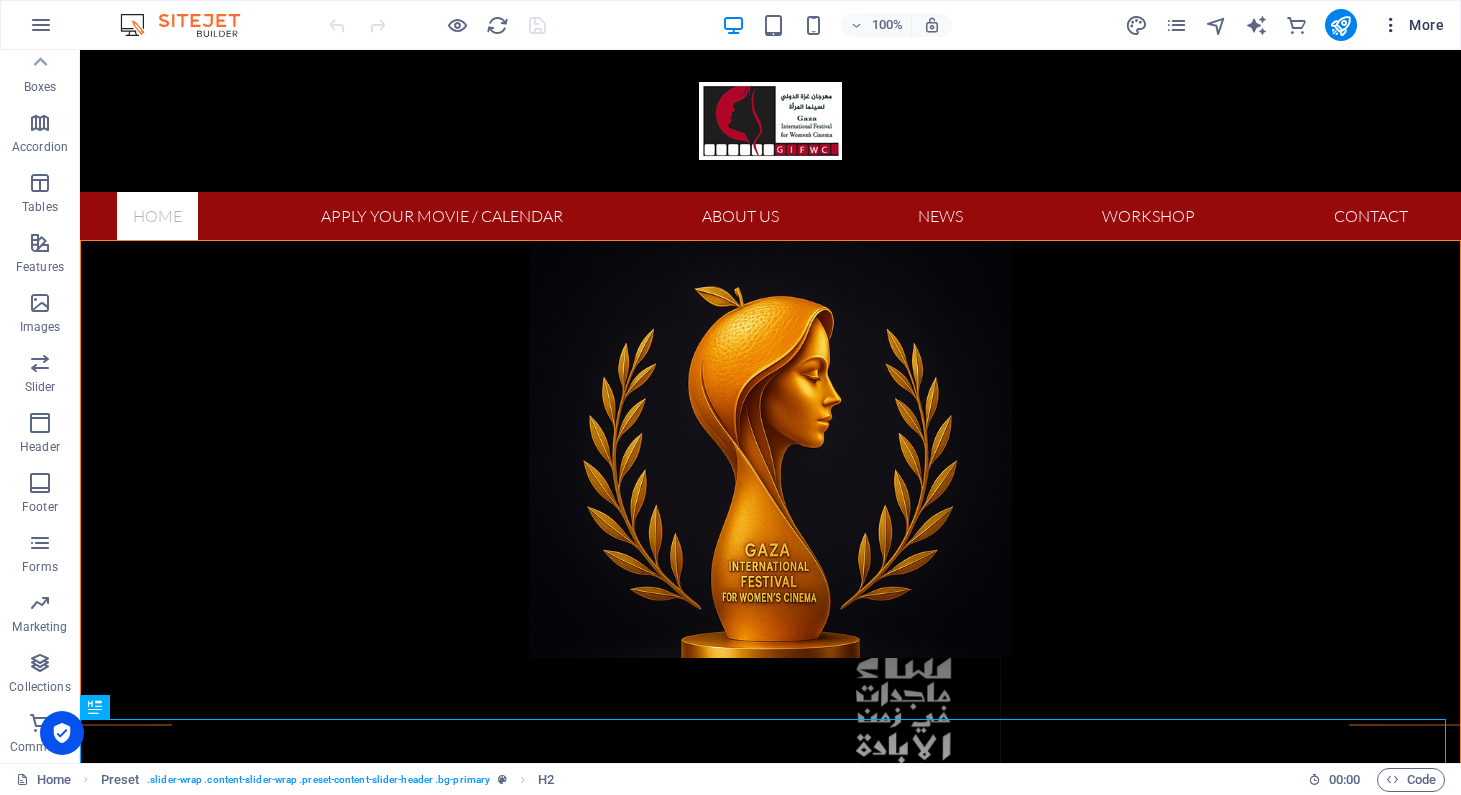 click on "More" at bounding box center [1412, 25] 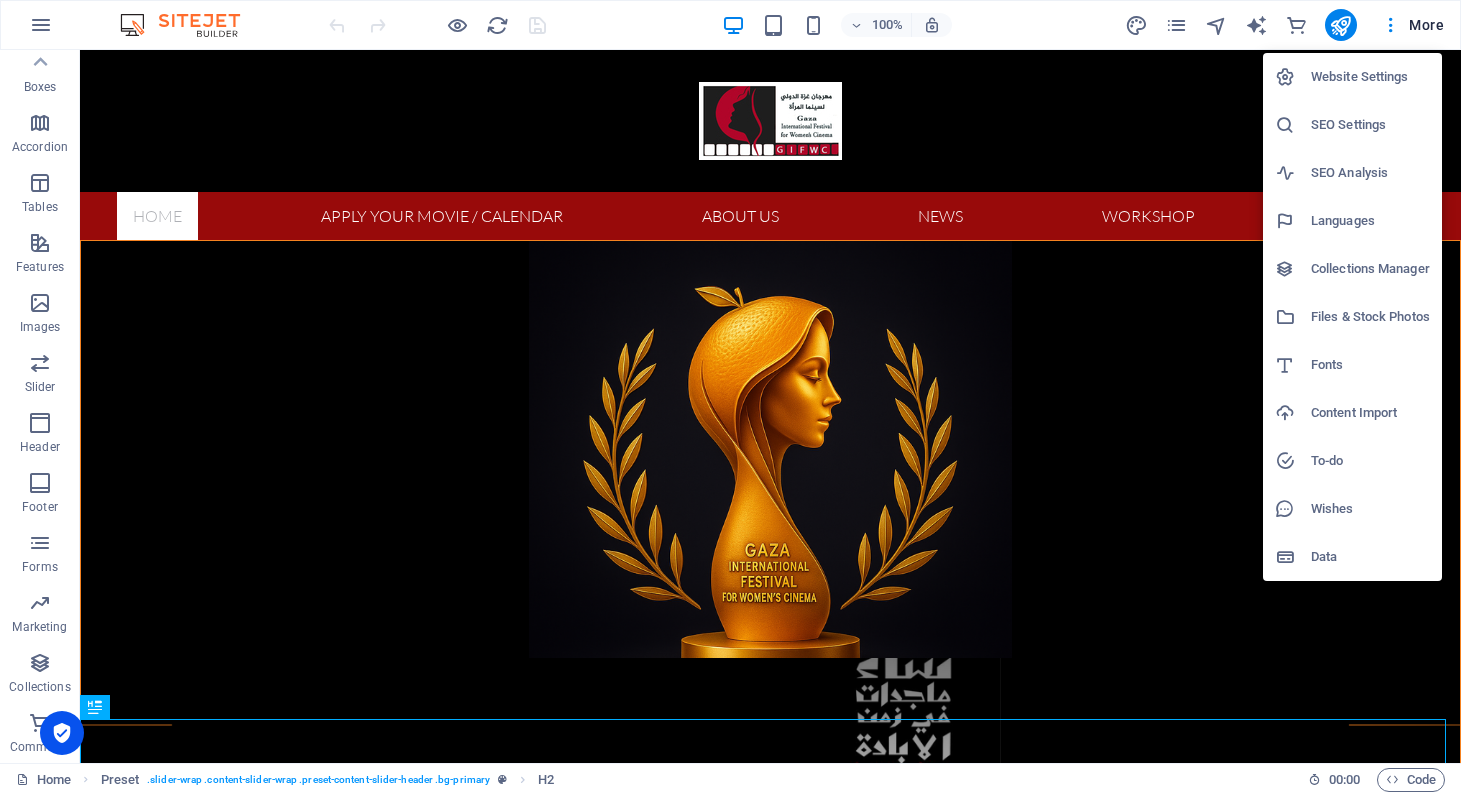 click on "Languages" at bounding box center [1370, 221] 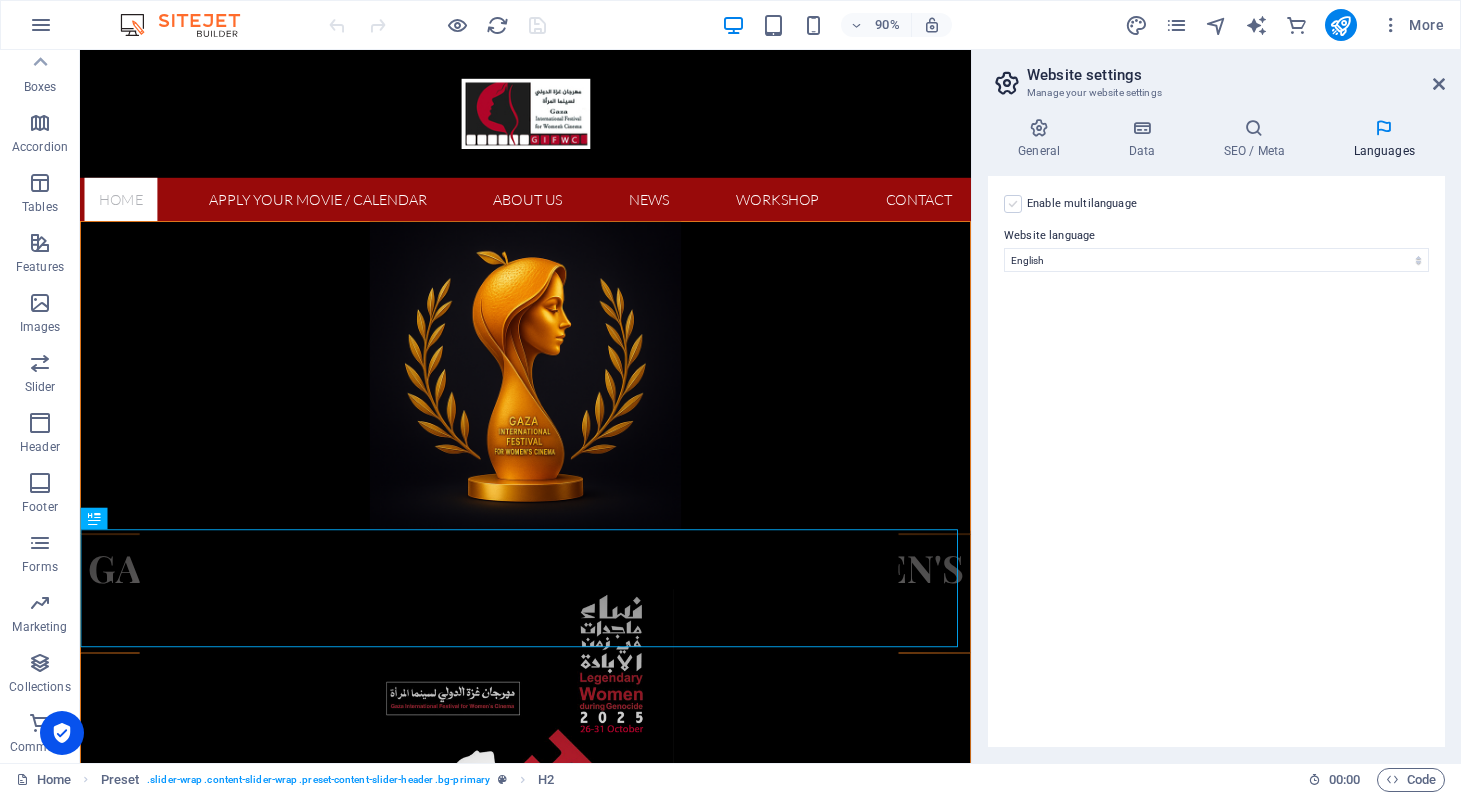 click at bounding box center [1013, 204] 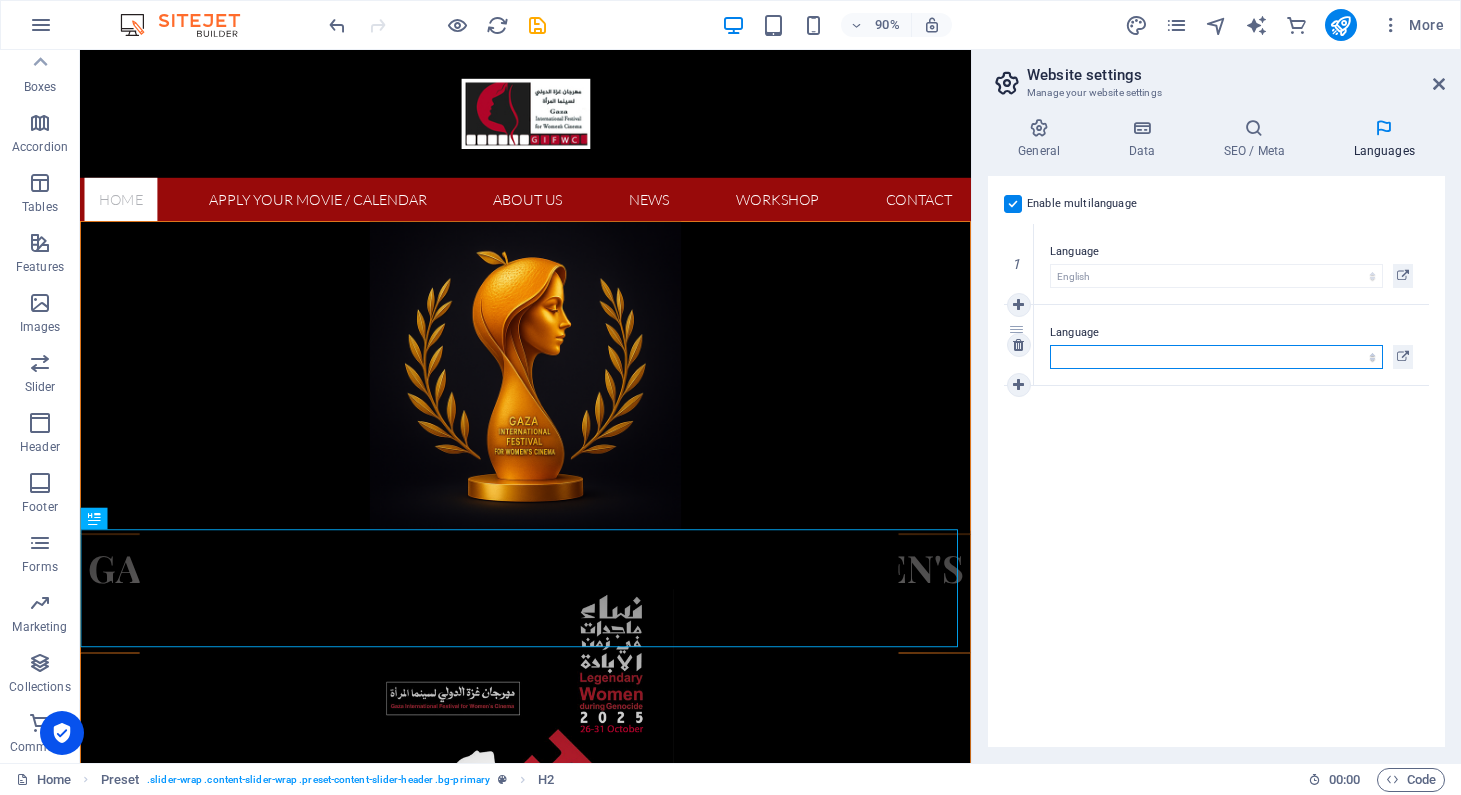 click on "Abkhazian Afar Afrikaans Akan Albanian Amharic Arabic Aragonese Armenian Assamese Avaric Avestan Aymara Azerbaijani Bambara Bashkir Basque Belarusian Bengali Bihari languages Bislama Bokmål Bosnian Breton Bulgarian Burmese Catalan Central Khmer Chamorro Chechen Chinese Church Slavic Chuvash Cornish Corsican Cree Croatian Czech Danish Dutch Dzongkha English Esperanto Estonian Ewe Faroese Farsi (Persian) Fijian Finnish French Fulah Gaelic Galician Ganda Georgian German Greek Greenlandic Guaraní Gujarati Haitian Creole Hausa Hebrew Herero Hindi Hiri Motu Hungarian Icelandic Ido Igbo Indonesian Interlingua Interlingue Inuktitut Inupiaq Irish Italian Japanese Javanese Kannada Kanuri Kashmiri Kazakh Kikuyu Kinyarwanda Komi Kongo Korean Kurdish Kwanyama Kyrgyz Lao Latin Latvian Limburgish Lingala Lithuanian Luba-Katanga Luxembourgish Macedonian Malagasy Malay Malayalam Maldivian Maltese Manx Maori Marathi Marshallese Mongolian Nauru Navajo Ndonga Nepali North Ndebele Northern Sami Norwegian Norwegian Nynorsk Nuosu" at bounding box center [1216, 357] 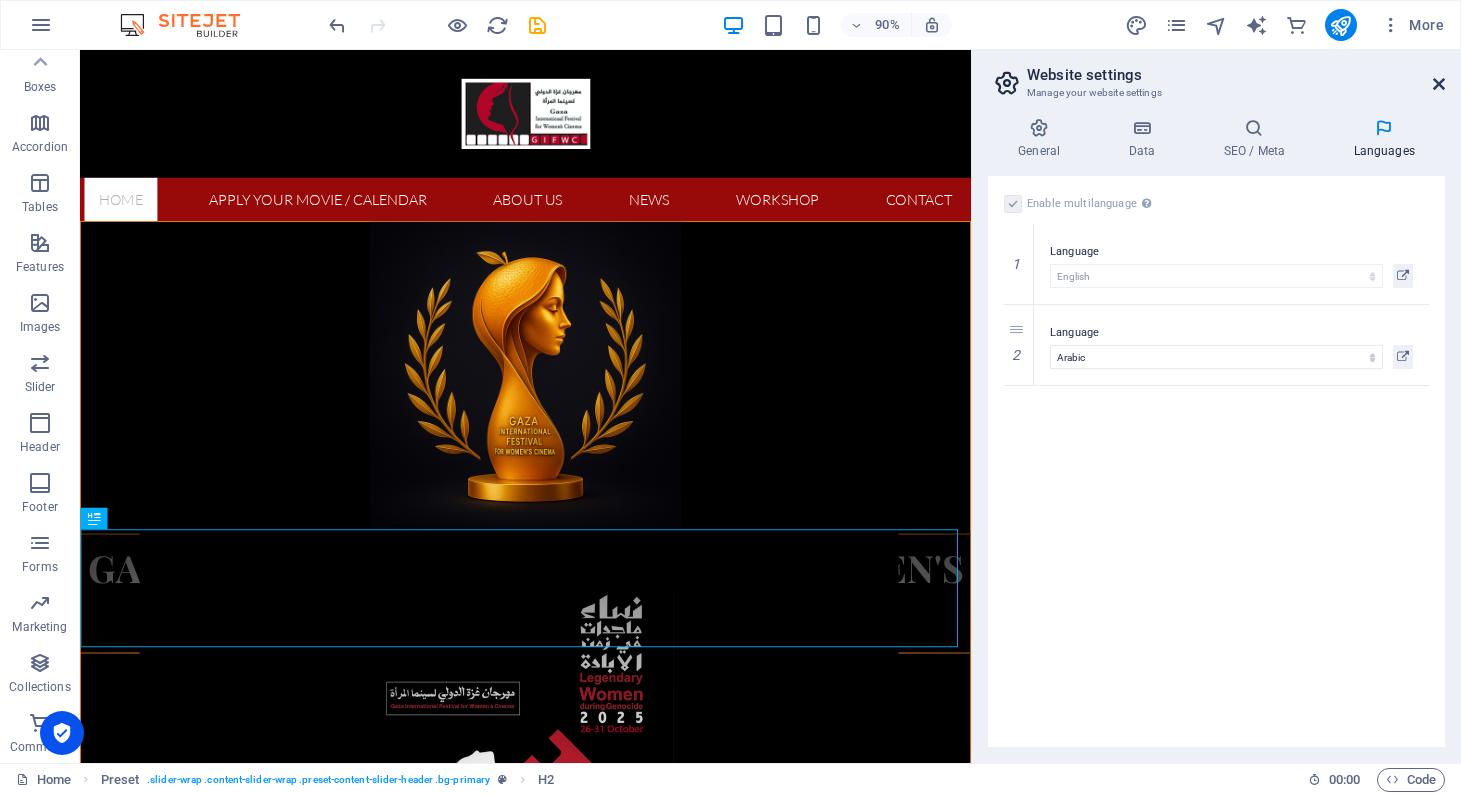 click at bounding box center [1439, 84] 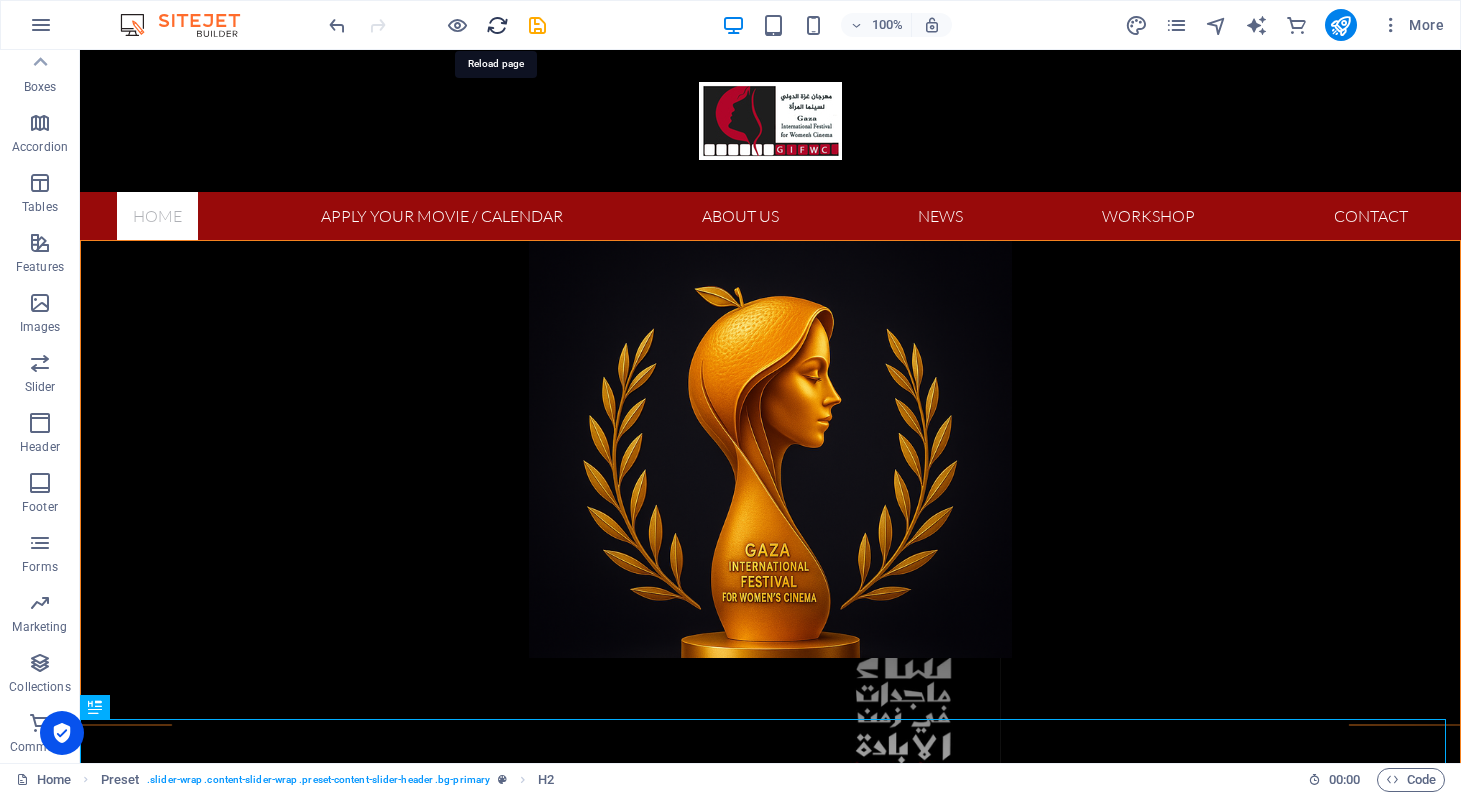 click at bounding box center [497, 25] 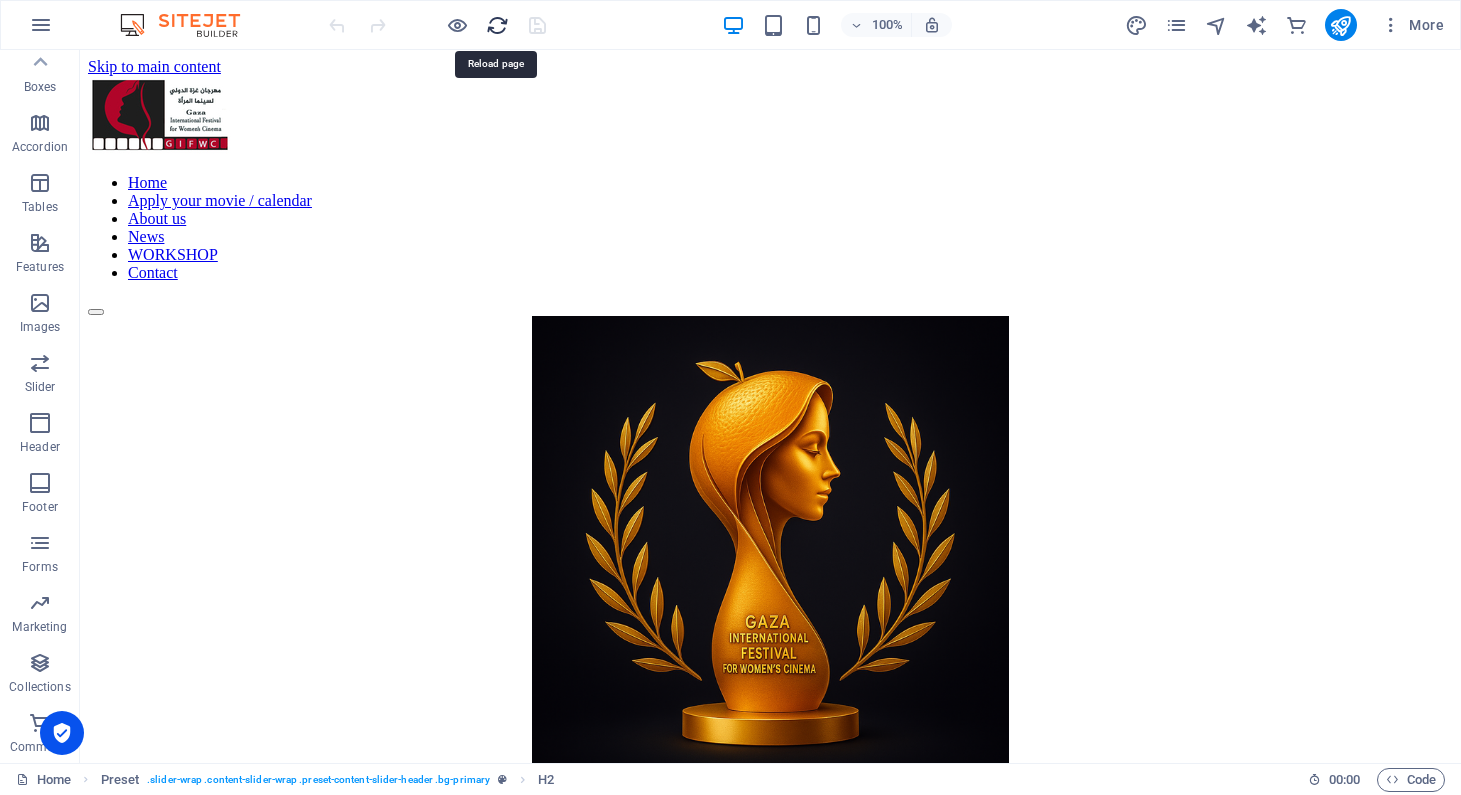 scroll, scrollTop: 0, scrollLeft: 0, axis: both 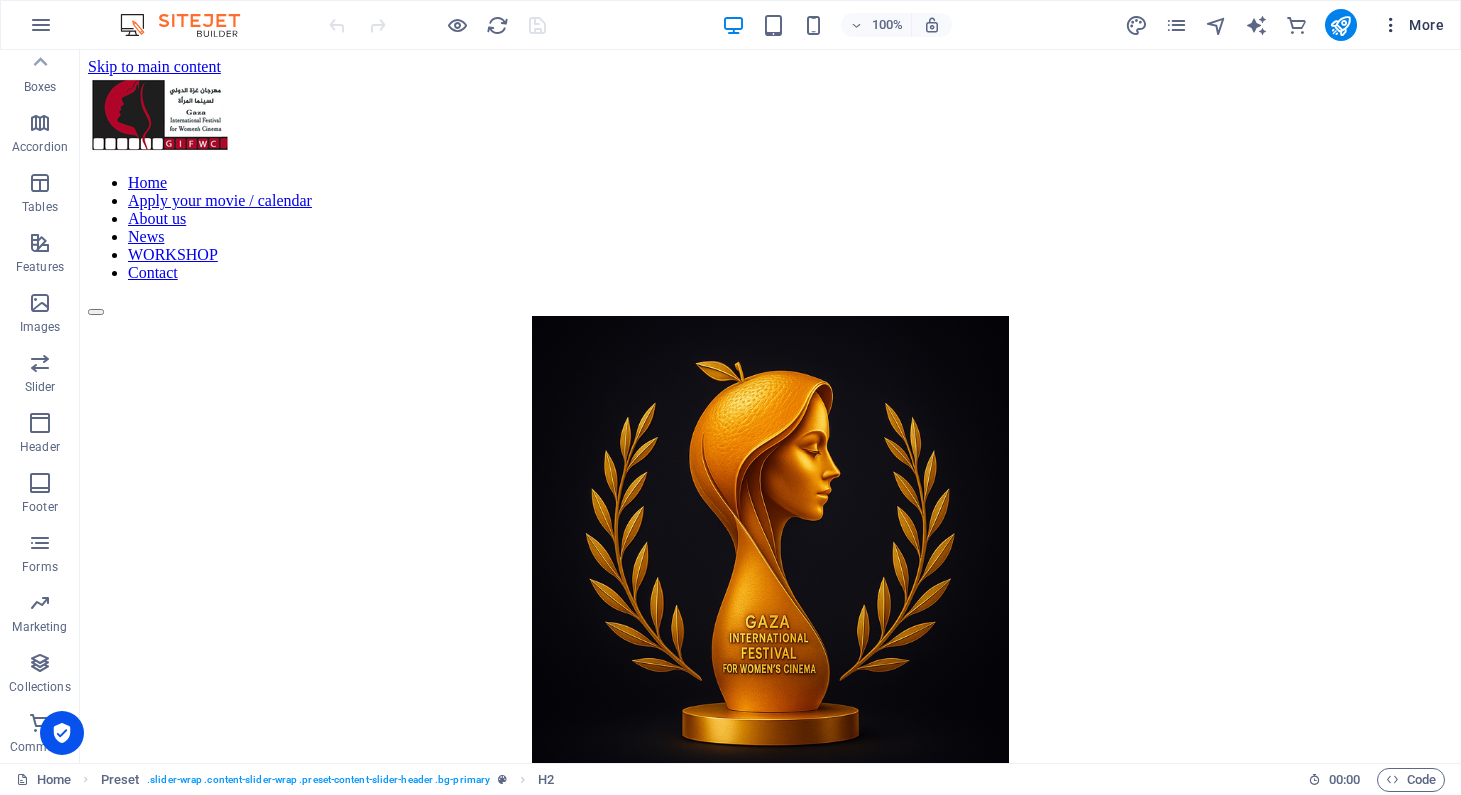 click on "More" at bounding box center (1412, 25) 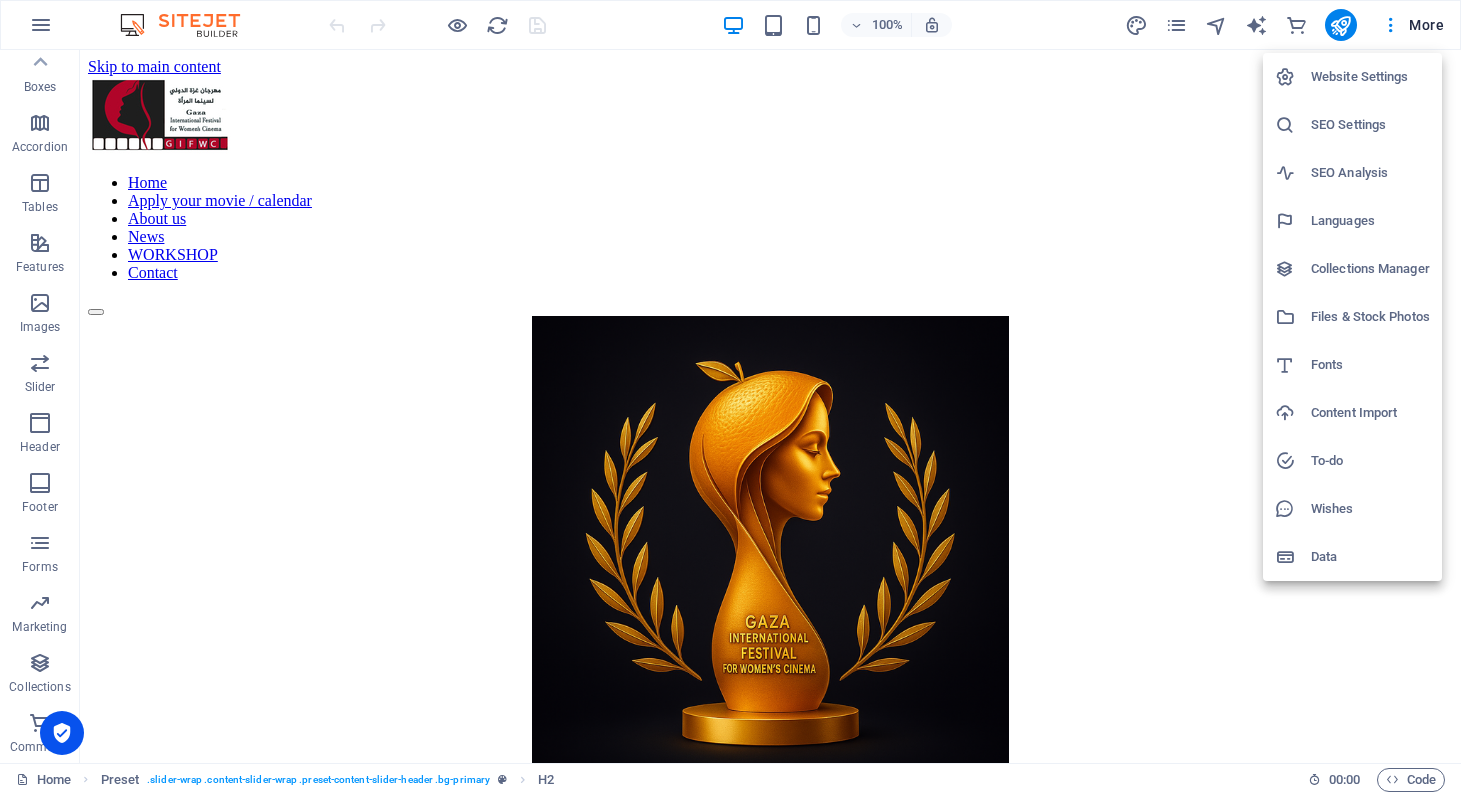 click on "Languages" at bounding box center [1370, 221] 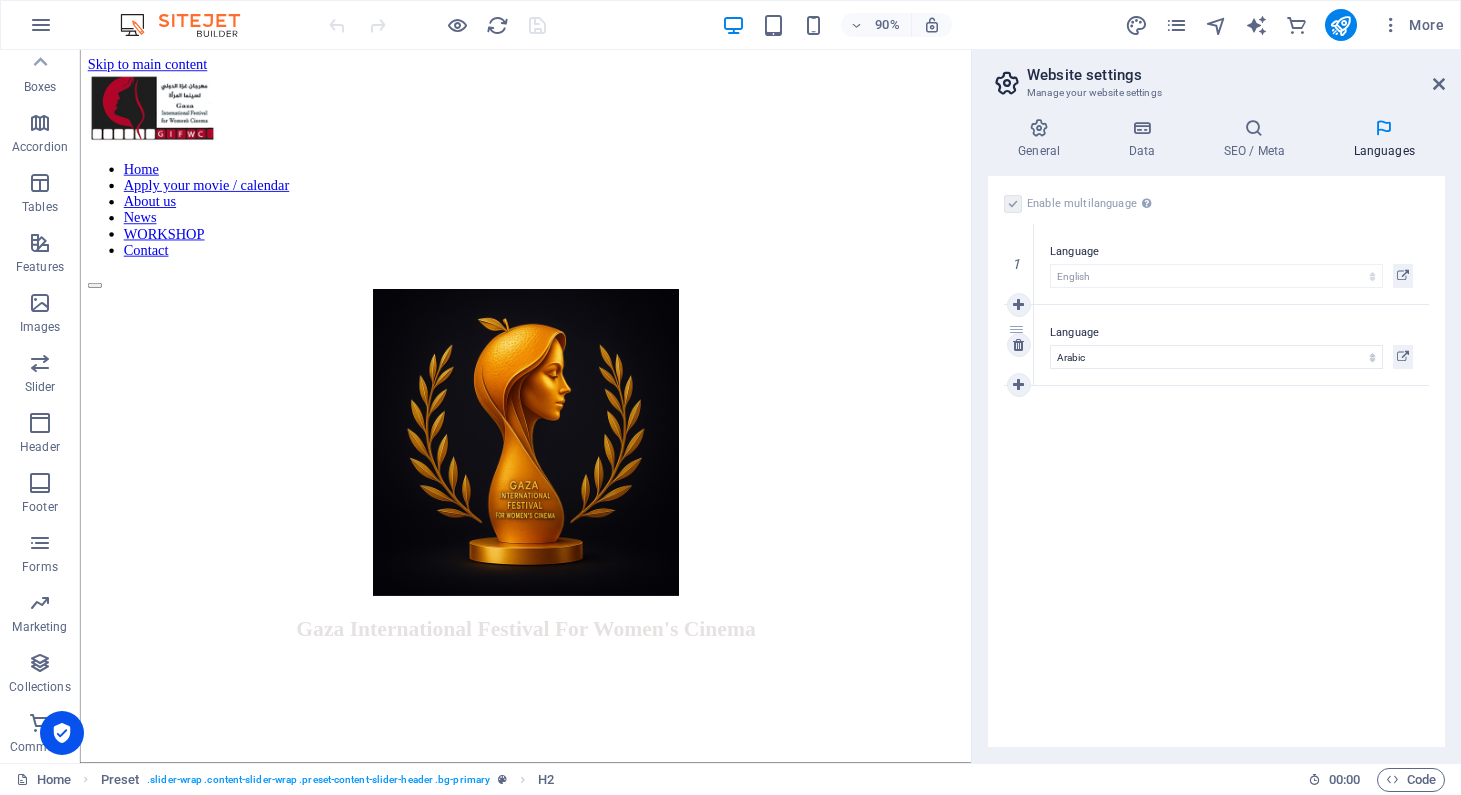 click on "Language" at bounding box center [1231, 333] 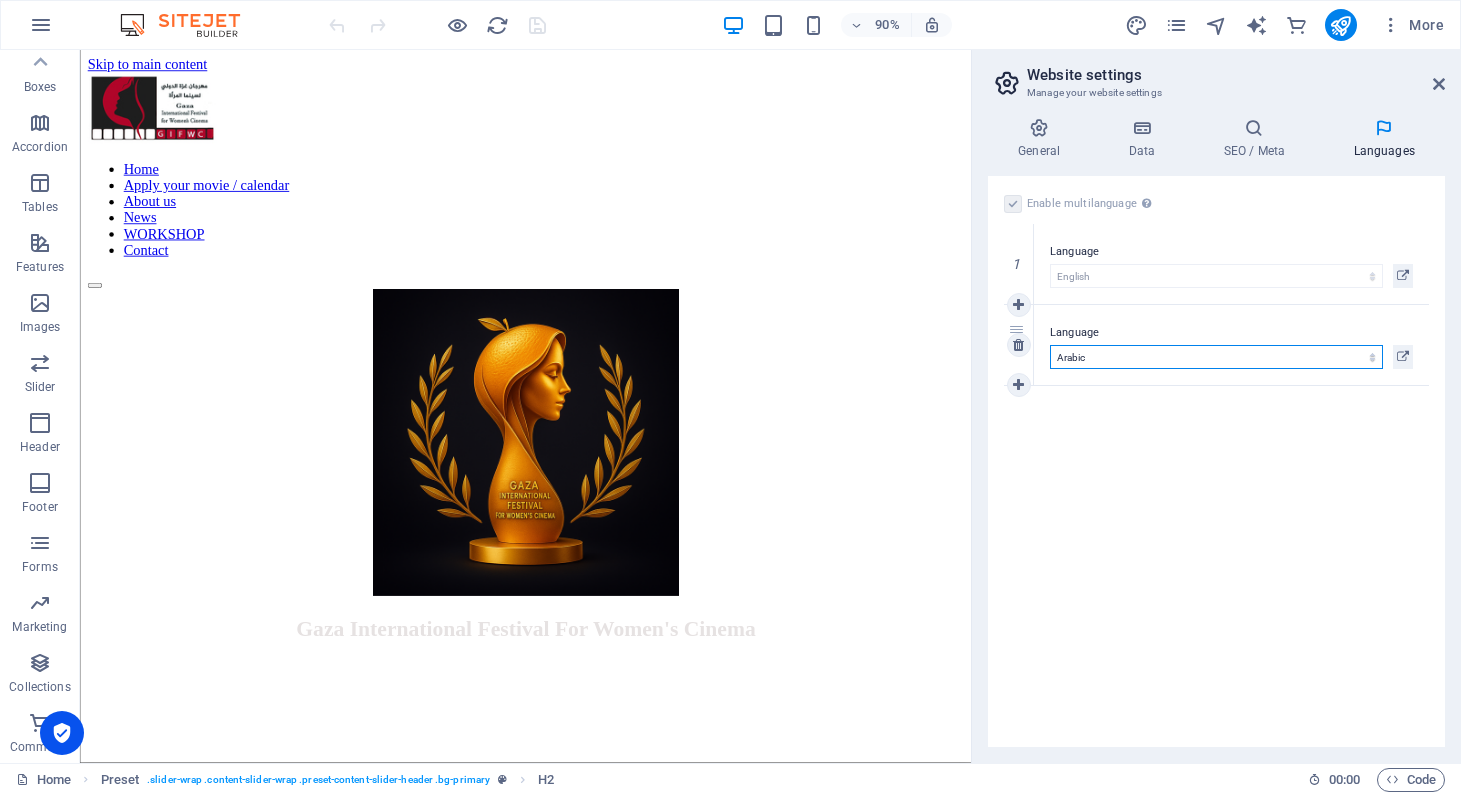 click on "Abkhazian Afar Afrikaans Akan Albanian Amharic Arabic Aragonese Armenian Assamese Avaric Avestan Aymara Azerbaijani Bambara Bashkir Basque Belarusian Bengali Bihari languages Bislama Bokmål Bosnian Breton Bulgarian Burmese Catalan Central Khmer Chamorro Chechen Chinese Church Slavic Chuvash Cornish Corsican Cree Croatian Czech Danish Dutch Dzongkha English Esperanto Estonian Ewe Faroese Farsi (Persian) Fijian Finnish French Fulah Gaelic Galician Ganda Georgian German Greek Greenlandic Guaraní Gujarati Haitian Creole Hausa Hebrew Herero Hindi Hiri Motu Hungarian Icelandic Ido Igbo Indonesian Interlingua Interlingue Inuktitut Inupiaq Irish Italian Japanese Javanese Kannada Kanuri Kashmiri Kazakh Kikuyu Kinyarwanda Komi Kongo Korean Kurdish Kwanyama Kyrgyz Lao Latin Latvian Limburgish Lingala Lithuanian Luba-Katanga Luxembourgish Macedonian Malagasy Malay Malayalam Maldivian Maltese Manx Maori Marathi Marshallese Mongolian Nauru Navajo Ndonga Nepali North Ndebele Northern Sami Norwegian Norwegian Nynorsk Nuosu" at bounding box center (1216, 357) 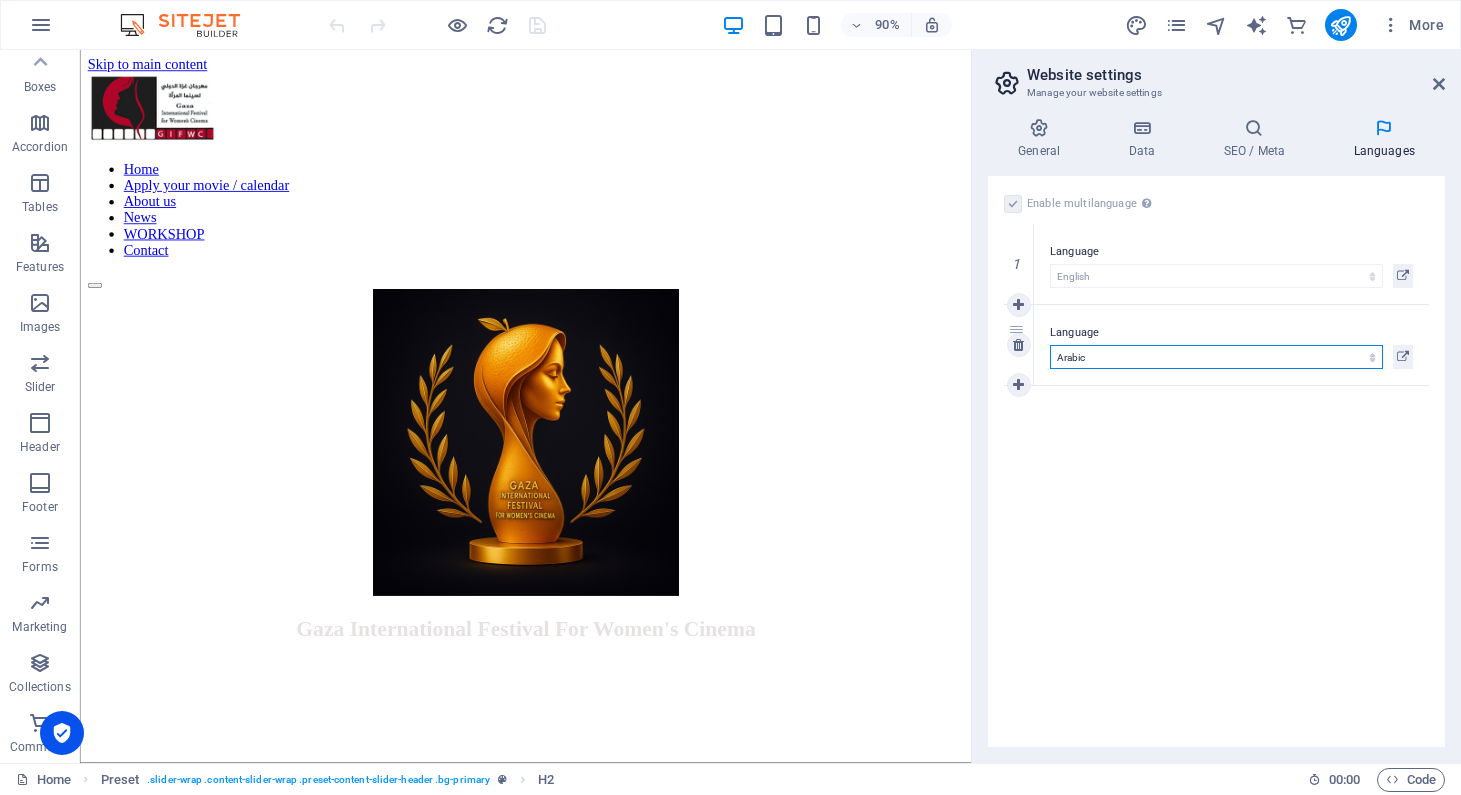 click on "2" at bounding box center (1019, 345) 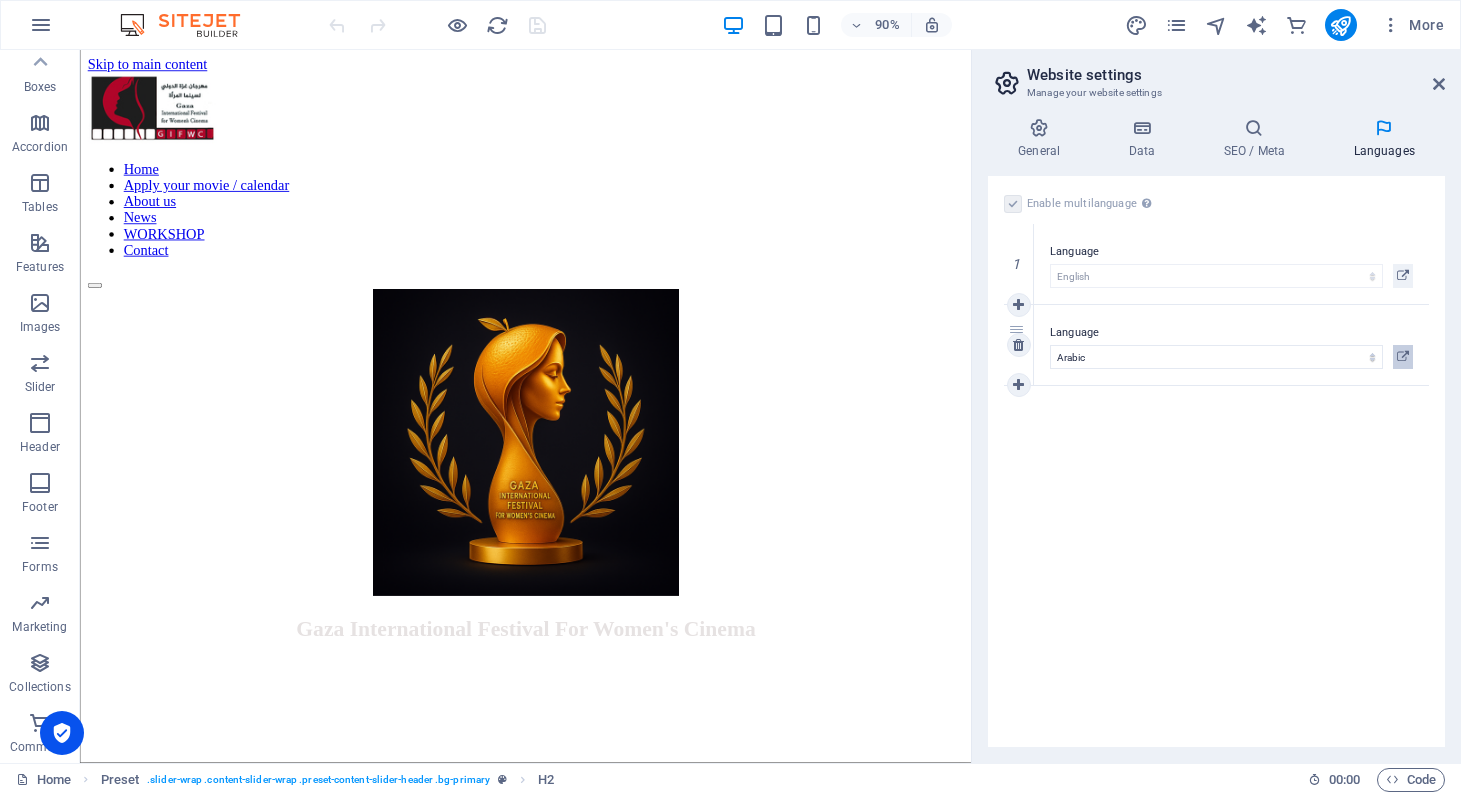 click at bounding box center [1403, 357] 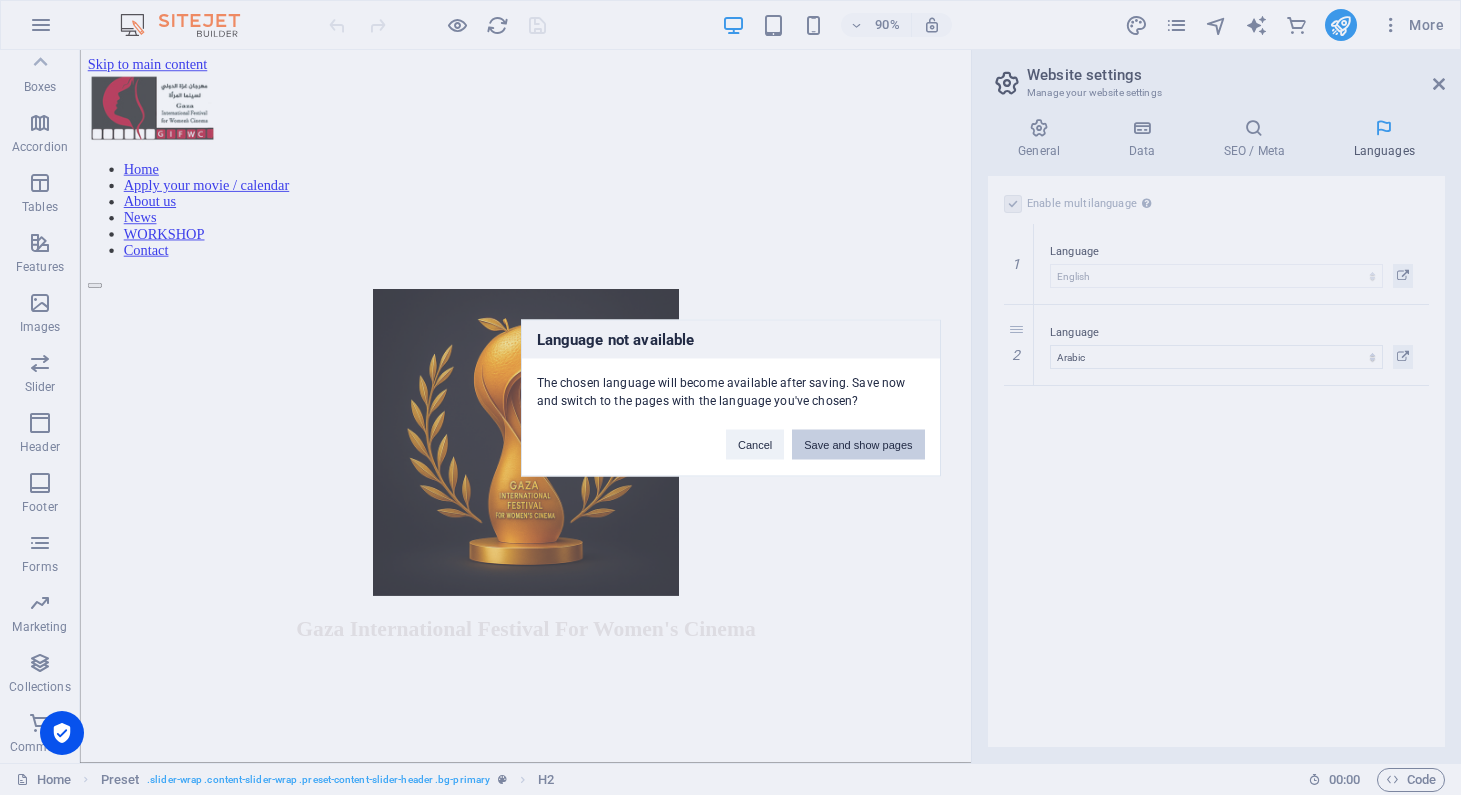 click on "Save and show pages" at bounding box center (858, 444) 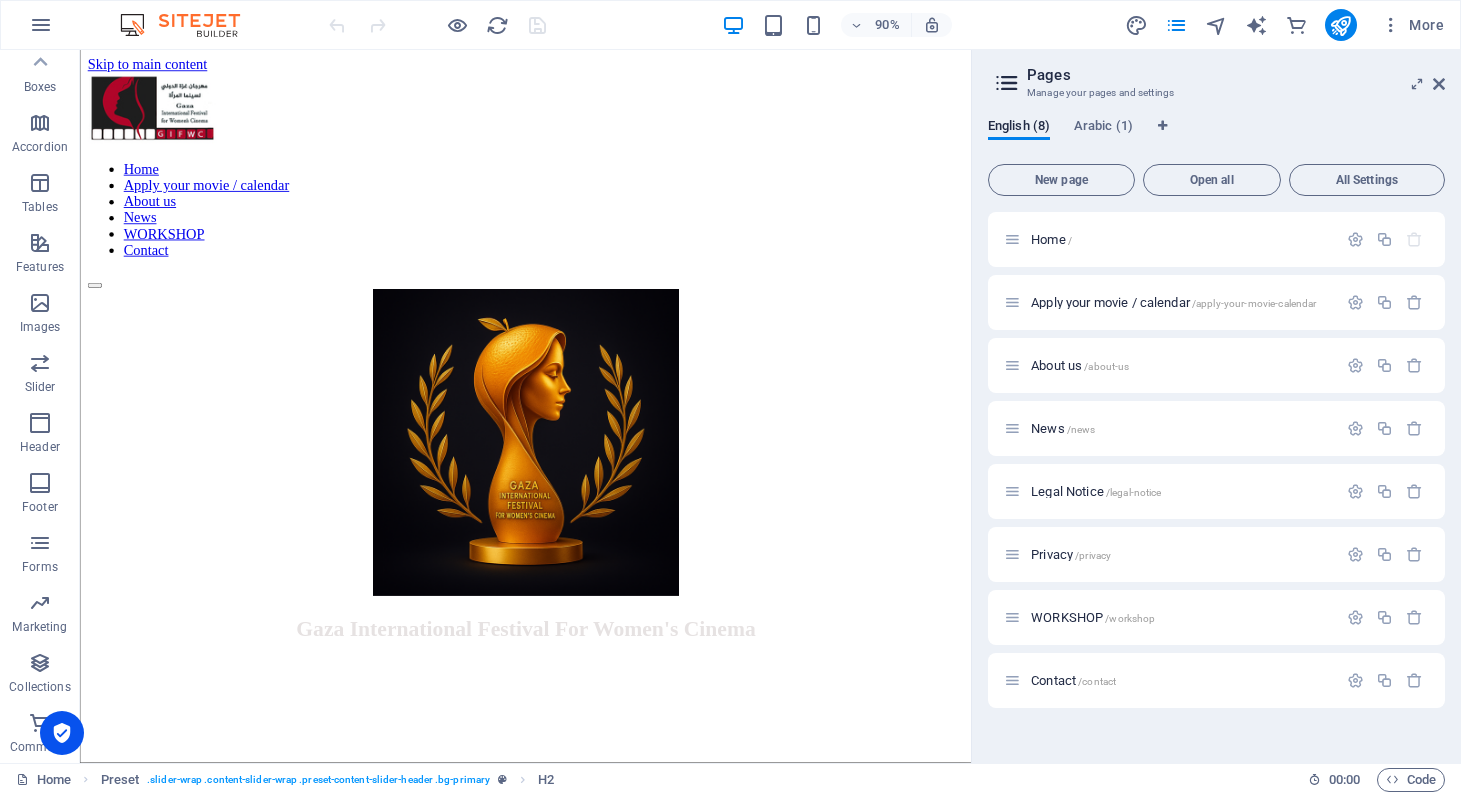click on "90% More" at bounding box center (730, 25) 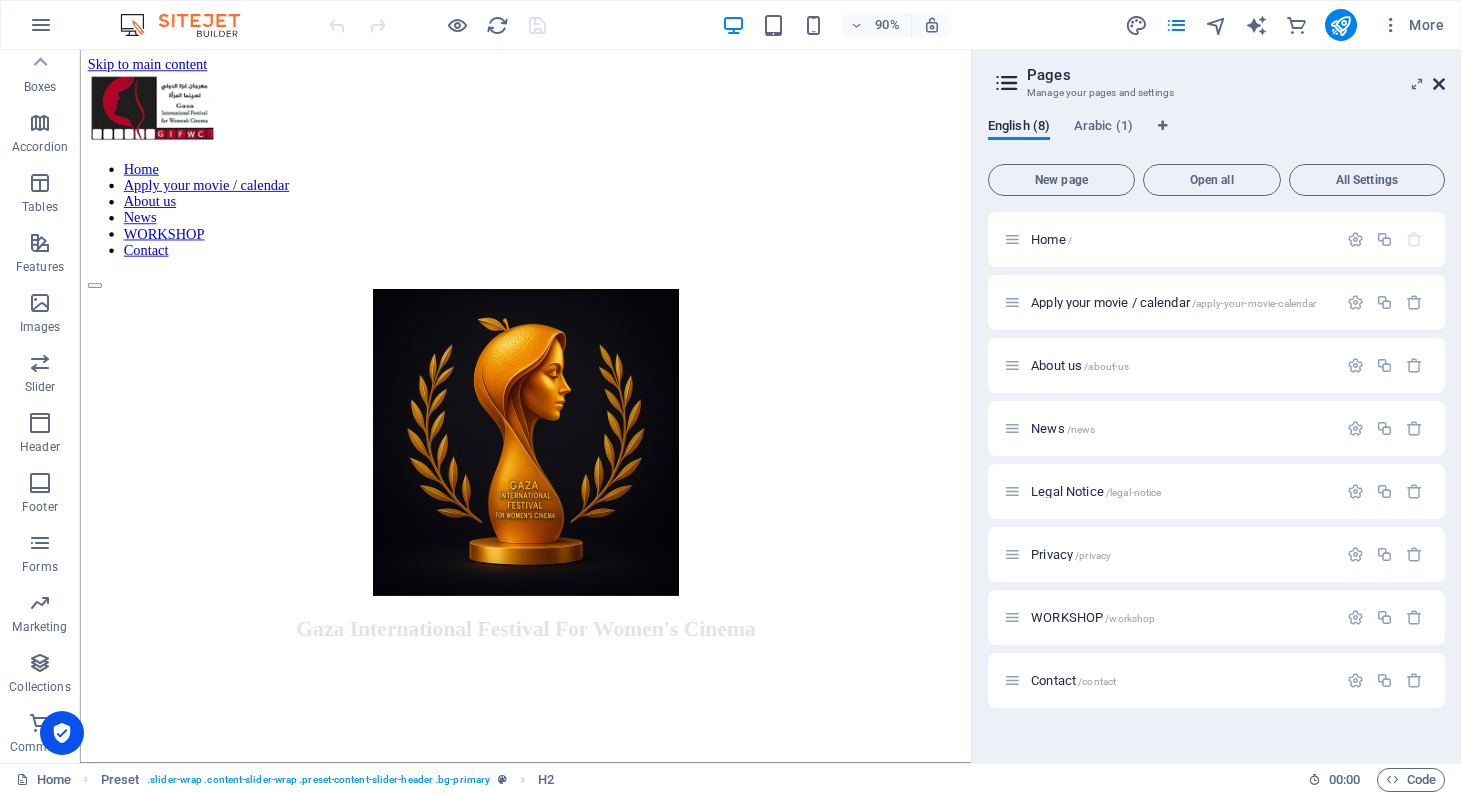 click at bounding box center (1439, 84) 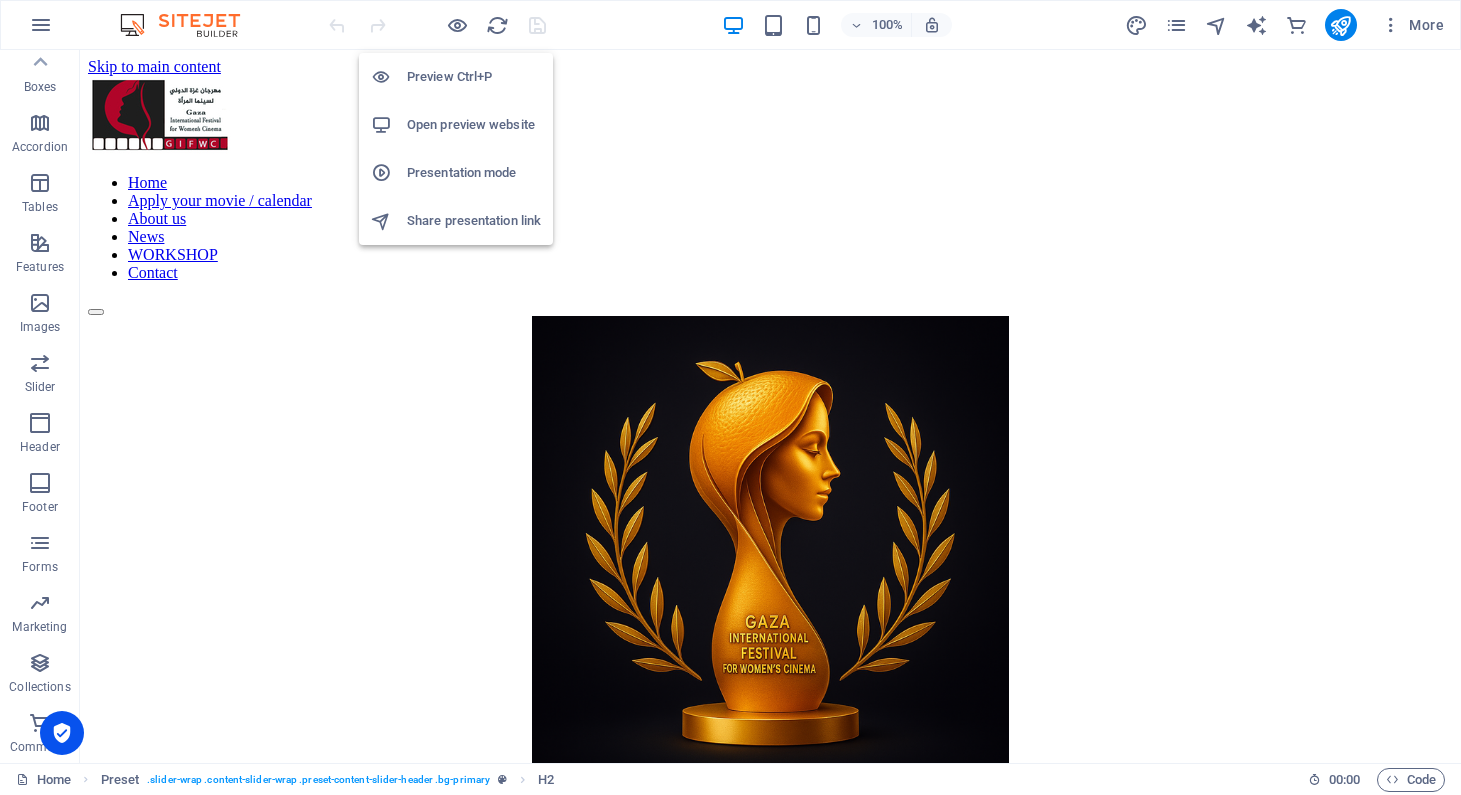 click on "Preview Ctrl+P" at bounding box center (474, 77) 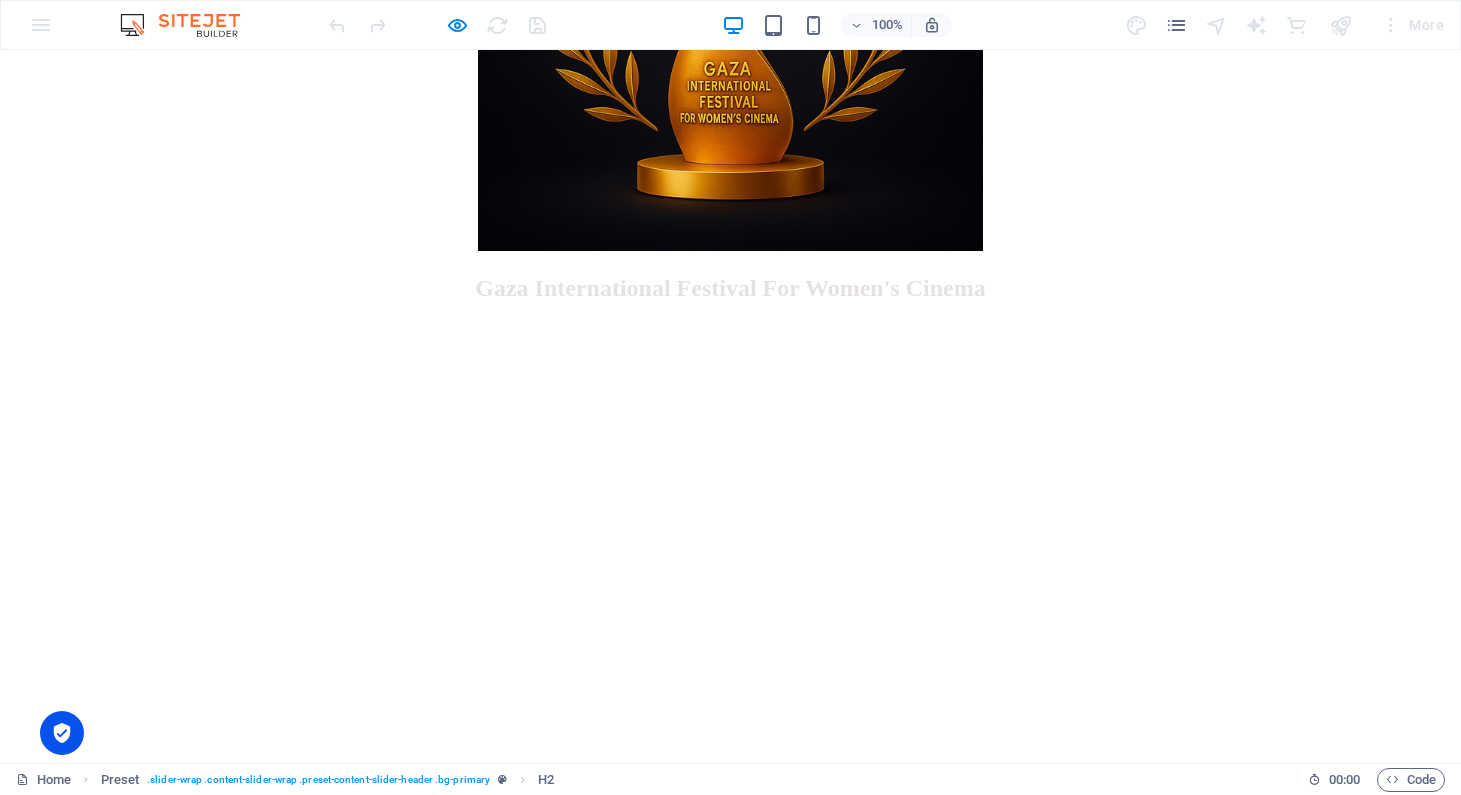 scroll, scrollTop: 0, scrollLeft: 0, axis: both 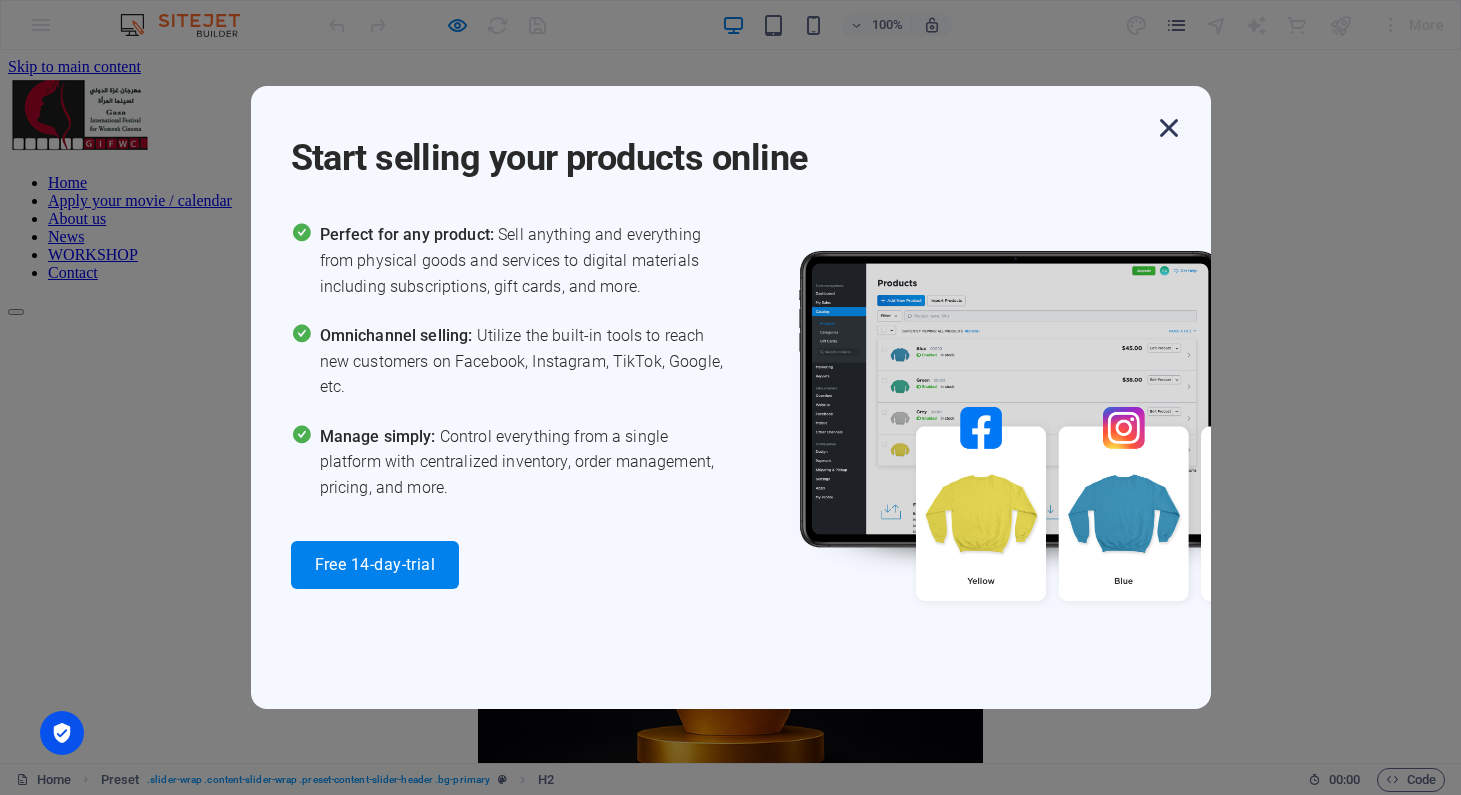 click at bounding box center [1169, 128] 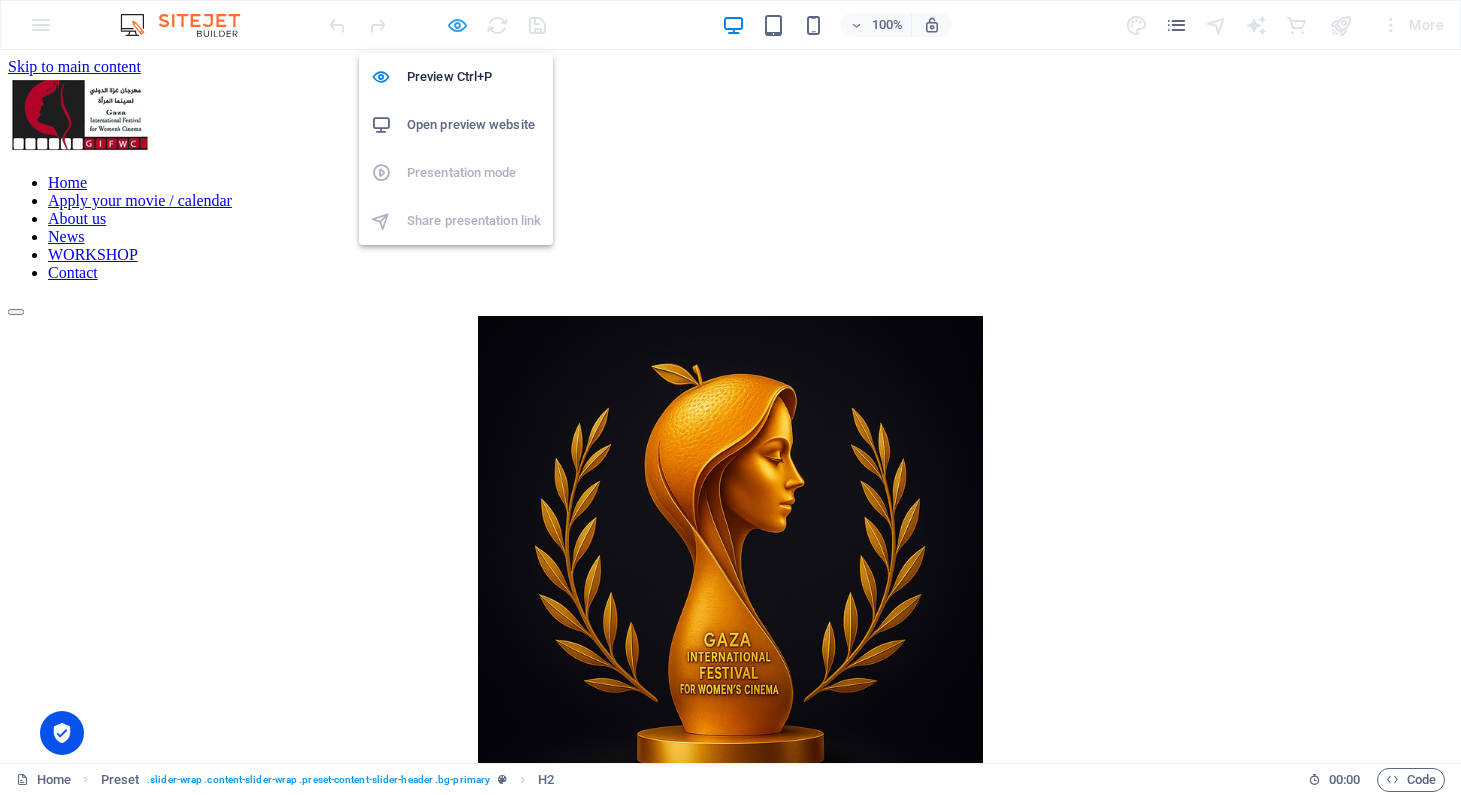 click at bounding box center [457, 25] 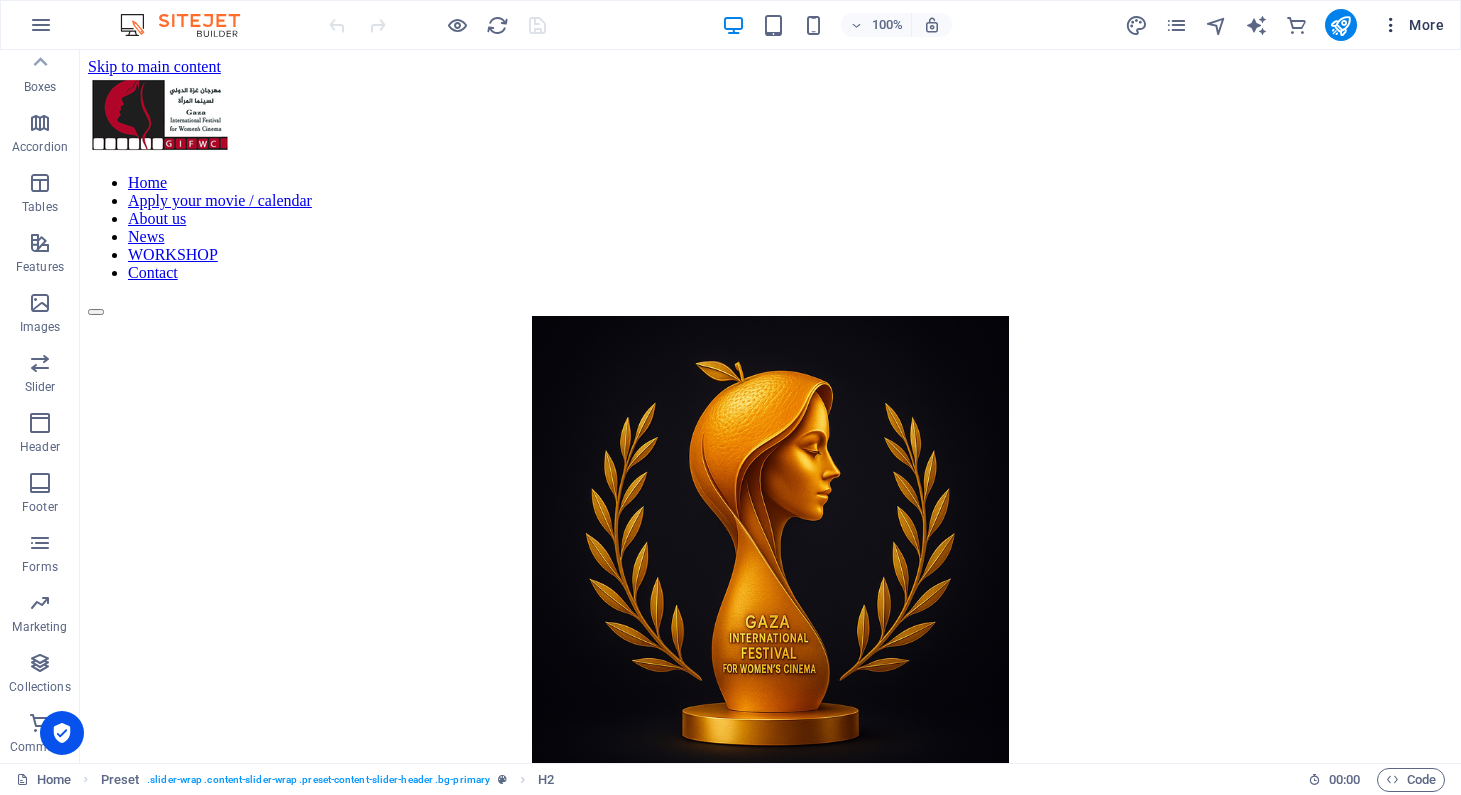 click on "More" at bounding box center [1412, 25] 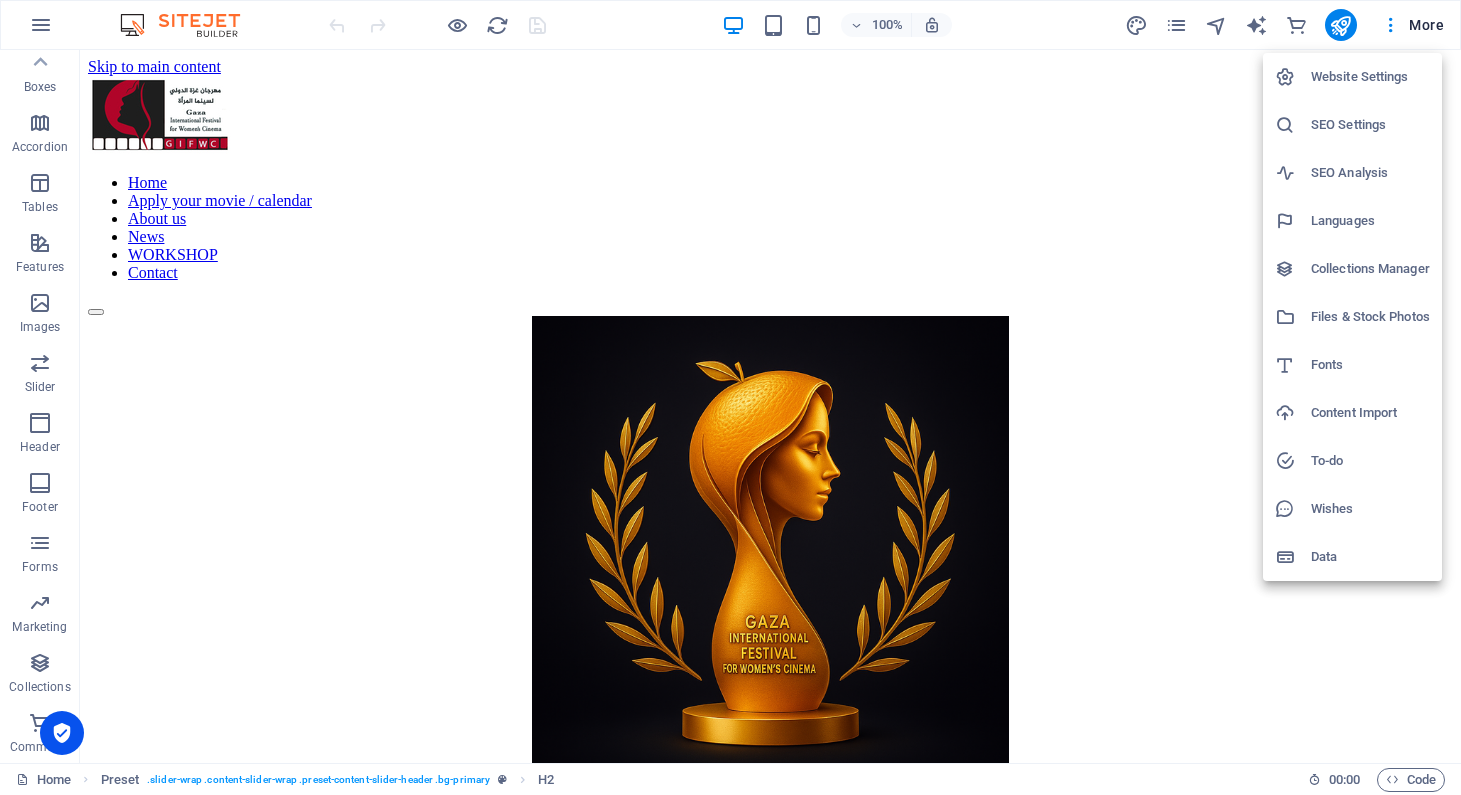 click on "Languages" at bounding box center [1370, 221] 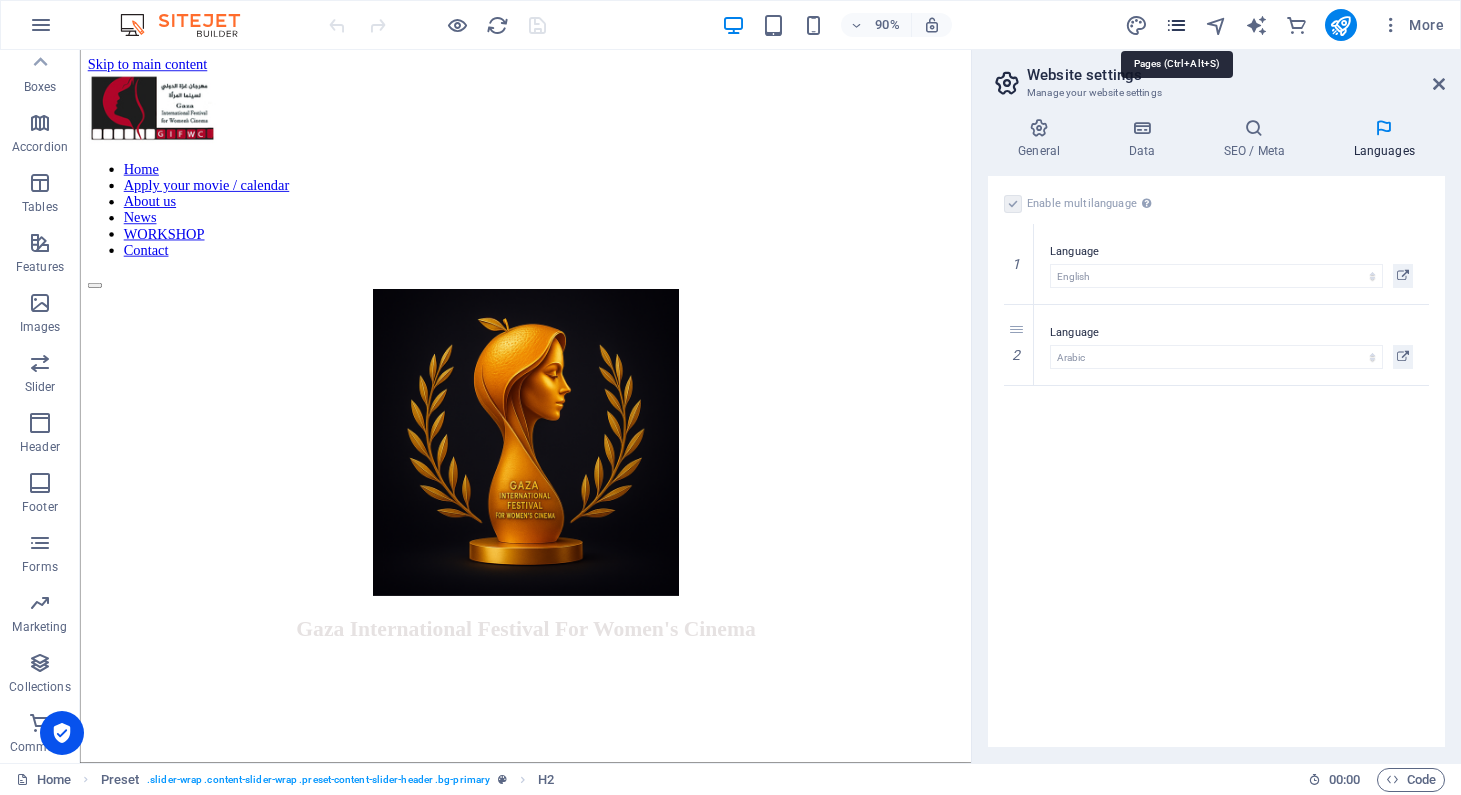 click at bounding box center [1176, 25] 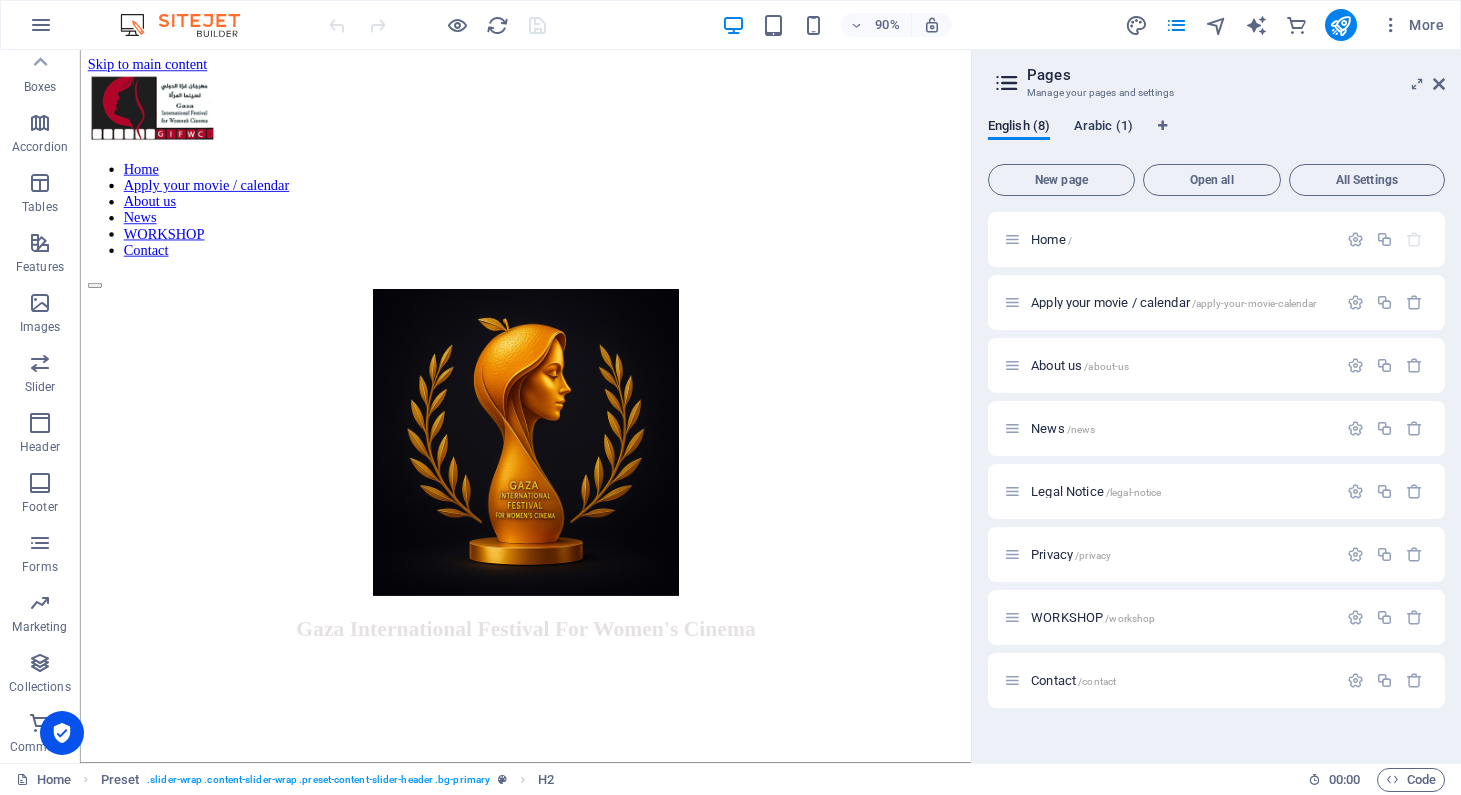 click on "Arabic (1)" at bounding box center (1103, 128) 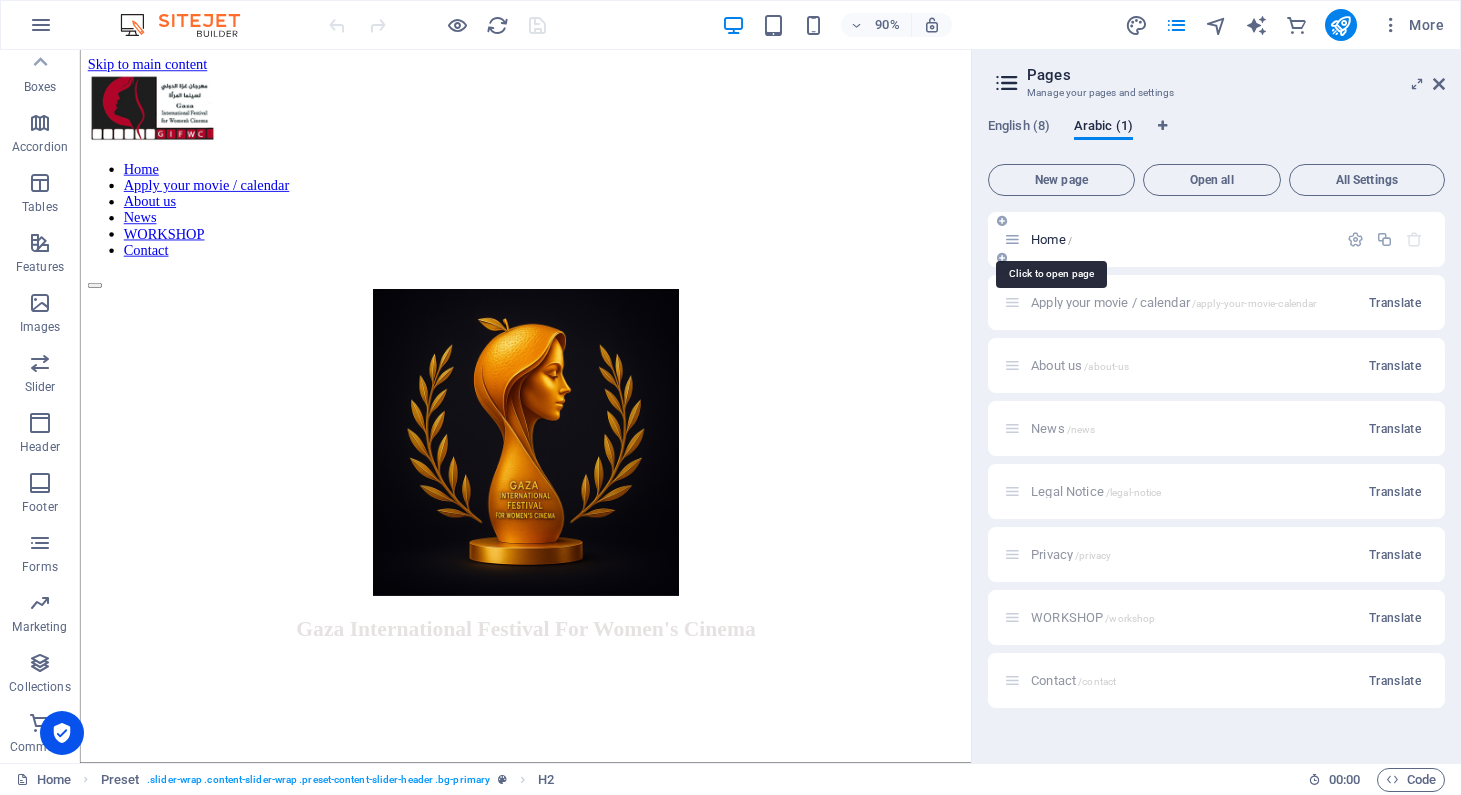 click on "Home /" at bounding box center [1051, 239] 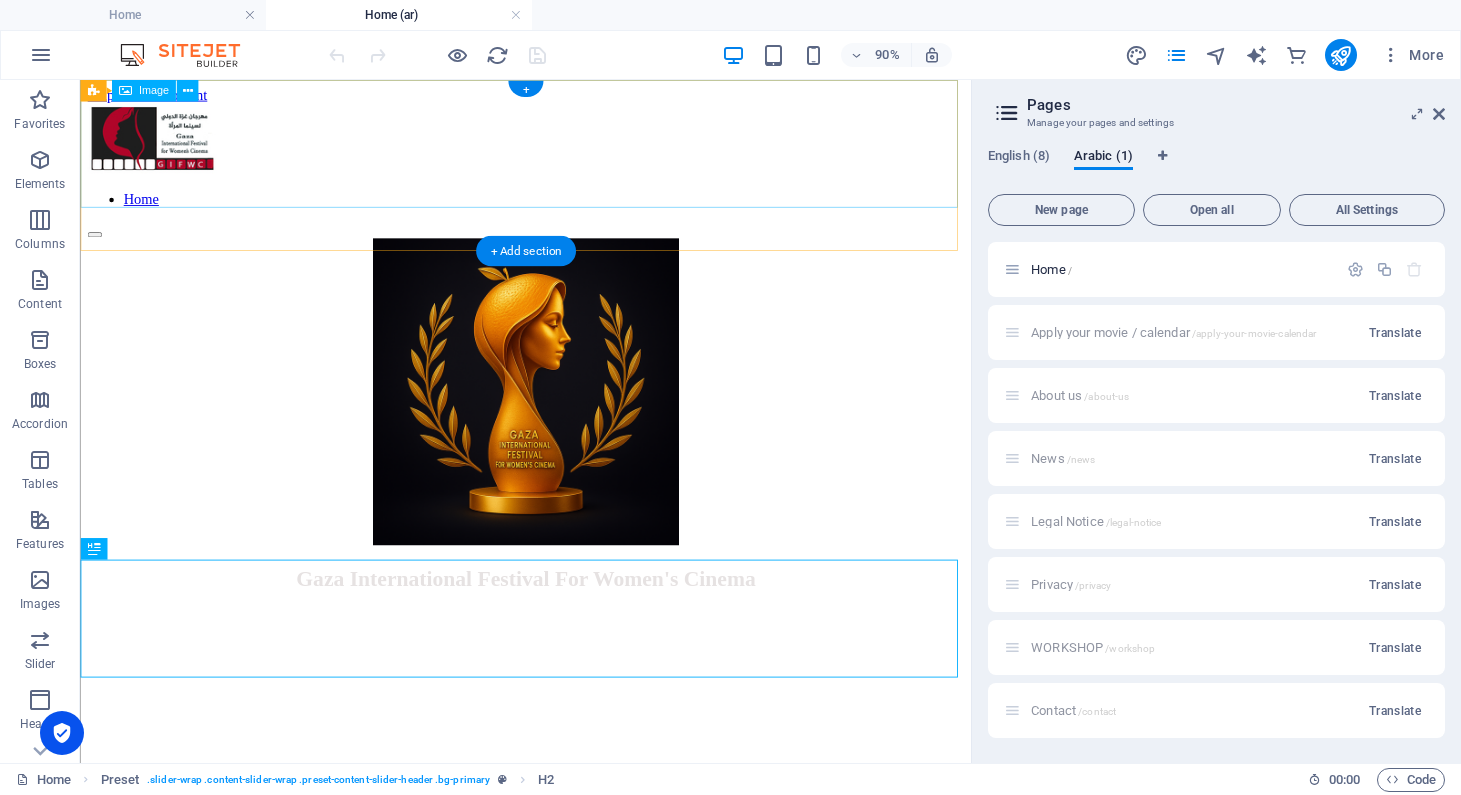 scroll, scrollTop: 0, scrollLeft: 0, axis: both 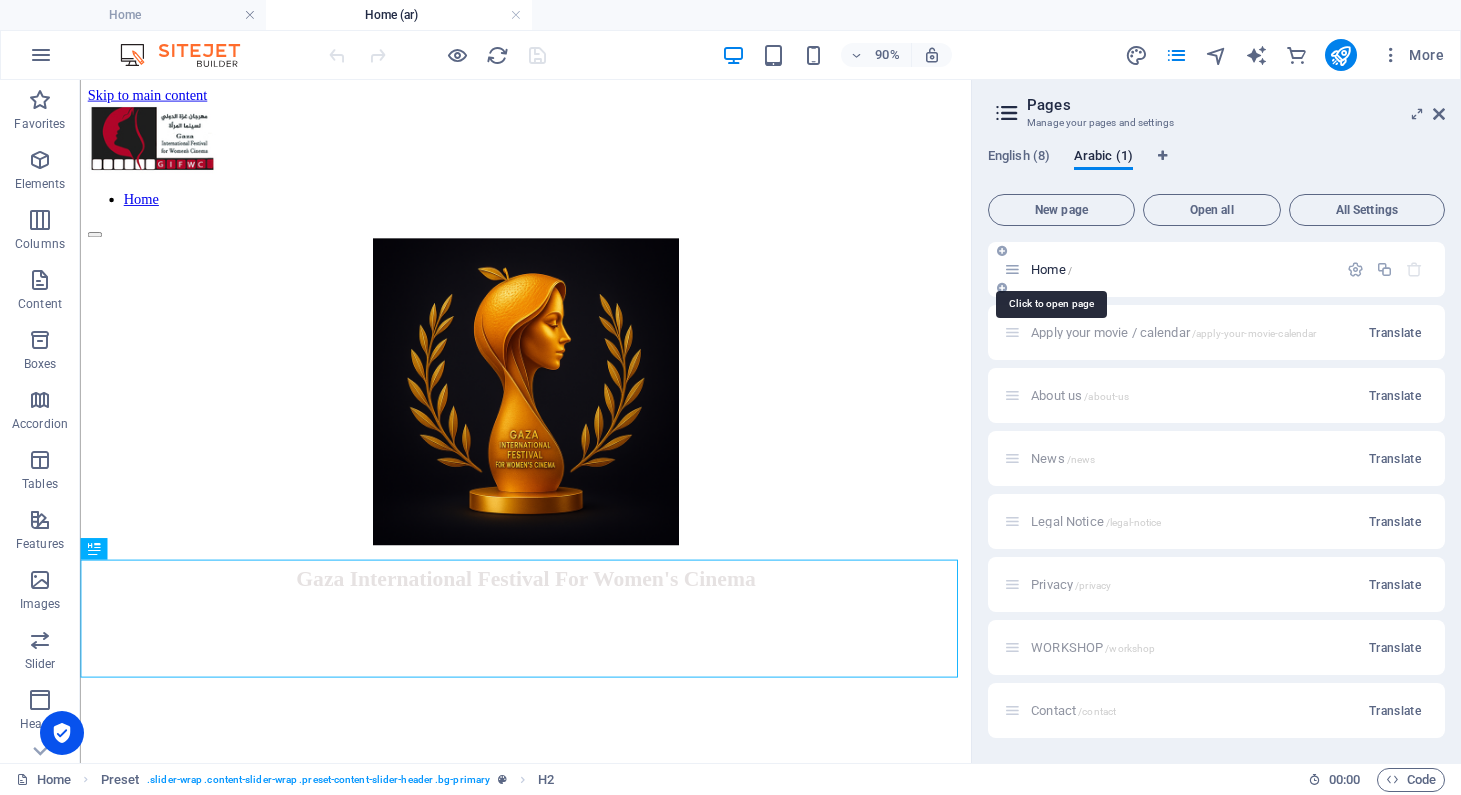 click on "Home /" at bounding box center [1051, 269] 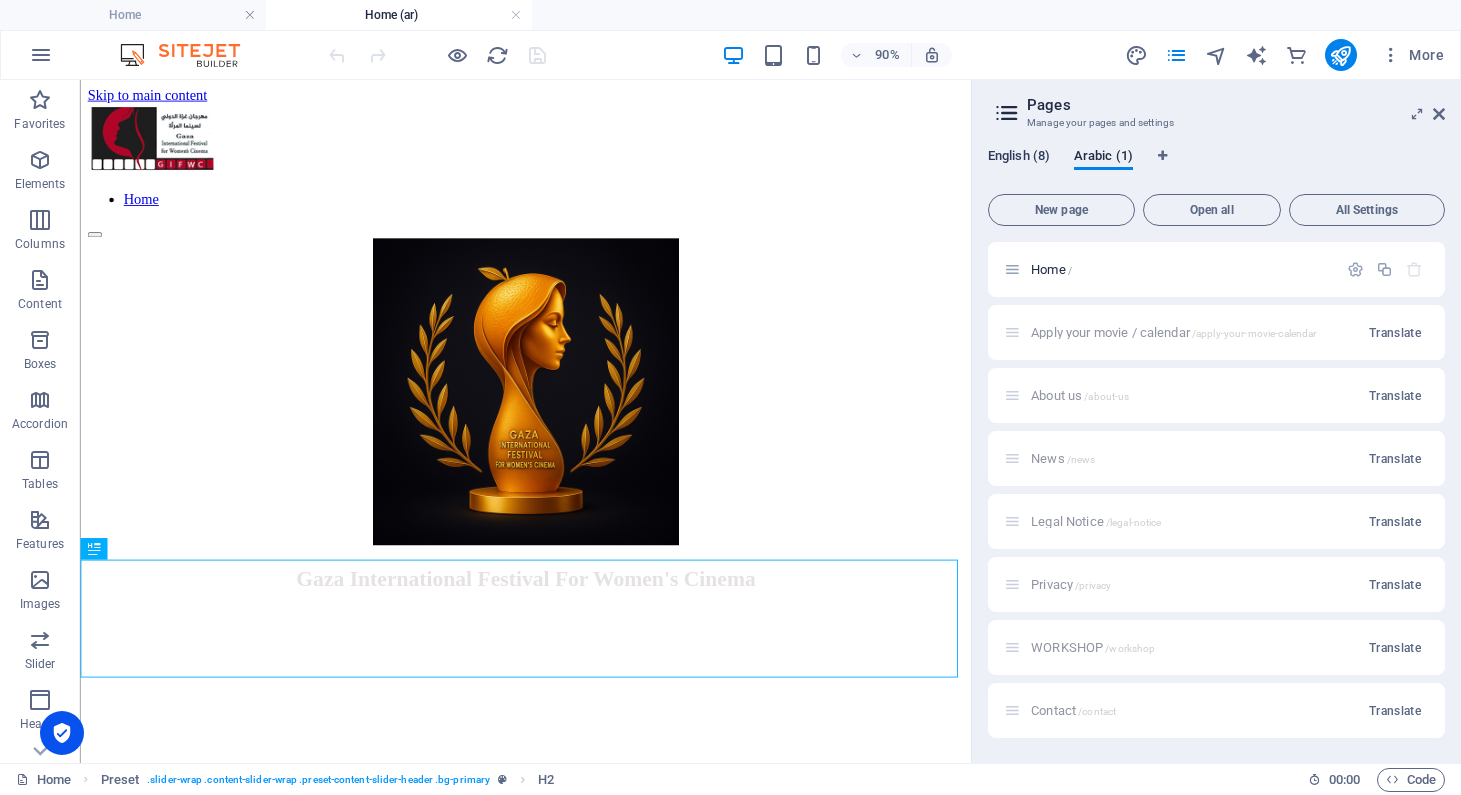 click on "English (8)" at bounding box center (1019, 158) 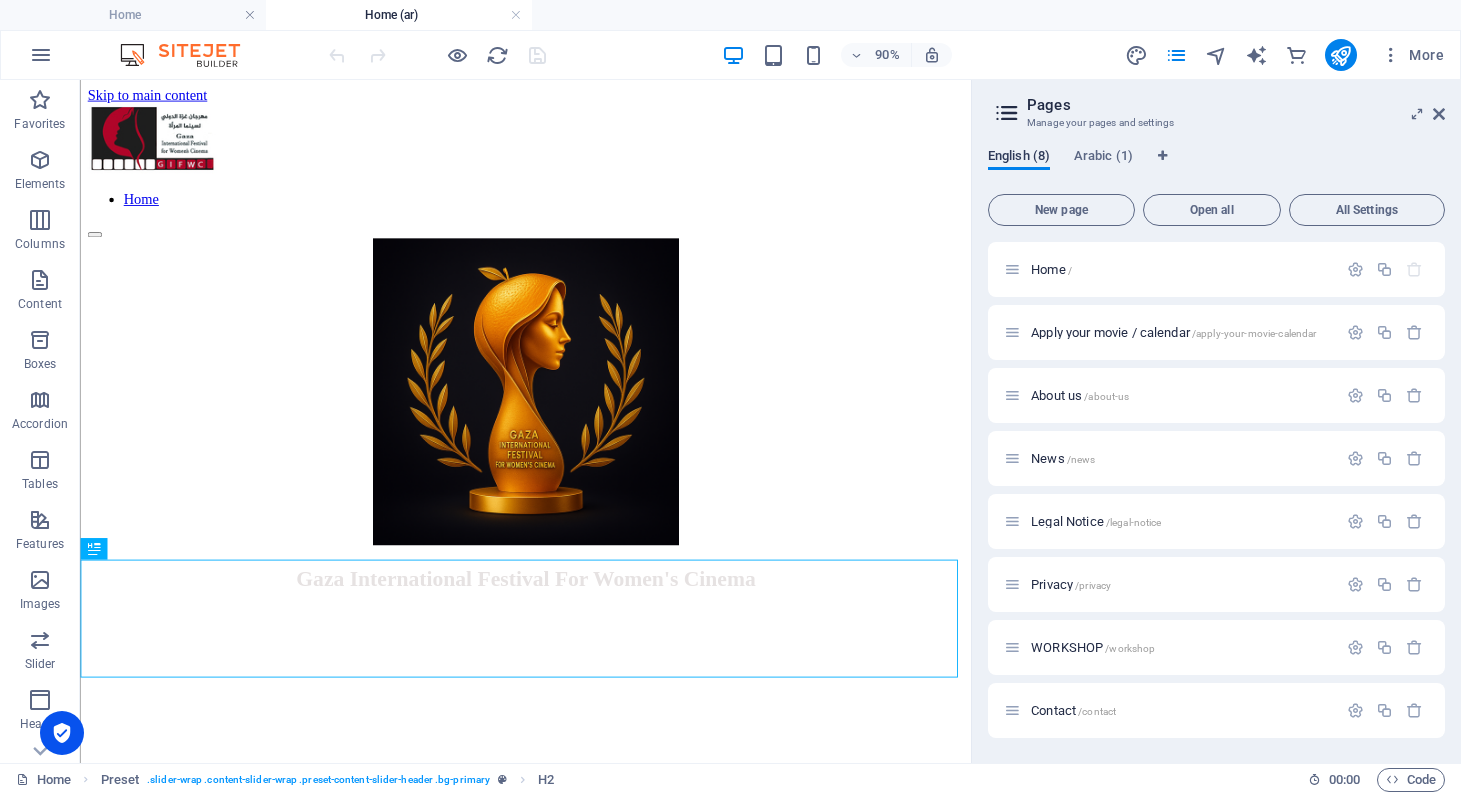 click on "English (8)" at bounding box center (1019, 158) 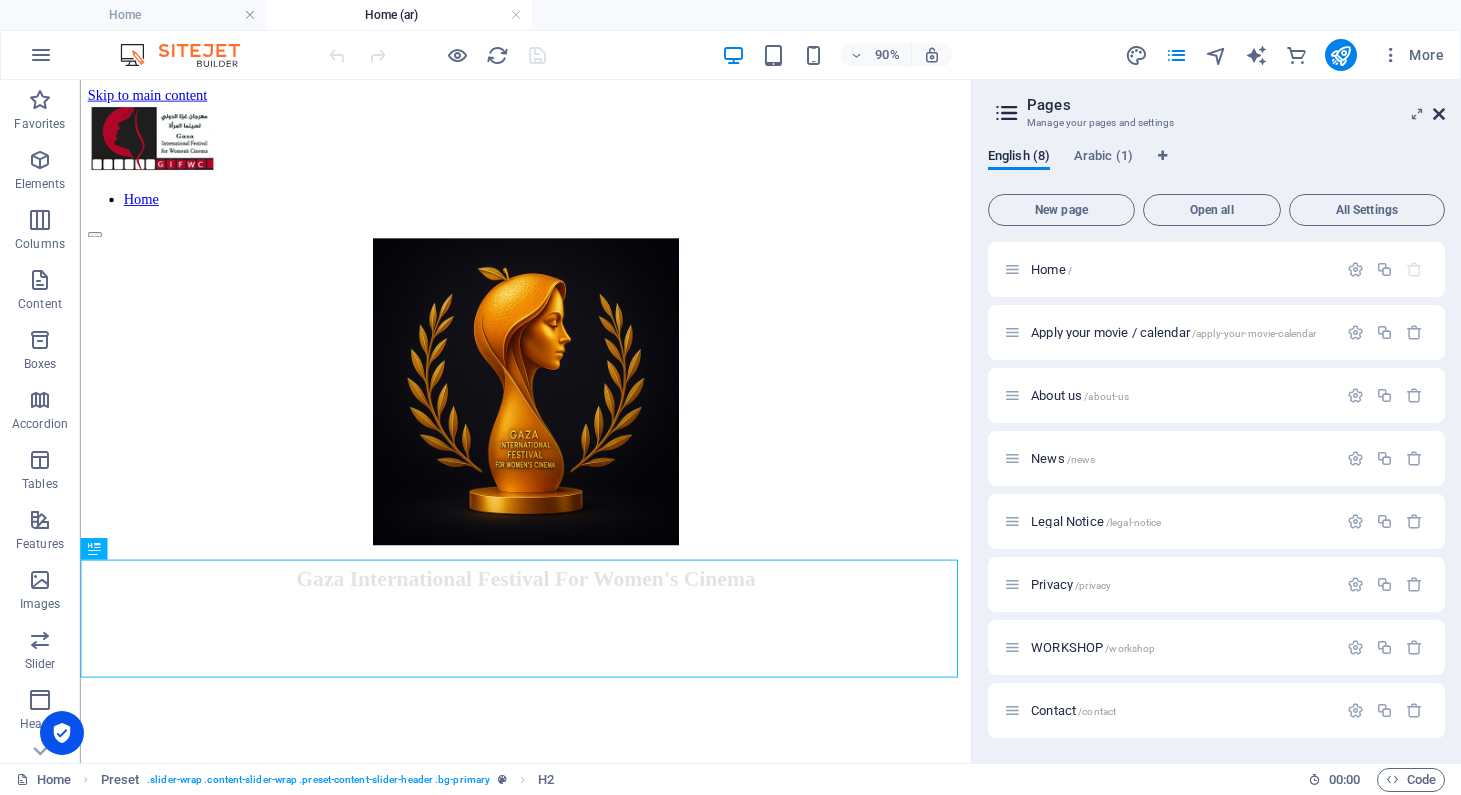 click at bounding box center [1439, 114] 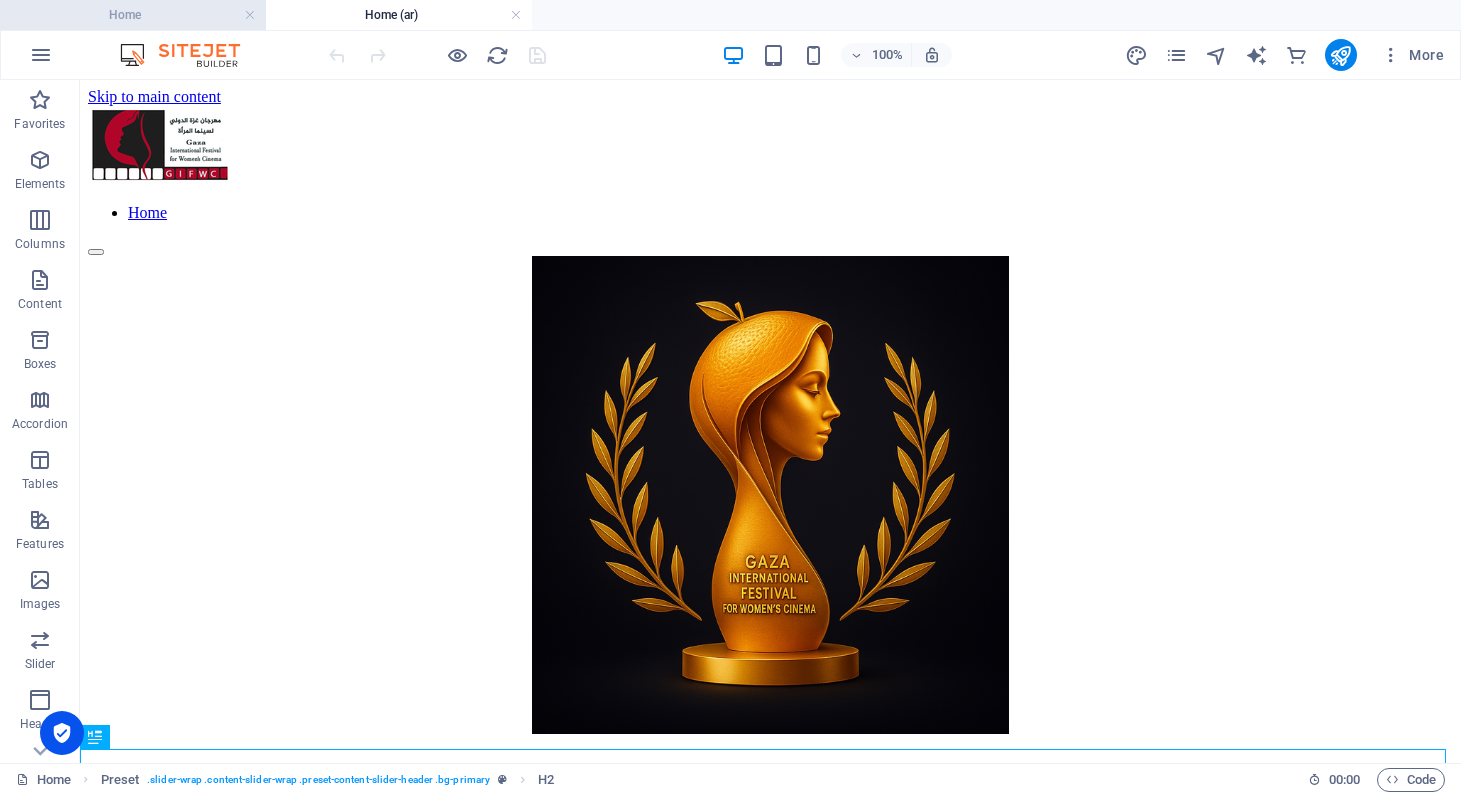 scroll, scrollTop: 0, scrollLeft: 0, axis: both 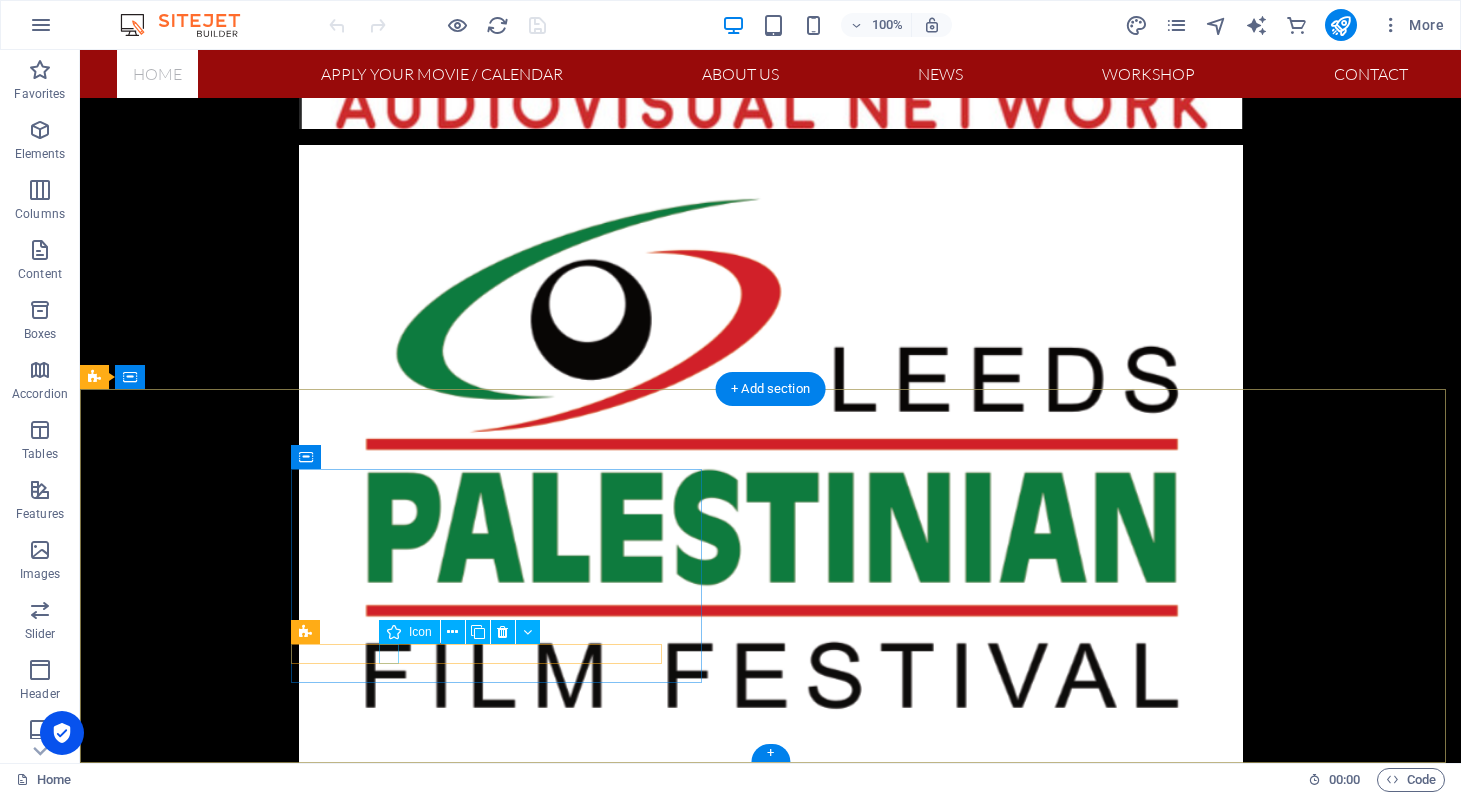 click at bounding box center [548, 2208] 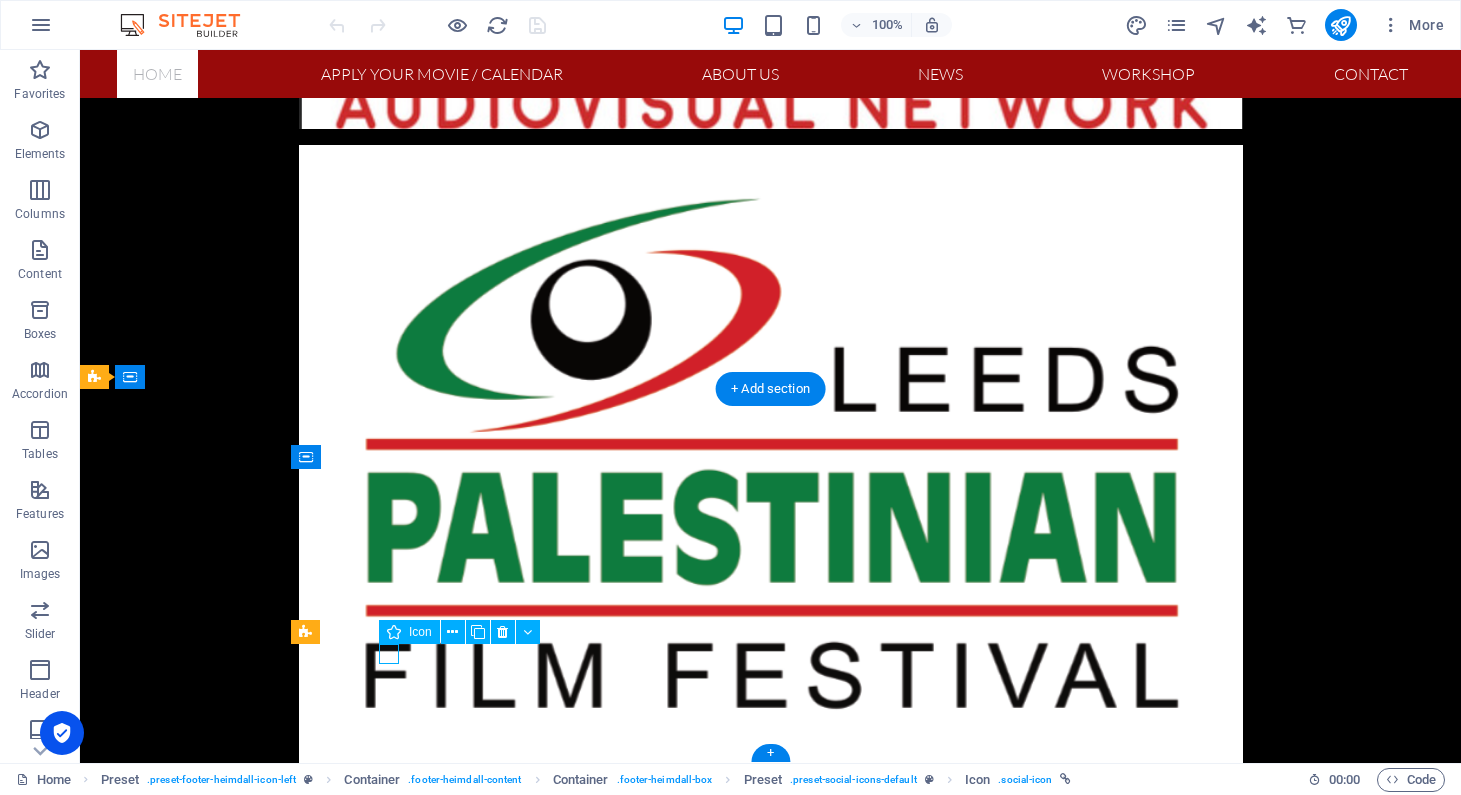 click at bounding box center [548, 2208] 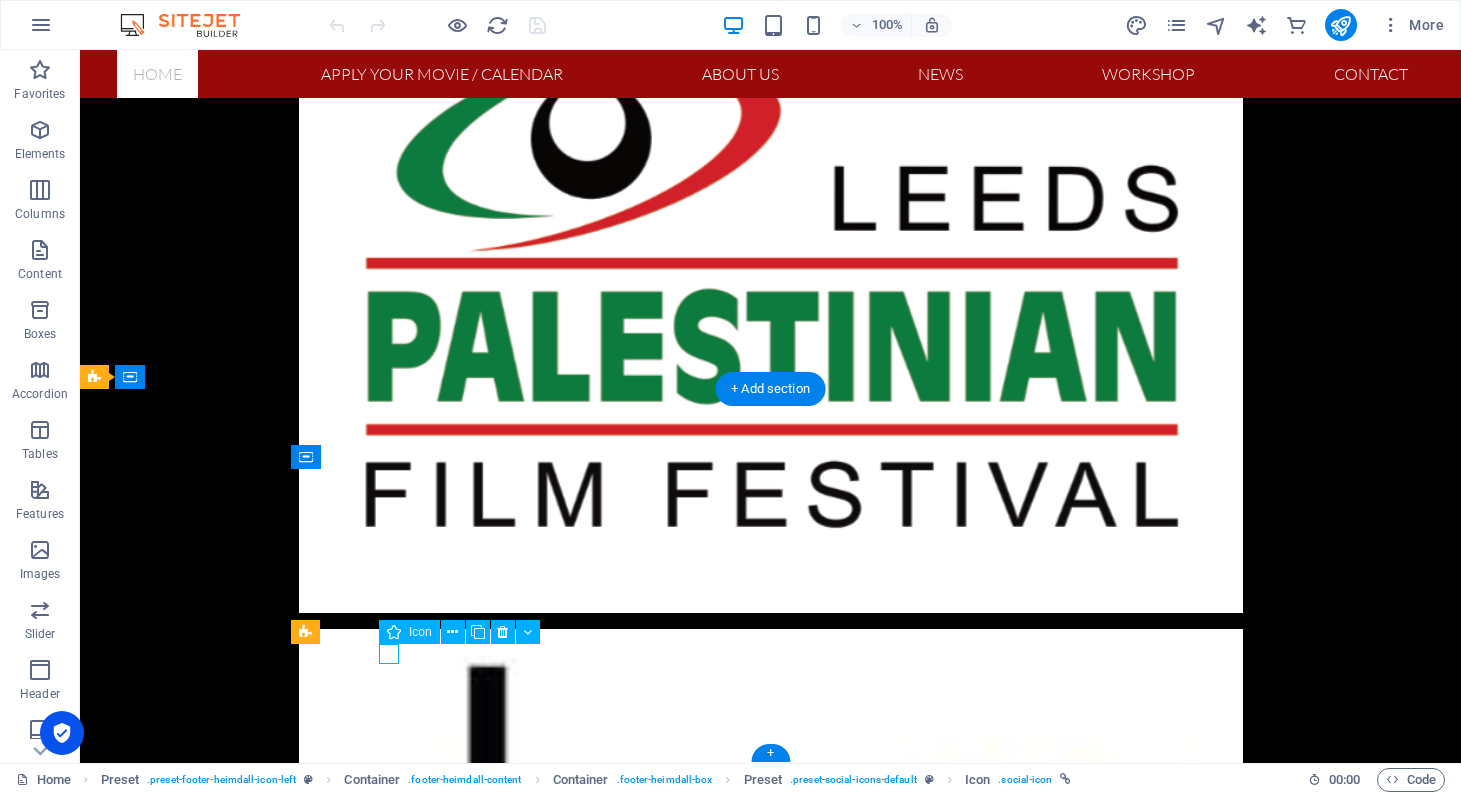 select on "xMidYMid" 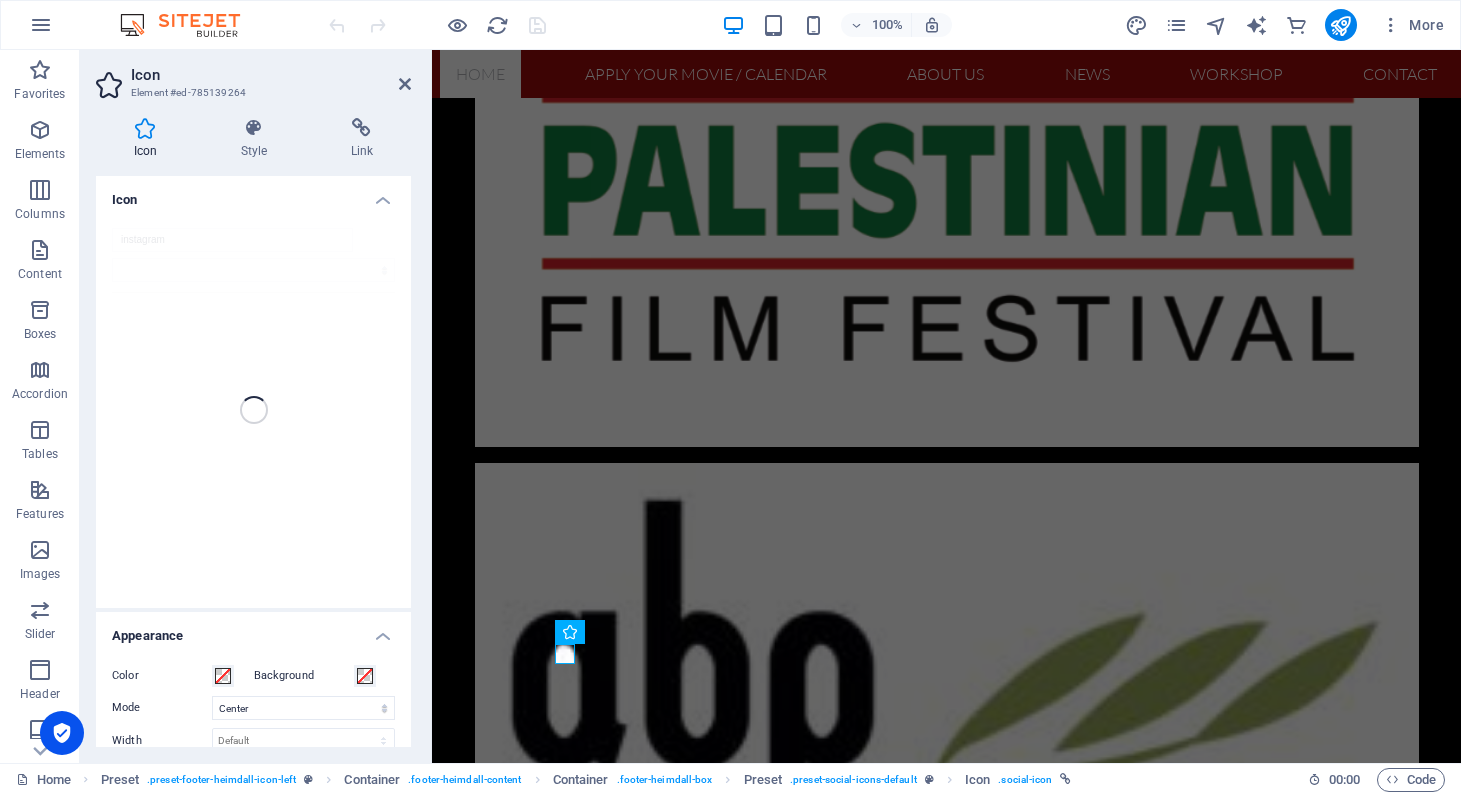 scroll, scrollTop: 5876, scrollLeft: 0, axis: vertical 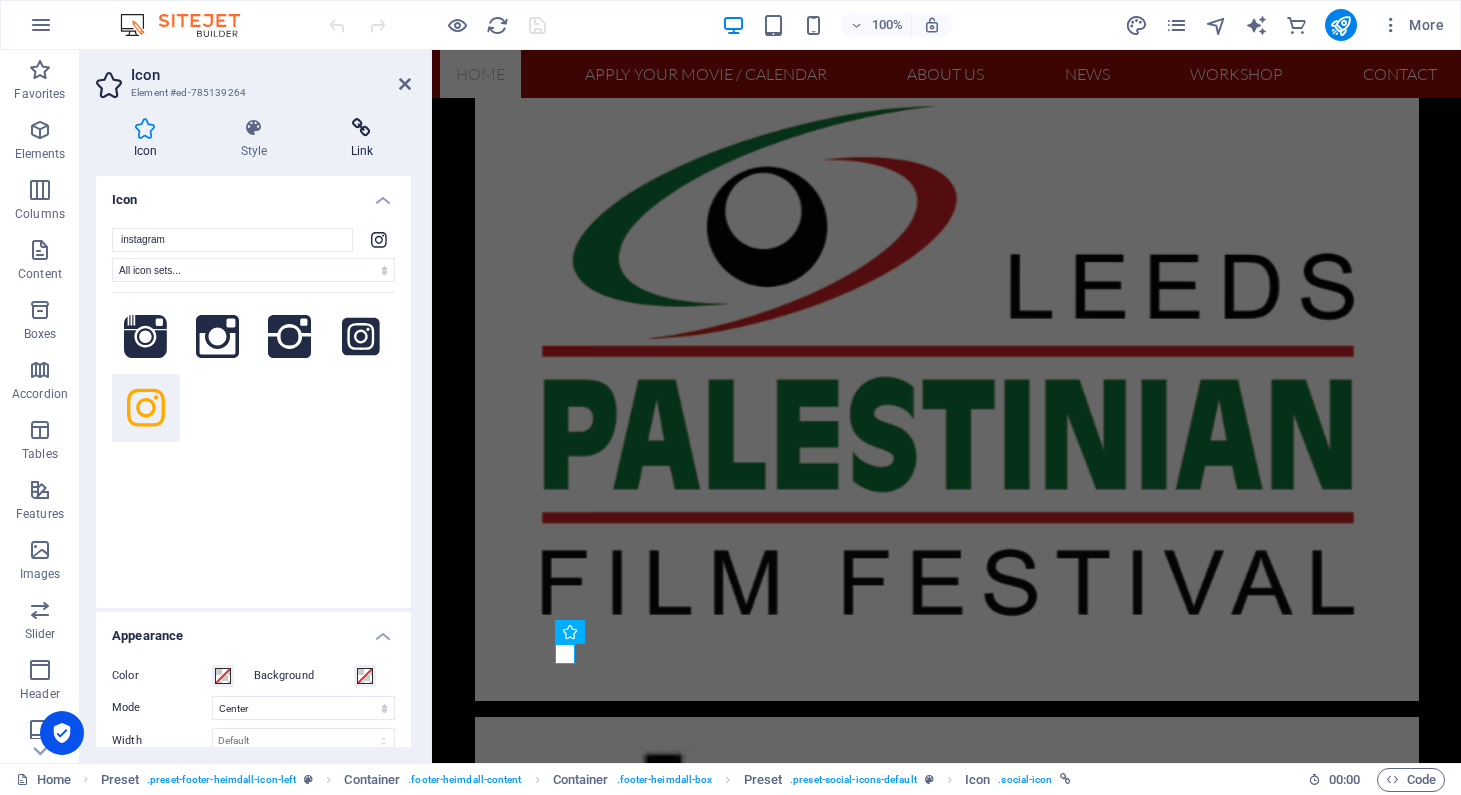 click at bounding box center (362, 128) 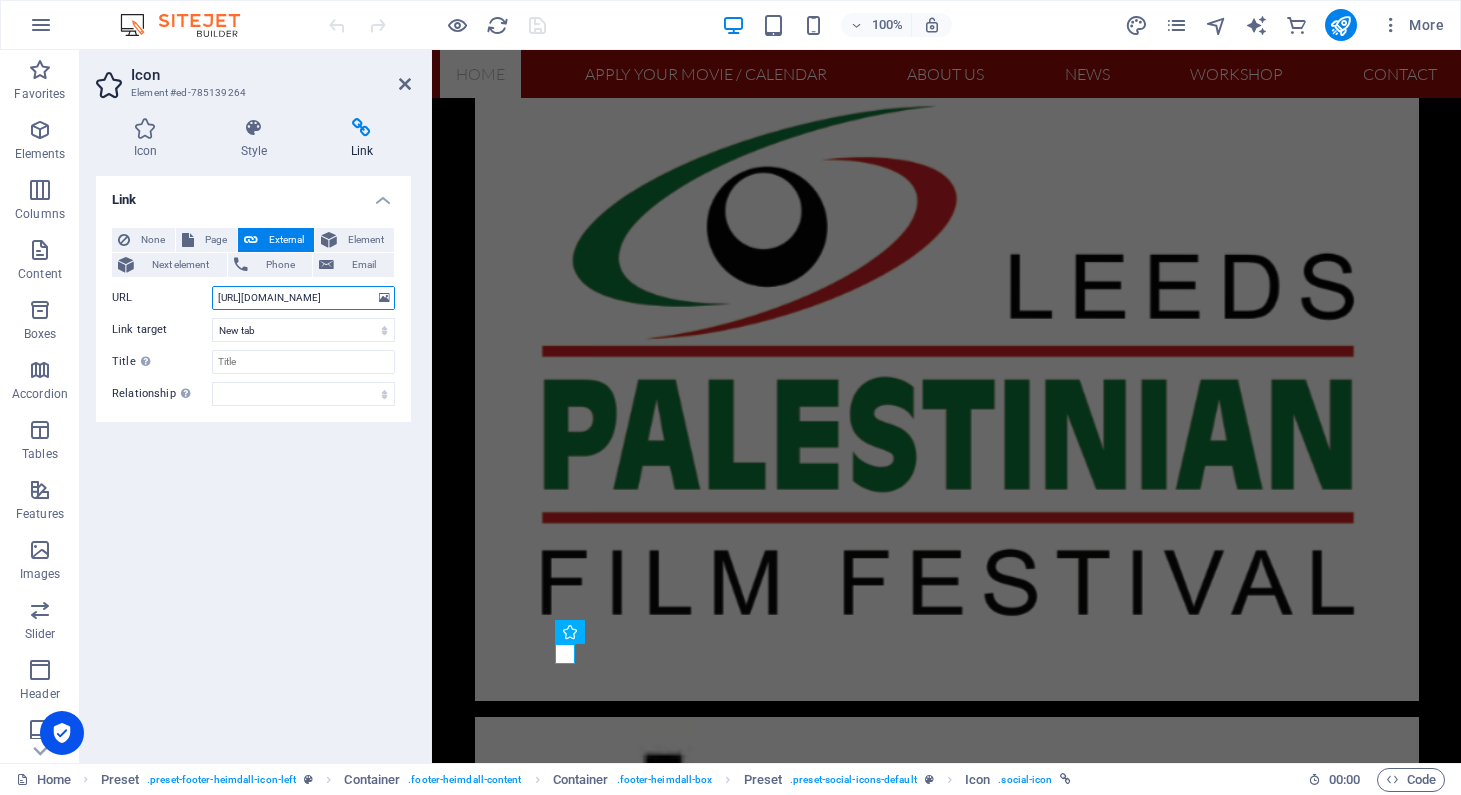 click on "[URL][DOMAIN_NAME]" at bounding box center (303, 298) 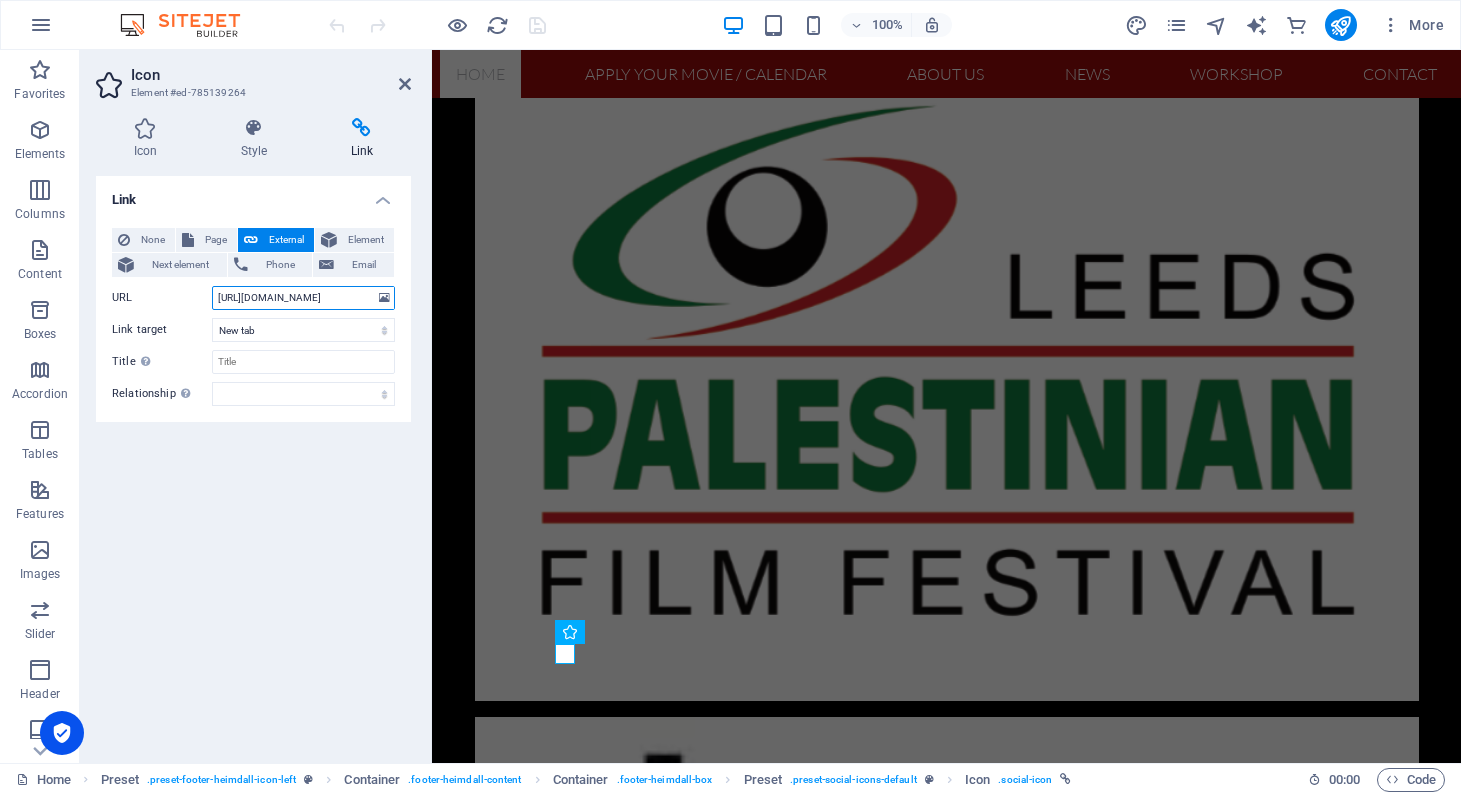 paste on "gifwcinema?igsh=MWtma3o5dDBkNWVhNA%3D%3D&utm_source=qr" 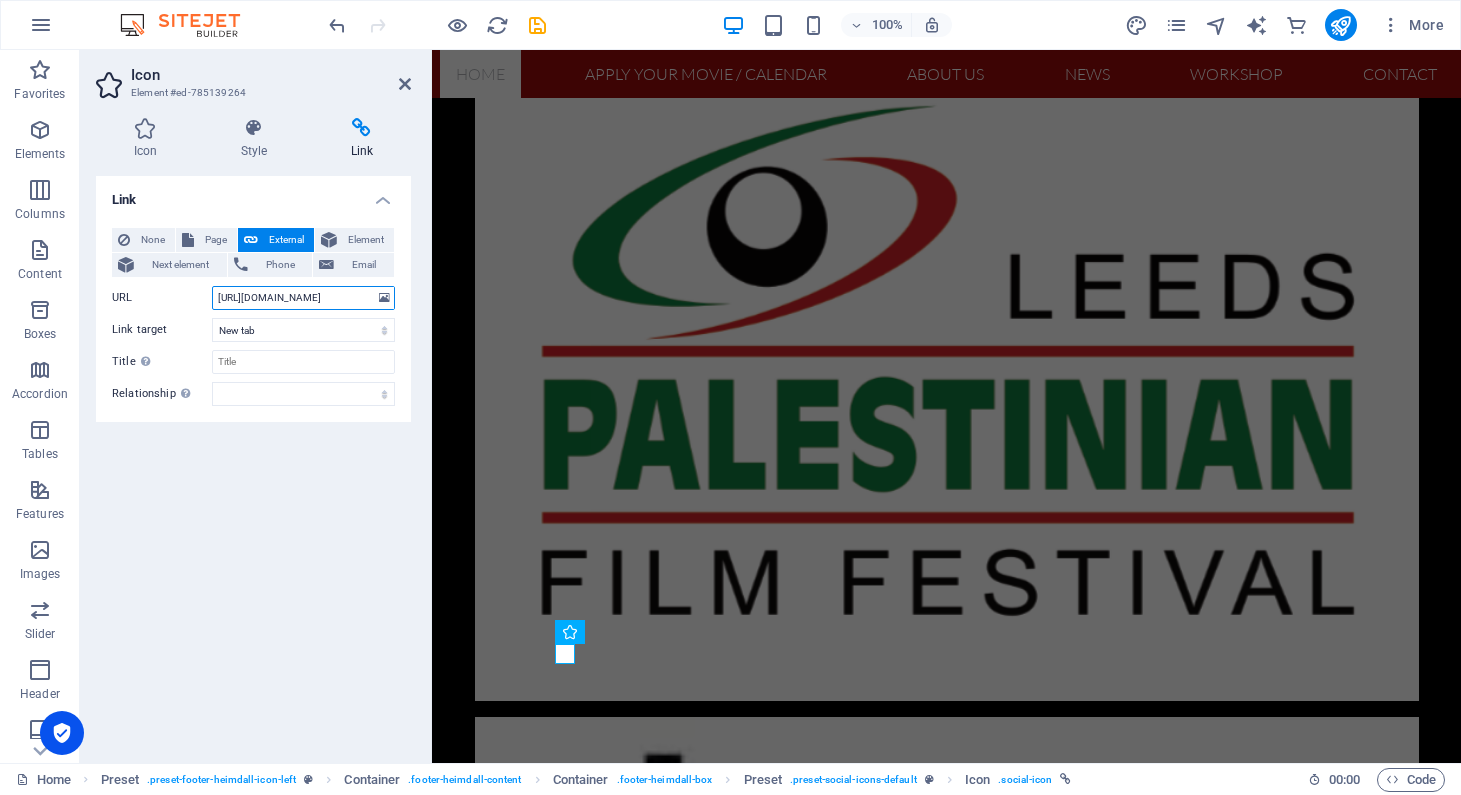type on "[URL][DOMAIN_NAME]" 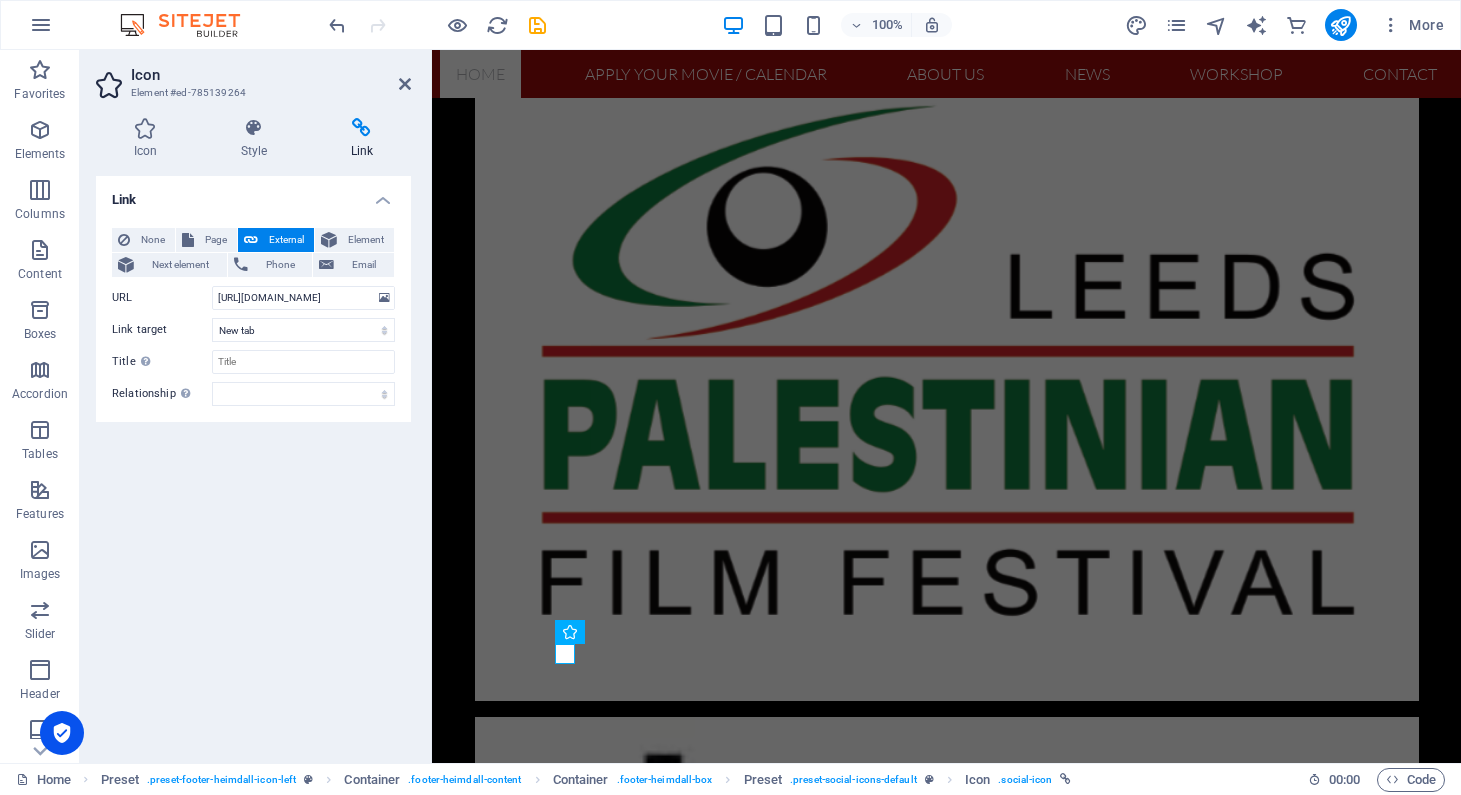 scroll, scrollTop: 0, scrollLeft: 0, axis: both 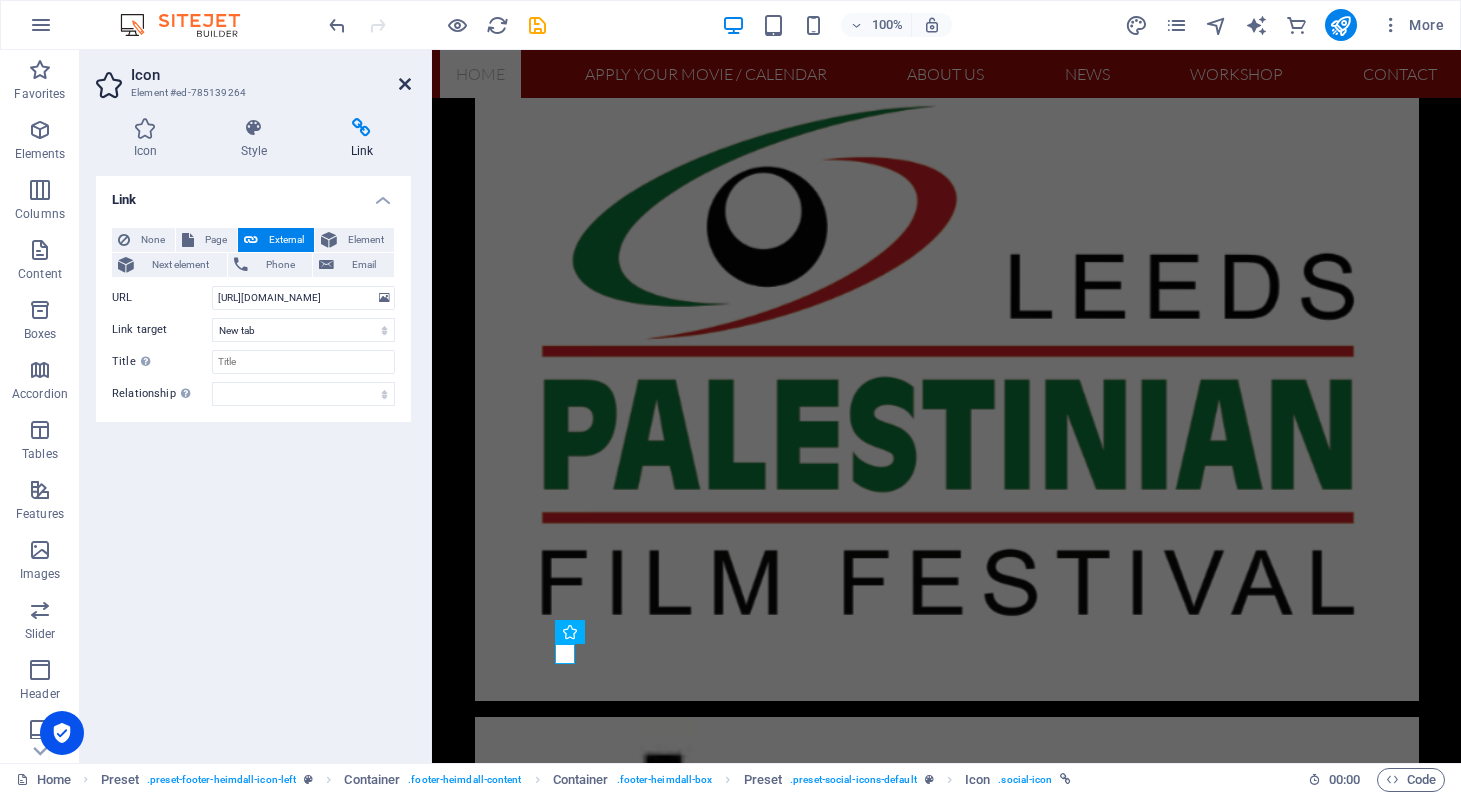 click at bounding box center (405, 84) 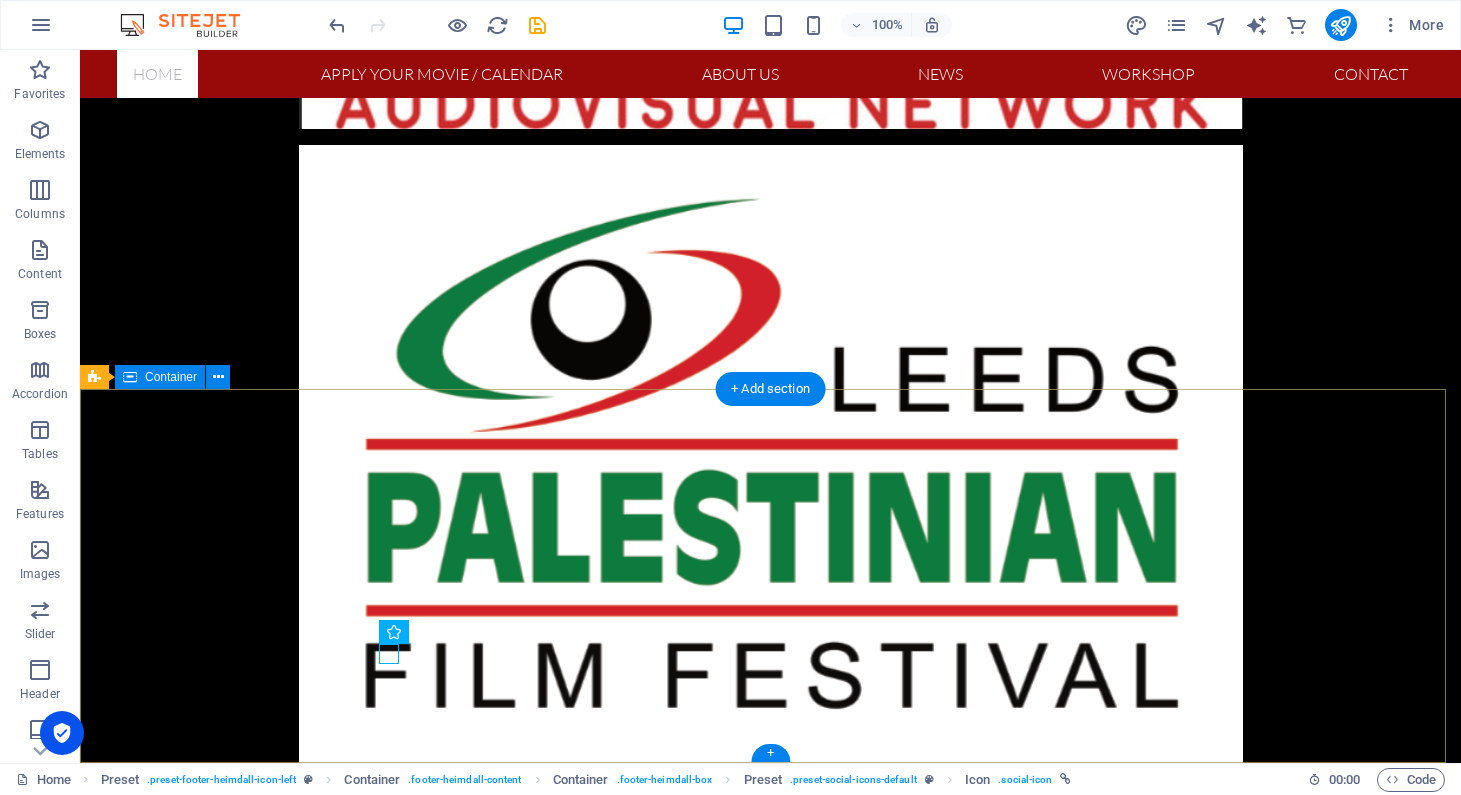 click on "Gaza International Women's Film Festival Navigation Home Apply your movie / calendar About us News WORKSHOP Contact Contact [PERSON_NAME]  / [PERSON_NAME][GEOGRAPHIC_DATA][PERSON_NAME] Phone:  + 97056735422 Mobil:  [PHONE_NUMBER] [EMAIL_ADDRESS][DOMAIN_NAME] Legal Notice  |  Privacy" at bounding box center [770, 2300] 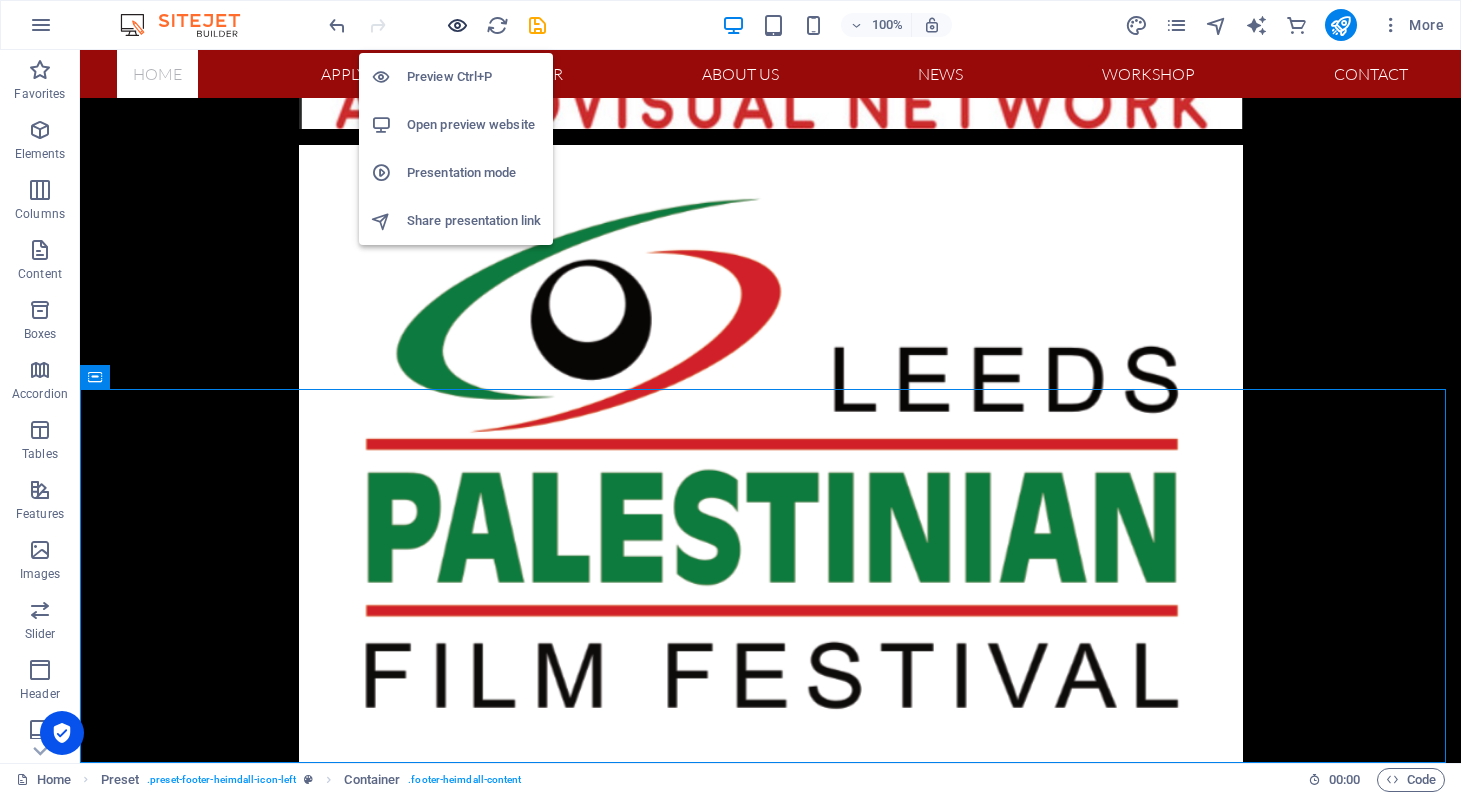 click at bounding box center [457, 25] 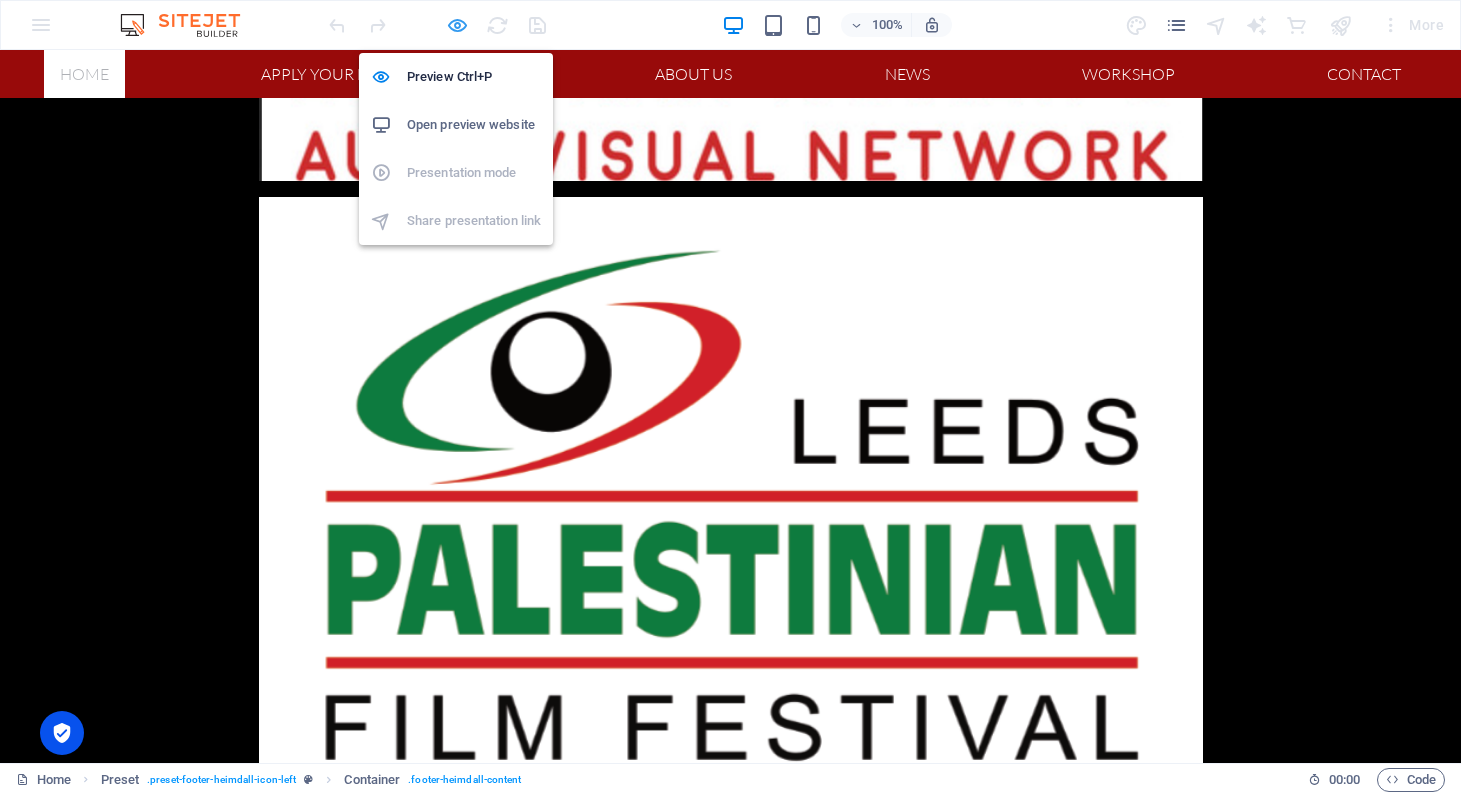 scroll, scrollTop: 6021, scrollLeft: 0, axis: vertical 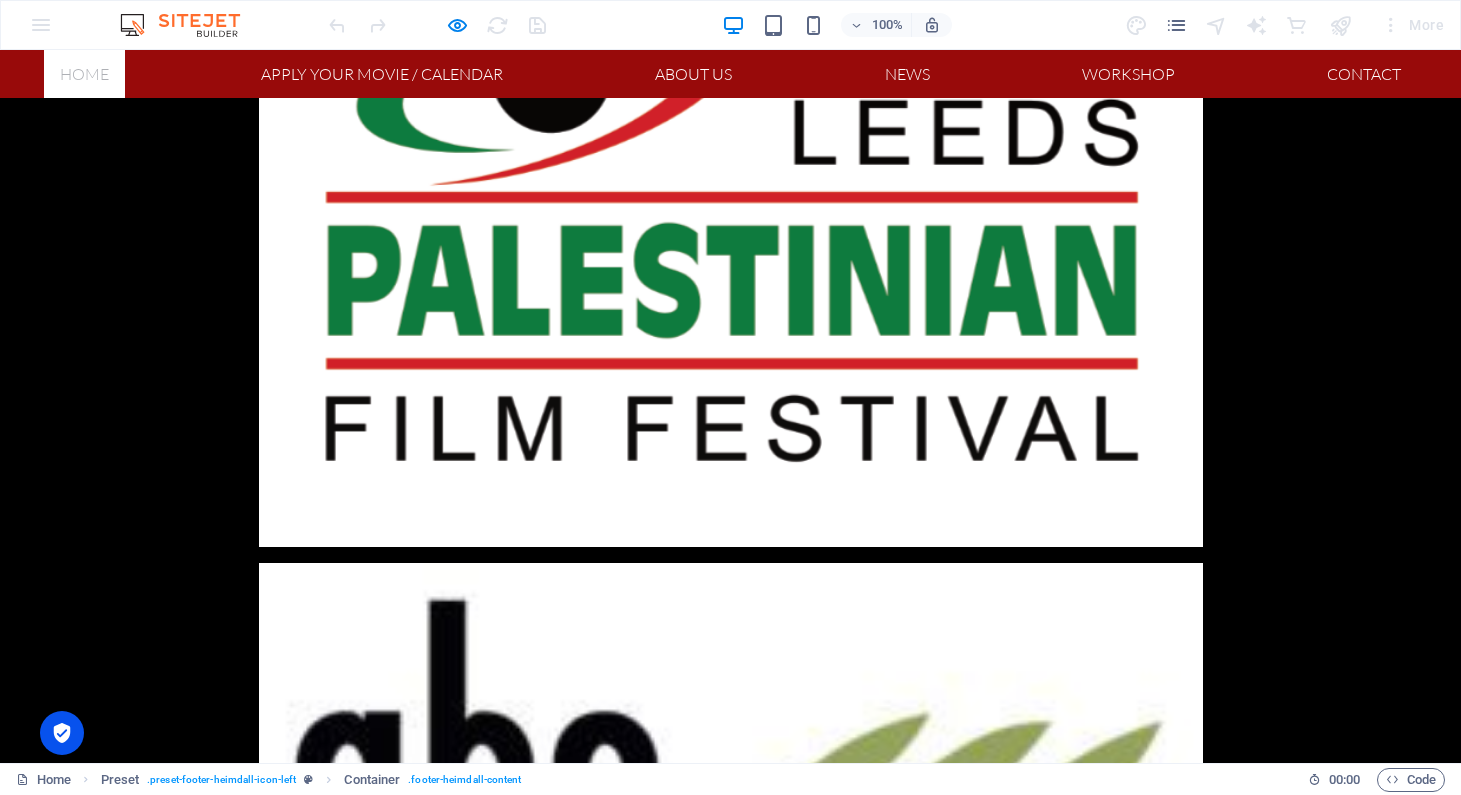 click 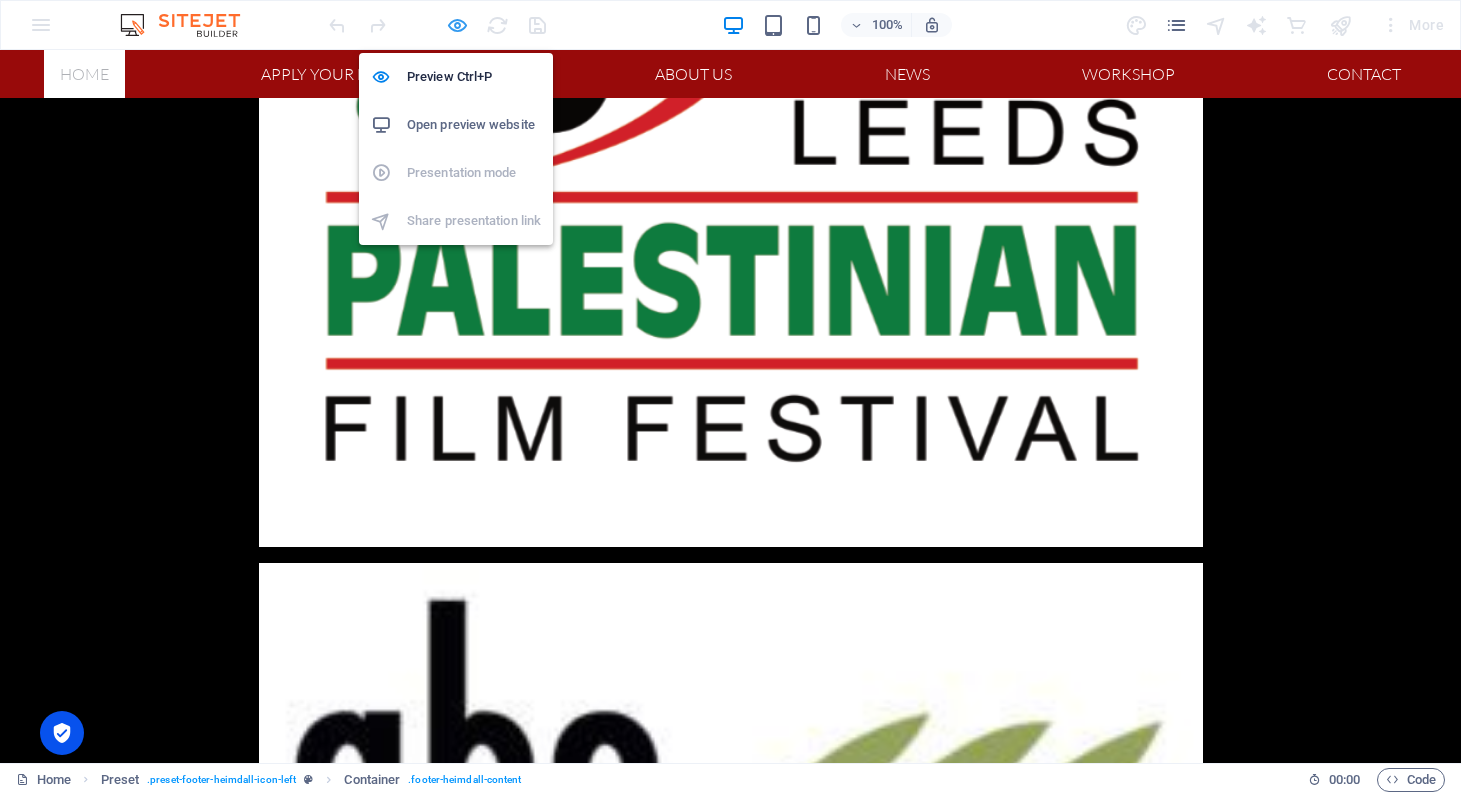 click at bounding box center [457, 25] 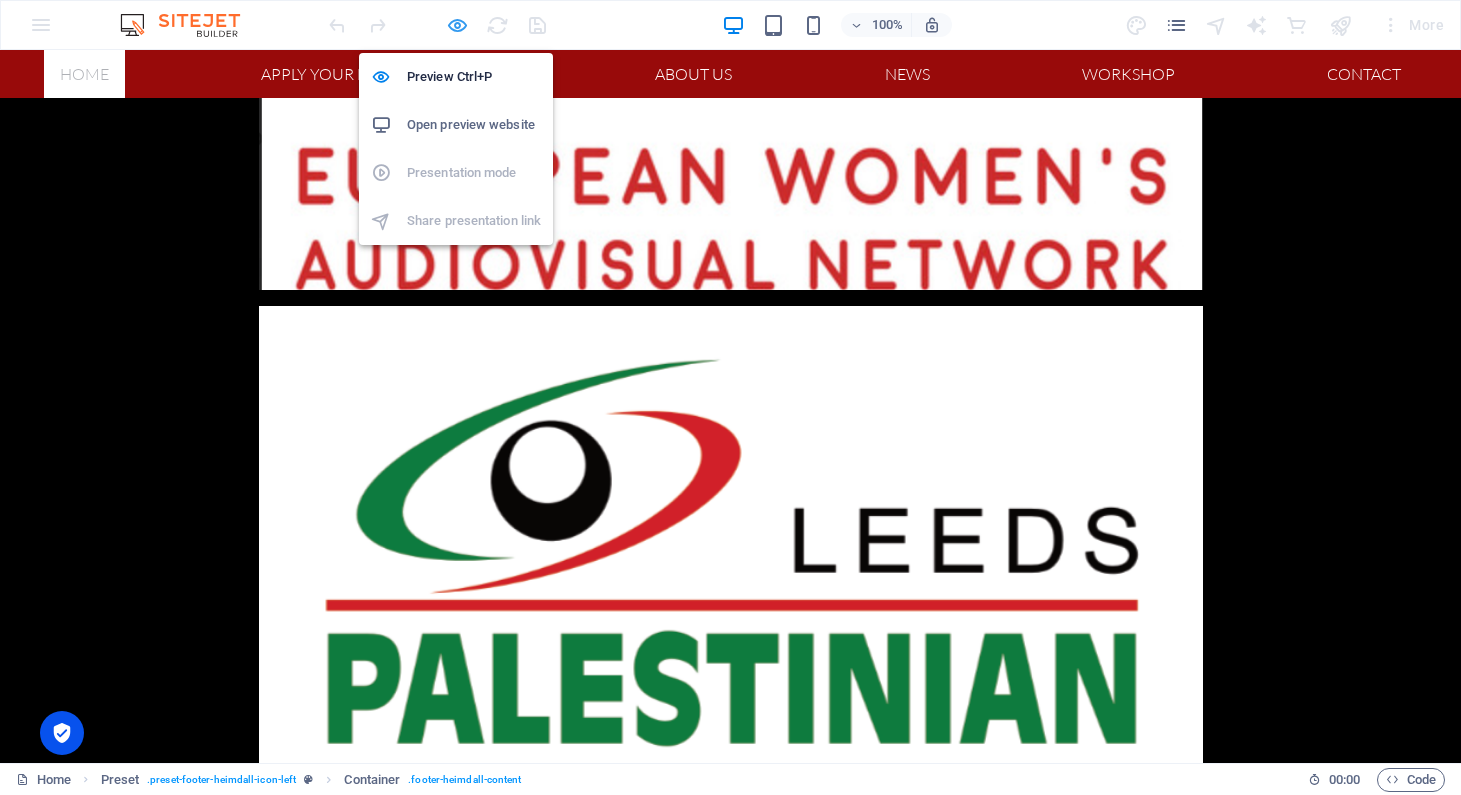 scroll, scrollTop: 6129, scrollLeft: 0, axis: vertical 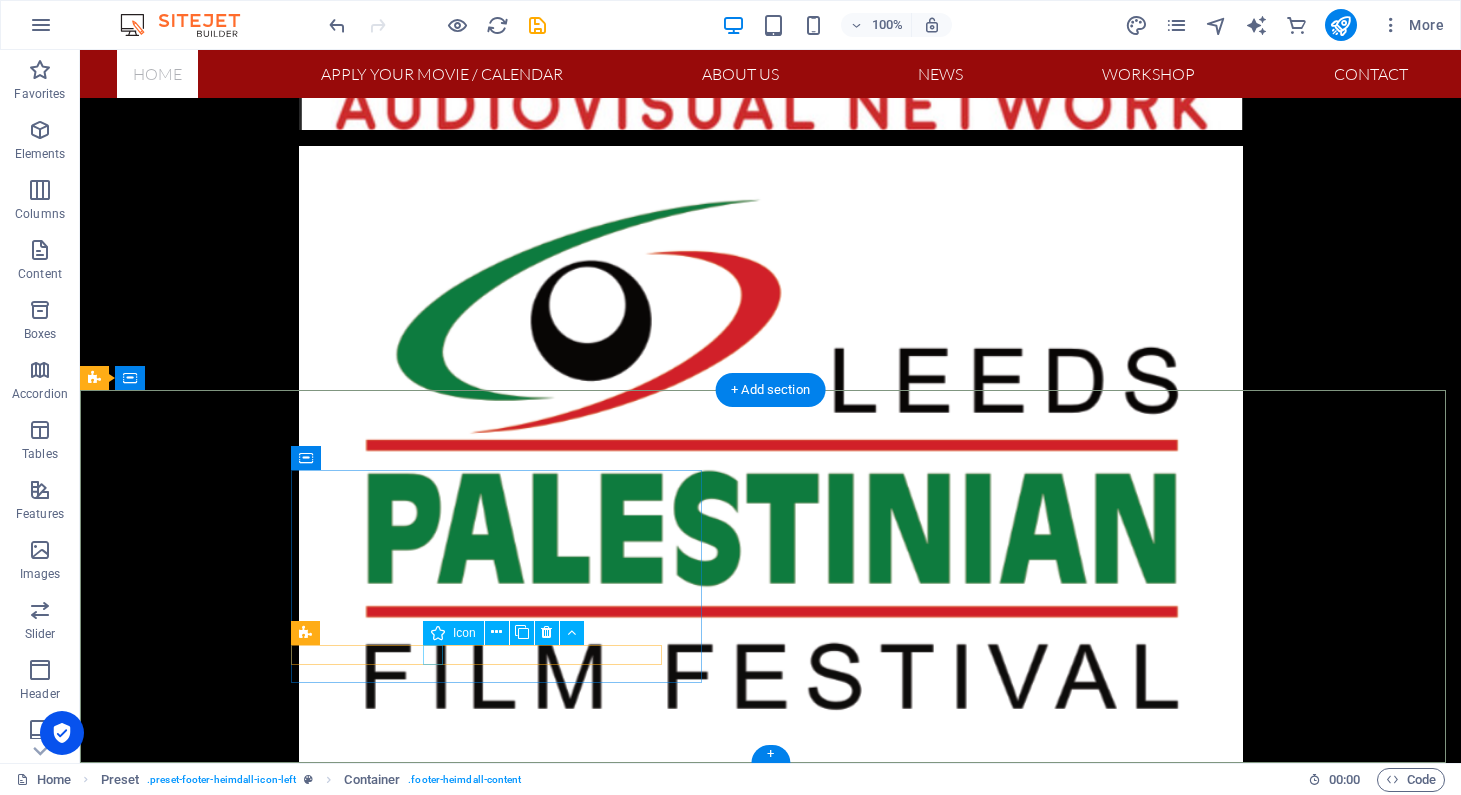 click at bounding box center [548, 2241] 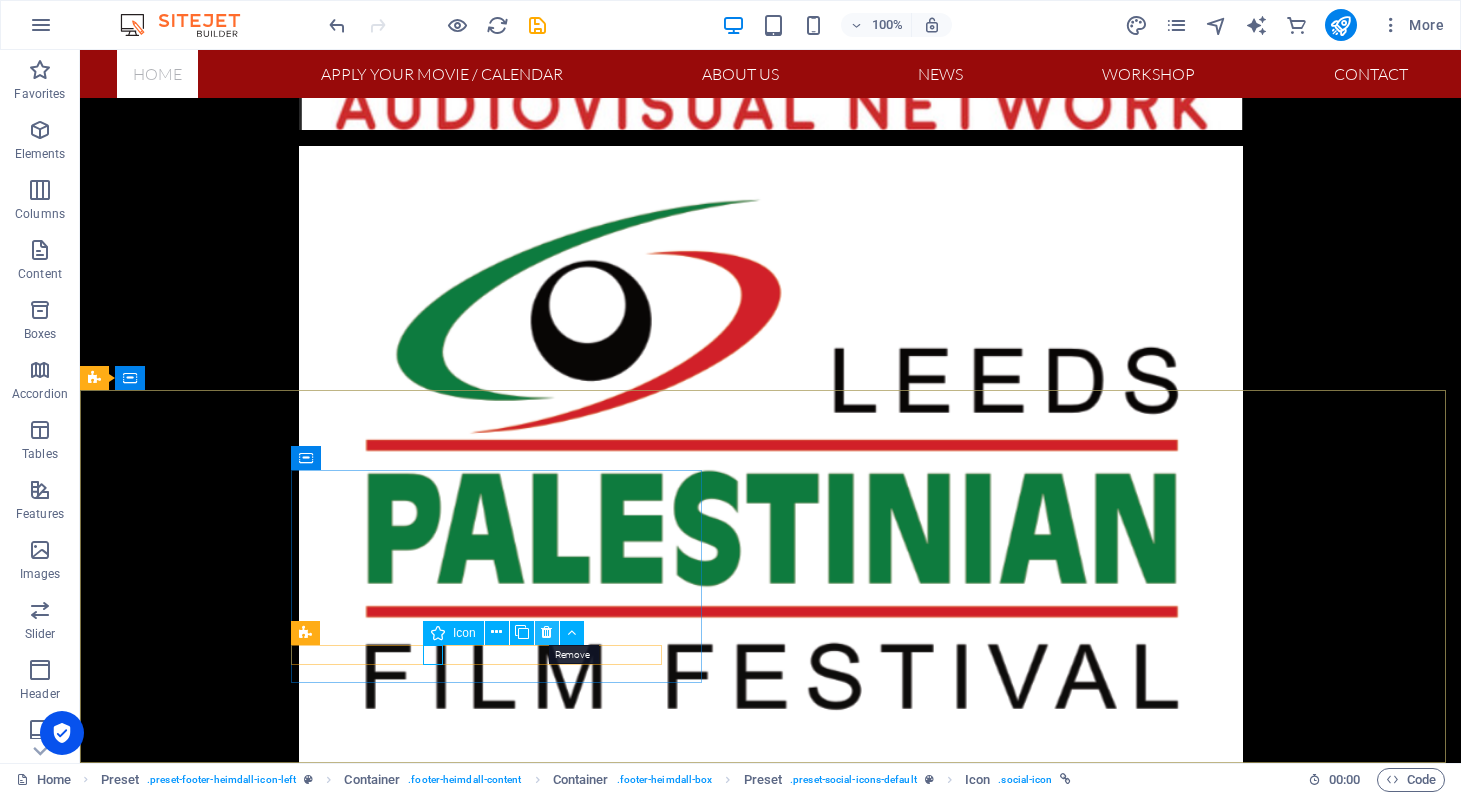 click at bounding box center [546, 632] 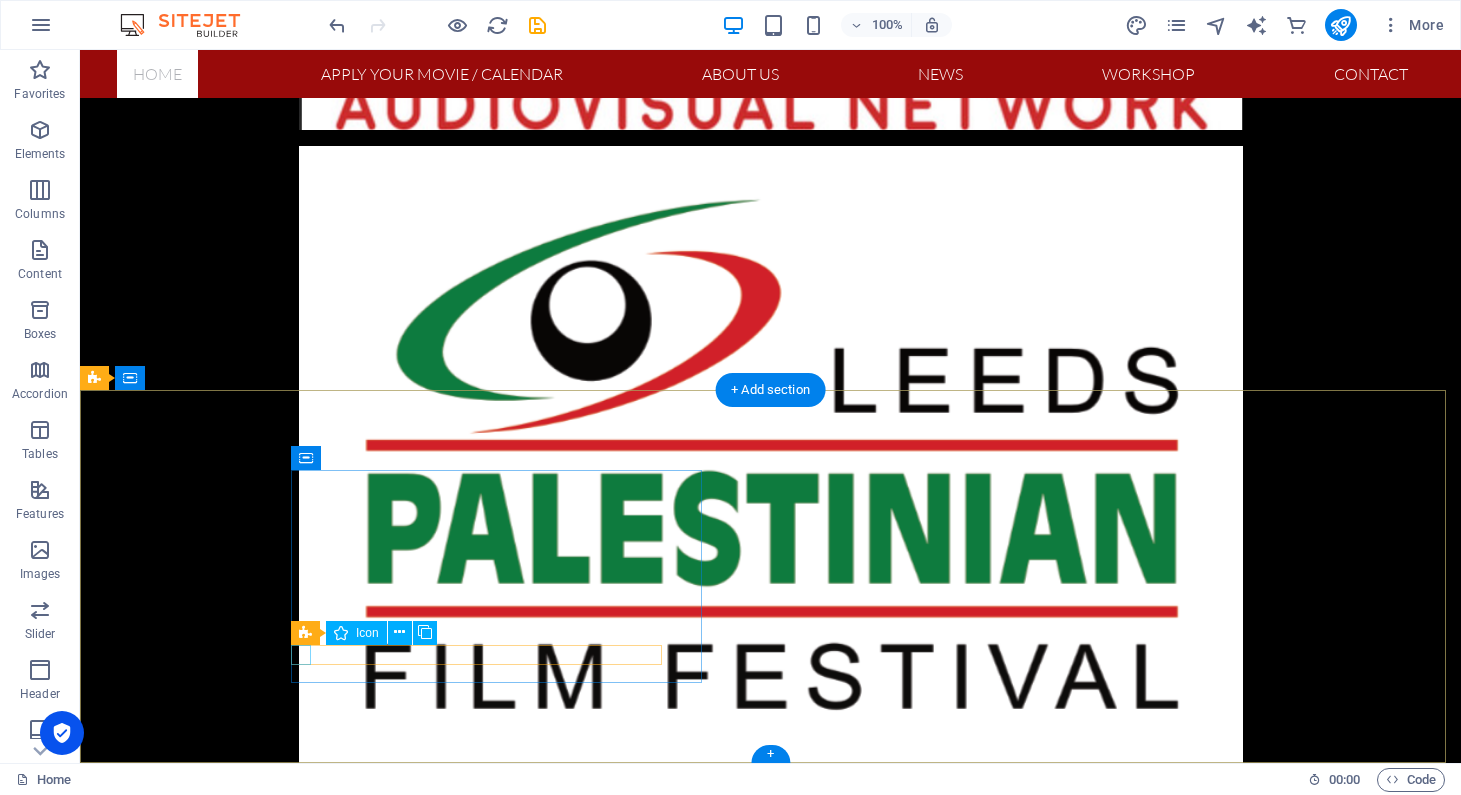 click at bounding box center (548, 2145) 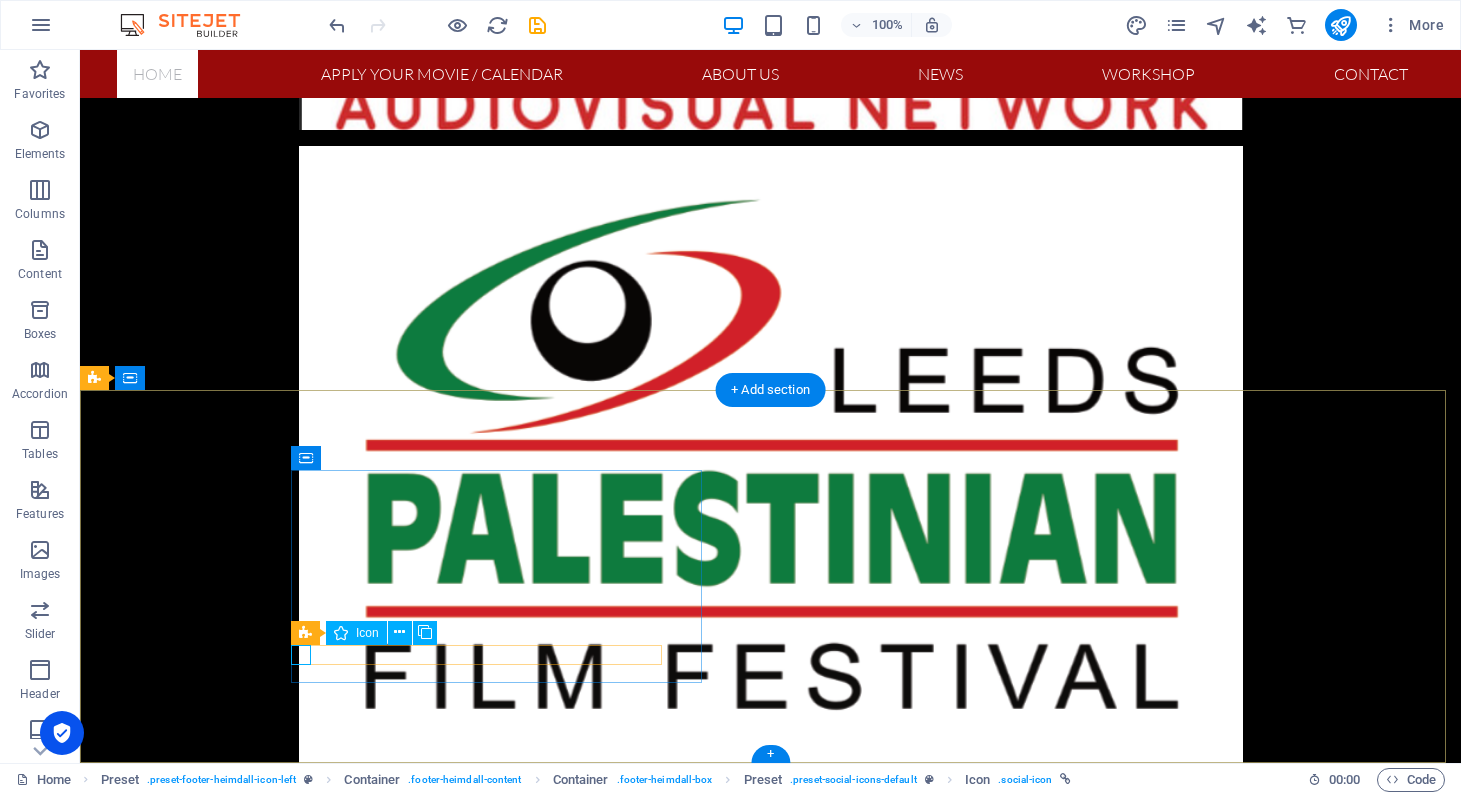 click at bounding box center [548, 2145] 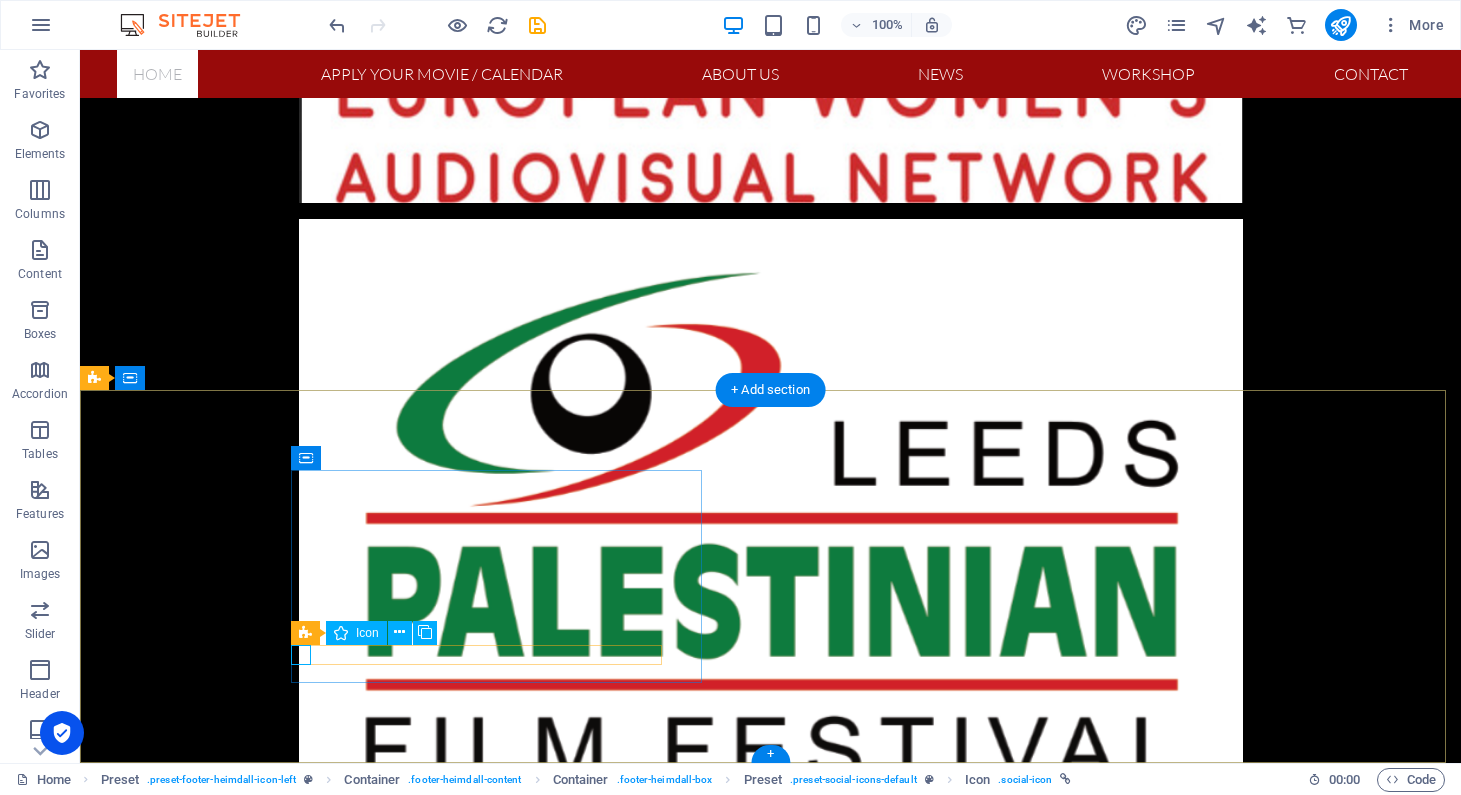 select on "xMidYMid" 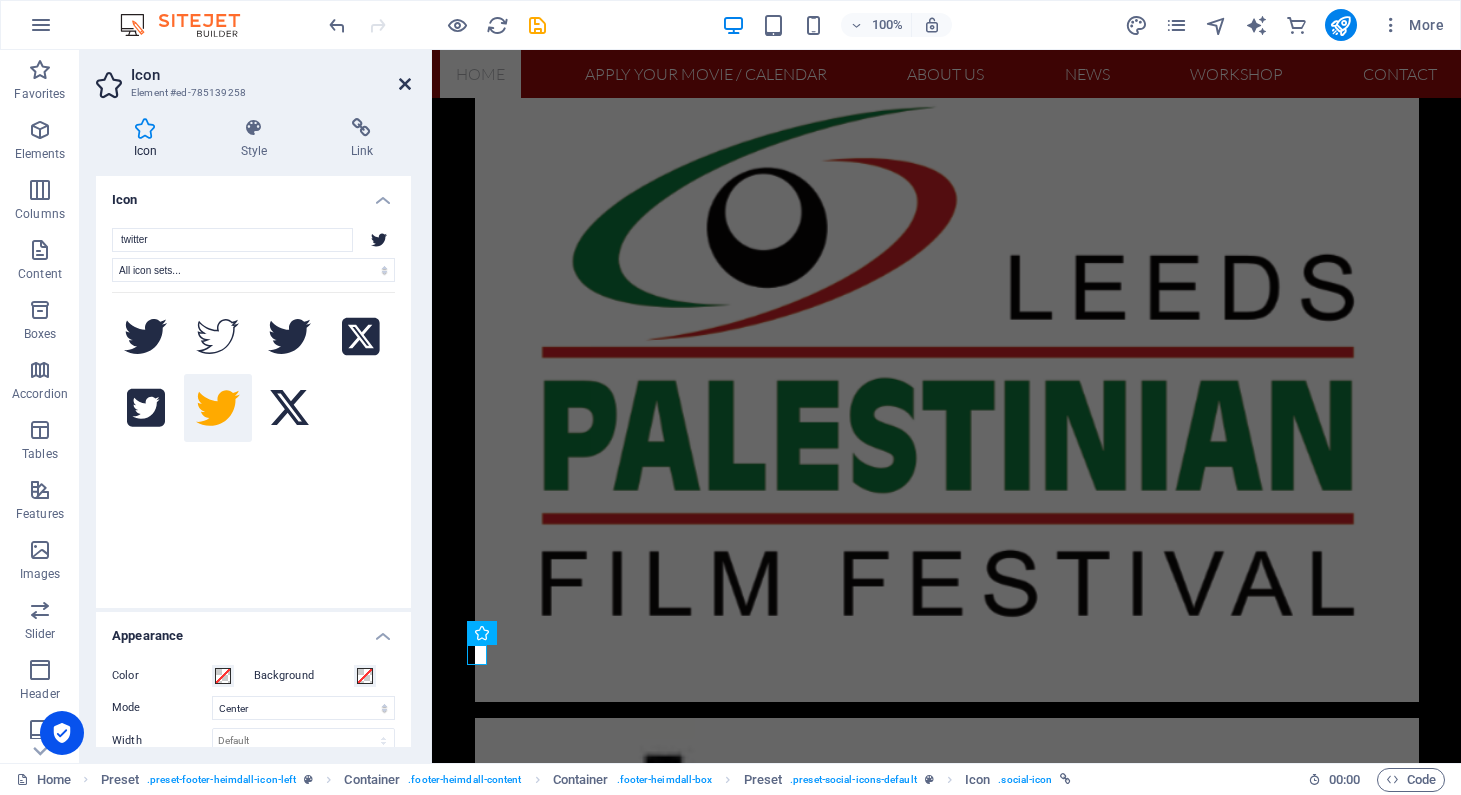 click at bounding box center (405, 84) 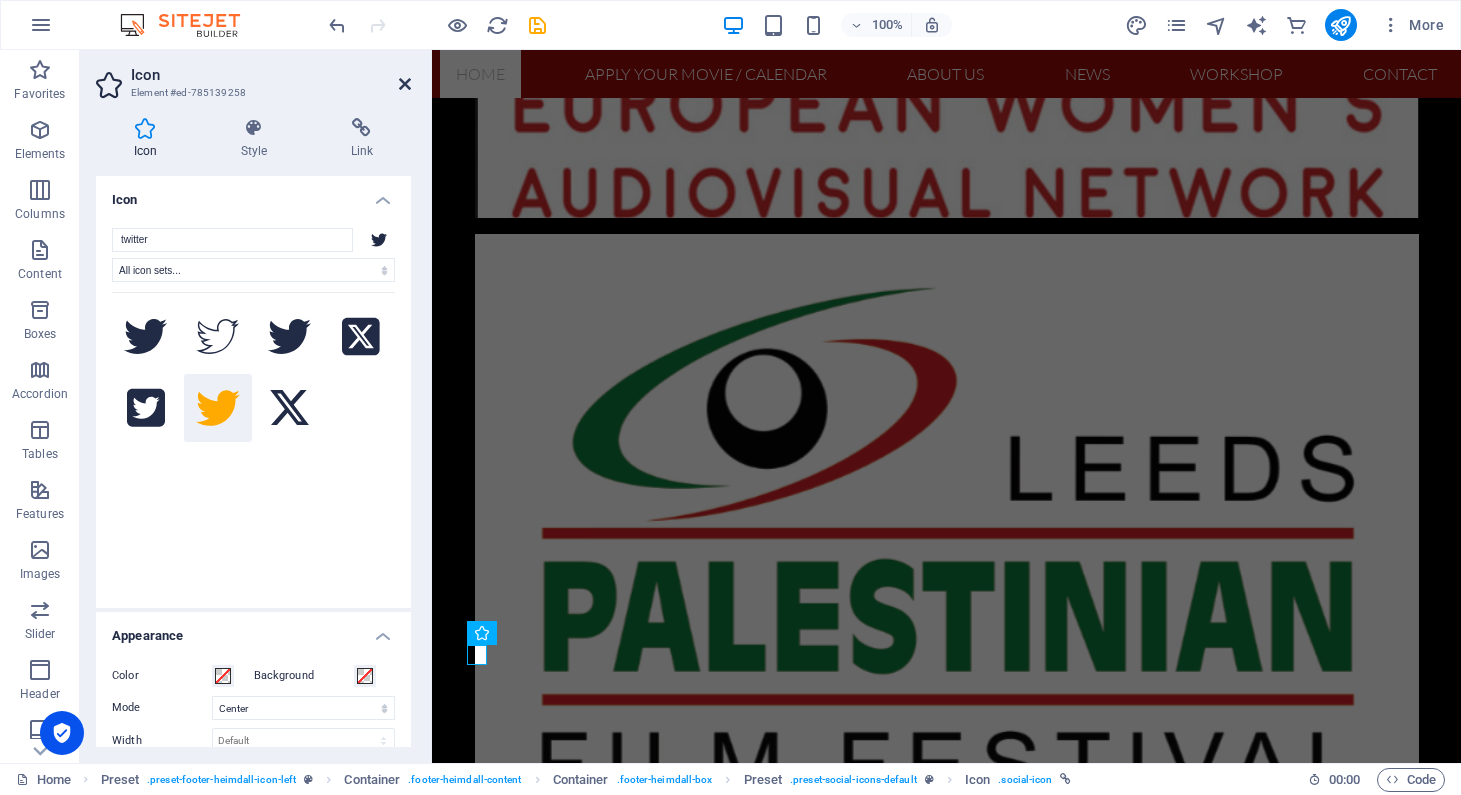 scroll, scrollTop: 6129, scrollLeft: 0, axis: vertical 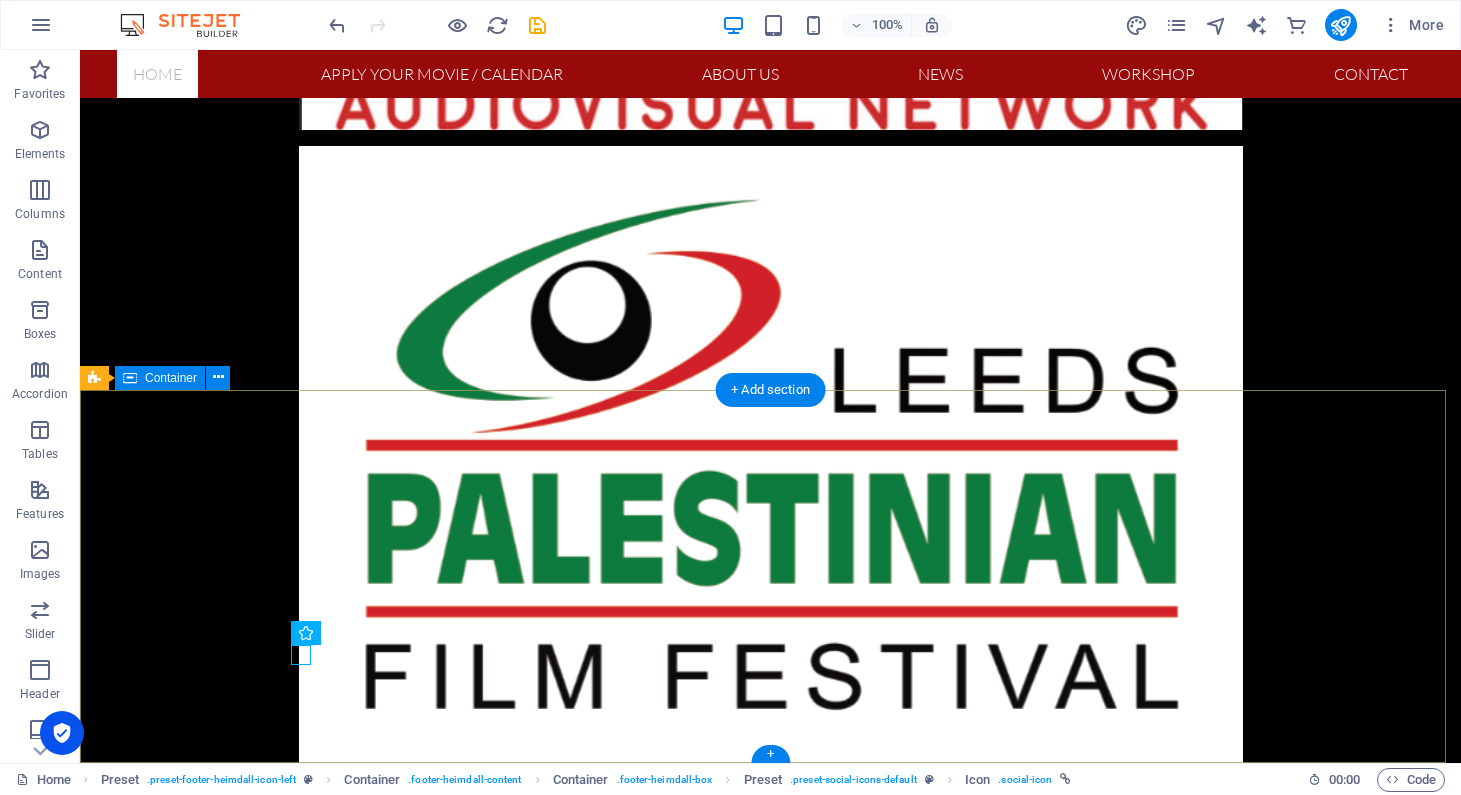 click on "Gaza International Women's Film Festival Navigation Home Apply your movie / calendar About us News WORKSHOP Contact Contact [PERSON_NAME]  / [PERSON_NAME][GEOGRAPHIC_DATA][PERSON_NAME] Phone:  + 97056735422 Mobil:  [PHONE_NUMBER] [EMAIL_ADDRESS][DOMAIN_NAME] Legal Notice  |  Privacy" at bounding box center [770, 2285] 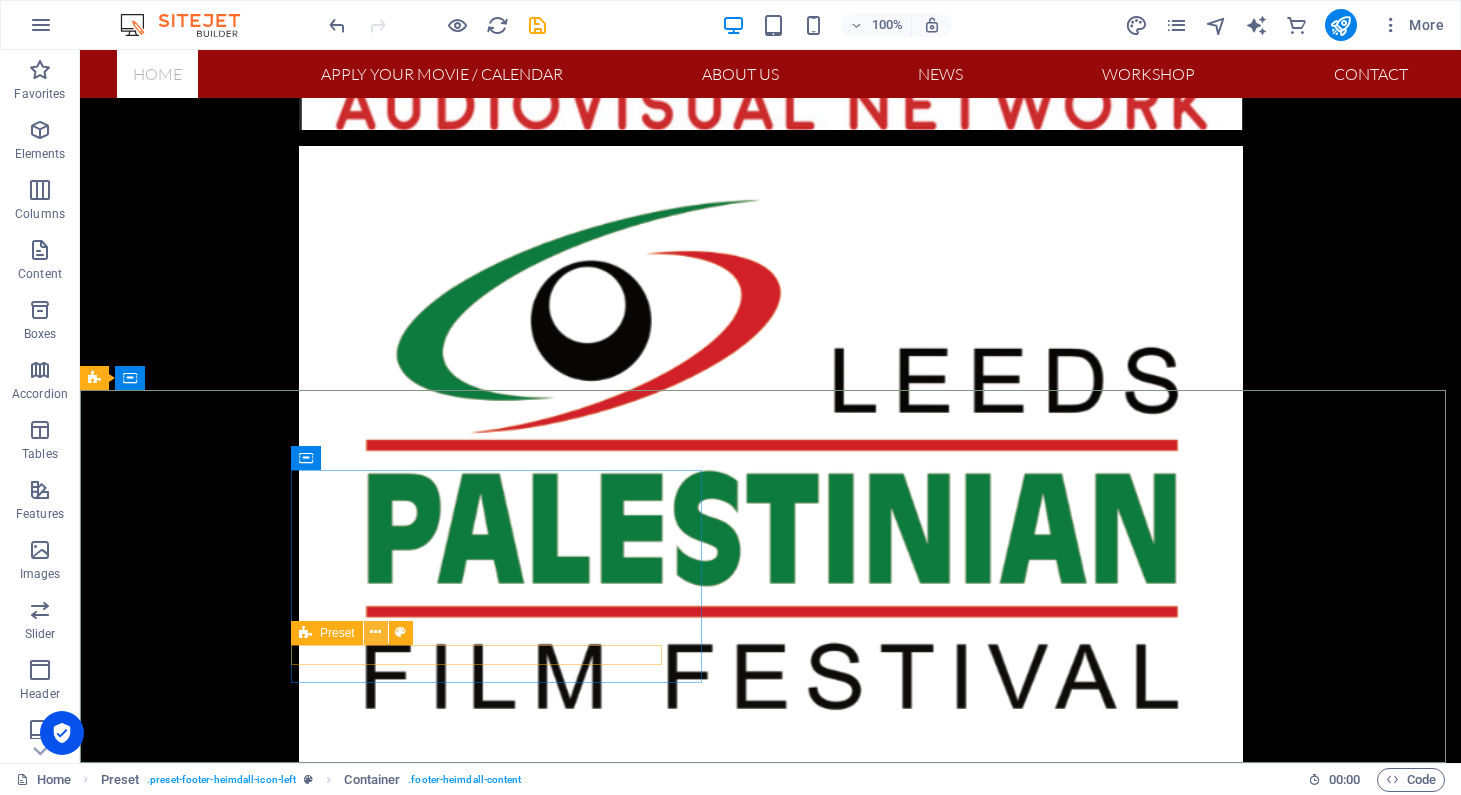 click at bounding box center (375, 632) 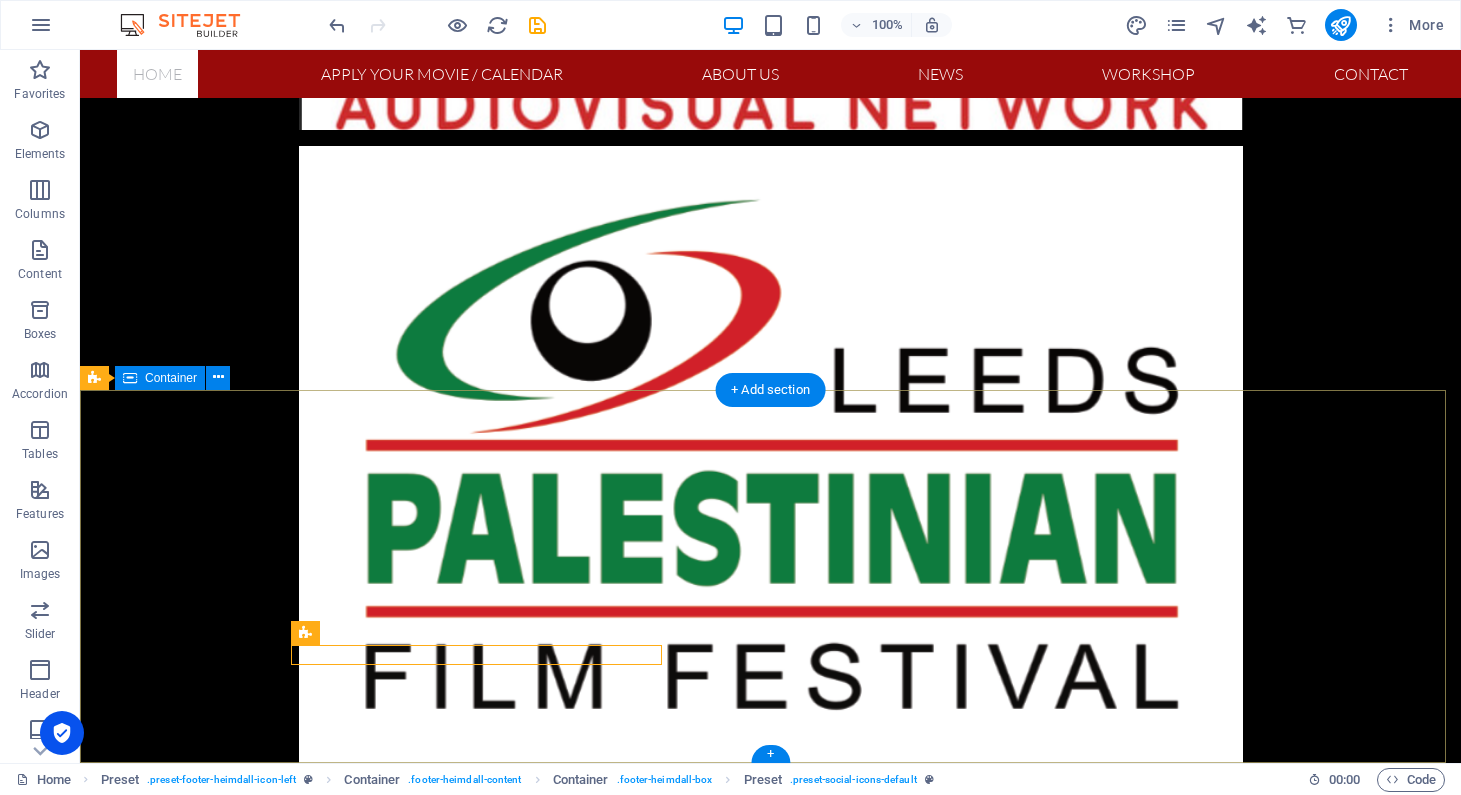 click on "Gaza International Women's Film Festival Navigation Home Apply your movie / calendar About us News WORKSHOP Contact Contact [PERSON_NAME]  / [PERSON_NAME][GEOGRAPHIC_DATA][PERSON_NAME] Phone:  + 97056735422 Mobil:  [PHONE_NUMBER] [EMAIL_ADDRESS][DOMAIN_NAME] Legal Notice  |  Privacy" at bounding box center (770, 2285) 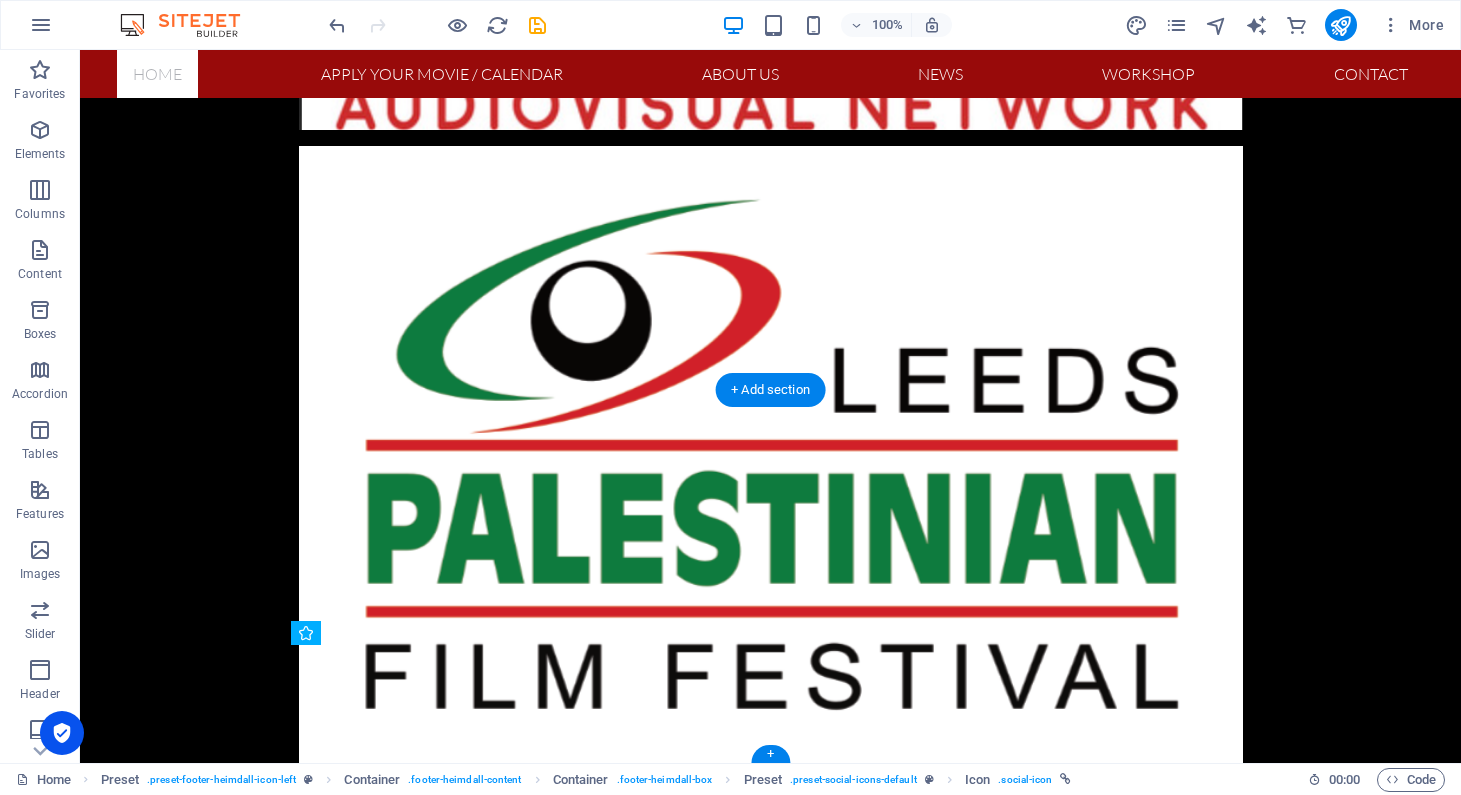 drag, startPoint x: 303, startPoint y: 657, endPoint x: 383, endPoint y: 655, distance: 80.024994 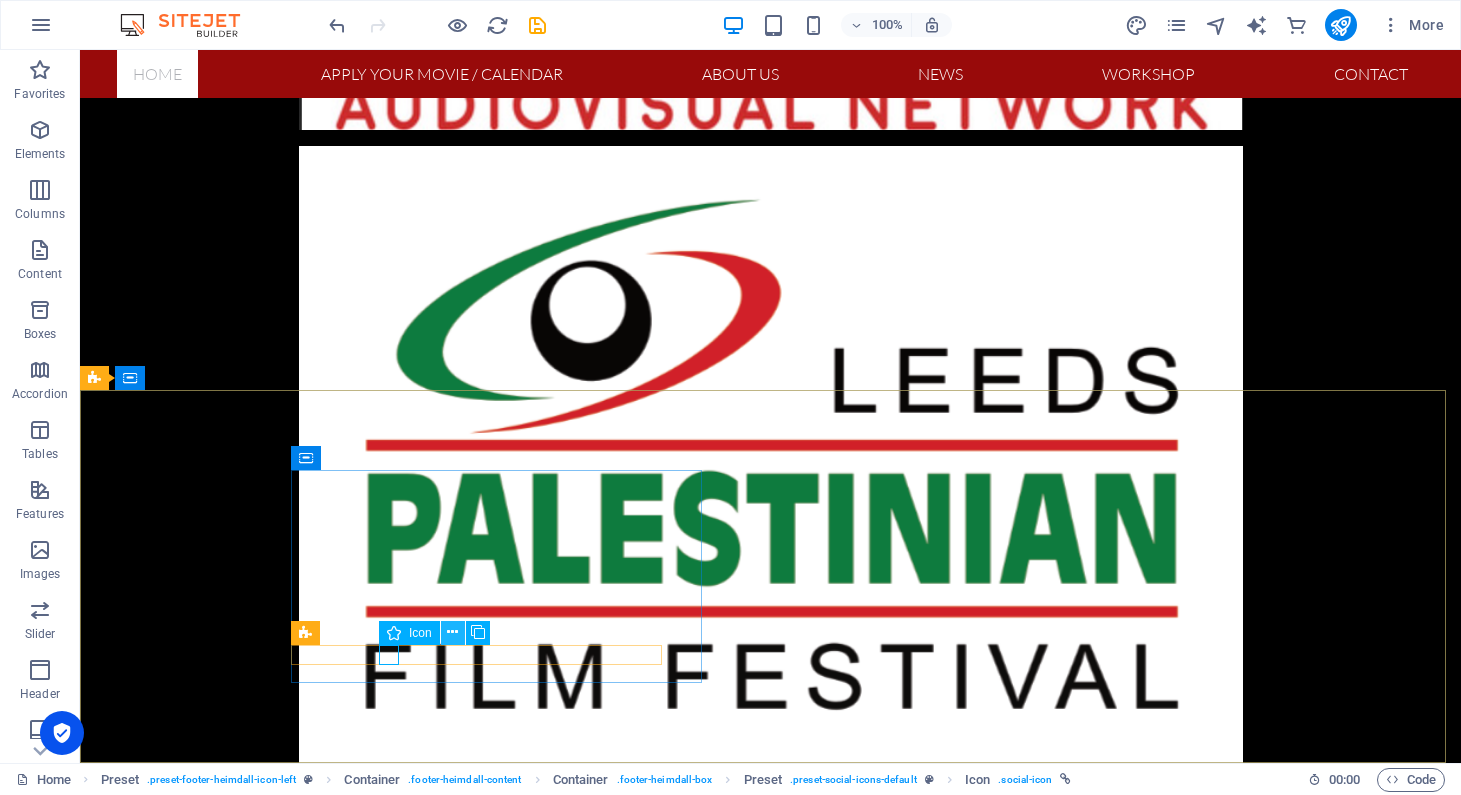 click at bounding box center [452, 632] 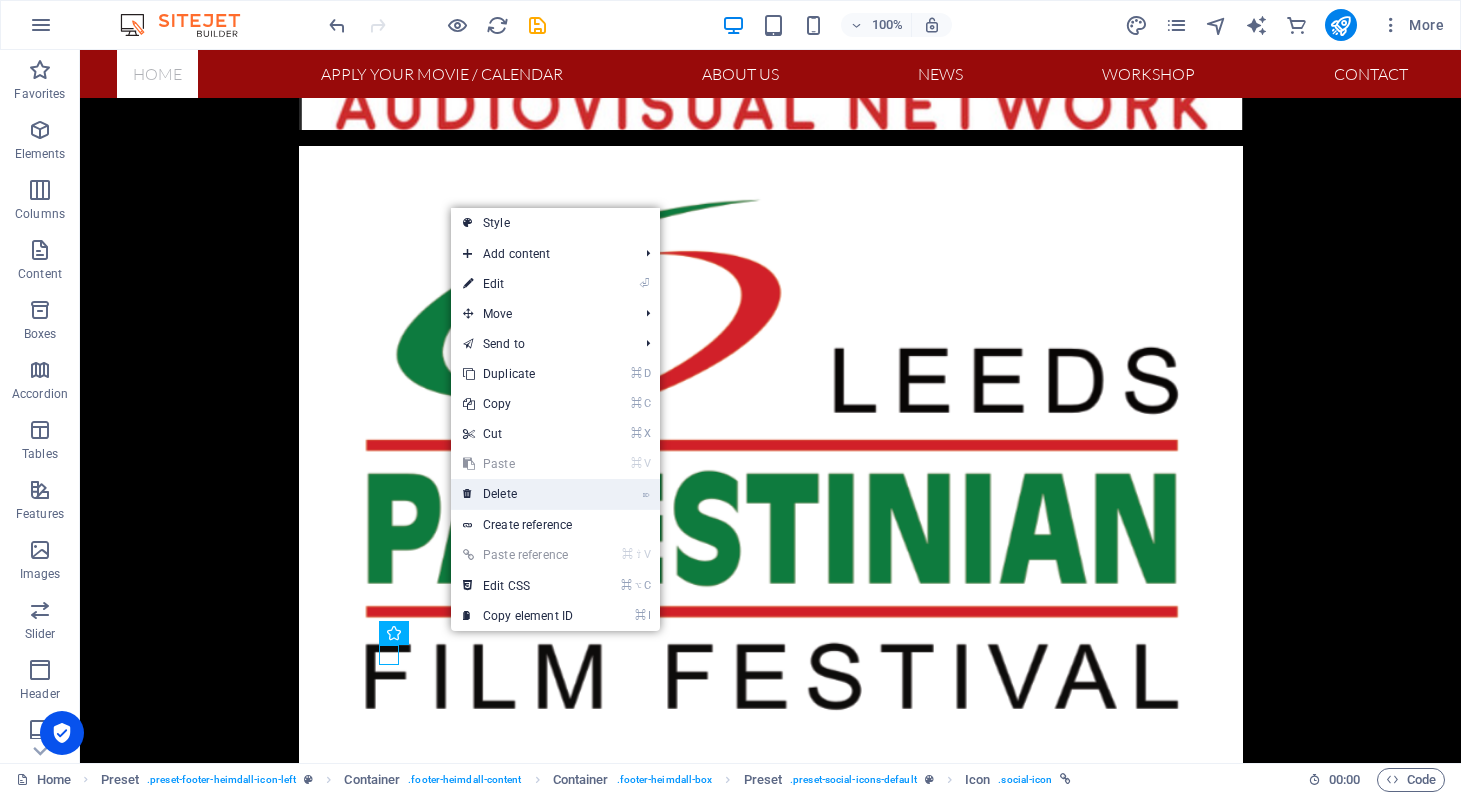 click on "⌦  Delete" at bounding box center (518, 494) 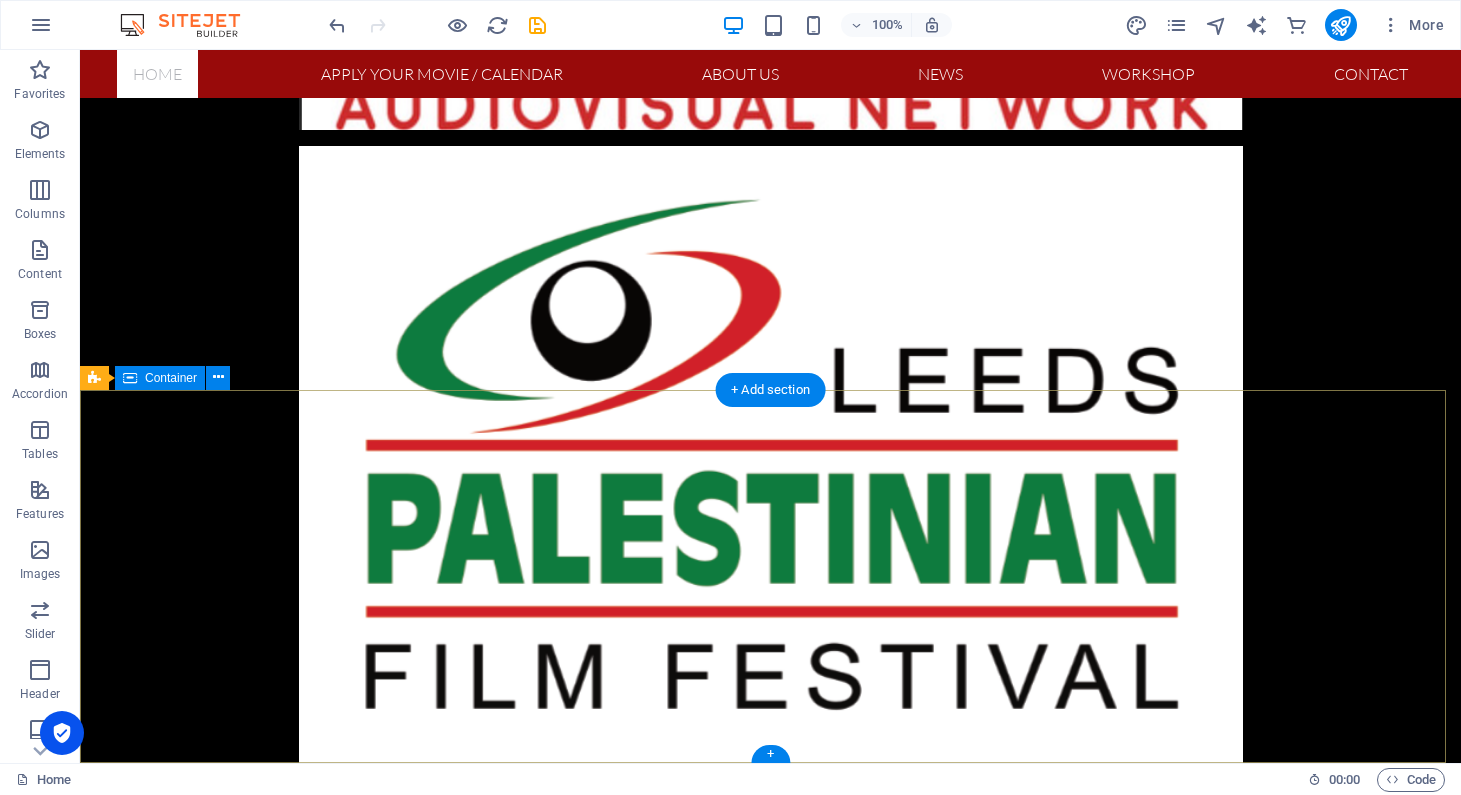 click on "Gaza International Women's Film Festival Navigation Home Apply your movie / calendar About us News WORKSHOP Contact Contact [PERSON_NAME]  / [PERSON_NAME][GEOGRAPHIC_DATA][PERSON_NAME] Phone:  + 97056735422 Mobil:  [PHONE_NUMBER] [EMAIL_ADDRESS][DOMAIN_NAME] Legal Notice  |  Privacy" at bounding box center [770, 2269] 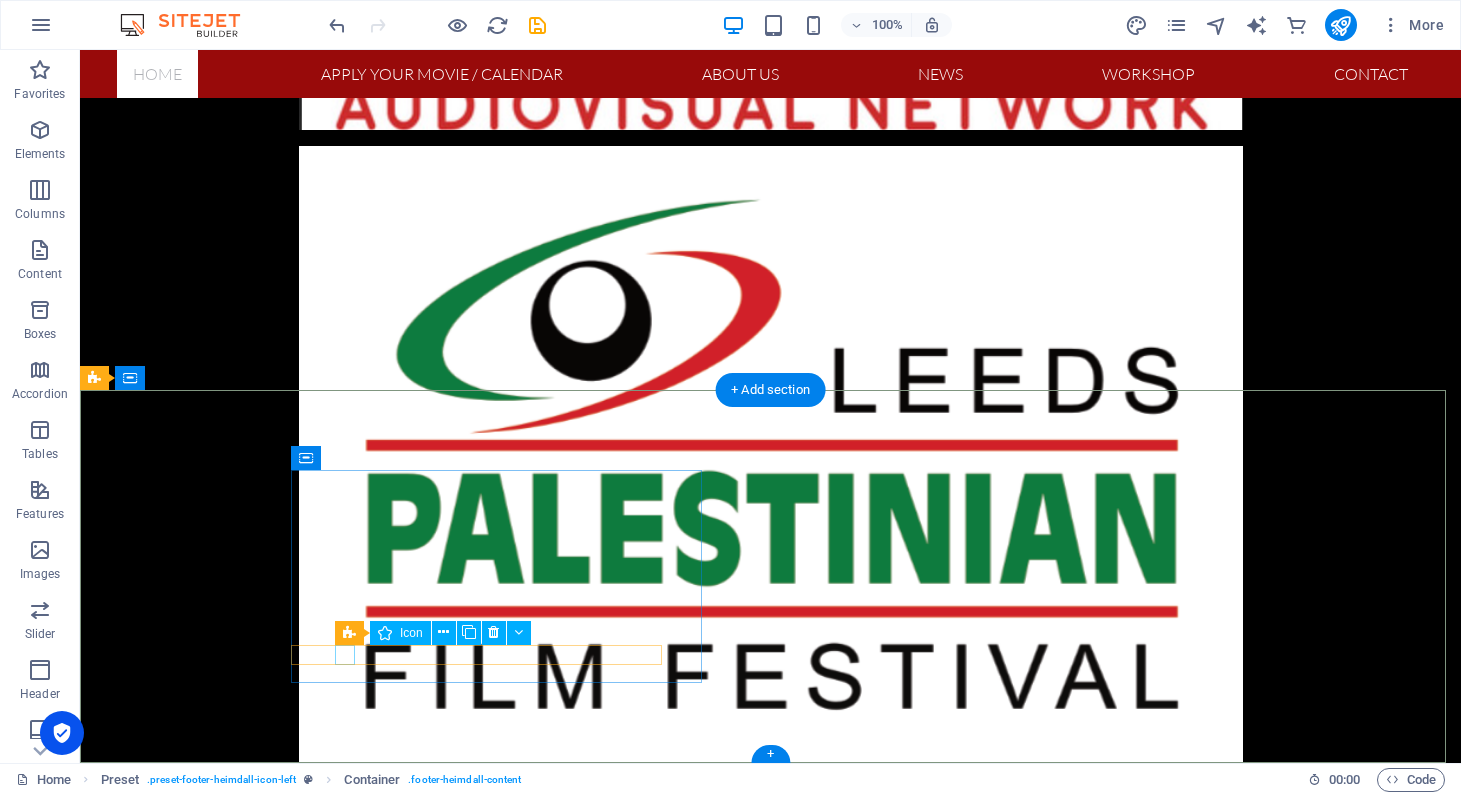 click at bounding box center (548, 2177) 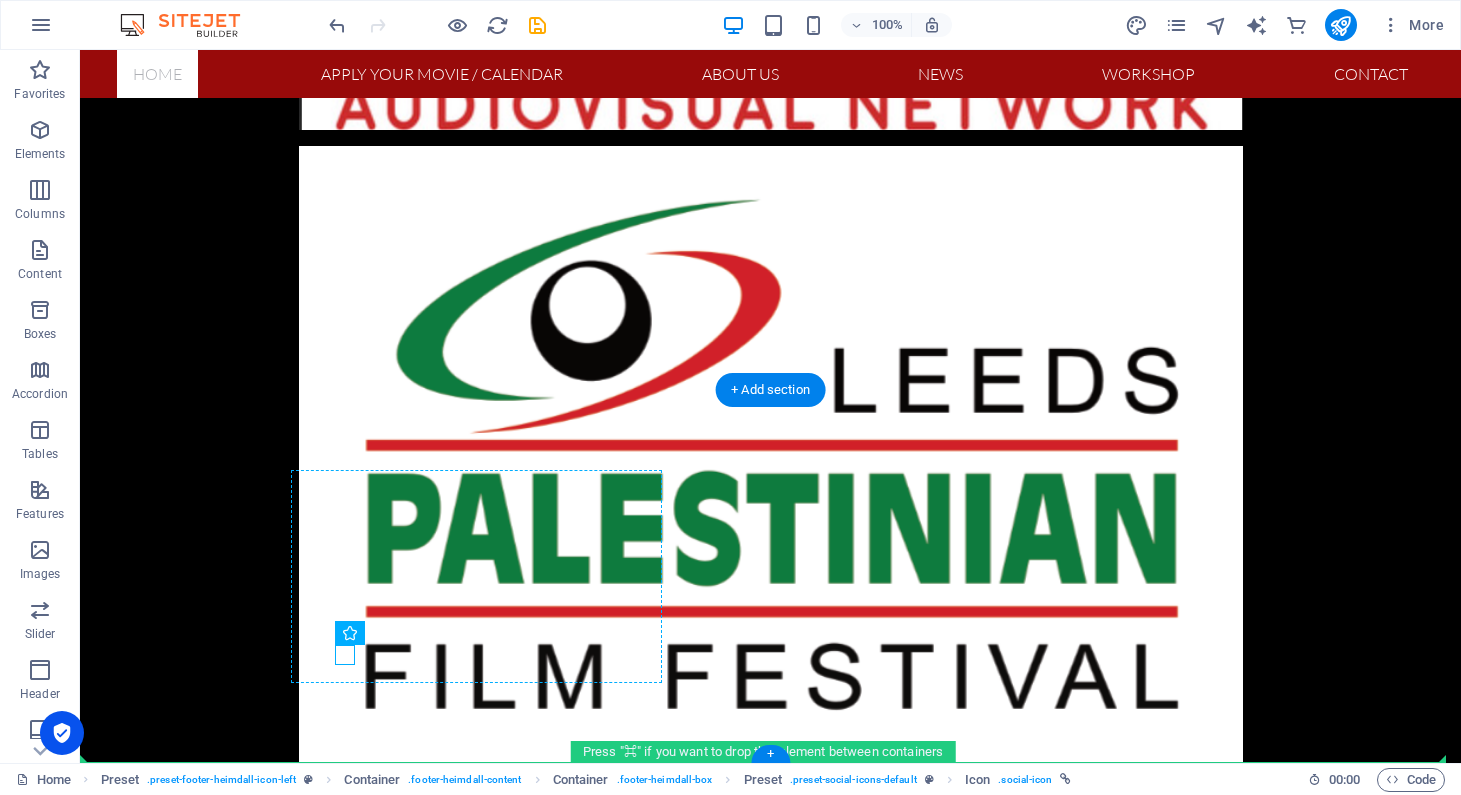 drag, startPoint x: 342, startPoint y: 655, endPoint x: 382, endPoint y: 655, distance: 40 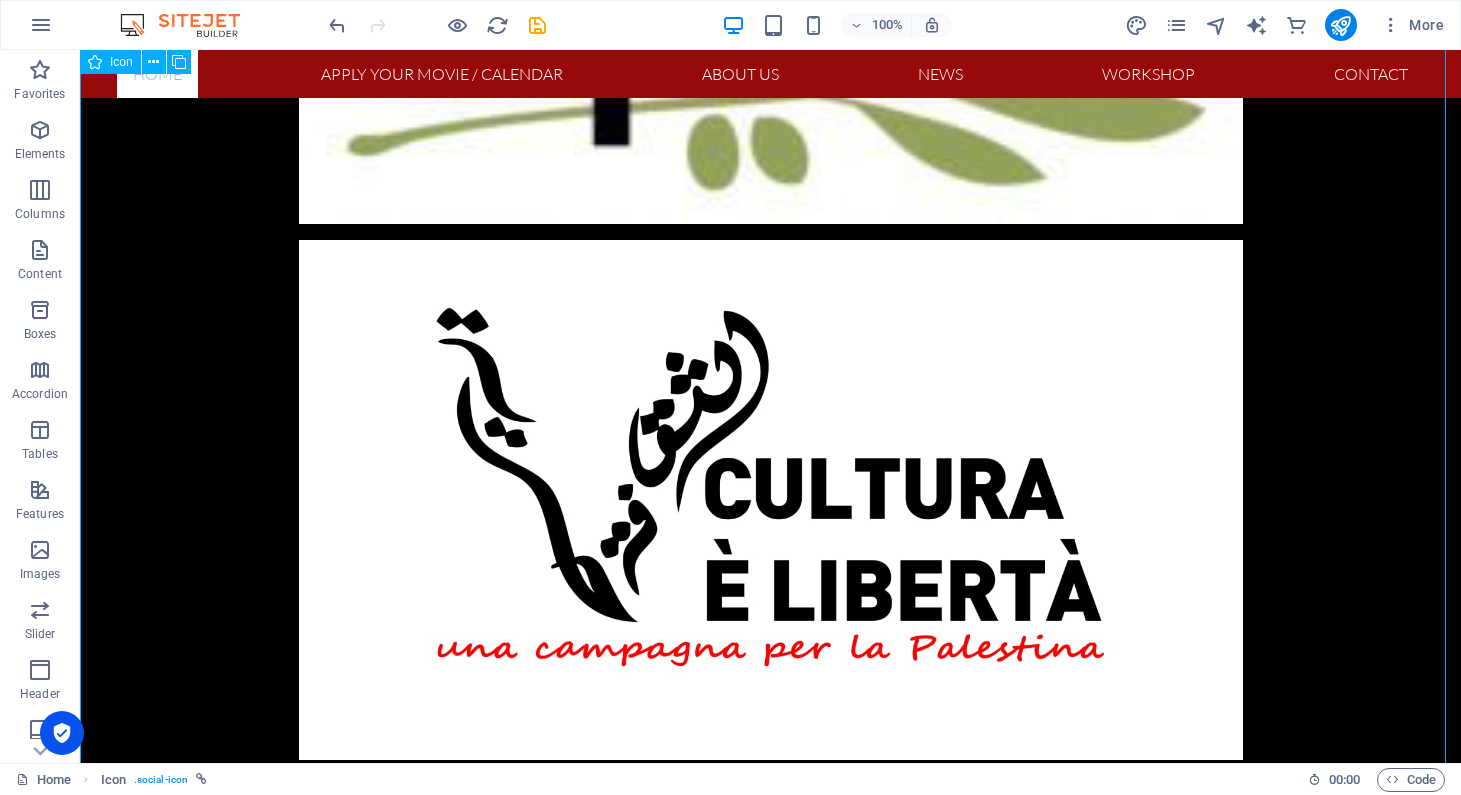 scroll, scrollTop: 6130, scrollLeft: 0, axis: vertical 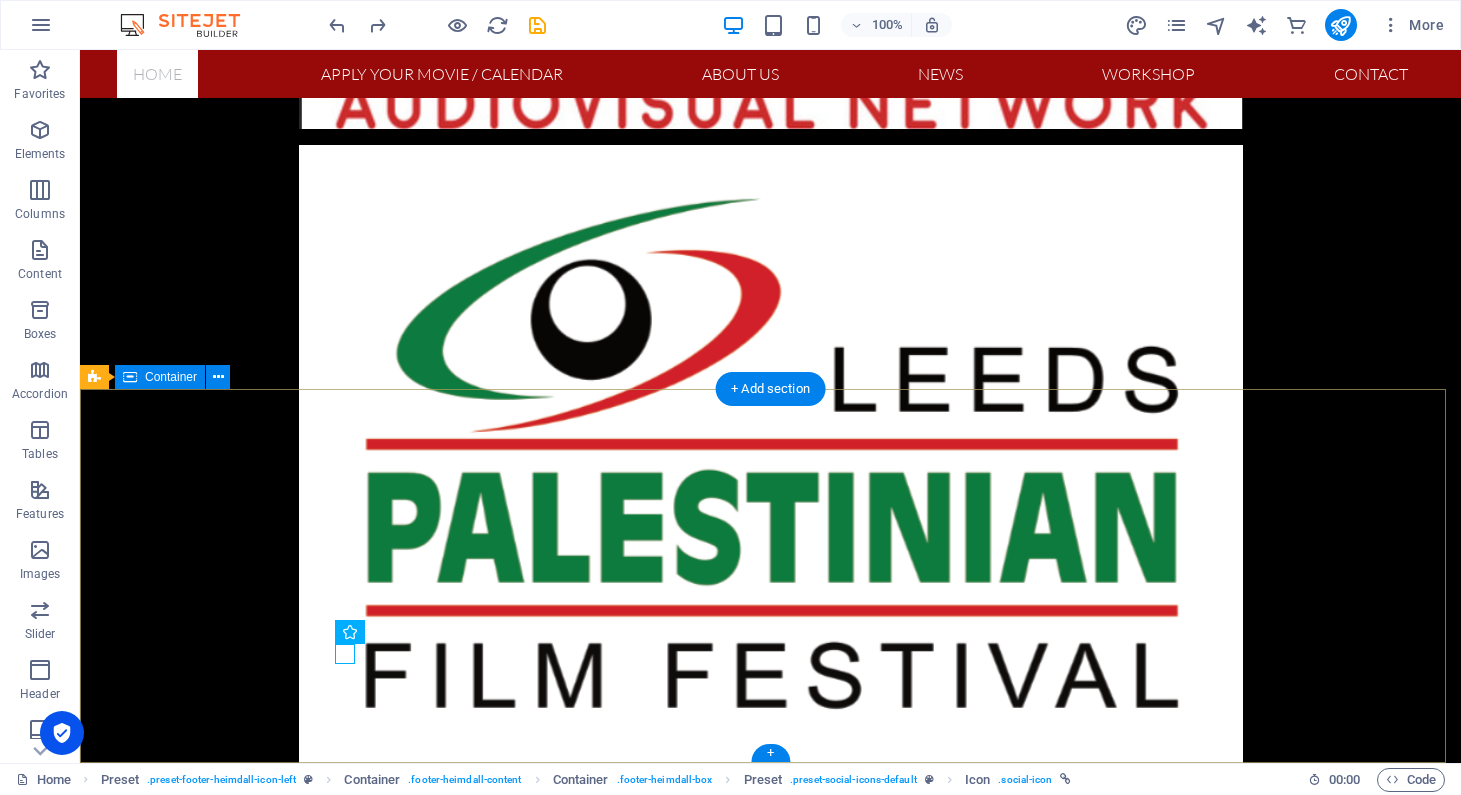 click on "Gaza International Women's Film Festival Navigation Home Apply your movie / calendar About us News WORKSHOP Contact Contact [PERSON_NAME]  / [PERSON_NAME][GEOGRAPHIC_DATA][PERSON_NAME] Phone:  + 97056735422 Mobil:  [PHONE_NUMBER] [EMAIL_ADDRESS][DOMAIN_NAME] Legal Notice  |  Privacy" at bounding box center (770, 2268) 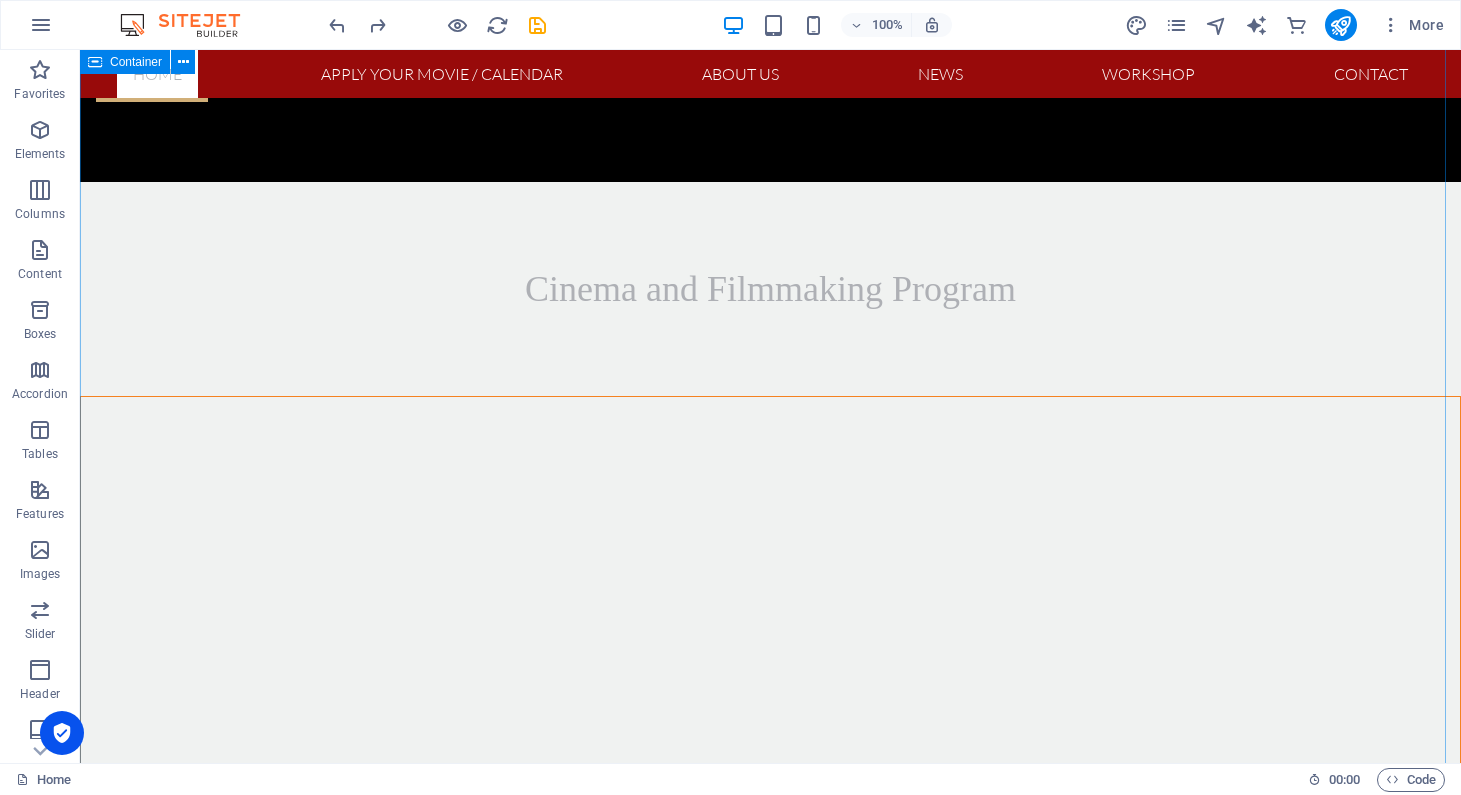 scroll, scrollTop: 3299, scrollLeft: 0, axis: vertical 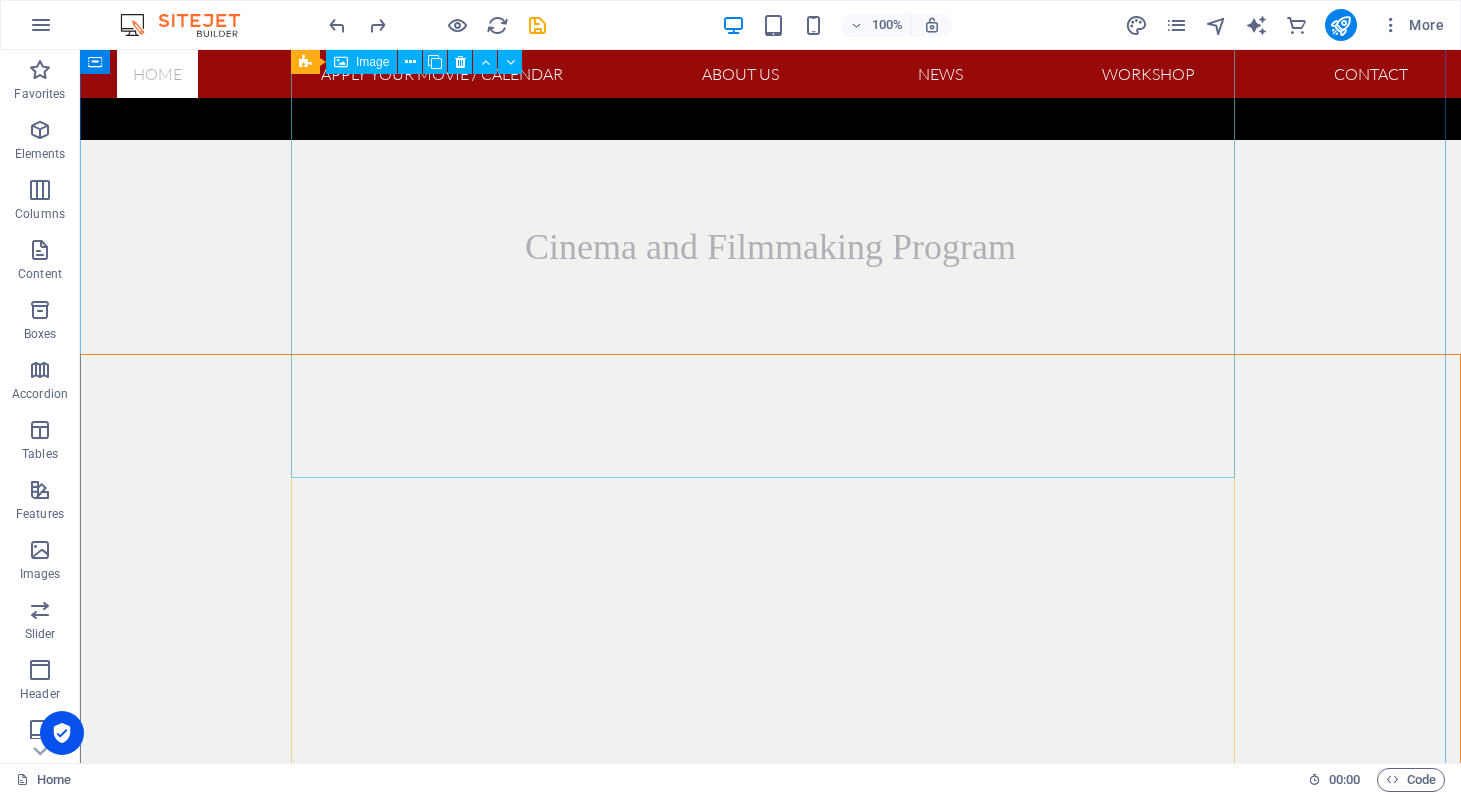 click at bounding box center [771, 1803] 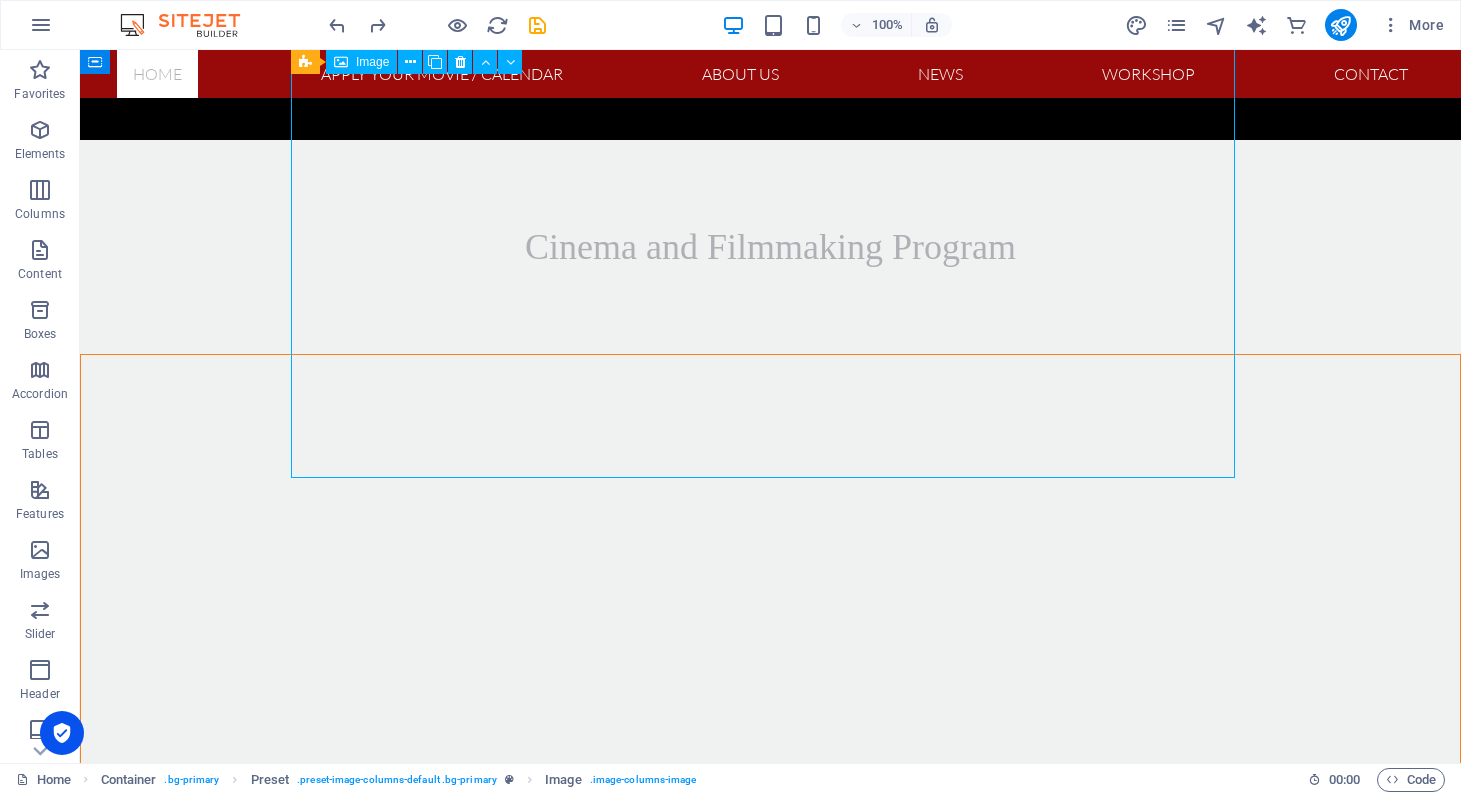 click at bounding box center [771, 1803] 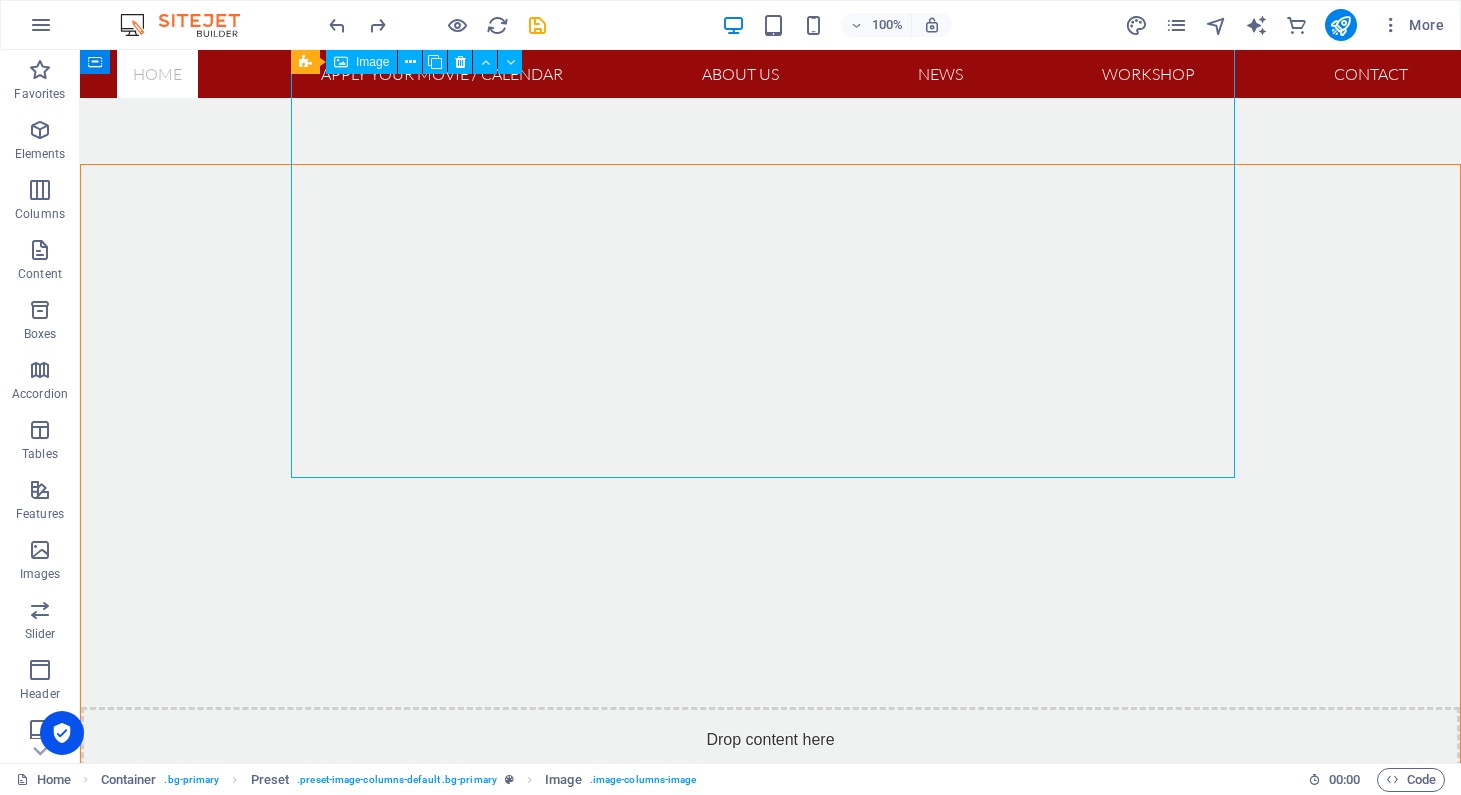 scroll, scrollTop: 3045, scrollLeft: 0, axis: vertical 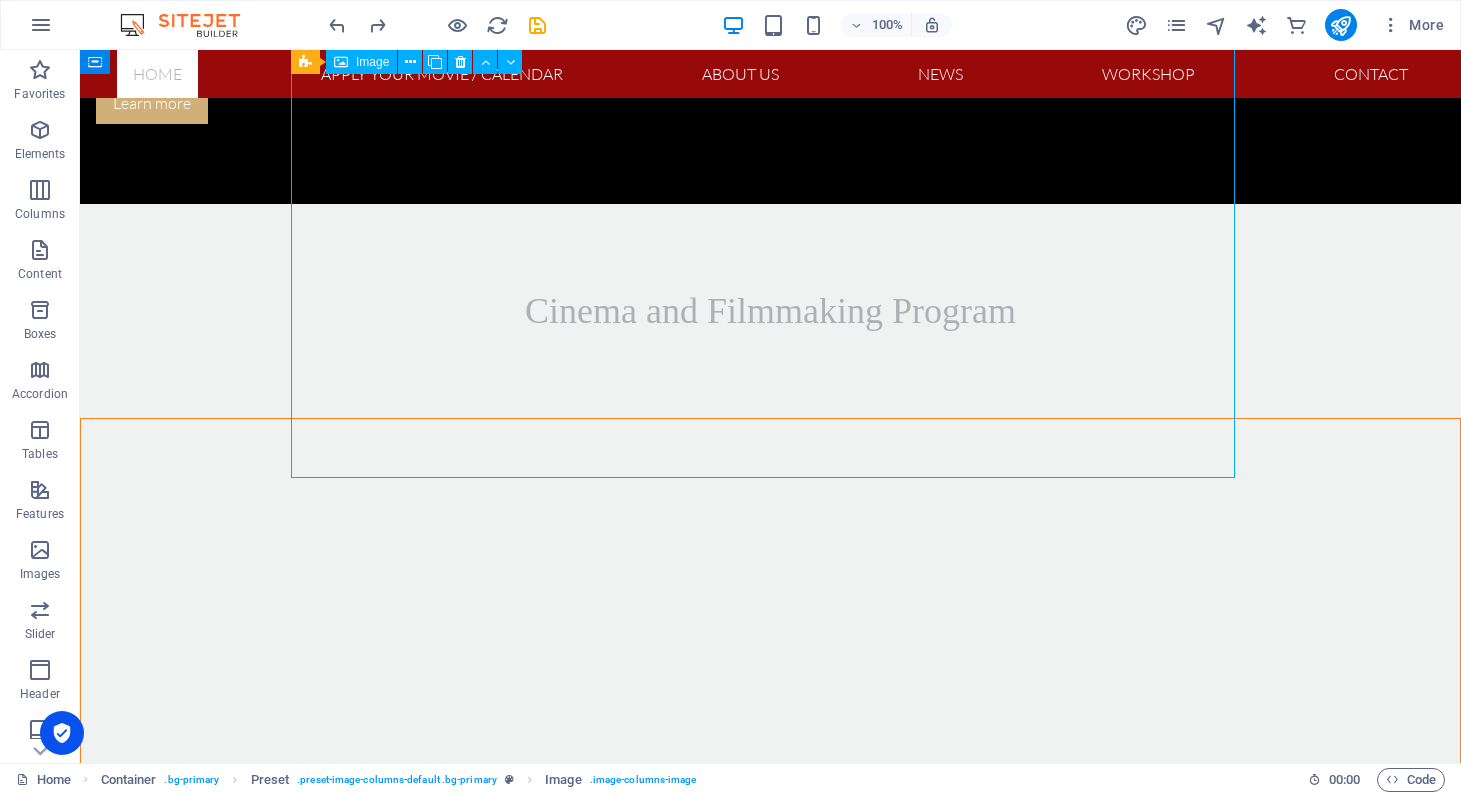 select on "%" 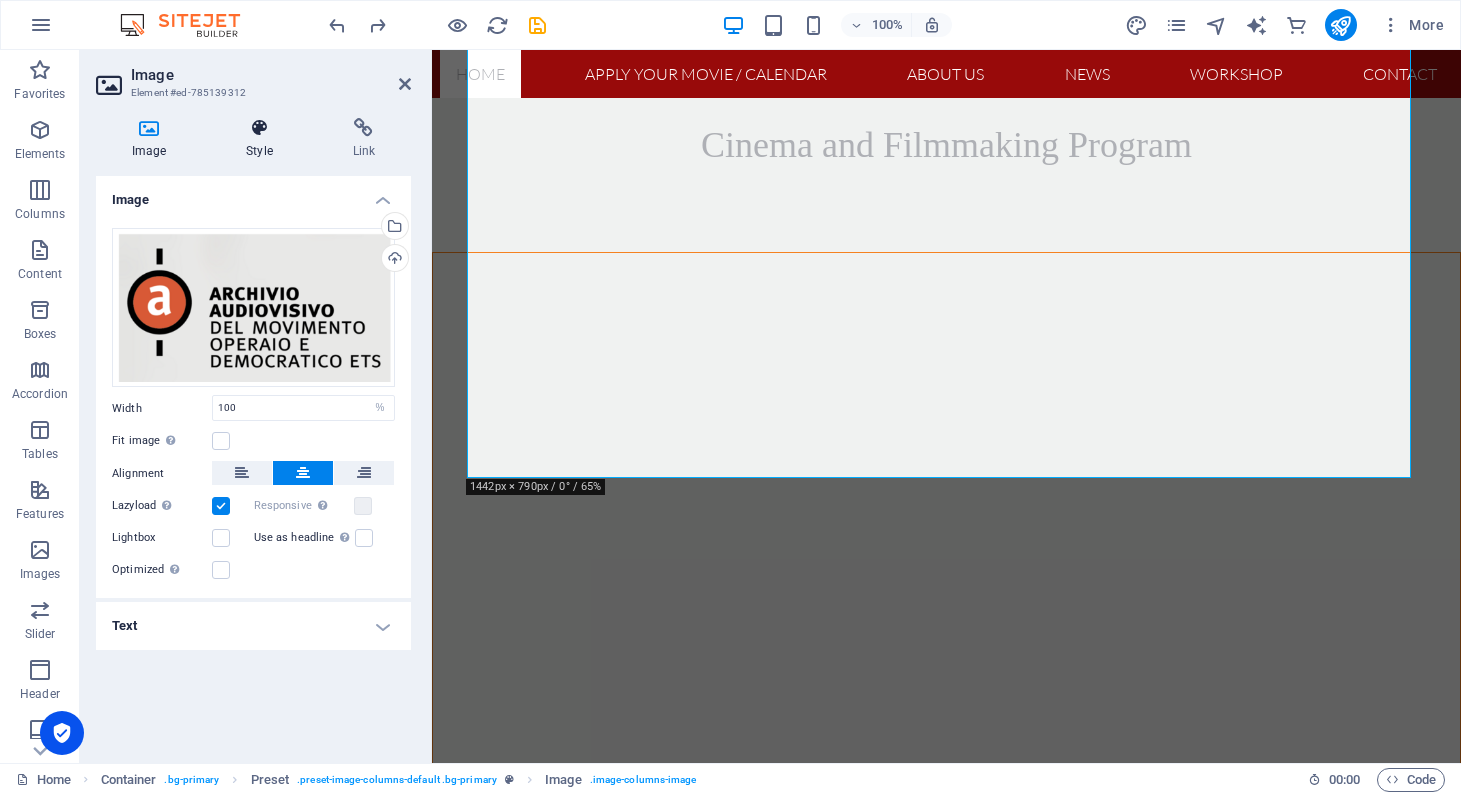 click at bounding box center [259, 128] 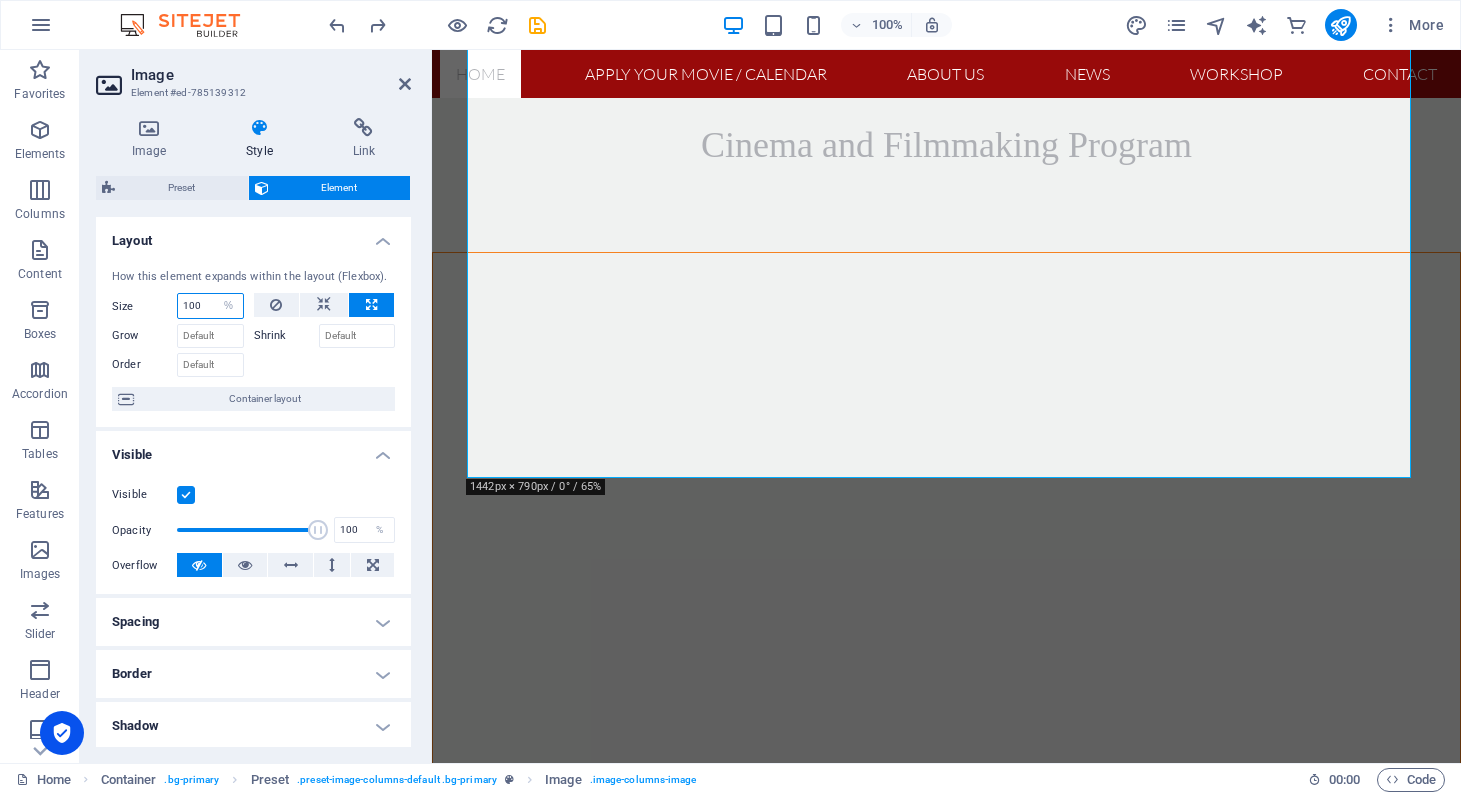drag, startPoint x: 204, startPoint y: 305, endPoint x: 179, endPoint y: 307, distance: 25.079872 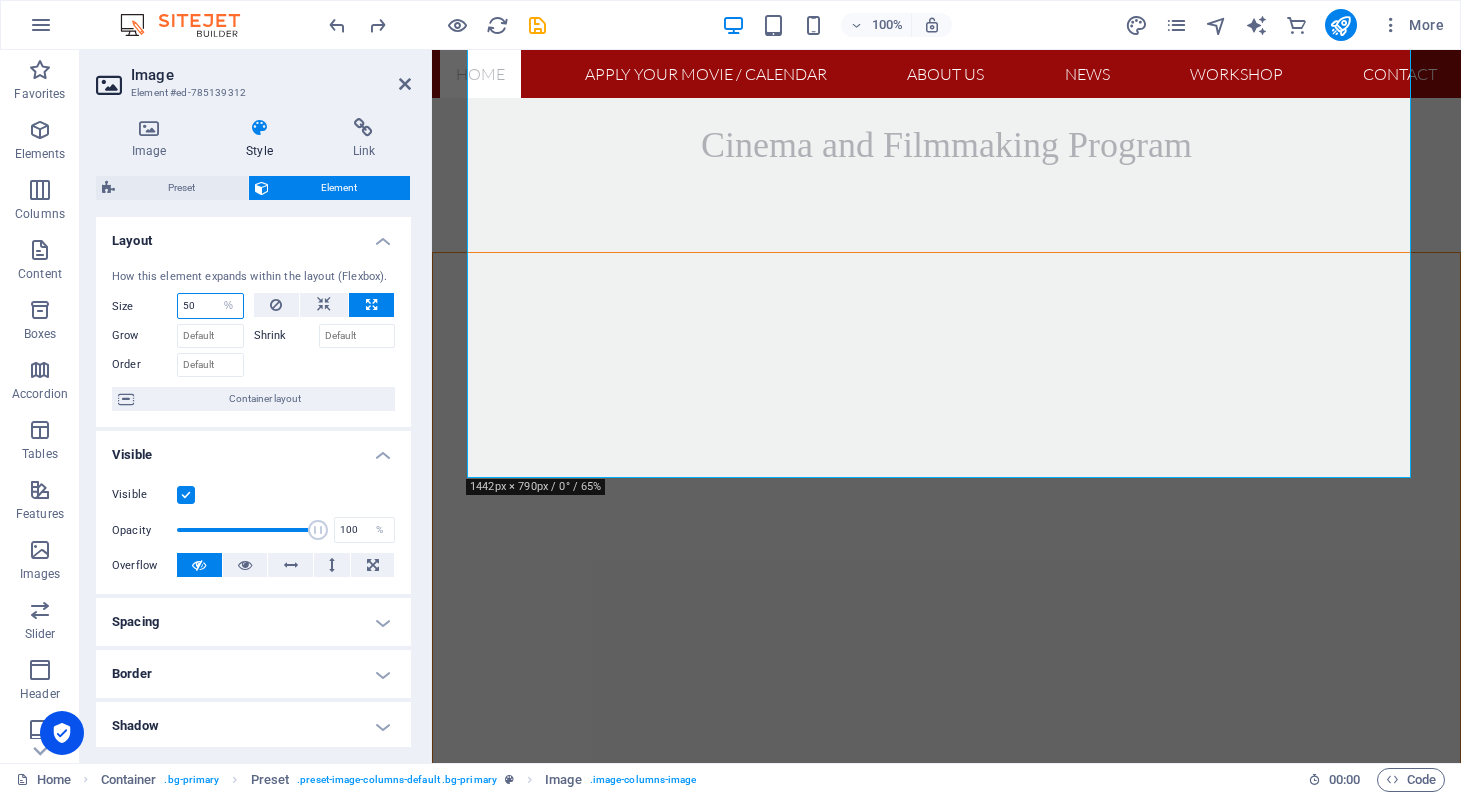 type on "50" 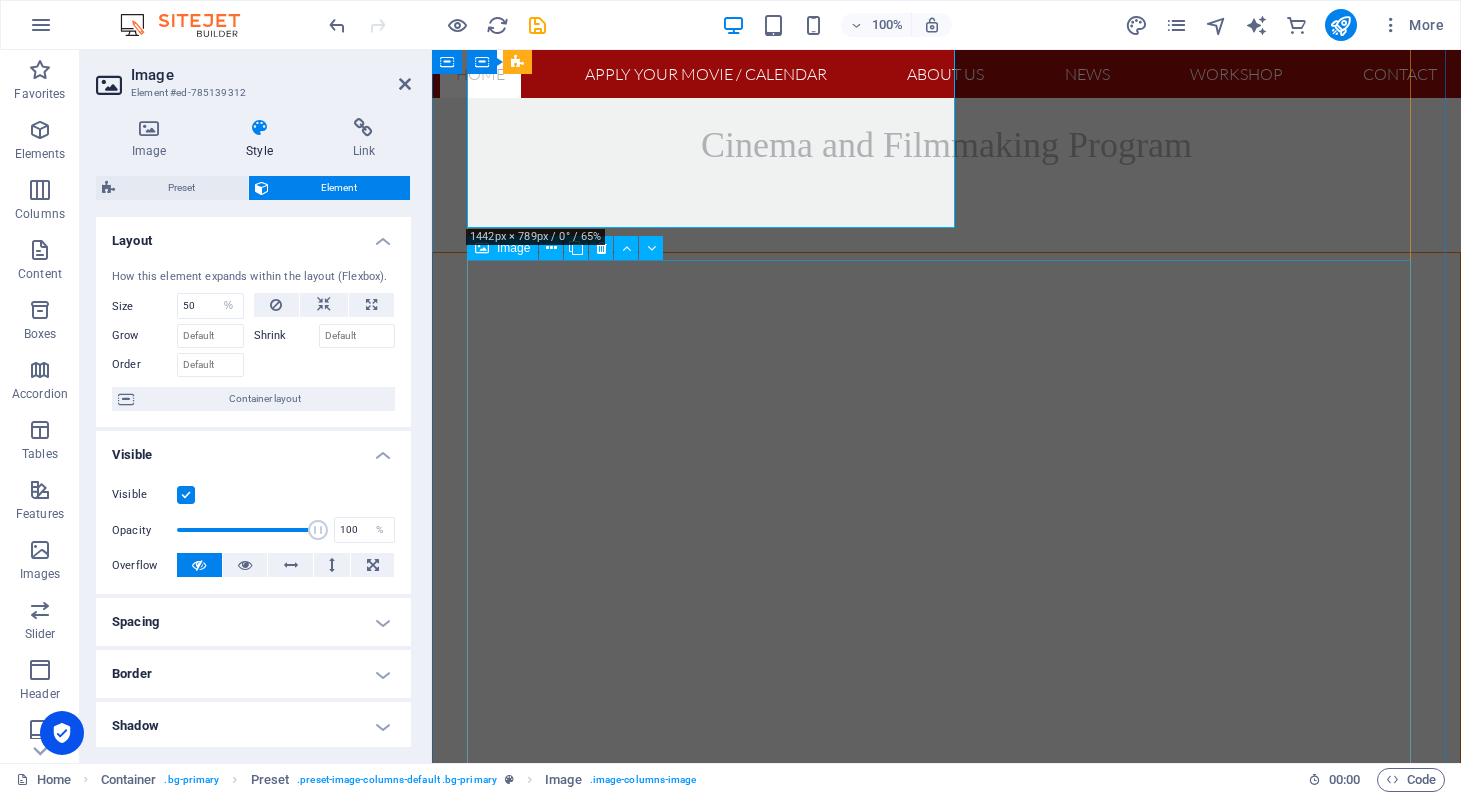 click at bounding box center [947, 2426] 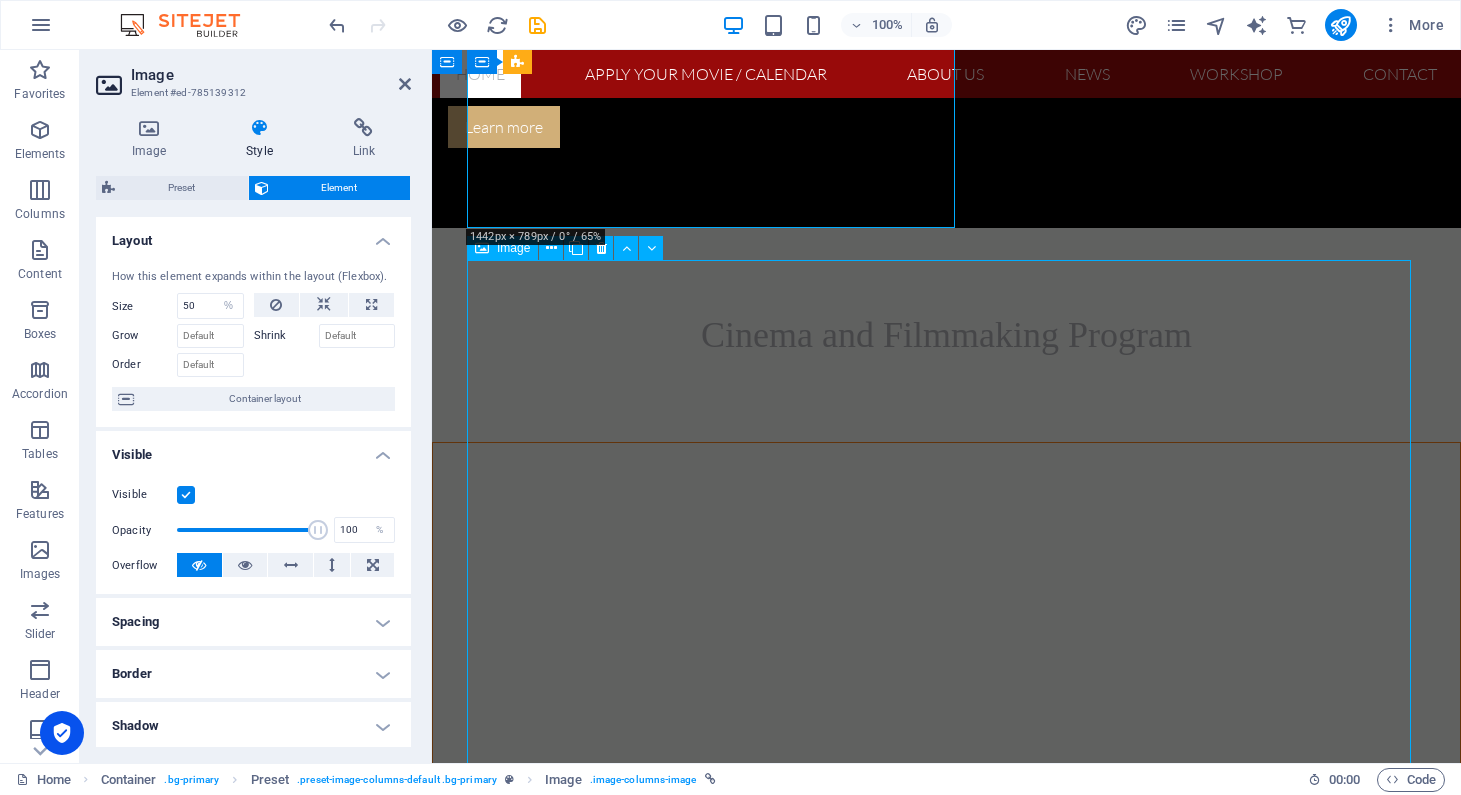 scroll, scrollTop: 3299, scrollLeft: 0, axis: vertical 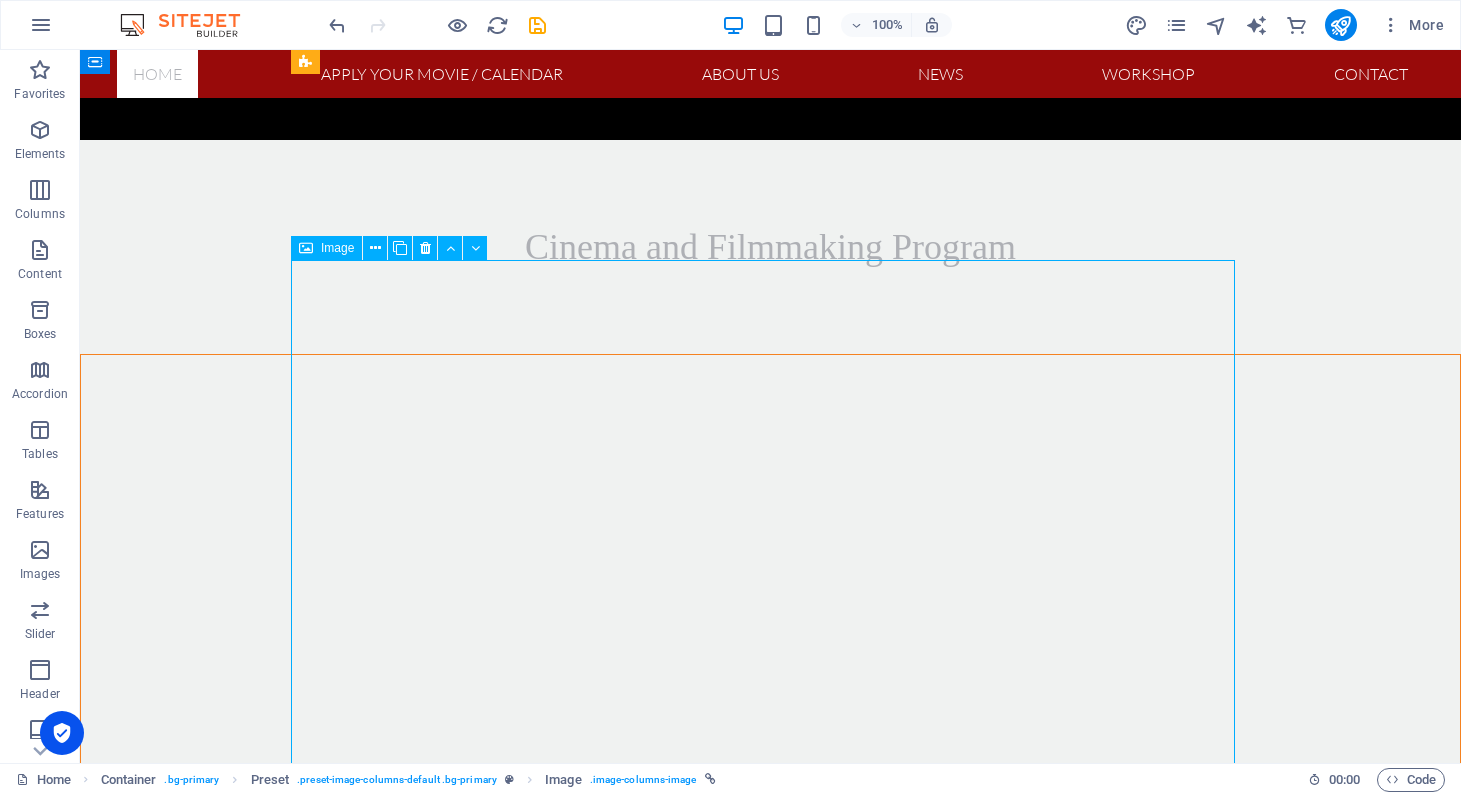 click at bounding box center (771, 2519) 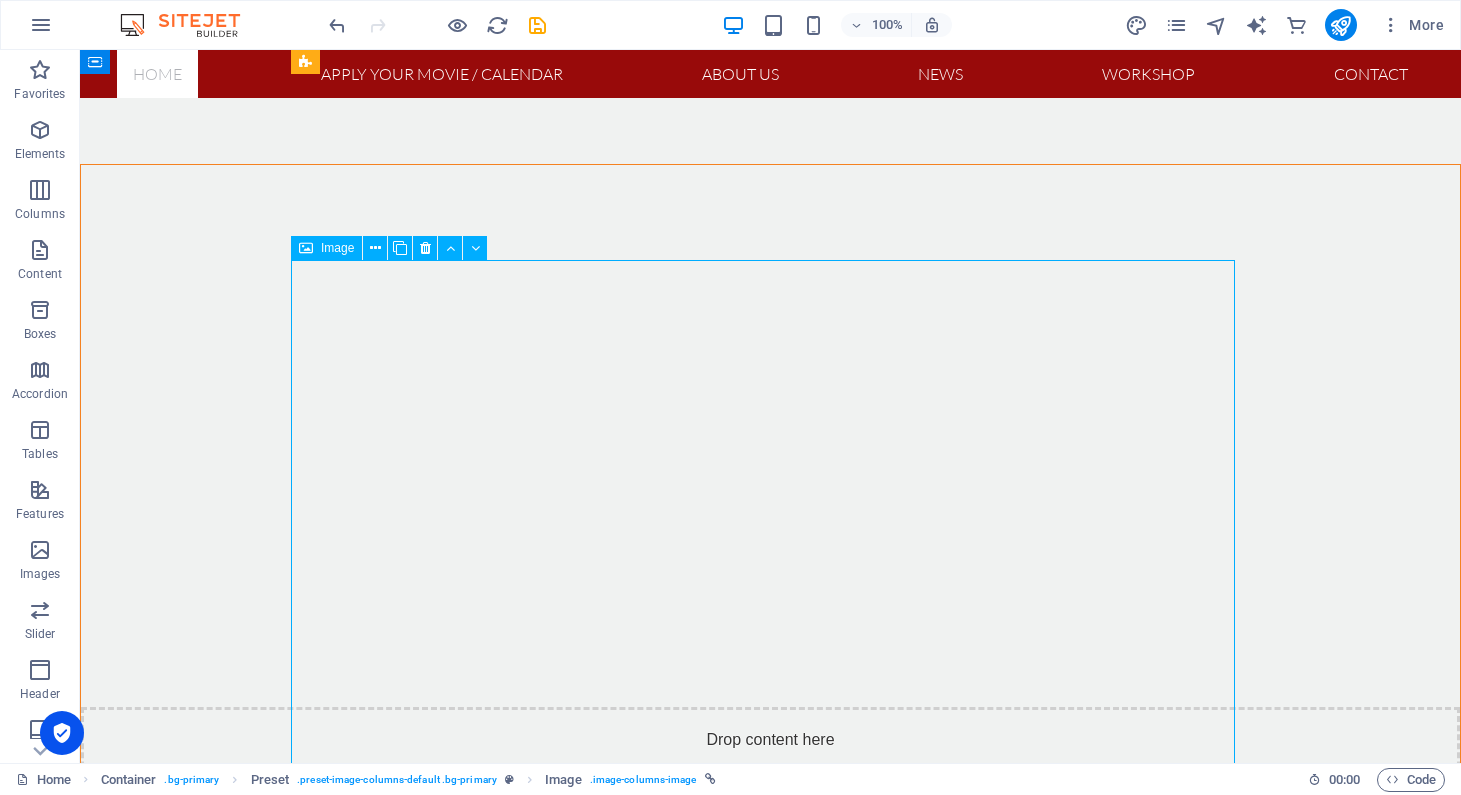 scroll, scrollTop: 3045, scrollLeft: 0, axis: vertical 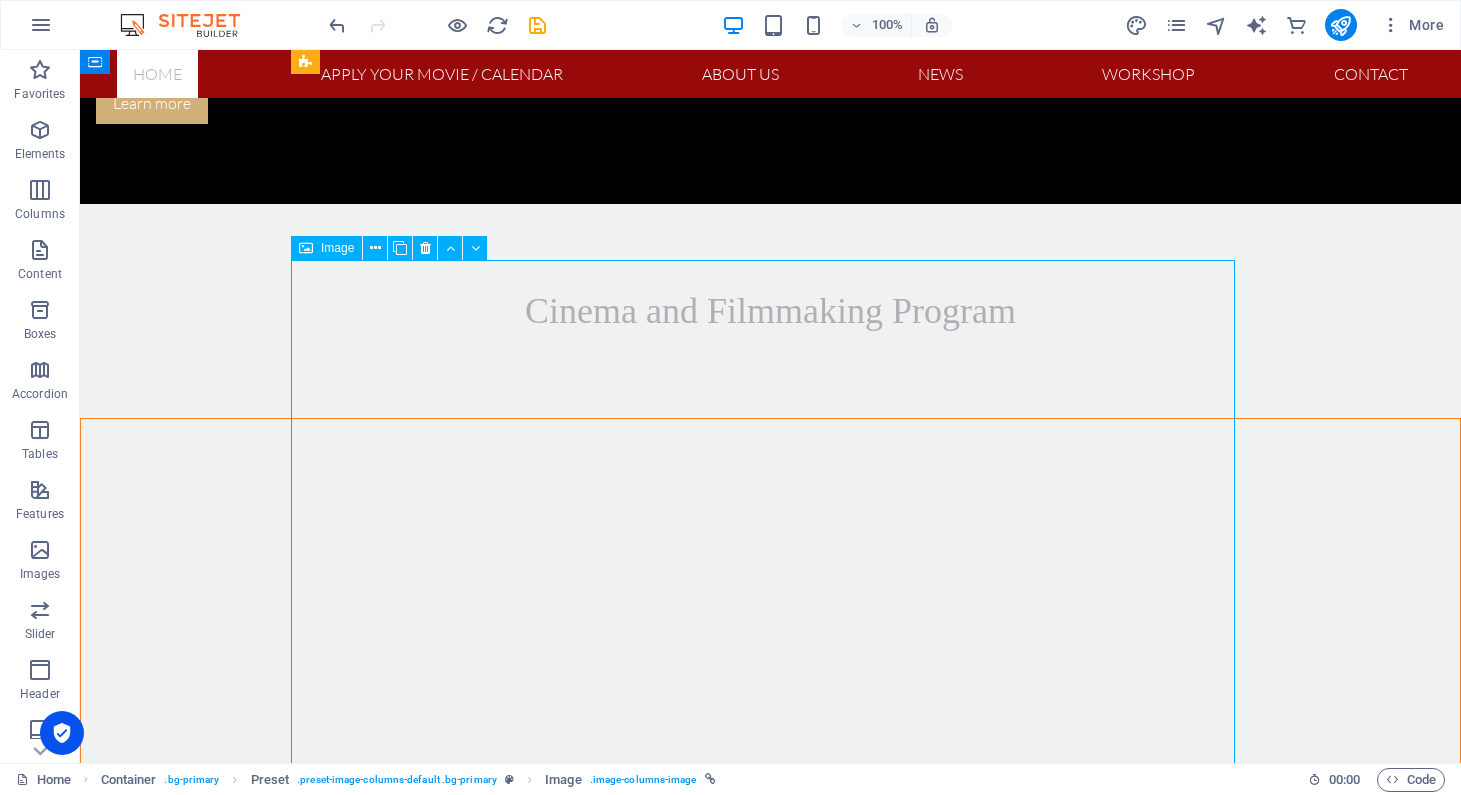 select on "%" 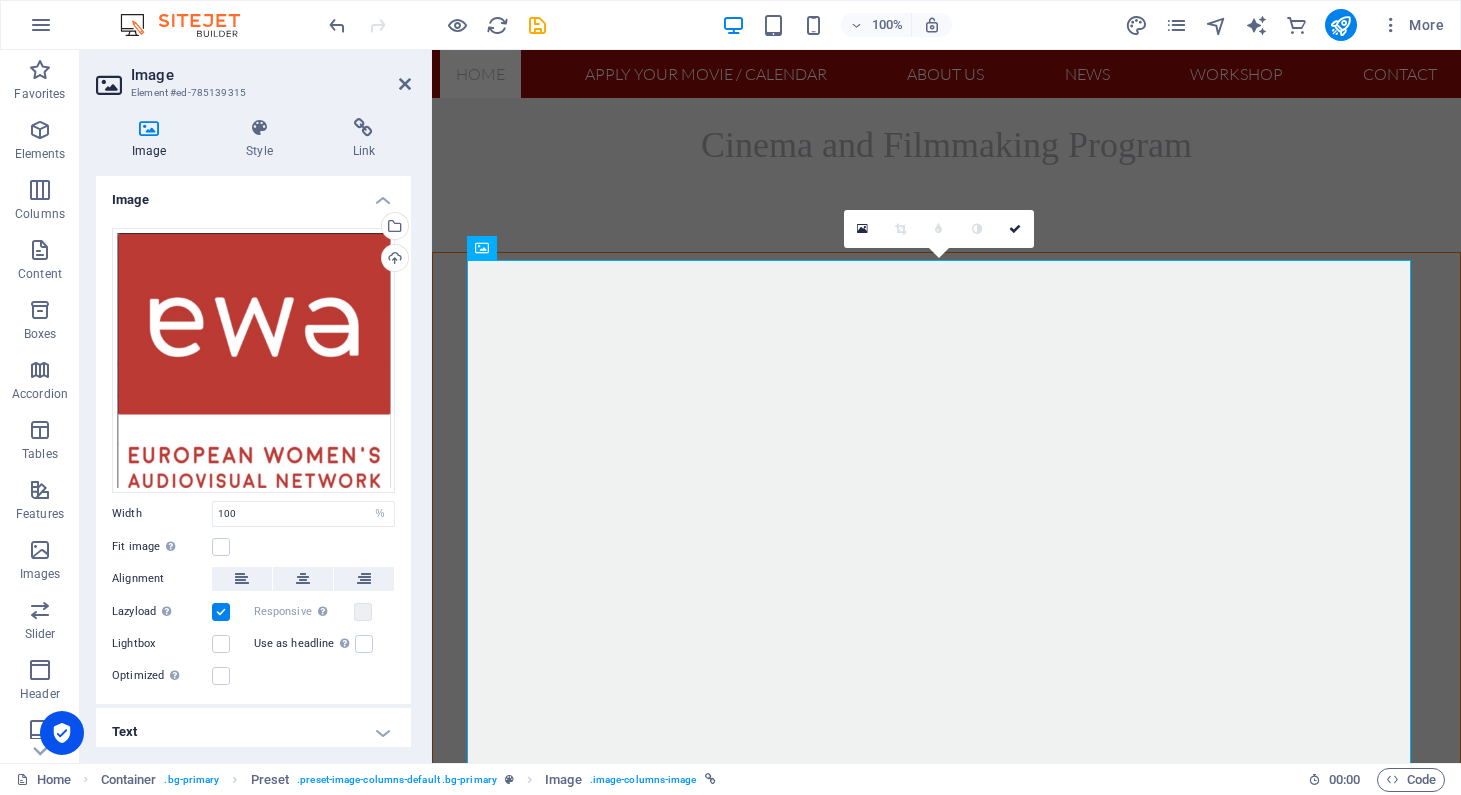 click on "Image" at bounding box center [153, 139] 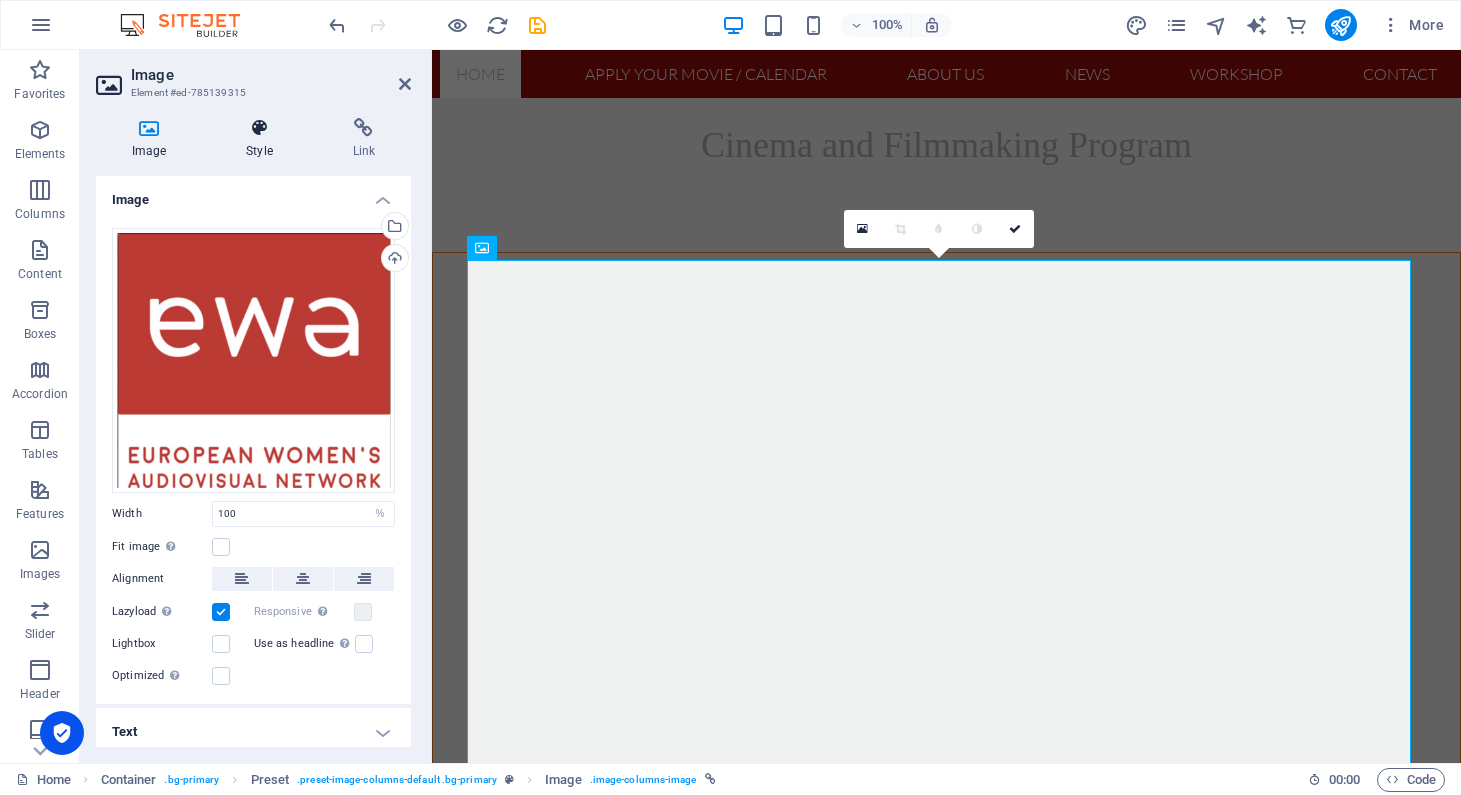 click at bounding box center (259, 128) 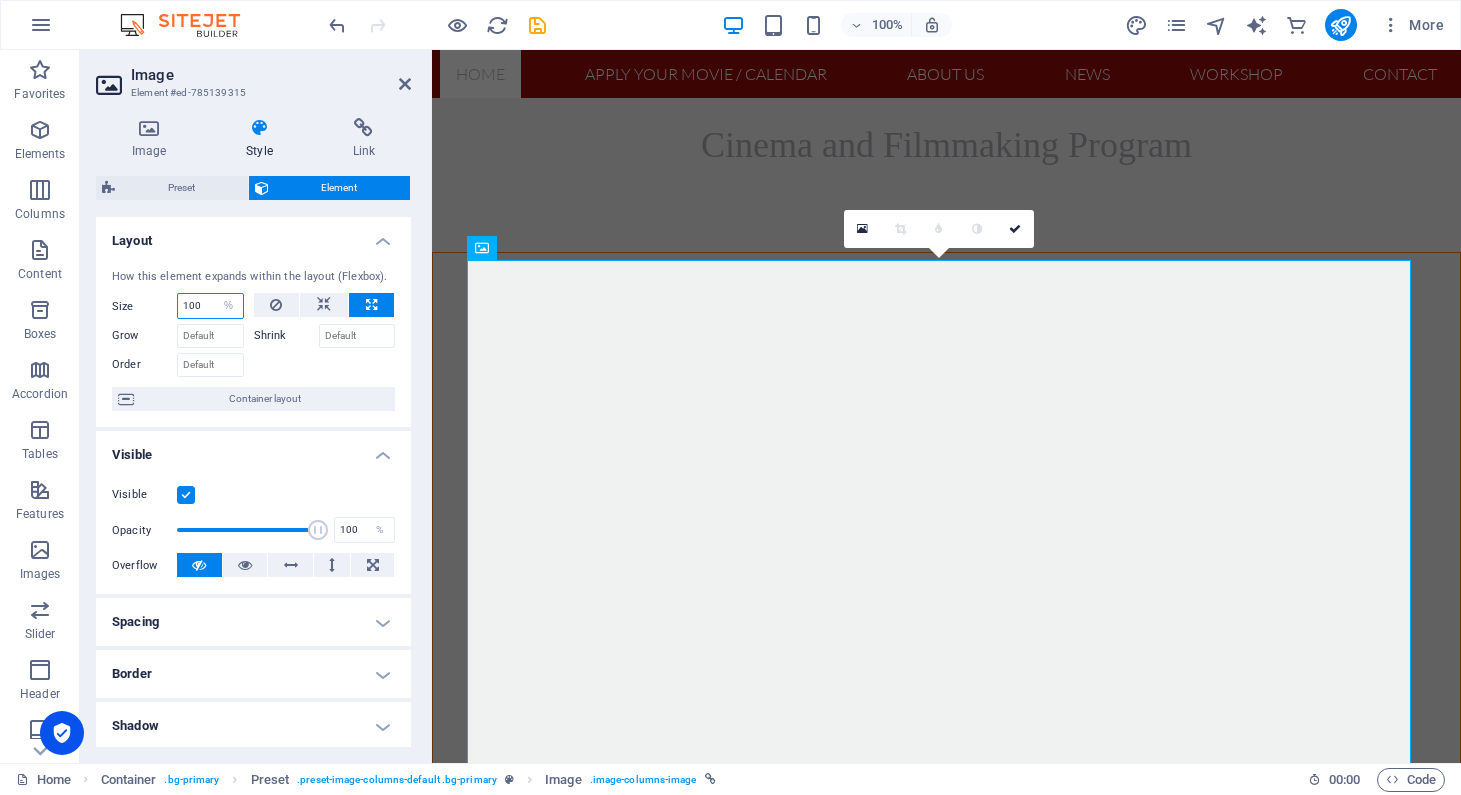 click on "Default auto px % 1/1 1/2 1/3 1/4 1/5 1/6 1/7 1/8 1/9 1/10" at bounding box center (229, 306) 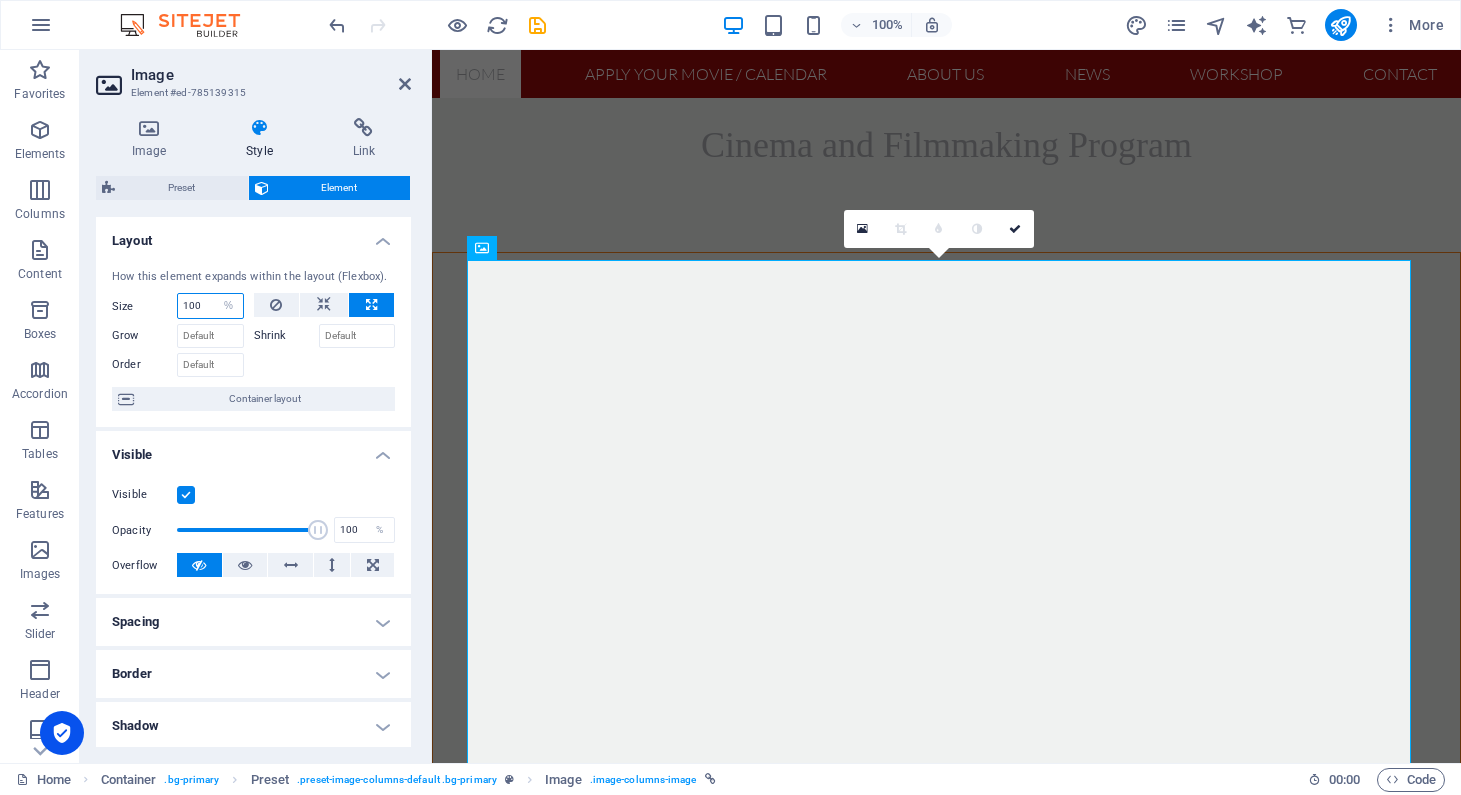 drag, startPoint x: 201, startPoint y: 304, endPoint x: 165, endPoint y: 301, distance: 36.124783 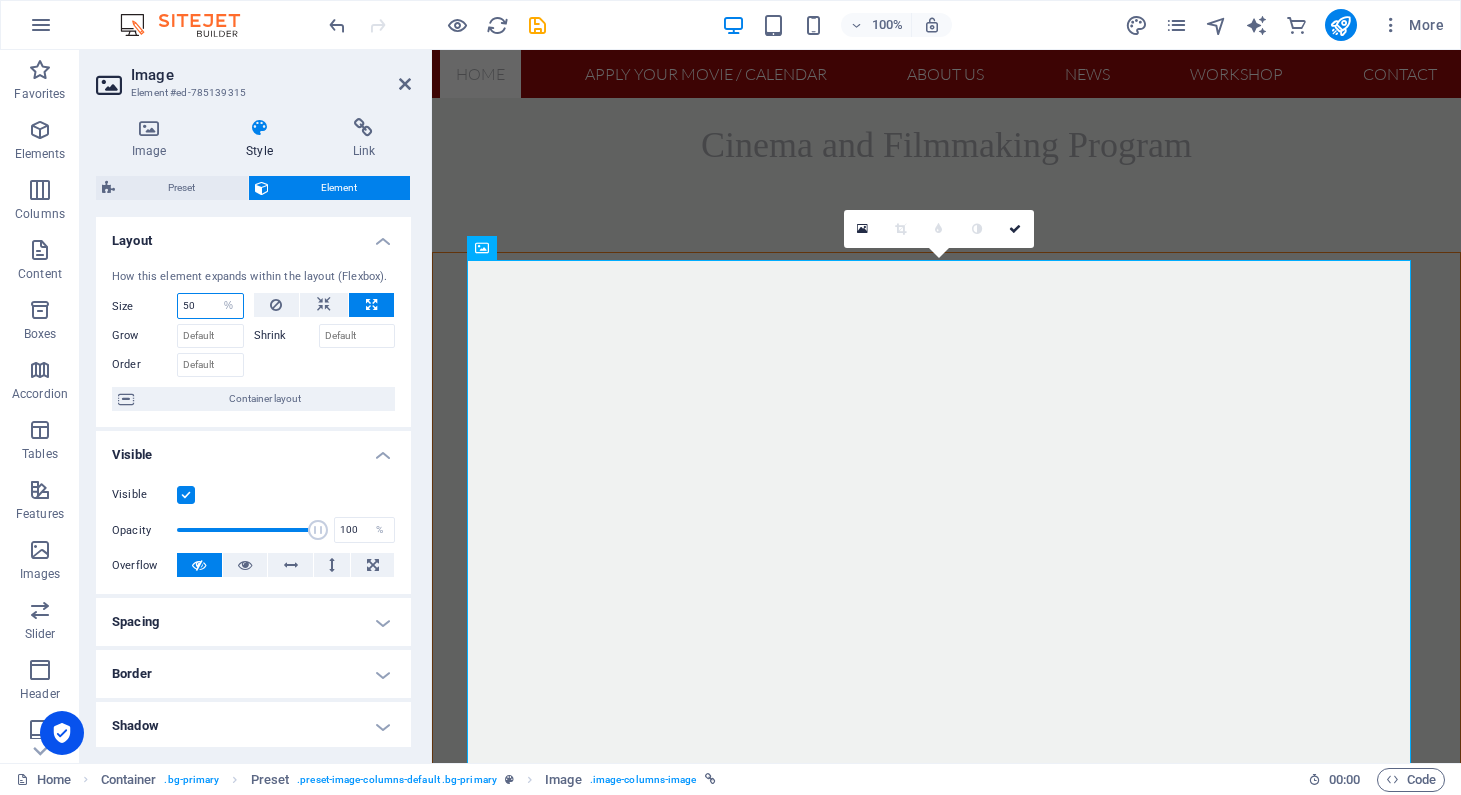type on "50" 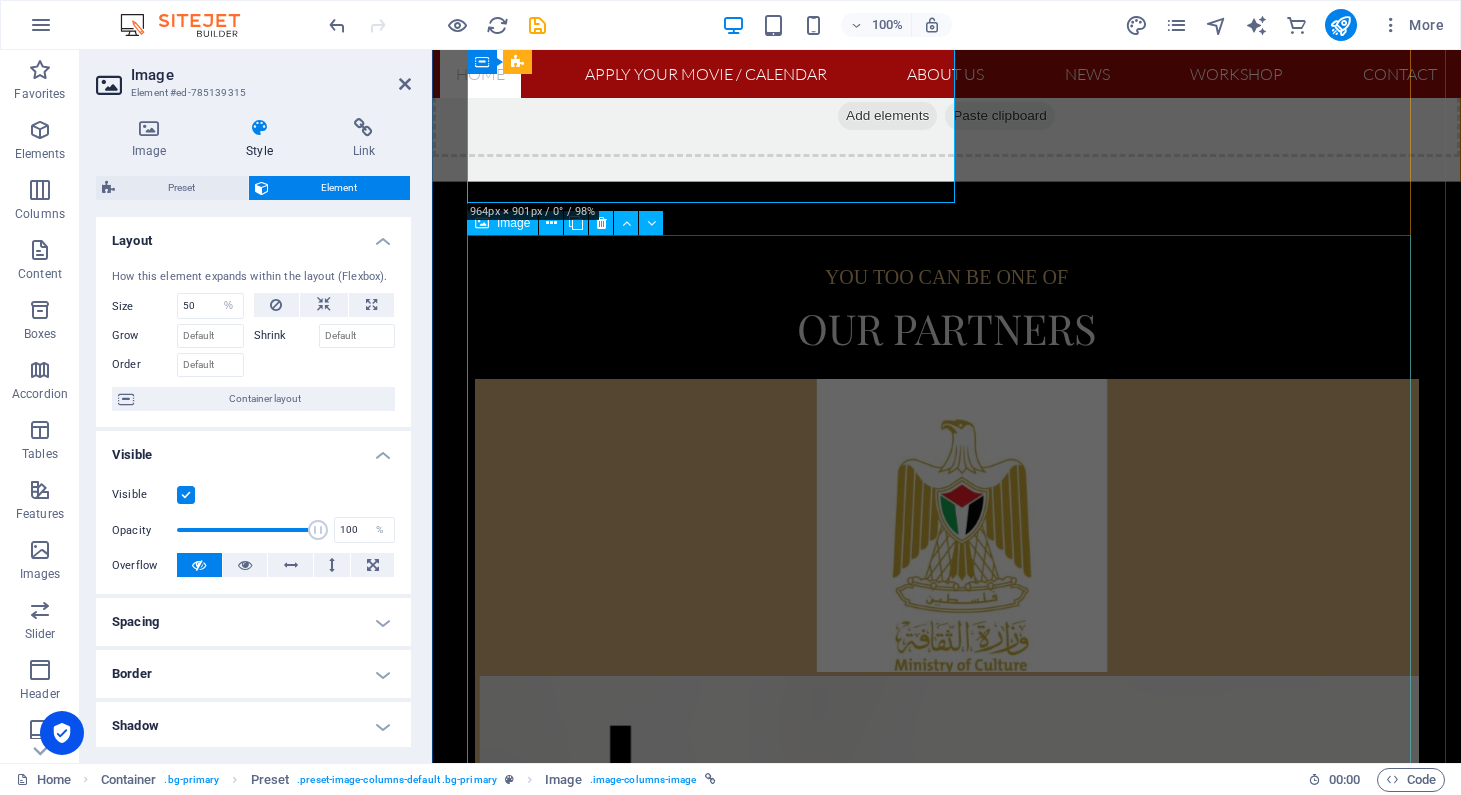 scroll, scrollTop: 3936, scrollLeft: 0, axis: vertical 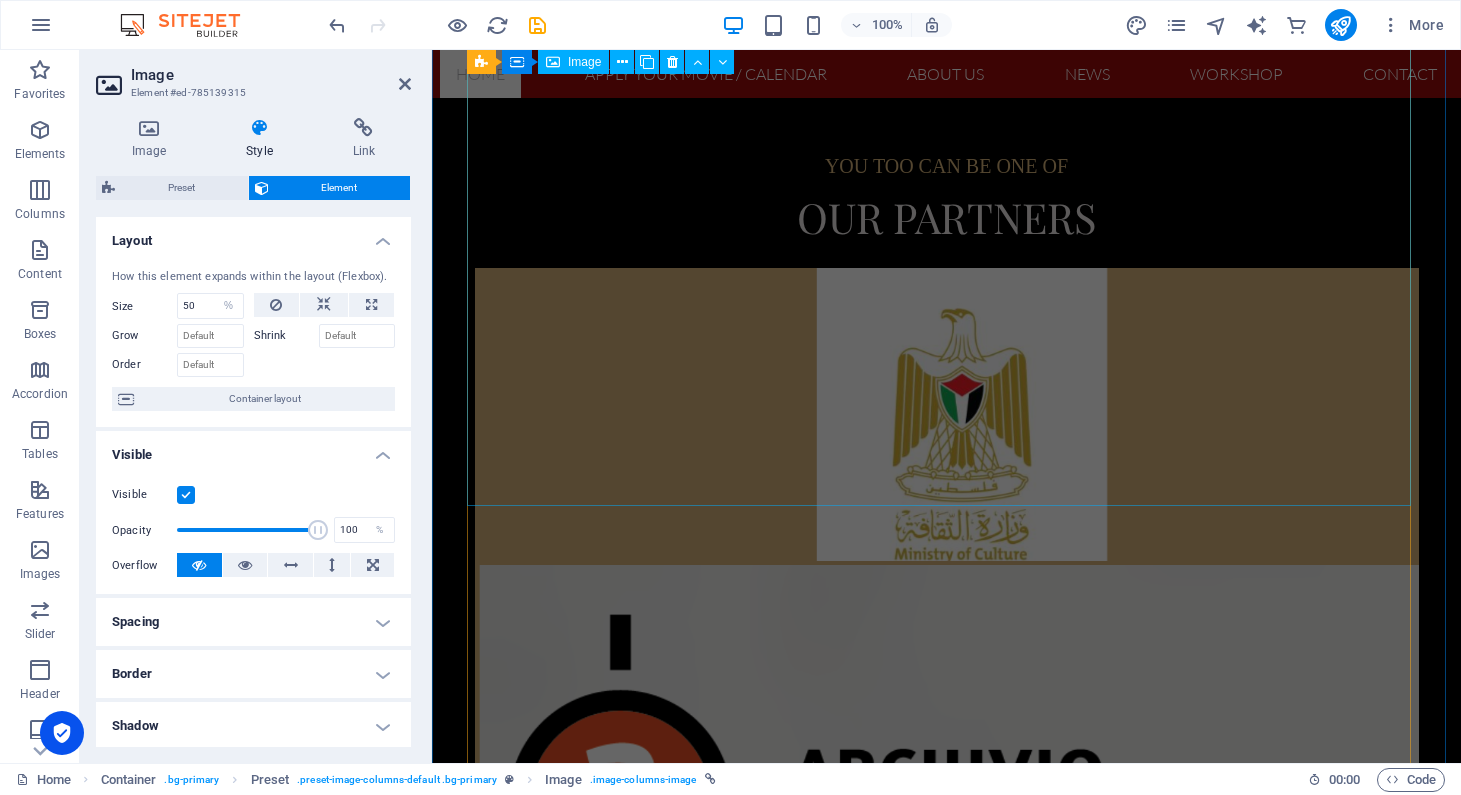 click at bounding box center (947, 2316) 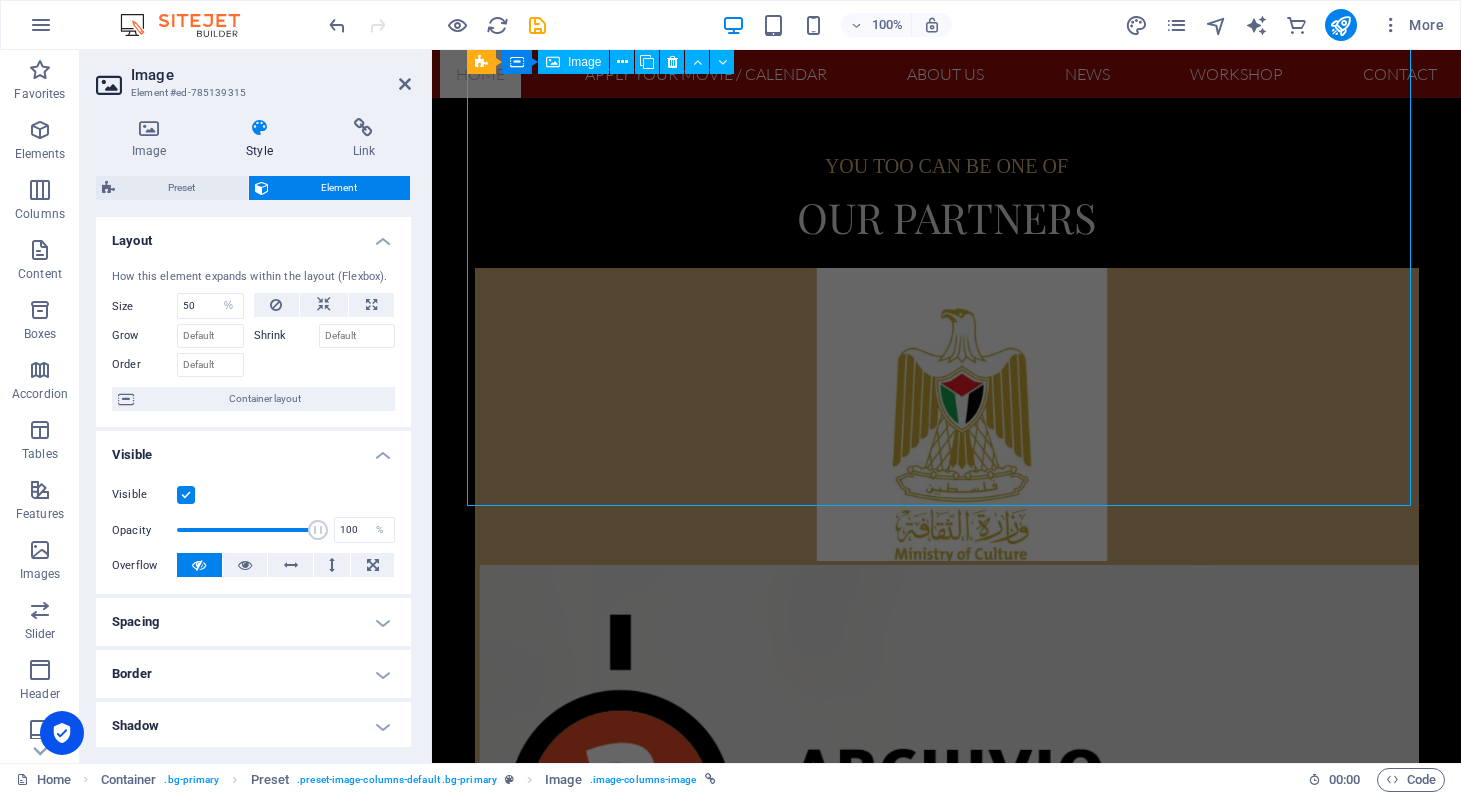 click at bounding box center [947, 2316] 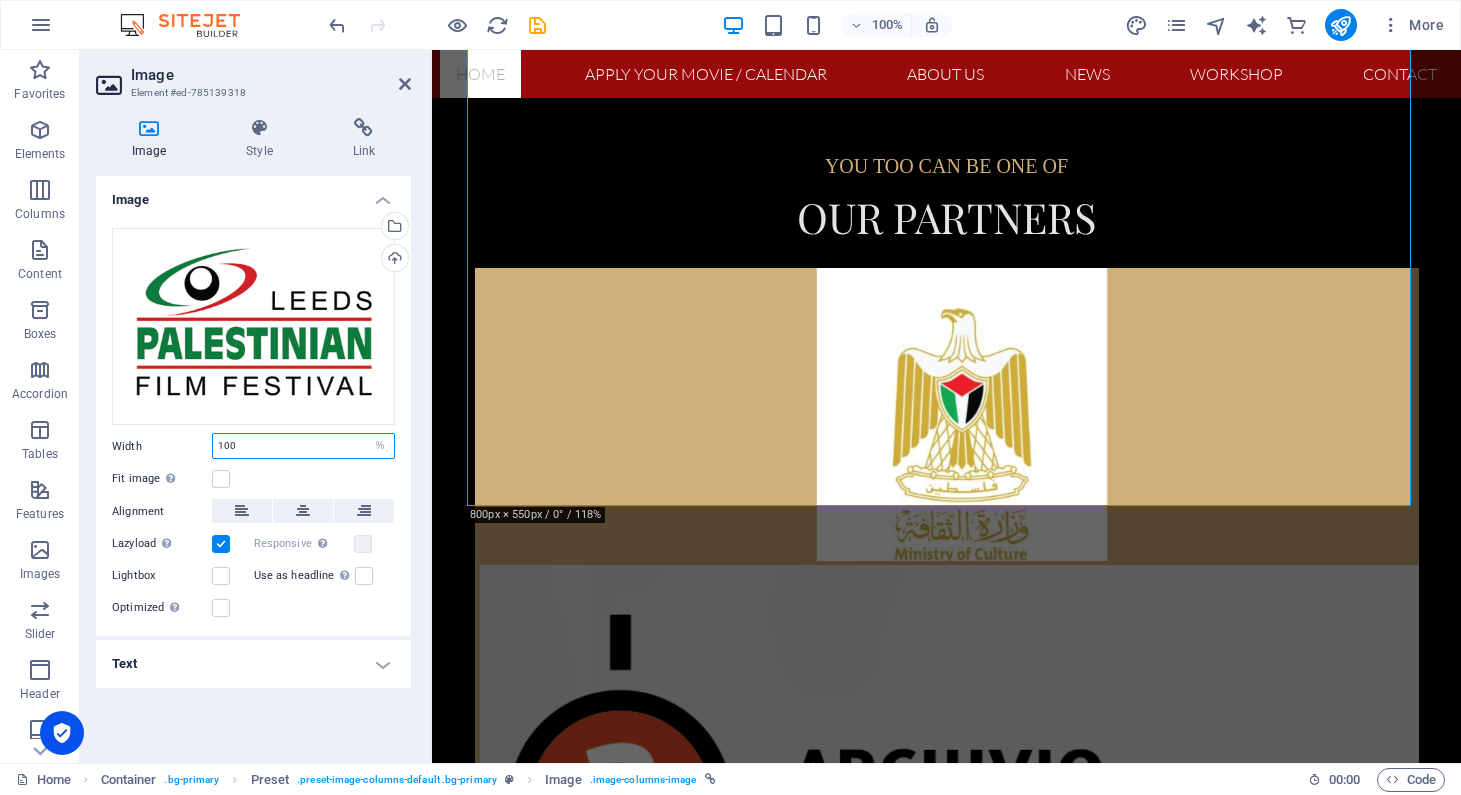 drag, startPoint x: 239, startPoint y: 446, endPoint x: 189, endPoint y: 451, distance: 50.24938 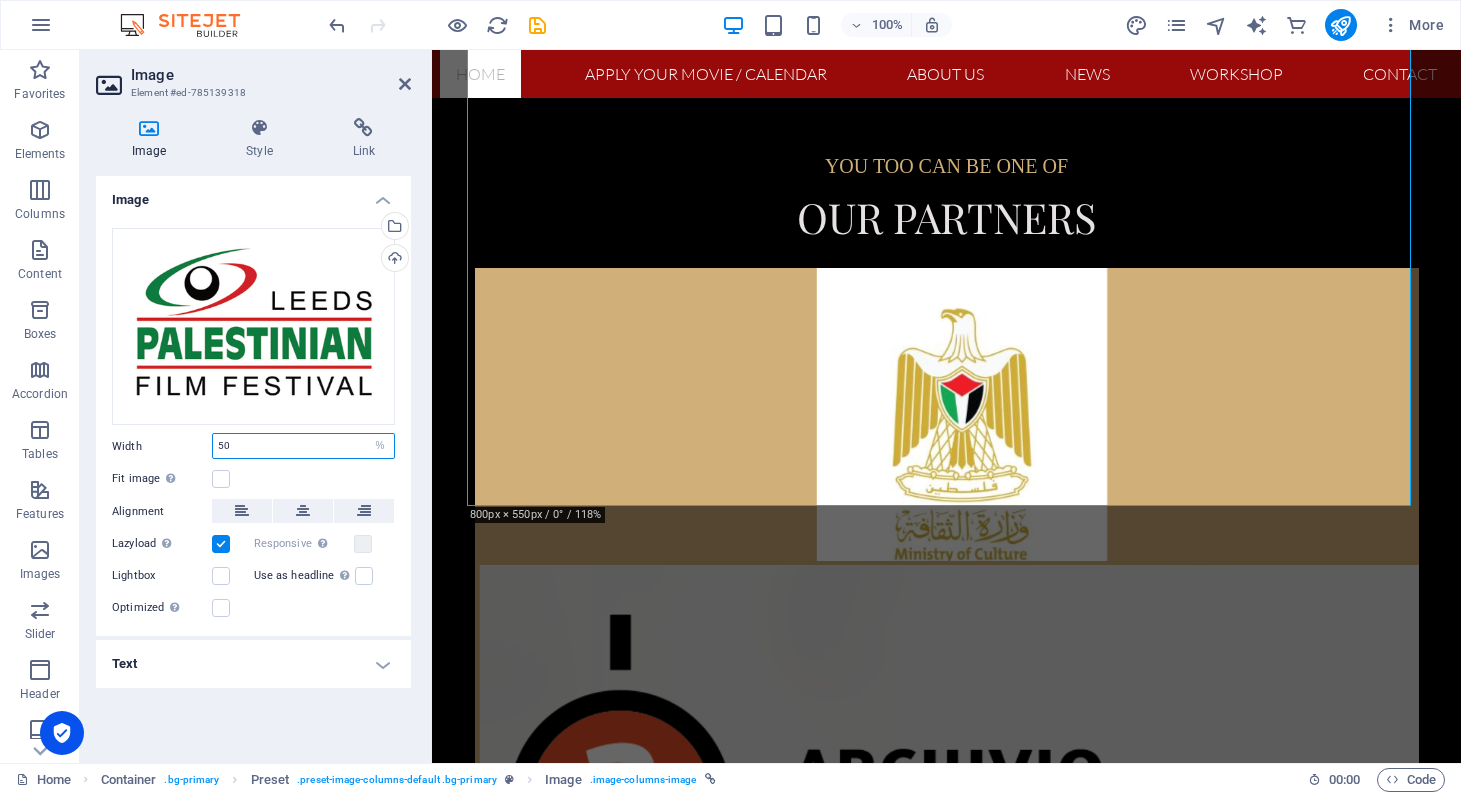 type on "50" 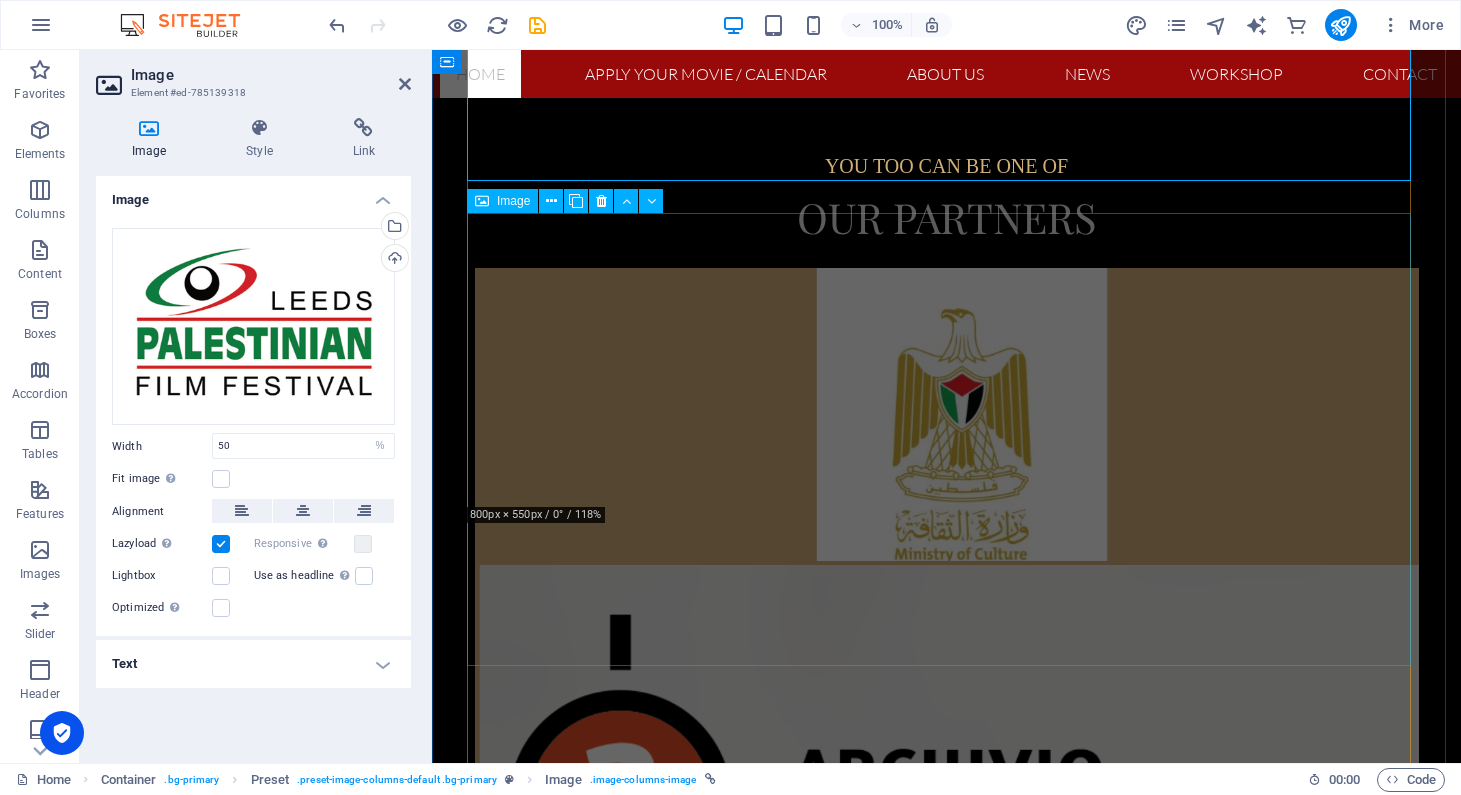 click at bounding box center (947, 2558) 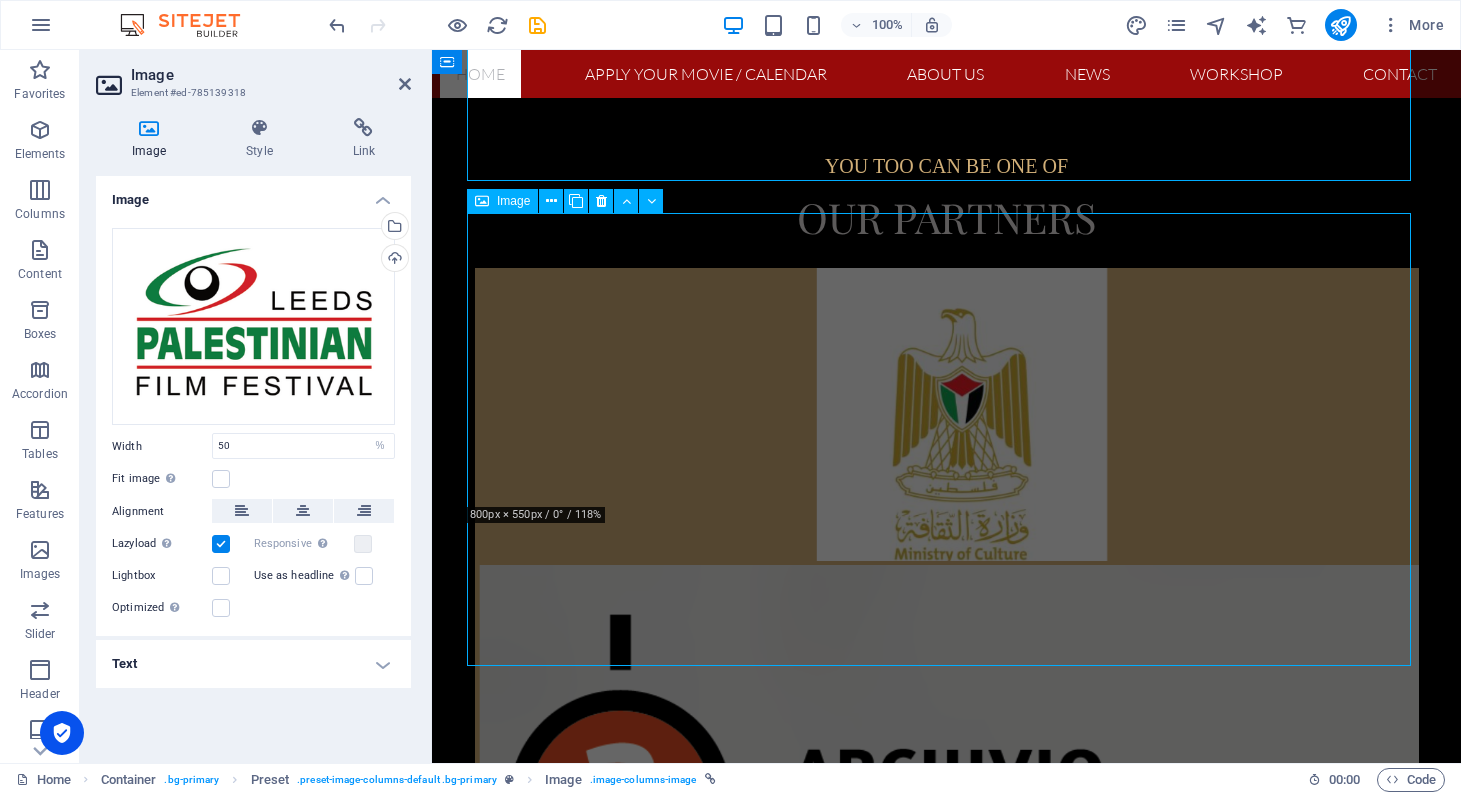 click at bounding box center (947, 2558) 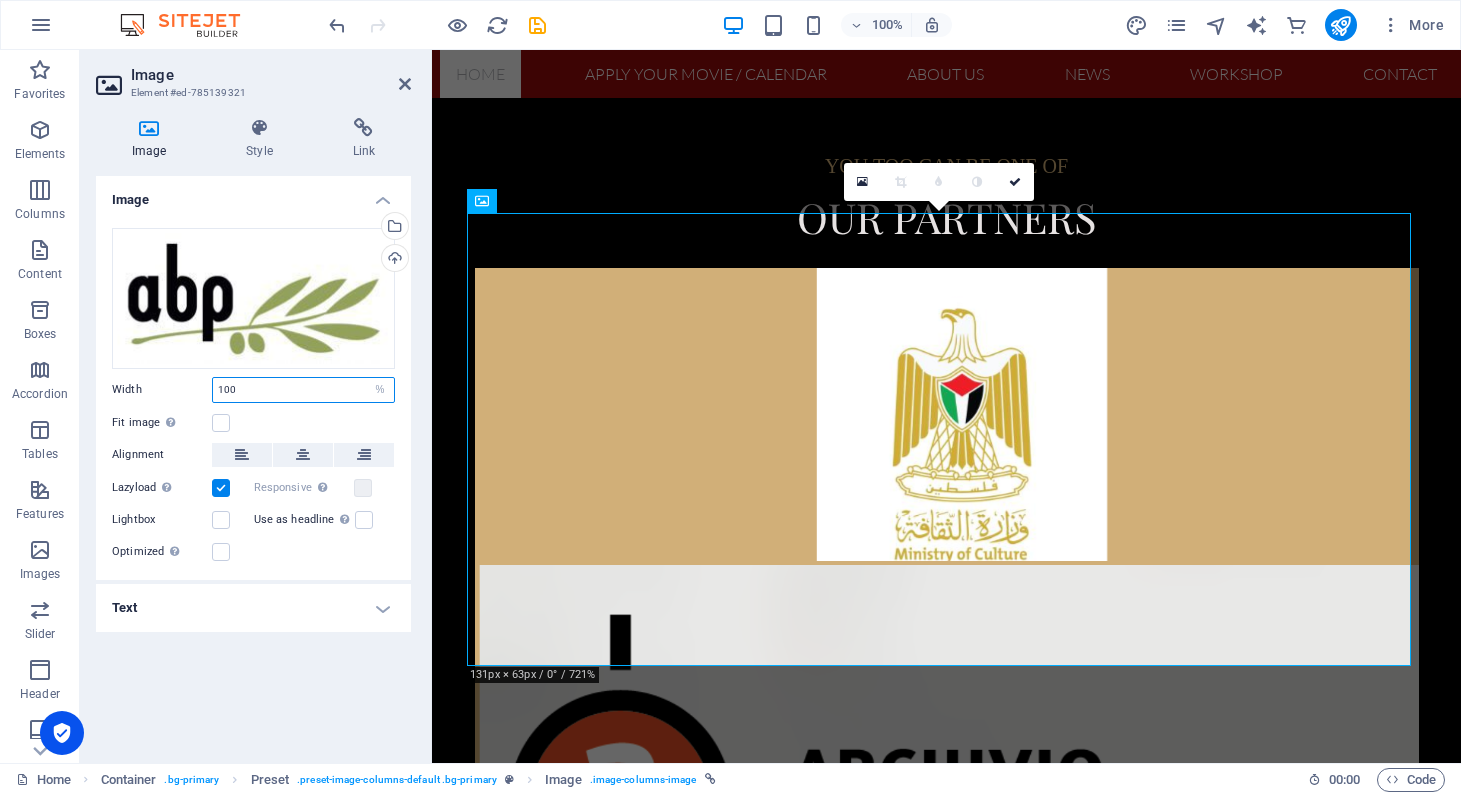 drag, startPoint x: 248, startPoint y: 390, endPoint x: 185, endPoint y: 388, distance: 63.03174 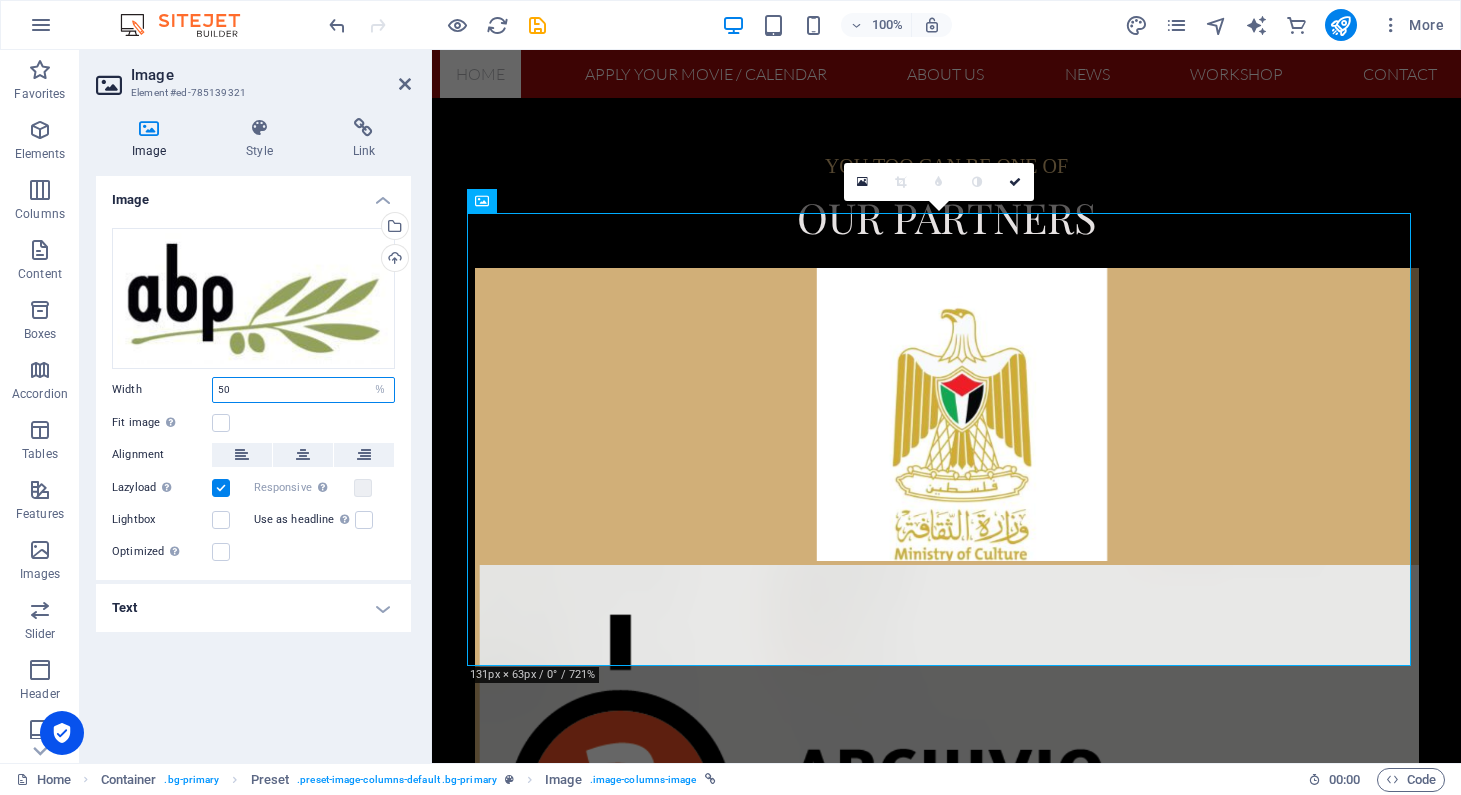 type on "50" 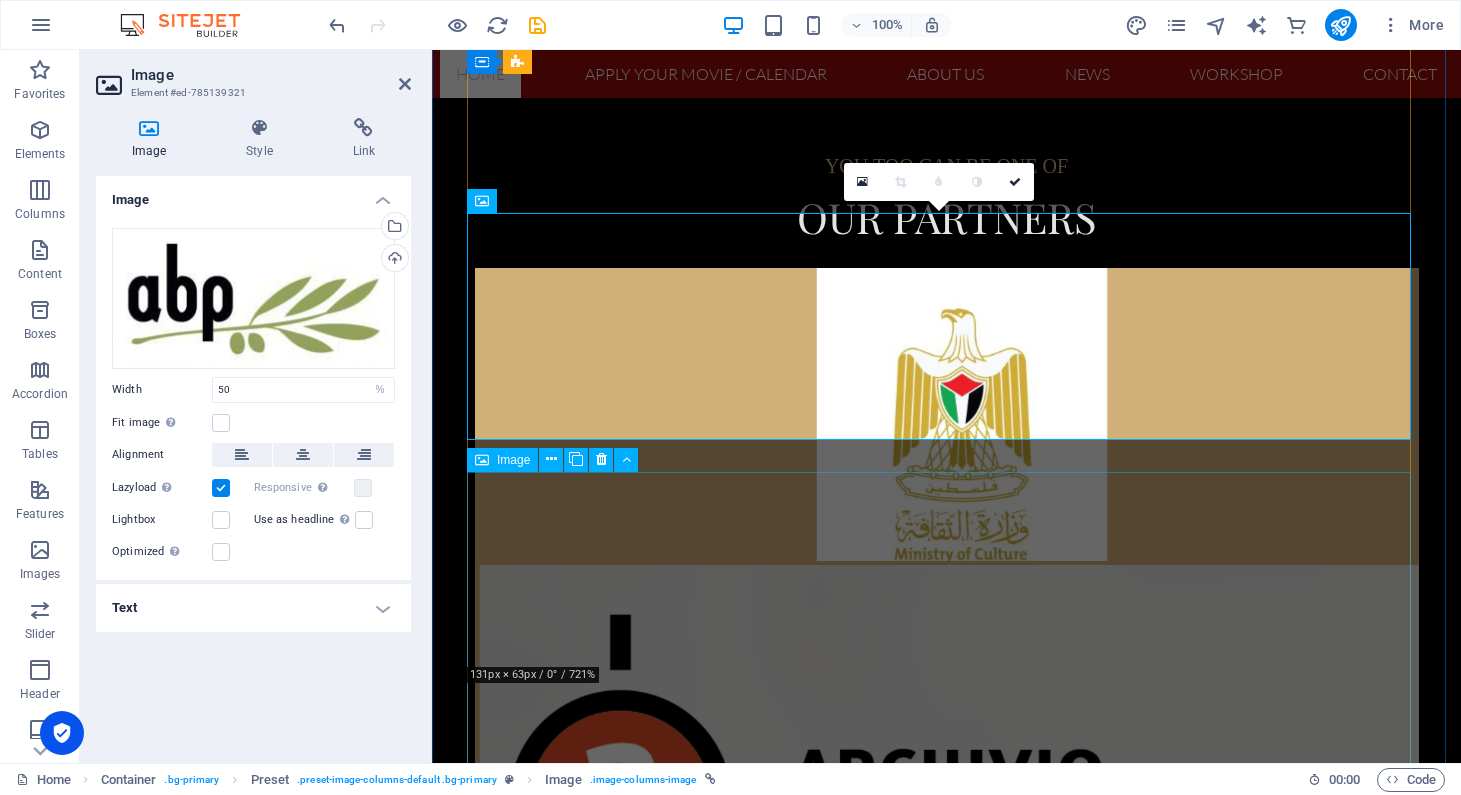 click at bounding box center (947, 2835) 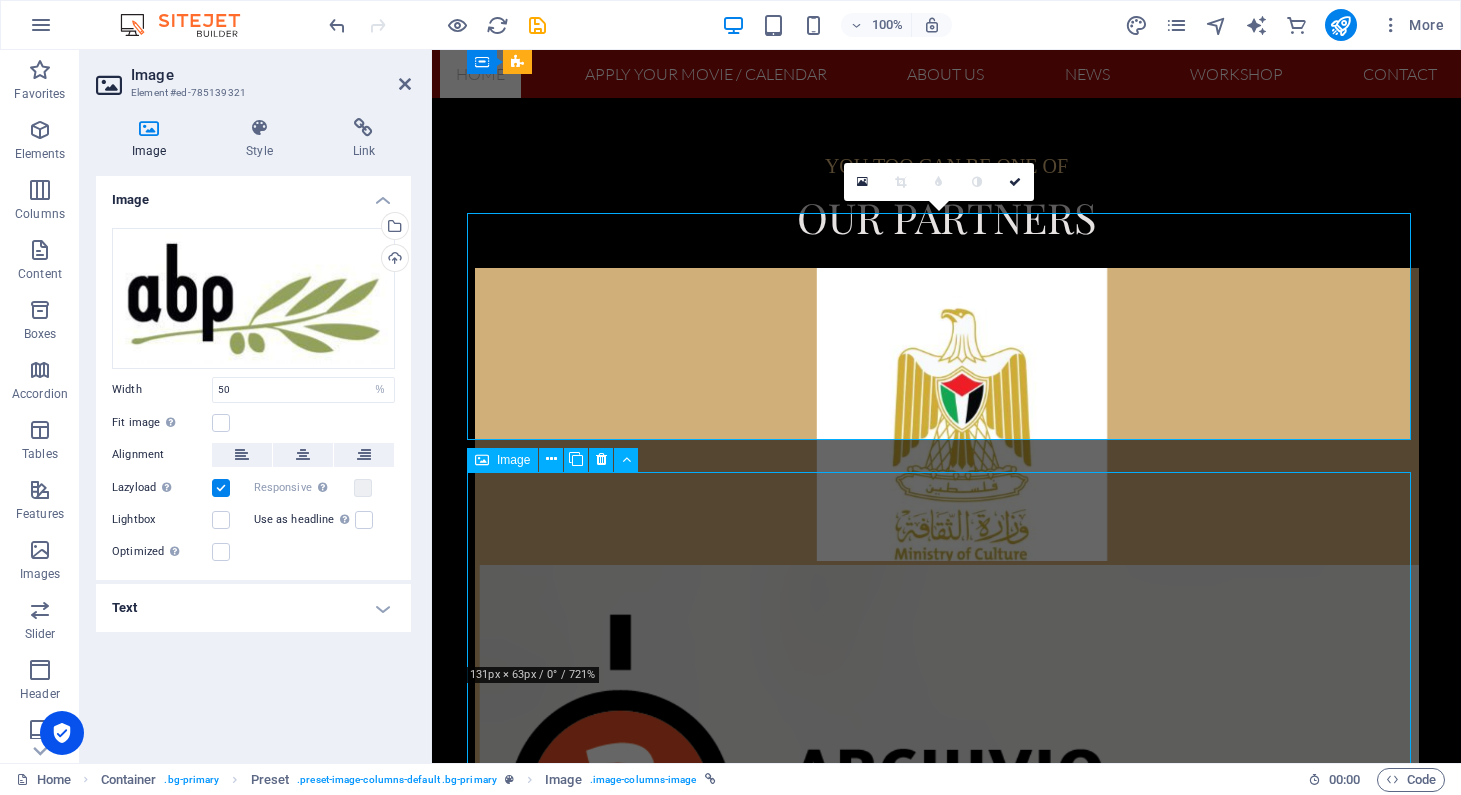 click at bounding box center [947, 2835] 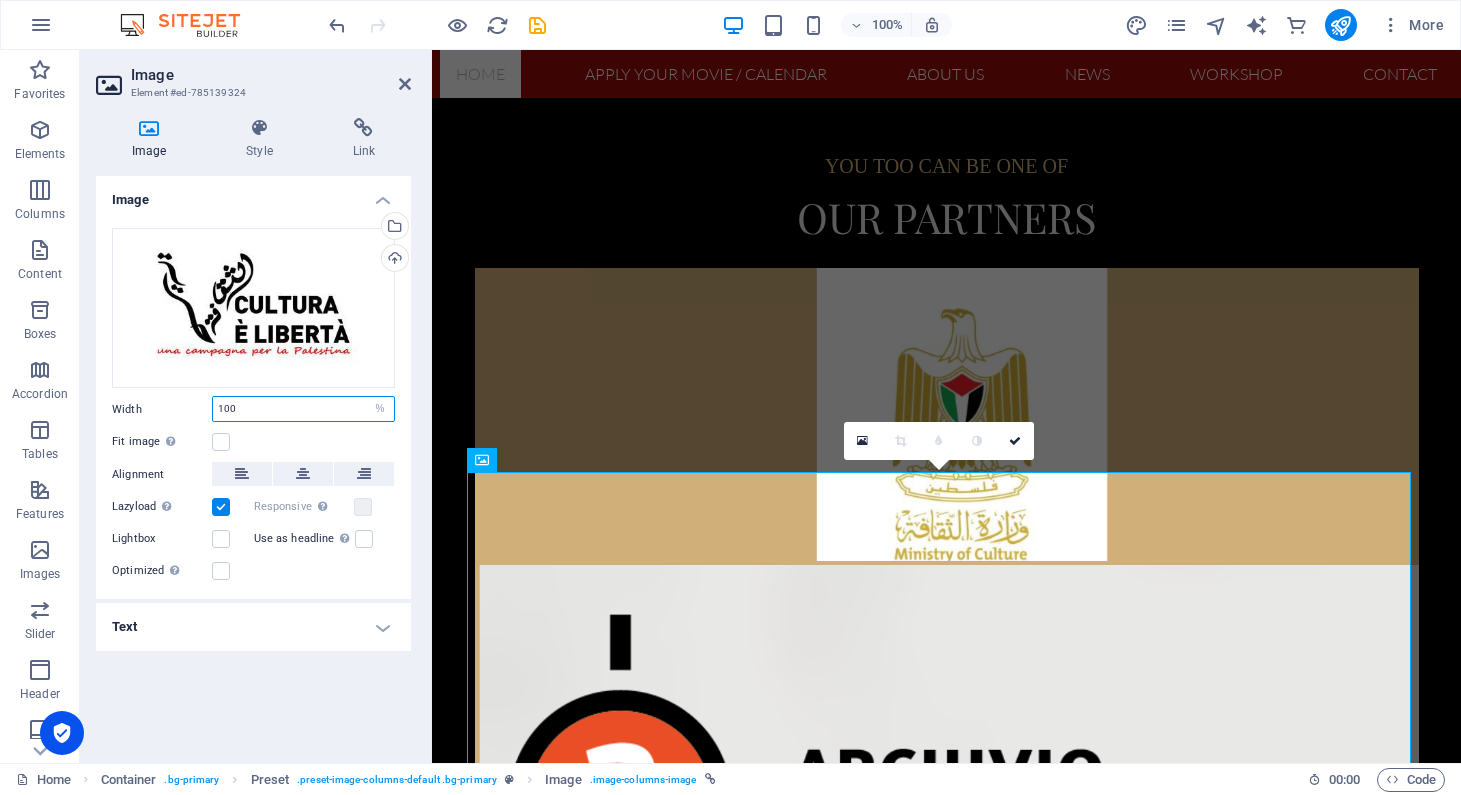 drag, startPoint x: 246, startPoint y: 409, endPoint x: 193, endPoint y: 401, distance: 53.600372 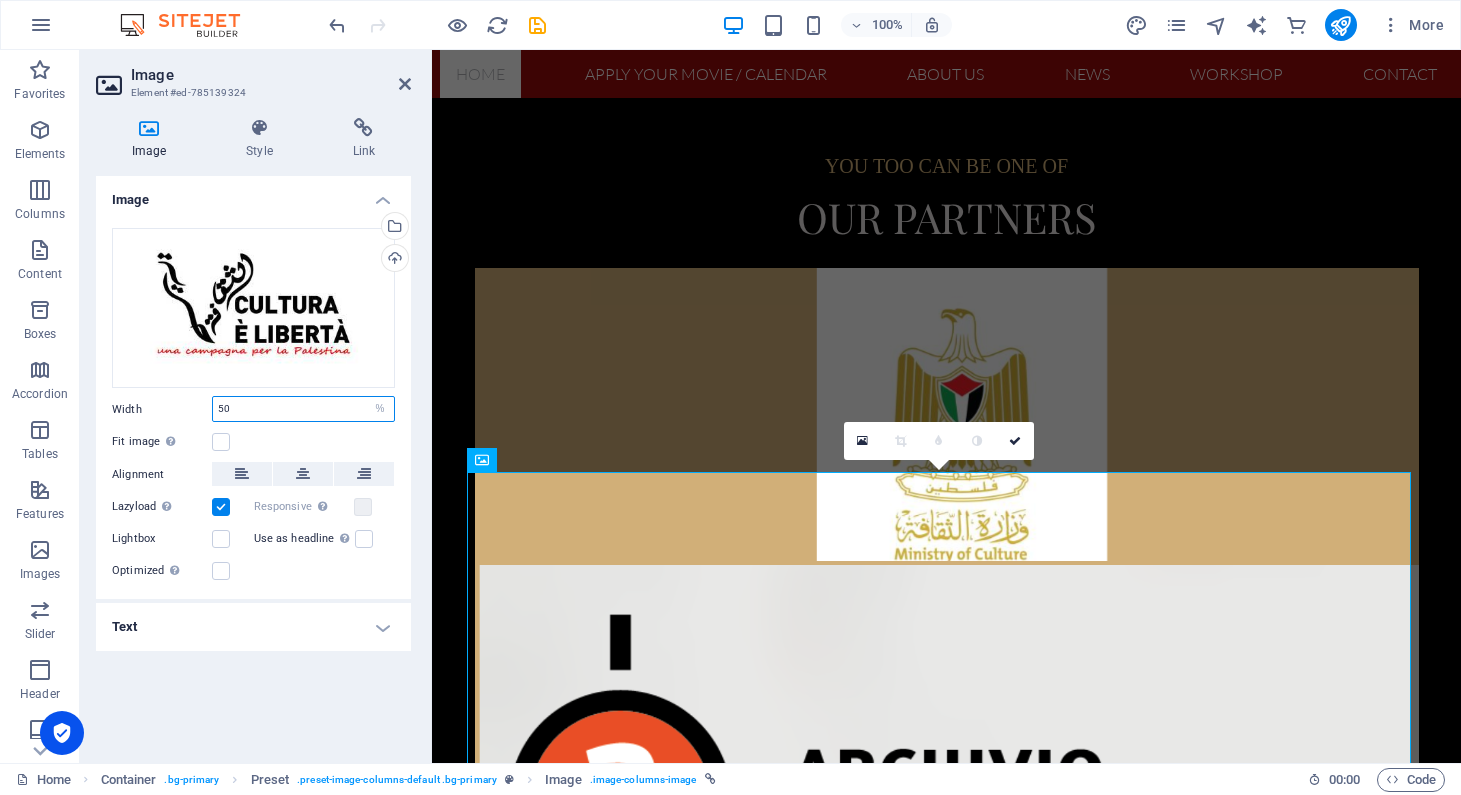 type on "50" 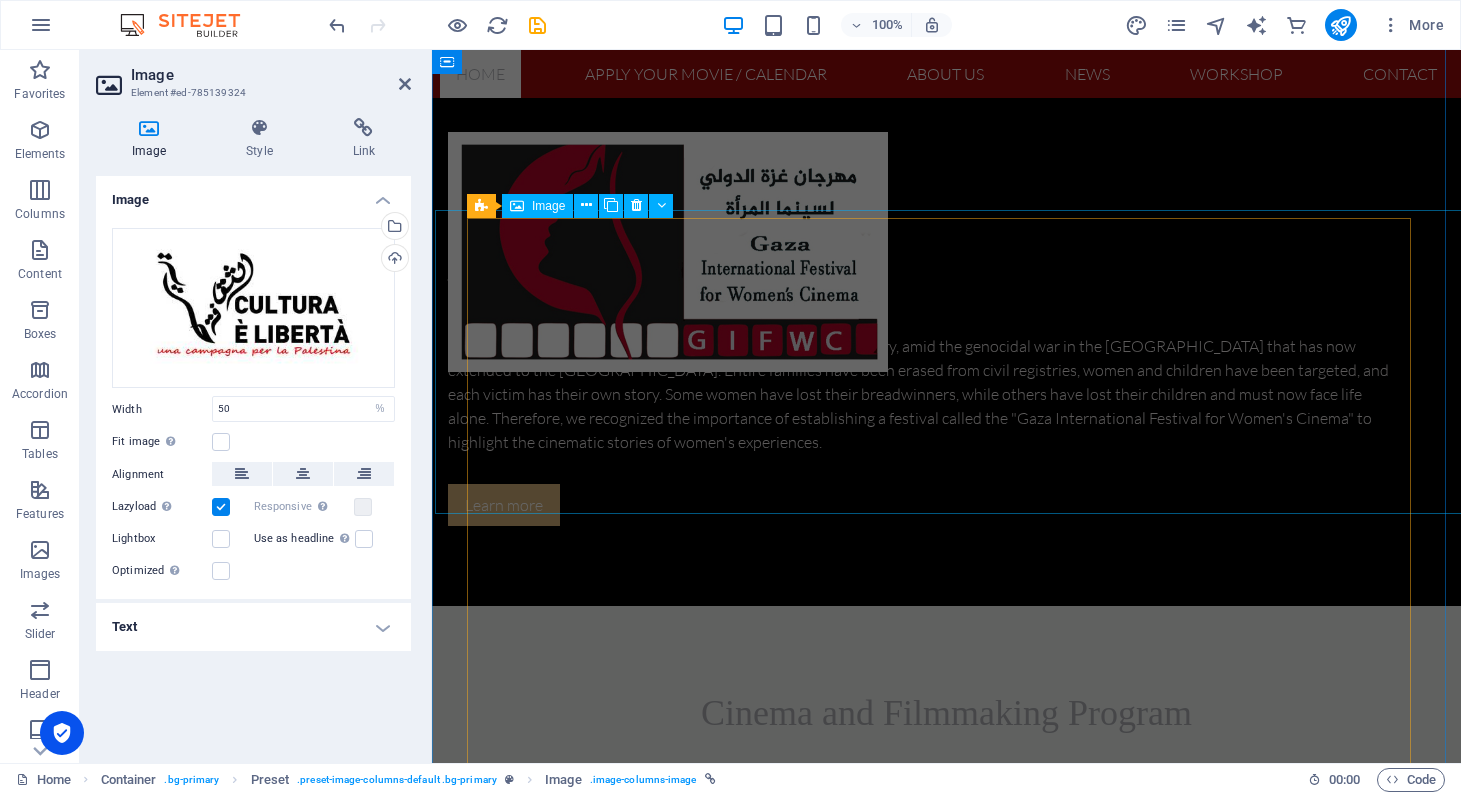 scroll, scrollTop: 2475, scrollLeft: 0, axis: vertical 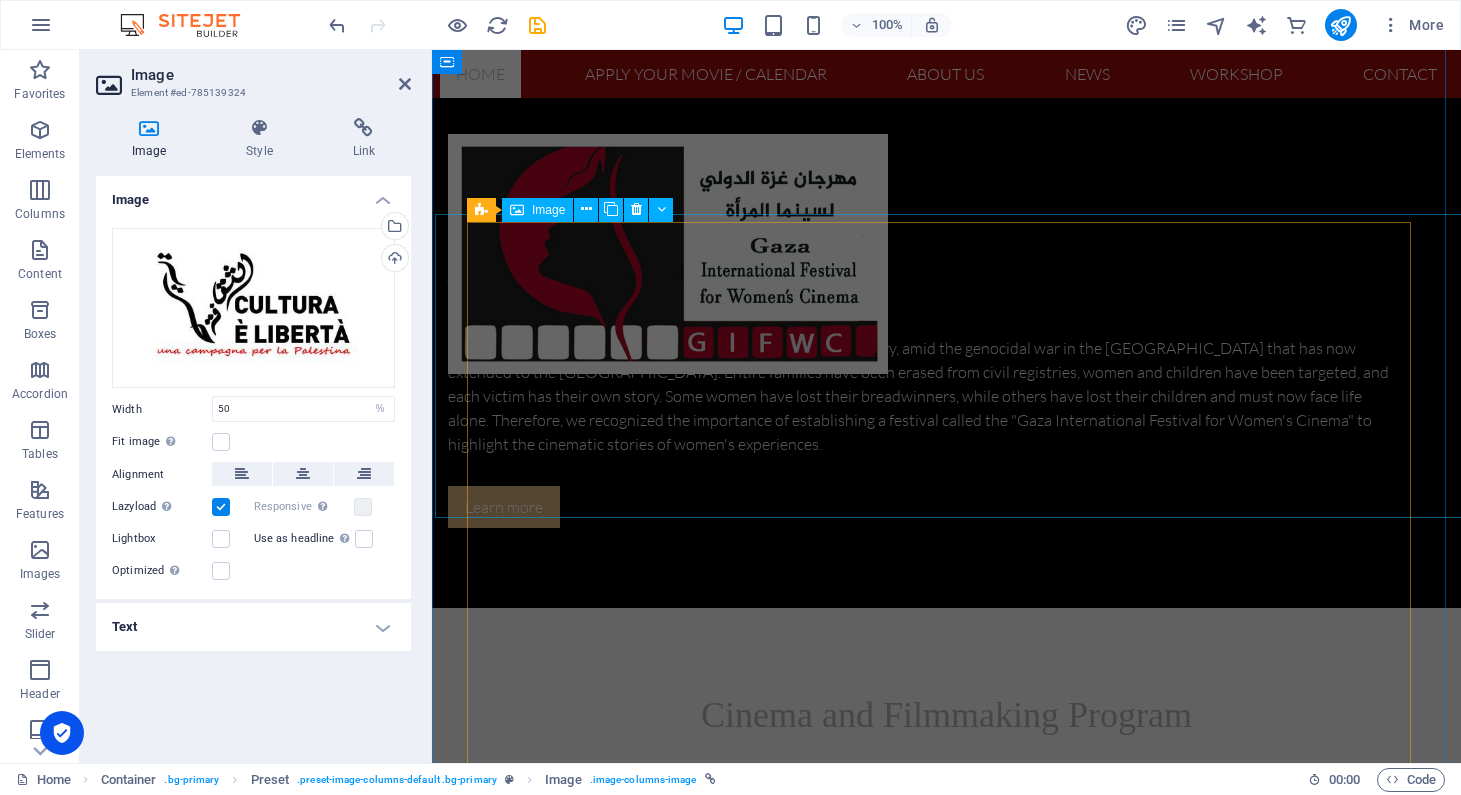 click at bounding box center [961, 1873] 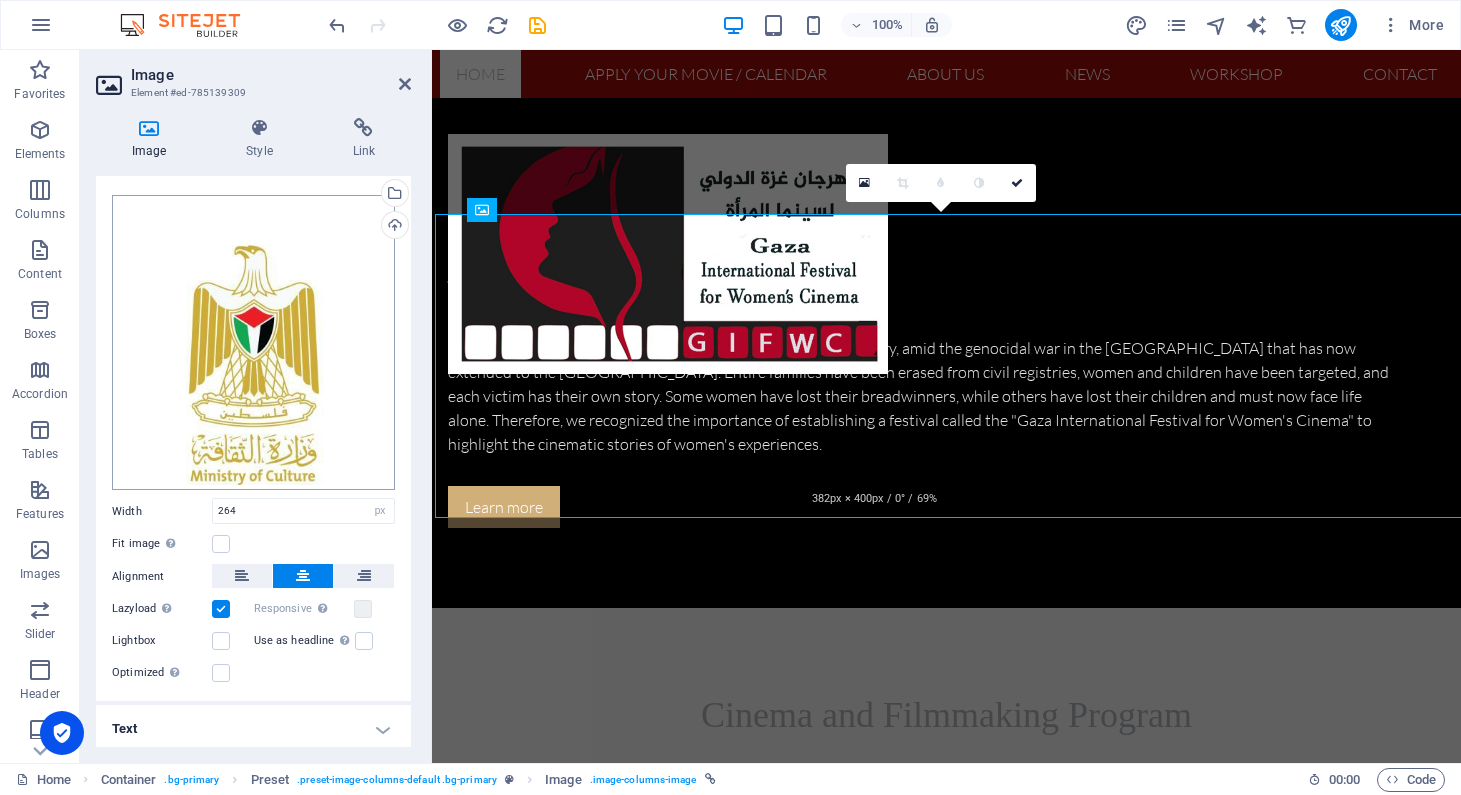 scroll, scrollTop: 35, scrollLeft: 0, axis: vertical 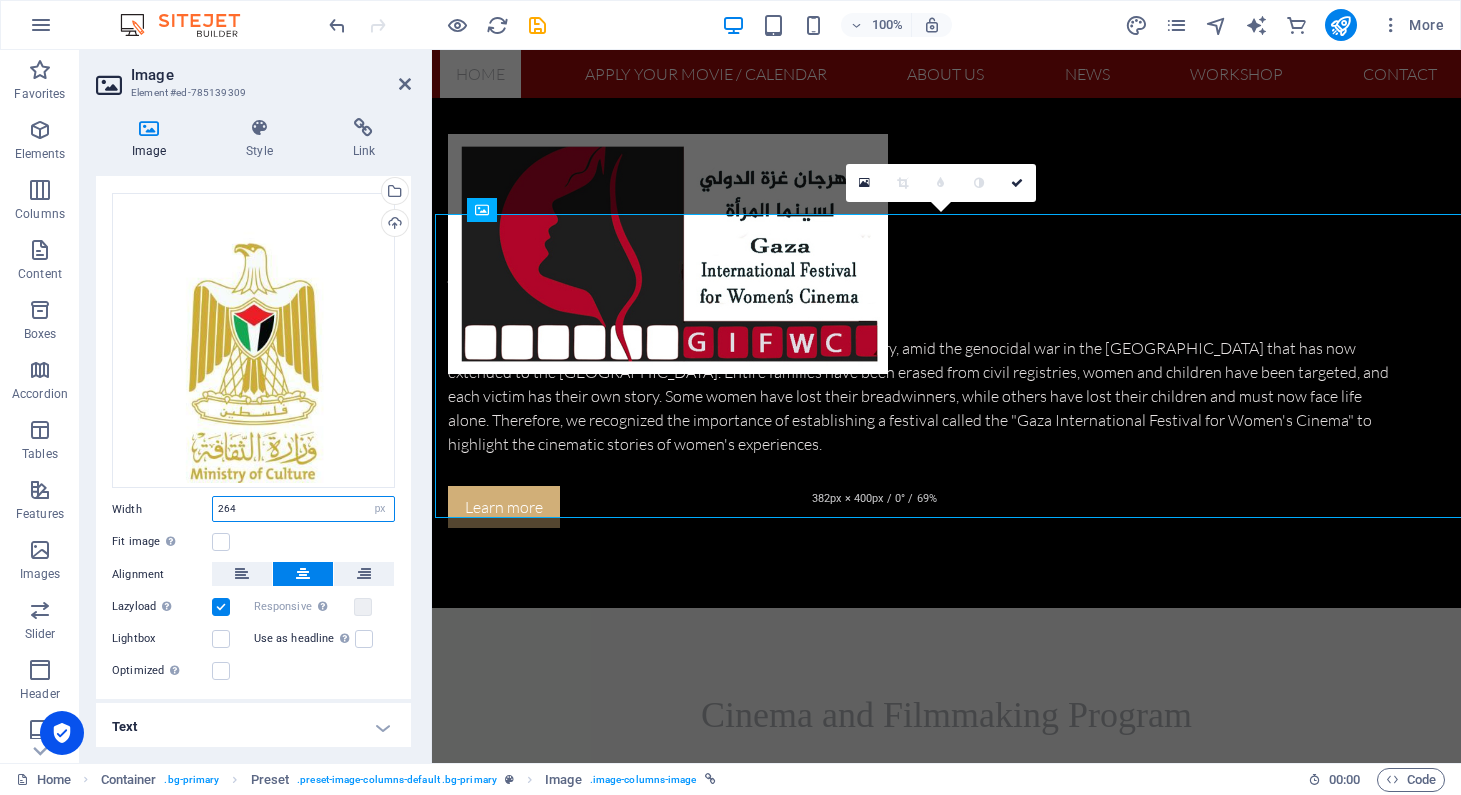 click on "264" at bounding box center [303, 509] 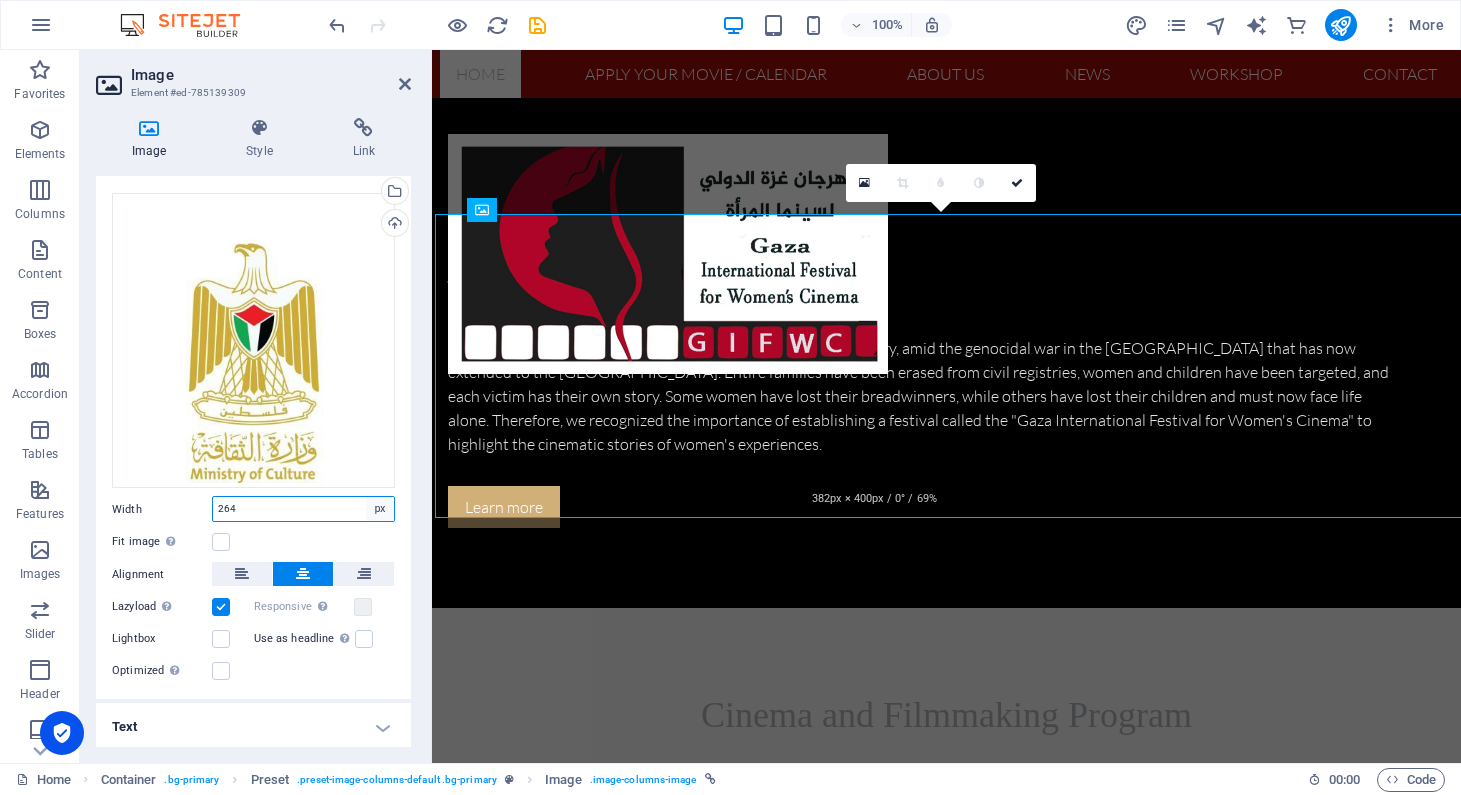 click on "Default auto px rem % em vh vw" at bounding box center (380, 509) 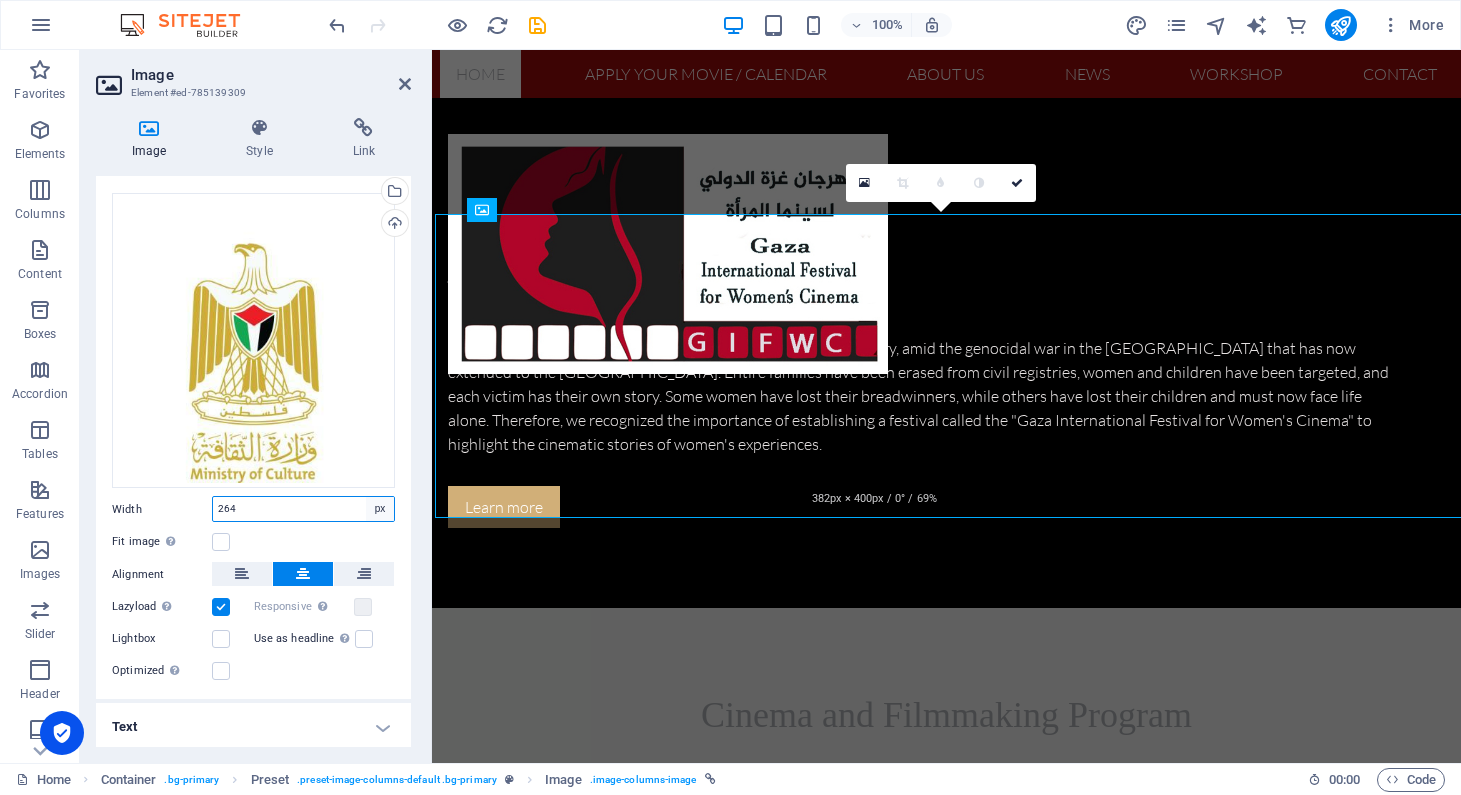 select on "%" 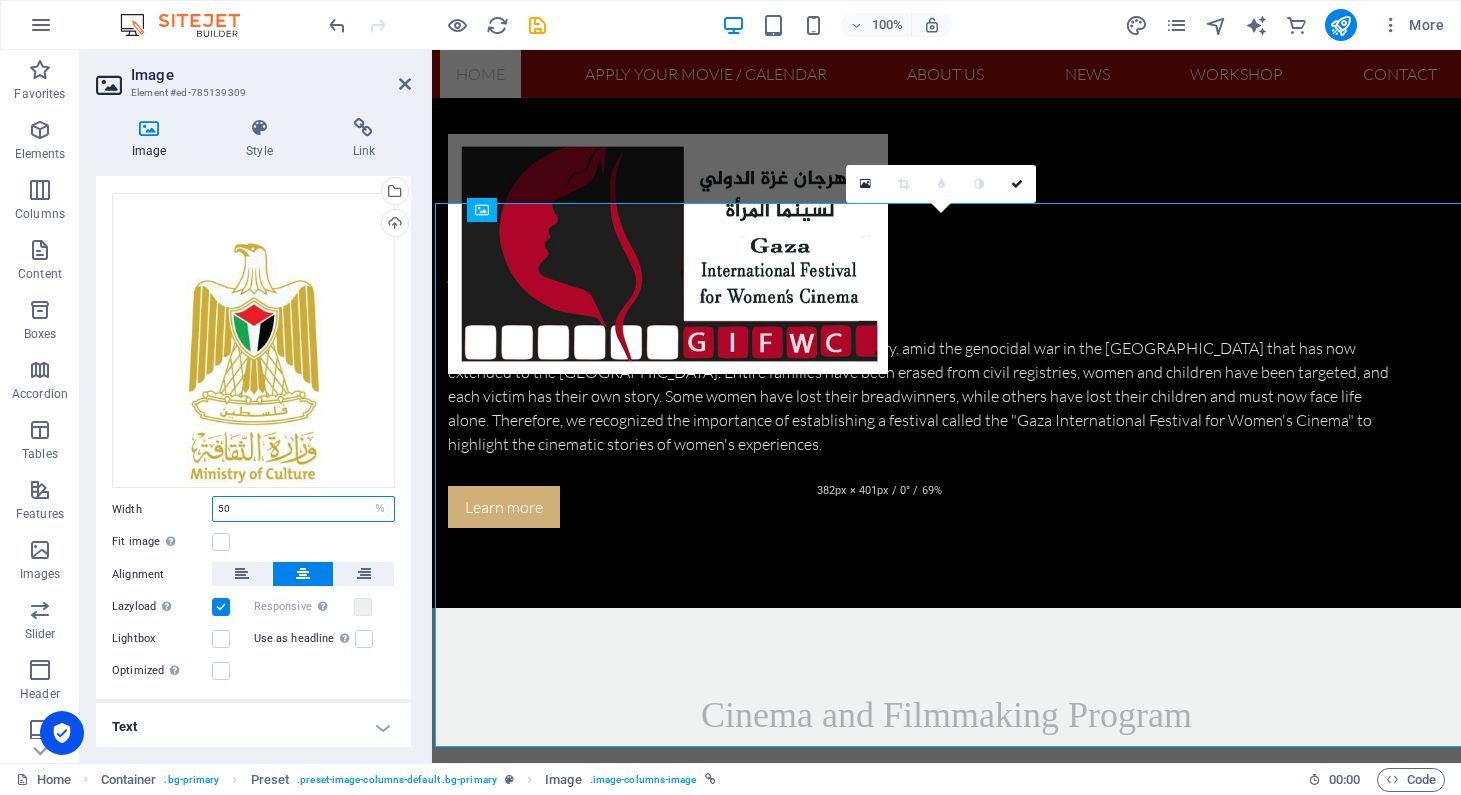 drag, startPoint x: 231, startPoint y: 504, endPoint x: 210, endPoint y: 507, distance: 21.213203 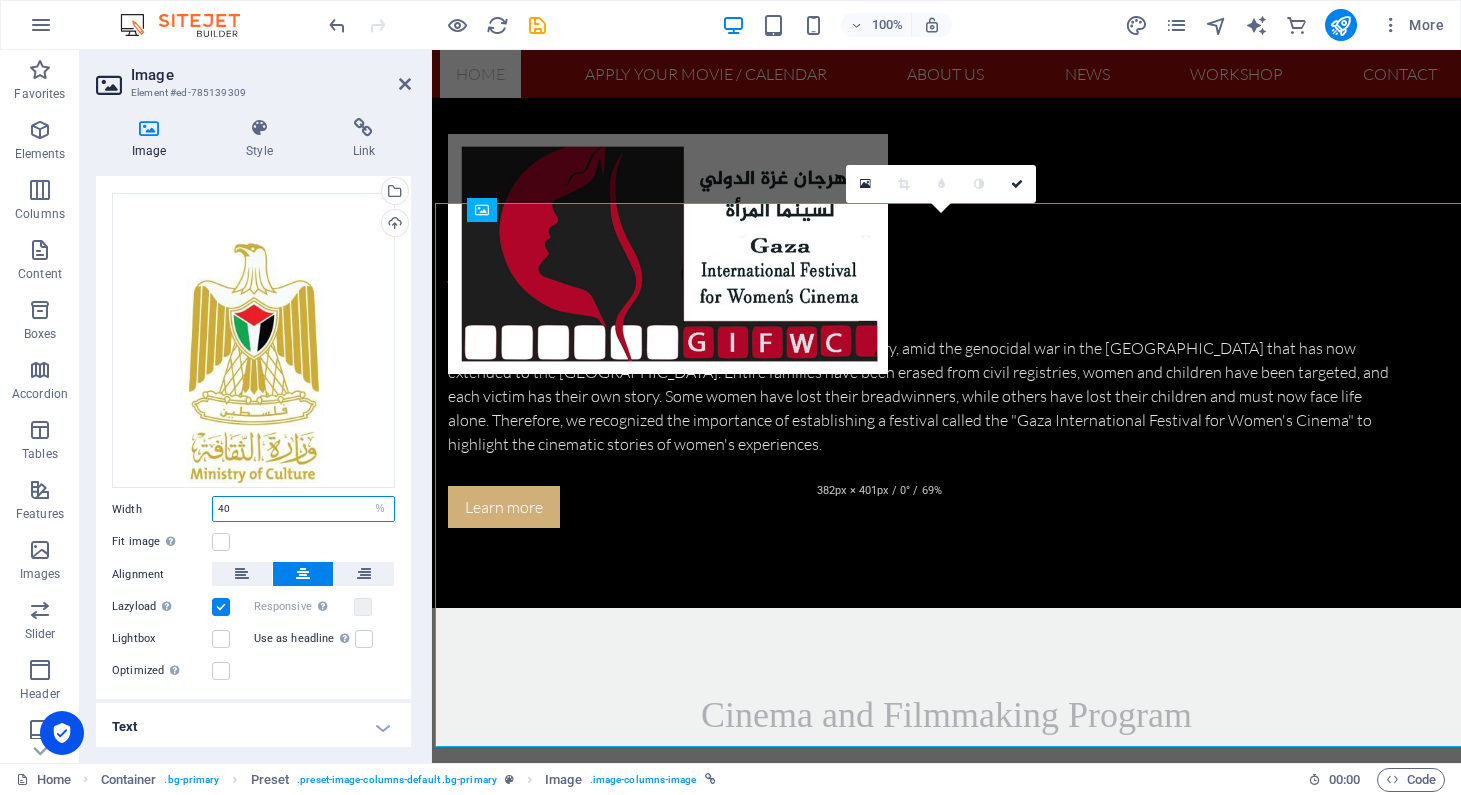 type on "40" 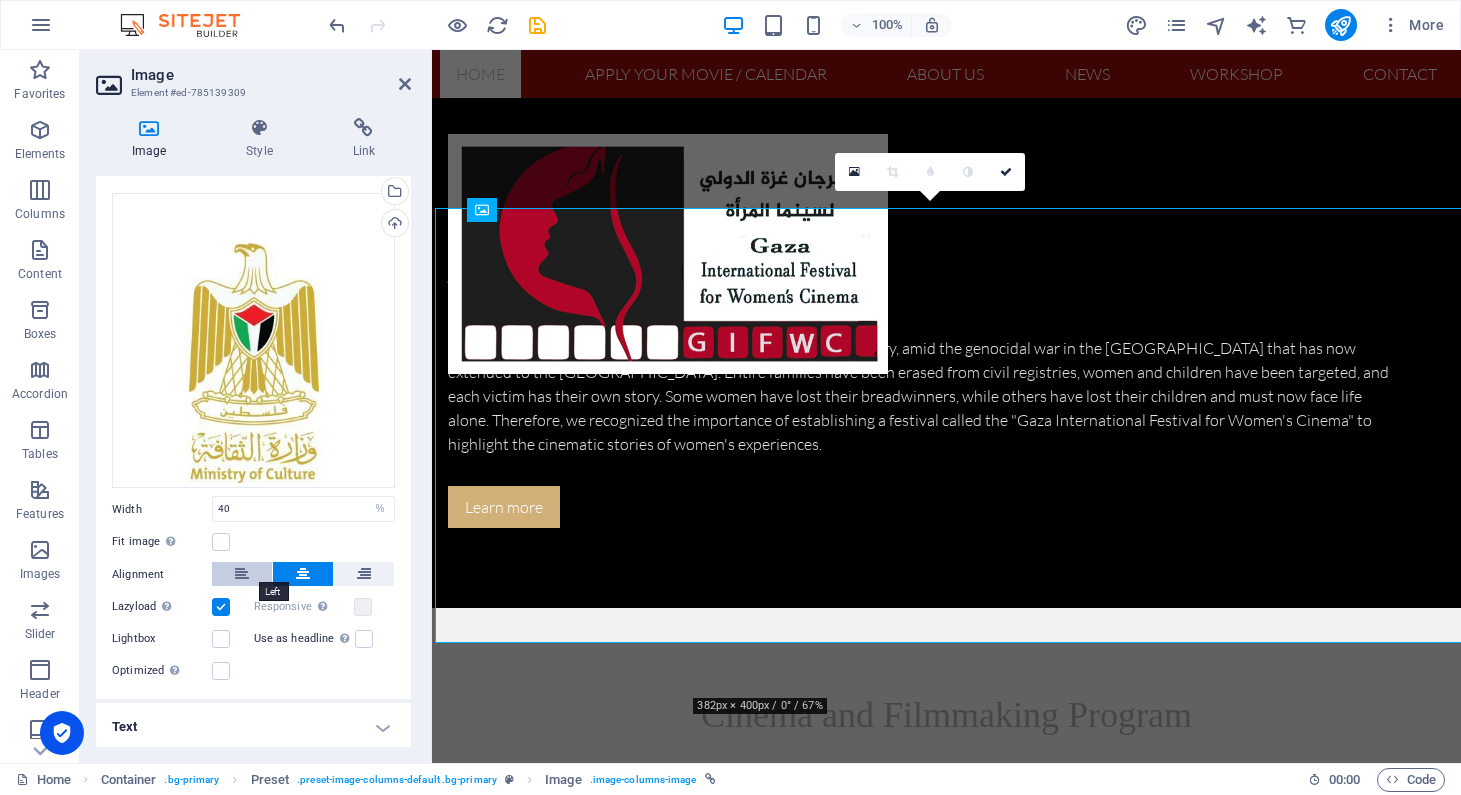 click at bounding box center [242, 574] 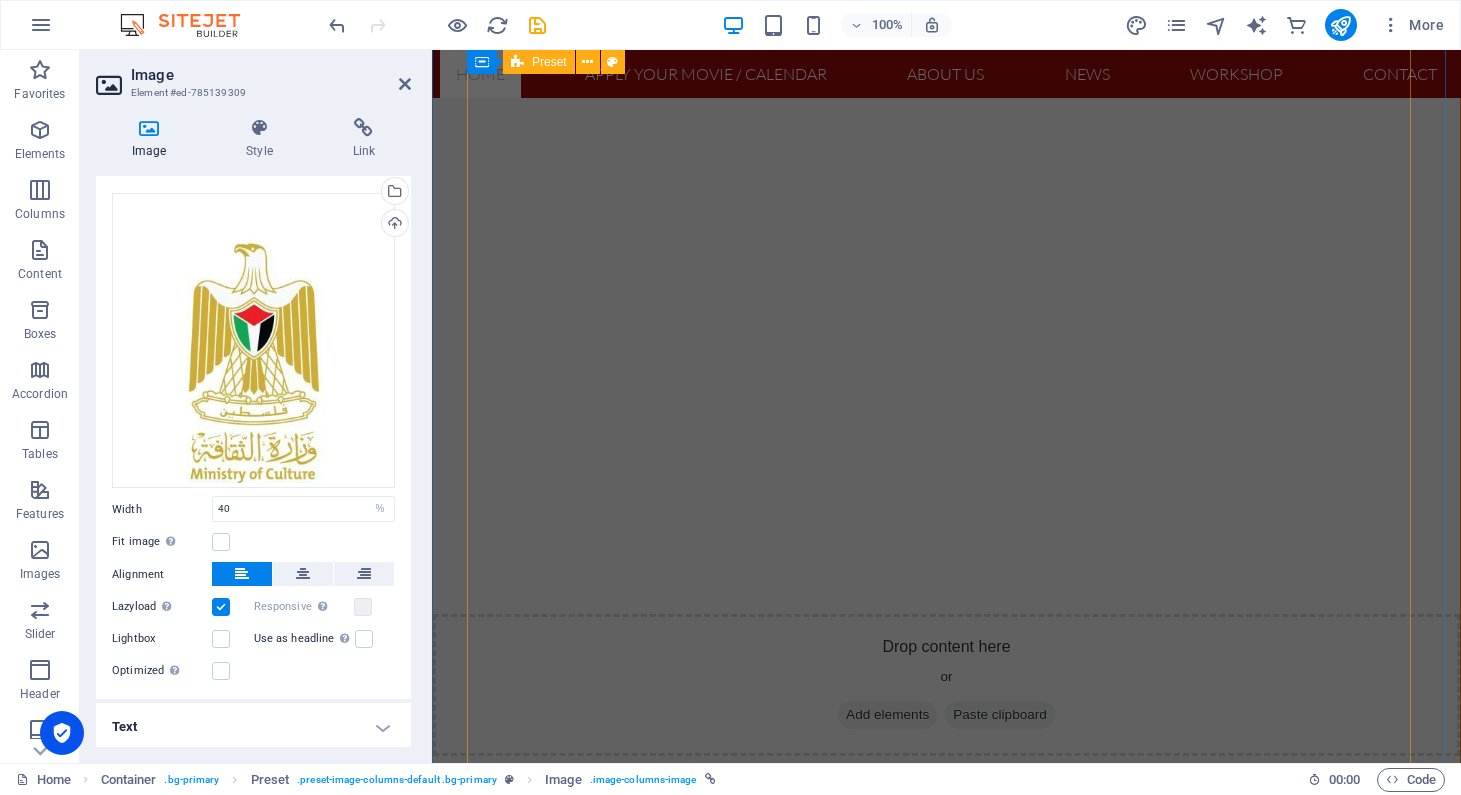 scroll, scrollTop: 3221, scrollLeft: 0, axis: vertical 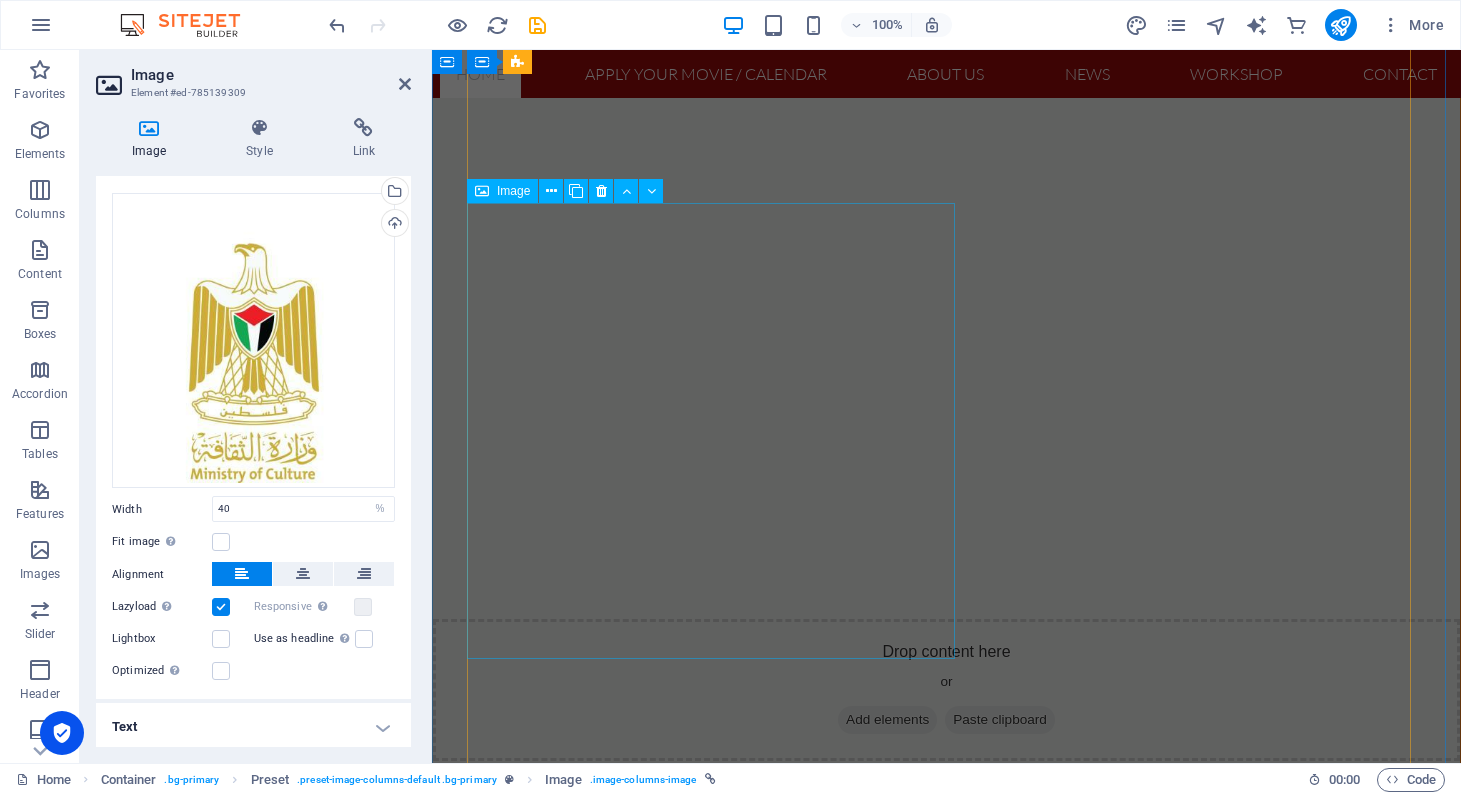 click at bounding box center [947, 2369] 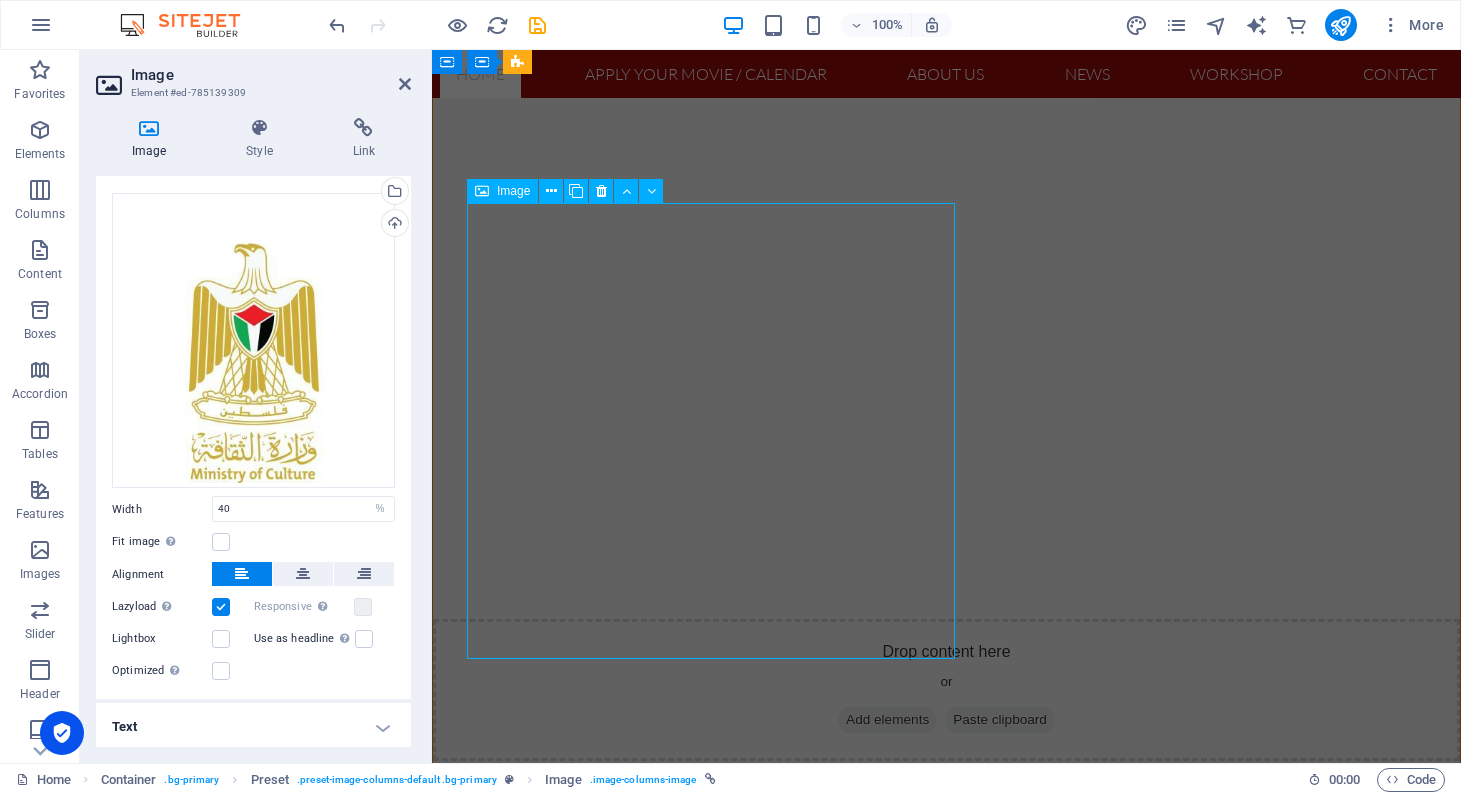 click at bounding box center [947, 2369] 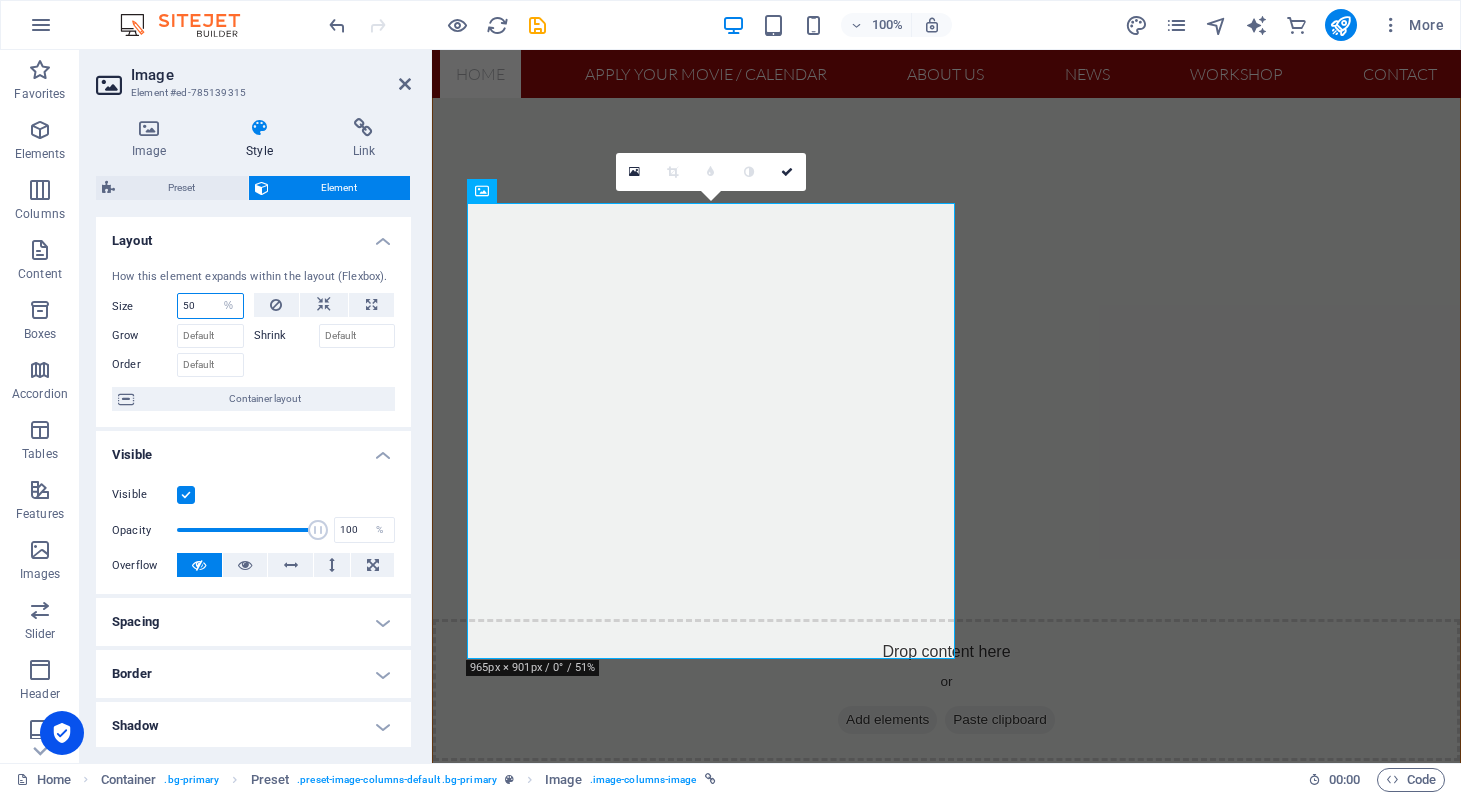 drag, startPoint x: 193, startPoint y: 307, endPoint x: 179, endPoint y: 308, distance: 14.035668 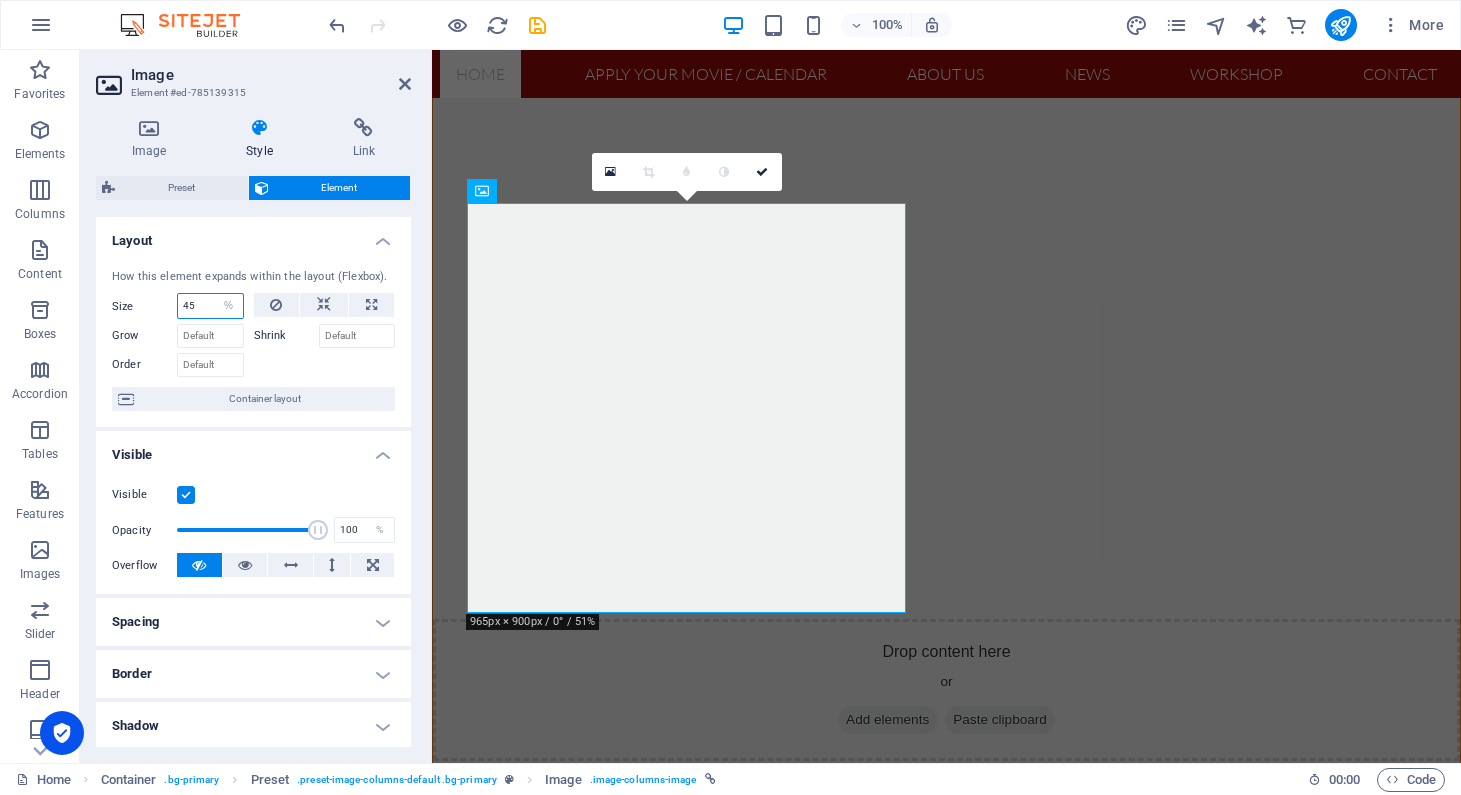 click on "45" at bounding box center [210, 306] 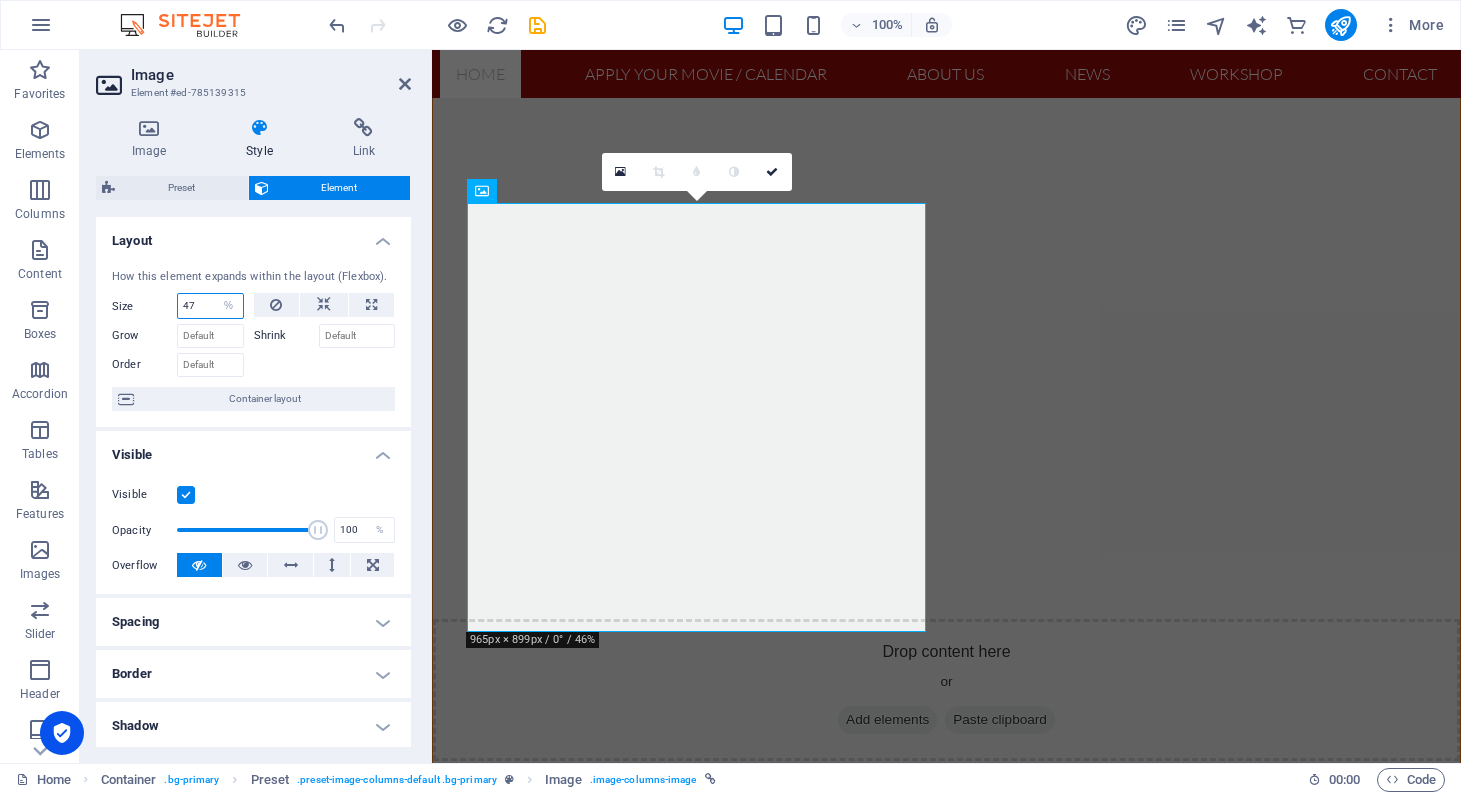 click on "47" at bounding box center (210, 306) 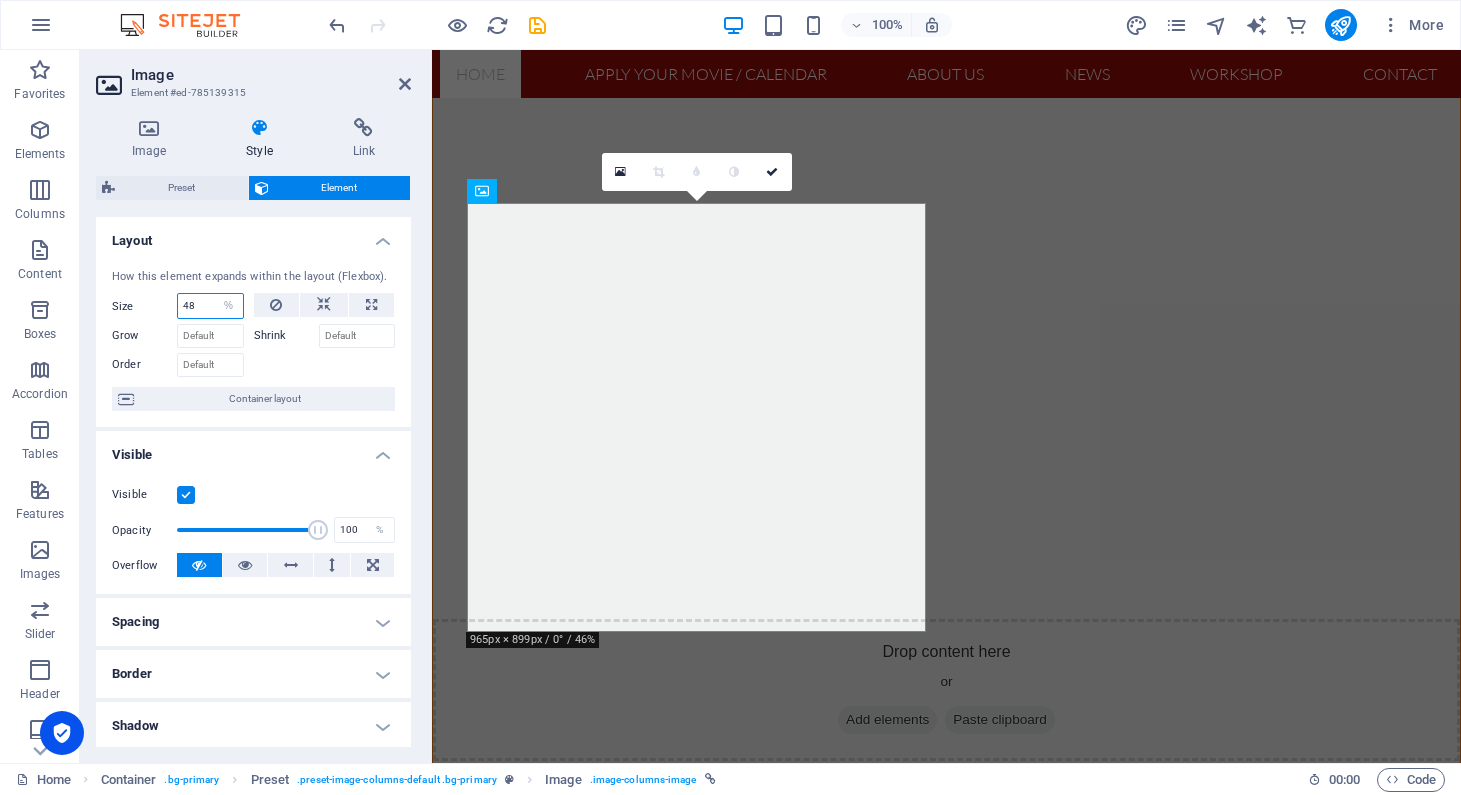 type on "48" 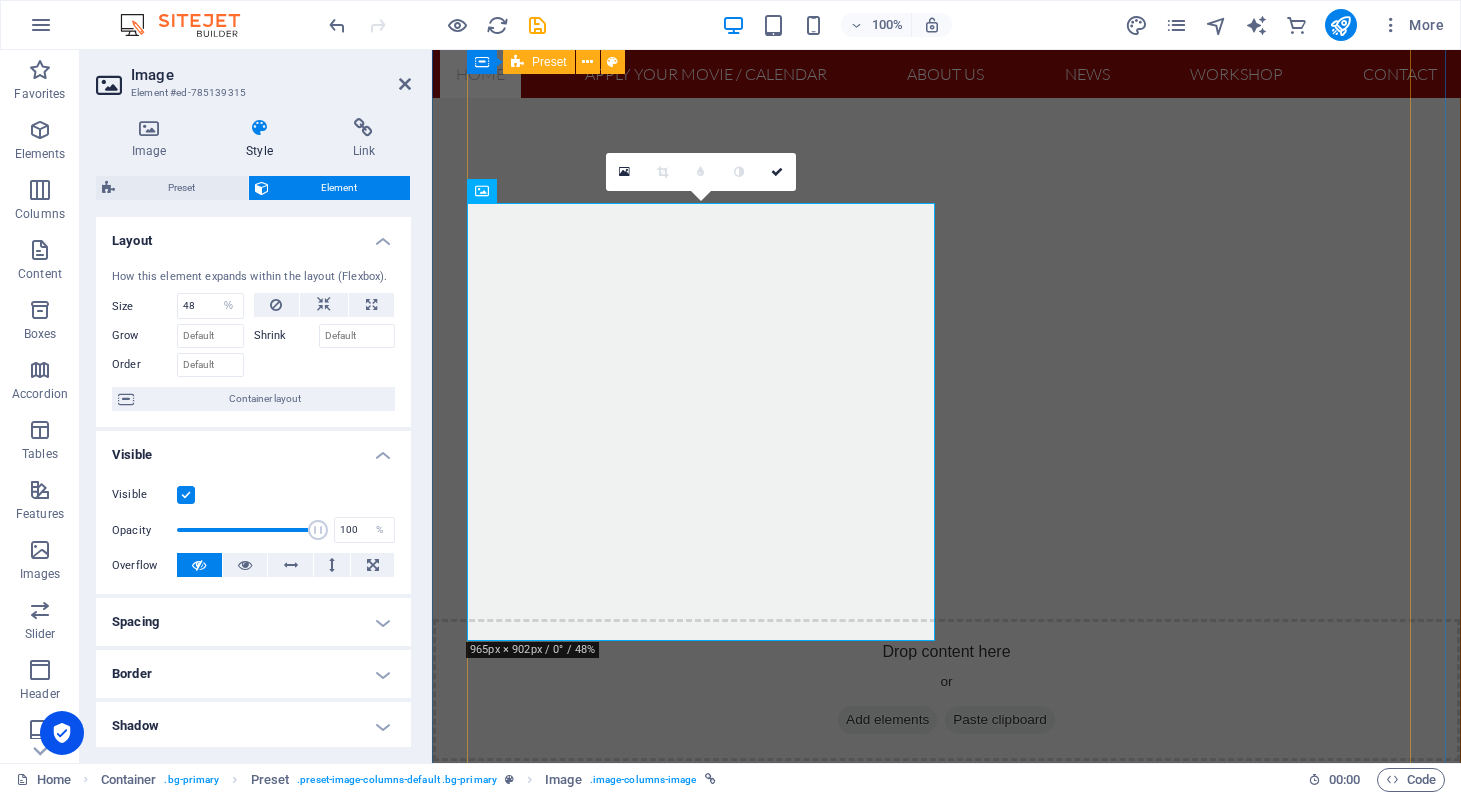 click at bounding box center [947, 2326] 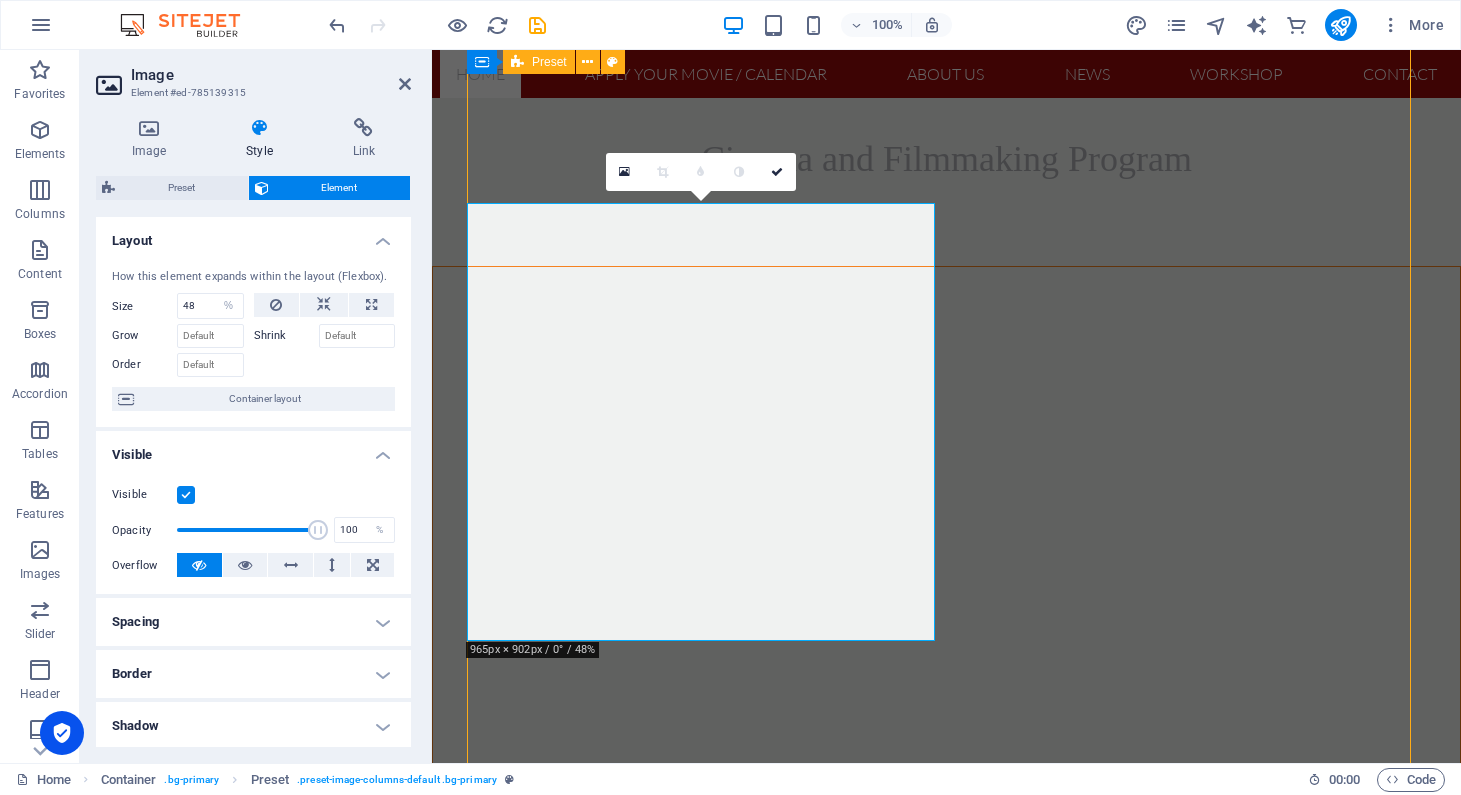 scroll, scrollTop: 3475, scrollLeft: 0, axis: vertical 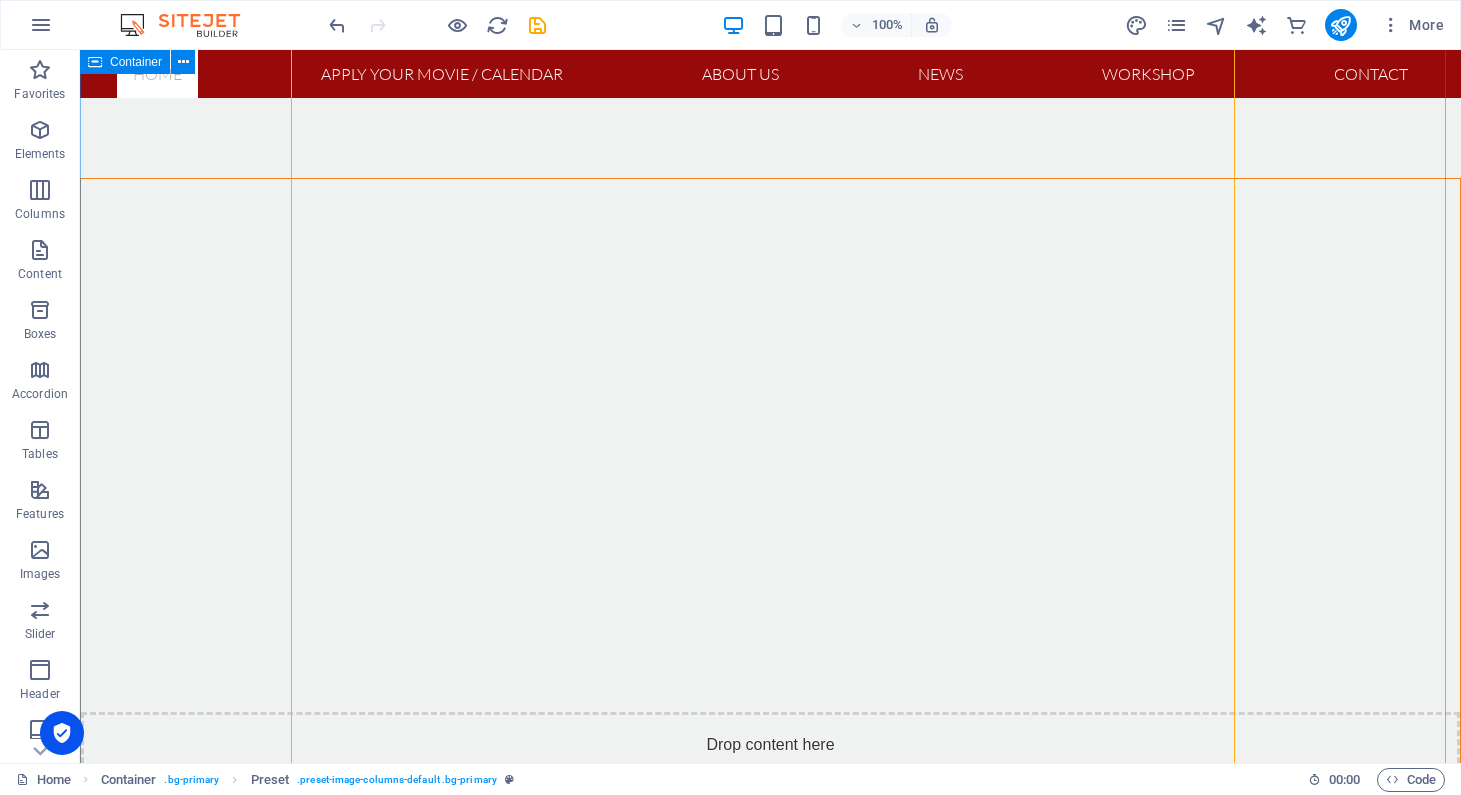 click on "You too can be one of Our partners" at bounding box center (770, 2360) 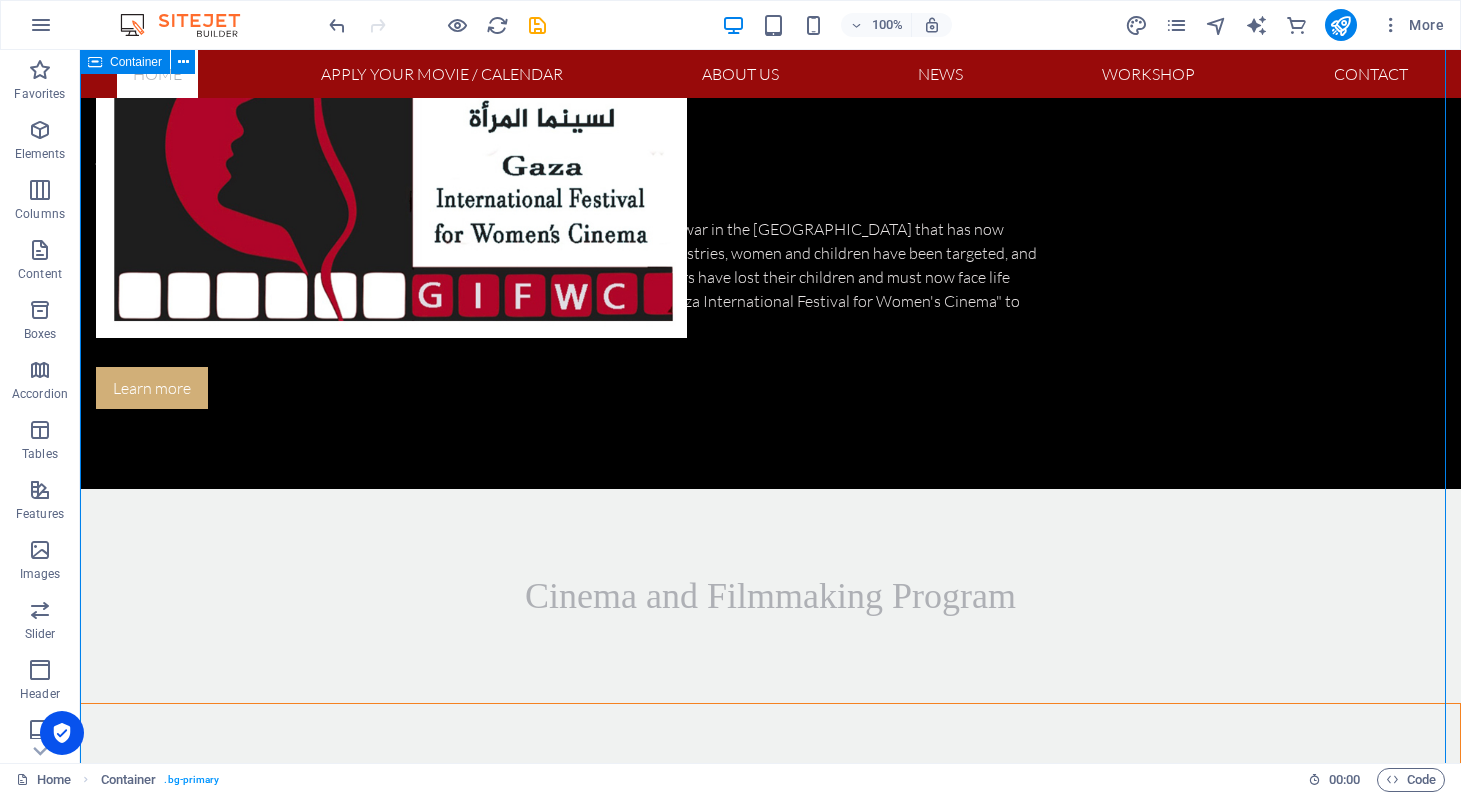 scroll, scrollTop: 2836, scrollLeft: 0, axis: vertical 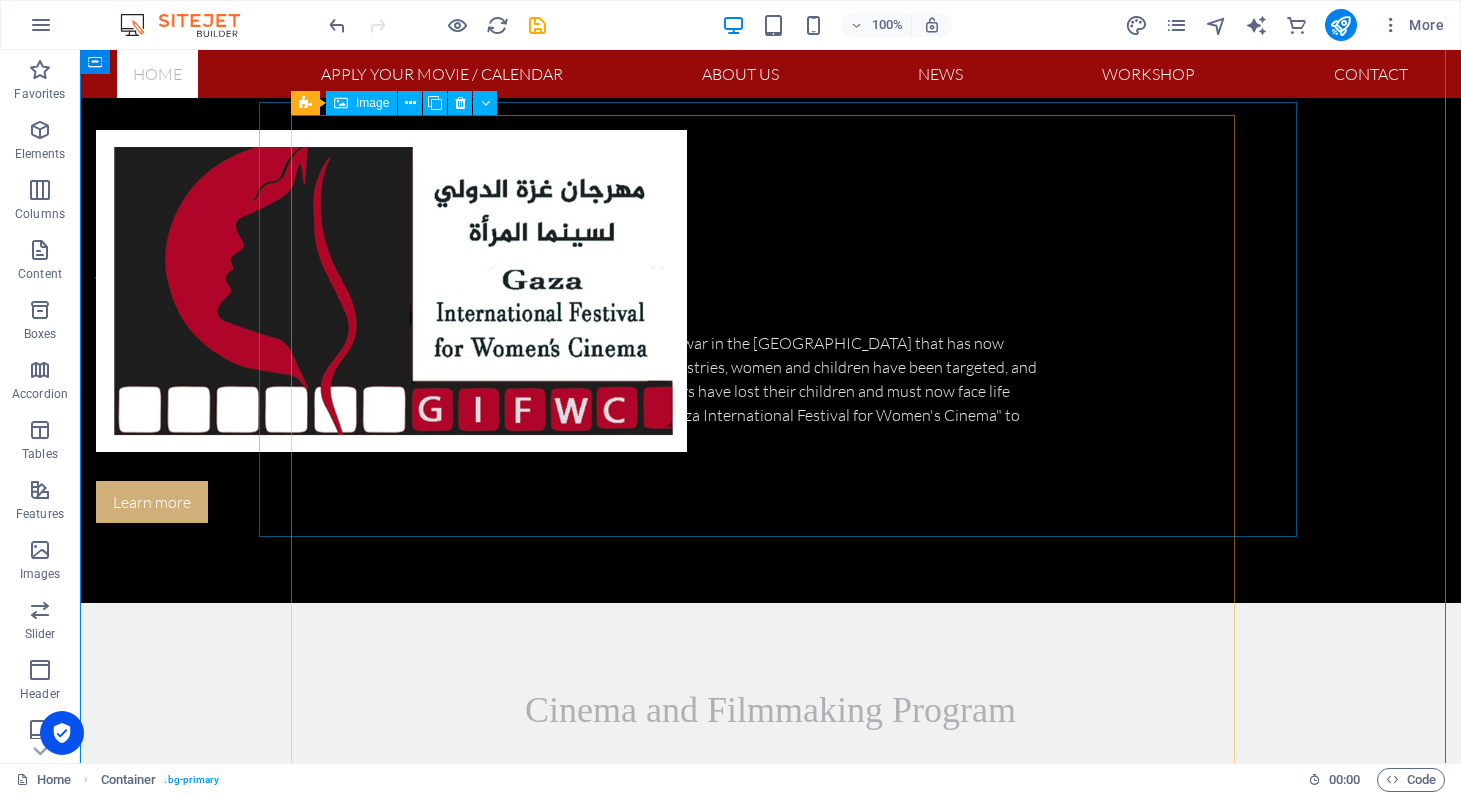 click at bounding box center (785, 1919) 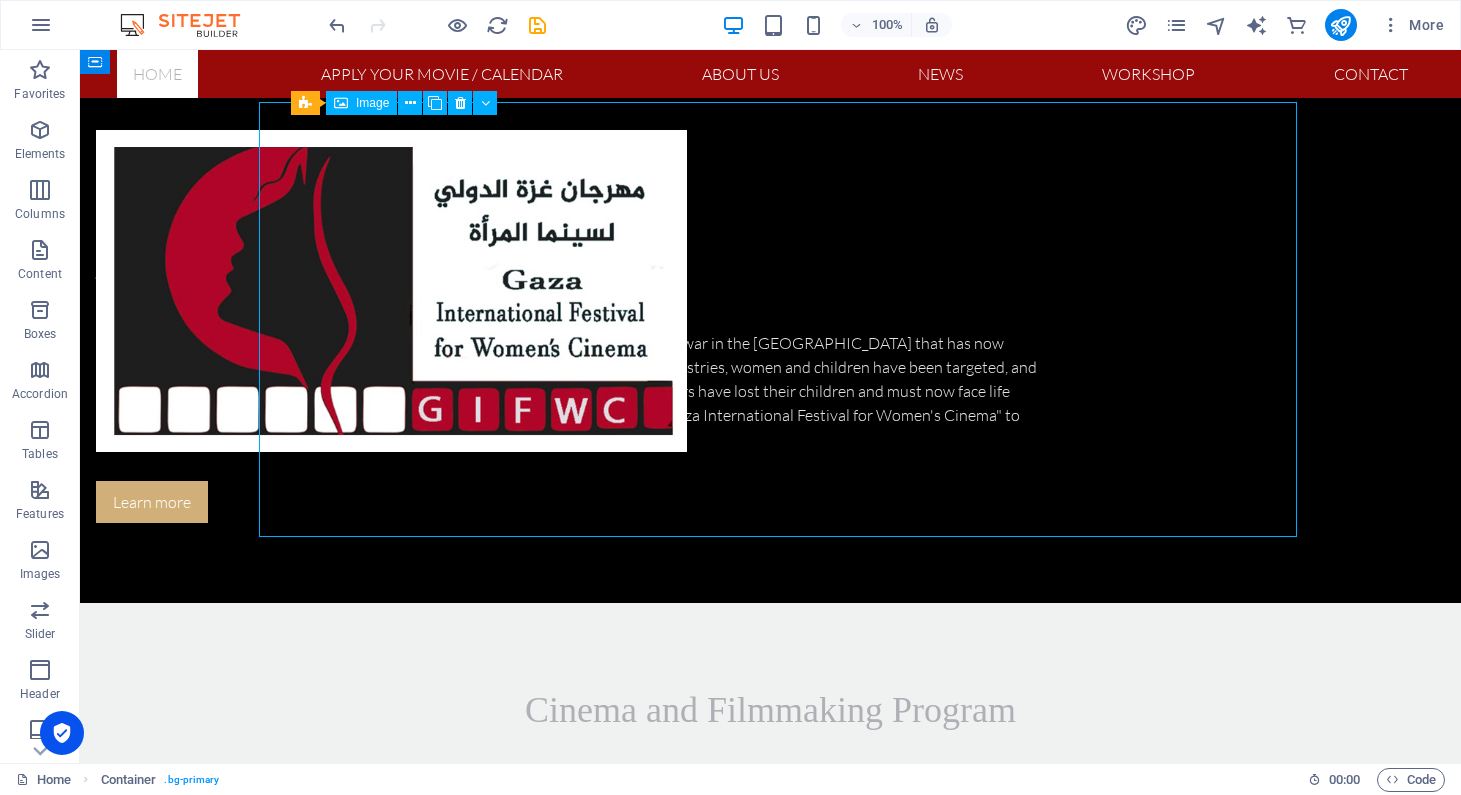 click at bounding box center [785, 1919] 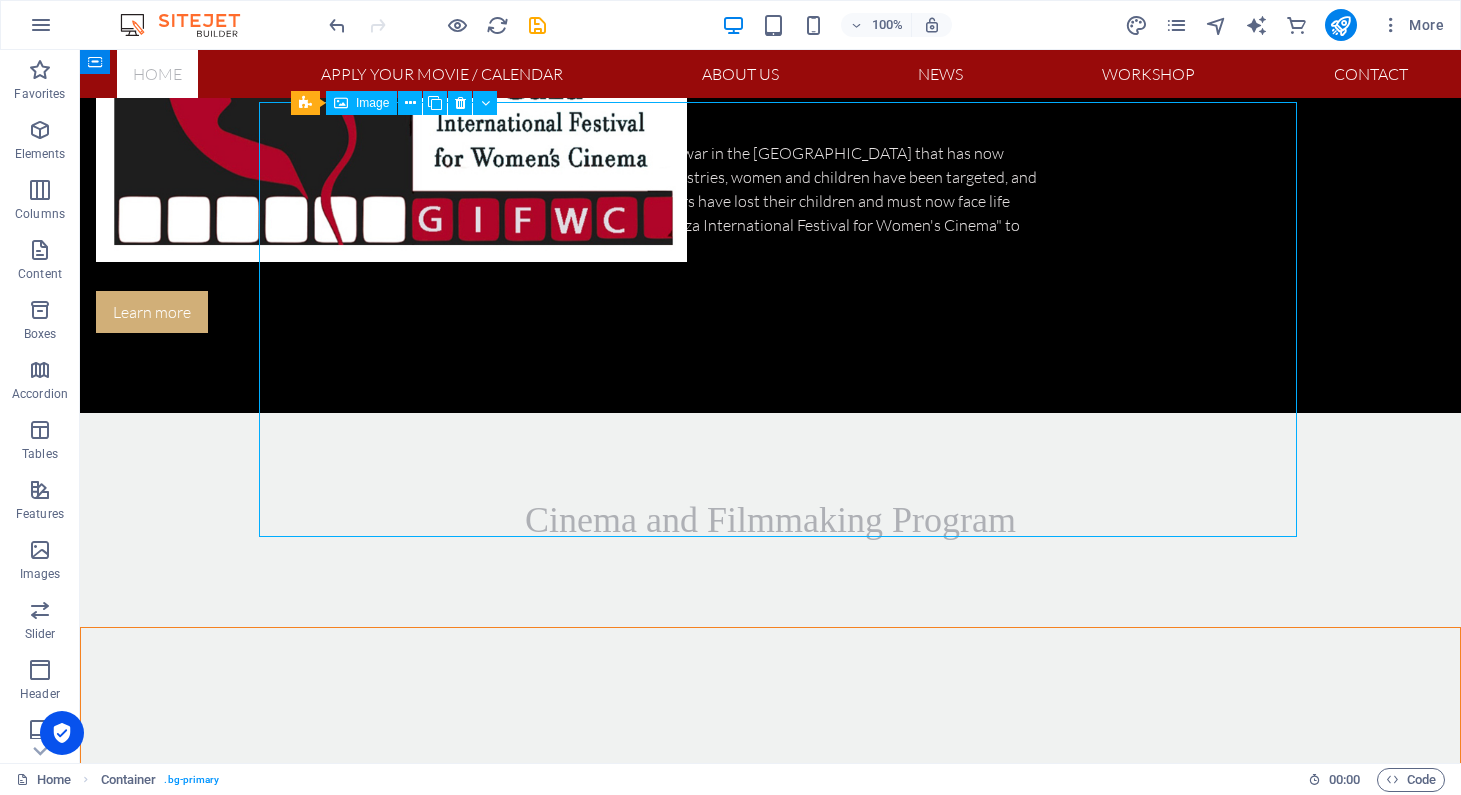 scroll, scrollTop: 2582, scrollLeft: 0, axis: vertical 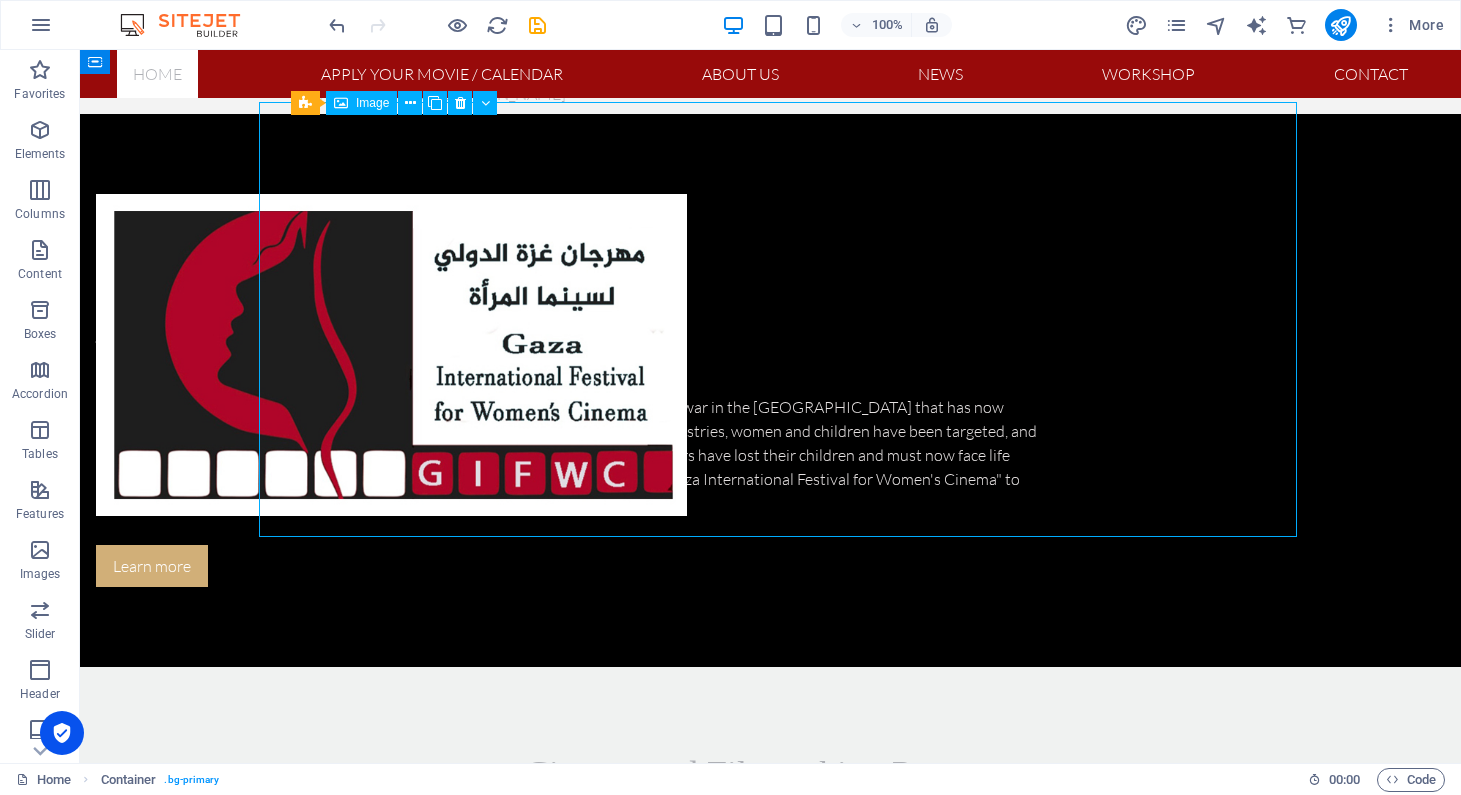 select on "%" 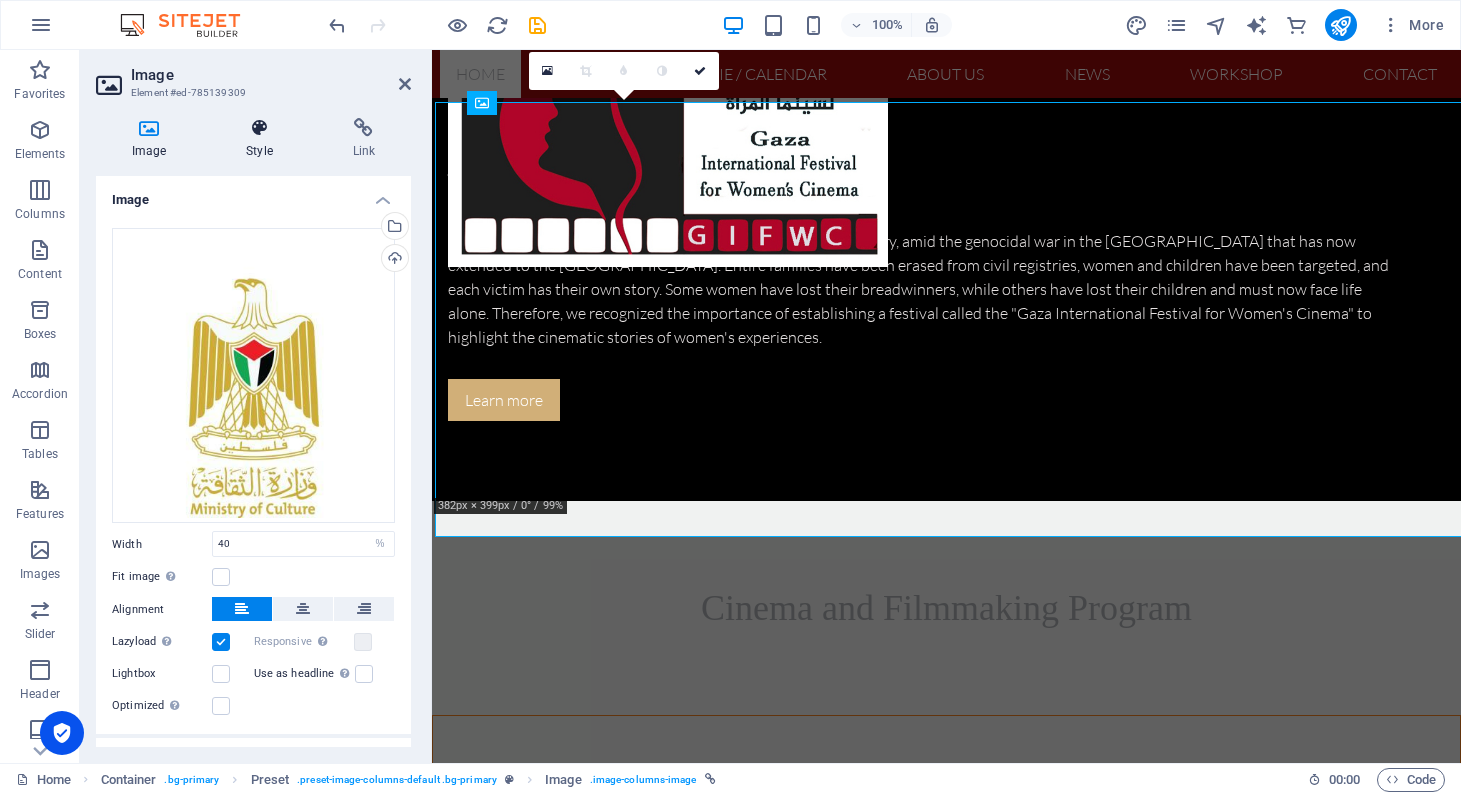click at bounding box center [259, 128] 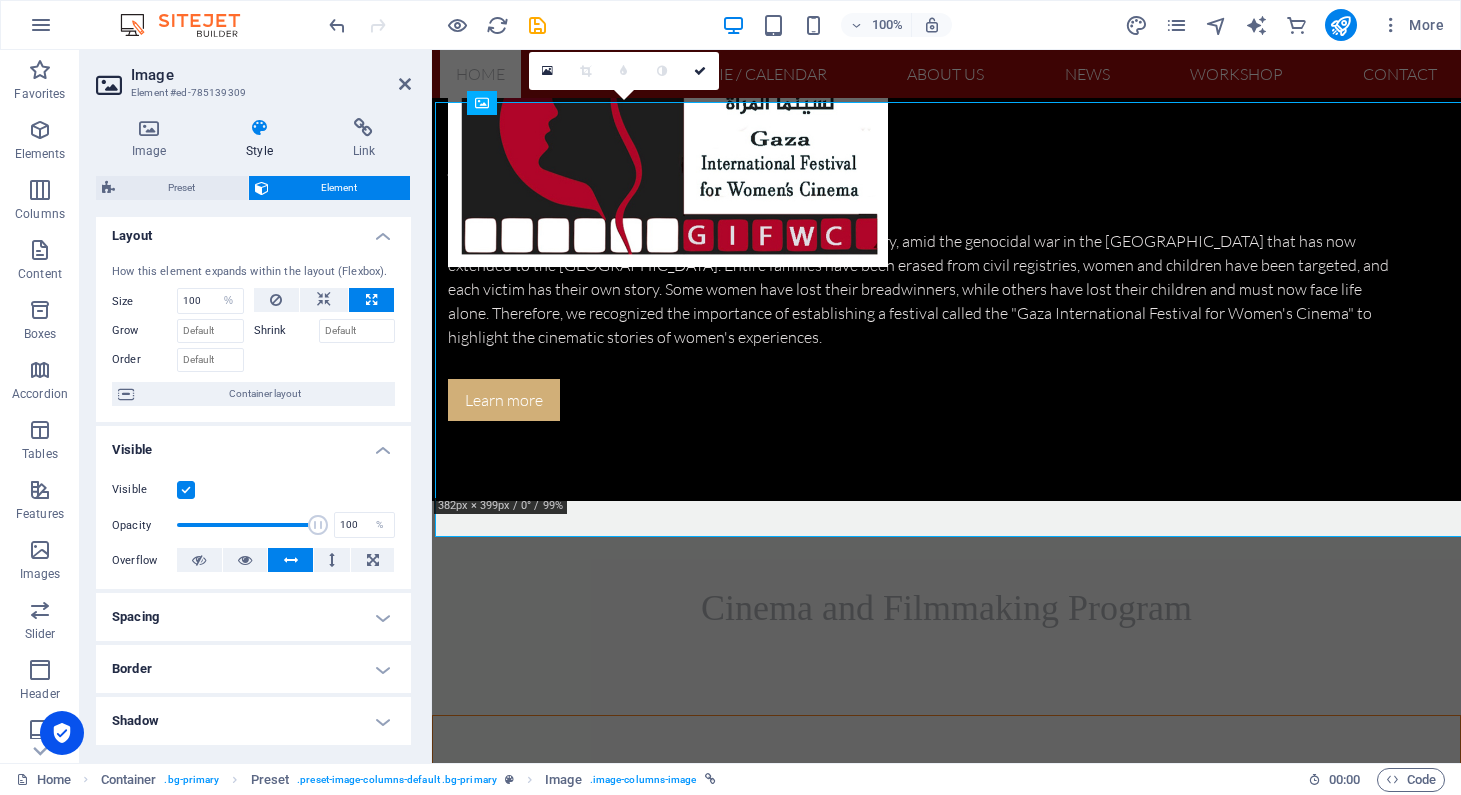 scroll, scrollTop: 0, scrollLeft: 0, axis: both 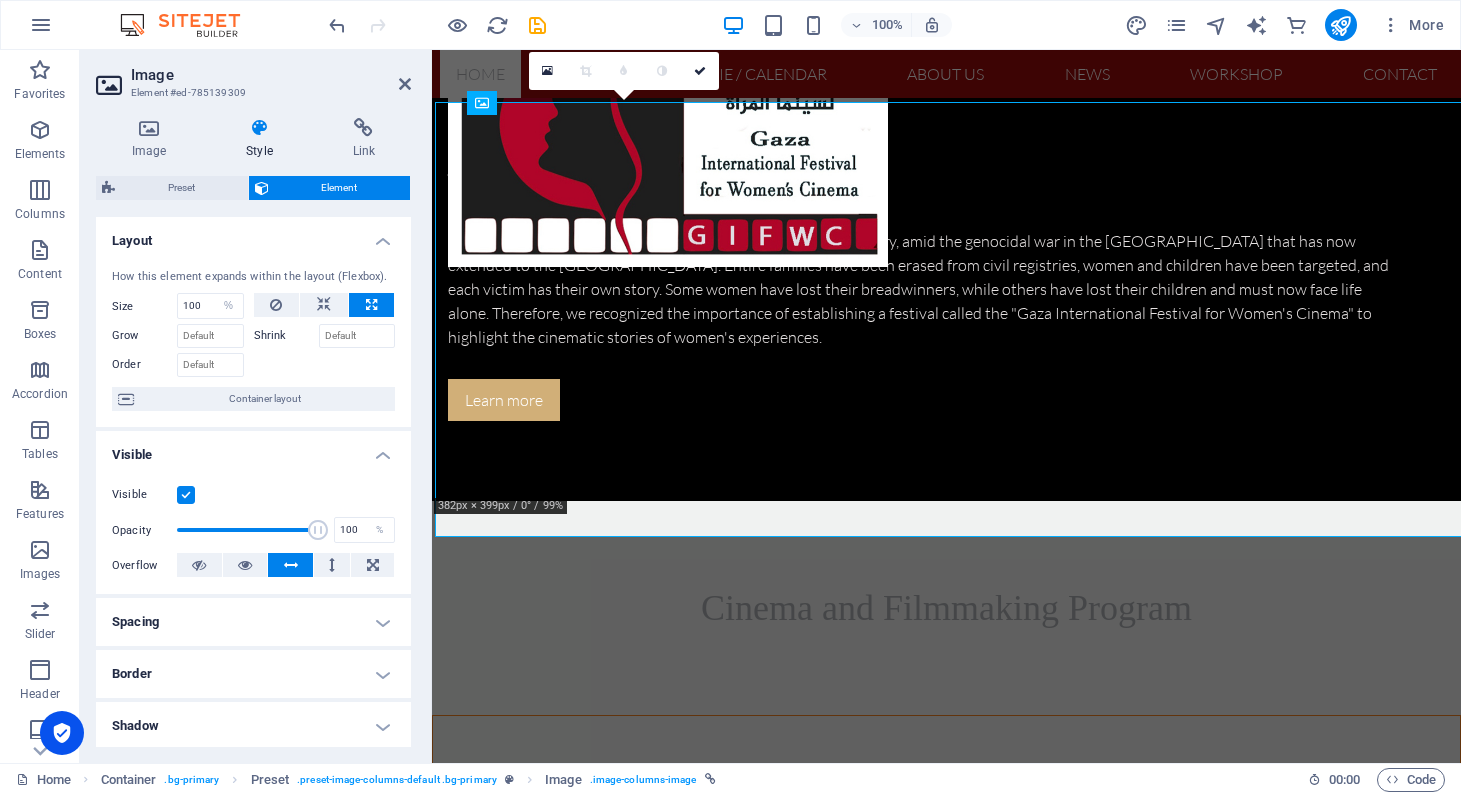 click at bounding box center [259, 128] 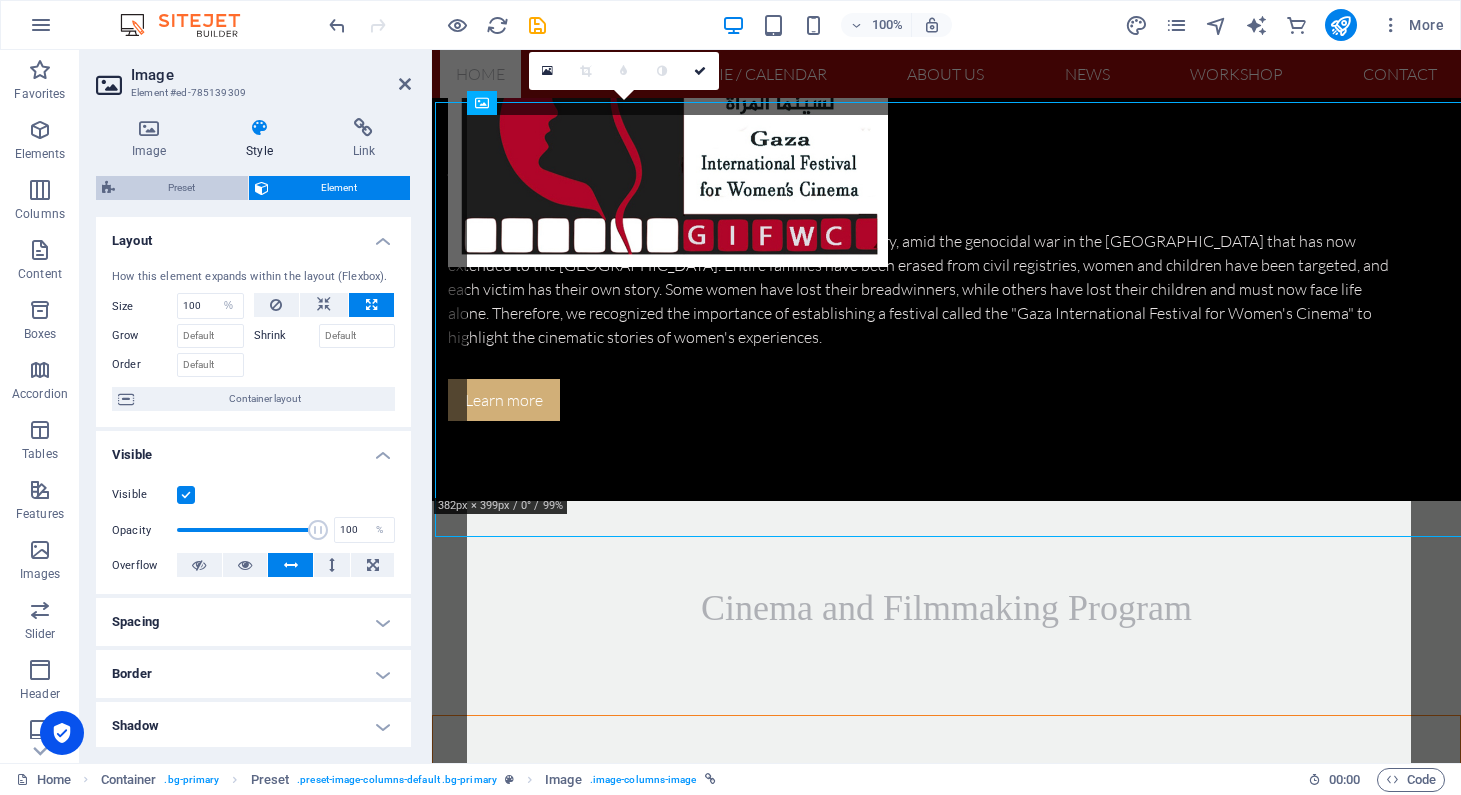 click on "Preset" at bounding box center [181, 188] 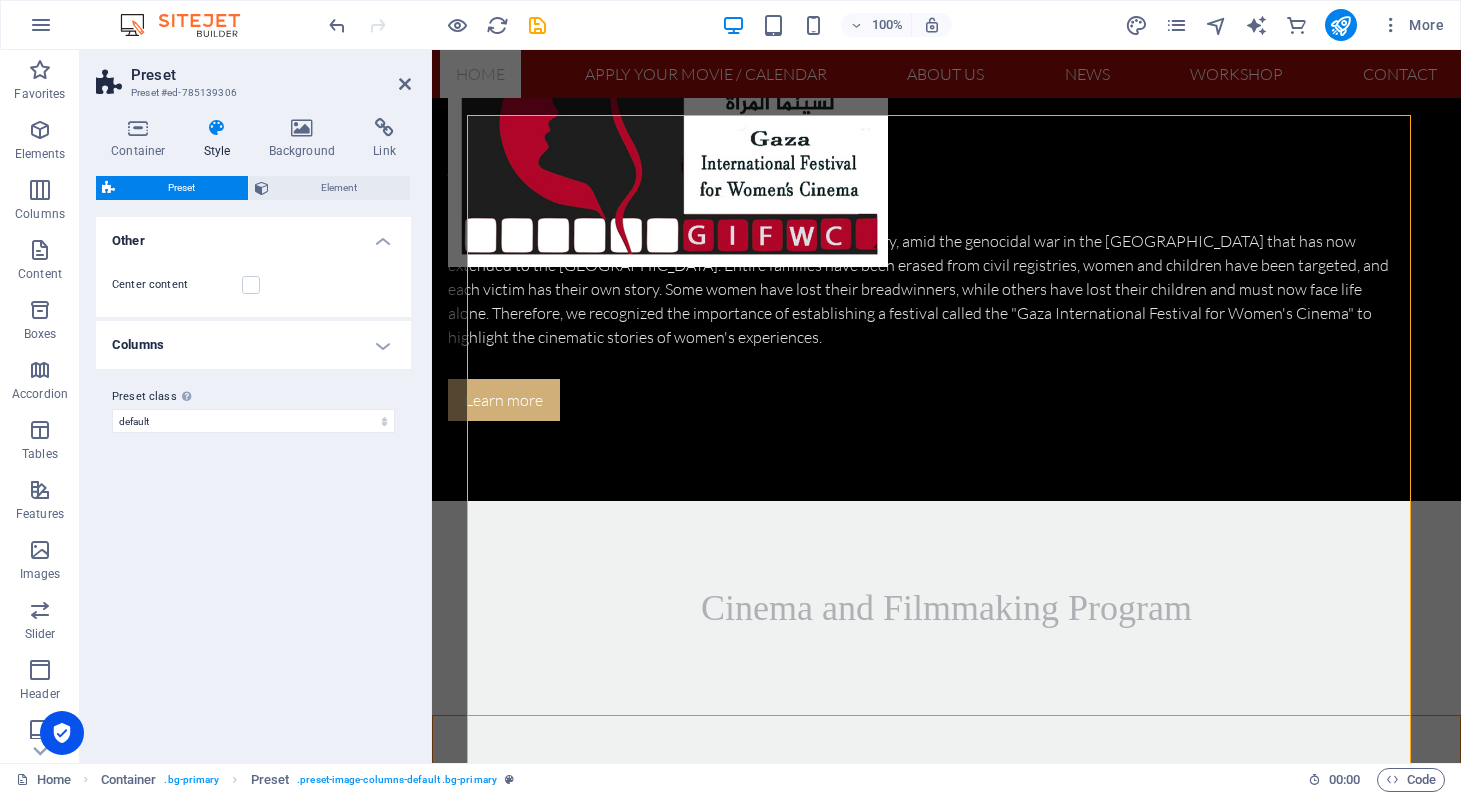 click on "Columns" at bounding box center [253, 345] 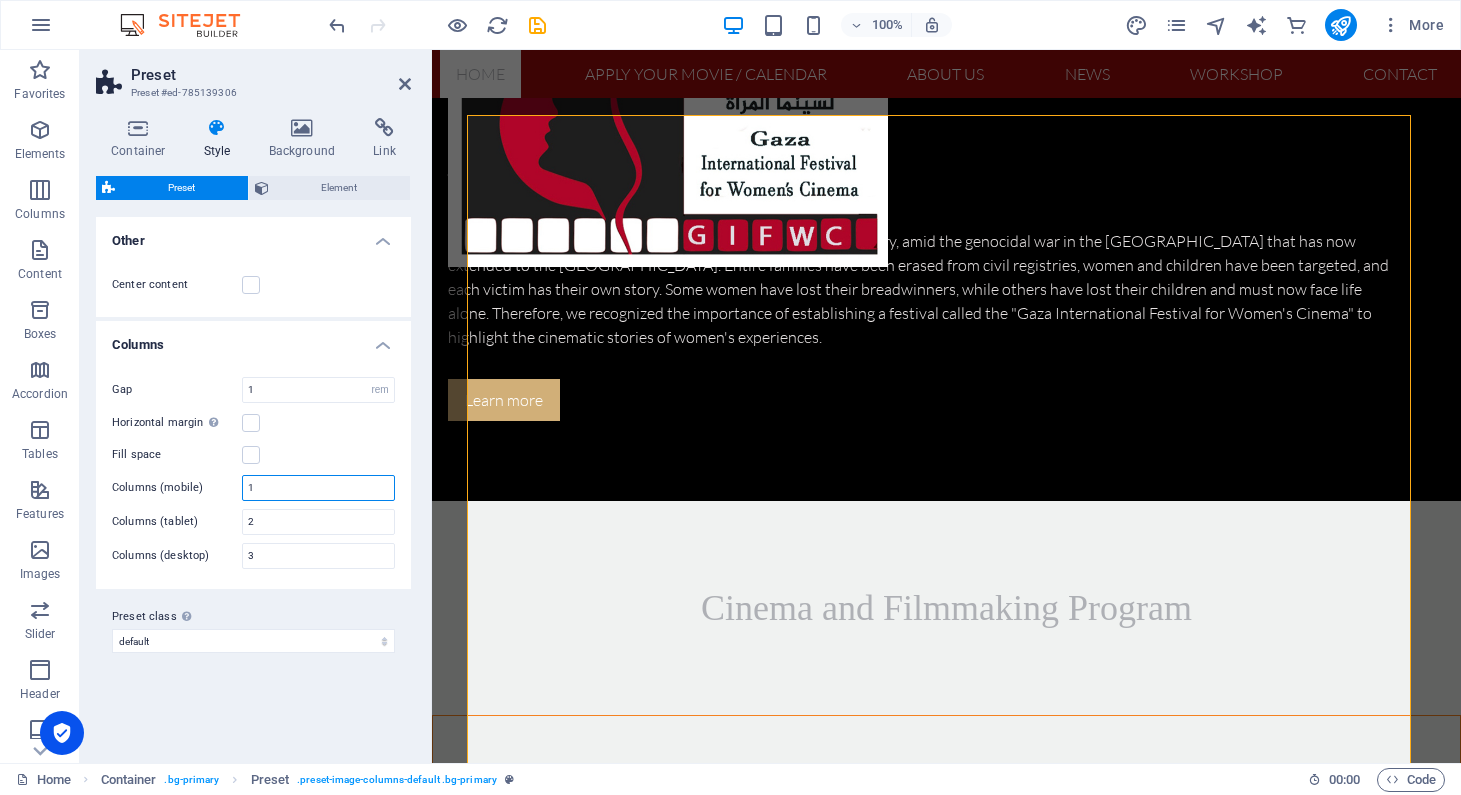 drag, startPoint x: 270, startPoint y: 482, endPoint x: 226, endPoint y: 483, distance: 44.011364 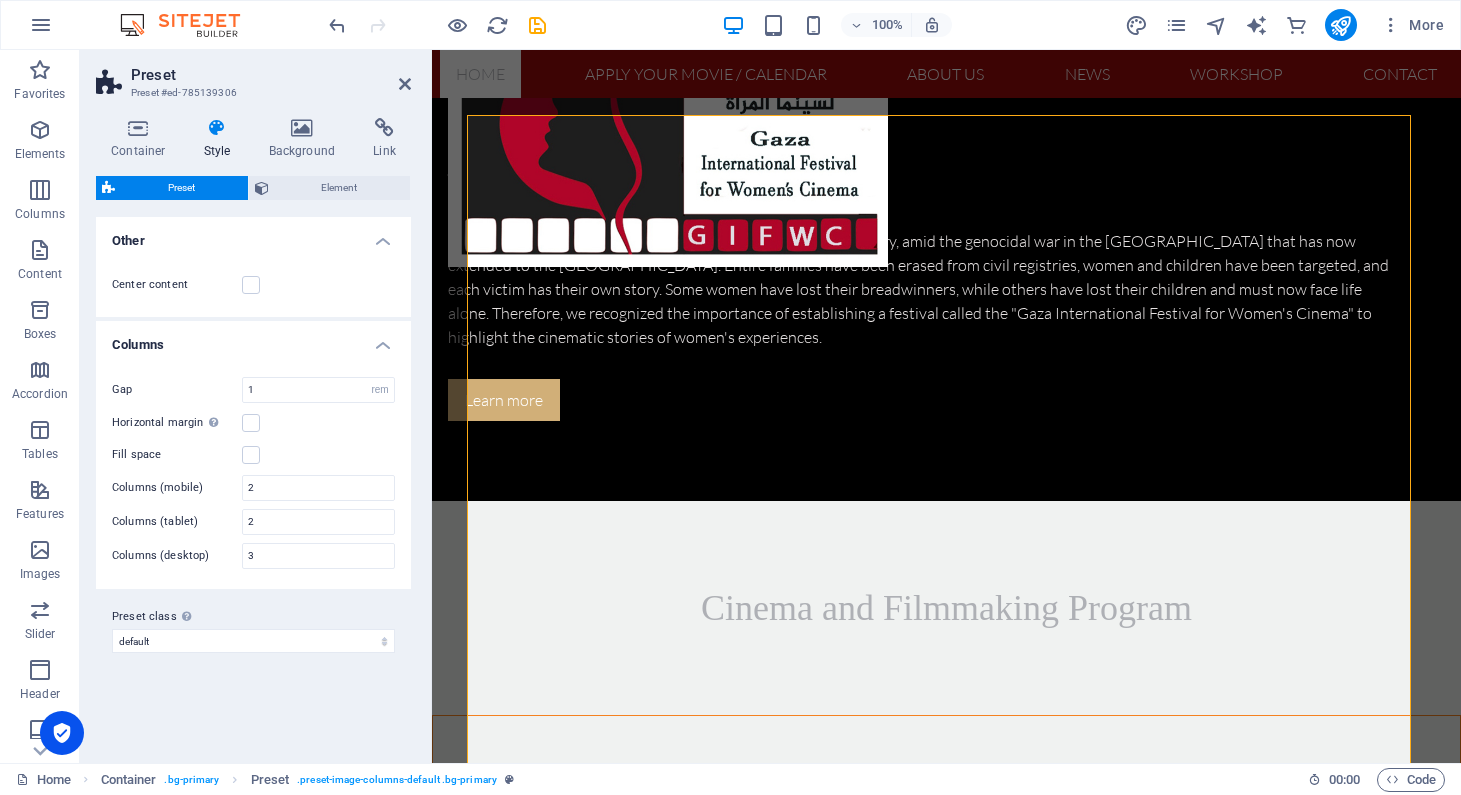 click on "Variants Default Other Center content Columns Gap 1 rem px vw Horizontal margin Only if the containers "Content width" is not set to "Default" Fill space Columns (mobile) 2 Columns (tablet) 2 Columns (desktop) 3 Preset class Above chosen variant and settings affect all elements which carry this preset class. default exhibitions Add preset class" at bounding box center [253, 482] 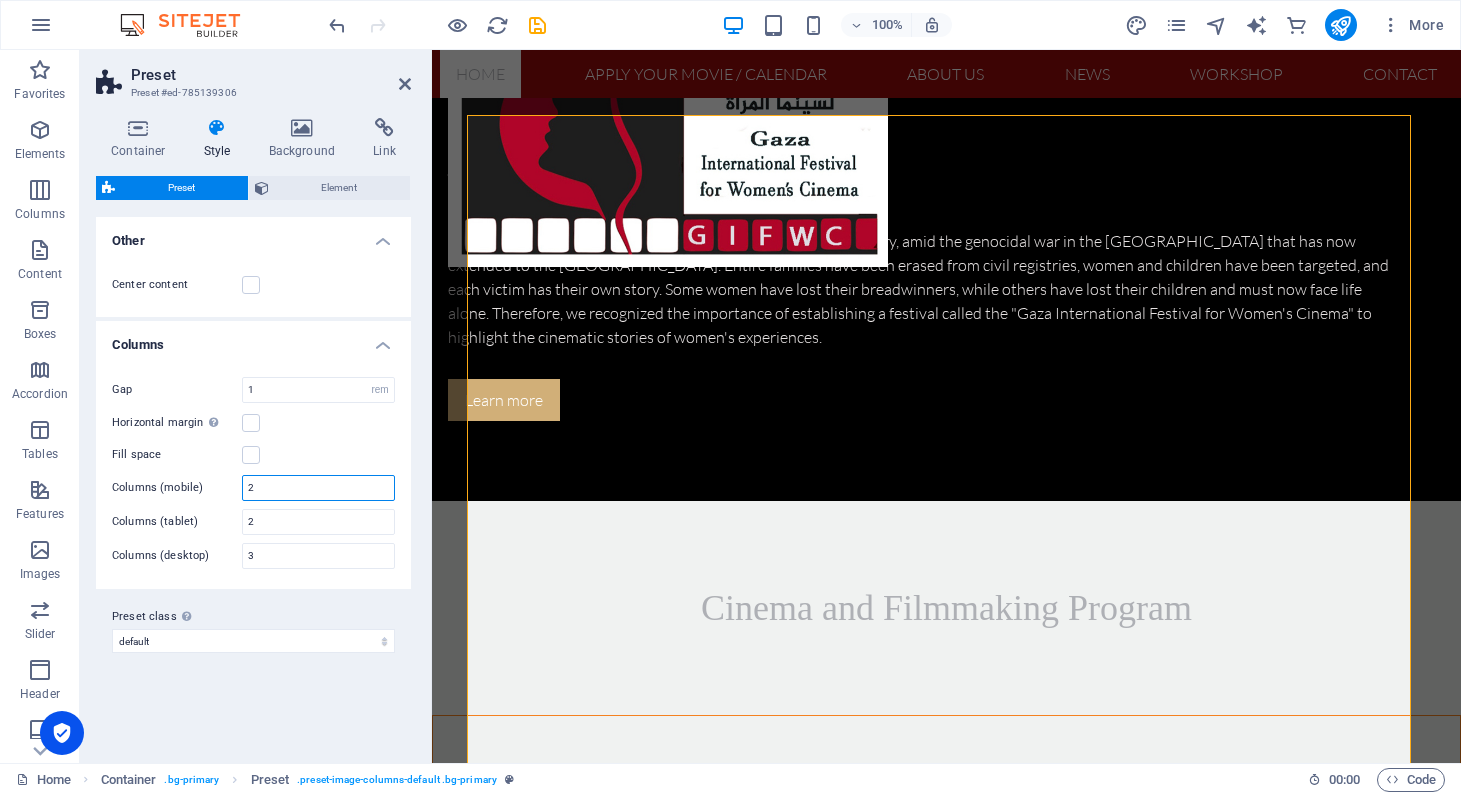 drag, startPoint x: 257, startPoint y: 490, endPoint x: 239, endPoint y: 487, distance: 18.248287 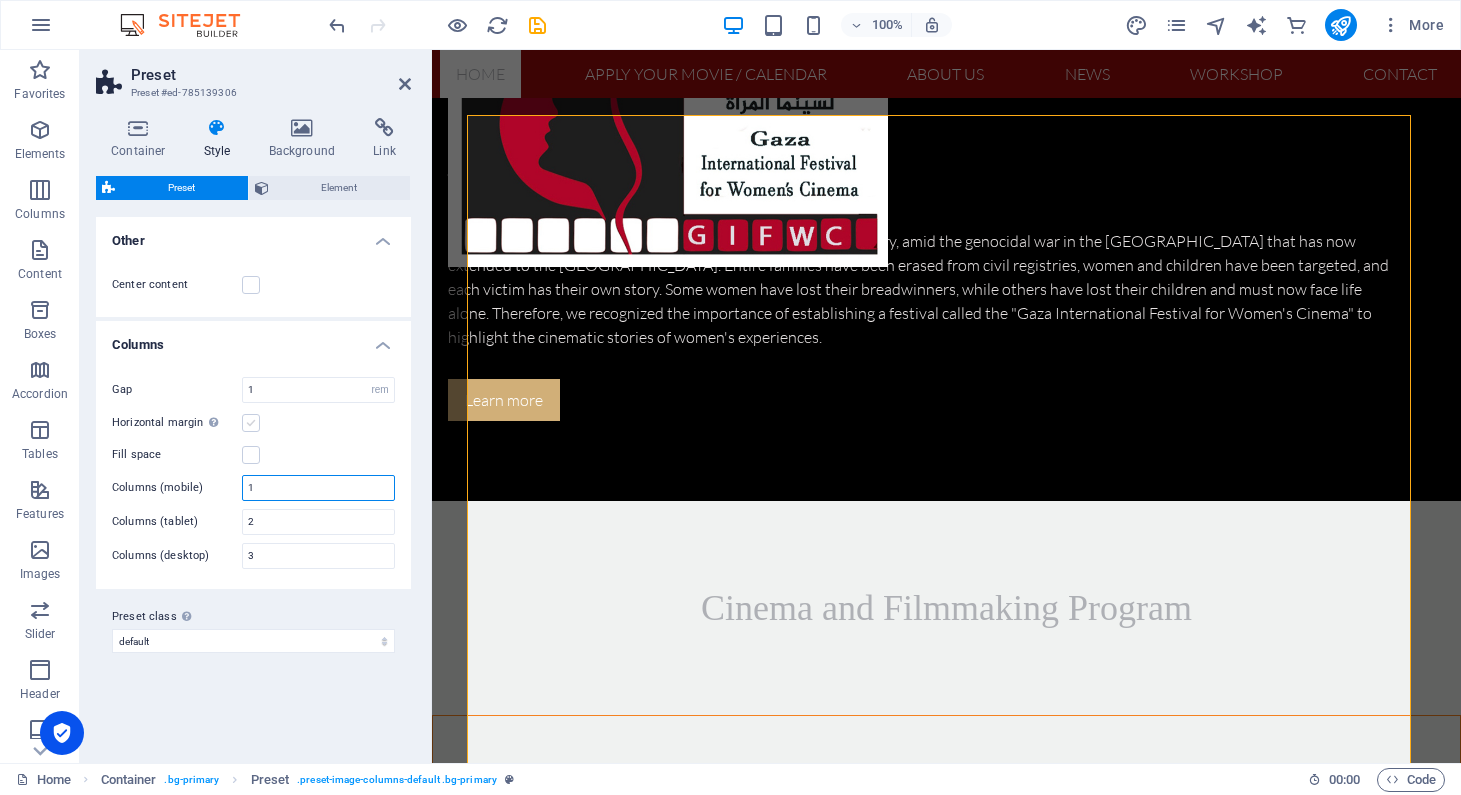 type on "1" 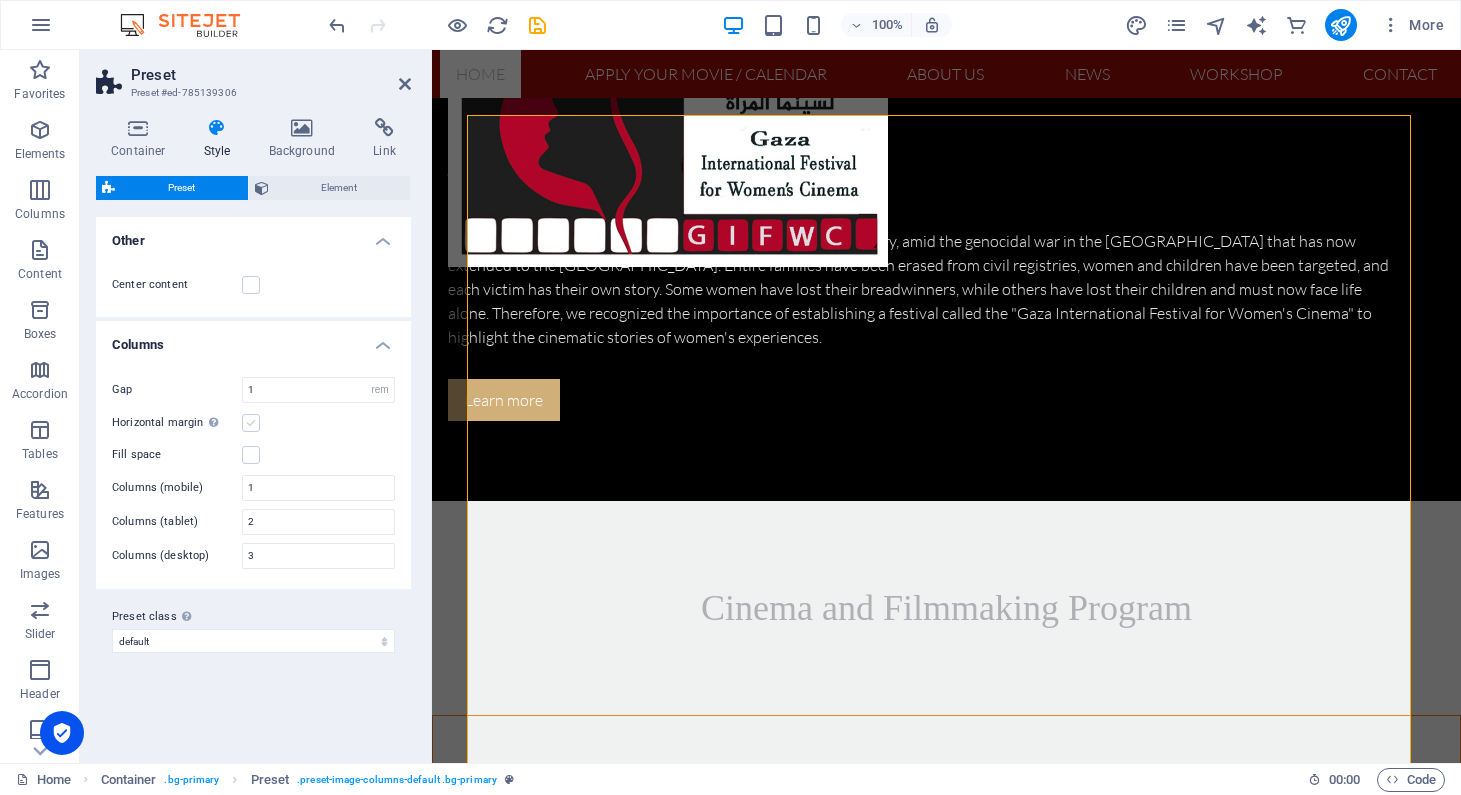 click at bounding box center (251, 423) 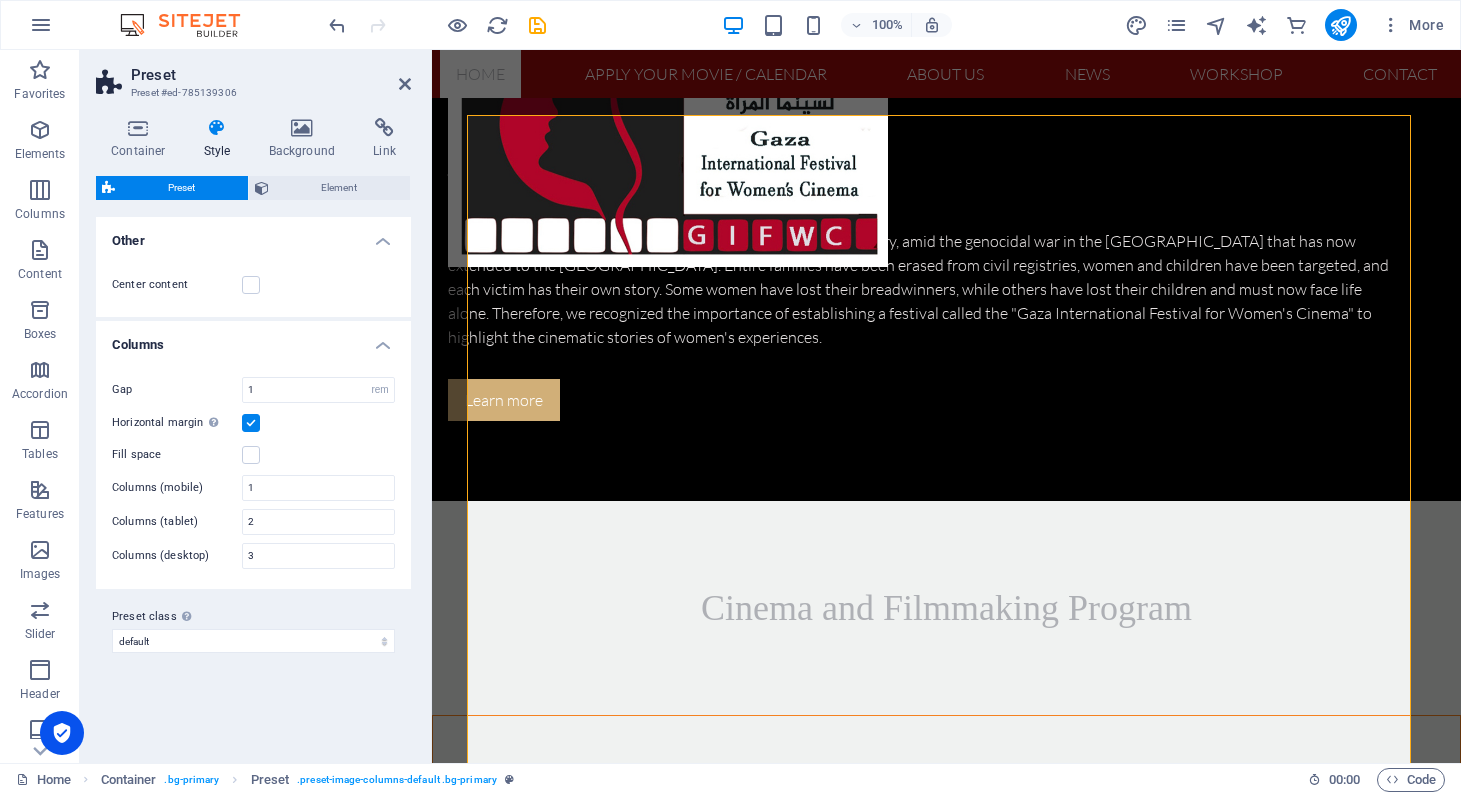 click at bounding box center [251, 423] 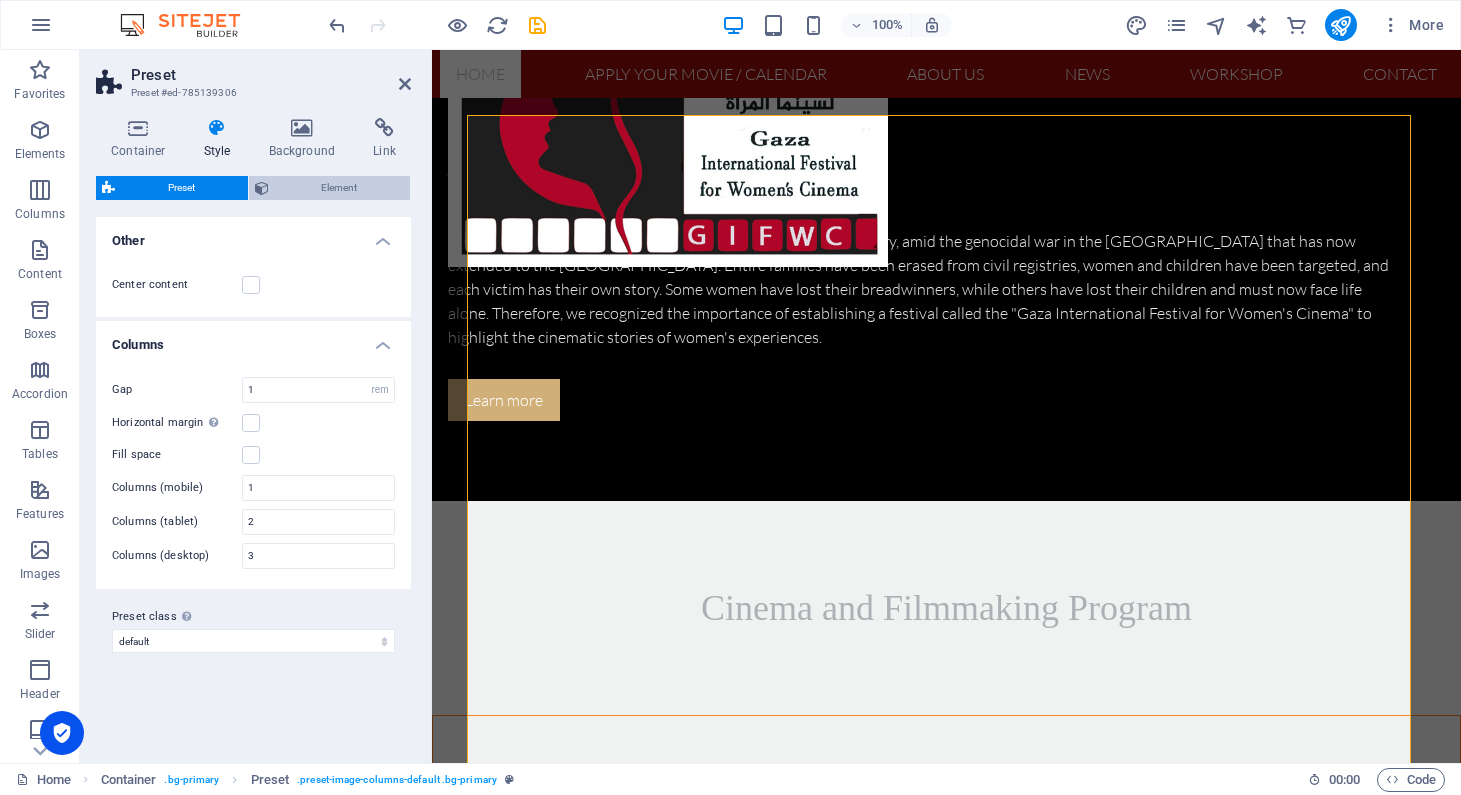 click on "Element" at bounding box center [340, 188] 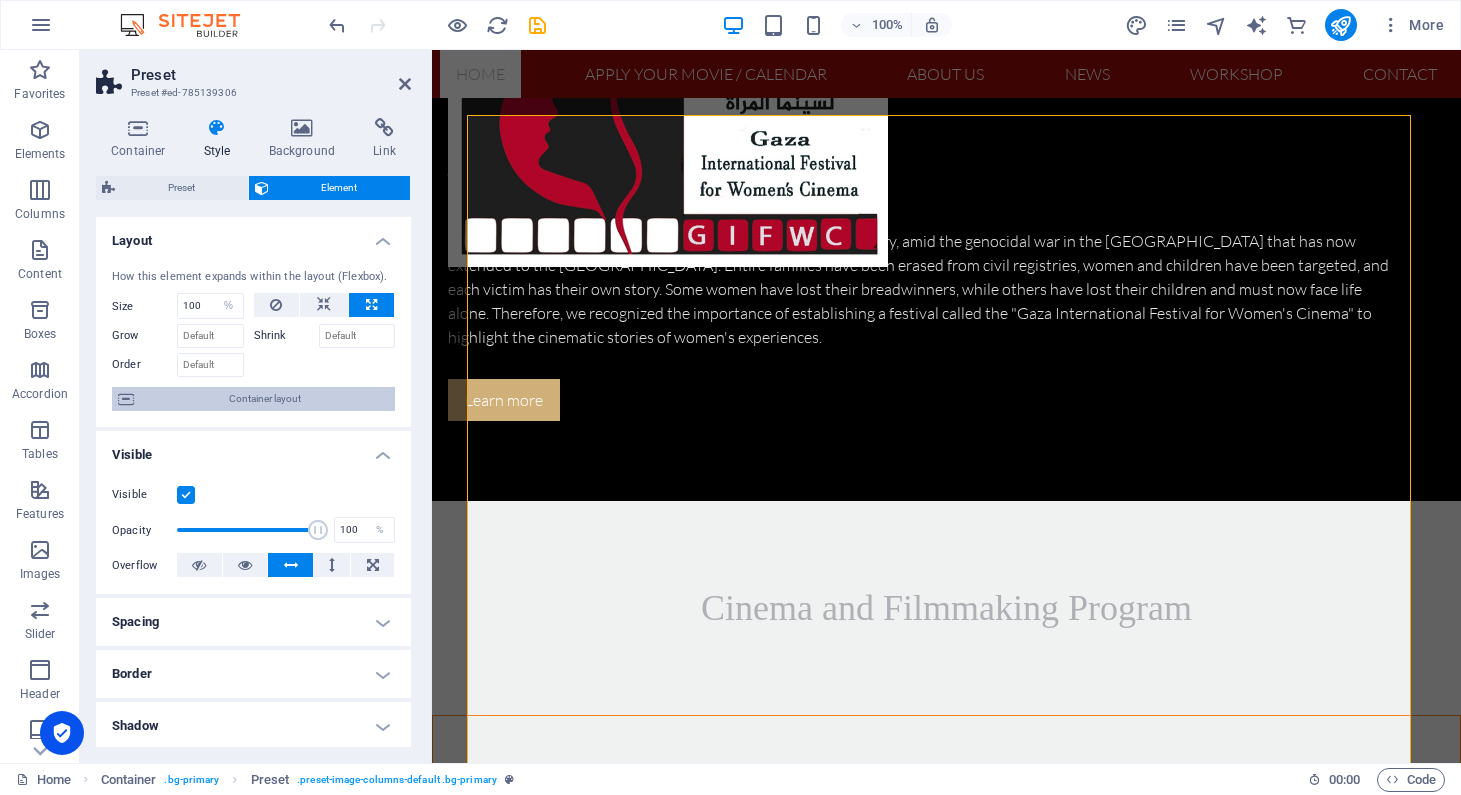 click on "Container layout" at bounding box center (264, 399) 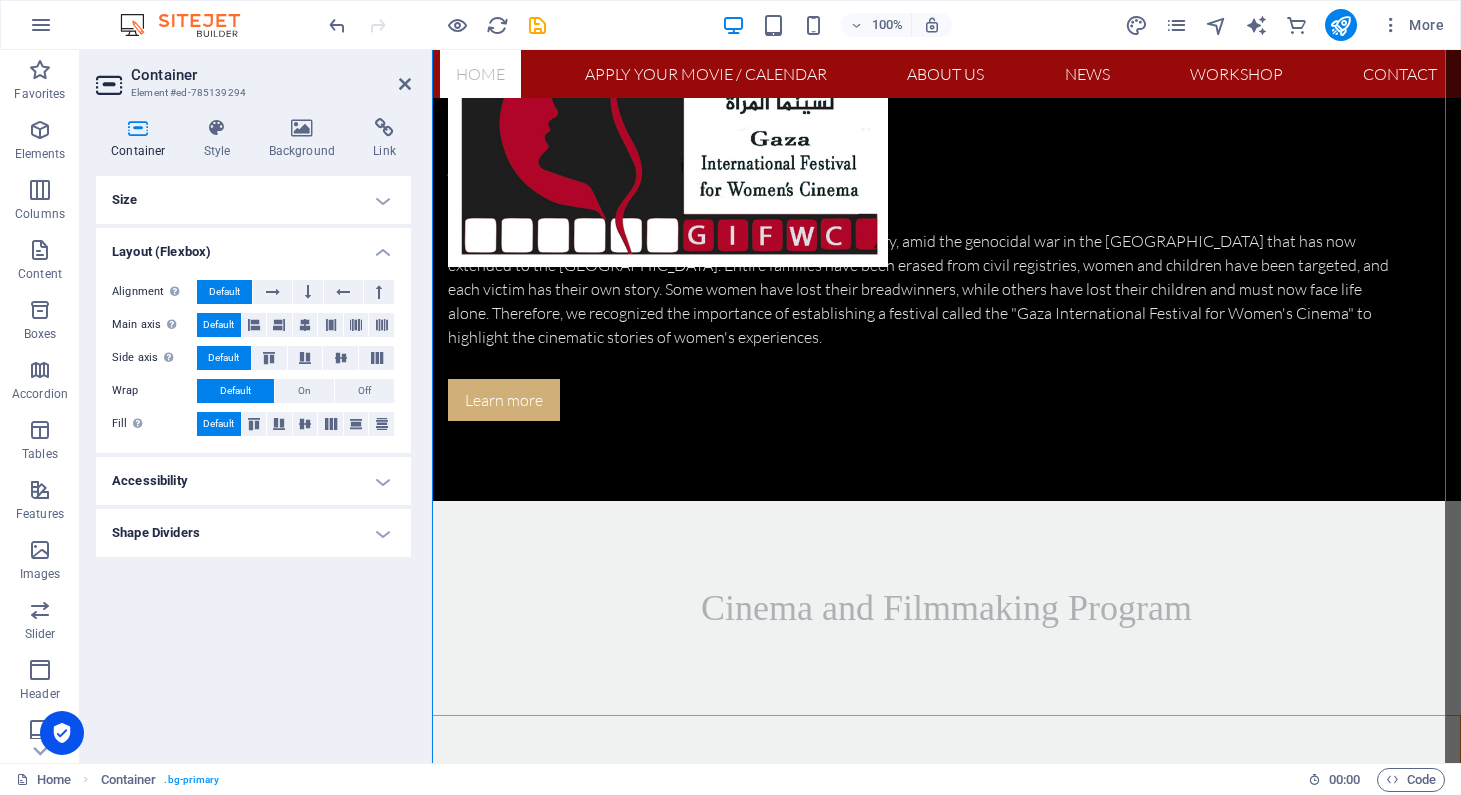 click on "Shape Dividers" at bounding box center (253, 533) 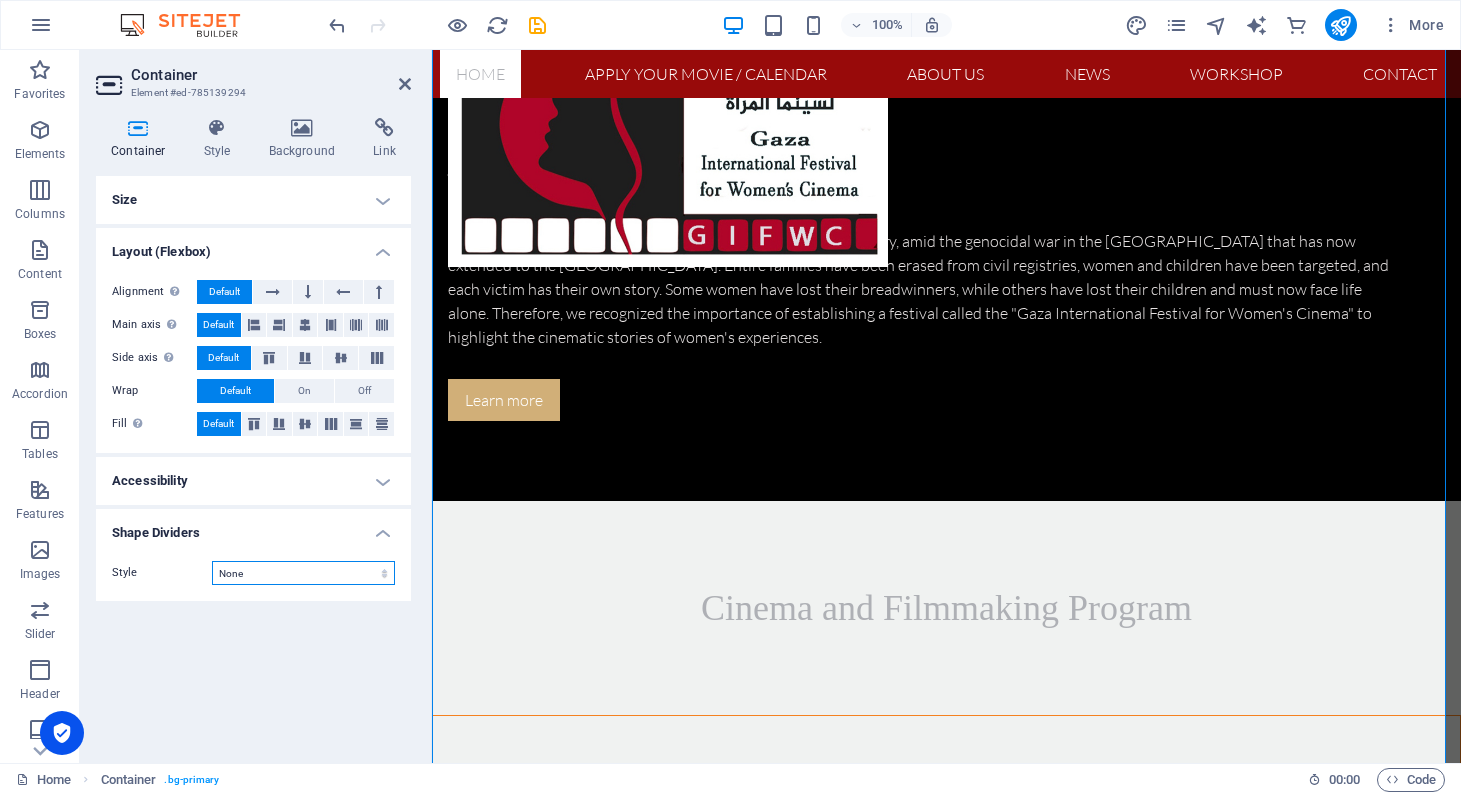 click on "None Triangle Square Diagonal Polygon 1 Polygon 2 Zigzag Multiple Zigzags Waves Multiple Waves Half Circle Circle Circle Shadow Blocks Hexagons Clouds Multiple Clouds Fan Pyramids Book Paint Drip Fire Shredded Paper Arrow" at bounding box center [303, 573] 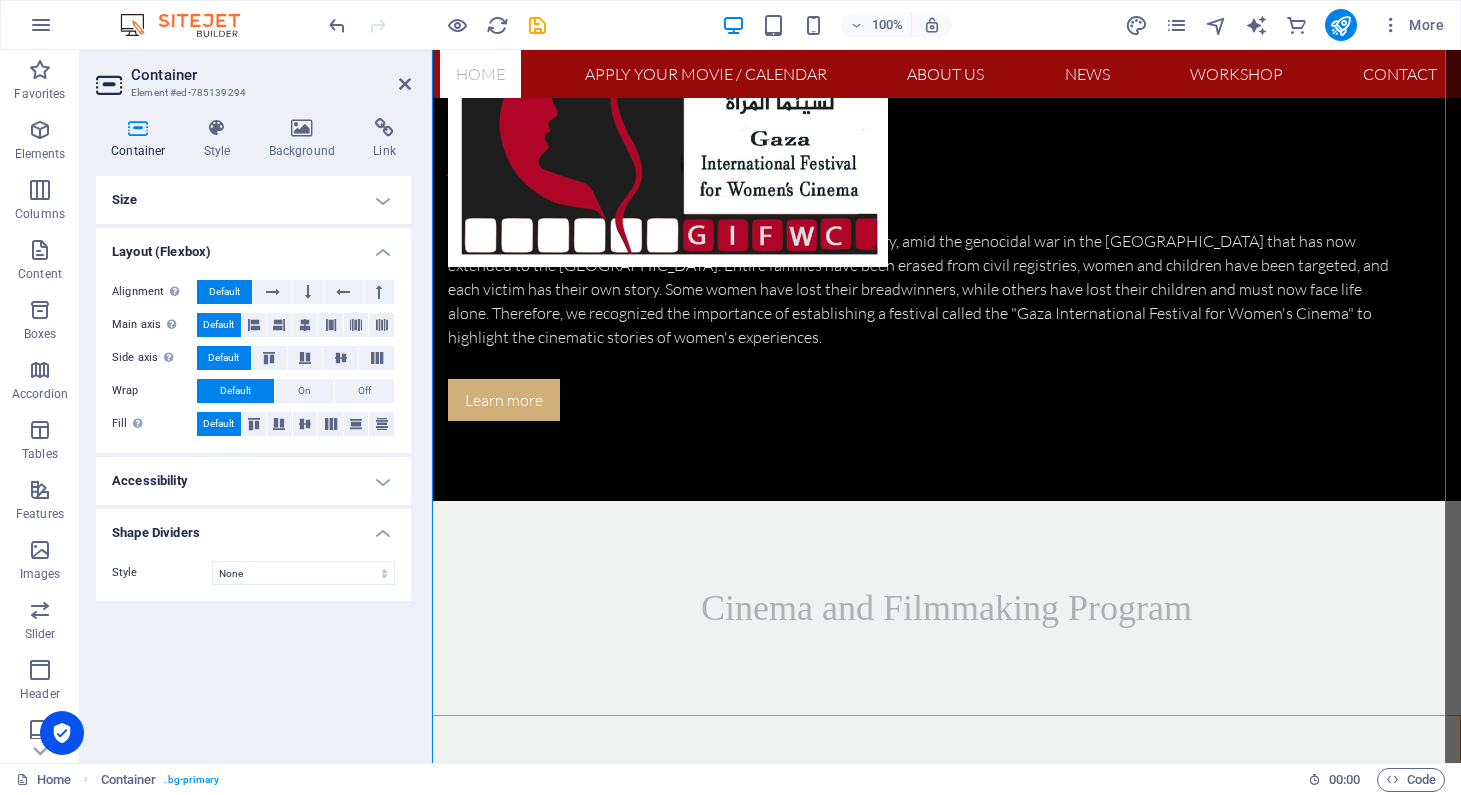 click on "Accessibility" at bounding box center [253, 481] 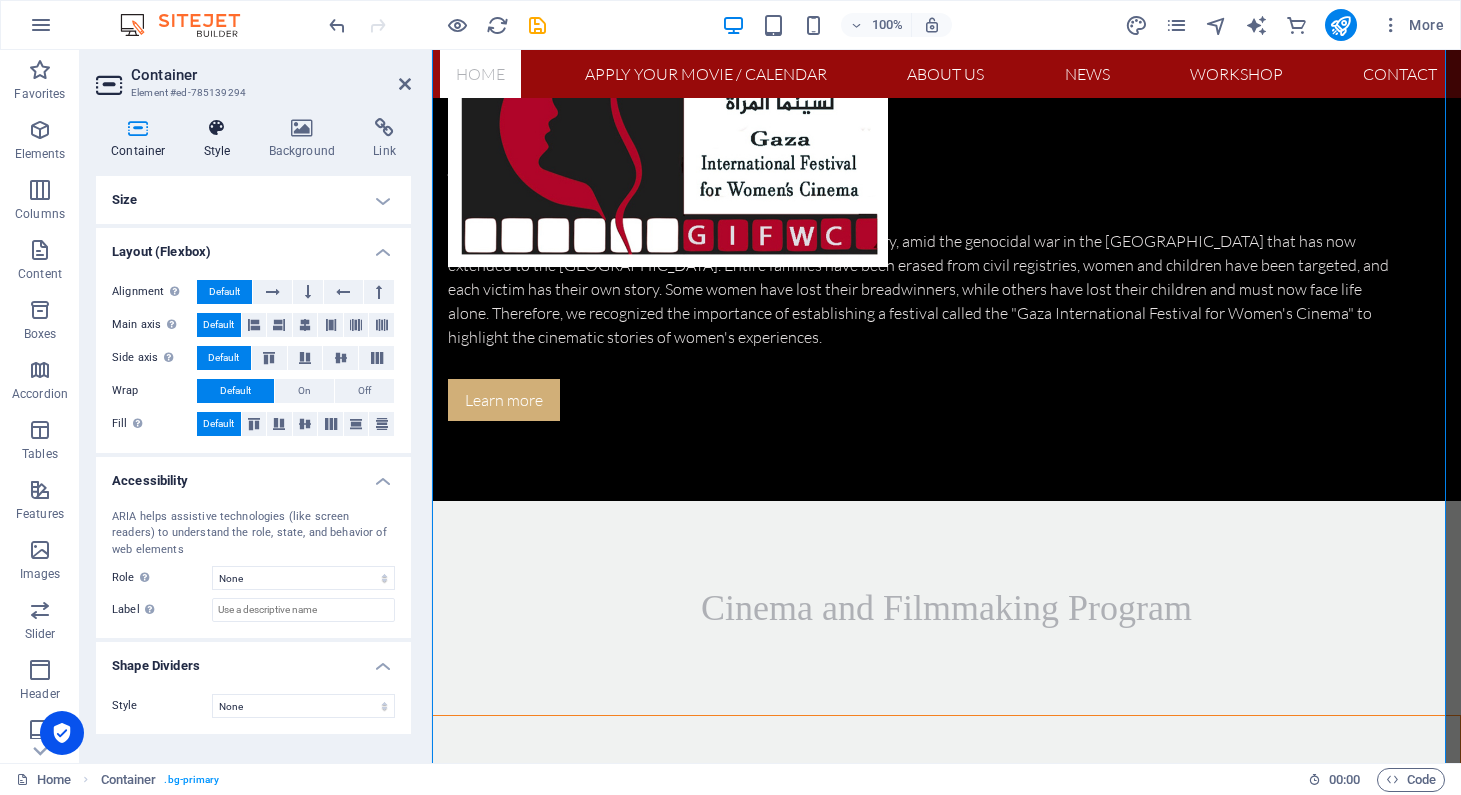 click at bounding box center [217, 128] 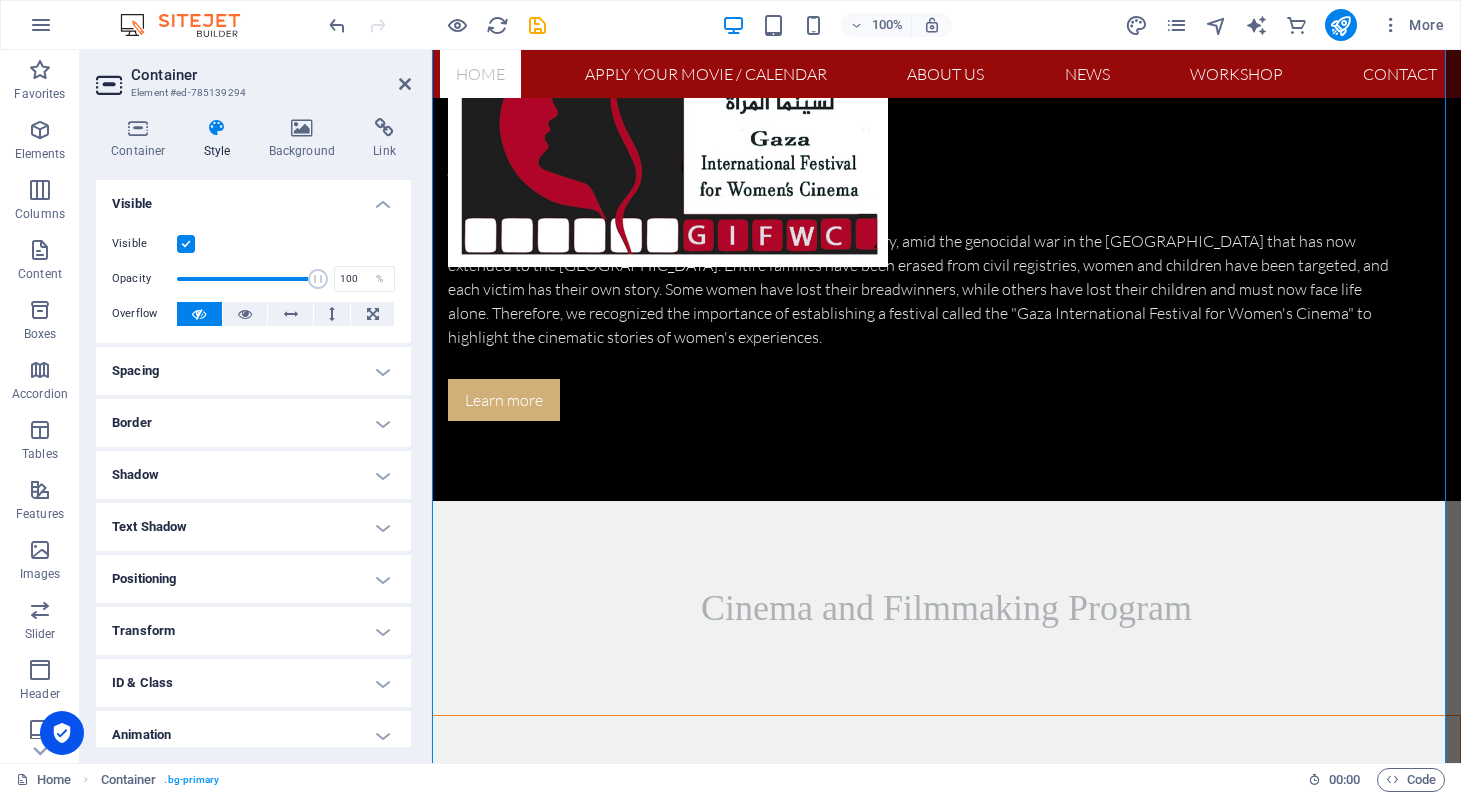 click on "Spacing" at bounding box center (253, 371) 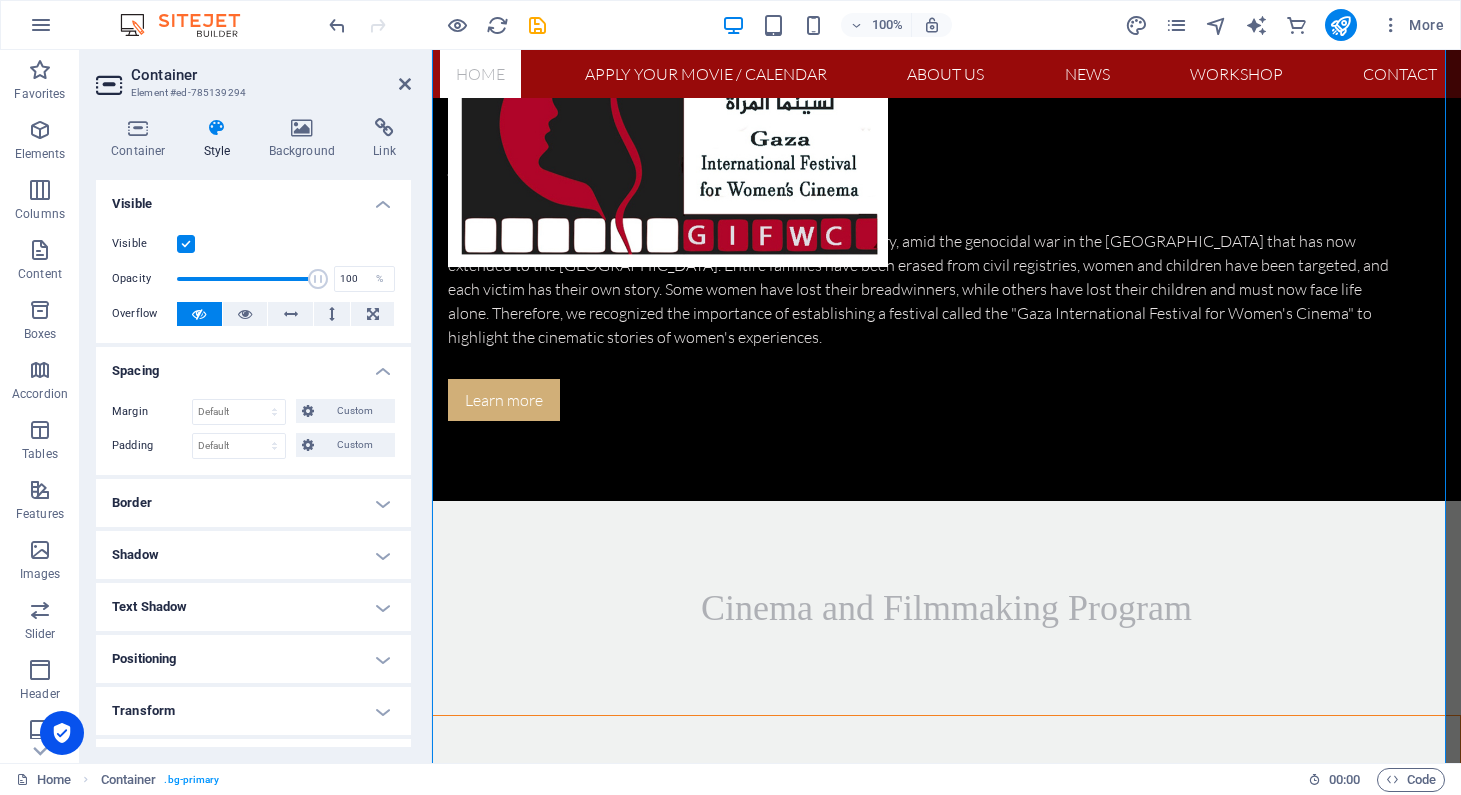 click on "Spacing" at bounding box center [253, 365] 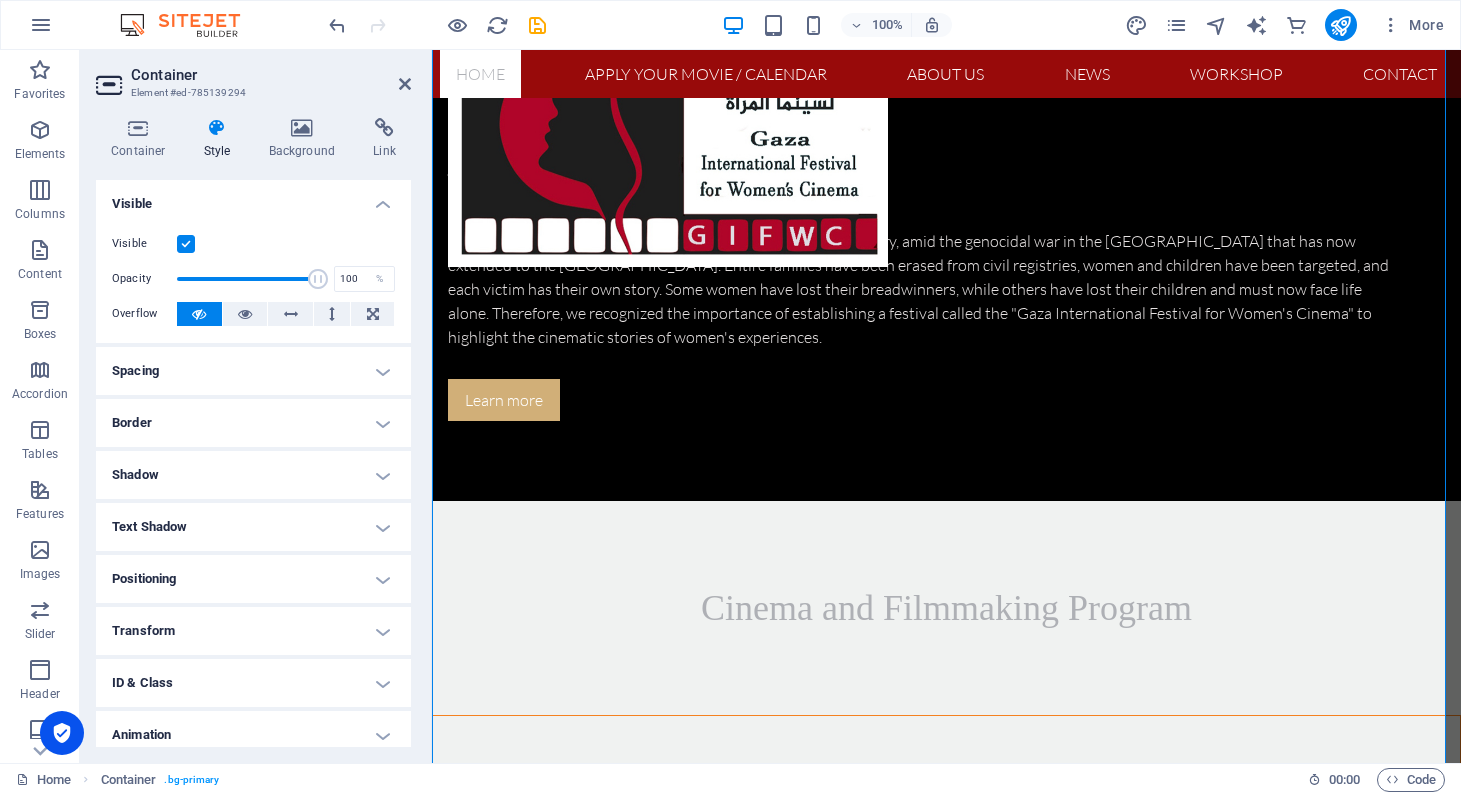 click on "Border" at bounding box center [253, 423] 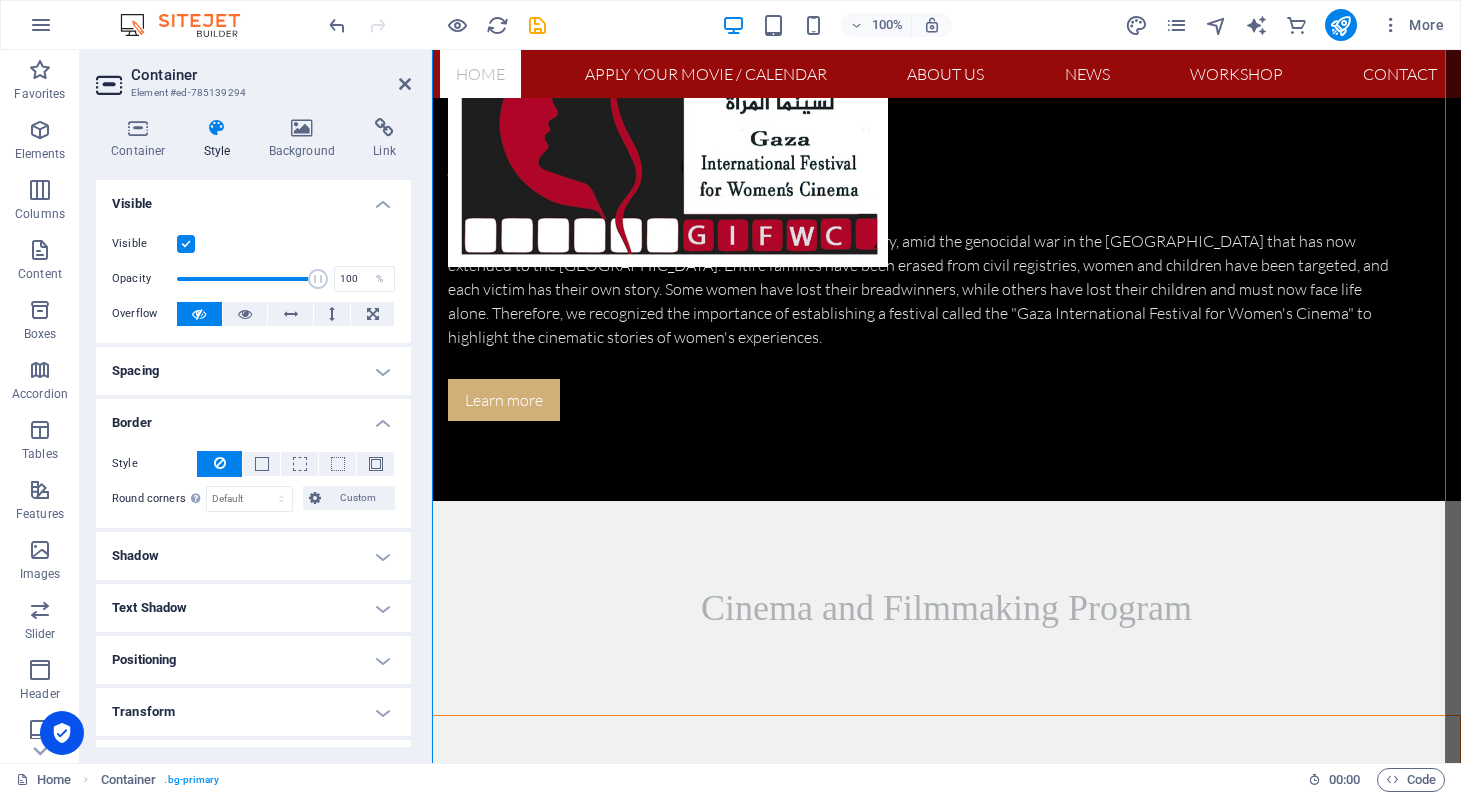 click on "Border" at bounding box center [253, 417] 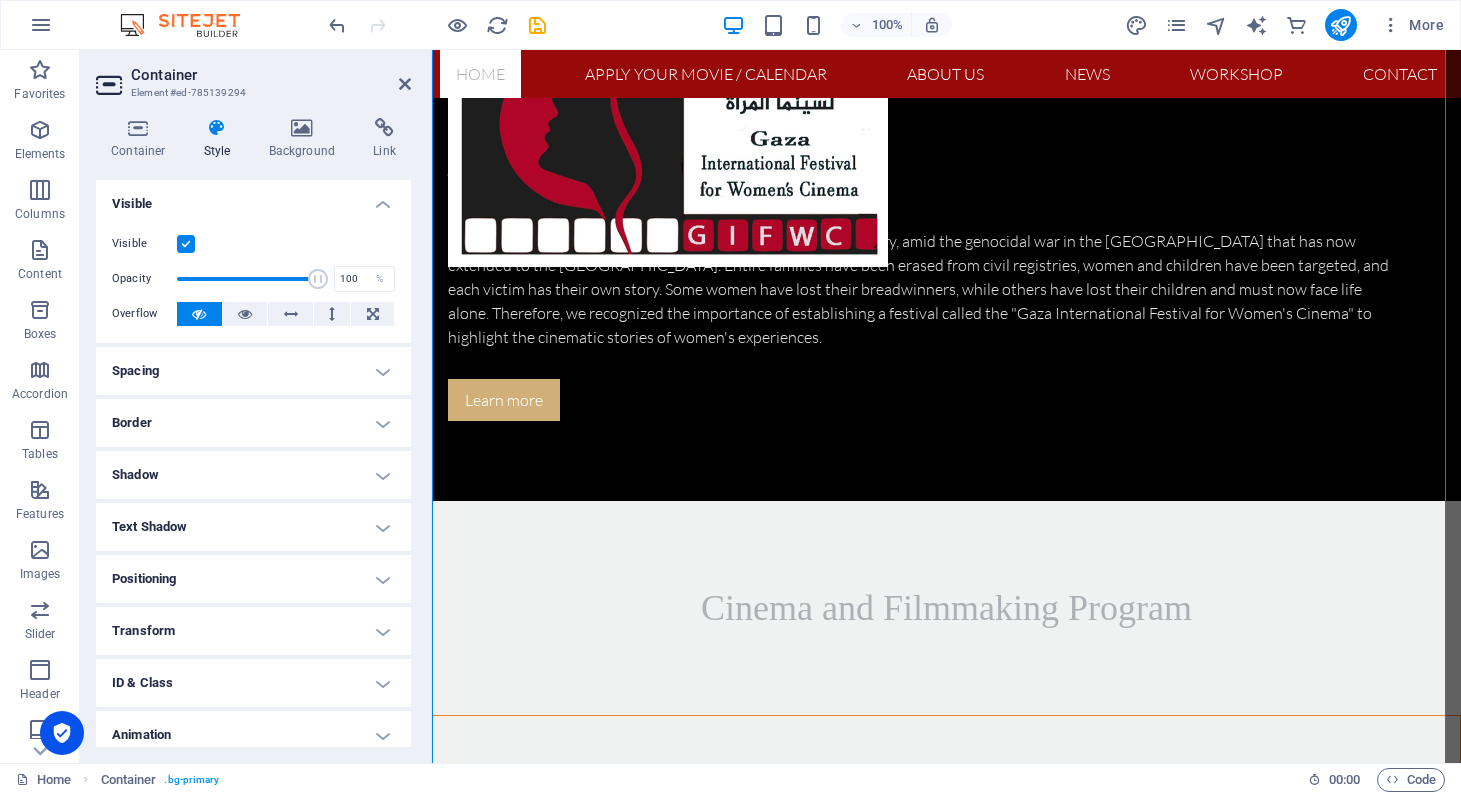 click on "Shadow" at bounding box center (253, 475) 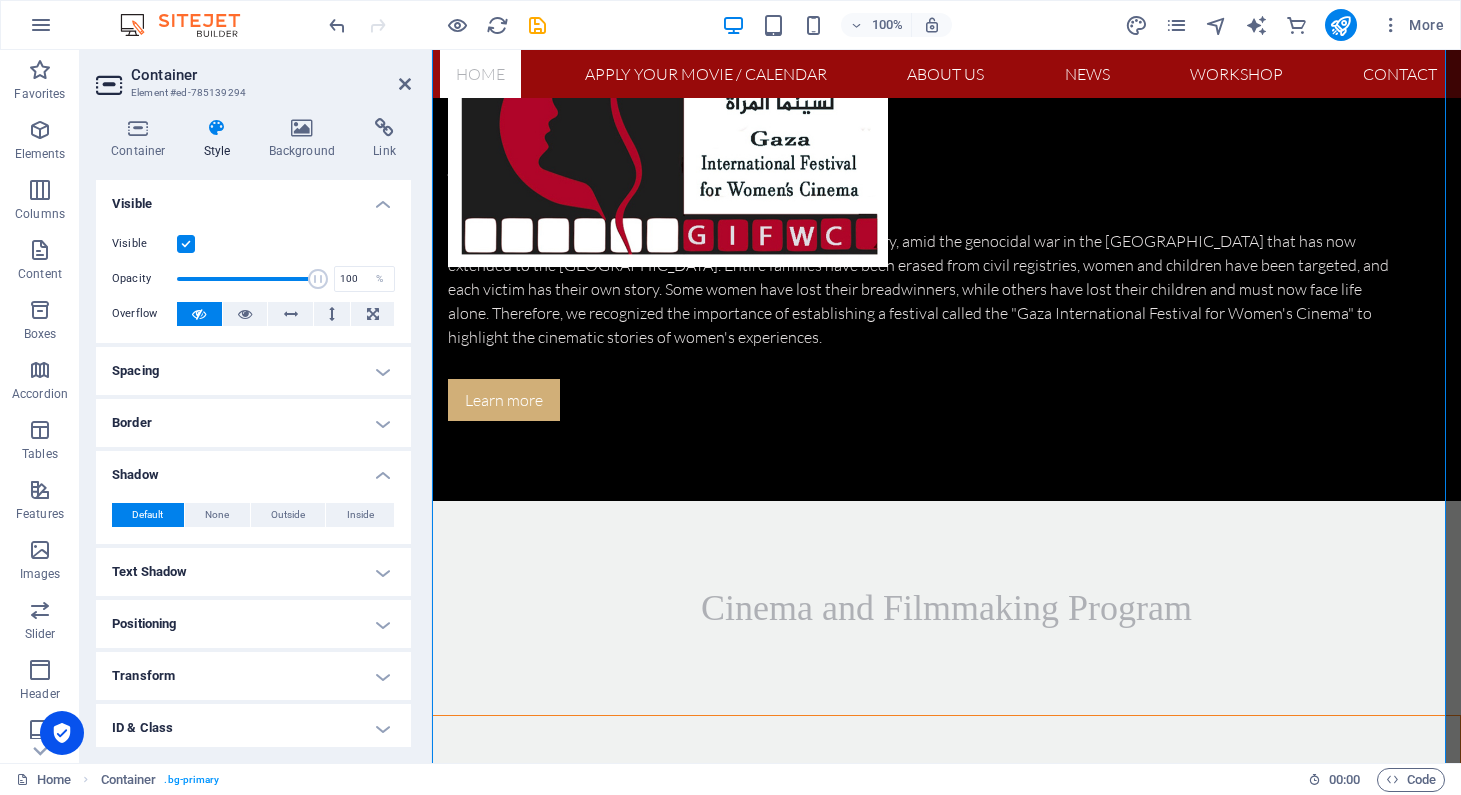 click on "Shadow" at bounding box center [253, 469] 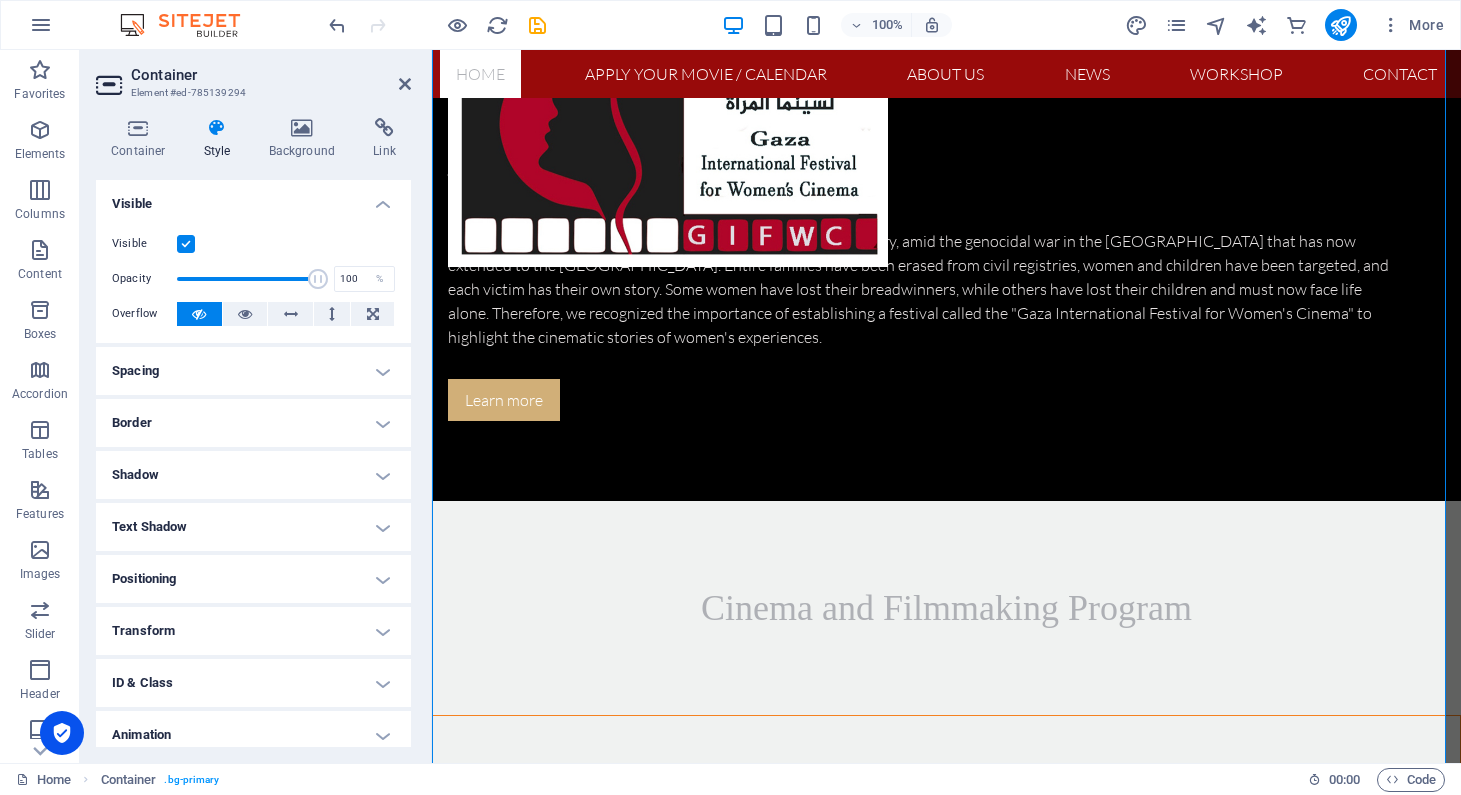 click on "Text Shadow" at bounding box center [253, 527] 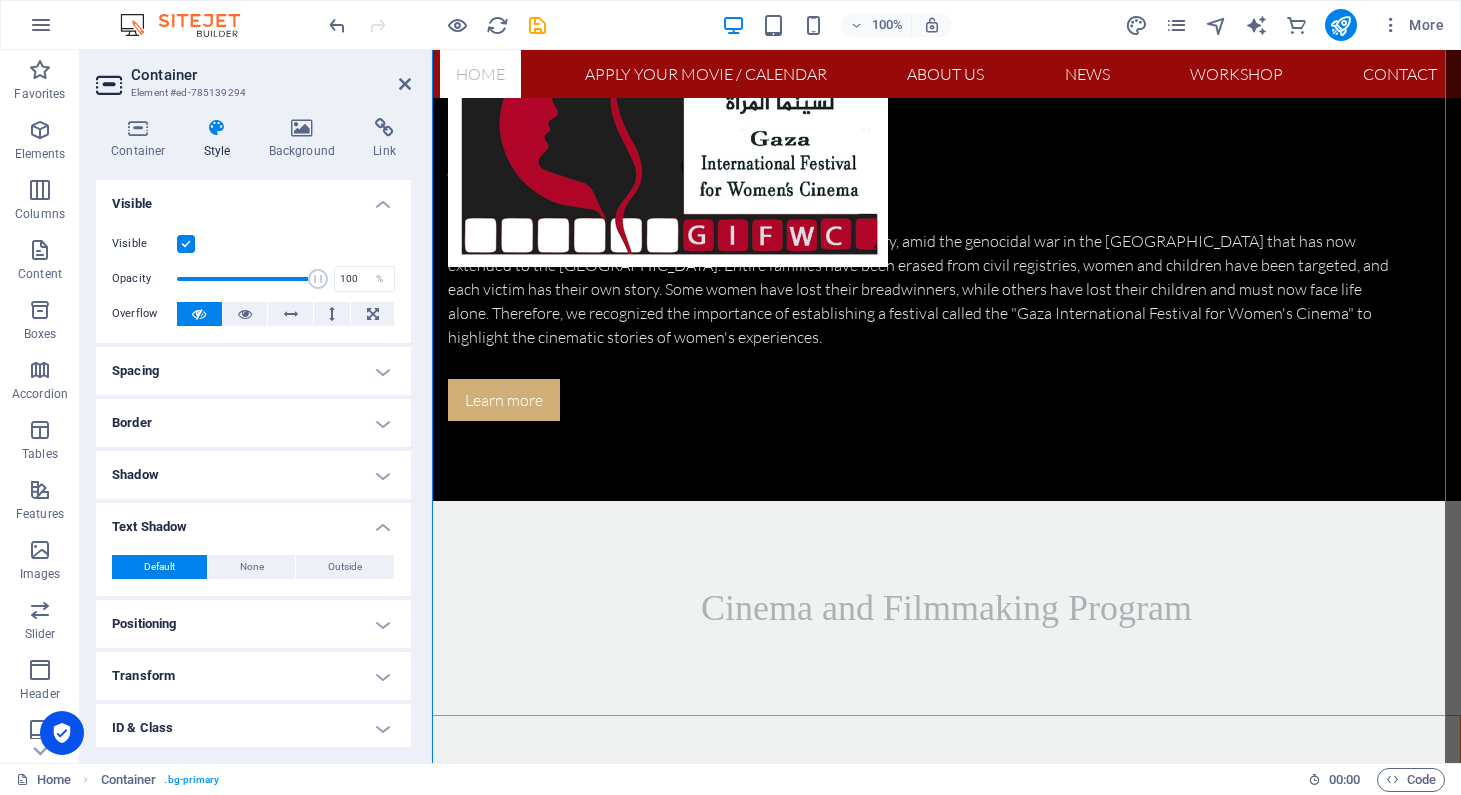 click on "Text Shadow" at bounding box center (253, 521) 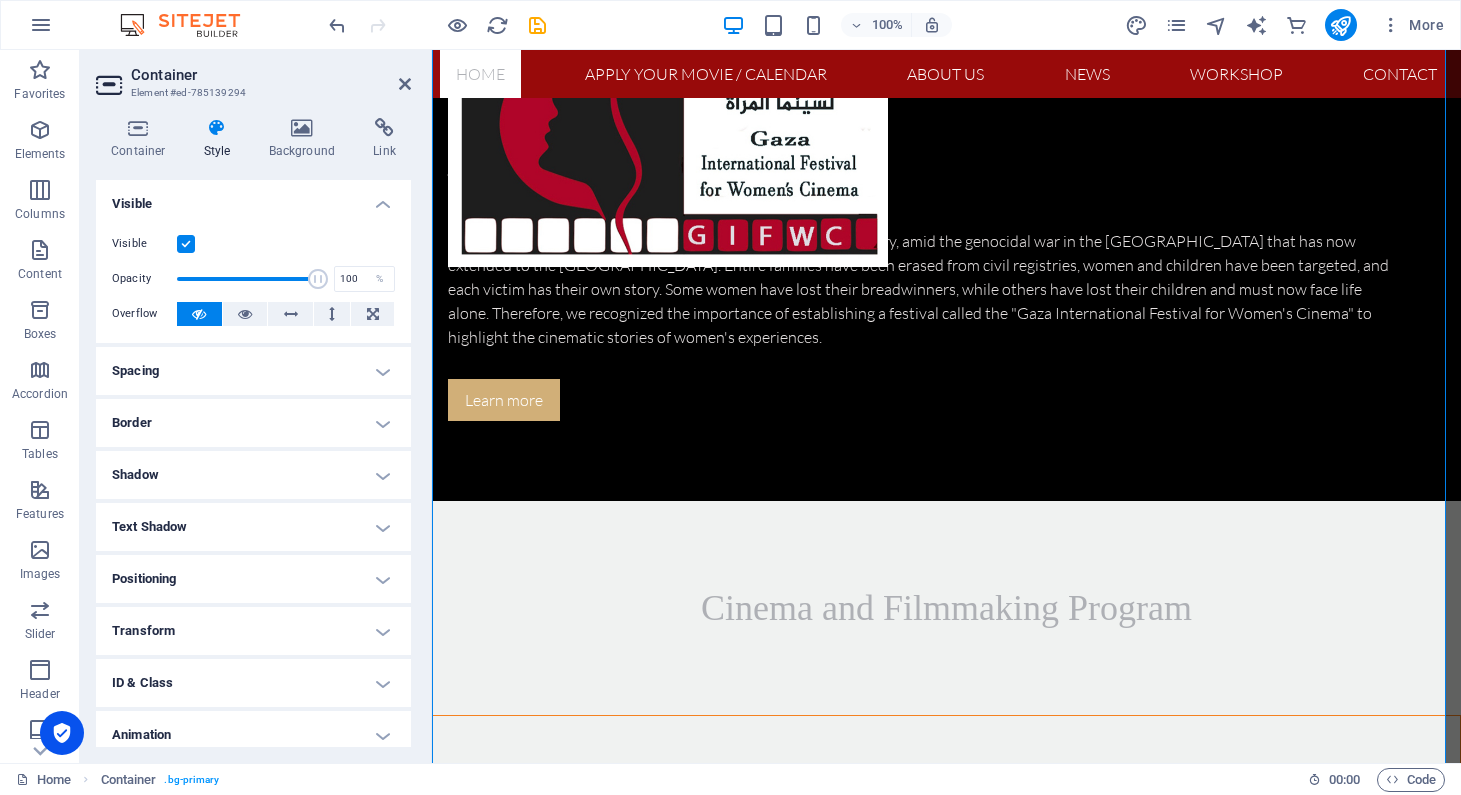 click on "Positioning" at bounding box center (253, 579) 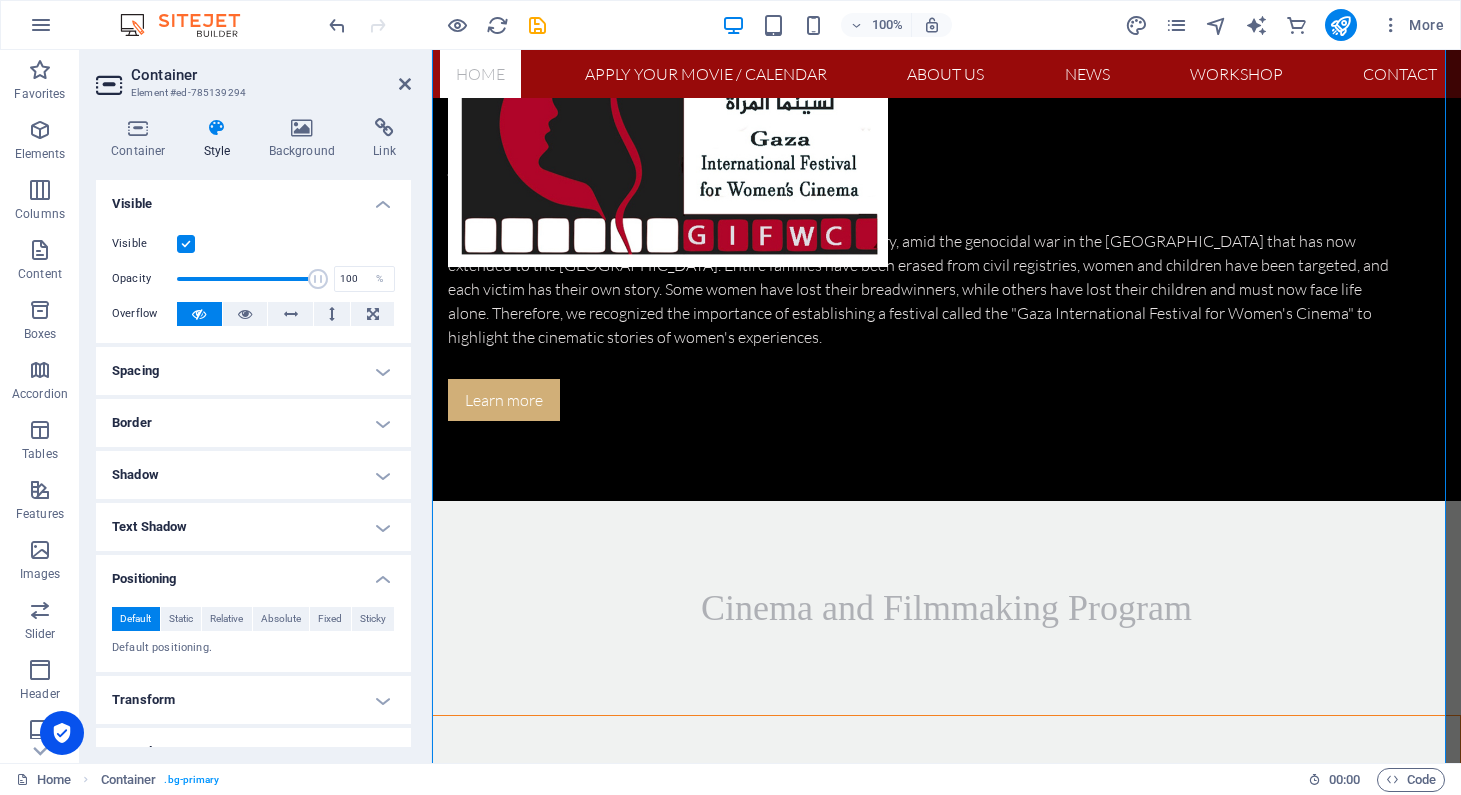 click on "Positioning" at bounding box center [253, 573] 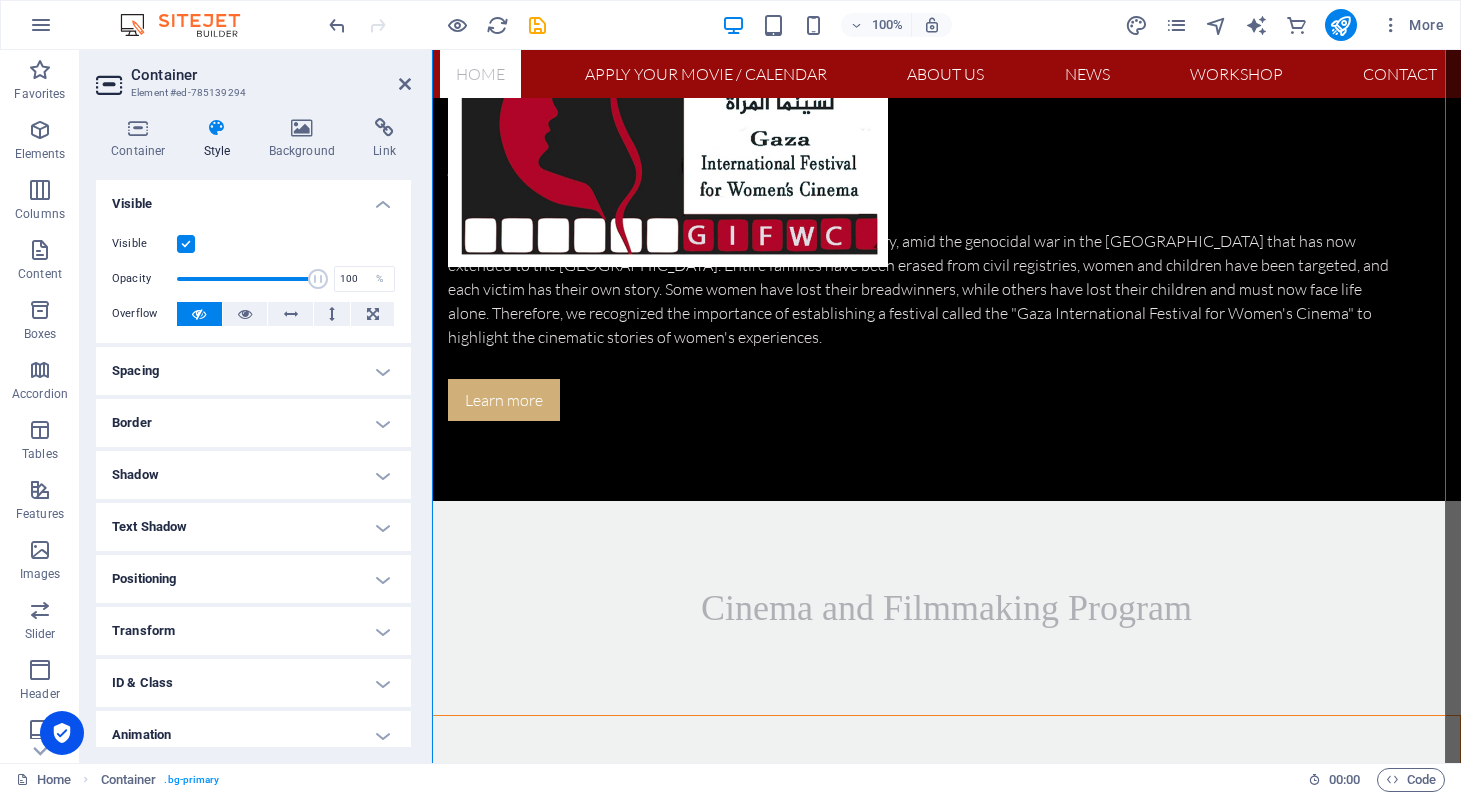 click on "Transform" at bounding box center (253, 631) 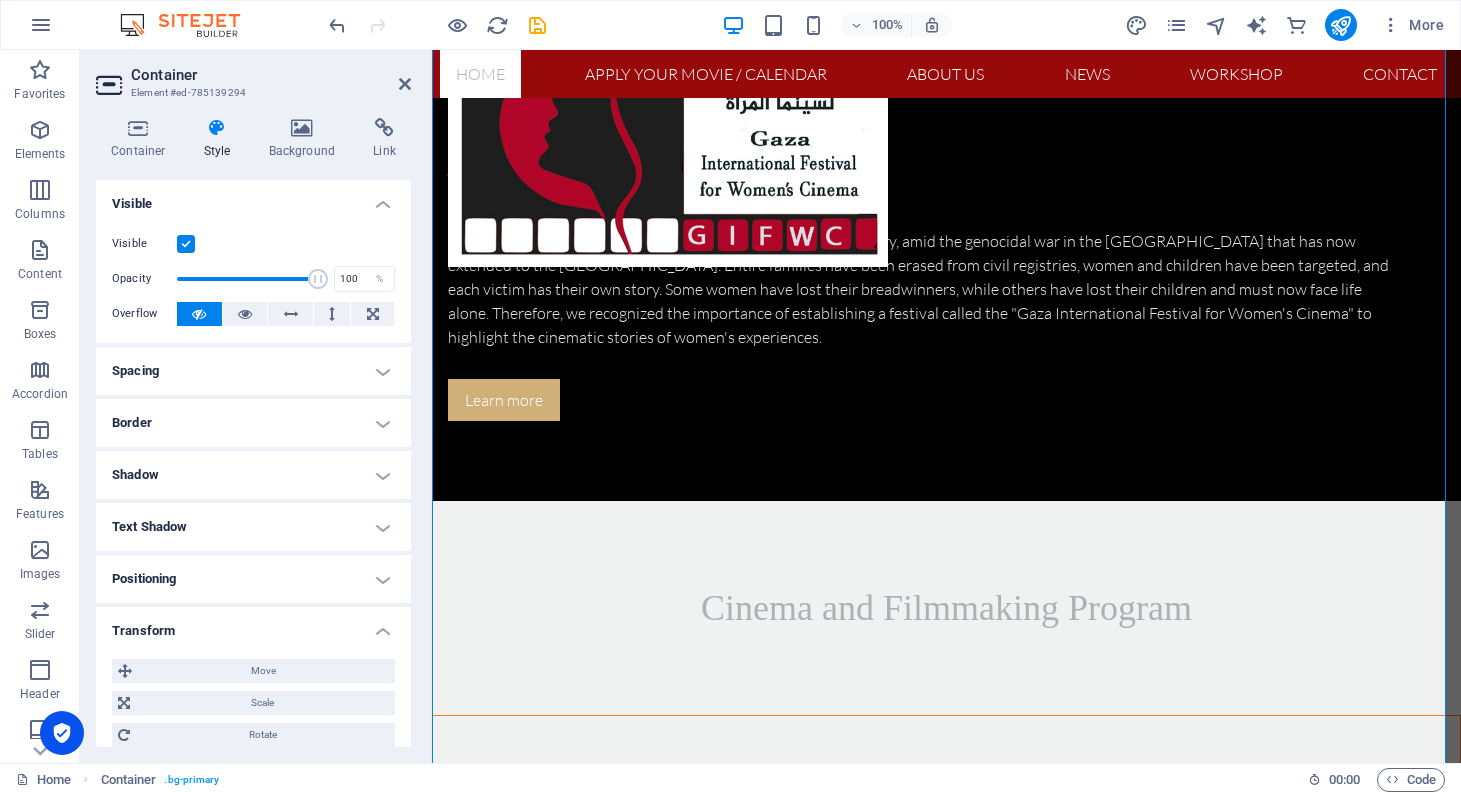 click on "Transform" at bounding box center (253, 625) 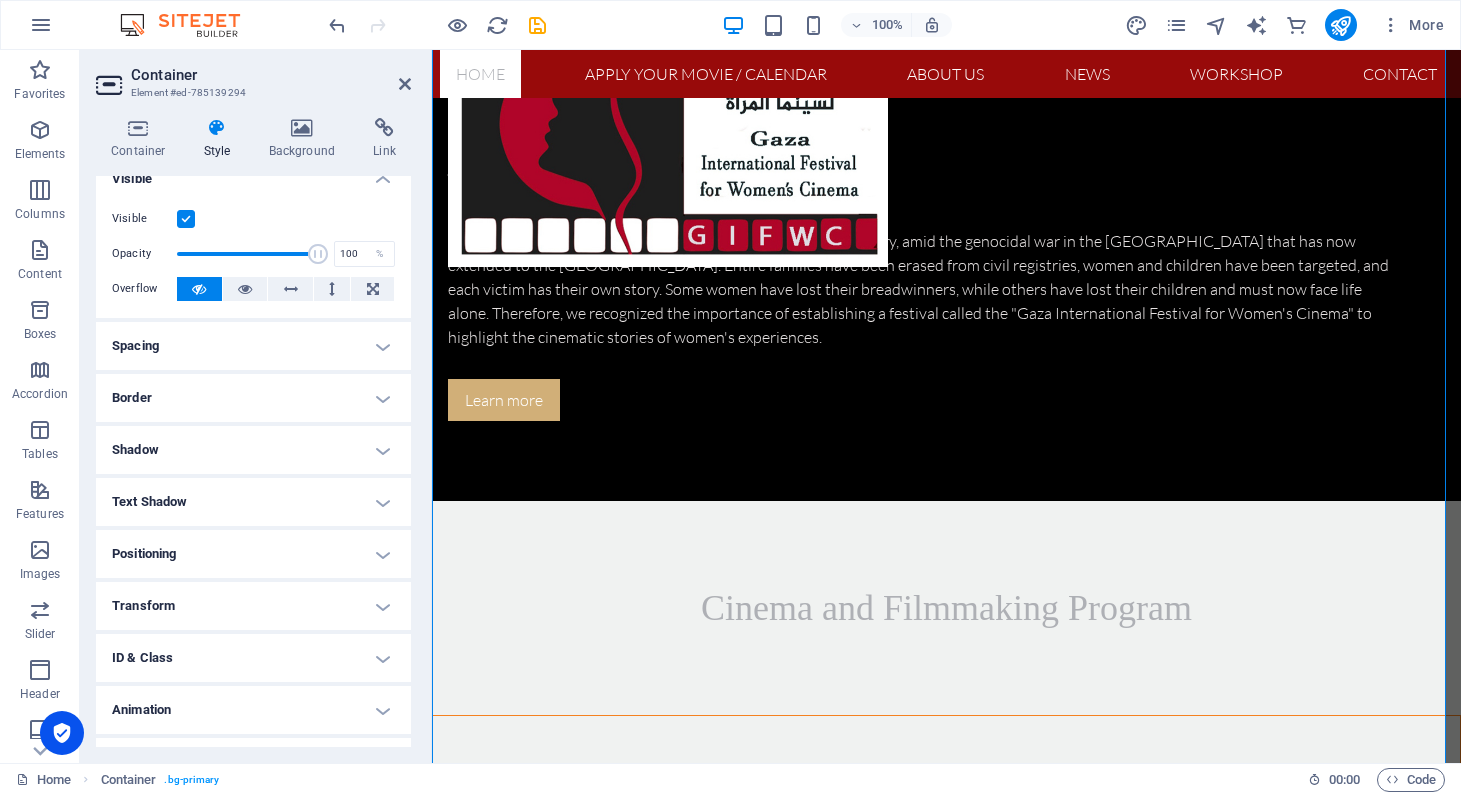 scroll, scrollTop: 63, scrollLeft: 0, axis: vertical 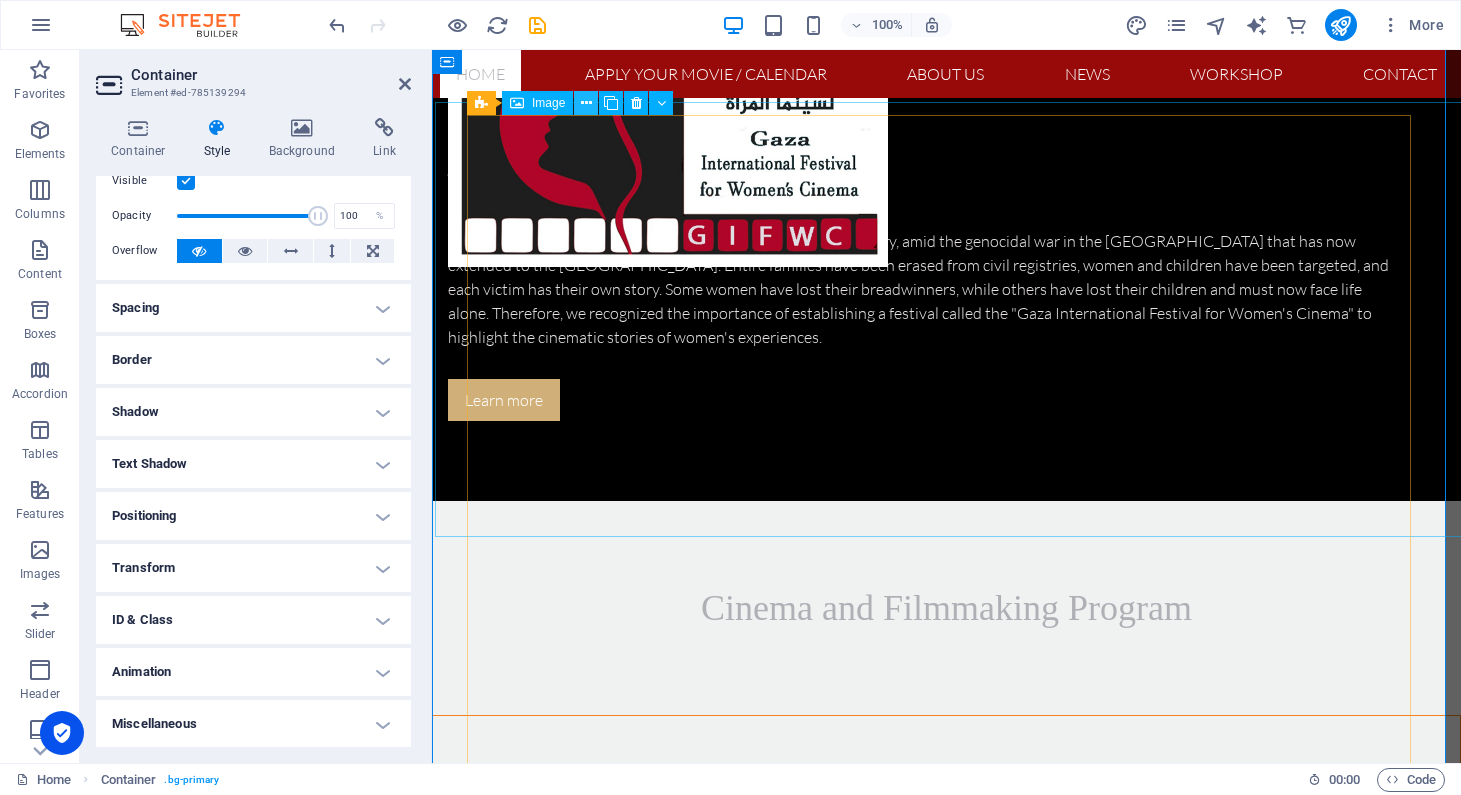 click at bounding box center [586, 103] 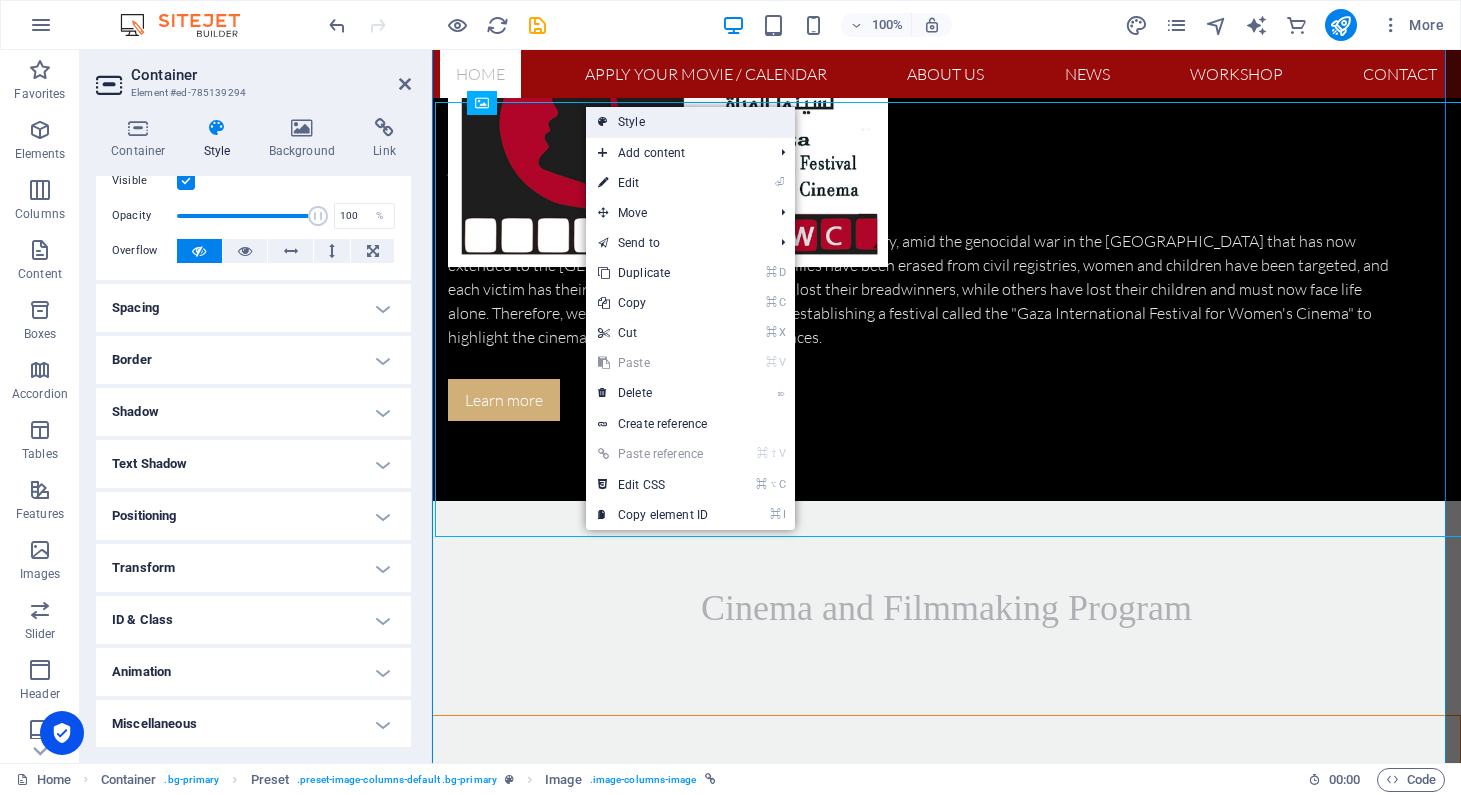 click on "Style" at bounding box center [690, 122] 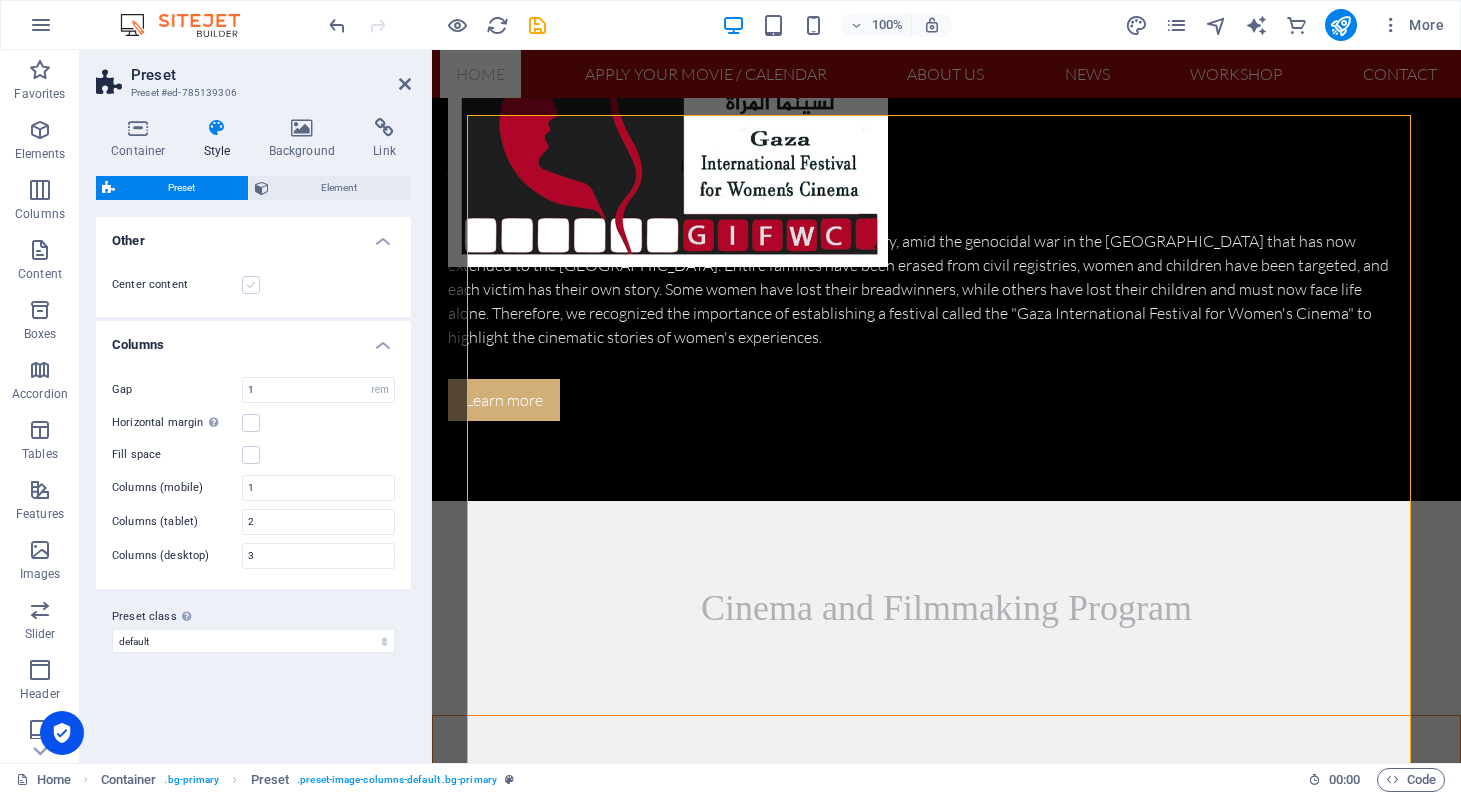 click at bounding box center [251, 285] 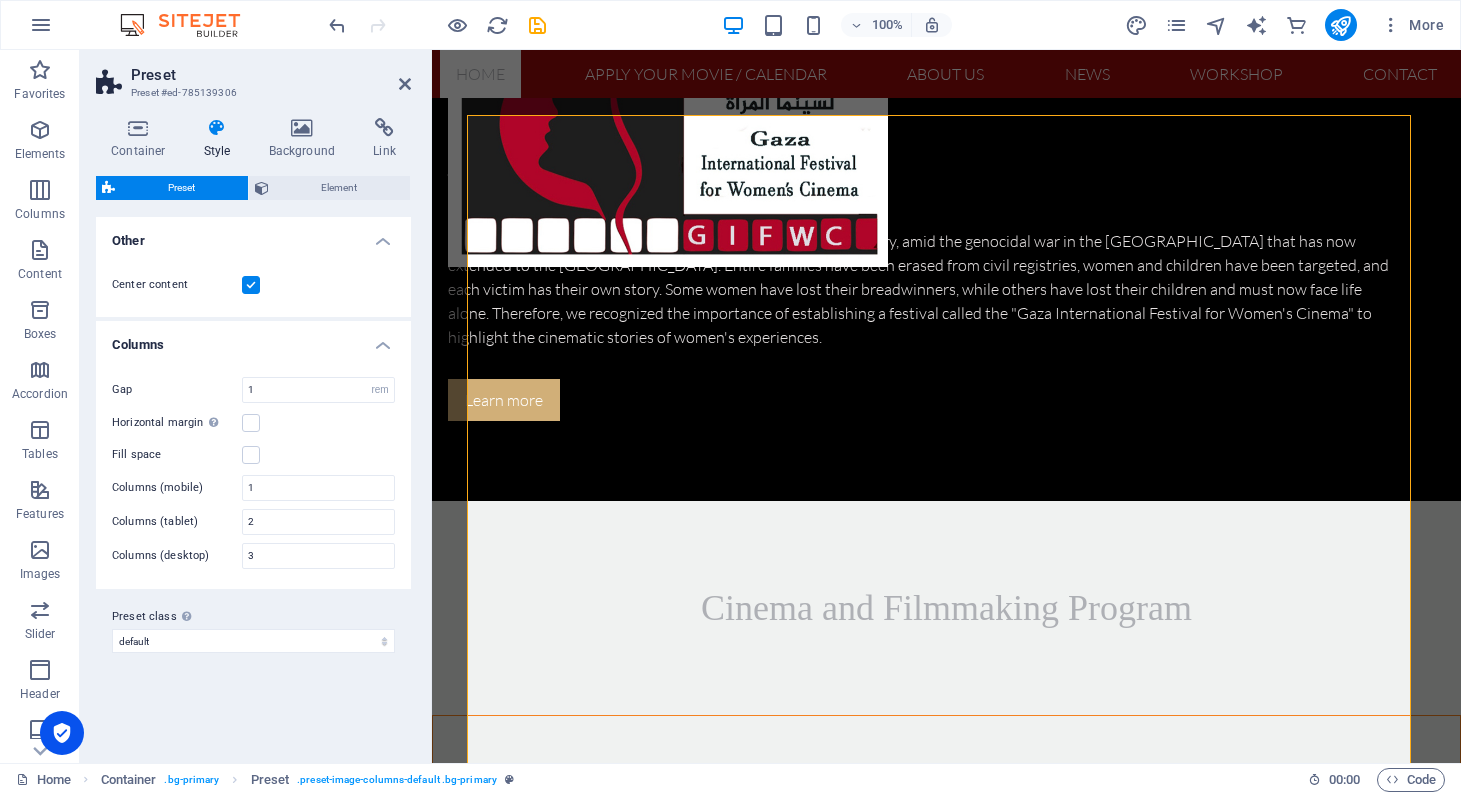 click at bounding box center [251, 285] 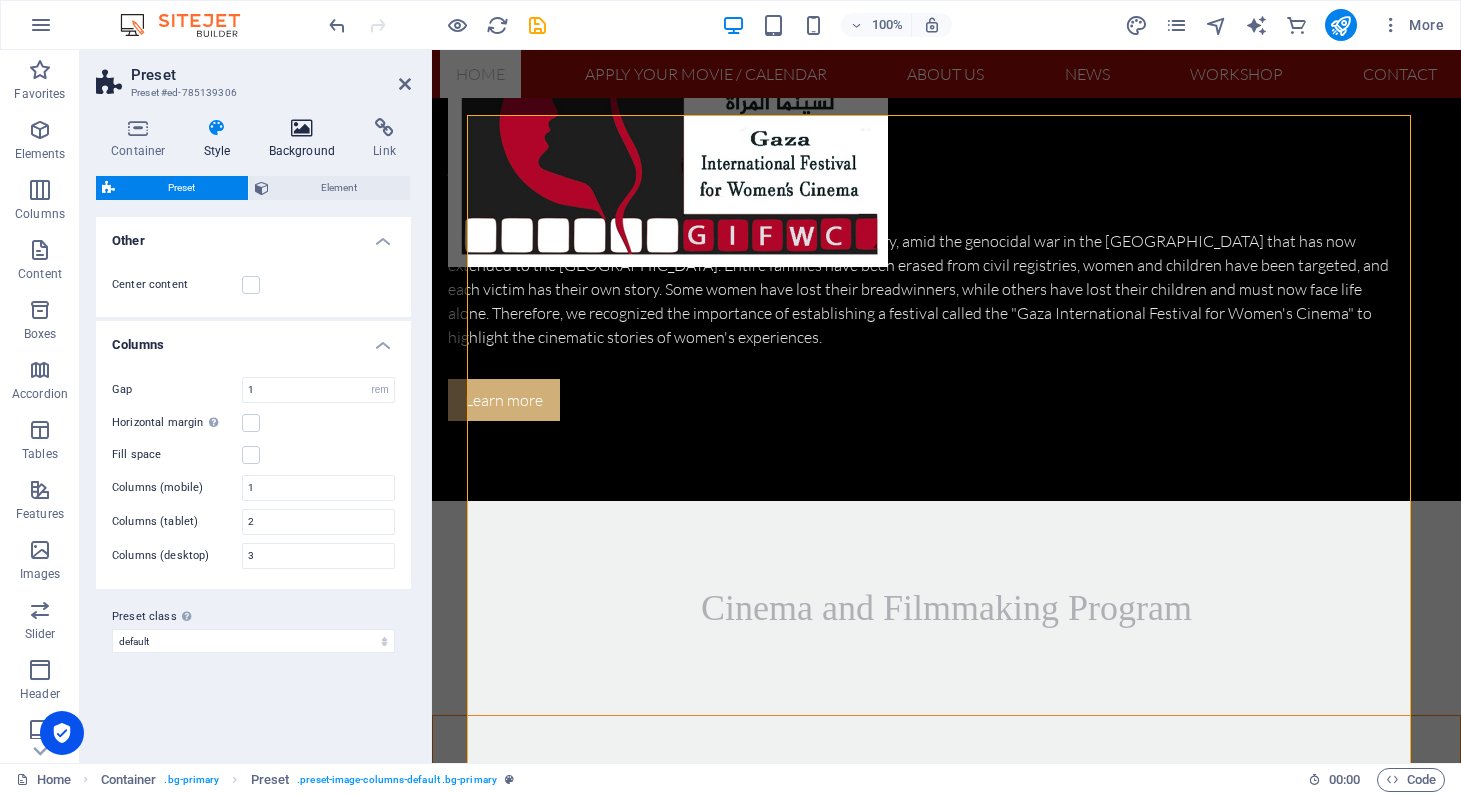 click on "Background" at bounding box center (306, 139) 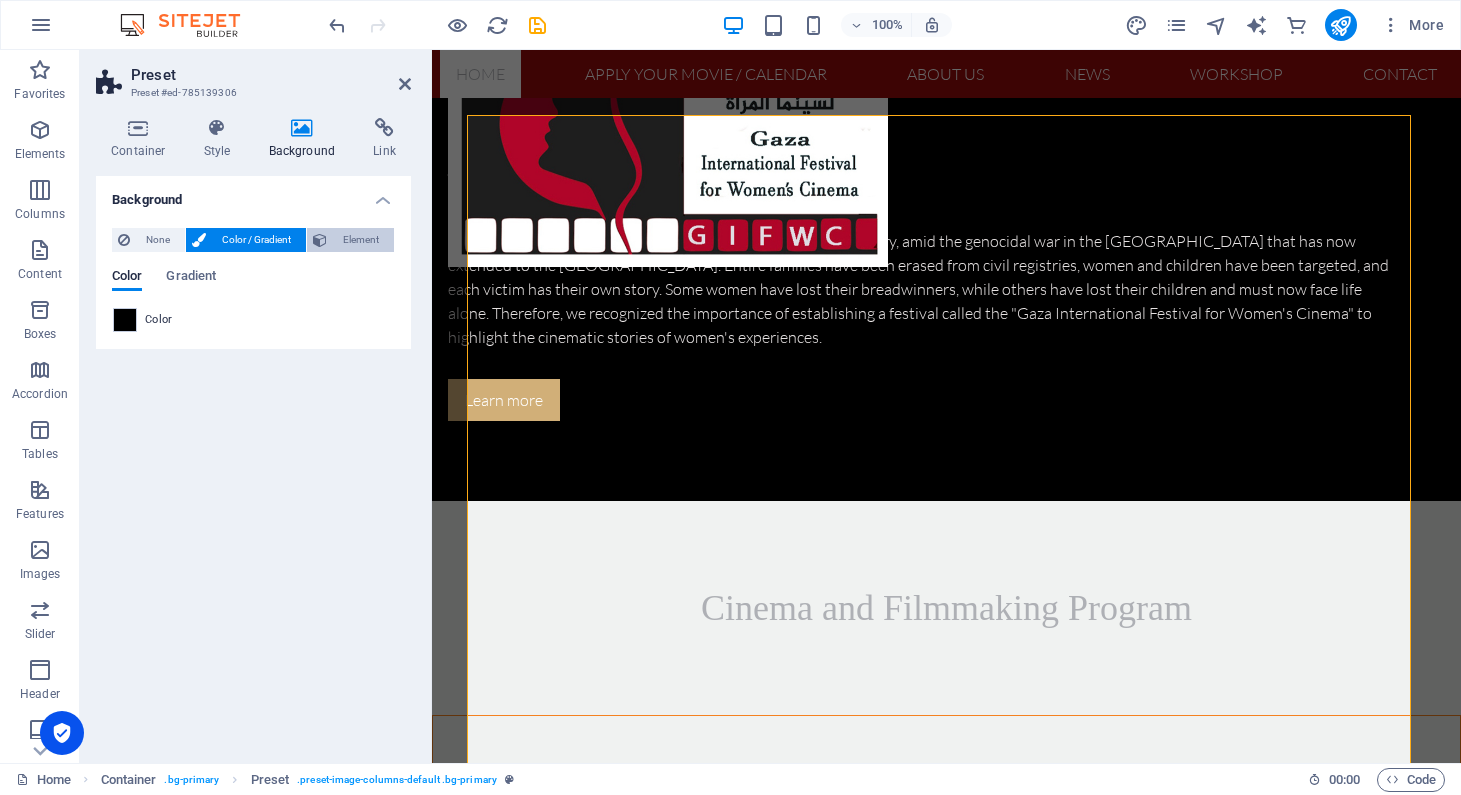click on "Element" at bounding box center (360, 240) 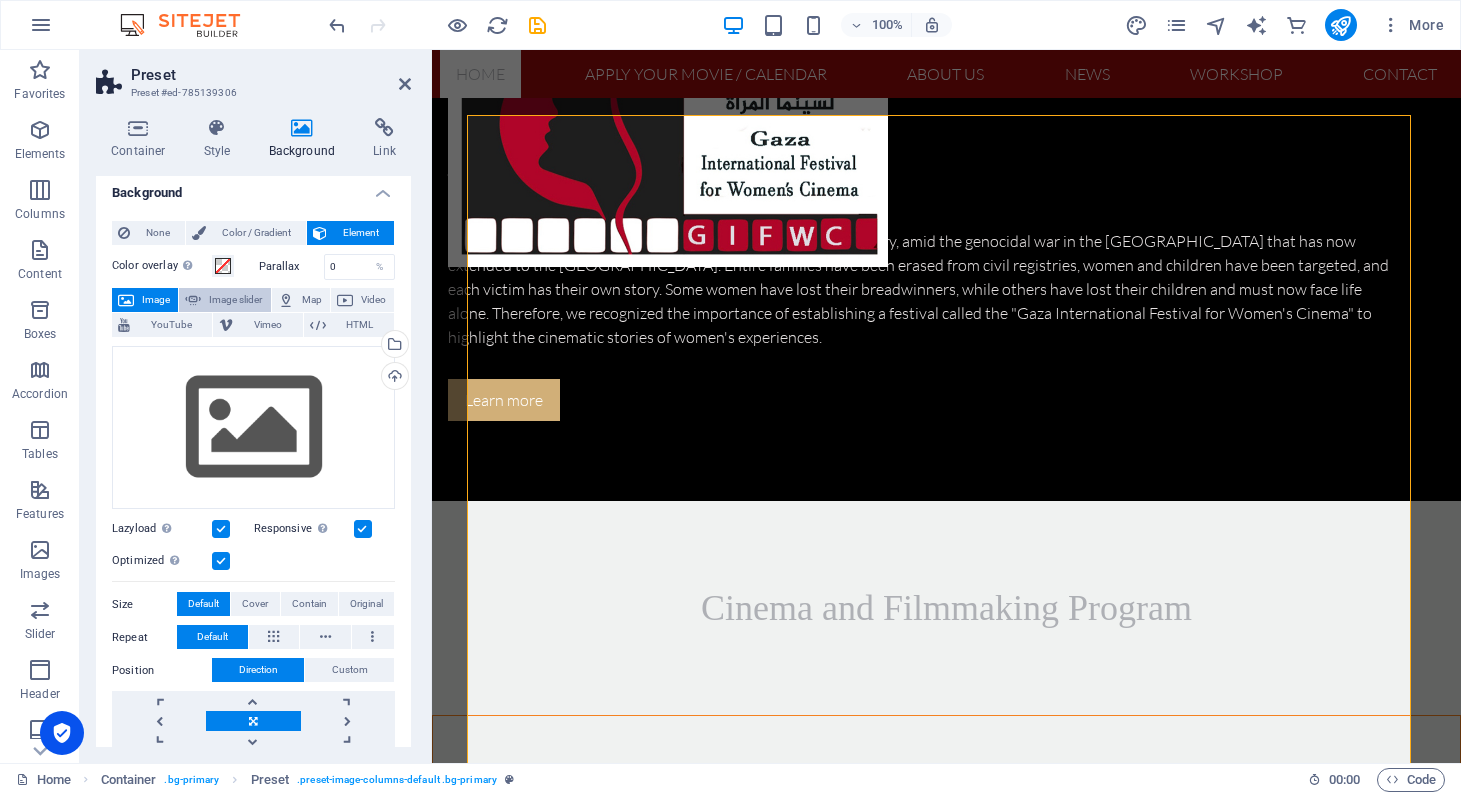 scroll, scrollTop: 0, scrollLeft: 0, axis: both 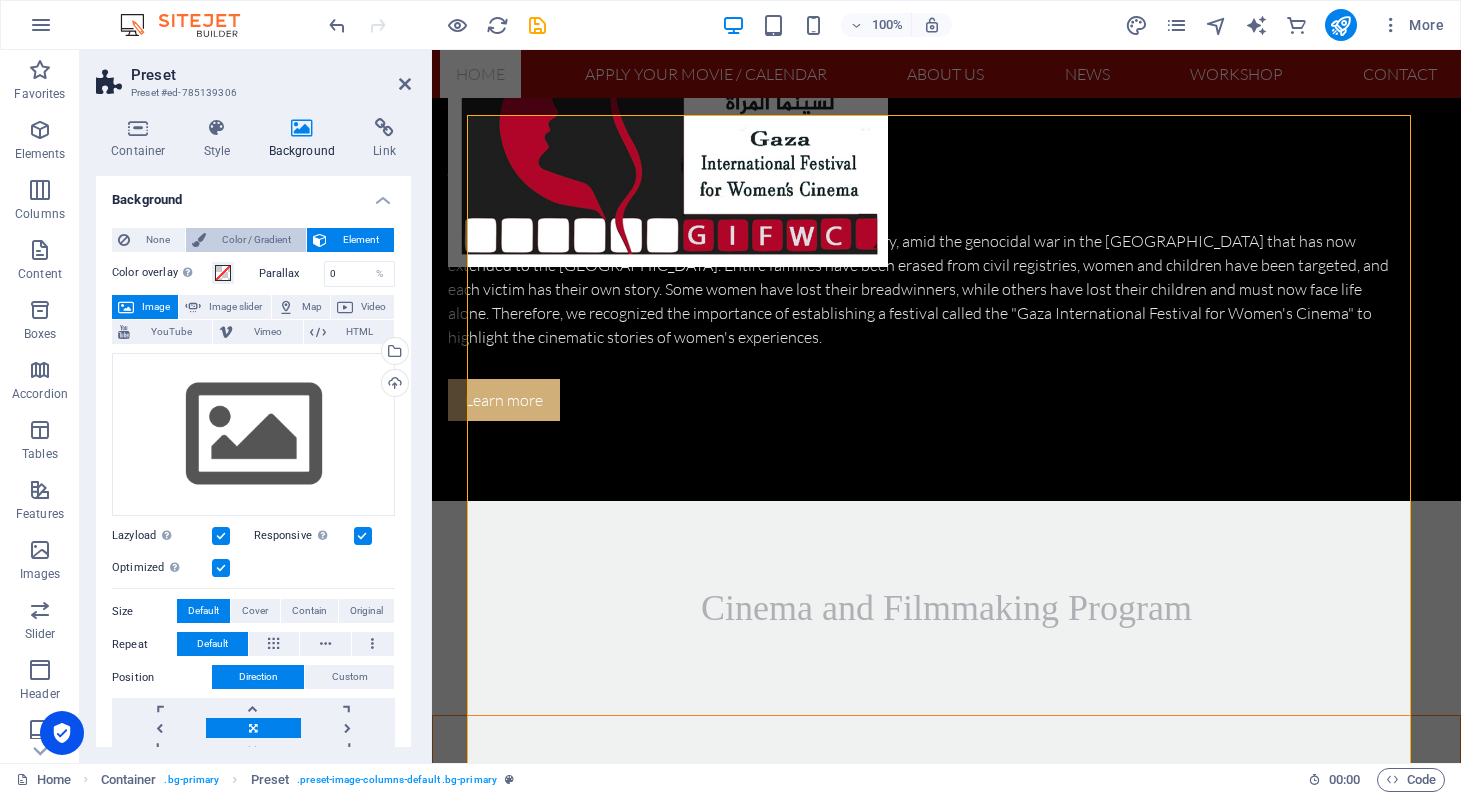 click on "Color / Gradient" at bounding box center [256, 240] 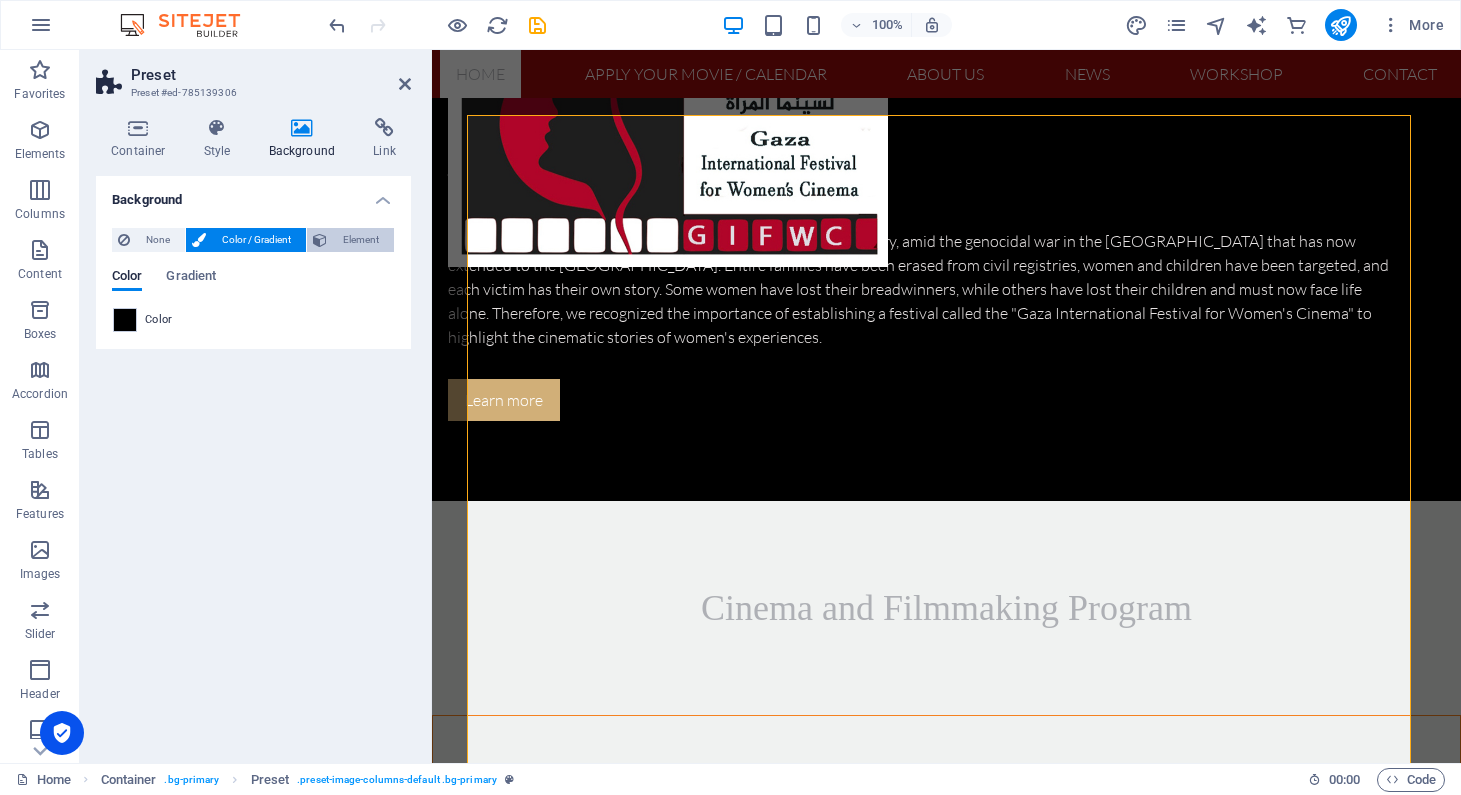 click on "Element" at bounding box center [360, 240] 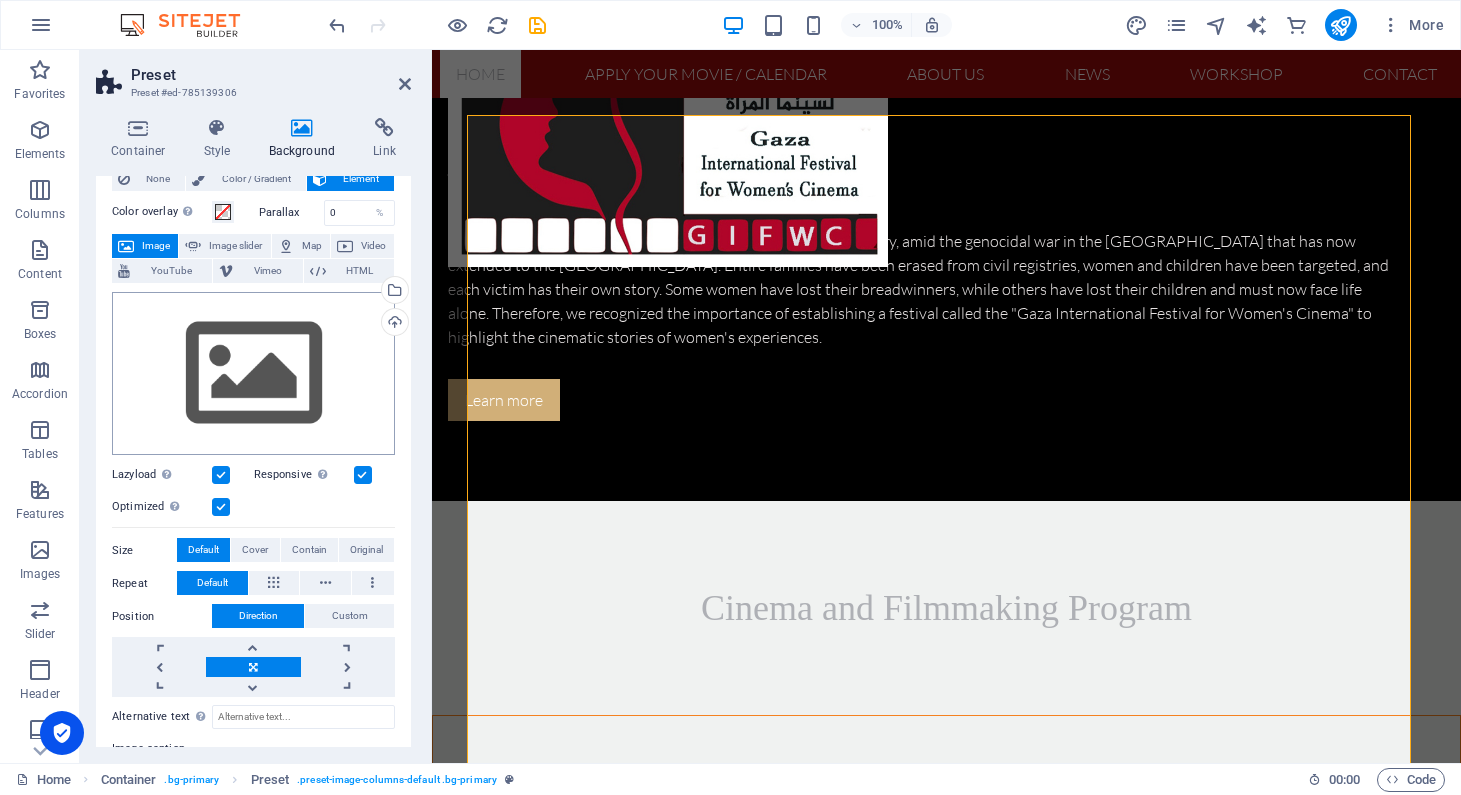 scroll, scrollTop: 0, scrollLeft: 0, axis: both 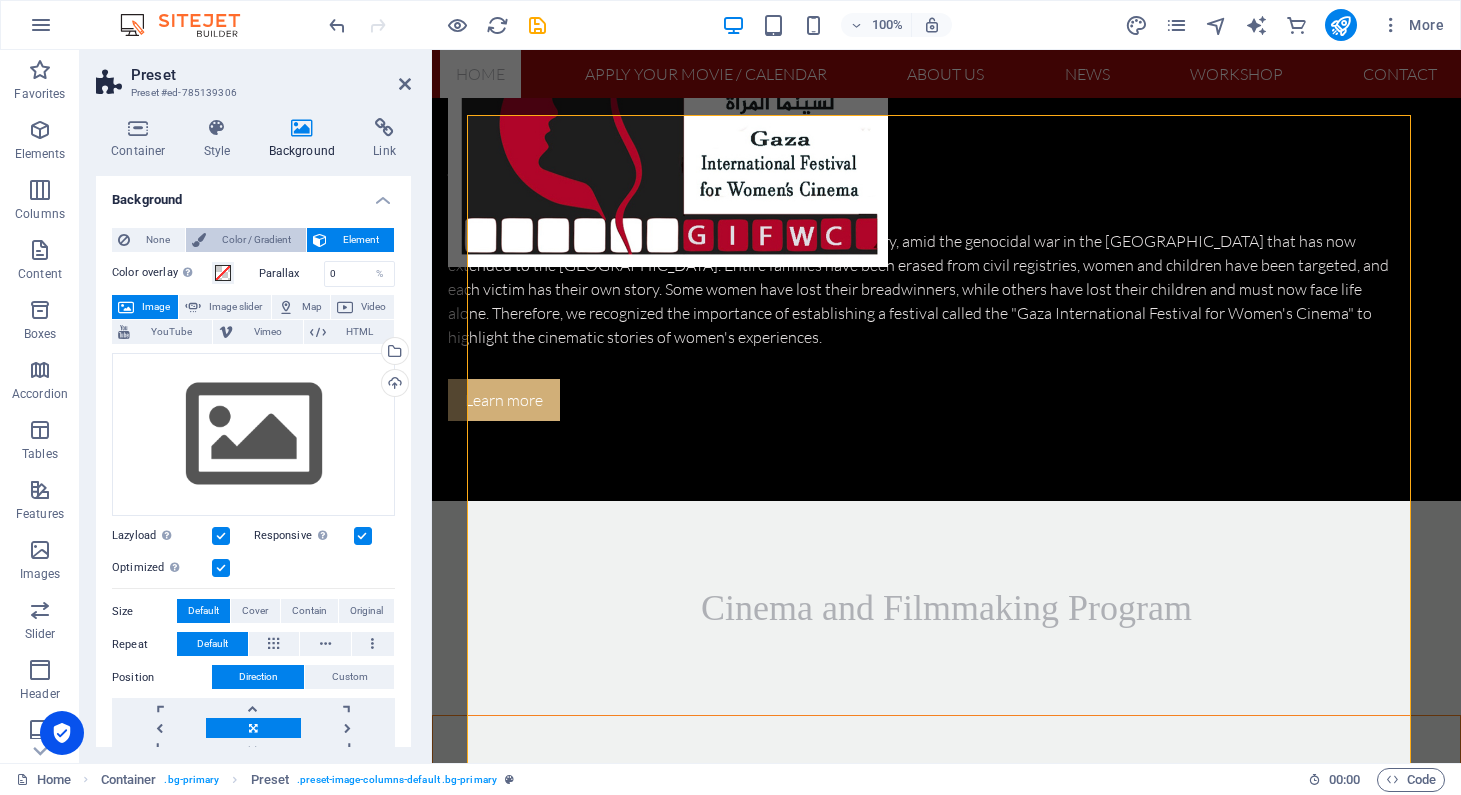 click on "Color / Gradient" at bounding box center [256, 240] 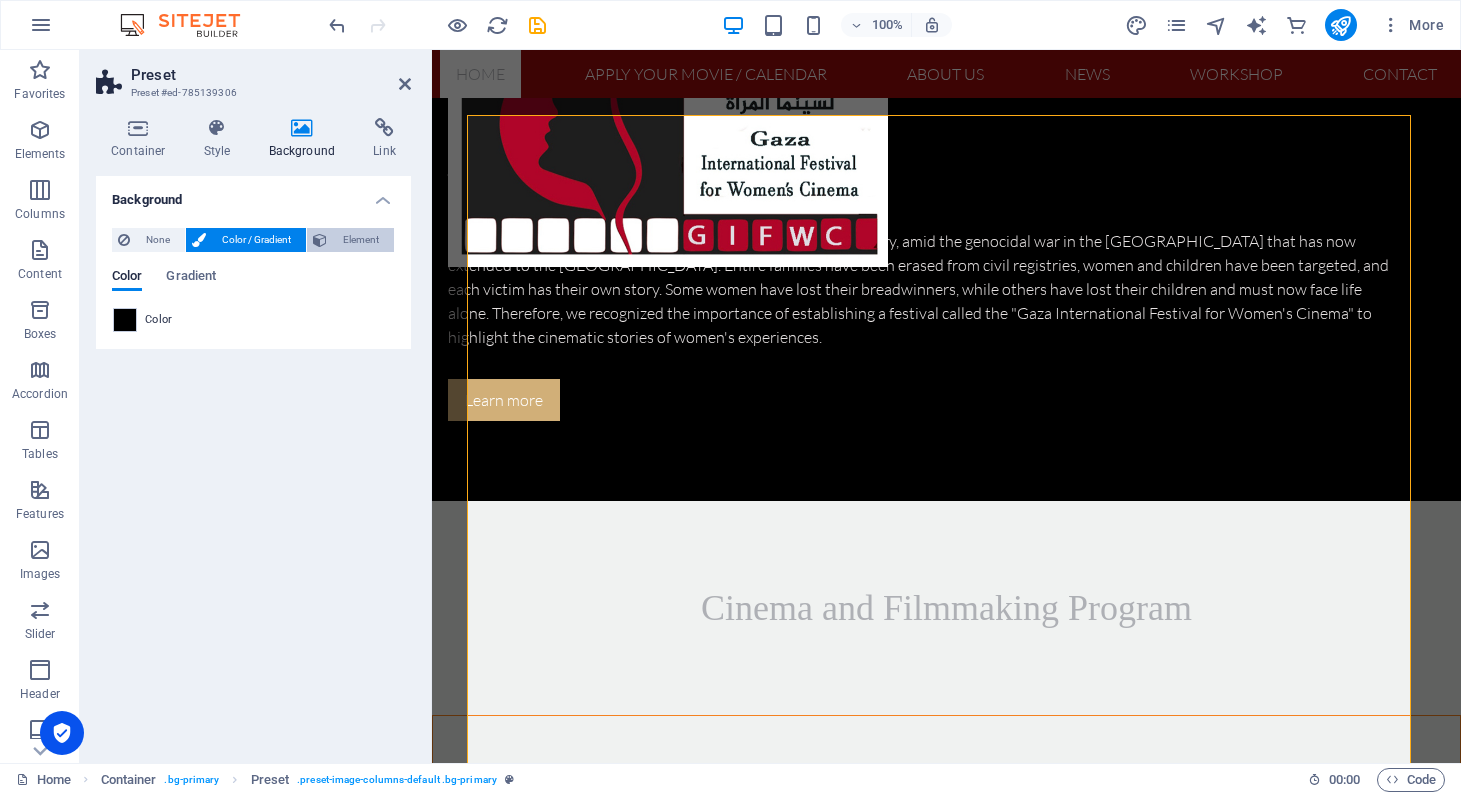 click on "Element" at bounding box center (360, 240) 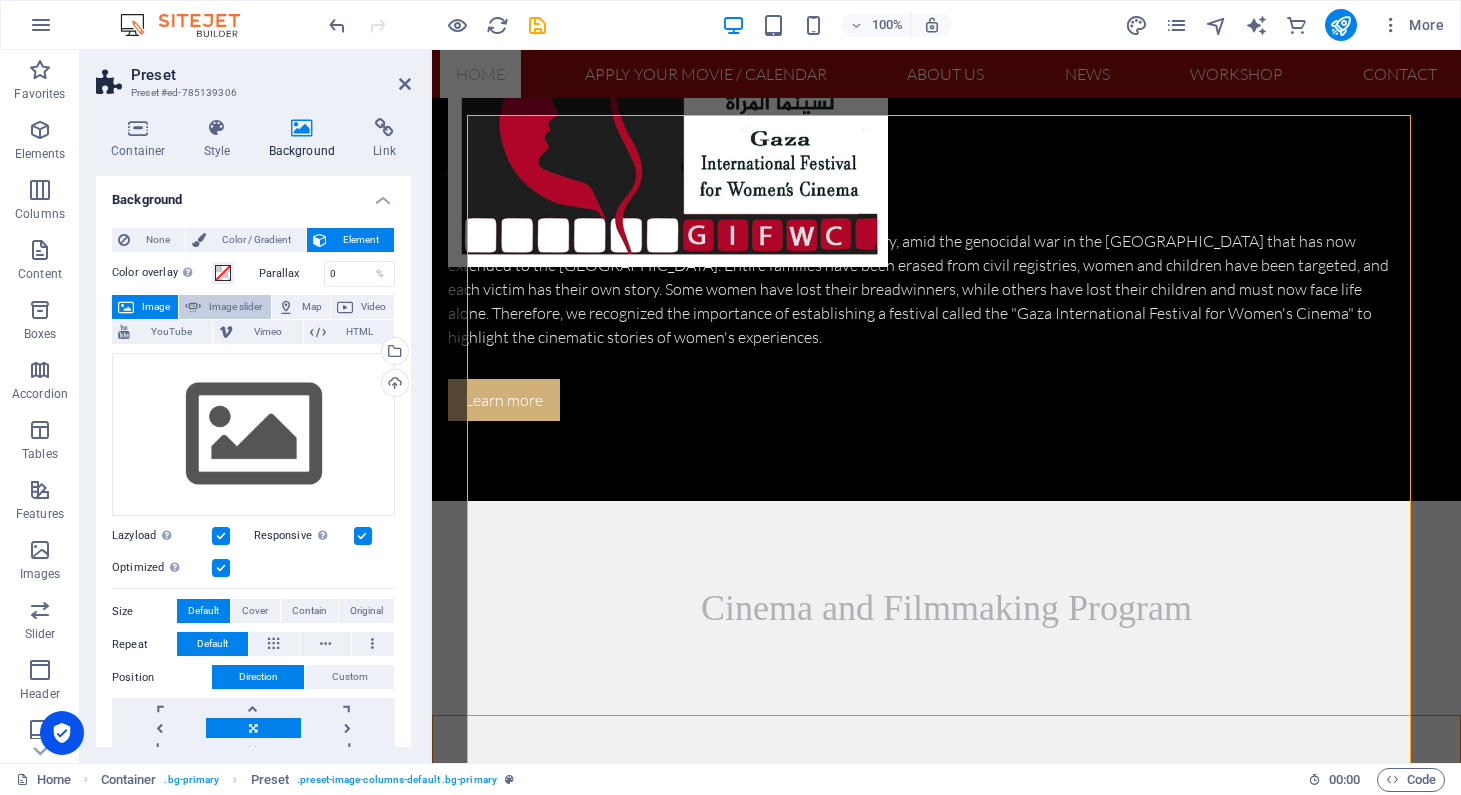 click on "Image slider" at bounding box center (235, 307) 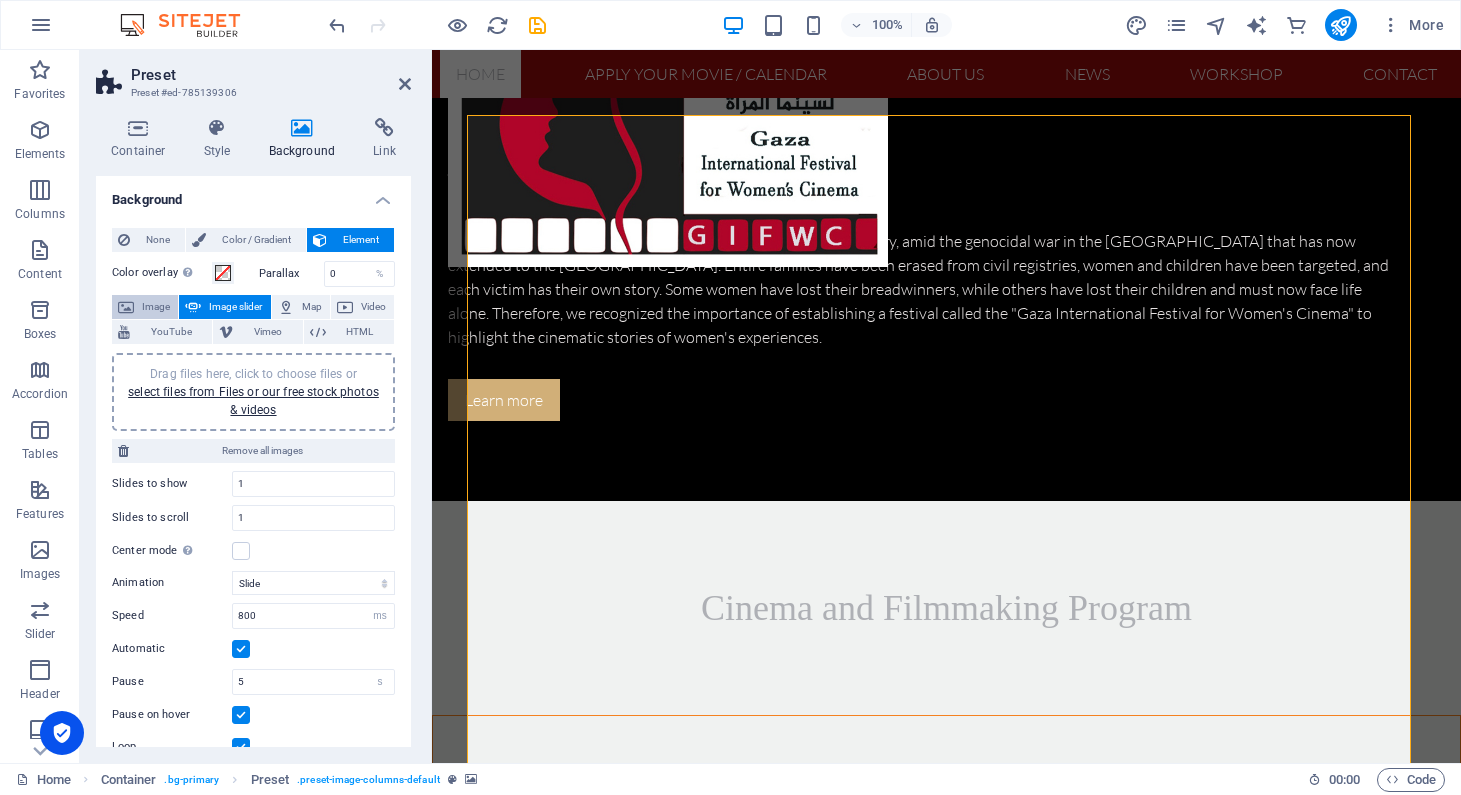 click on "Image" at bounding box center (156, 307) 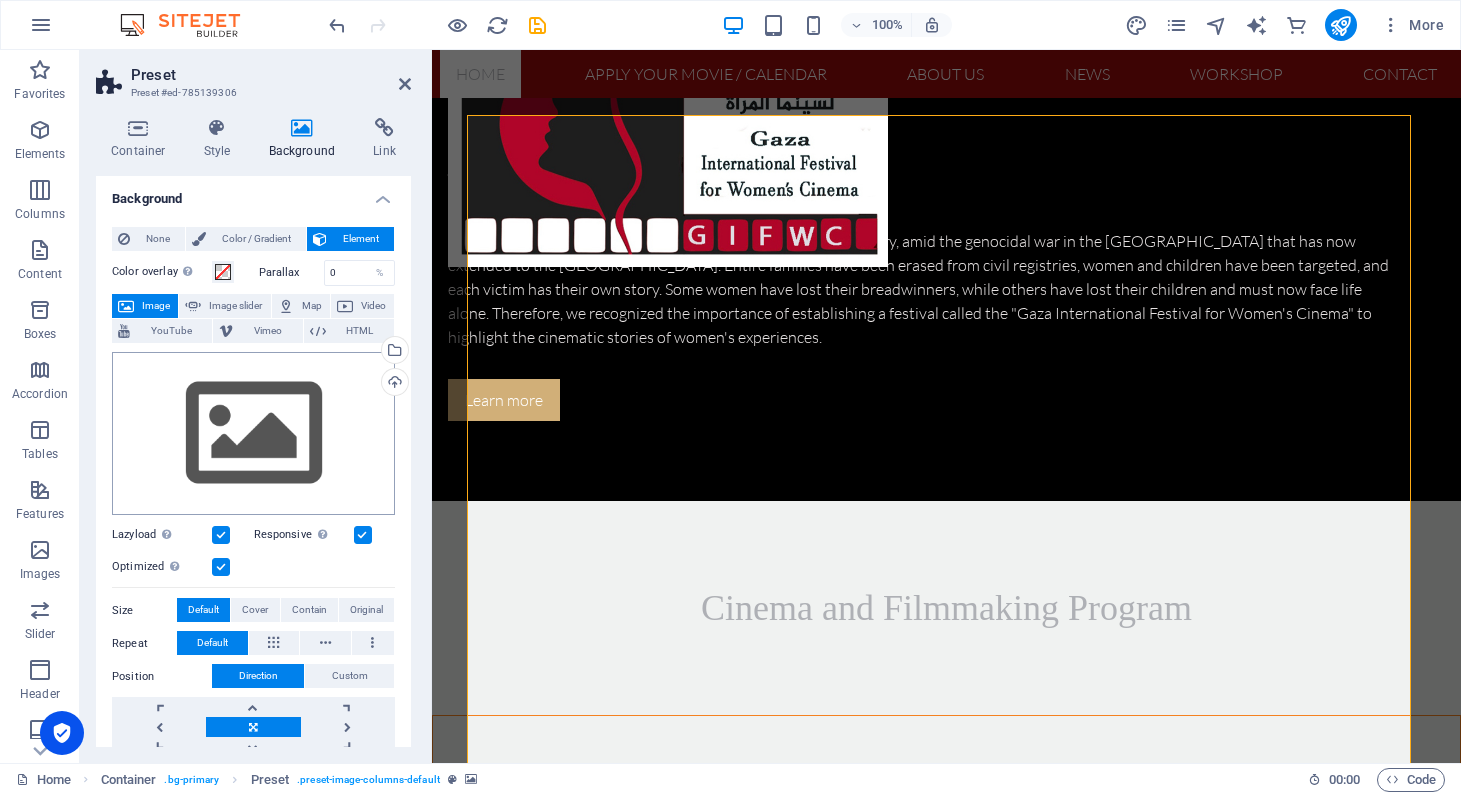 scroll, scrollTop: 0, scrollLeft: 0, axis: both 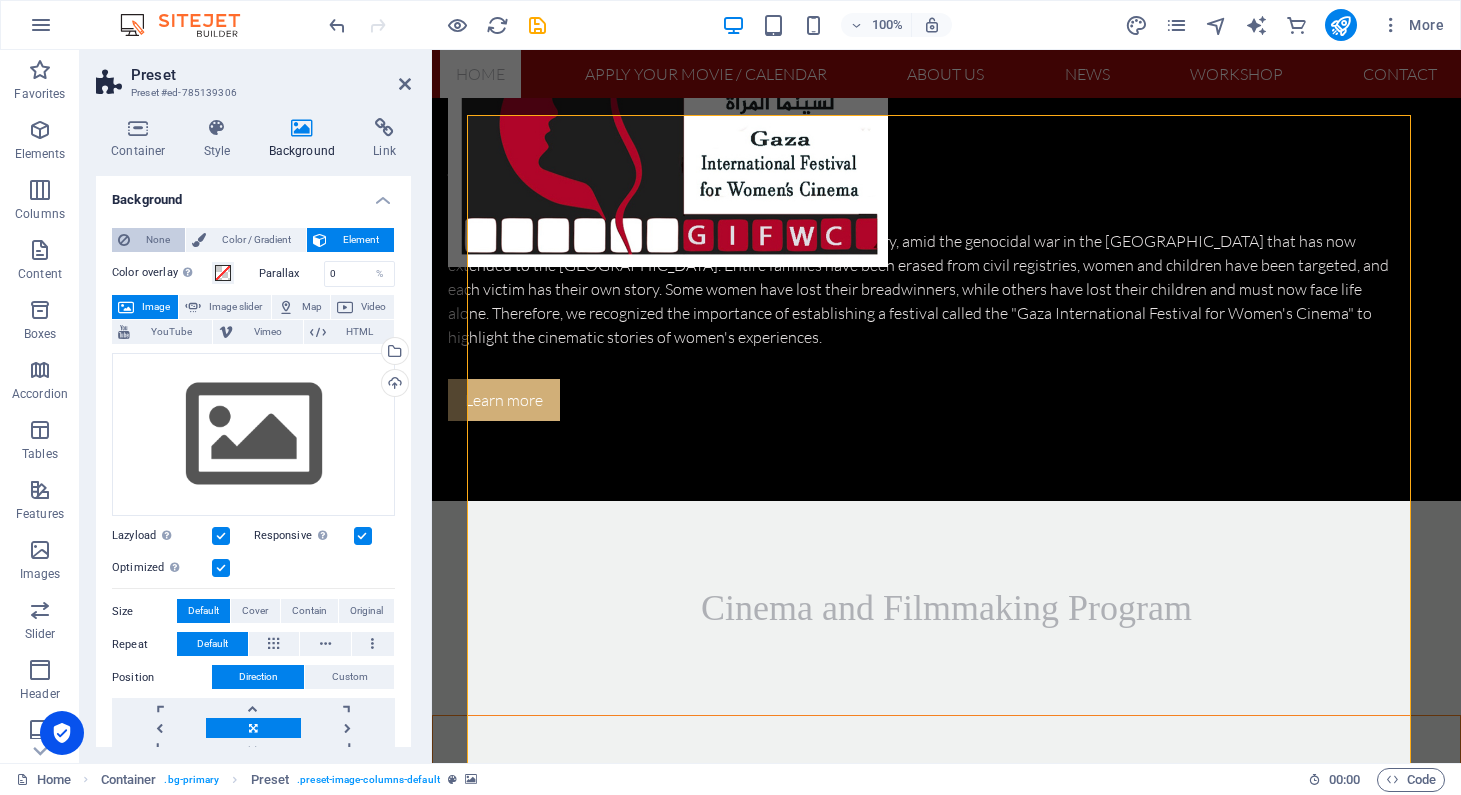 click on "None" at bounding box center [157, 240] 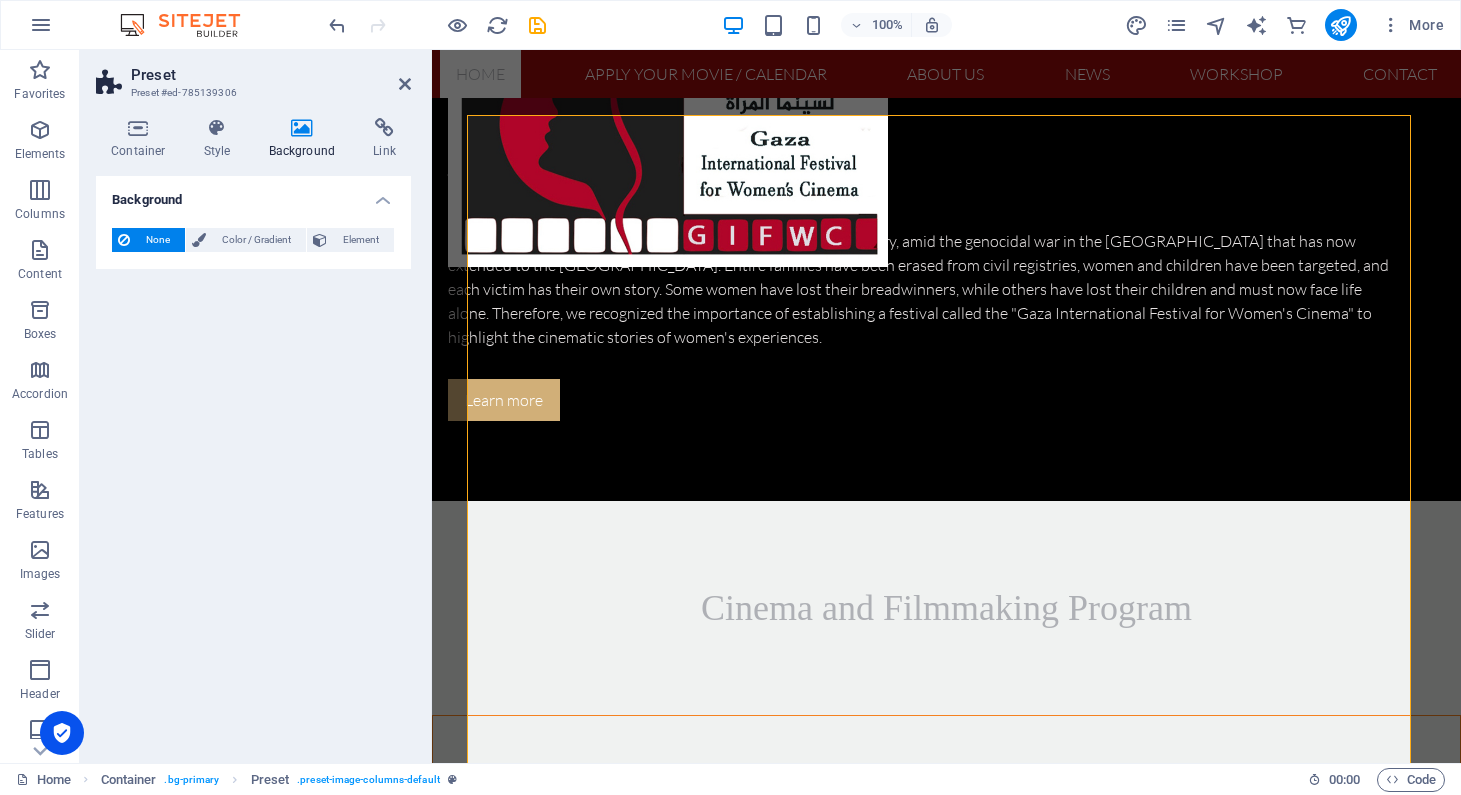 click on "None" at bounding box center (157, 240) 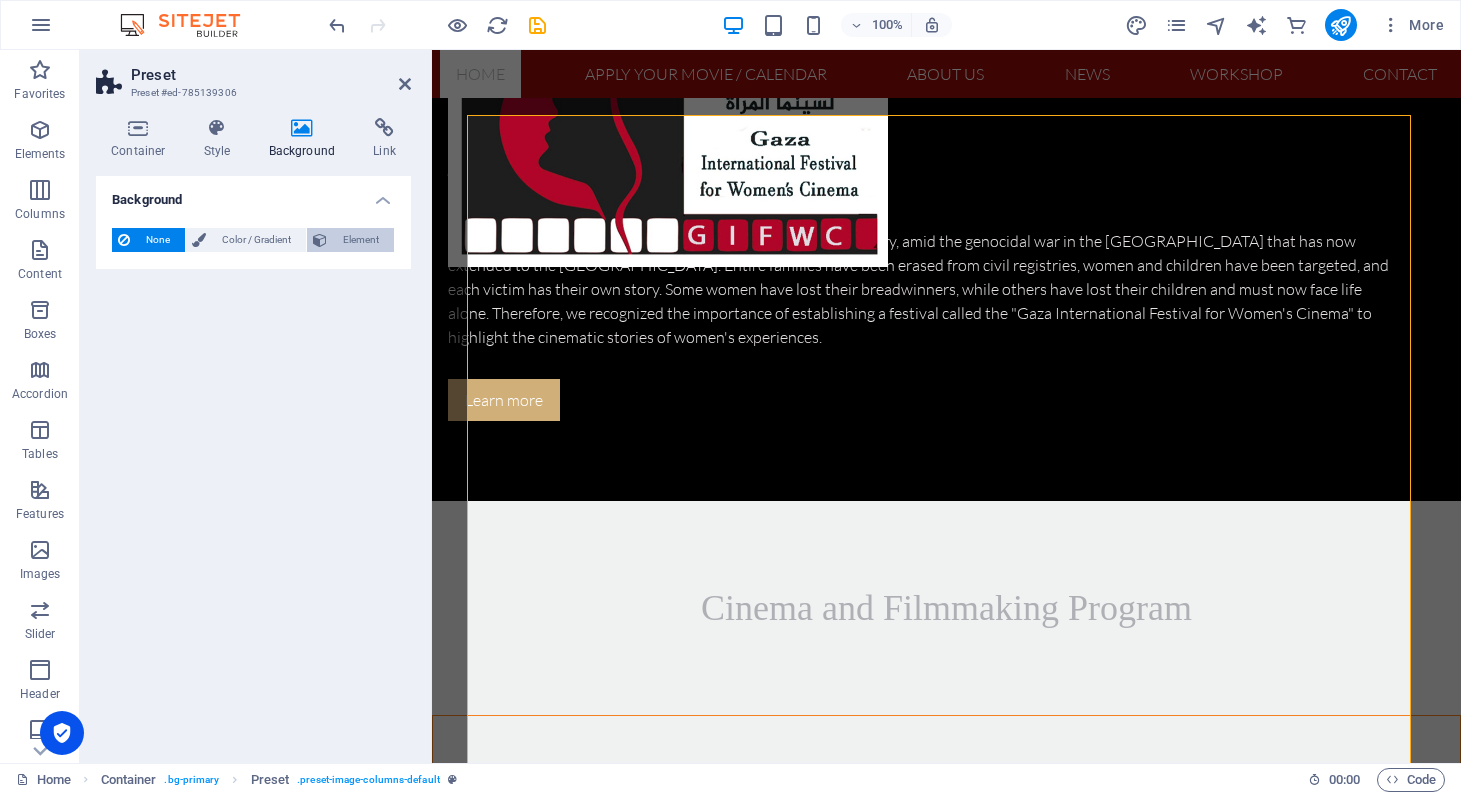 click on "Element" at bounding box center [360, 240] 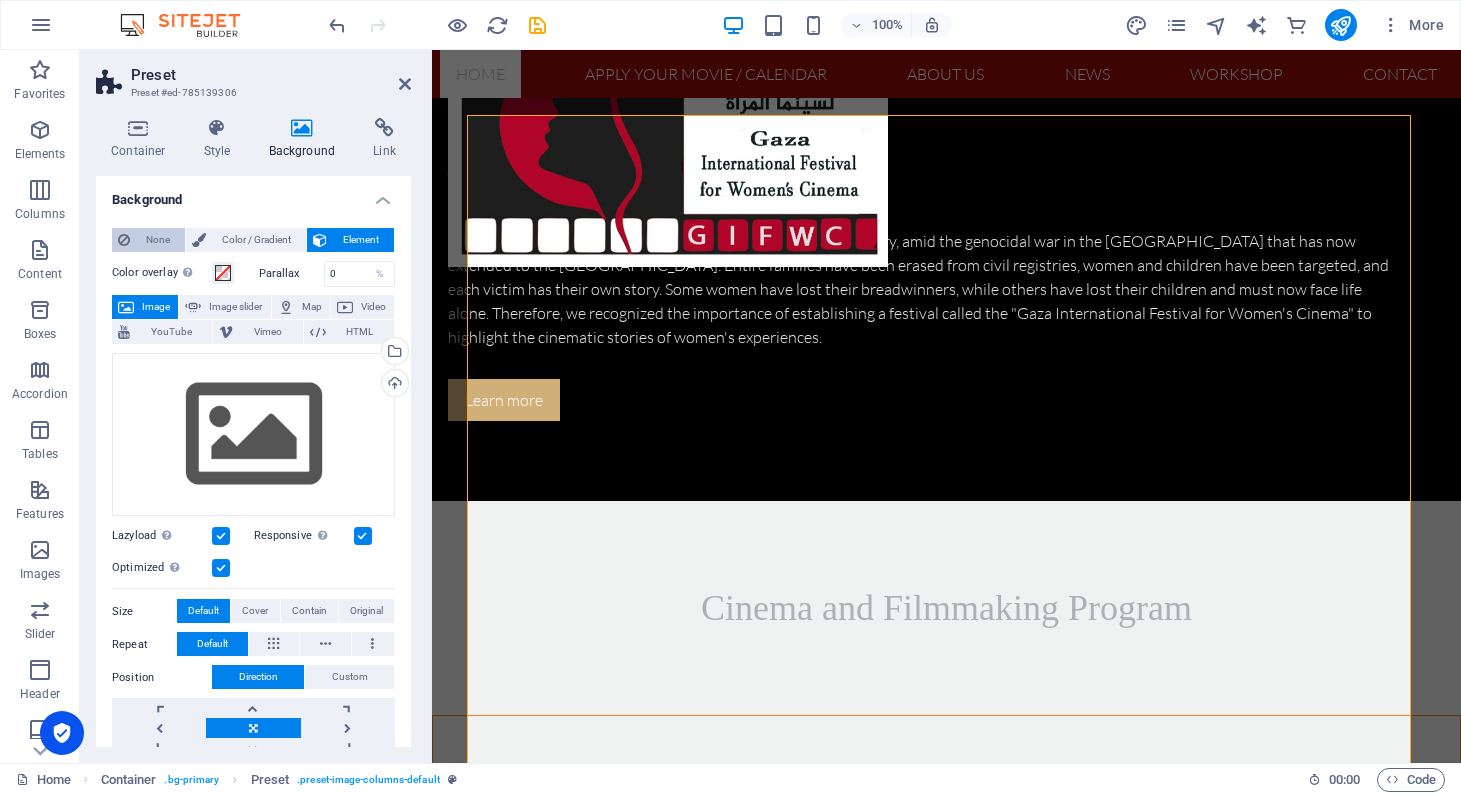 click on "None" at bounding box center (157, 240) 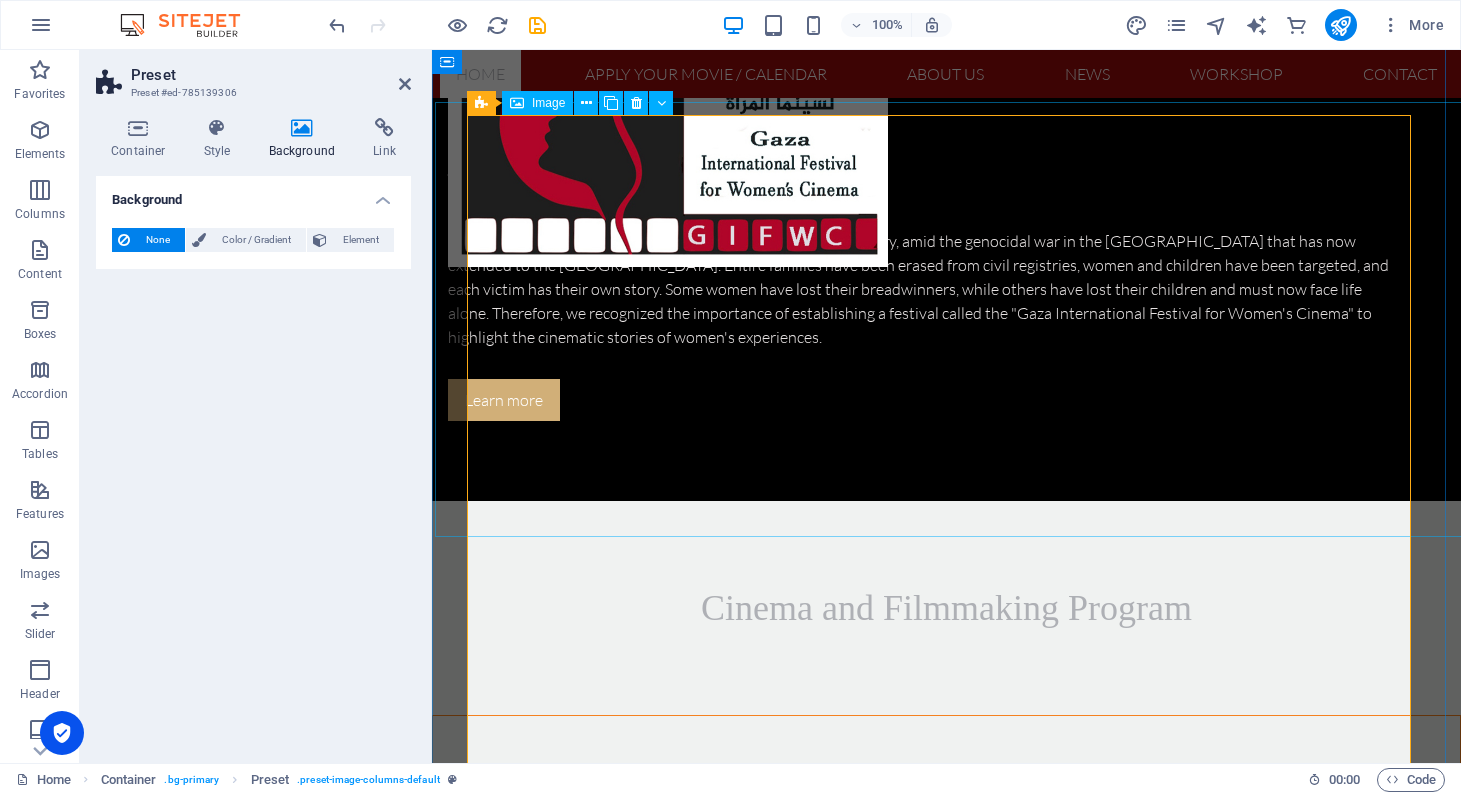click at bounding box center (961, 1825) 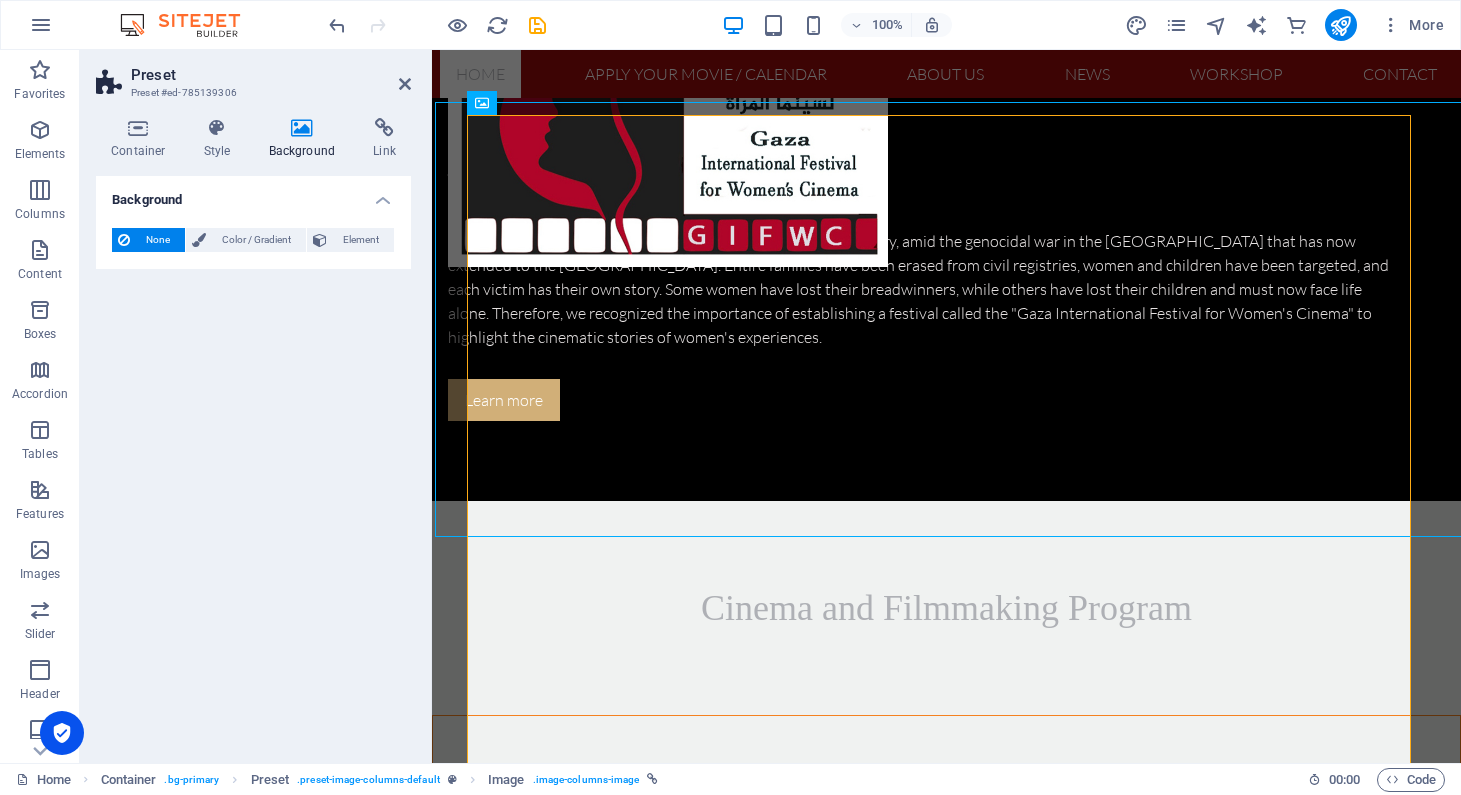 click on "None" at bounding box center (157, 240) 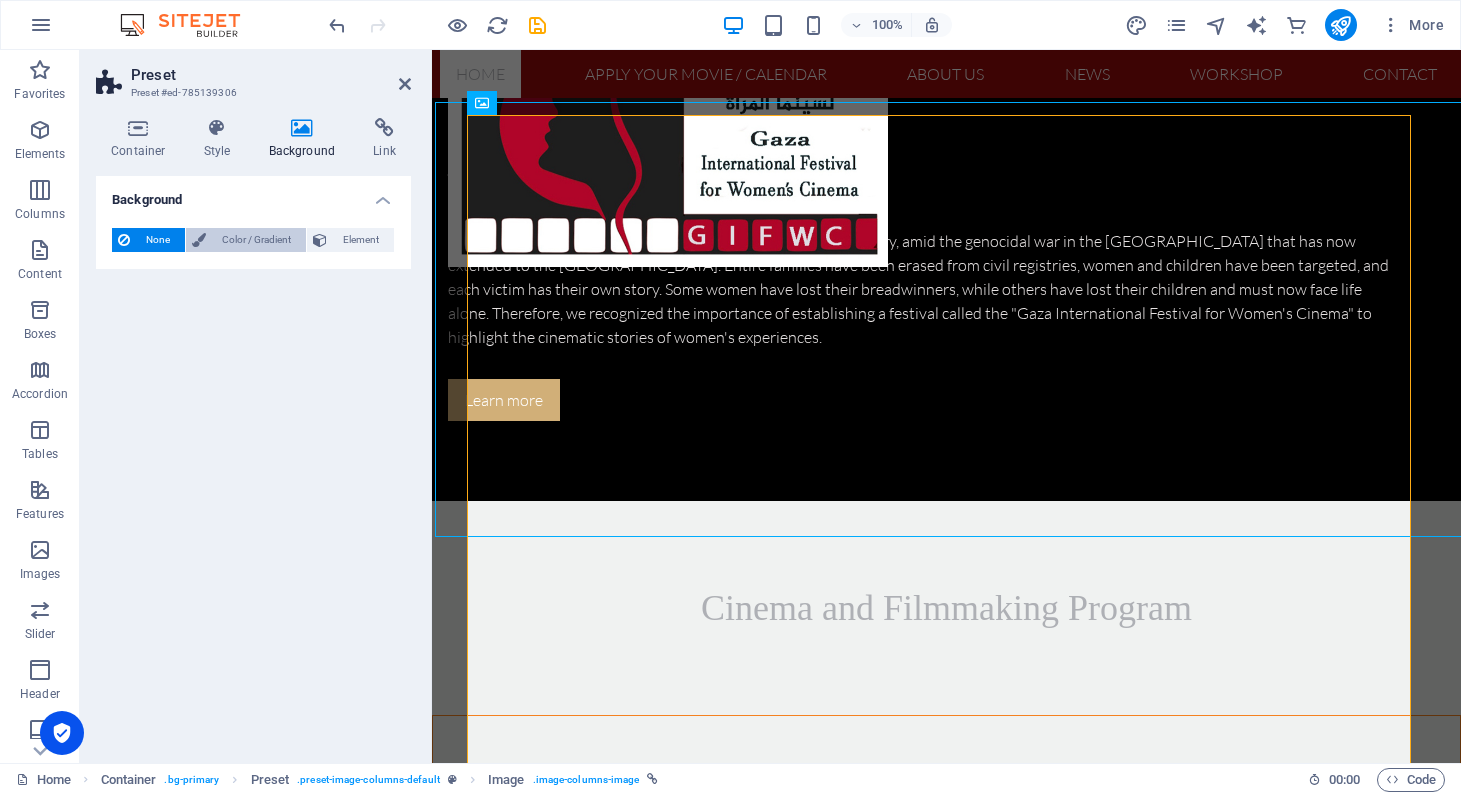 click on "Color / Gradient" at bounding box center (256, 240) 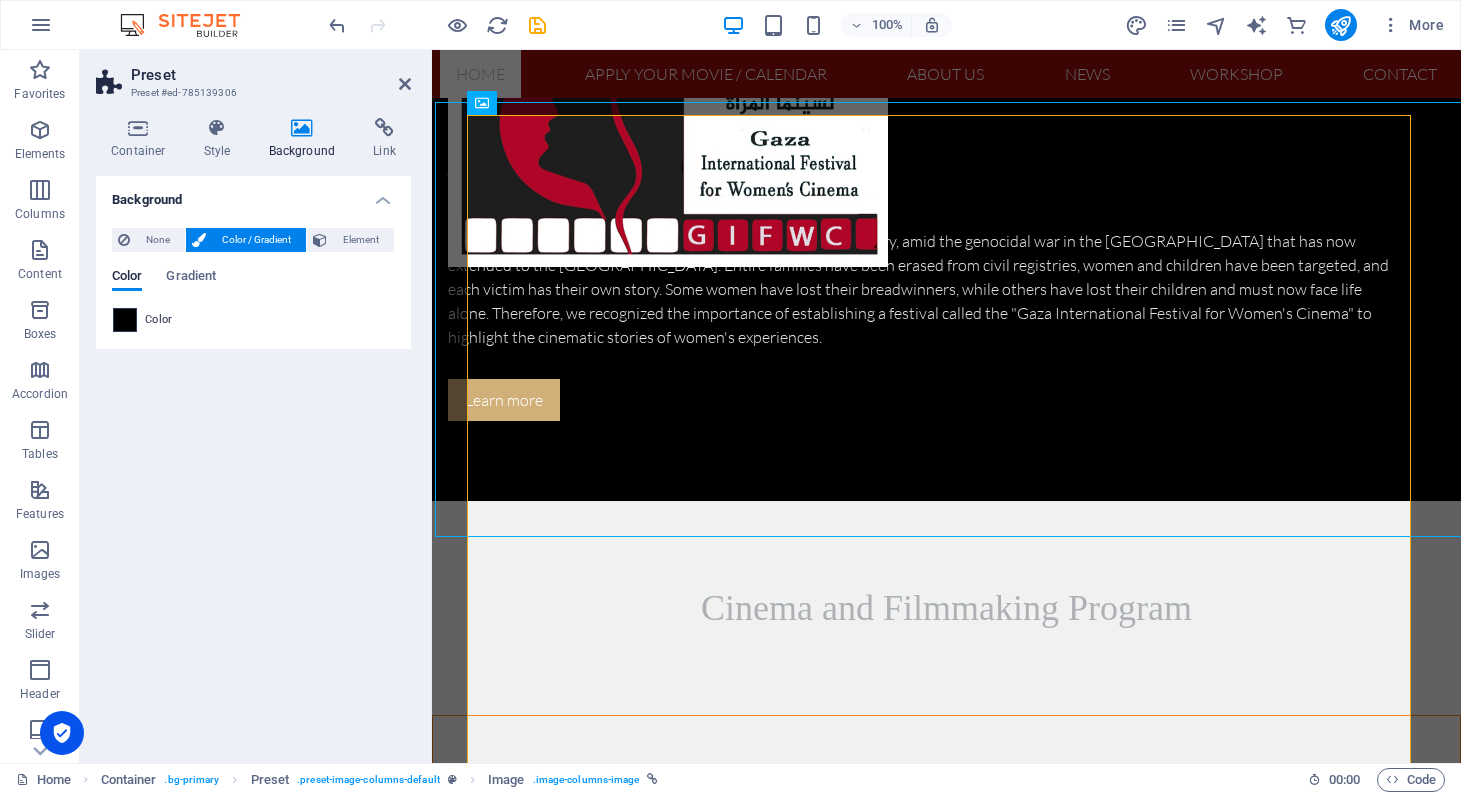 click at bounding box center (125, 320) 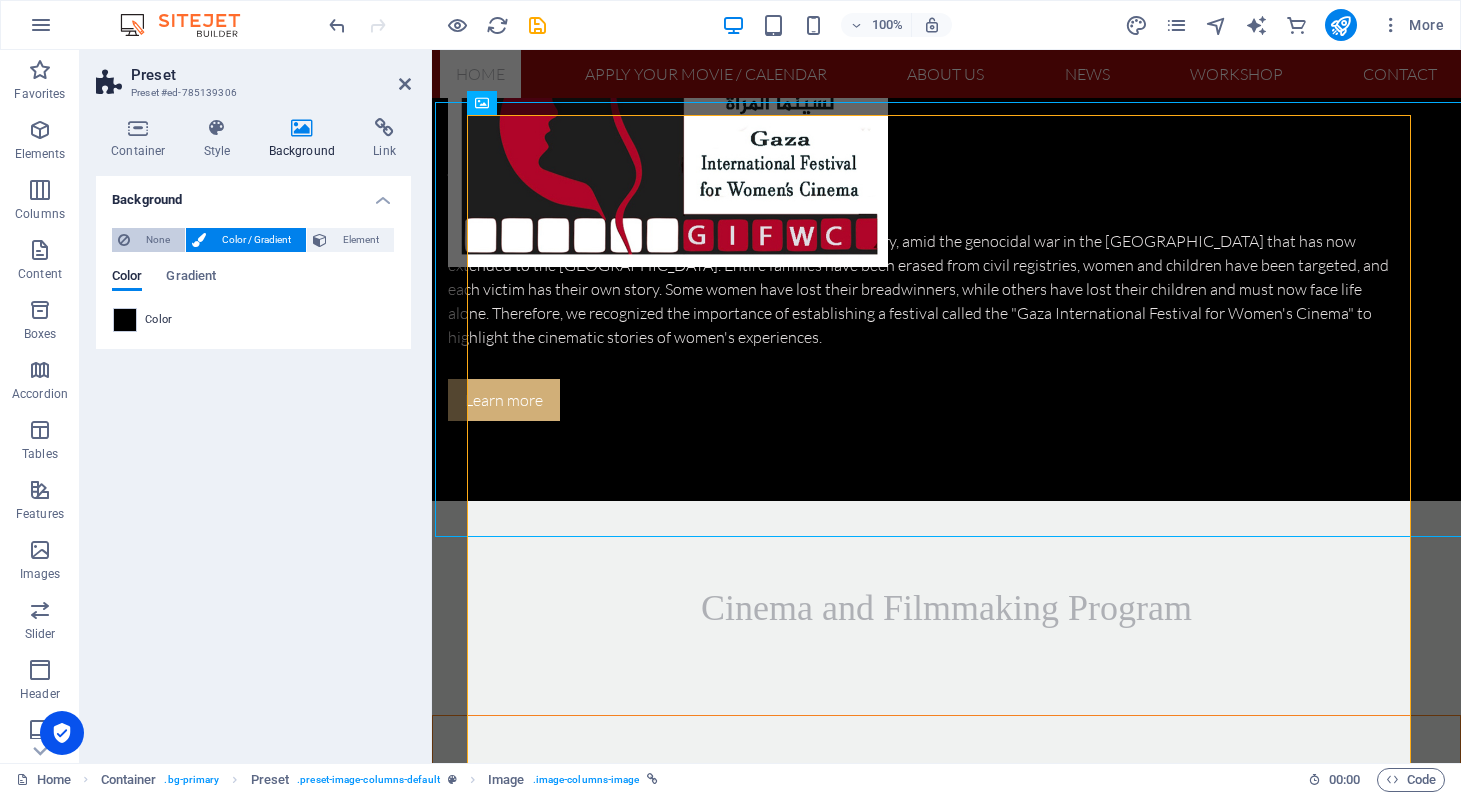 click on "None" at bounding box center [157, 240] 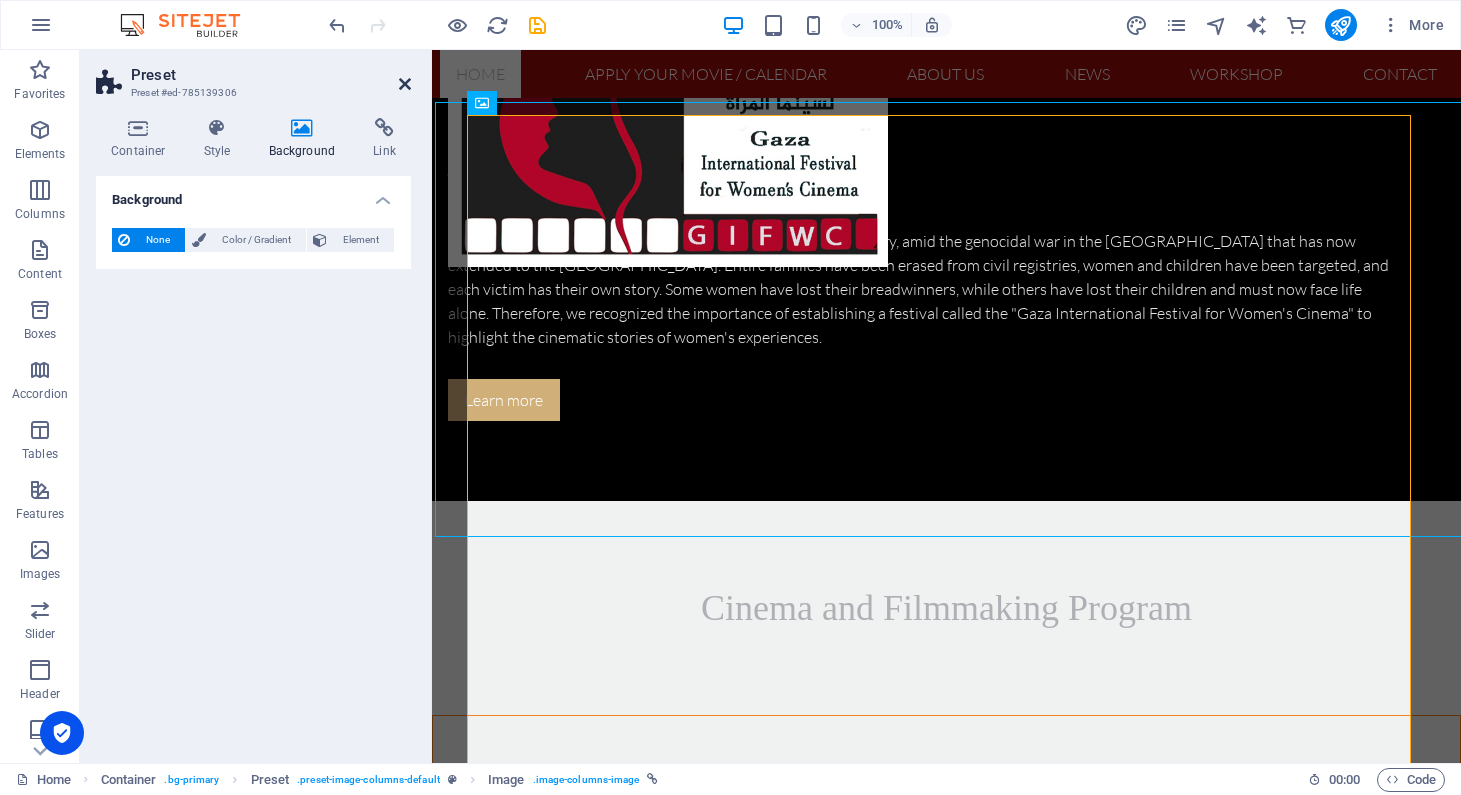 click at bounding box center [405, 84] 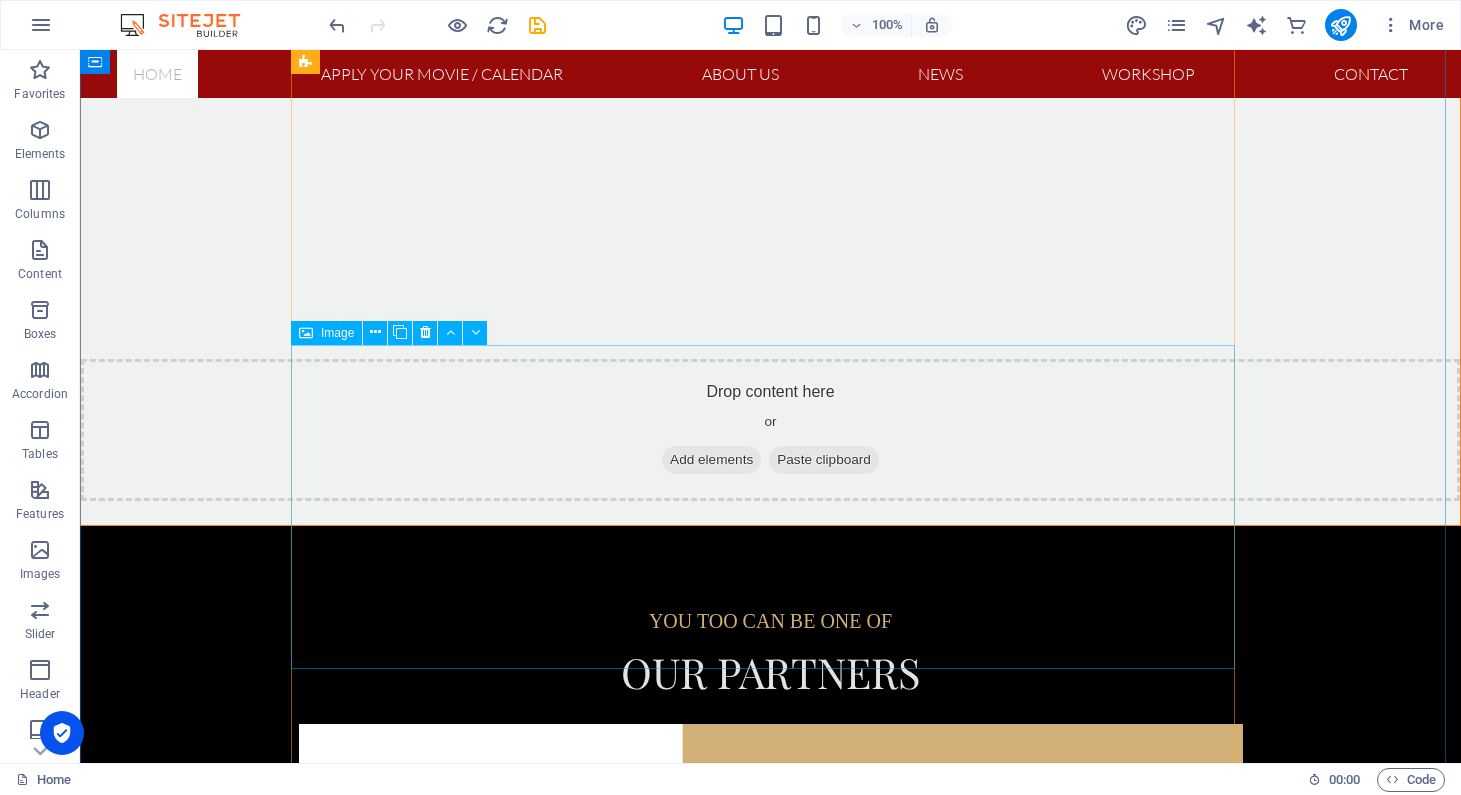 scroll, scrollTop: 3803, scrollLeft: 0, axis: vertical 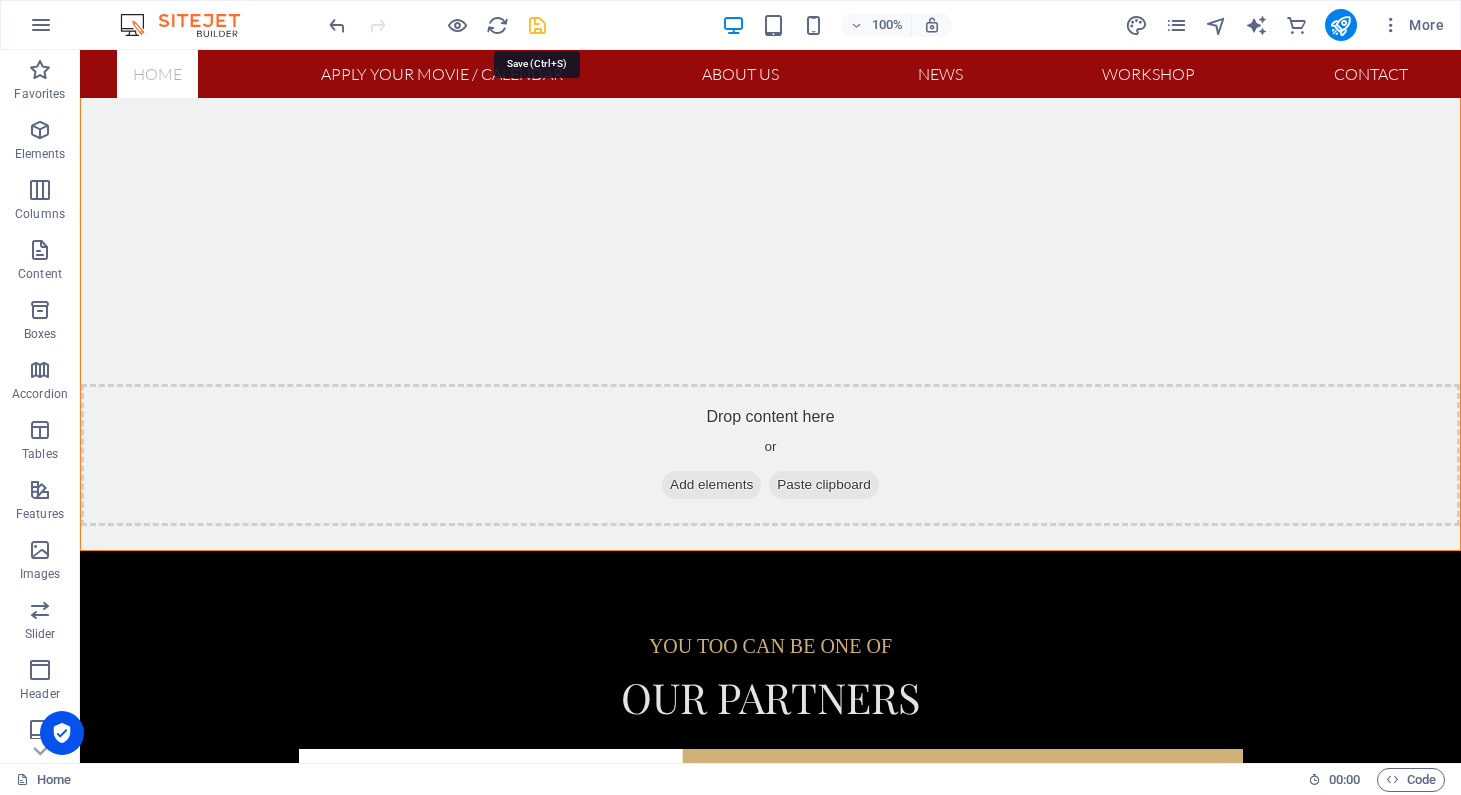click at bounding box center [537, 25] 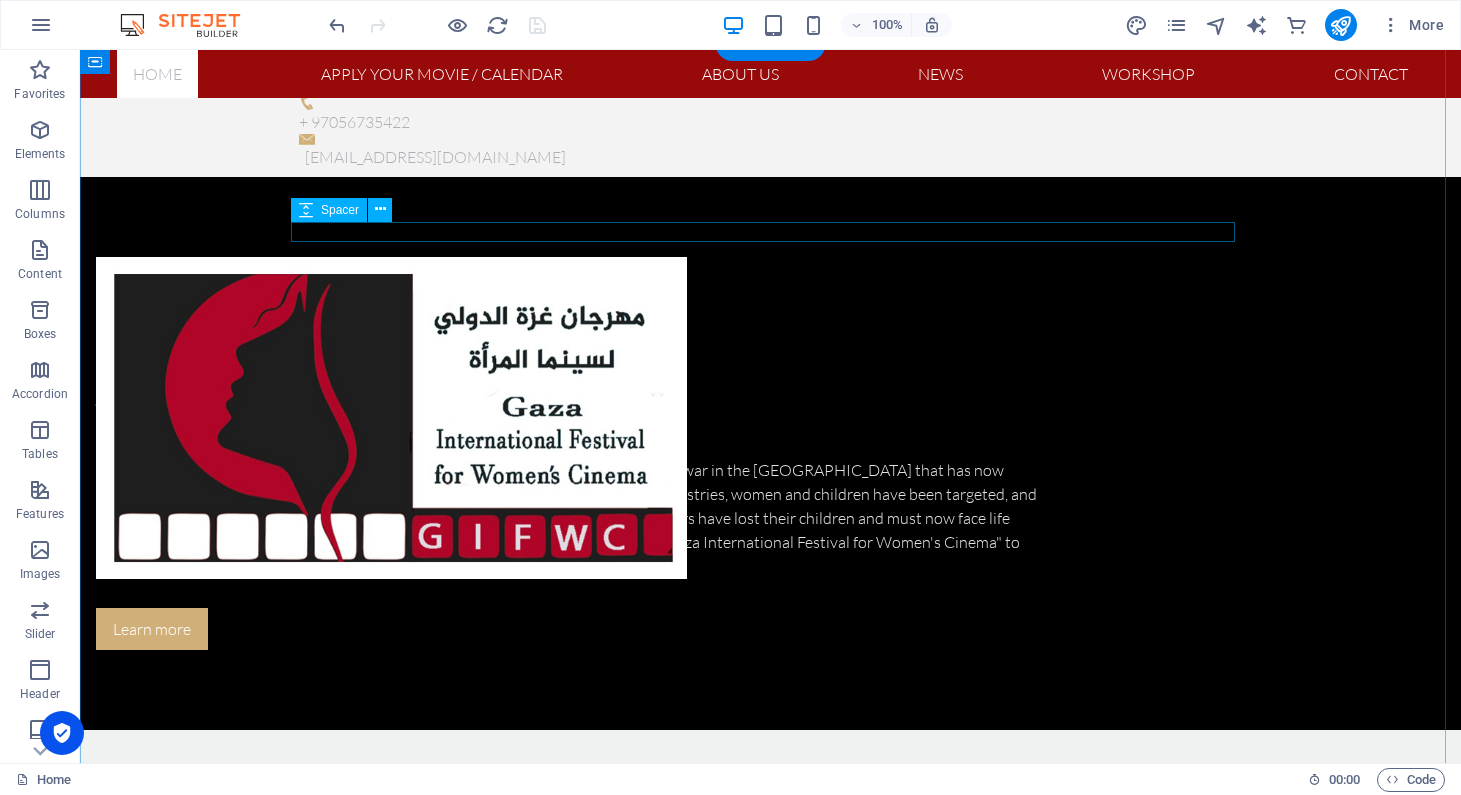 scroll, scrollTop: 2713, scrollLeft: 0, axis: vertical 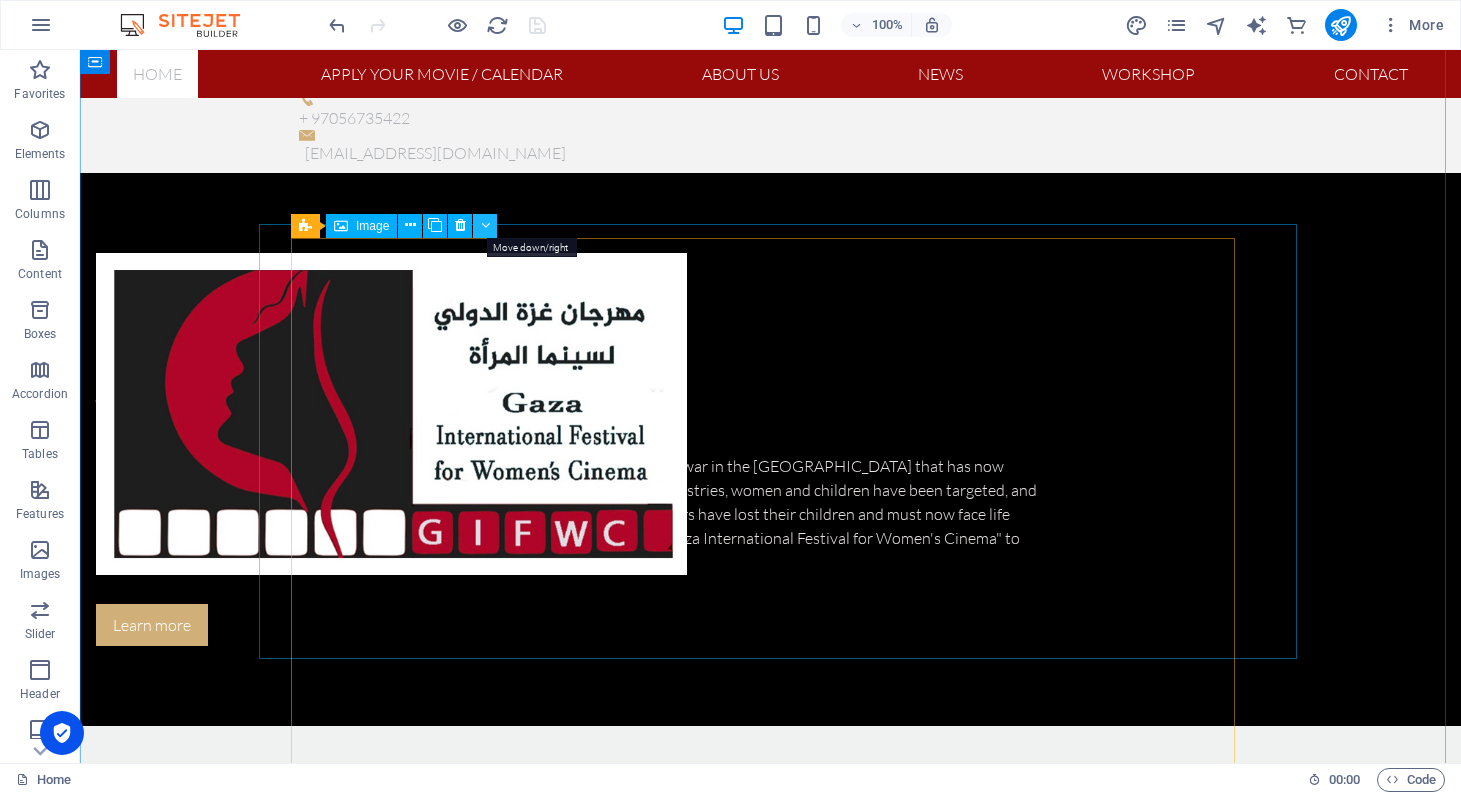 click at bounding box center [485, 225] 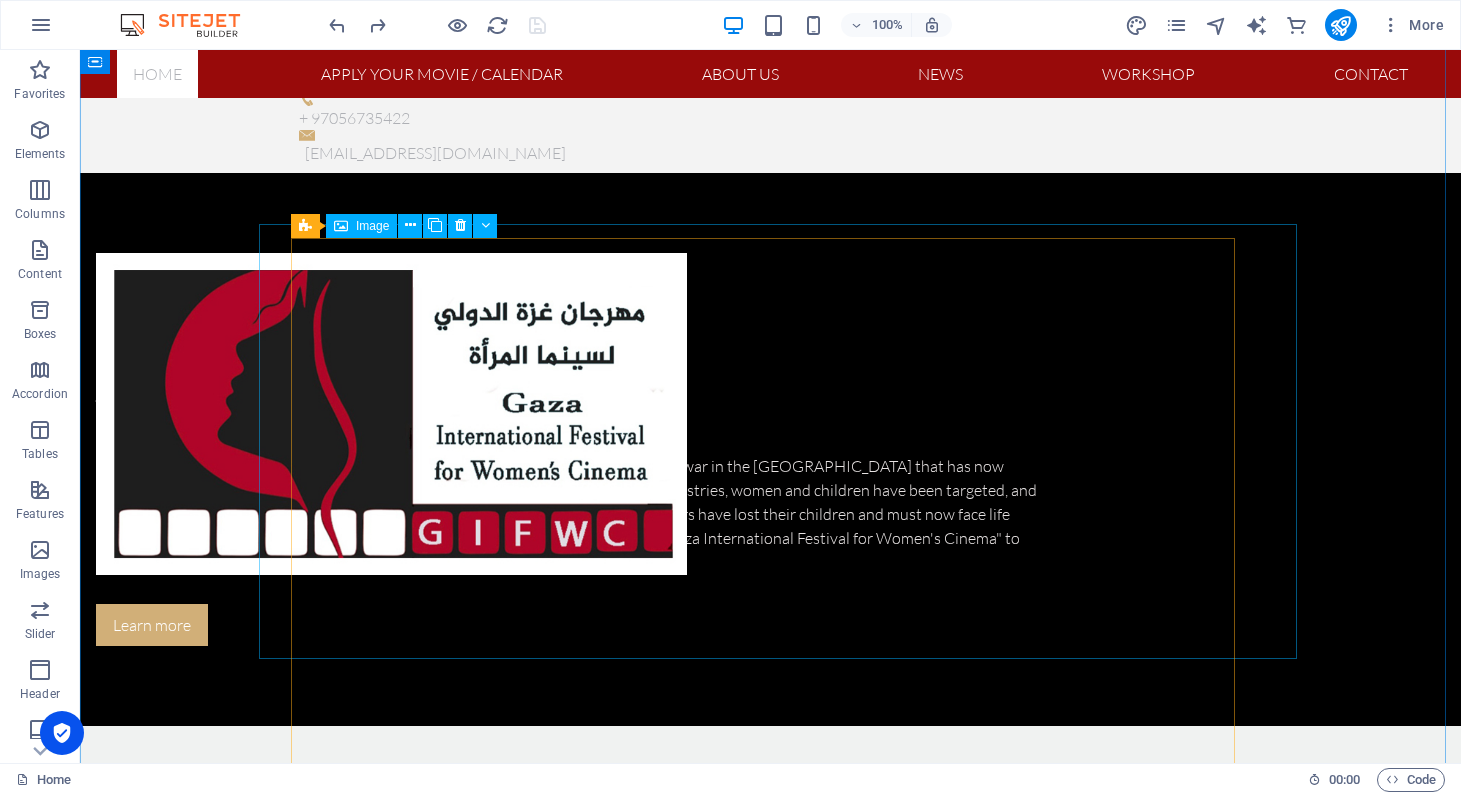 click on "Image" at bounding box center (372, 226) 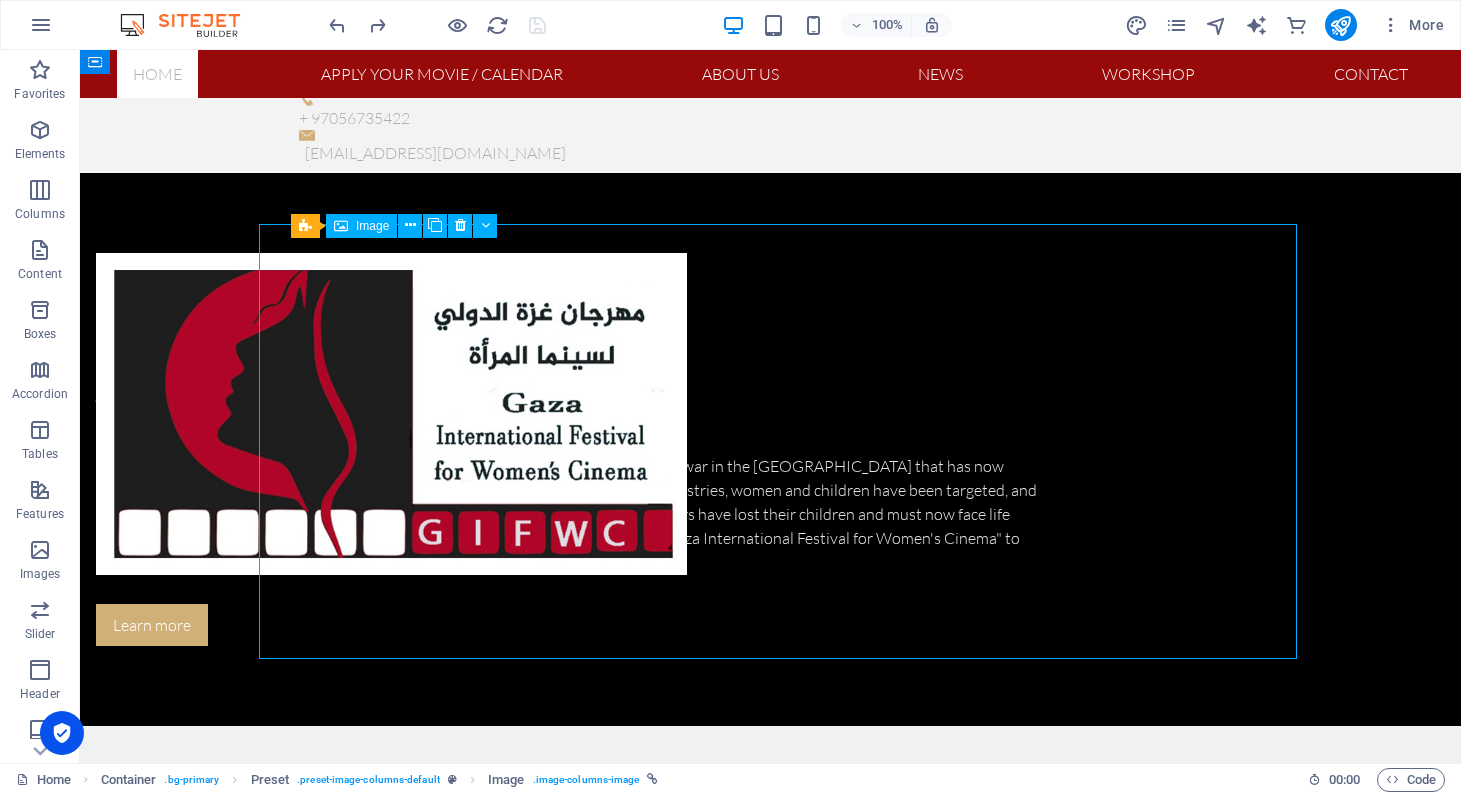 click on "Image" at bounding box center [372, 226] 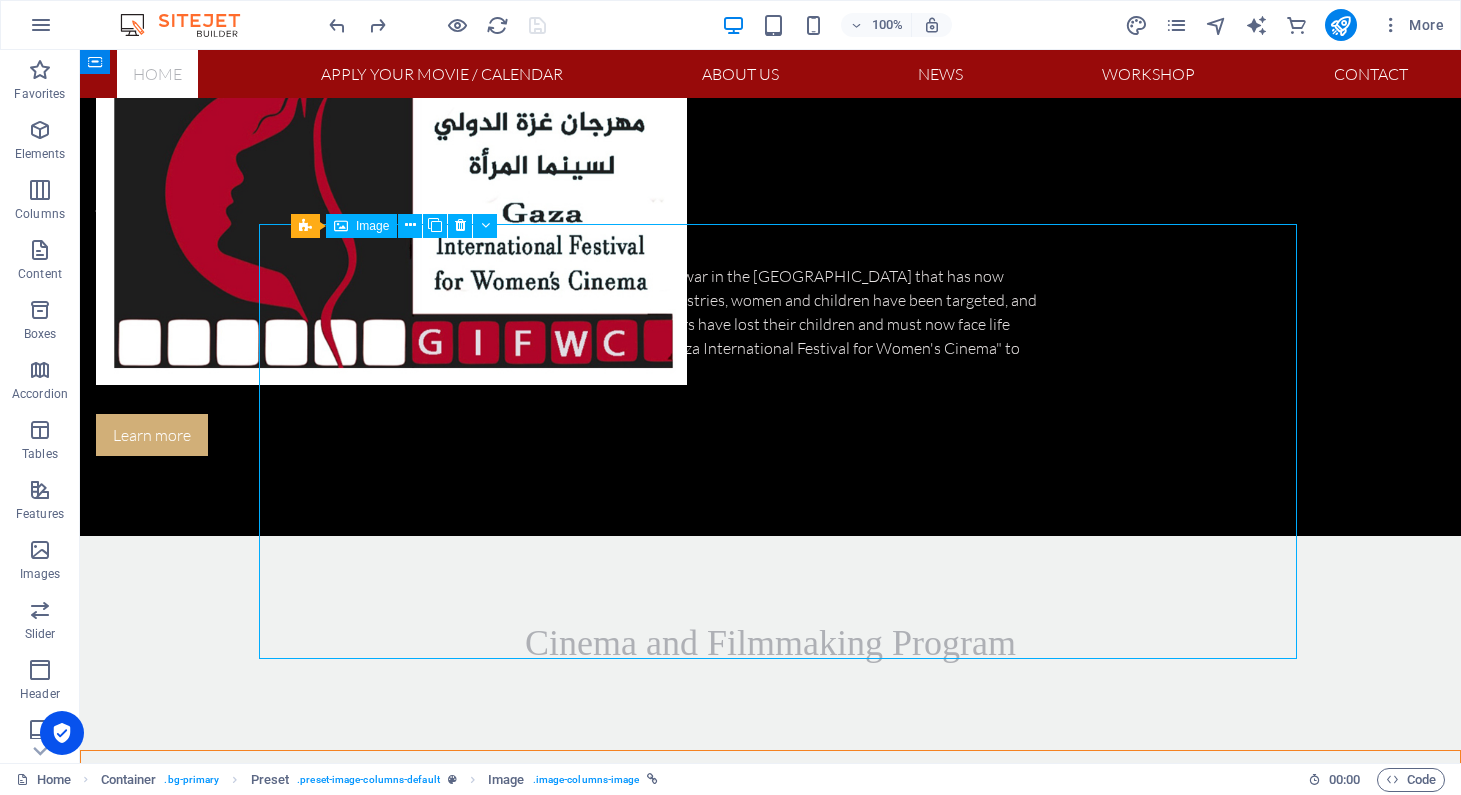 select on "%" 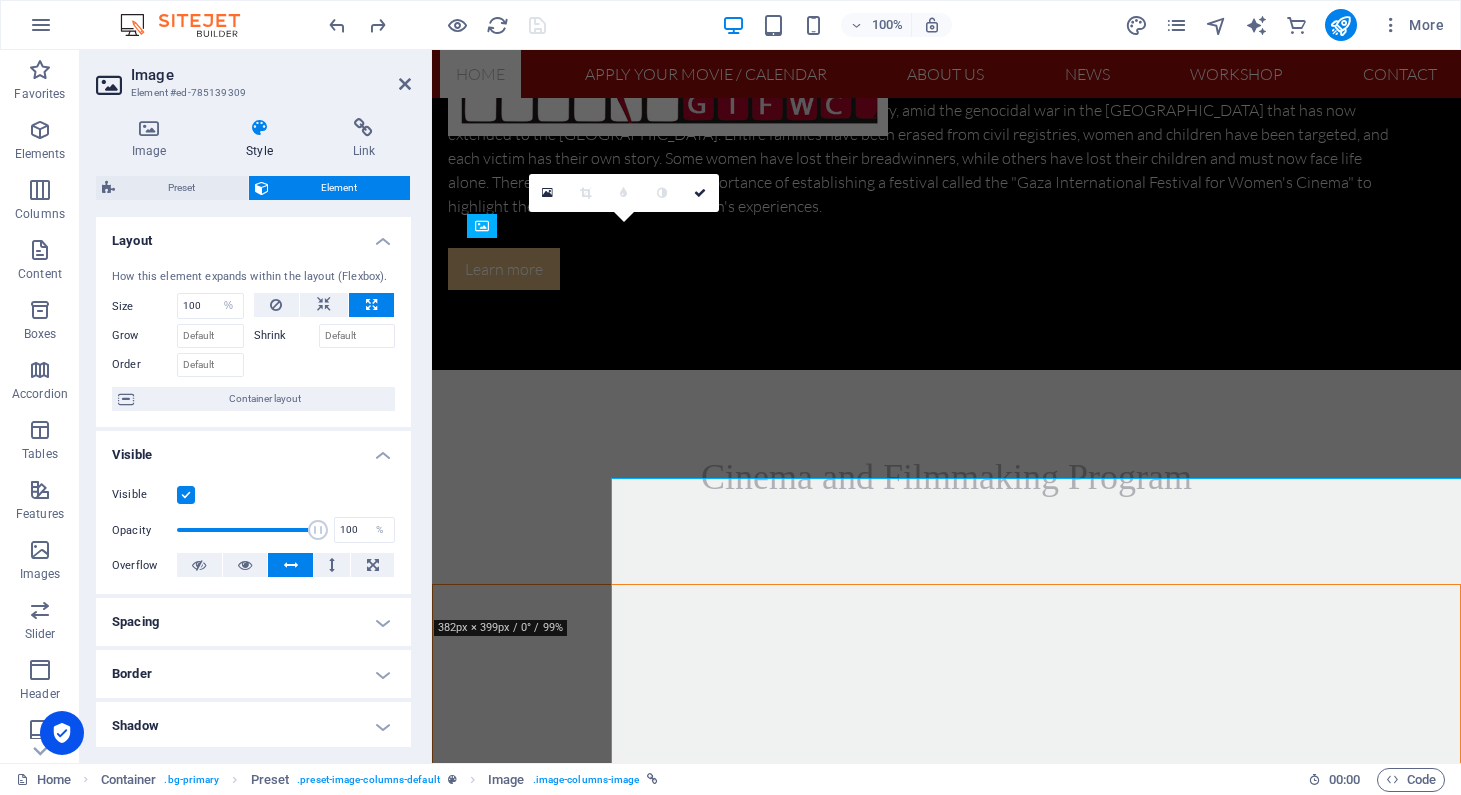 scroll, scrollTop: 2459, scrollLeft: 0, axis: vertical 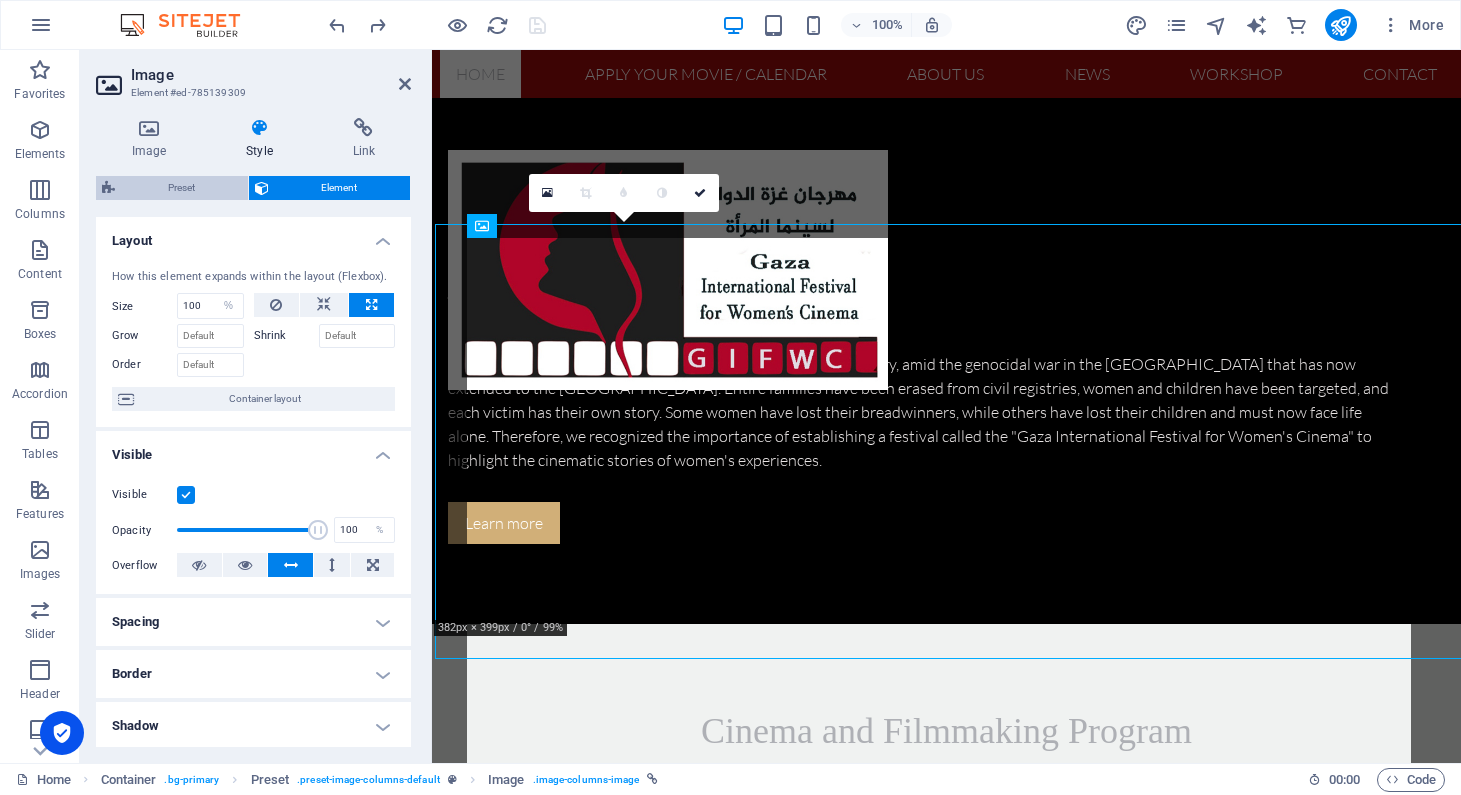 click on "Preset" at bounding box center (181, 188) 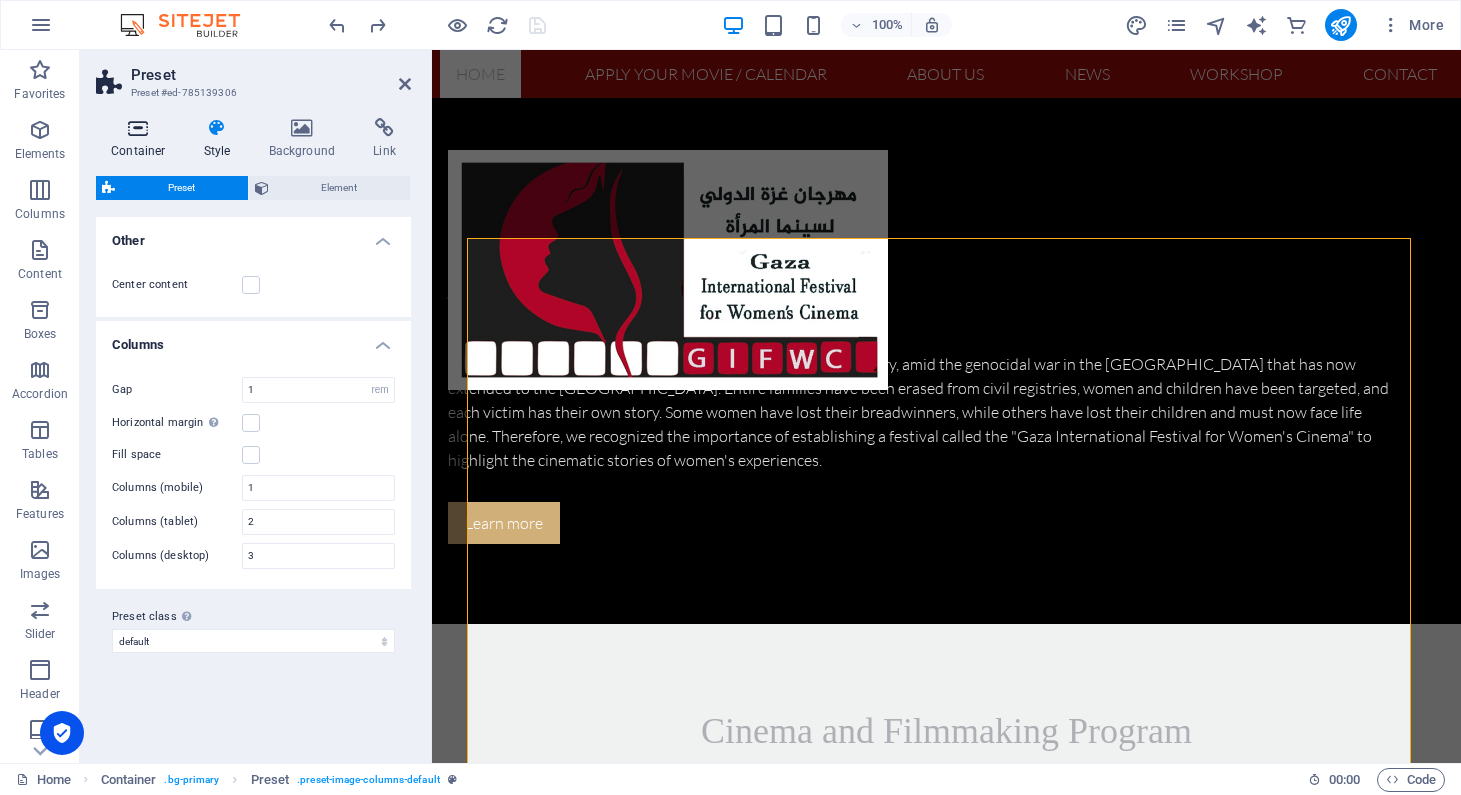 click at bounding box center (138, 128) 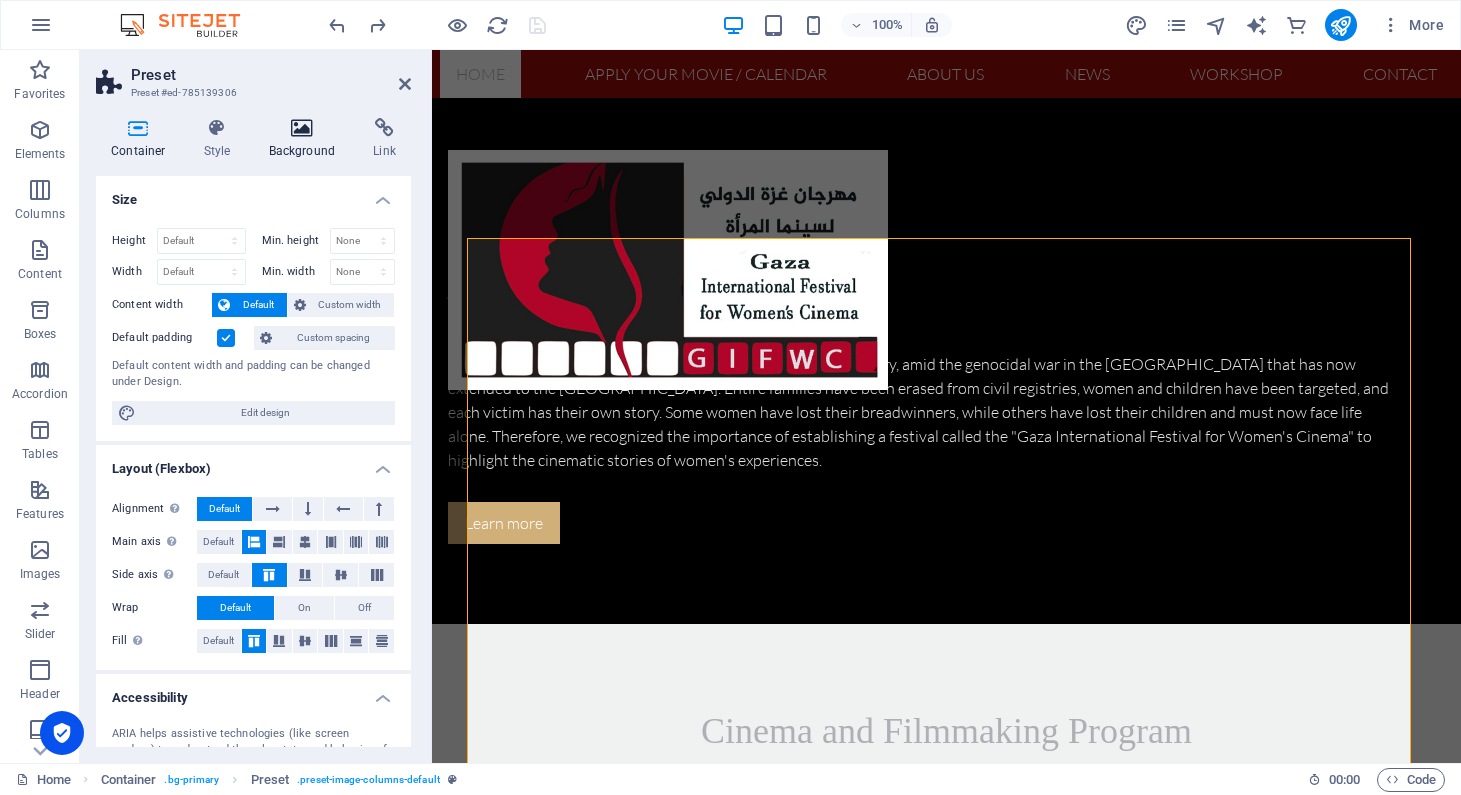 click at bounding box center (302, 128) 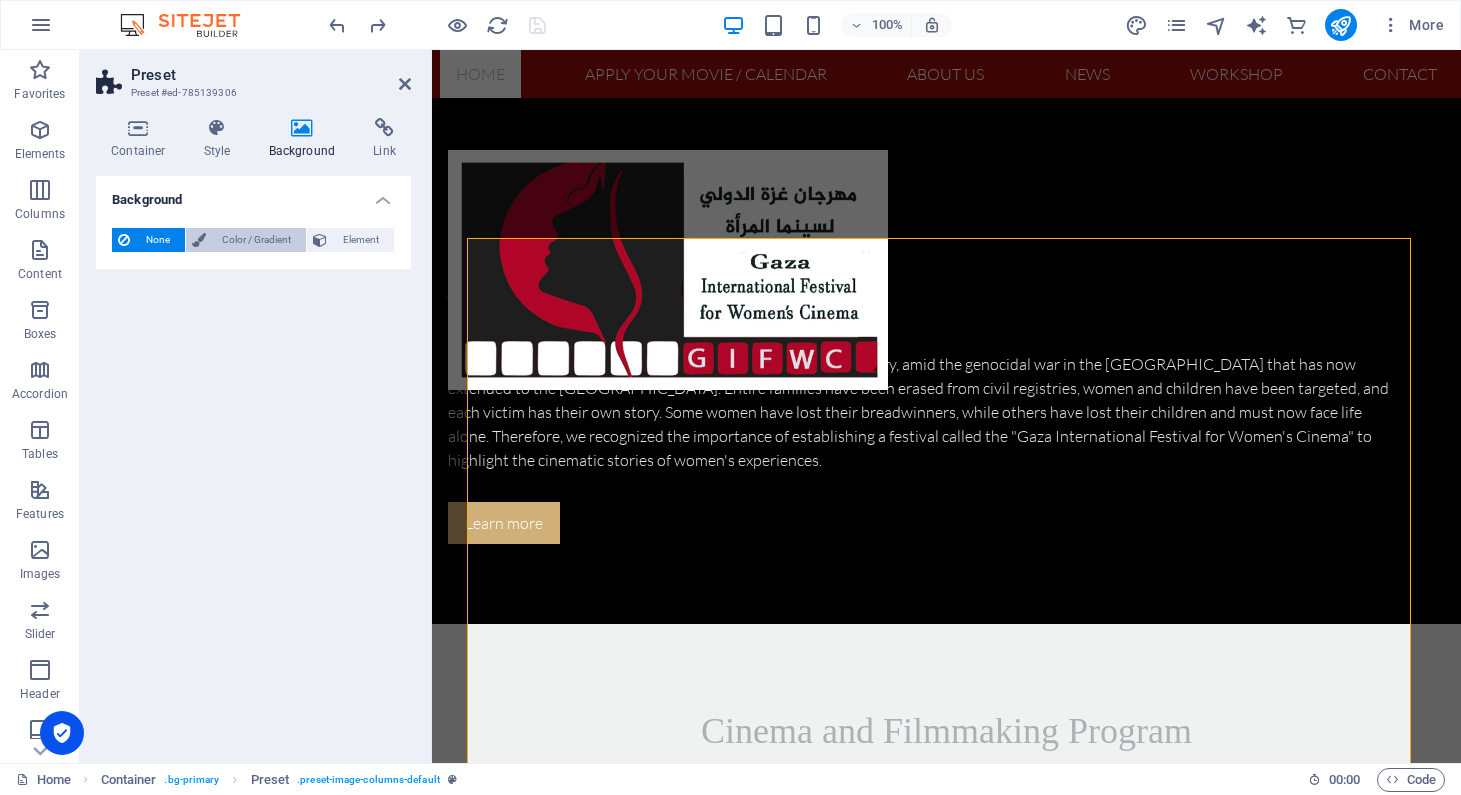 click on "Color / Gradient" at bounding box center (256, 240) 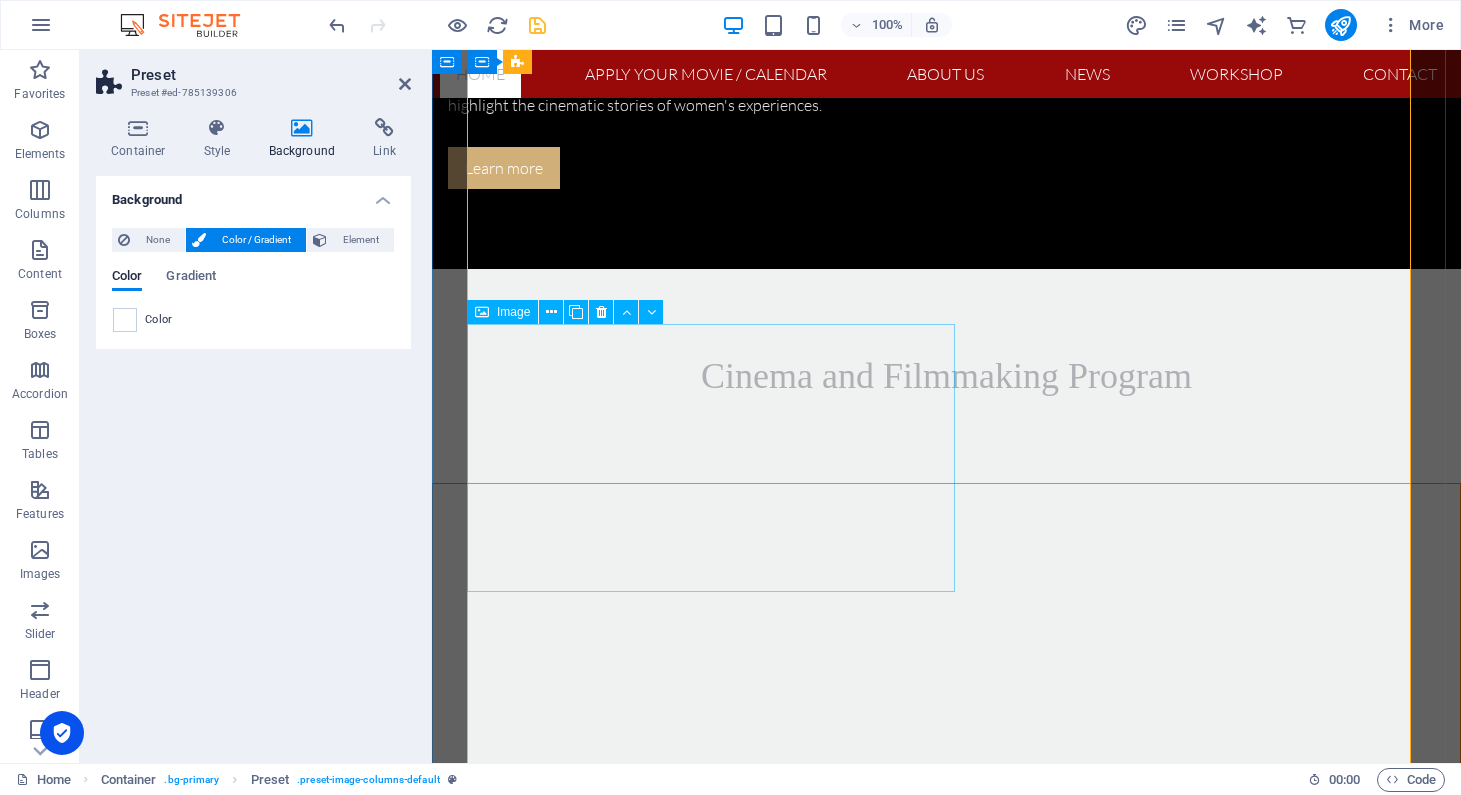 scroll, scrollTop: 2772, scrollLeft: 0, axis: vertical 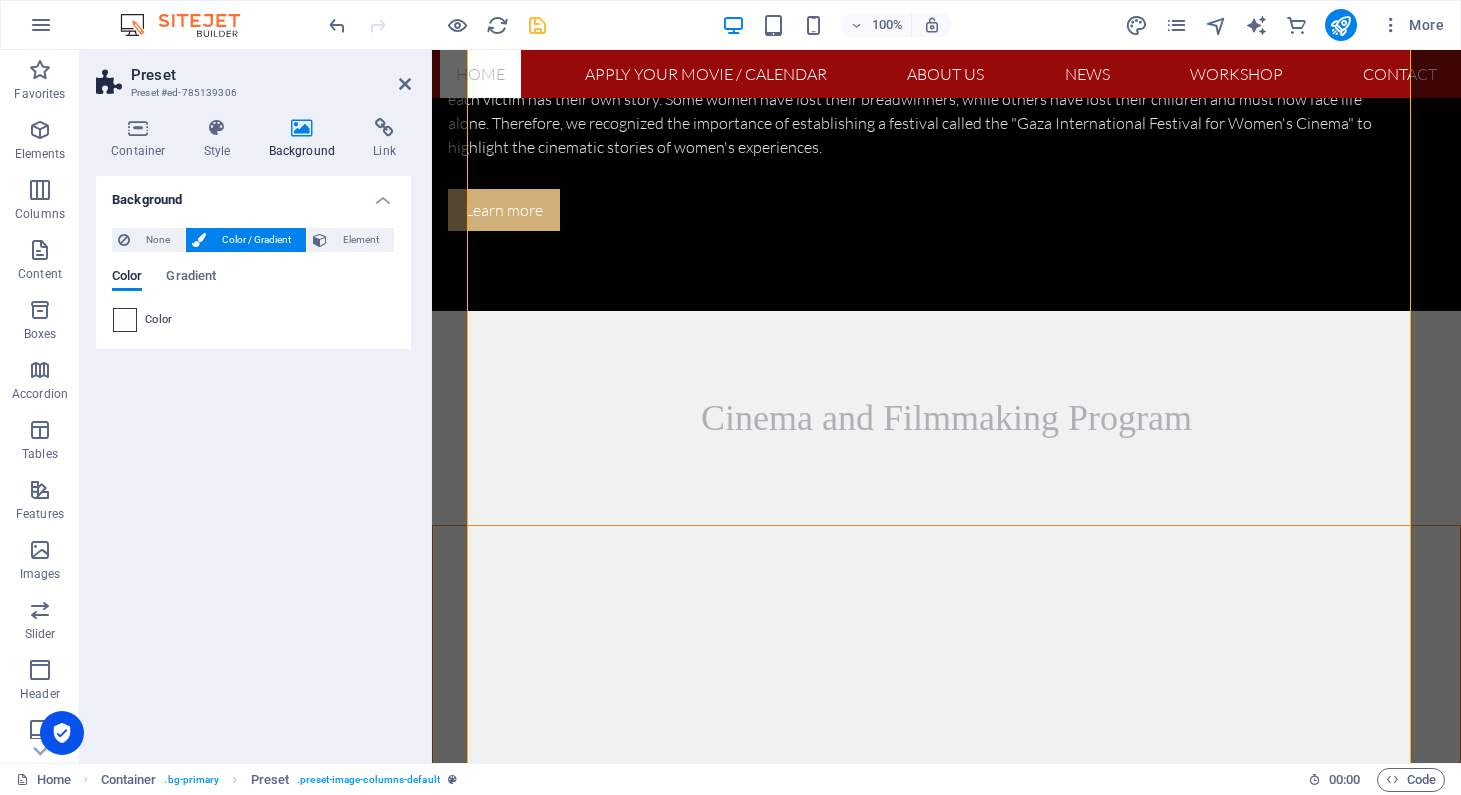 click at bounding box center [125, 320] 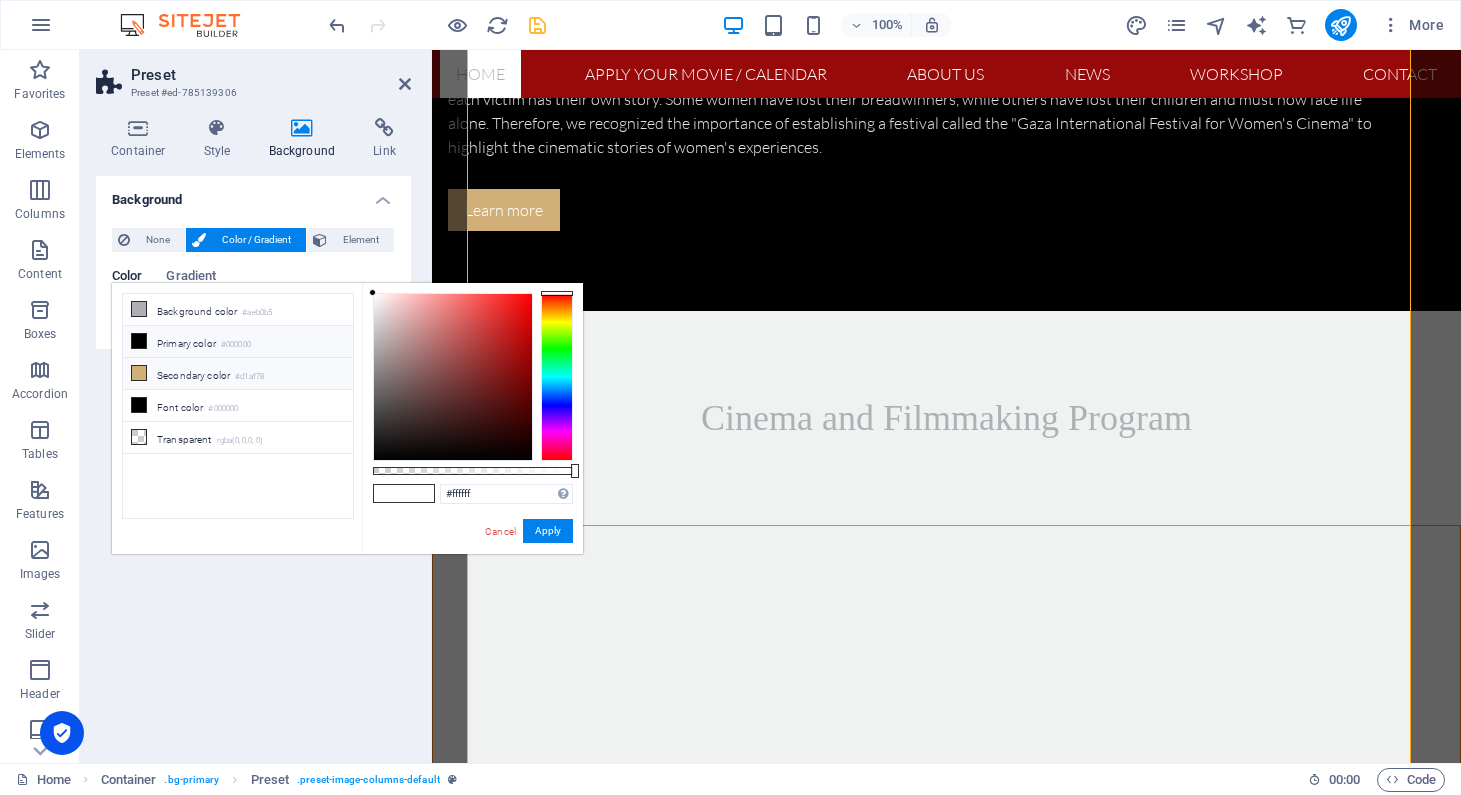click at bounding box center (139, 373) 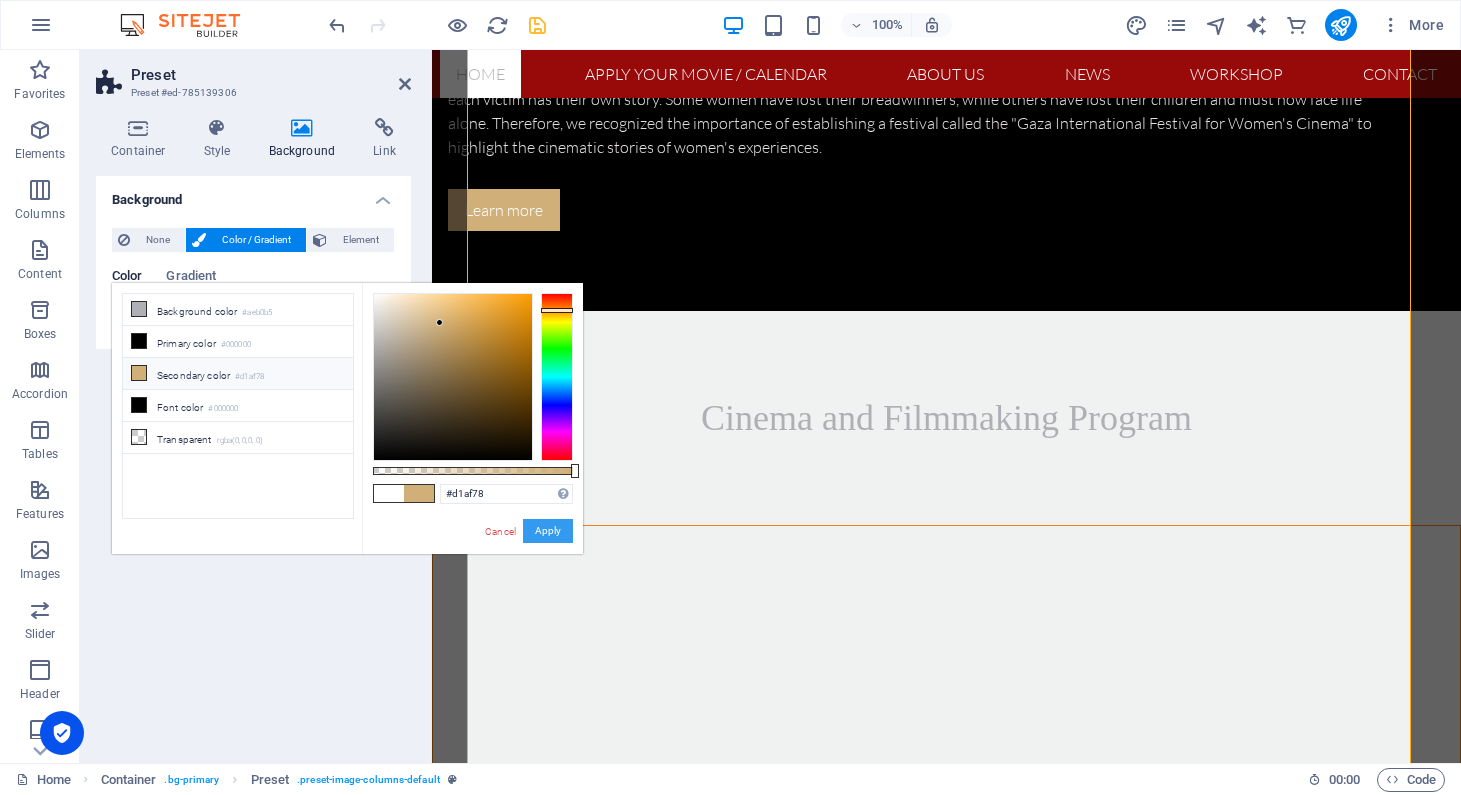 click on "Apply" at bounding box center (548, 531) 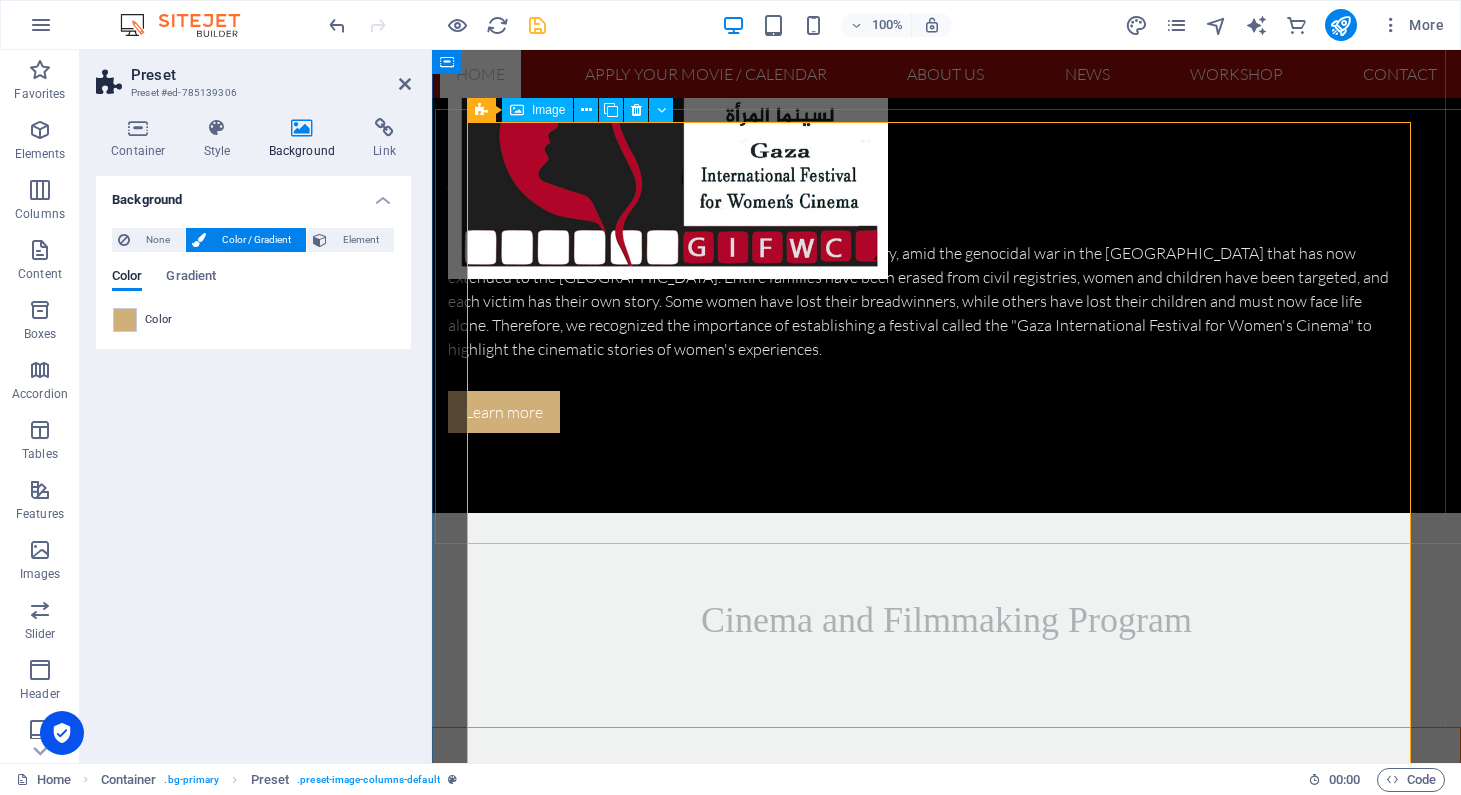 scroll, scrollTop: 2566, scrollLeft: 0, axis: vertical 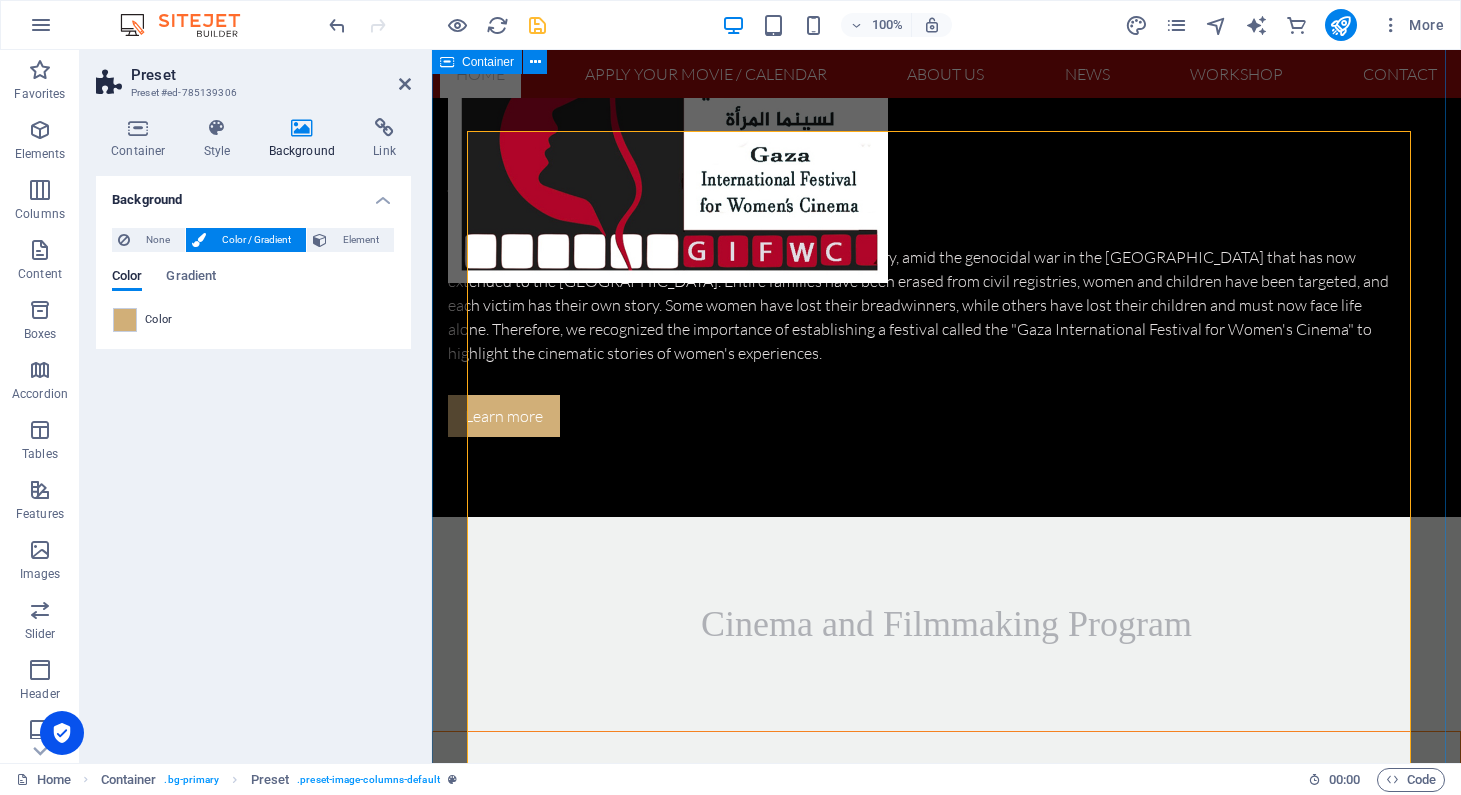 click on "You too can be one of Our partners" at bounding box center [946, 2922] 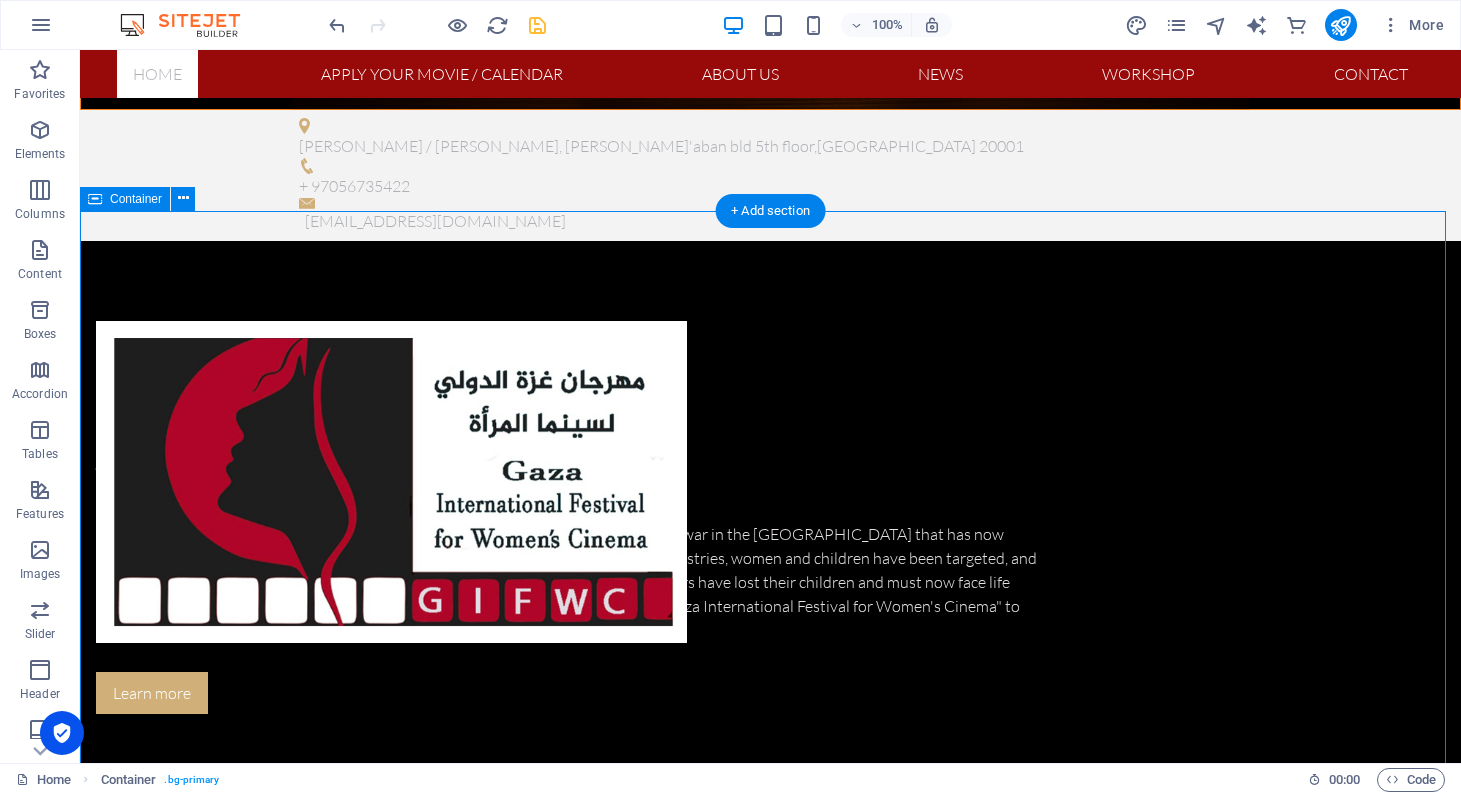 scroll, scrollTop: 2774, scrollLeft: 0, axis: vertical 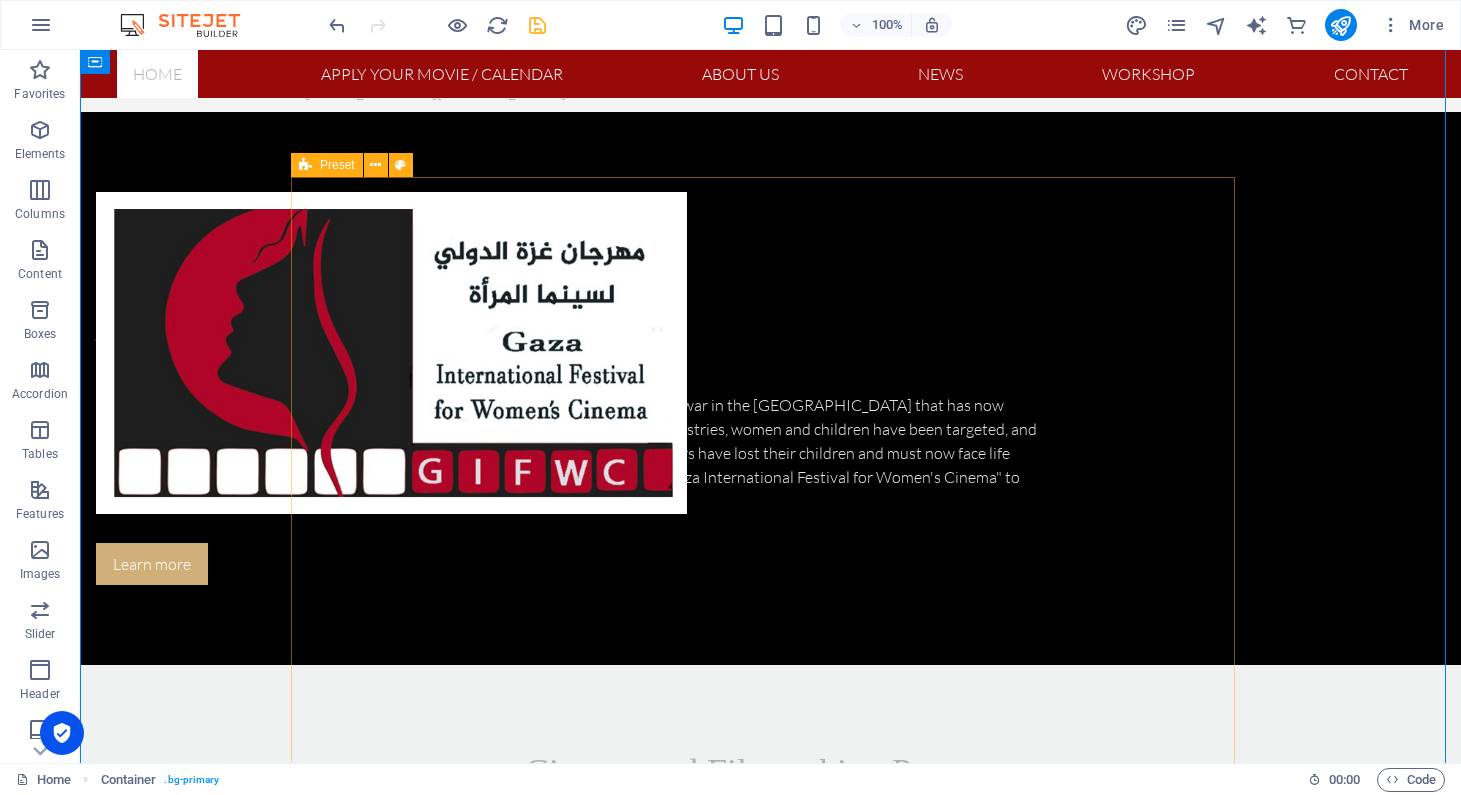 click at bounding box center (771, 3121) 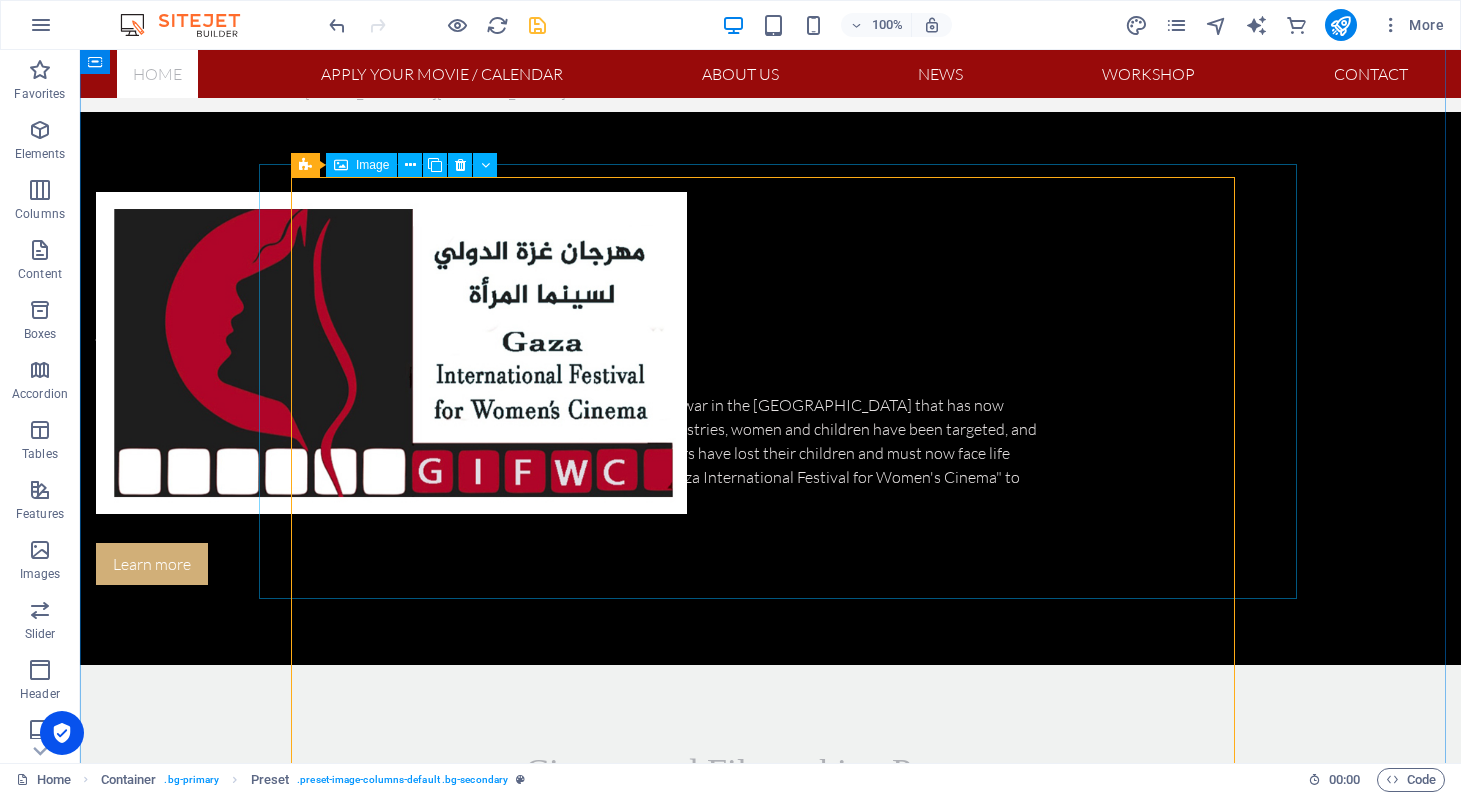 click at bounding box center [785, 1981] 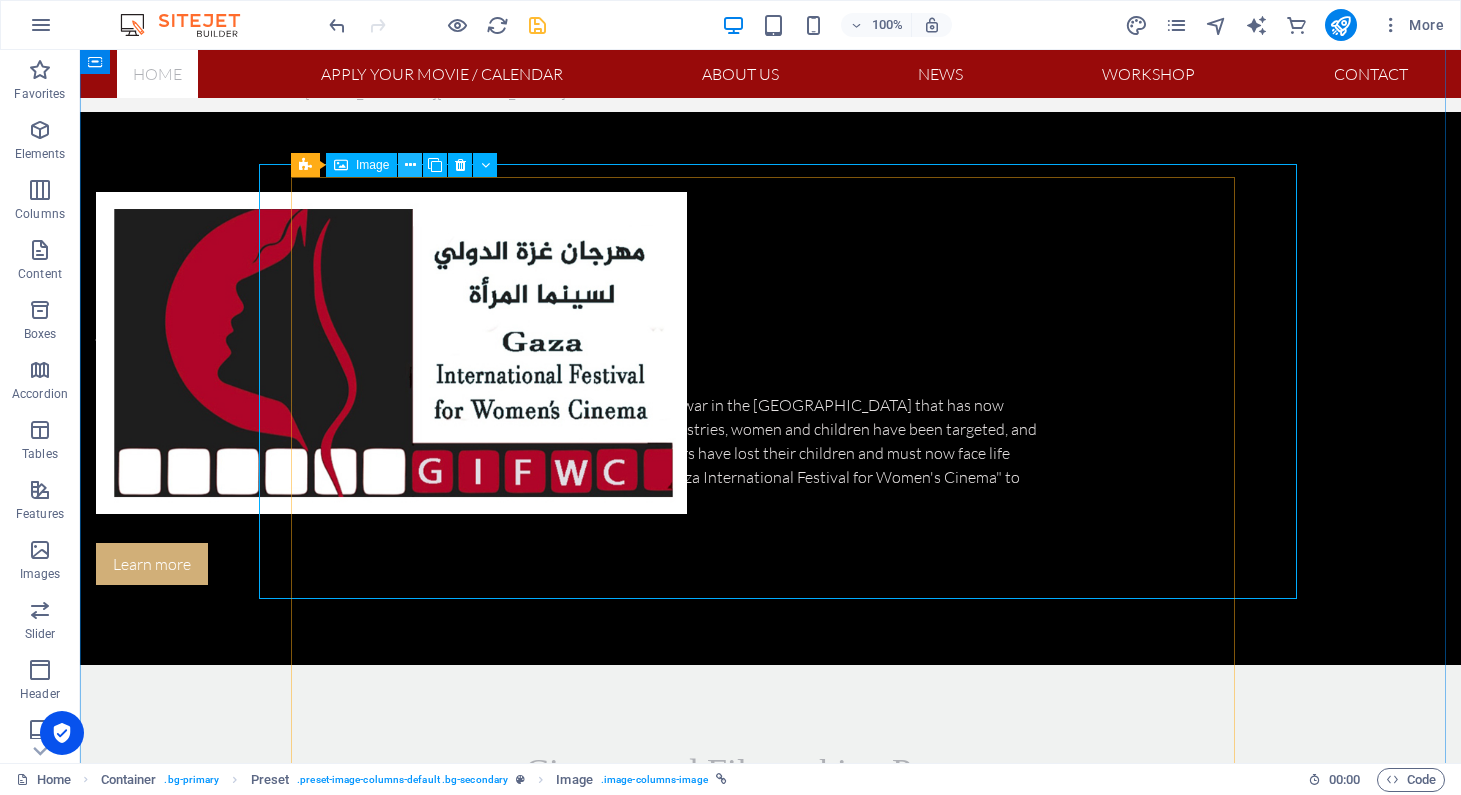 click at bounding box center [410, 165] 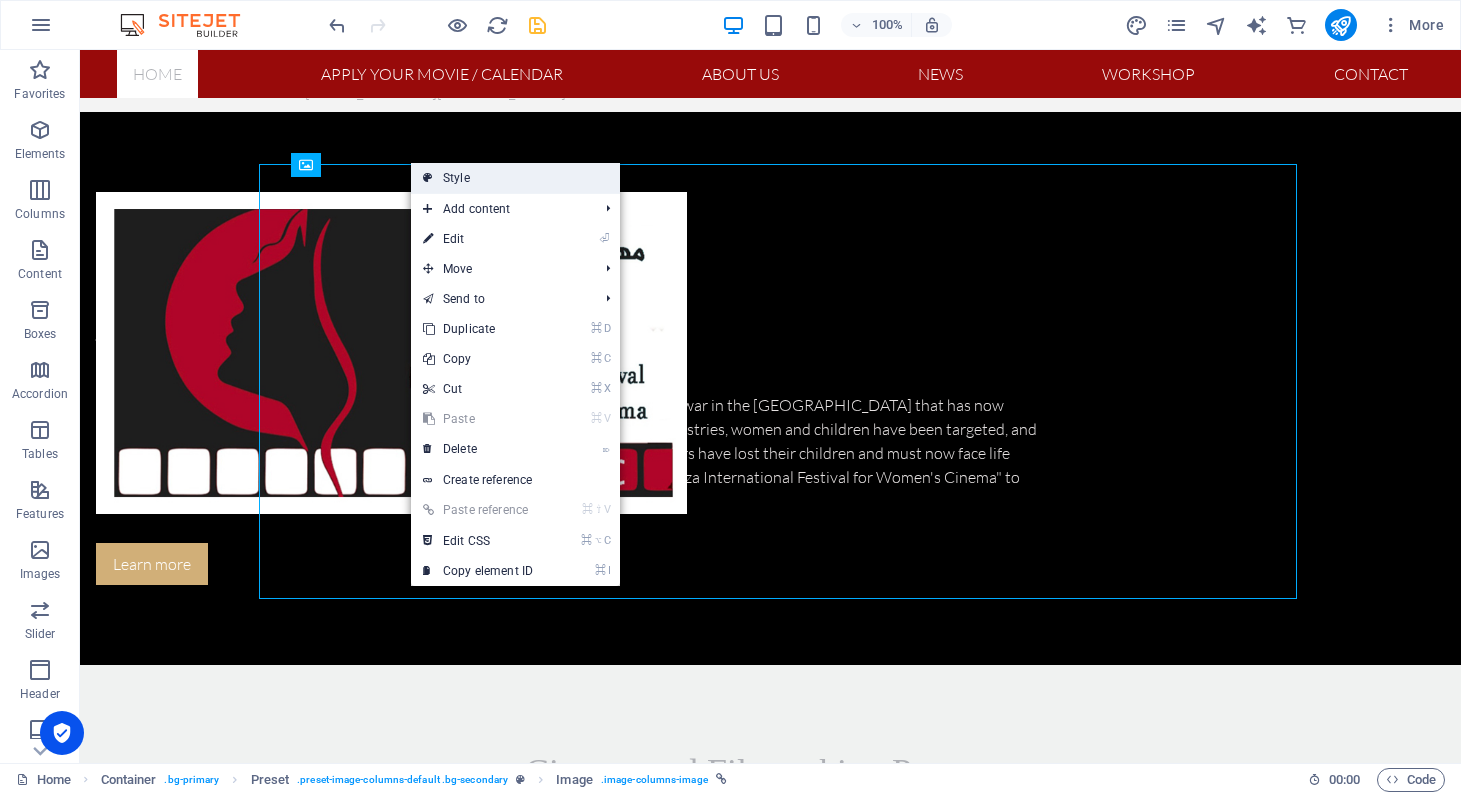 click at bounding box center (428, 178) 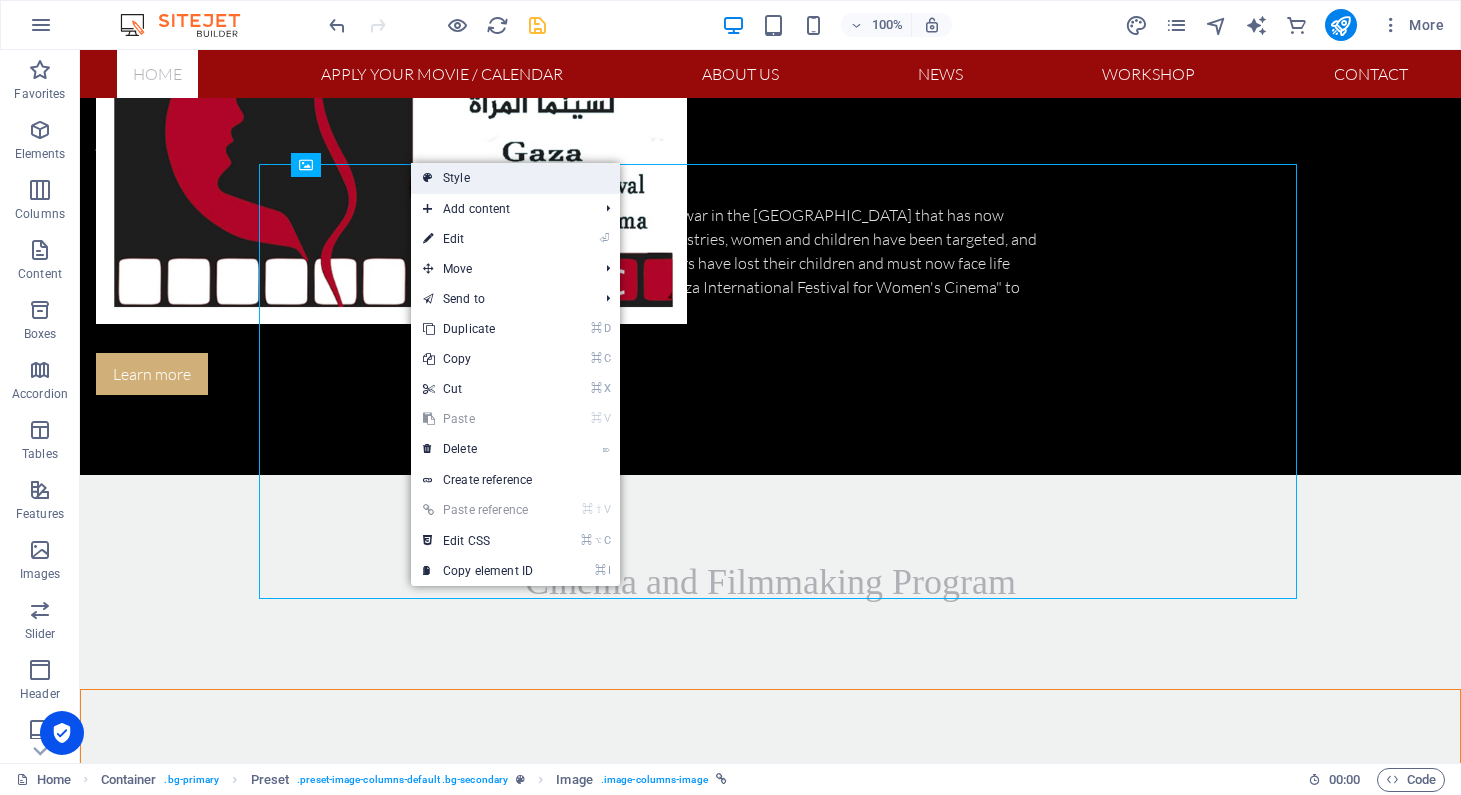 scroll, scrollTop: 2520, scrollLeft: 0, axis: vertical 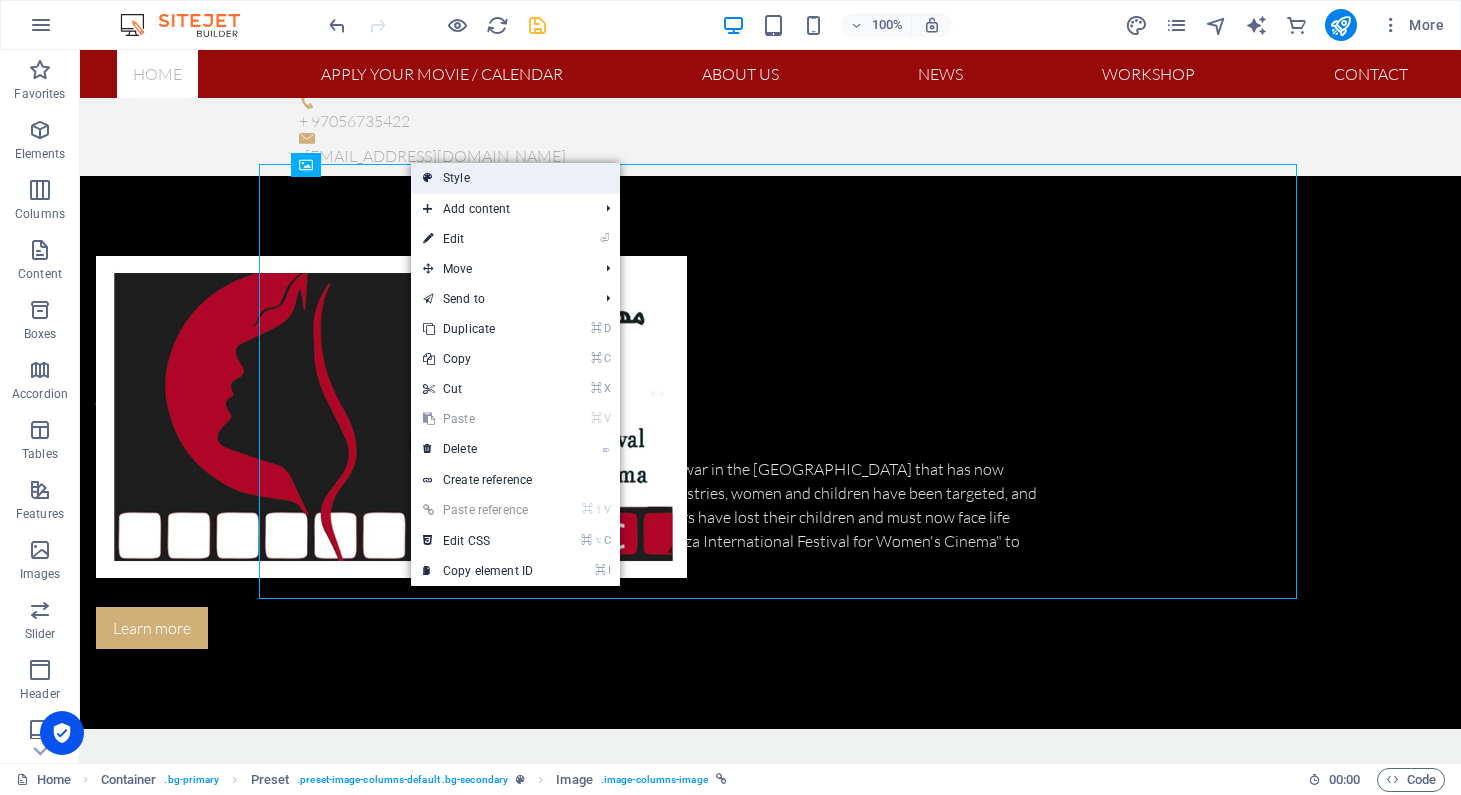 select on "rem" 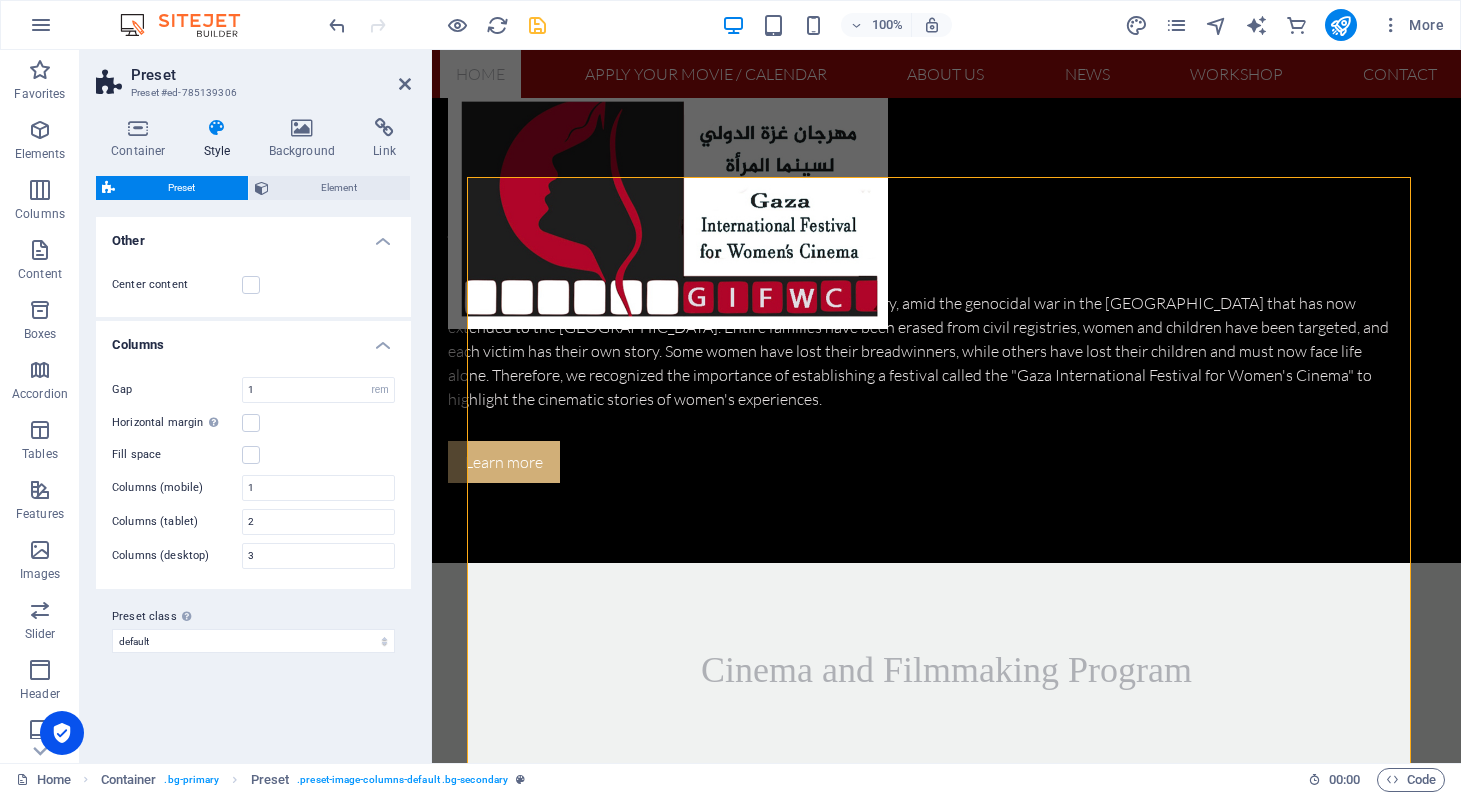 click at bounding box center (217, 128) 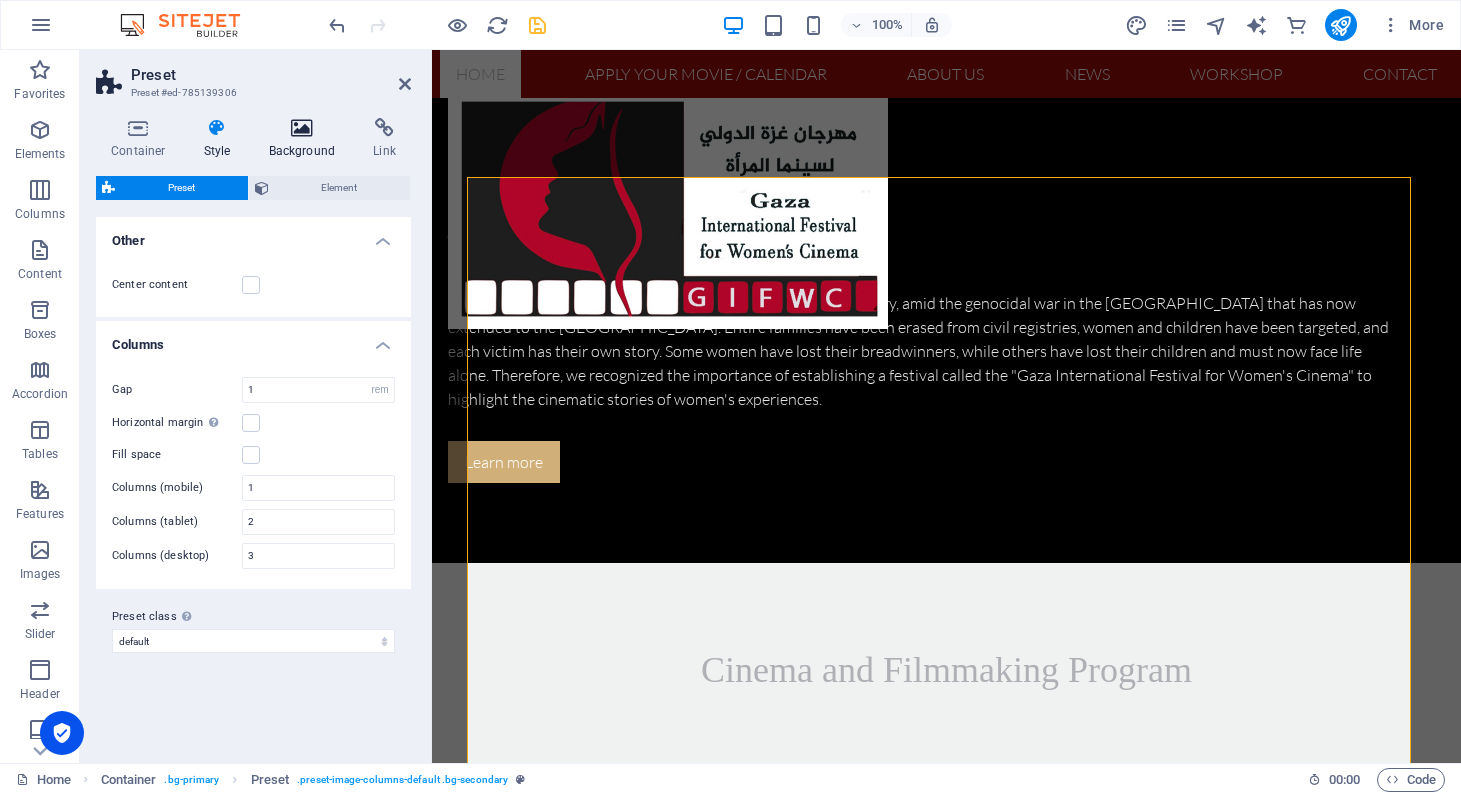 click on "Background" at bounding box center (306, 139) 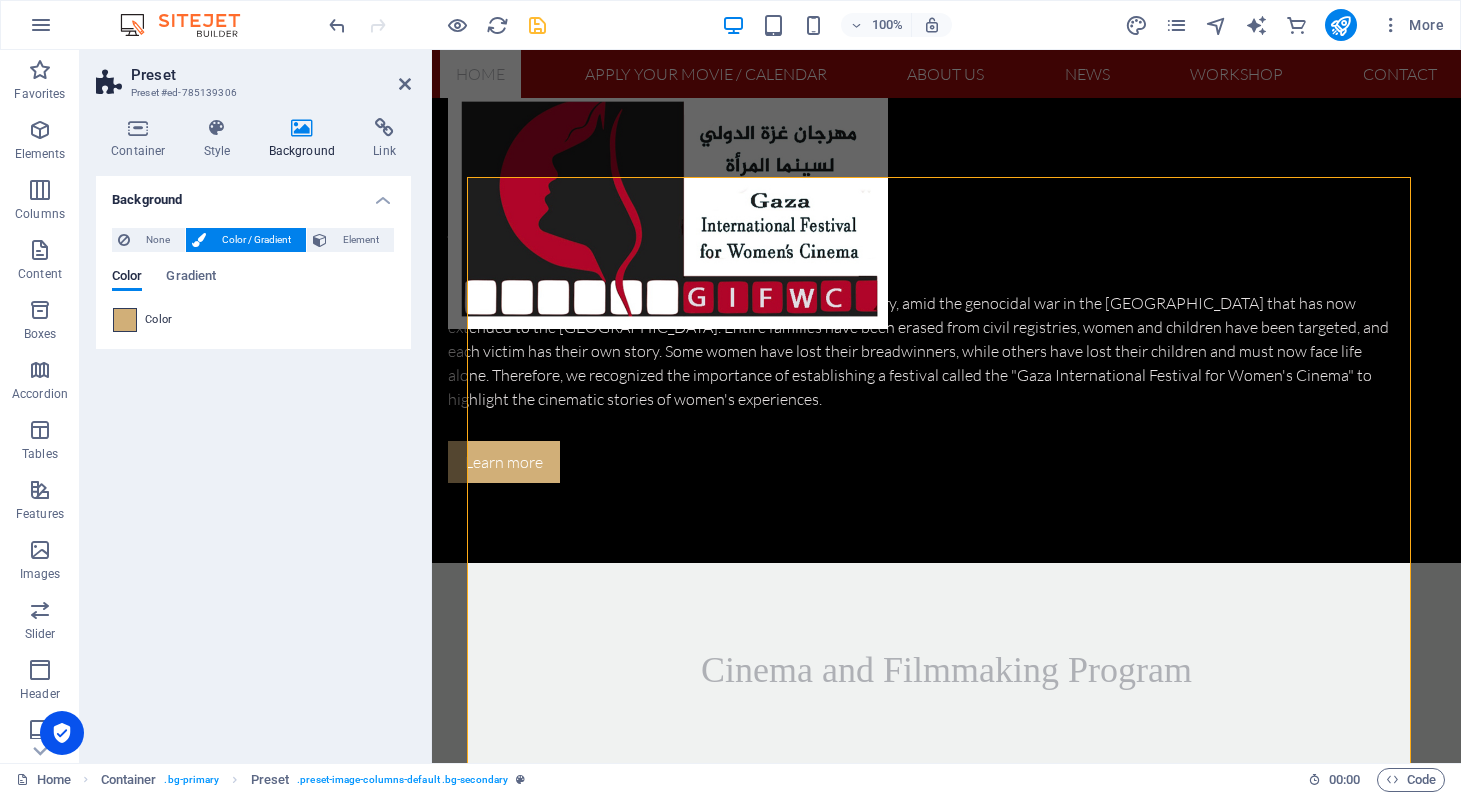 click at bounding box center [125, 320] 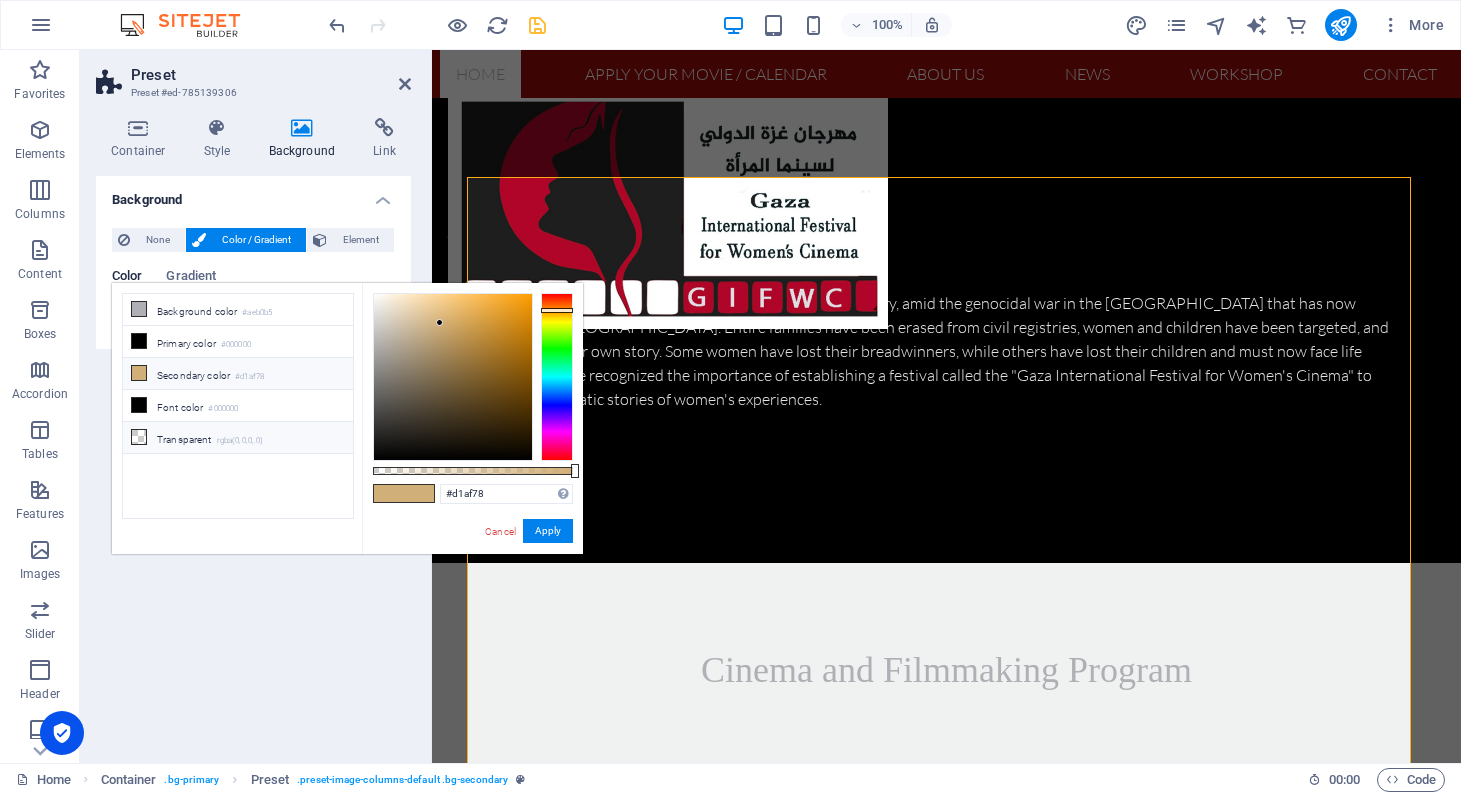 click on "Transparent
rgba(0,0,0,.0)" at bounding box center [238, 438] 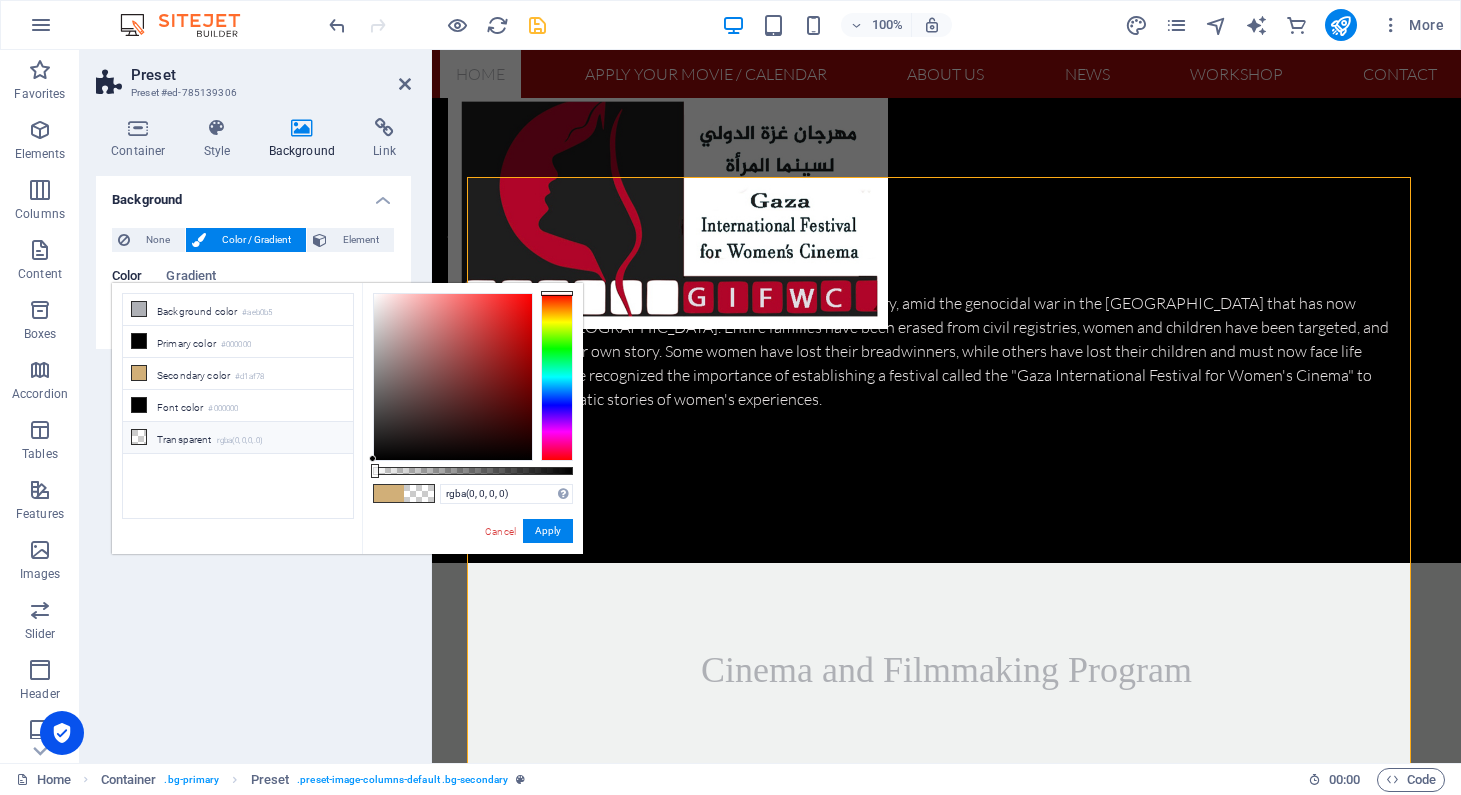 click on "Transparent
rgba(0,0,0,.0)" at bounding box center (238, 438) 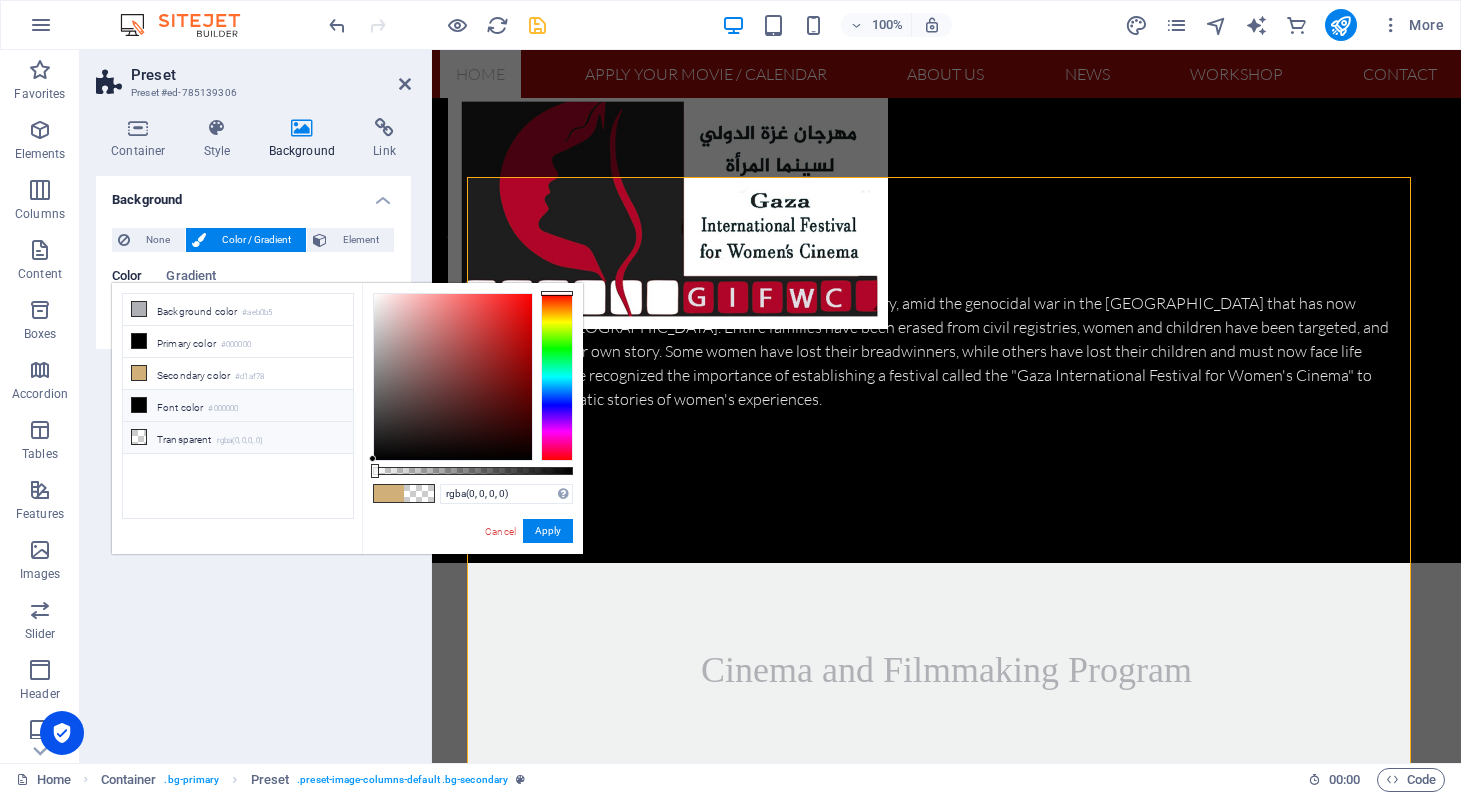click on "Font color
#000000" at bounding box center [238, 406] 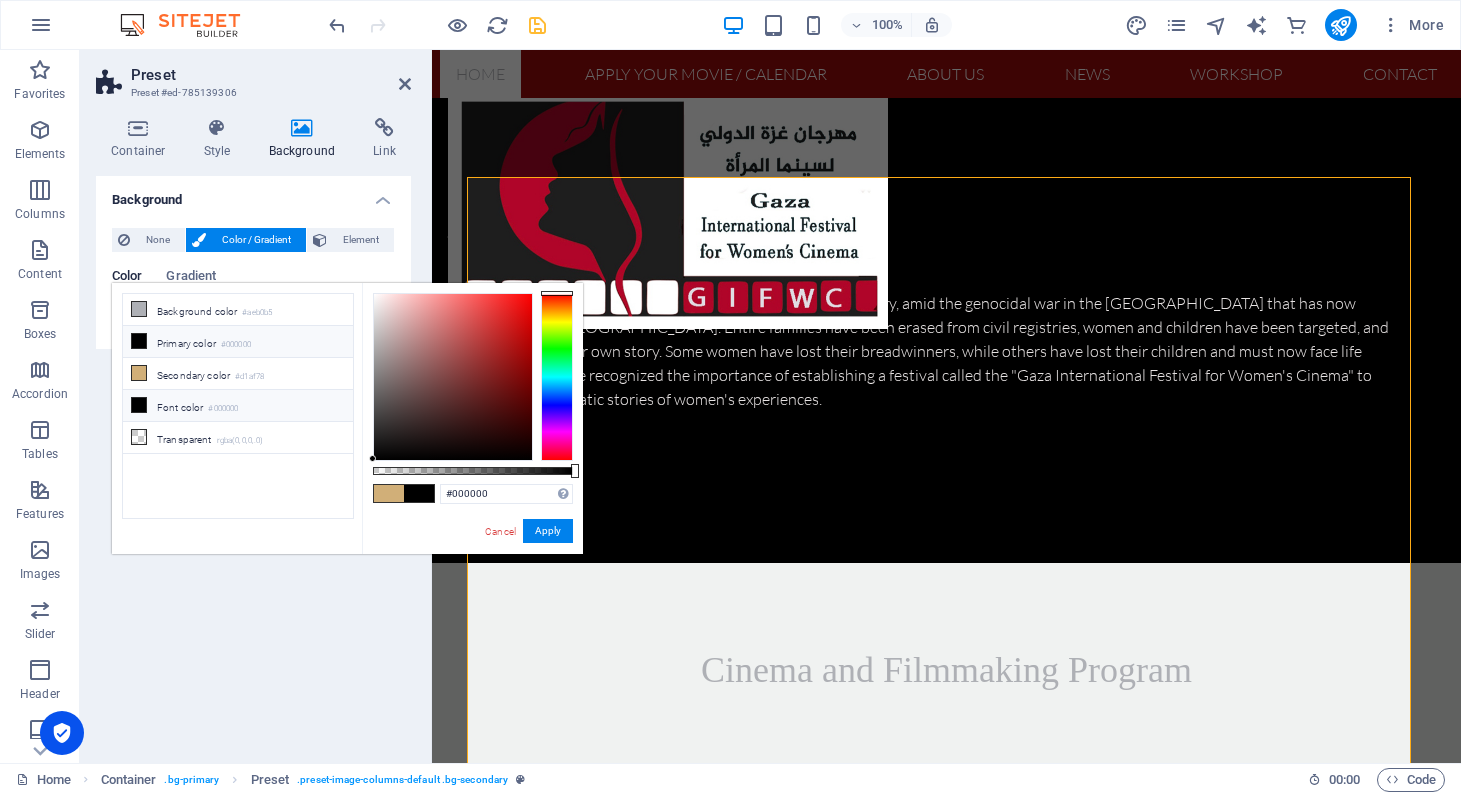 click on "Font color
#000000" at bounding box center [238, 406] 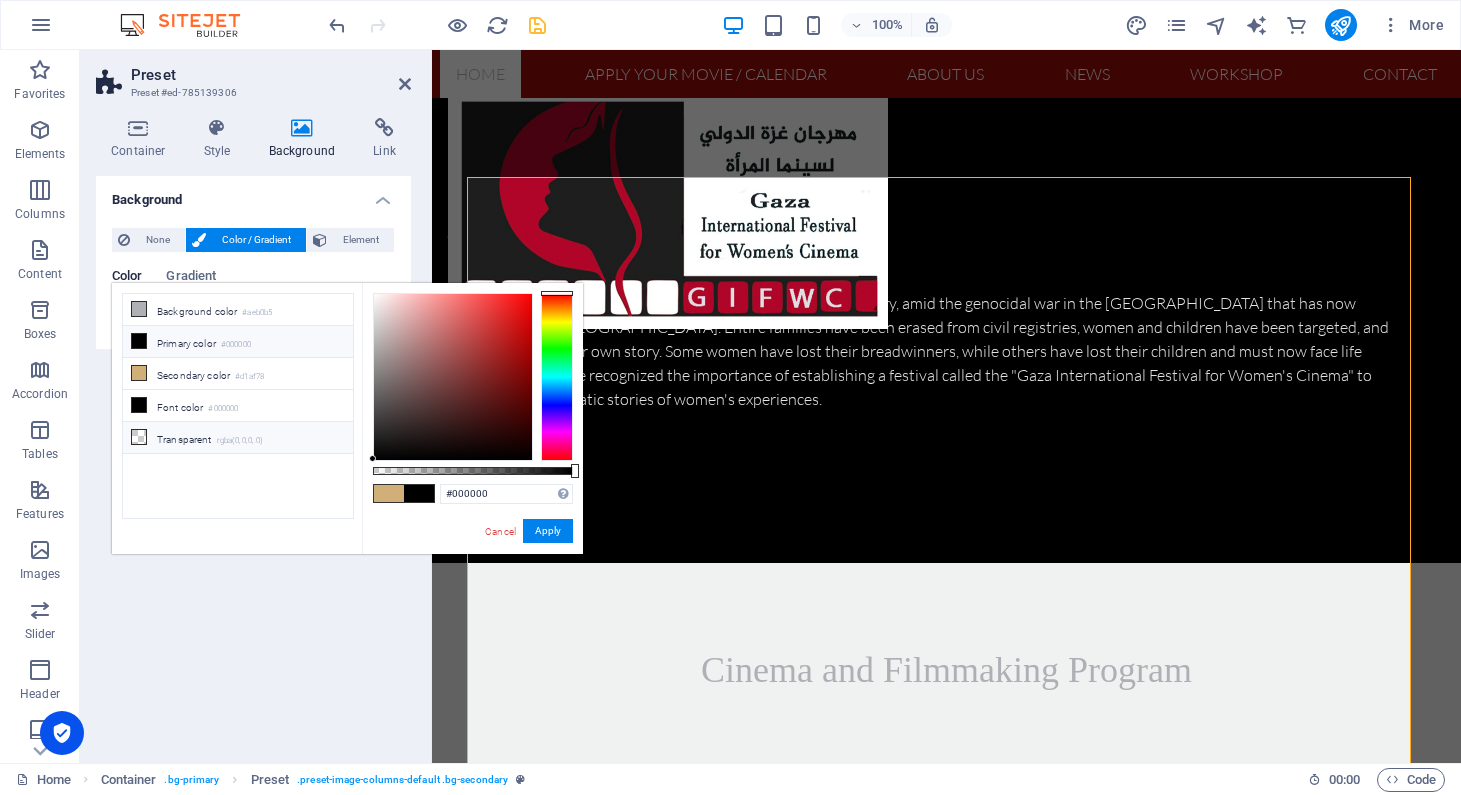 click at bounding box center [139, 437] 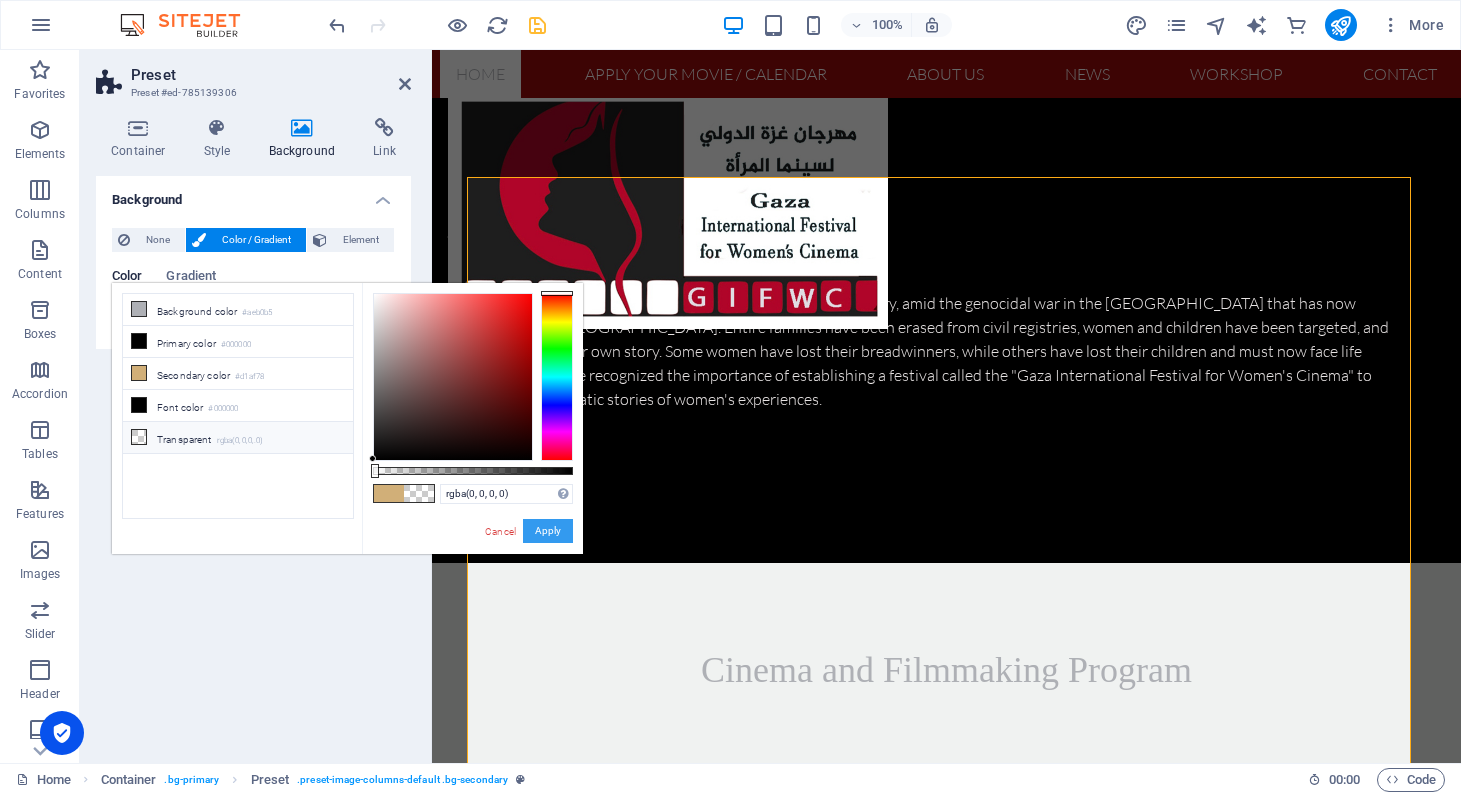 click on "Apply" at bounding box center [548, 531] 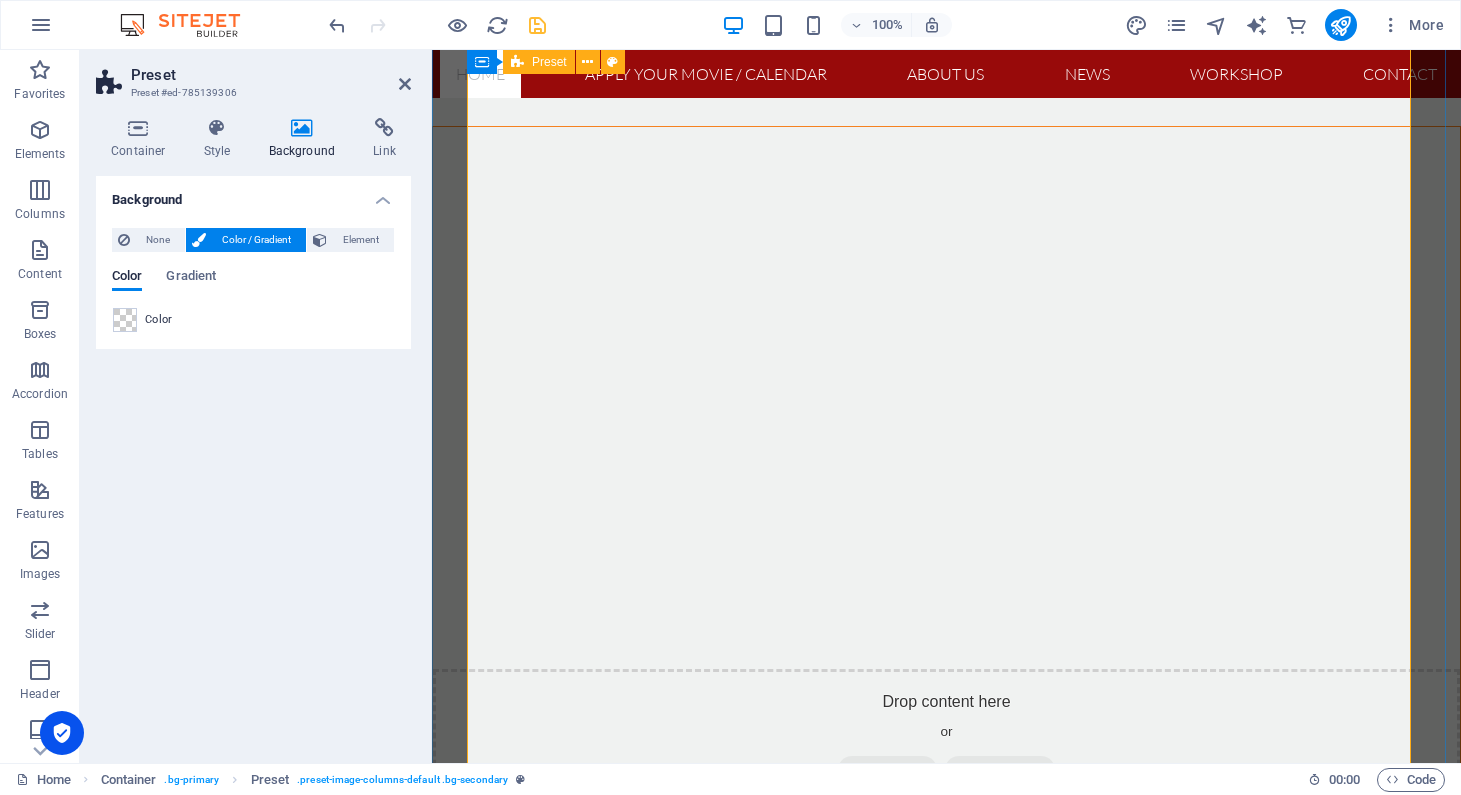 scroll, scrollTop: 3158, scrollLeft: 0, axis: vertical 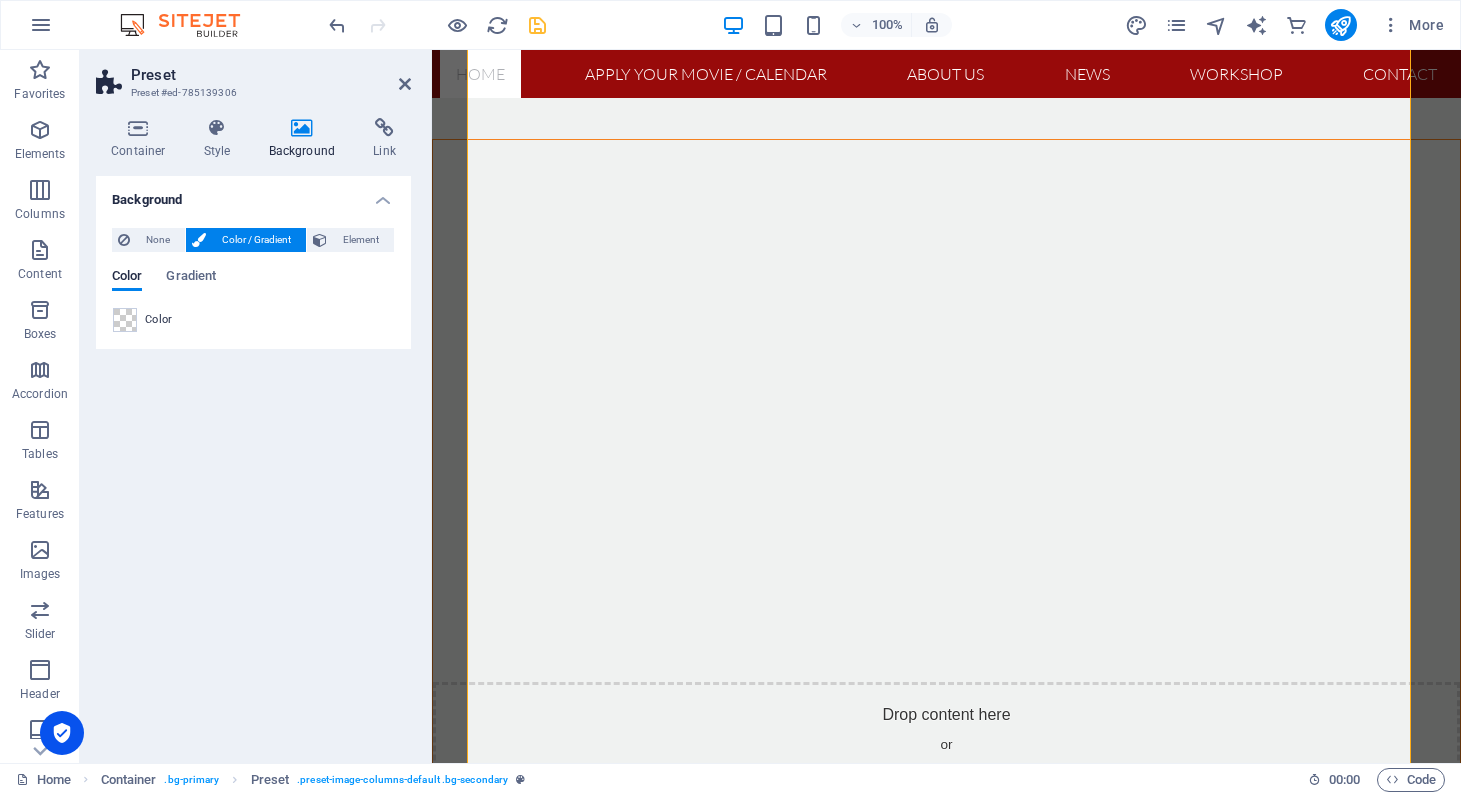 click on "Color" at bounding box center (159, 320) 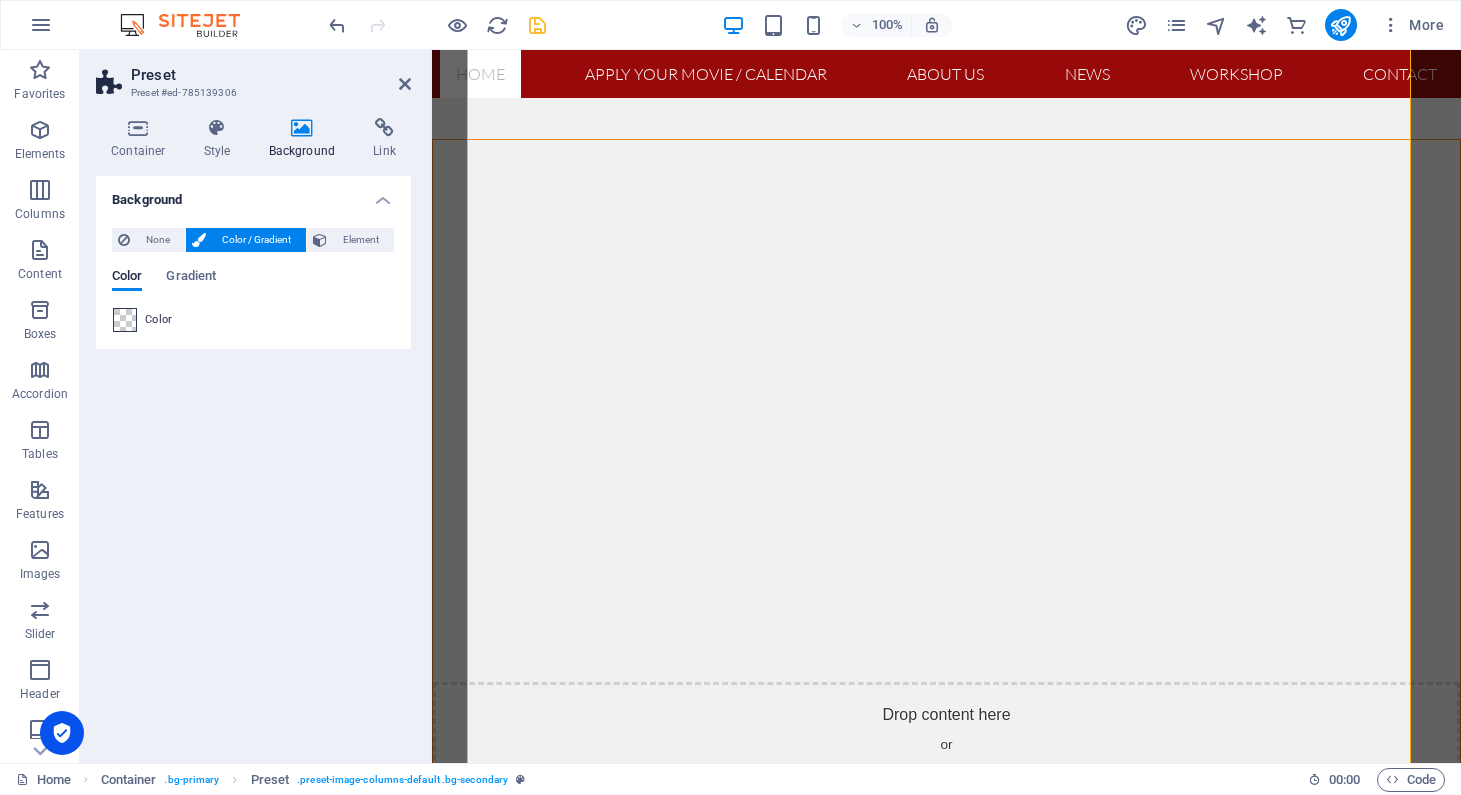 click at bounding box center [125, 320] 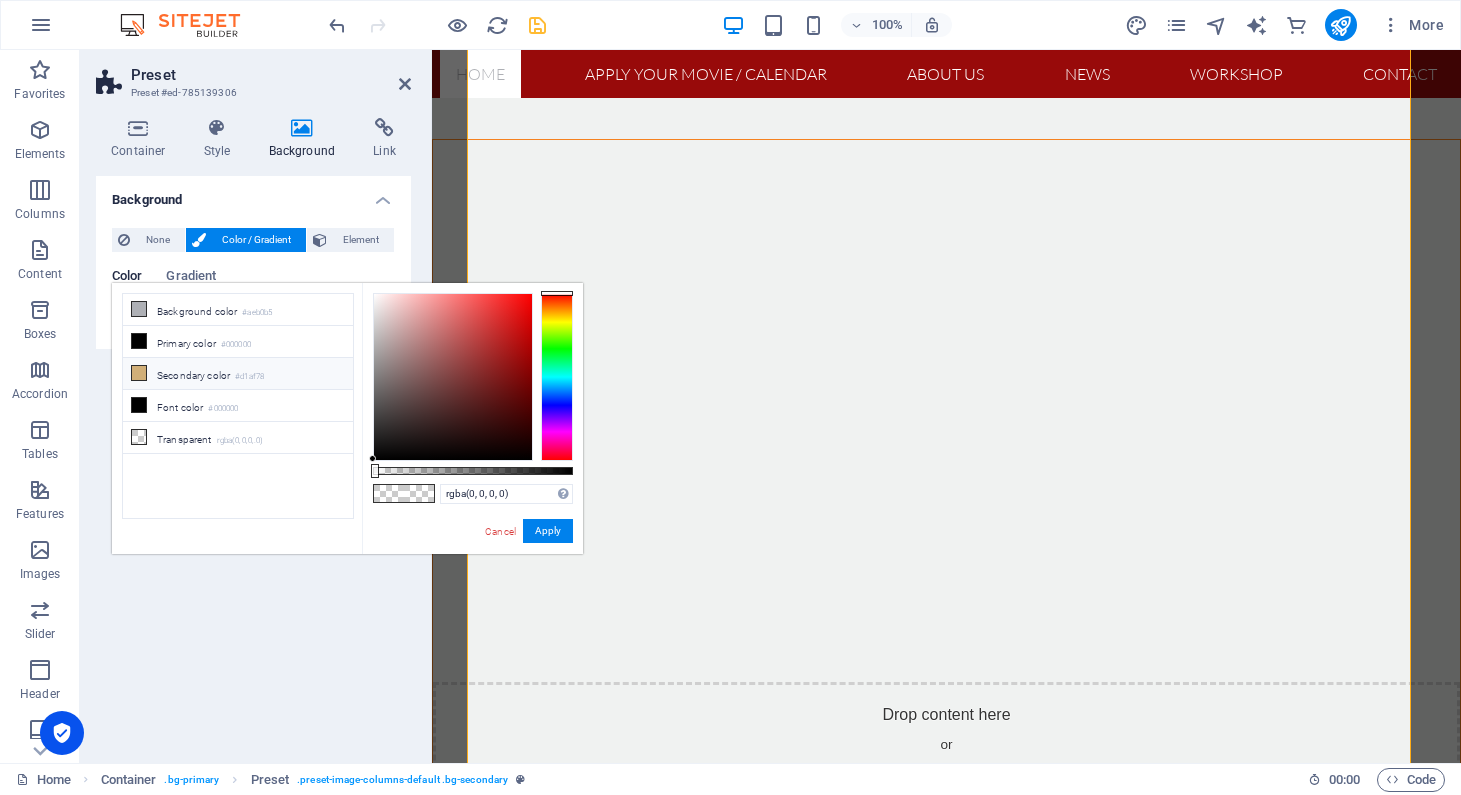 click at bounding box center [139, 373] 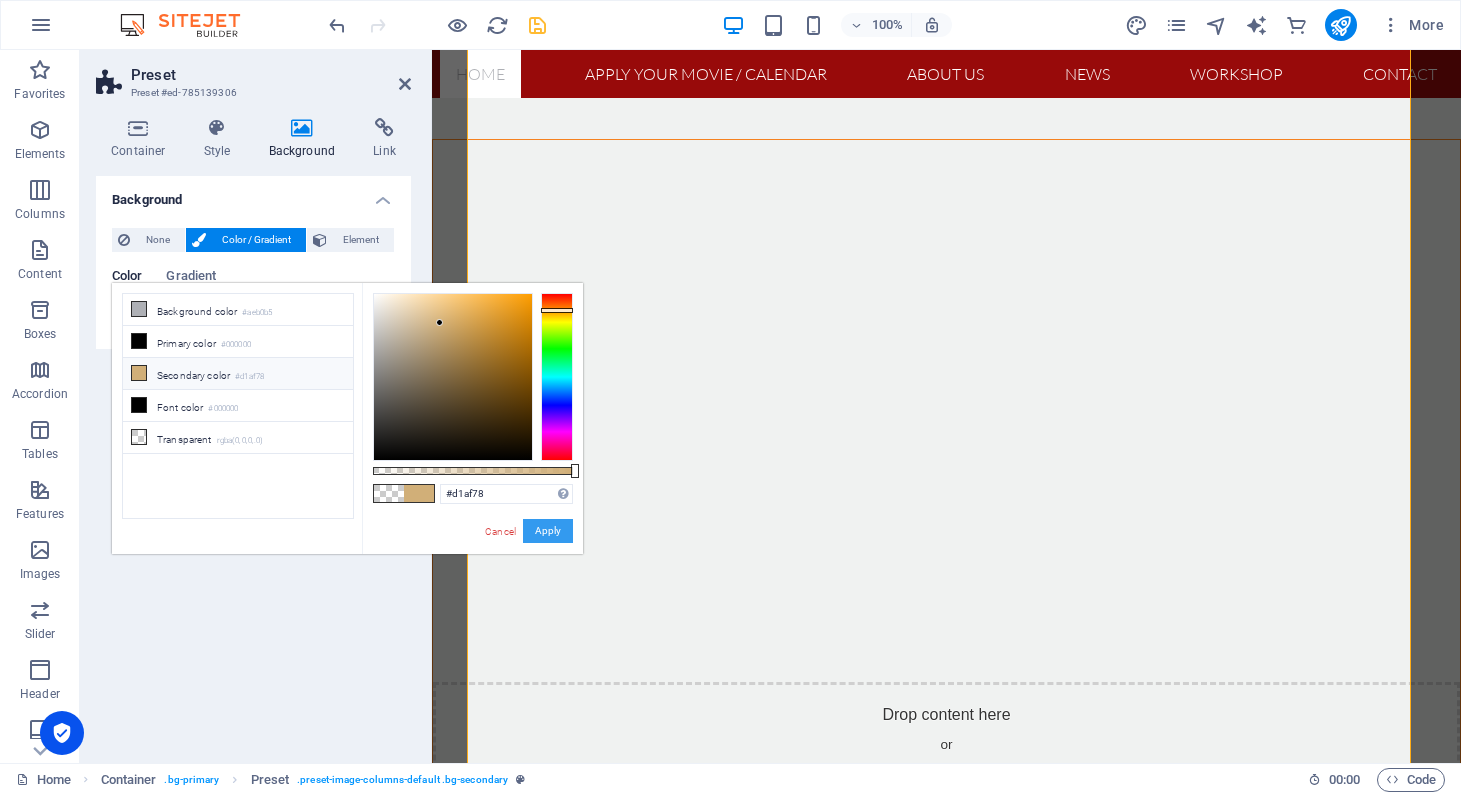 click on "Apply" at bounding box center [548, 531] 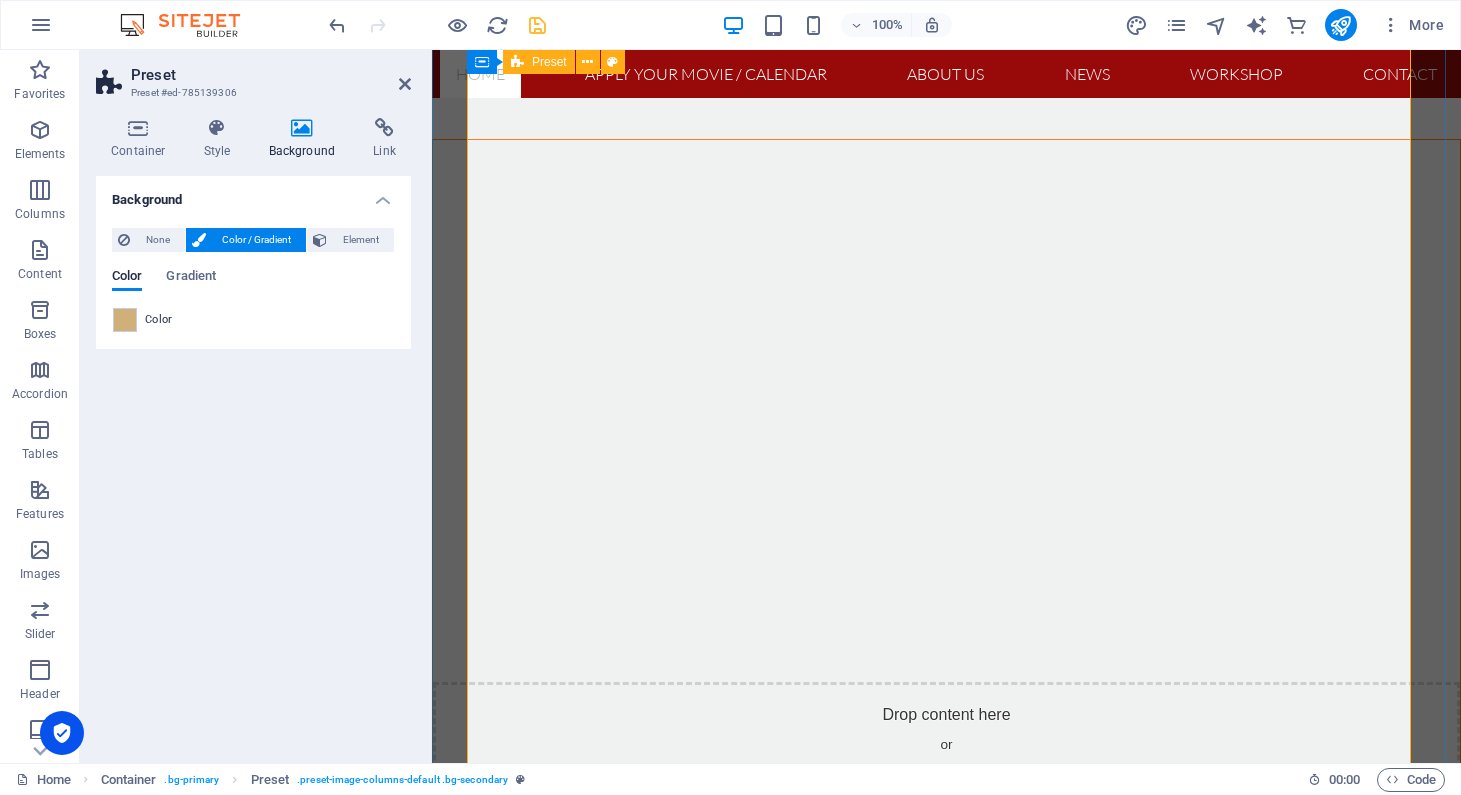 click at bounding box center [947, 2389] 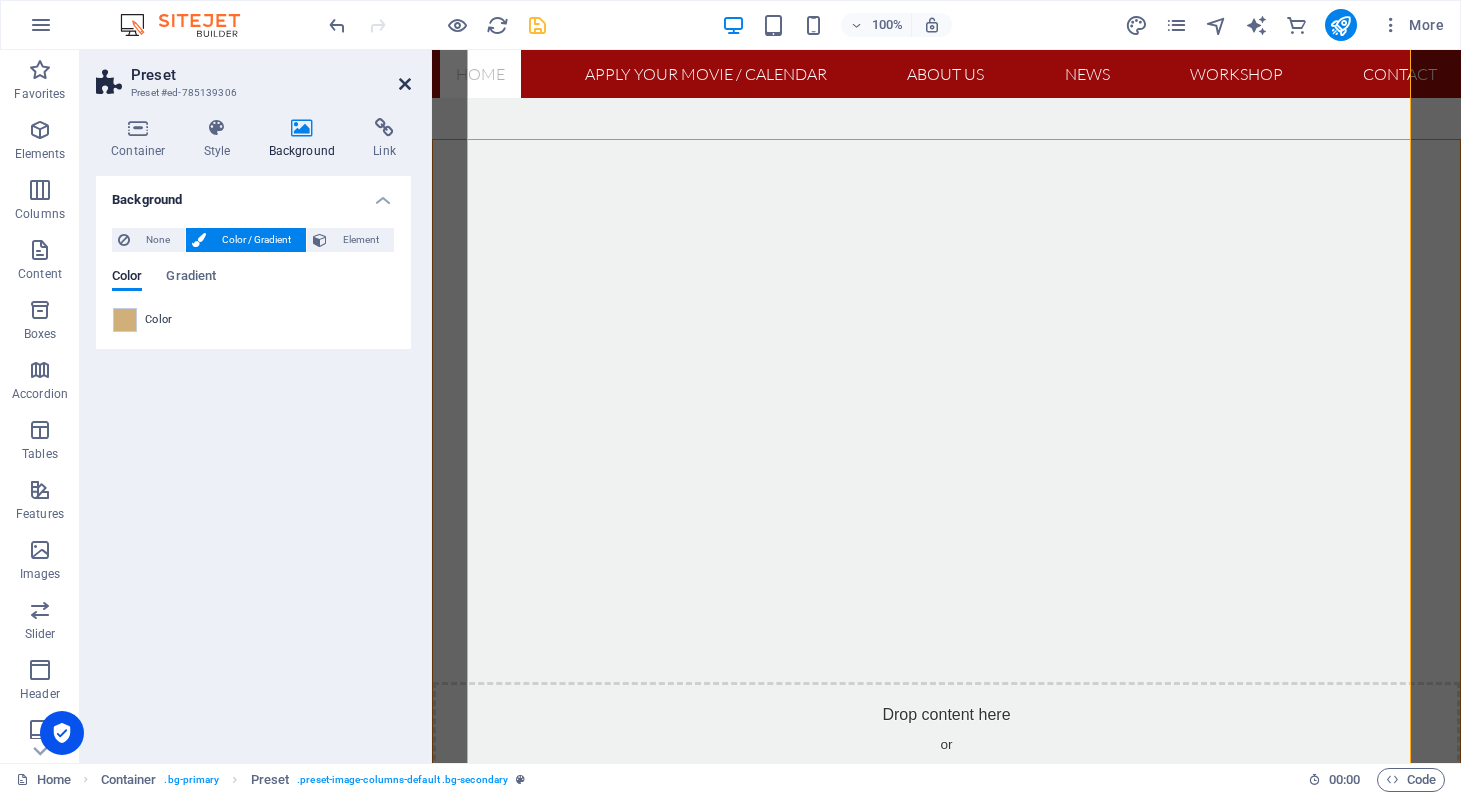 click at bounding box center [405, 84] 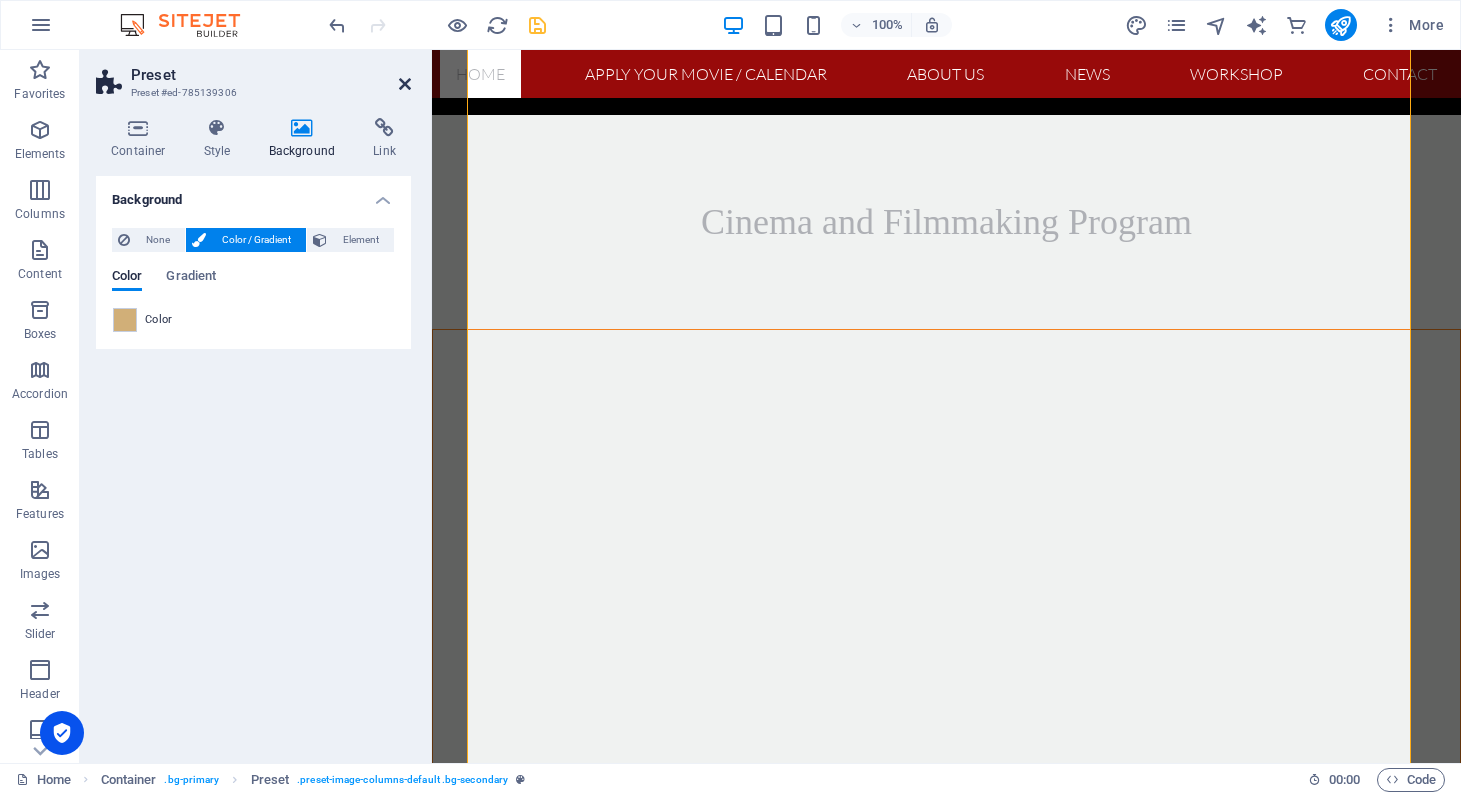 scroll, scrollTop: 3412, scrollLeft: 0, axis: vertical 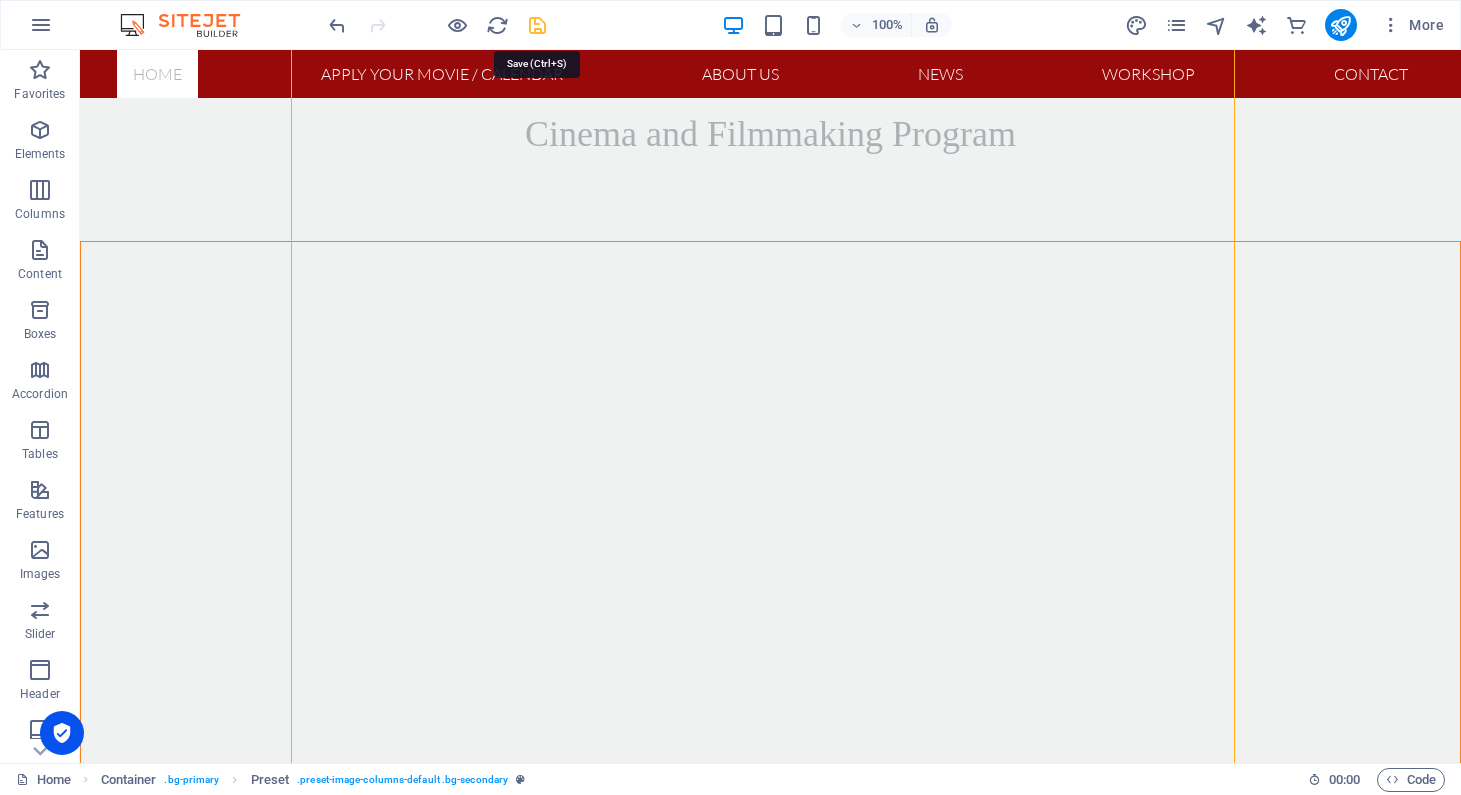 click at bounding box center (537, 25) 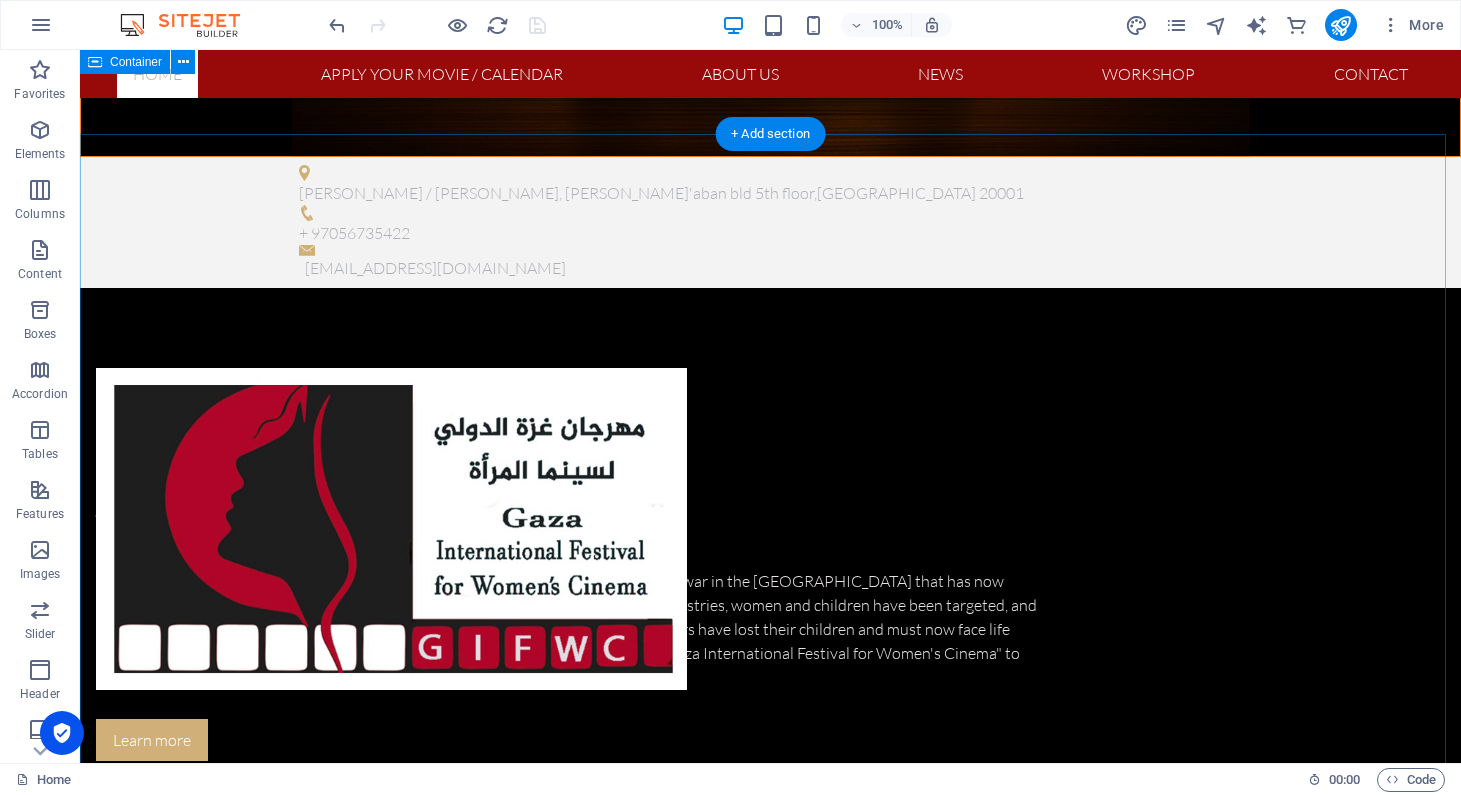 scroll, scrollTop: 2586, scrollLeft: 0, axis: vertical 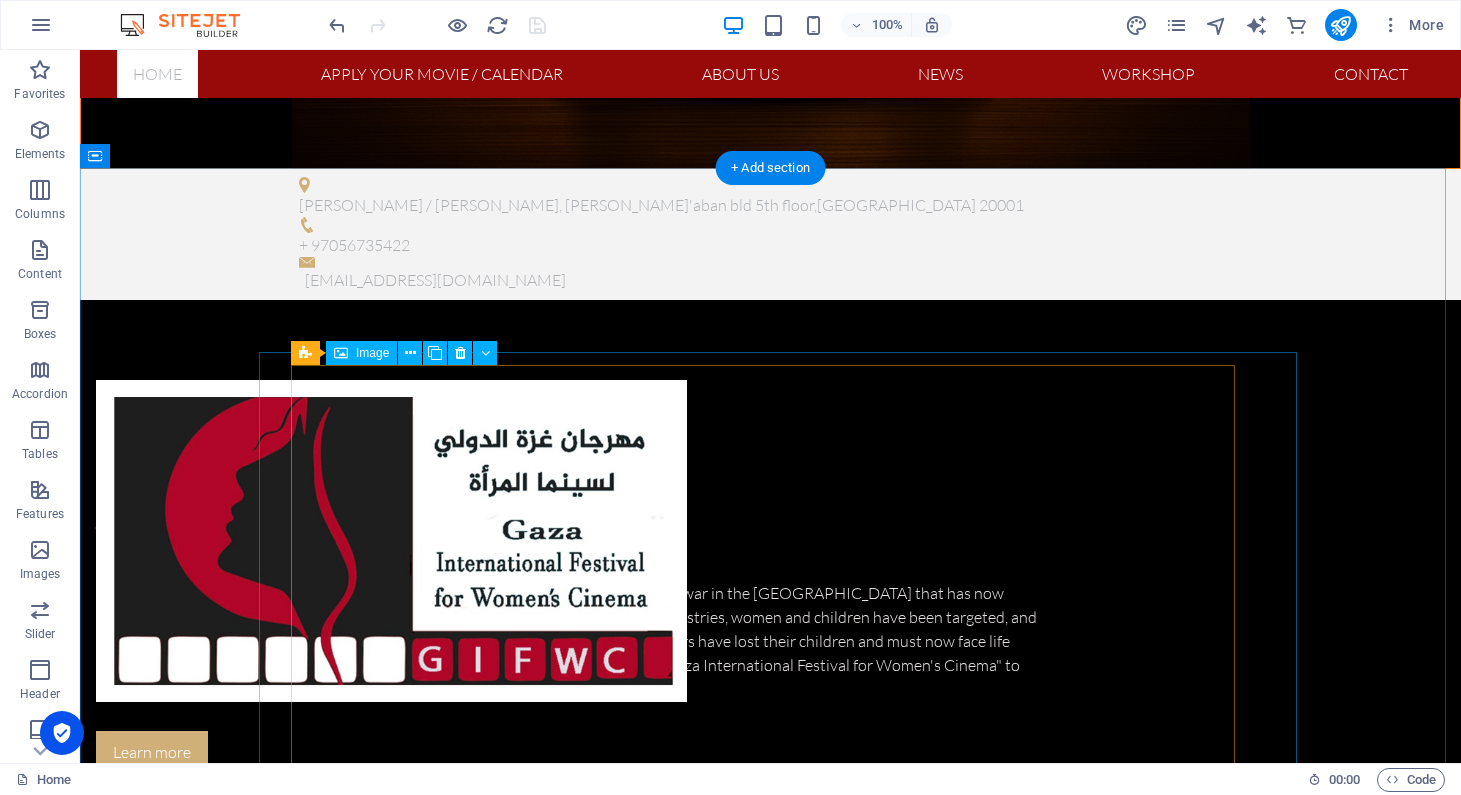 click at bounding box center (785, 2169) 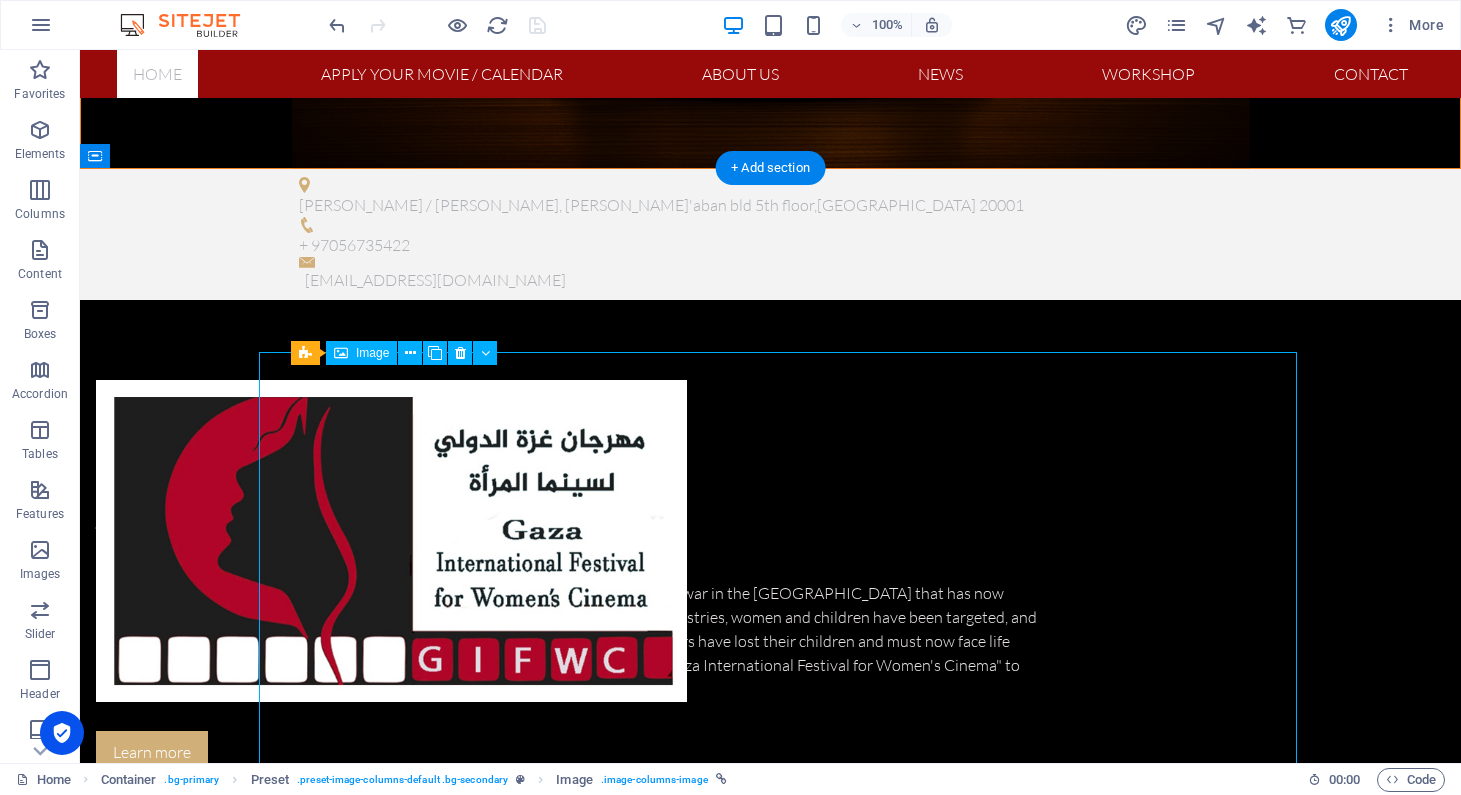 click at bounding box center [785, 2169] 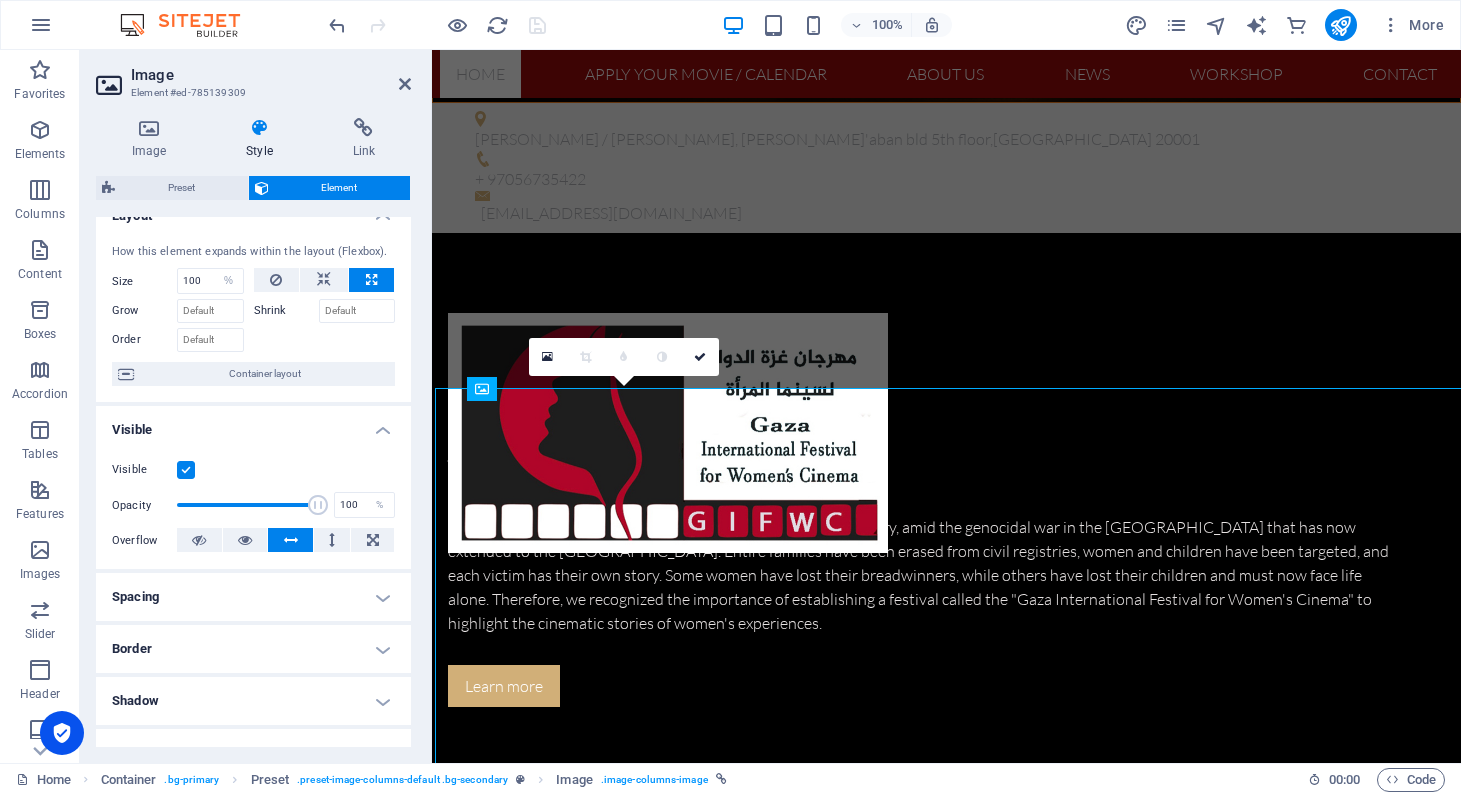 scroll, scrollTop: 42, scrollLeft: 0, axis: vertical 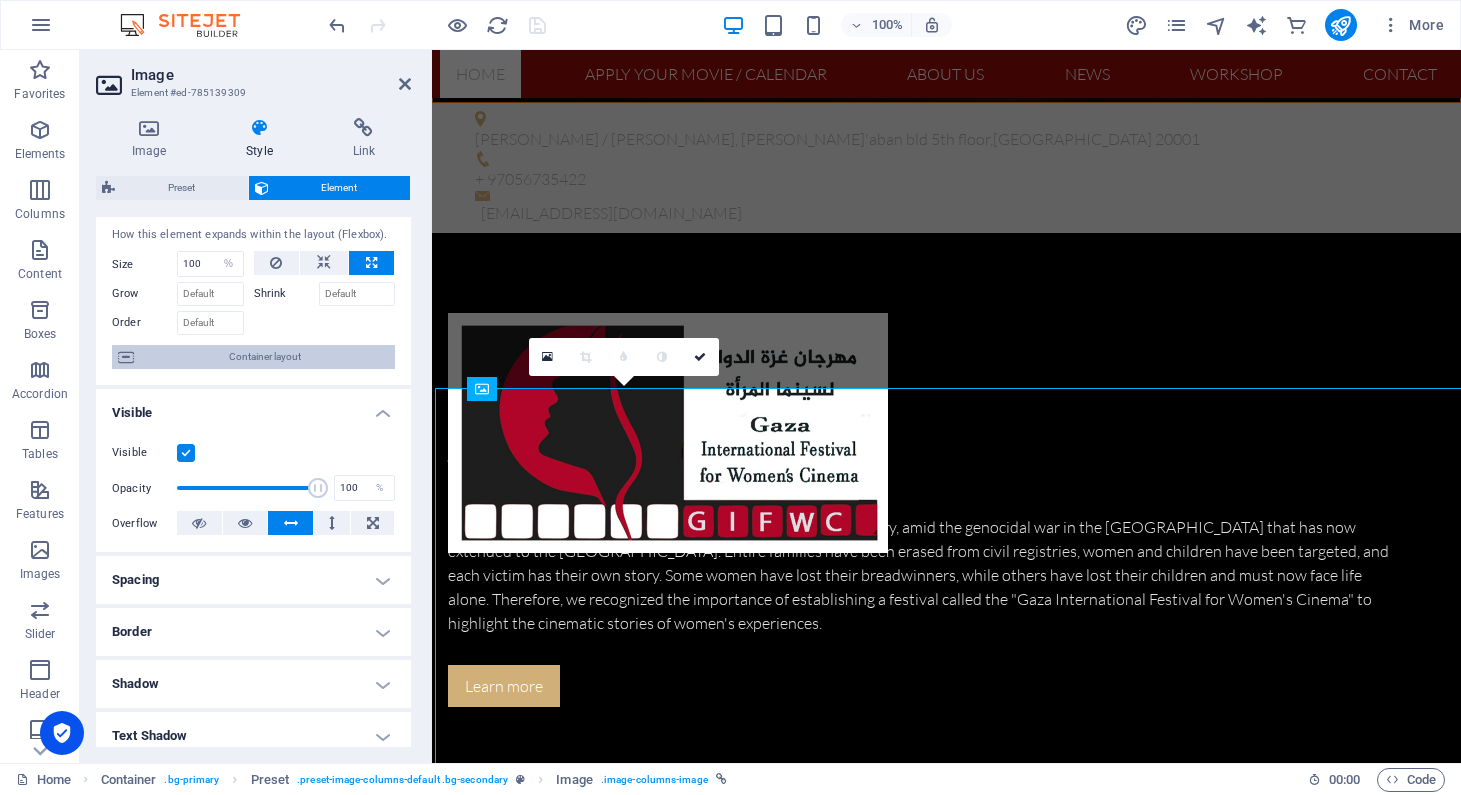 click on "Container layout" at bounding box center [264, 357] 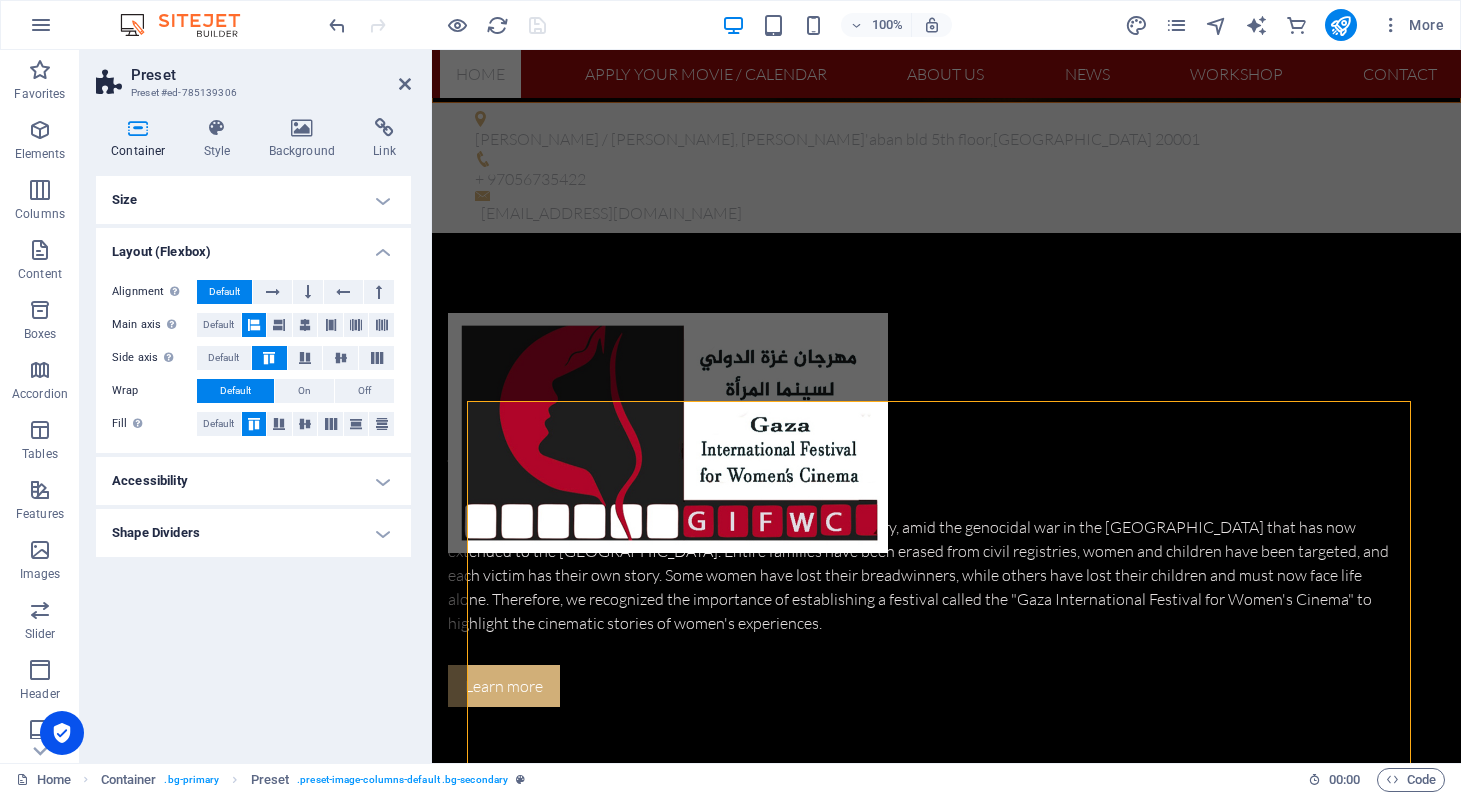 click on "Accessibility" at bounding box center [253, 481] 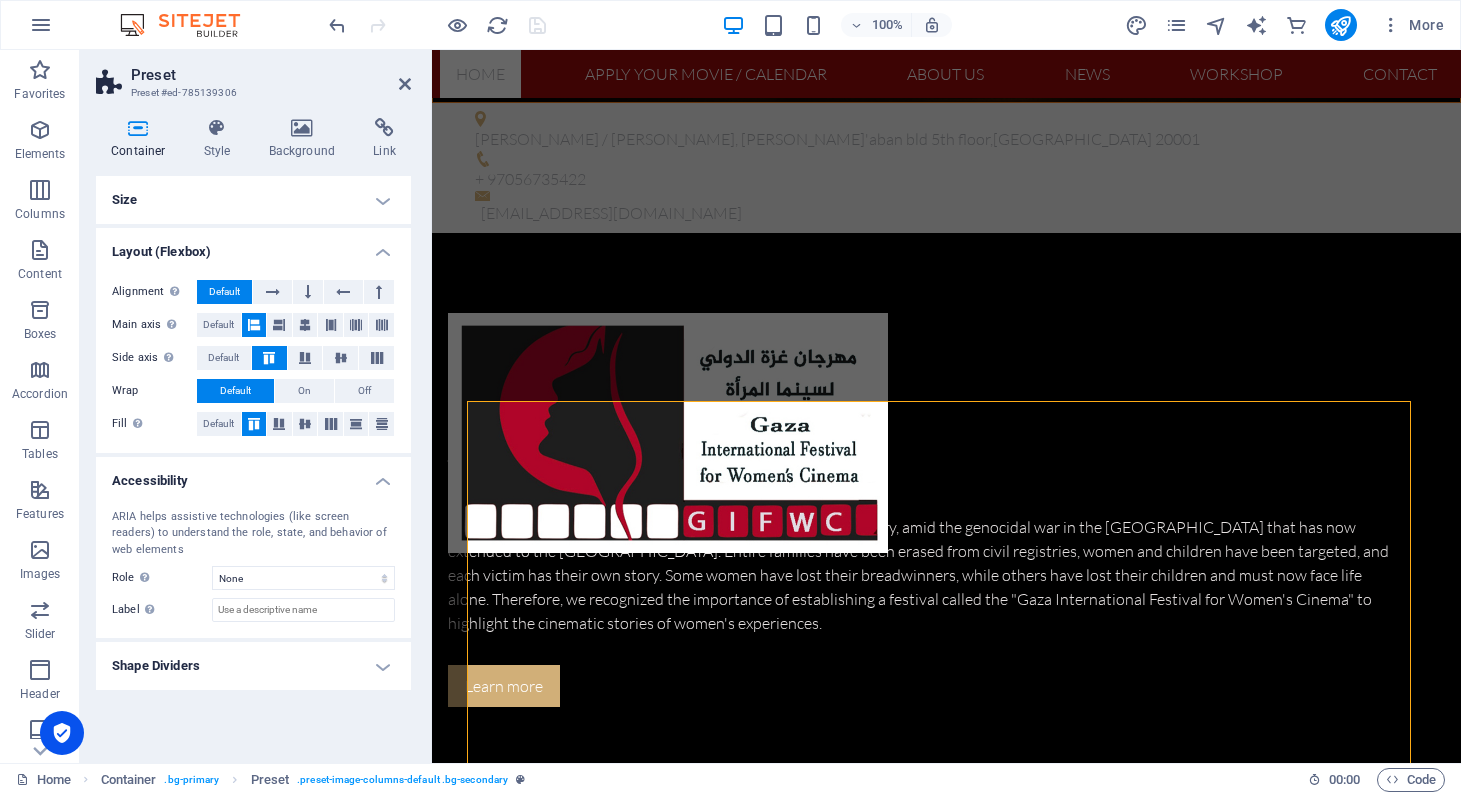 click on "Accessibility" at bounding box center (253, 475) 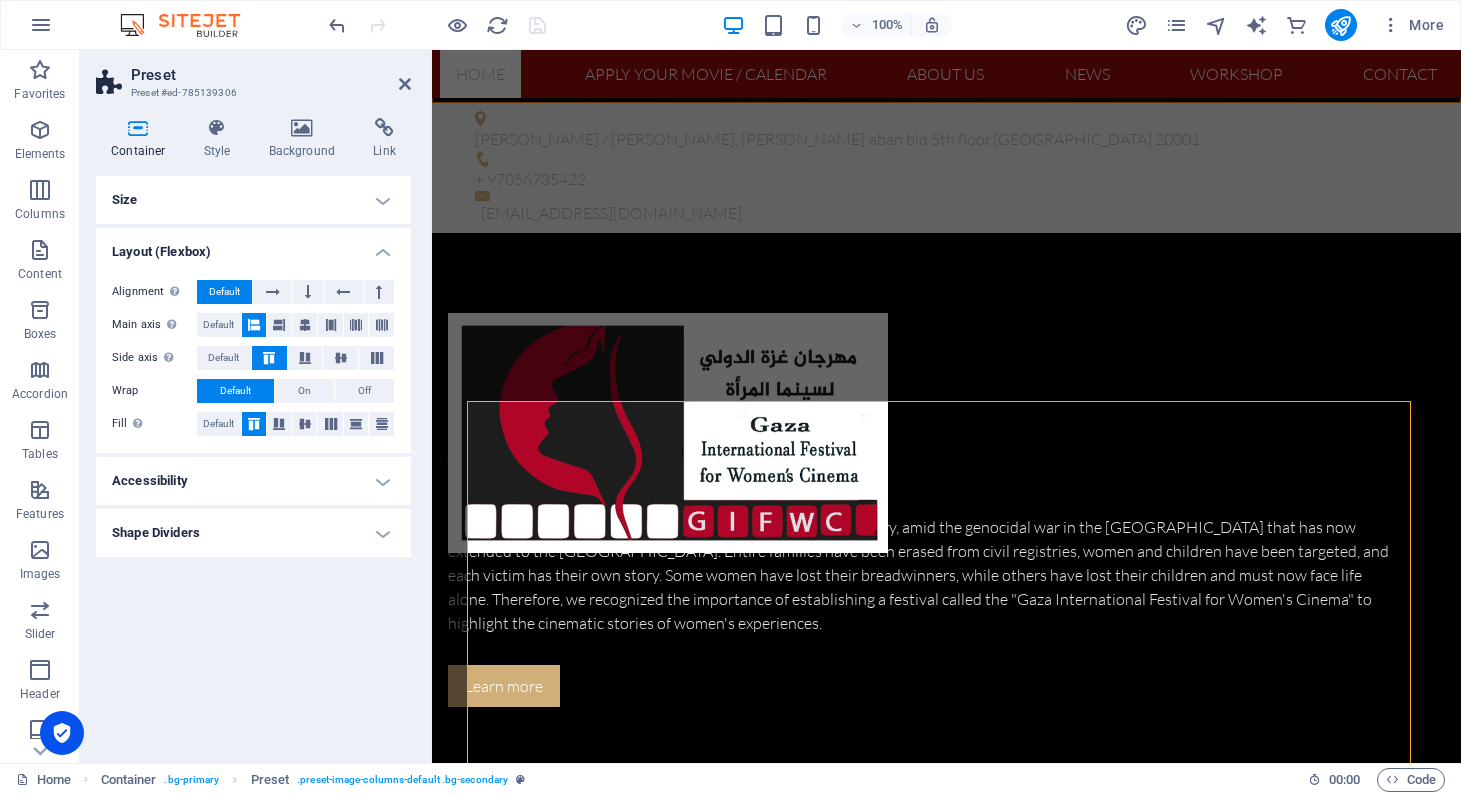 click on "Accessibility" at bounding box center (253, 481) 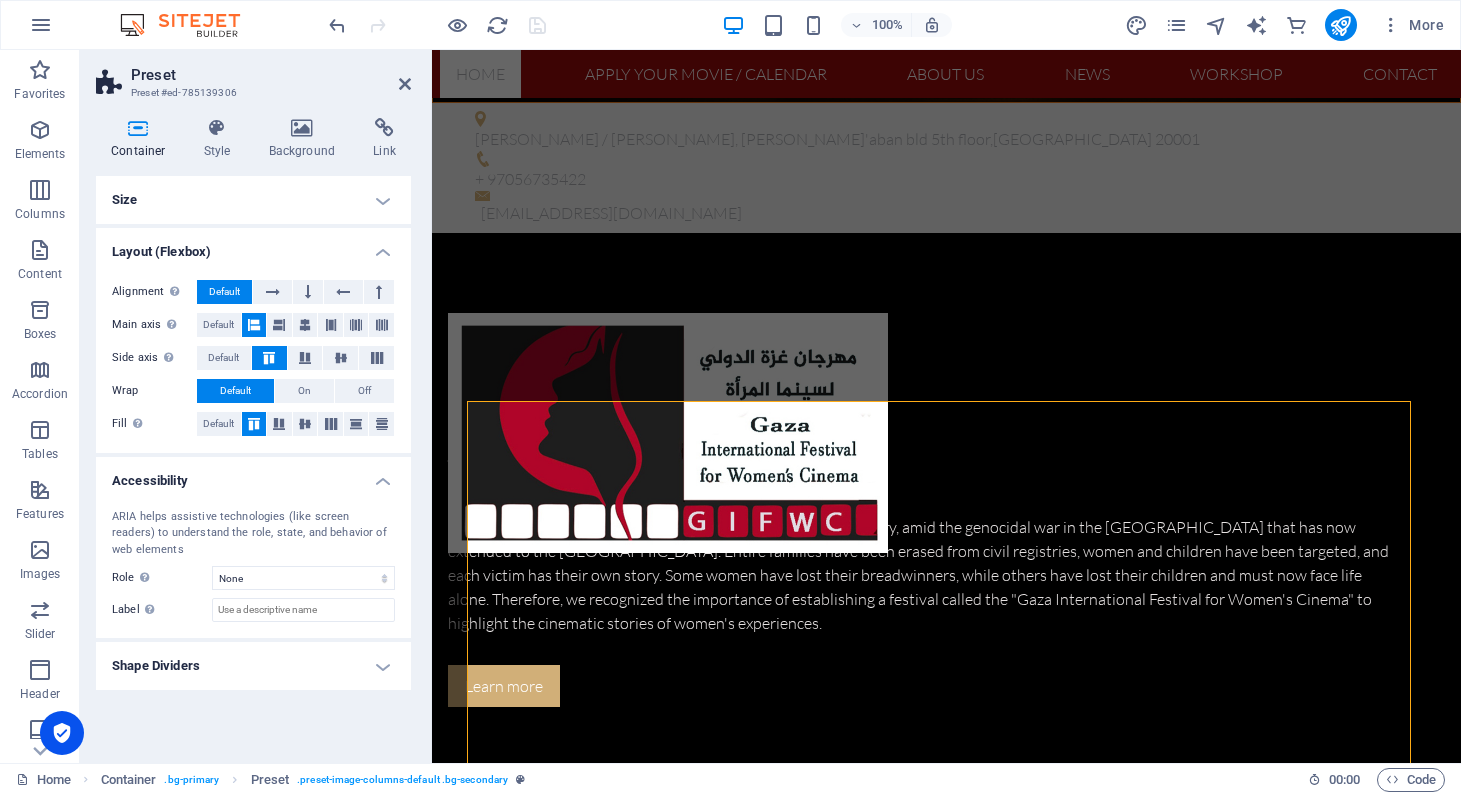 click on "Accessibility" at bounding box center (253, 475) 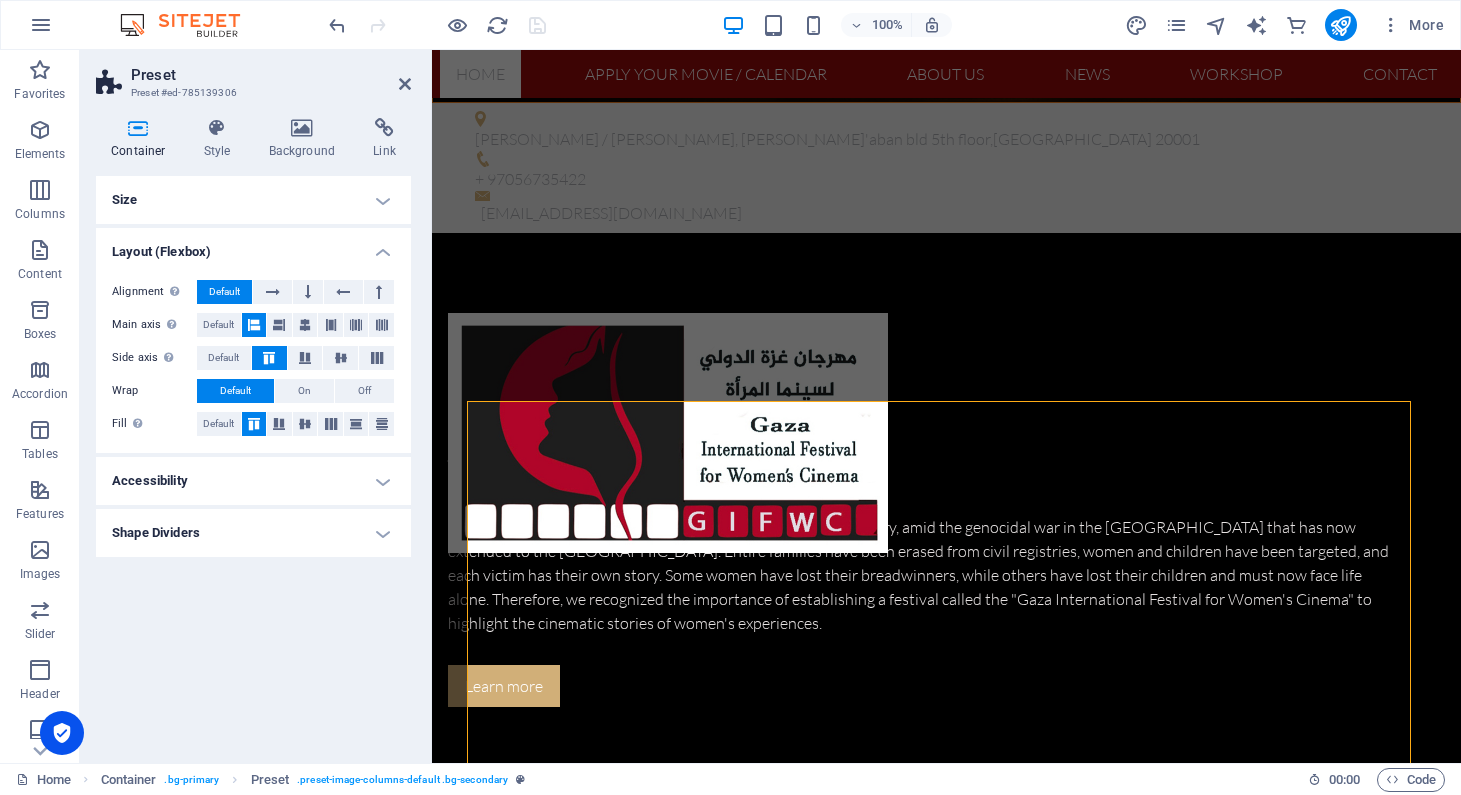 click on "Shape Dividers" at bounding box center [253, 533] 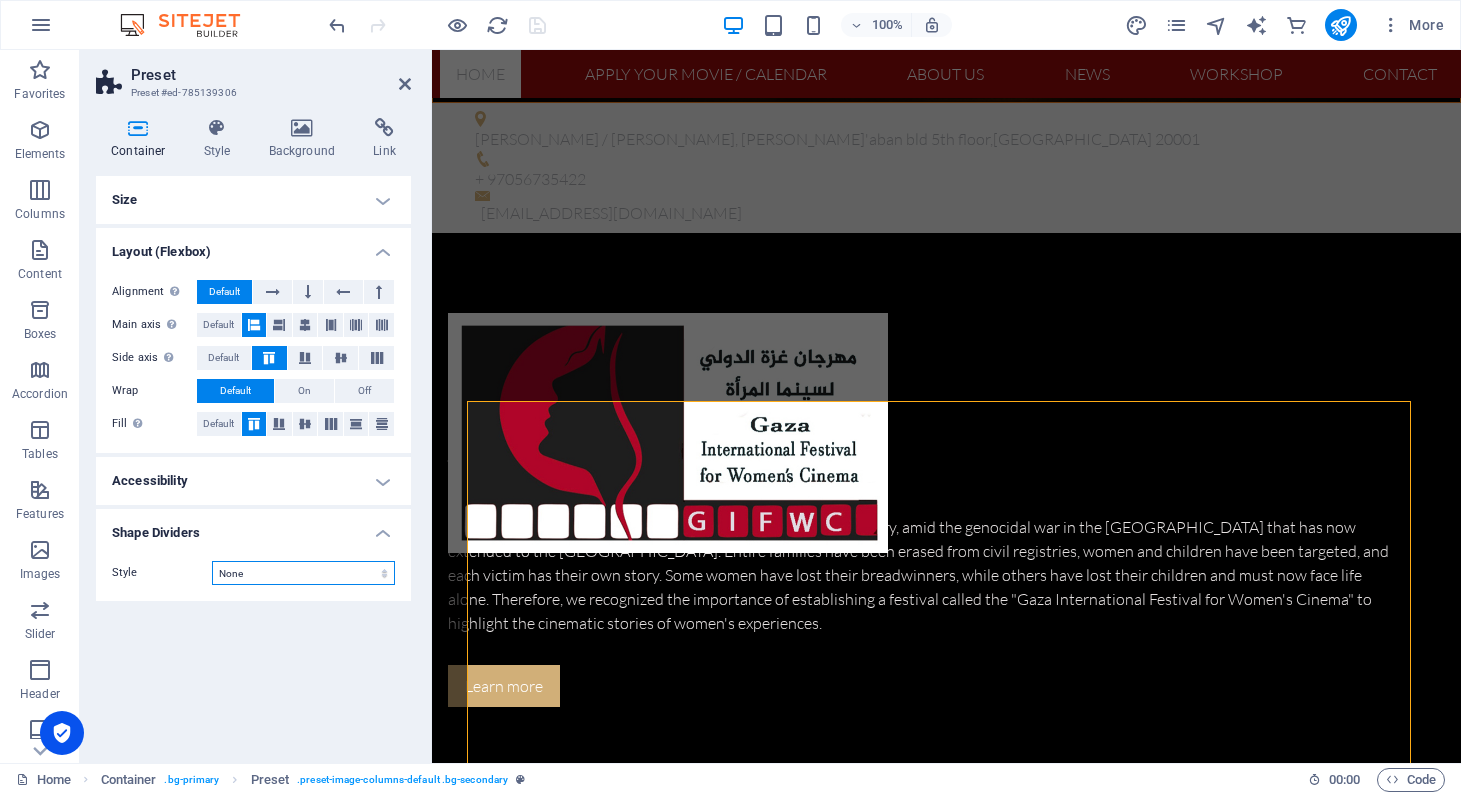 click on "None Triangle Square Diagonal Polygon 1 Polygon 2 Zigzag Multiple Zigzags Waves Multiple Waves Half Circle Circle Circle Shadow Blocks Hexagons Clouds Multiple Clouds Fan Pyramids Book Paint Drip Fire Shredded Paper Arrow" at bounding box center (303, 573) 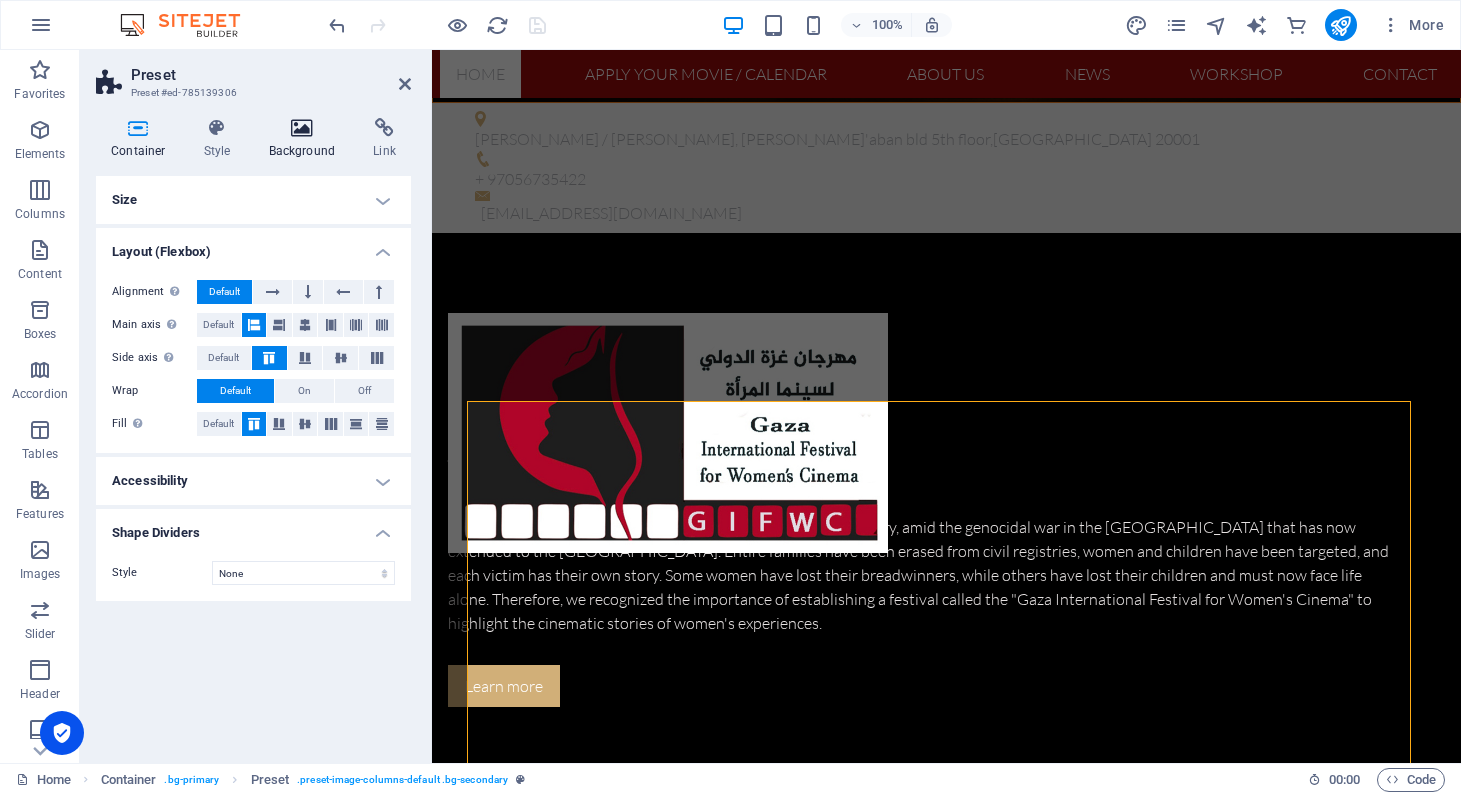 click at bounding box center [302, 128] 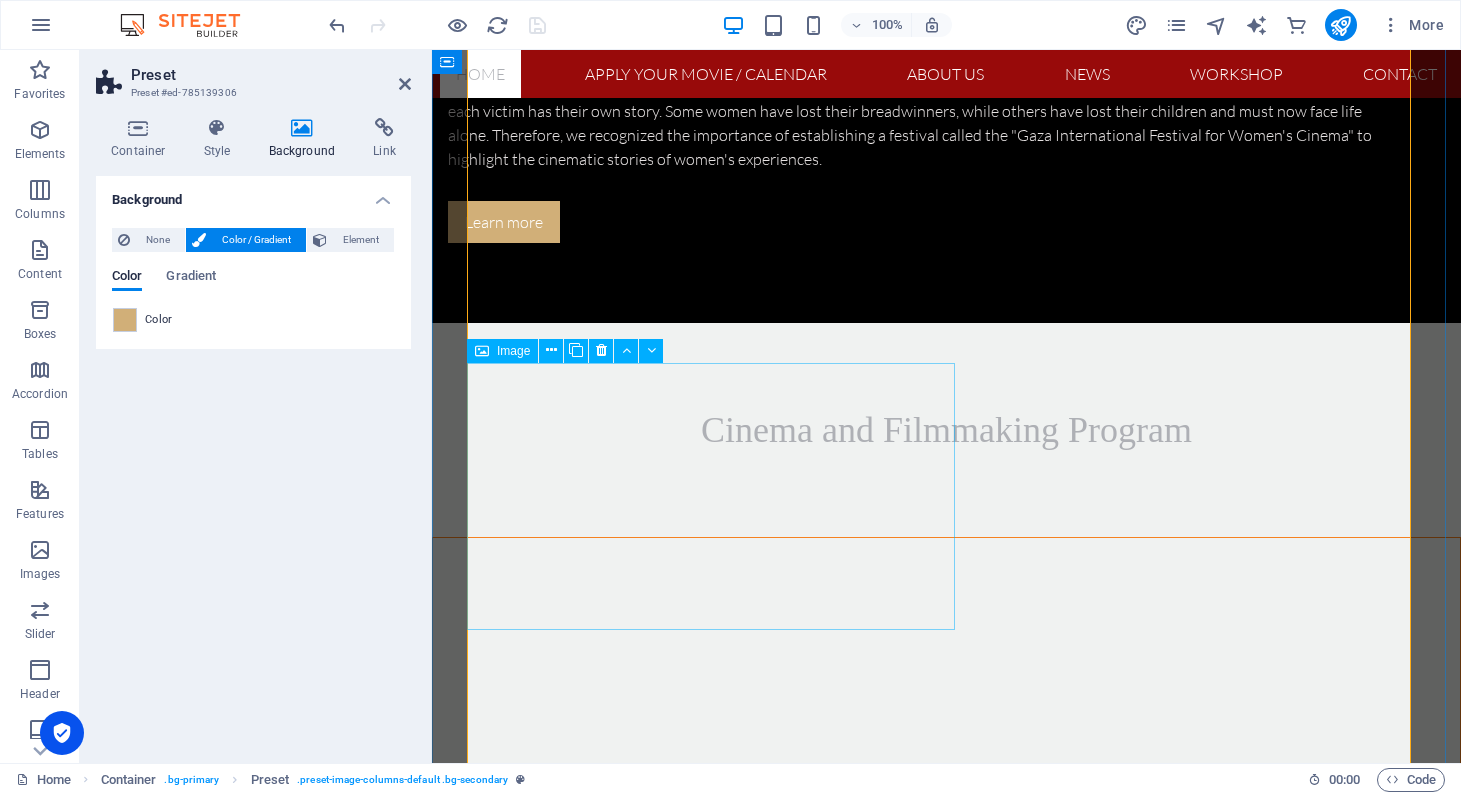 scroll, scrollTop: 2768, scrollLeft: 0, axis: vertical 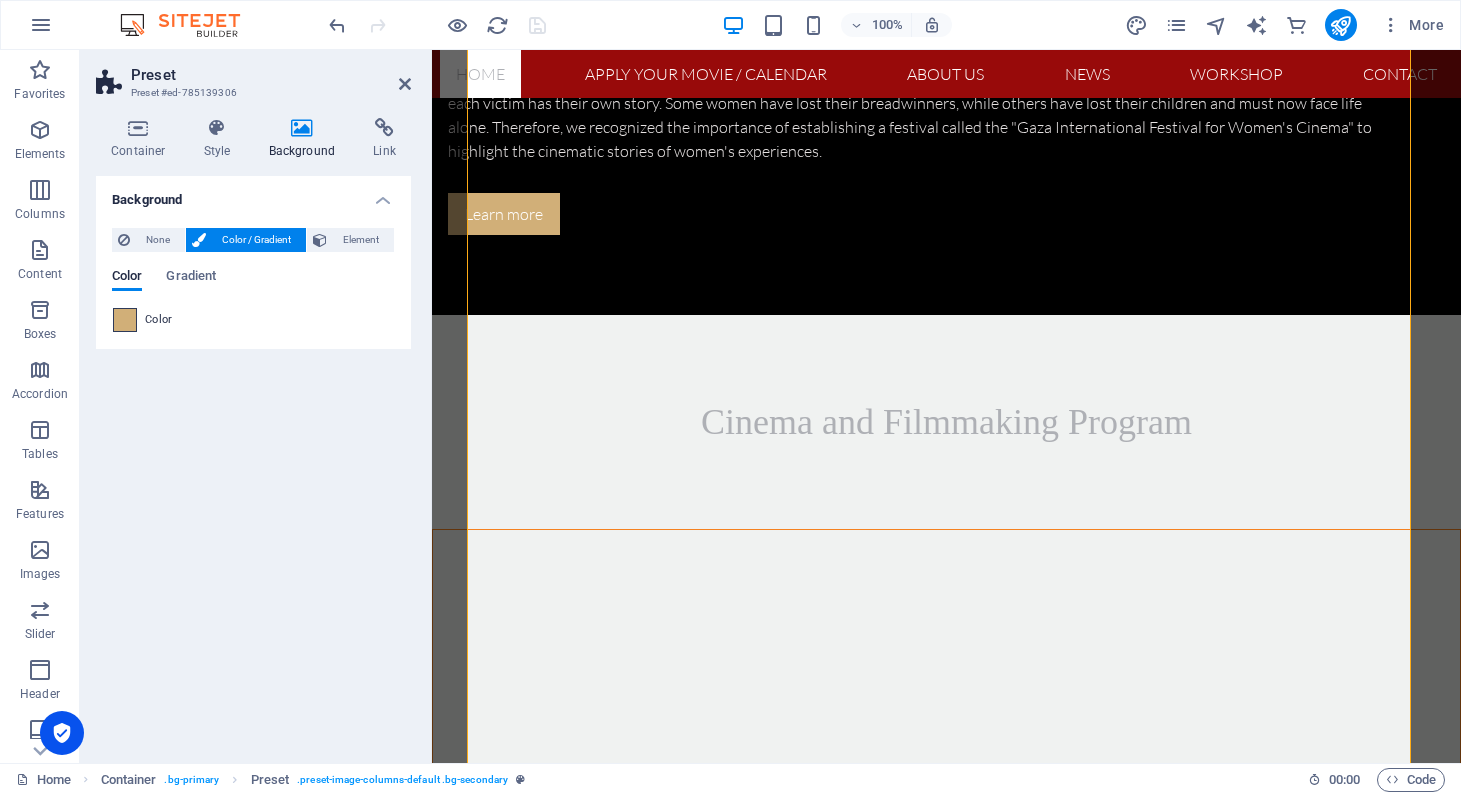 click at bounding box center [125, 320] 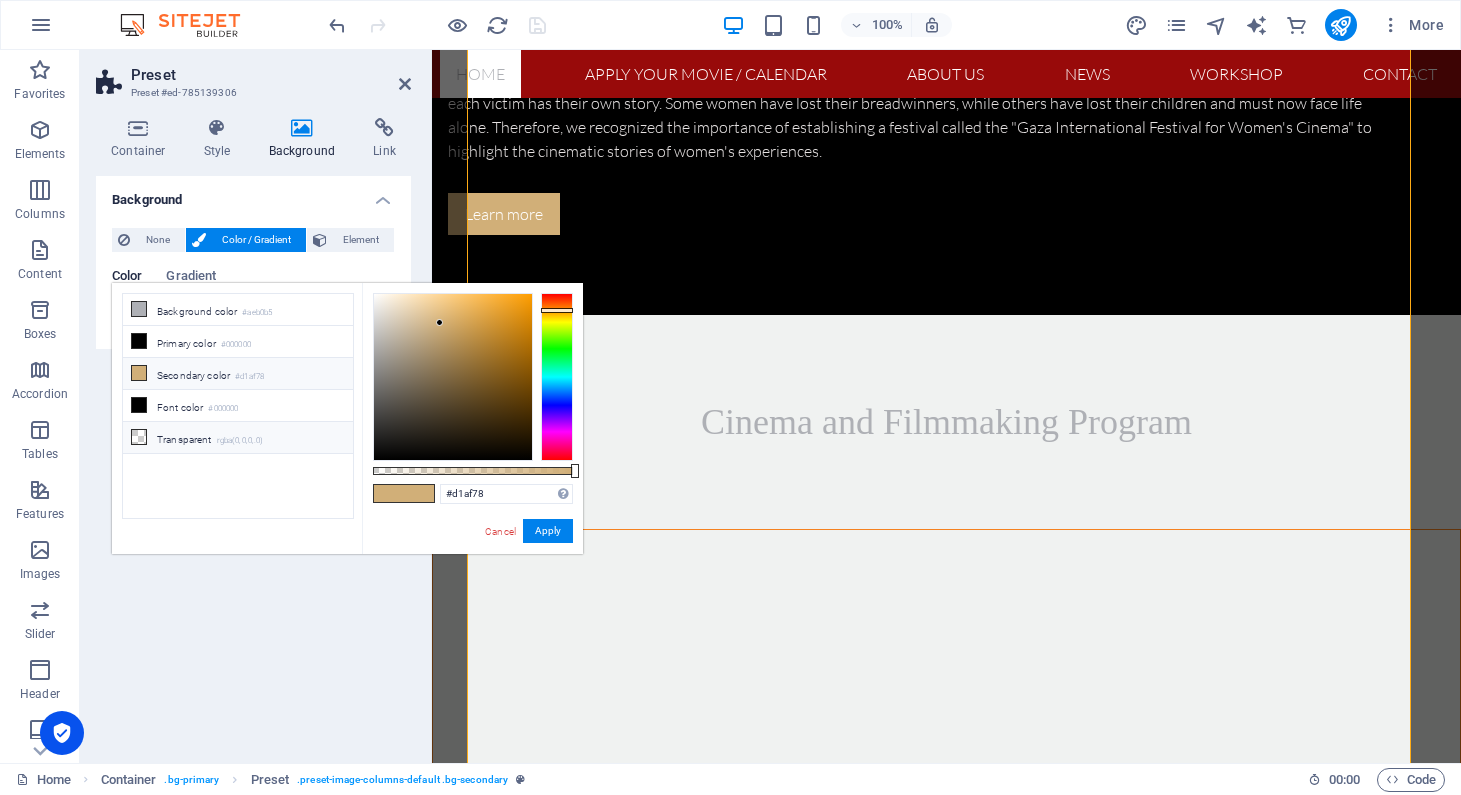click on "Transparent
rgba(0,0,0,.0)" at bounding box center (238, 438) 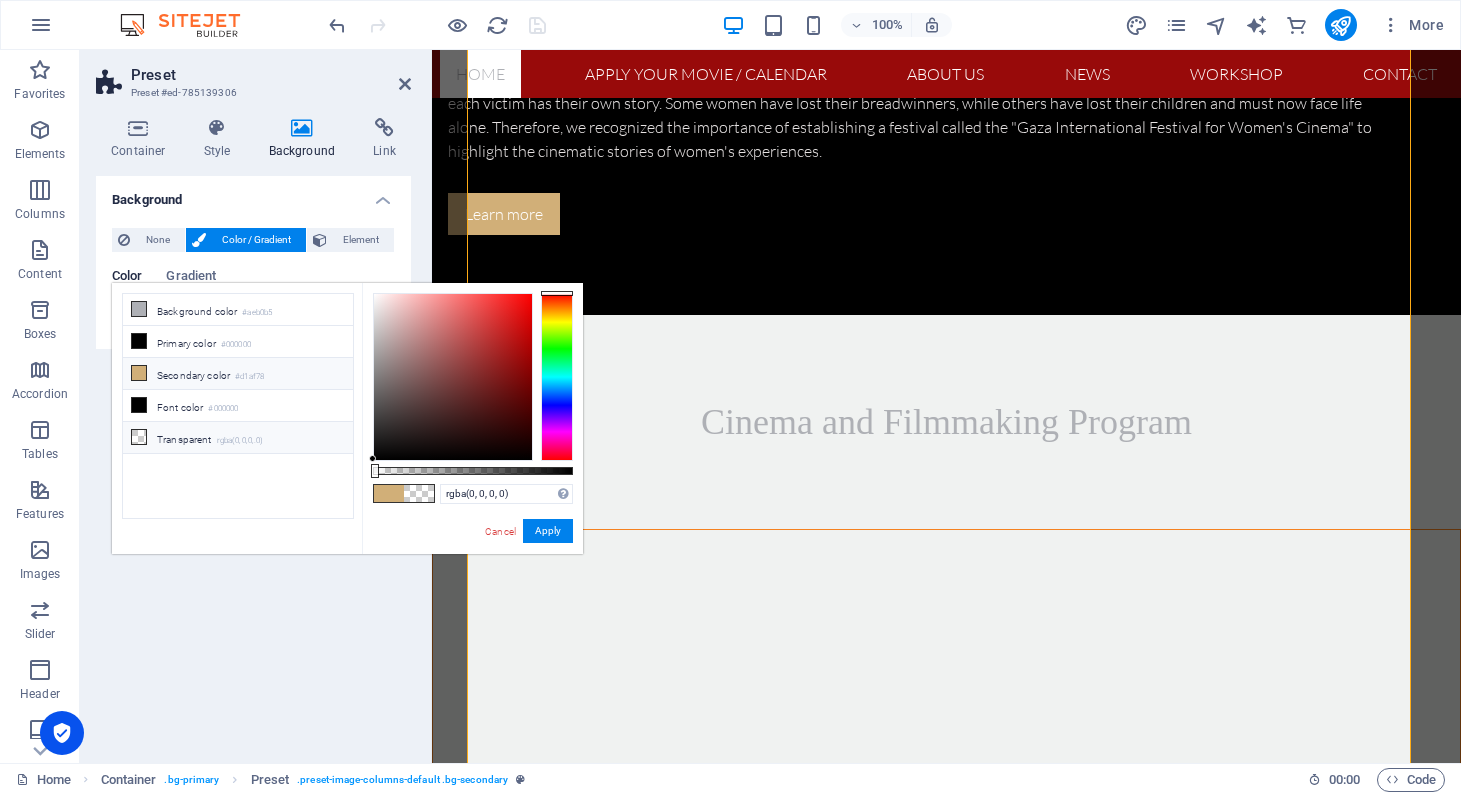 click at bounding box center (139, 373) 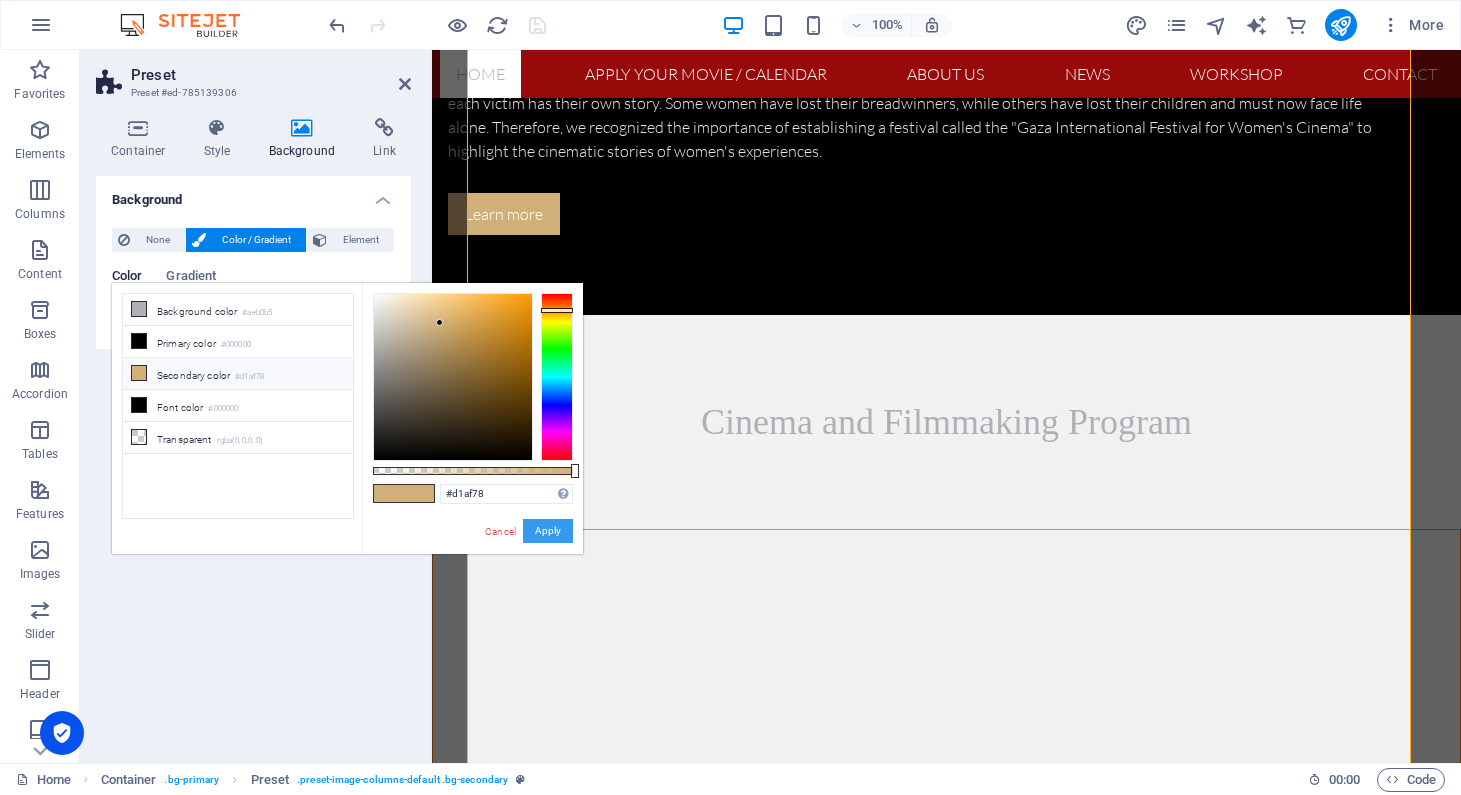 click on "Apply" at bounding box center [548, 531] 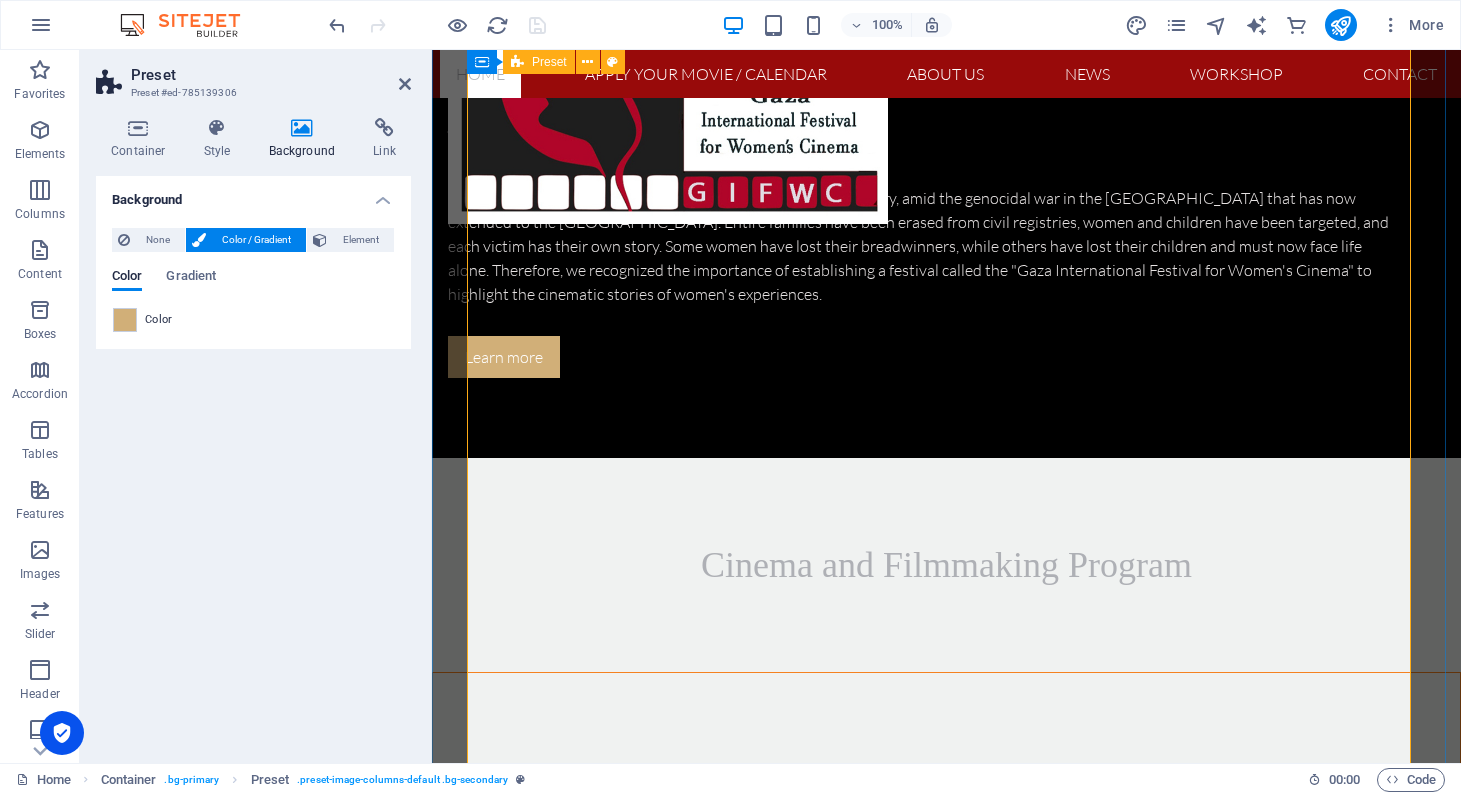 scroll, scrollTop: 2612, scrollLeft: 0, axis: vertical 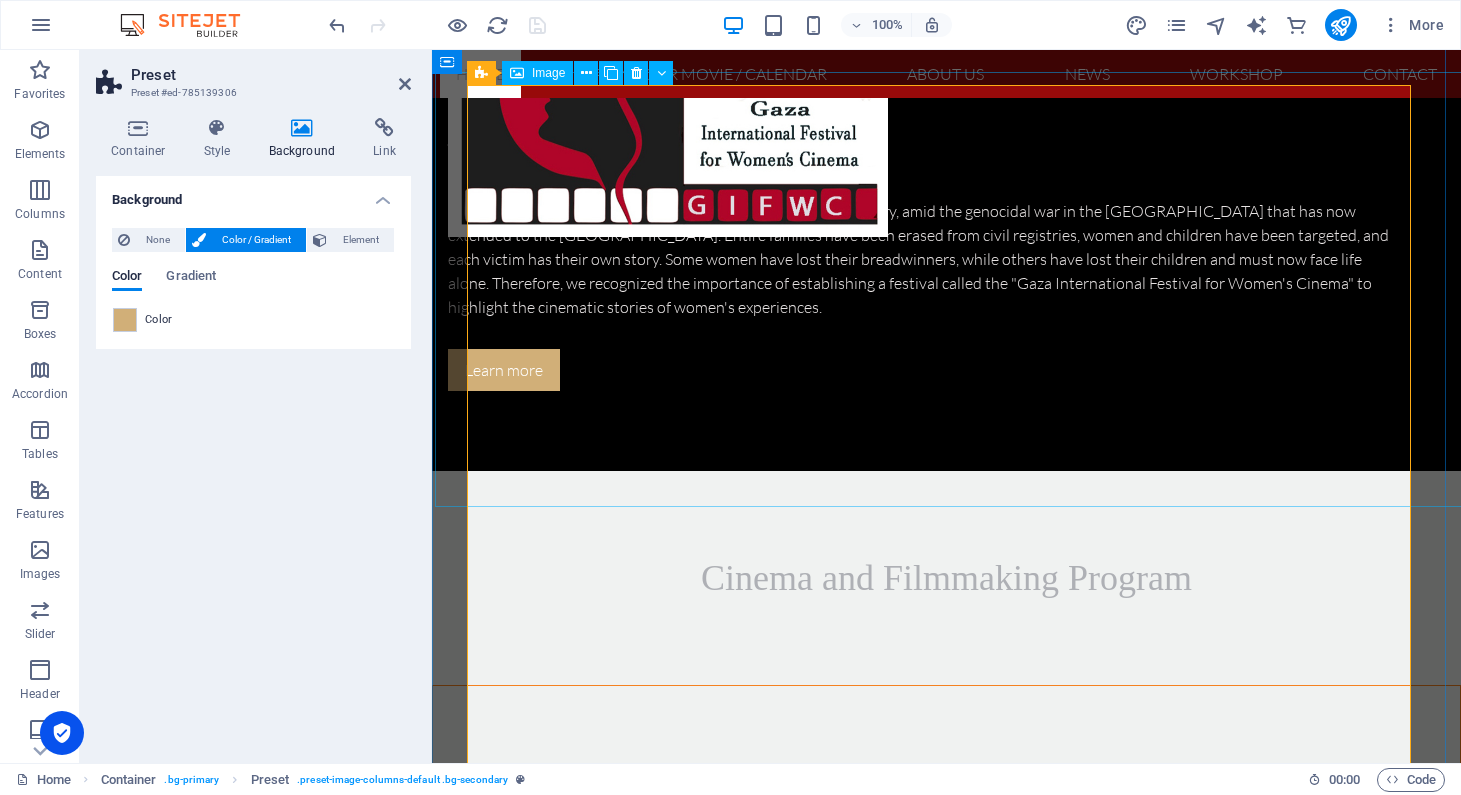 click at bounding box center (961, 1795) 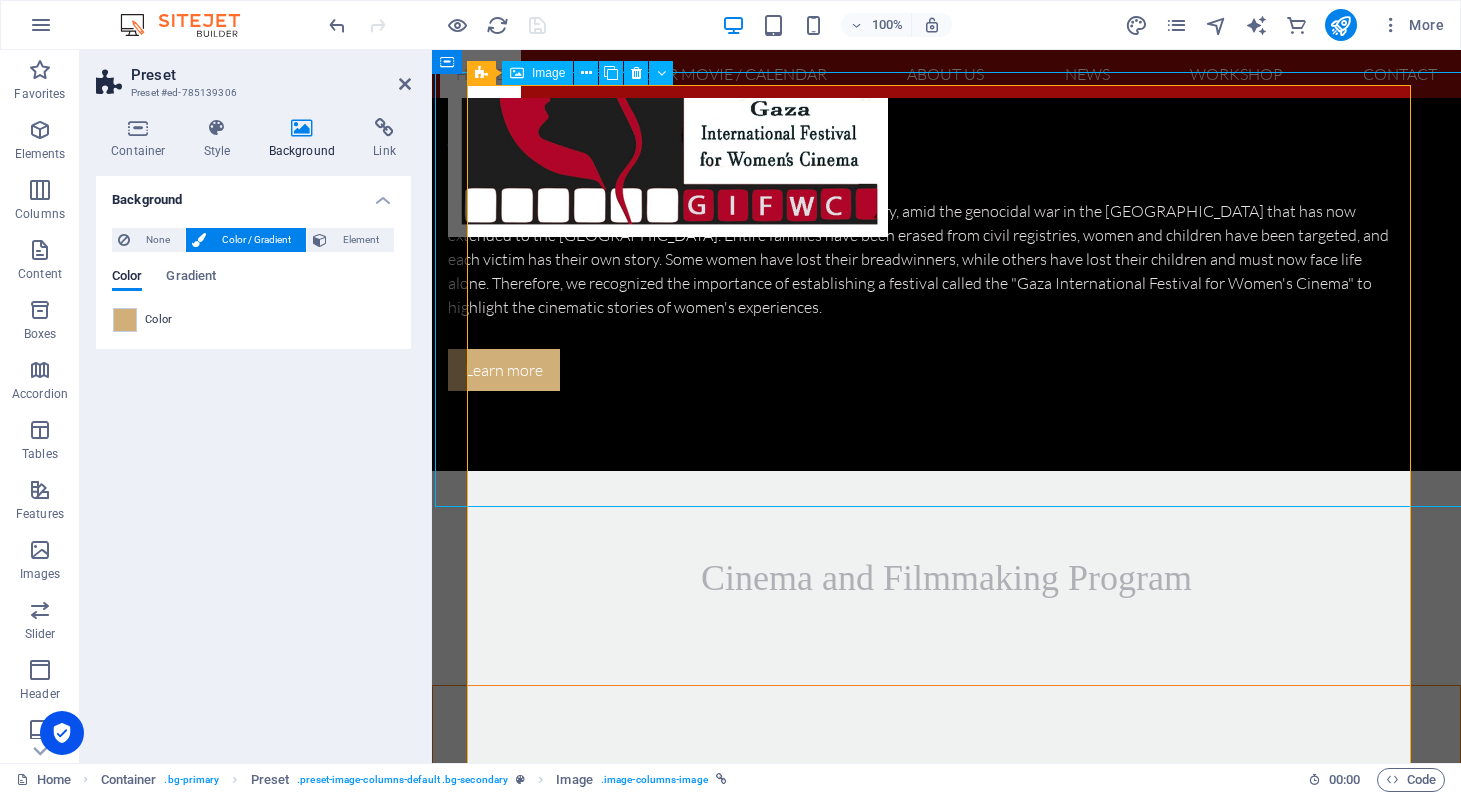 click at bounding box center [961, 1795] 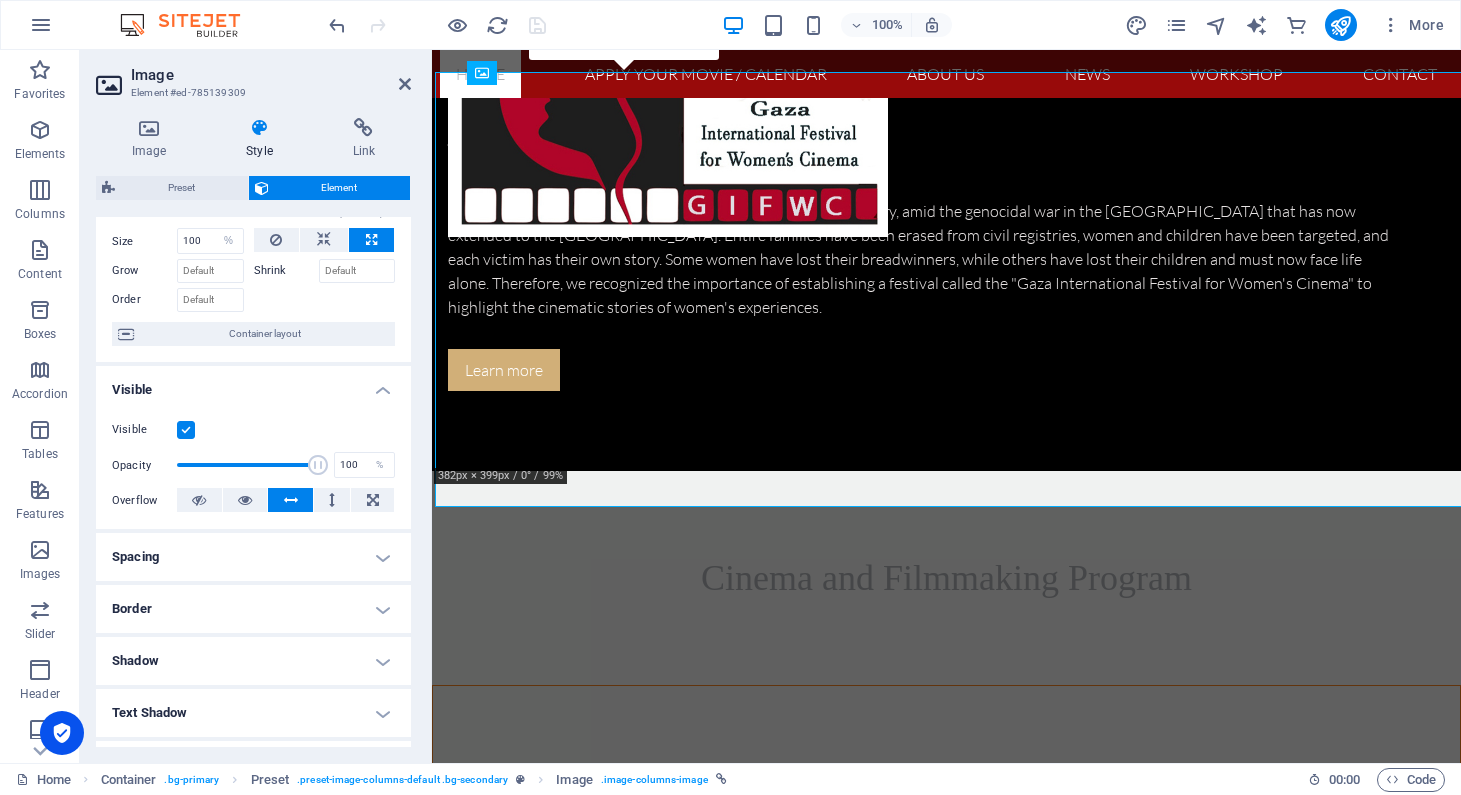 scroll, scrollTop: 0, scrollLeft: 0, axis: both 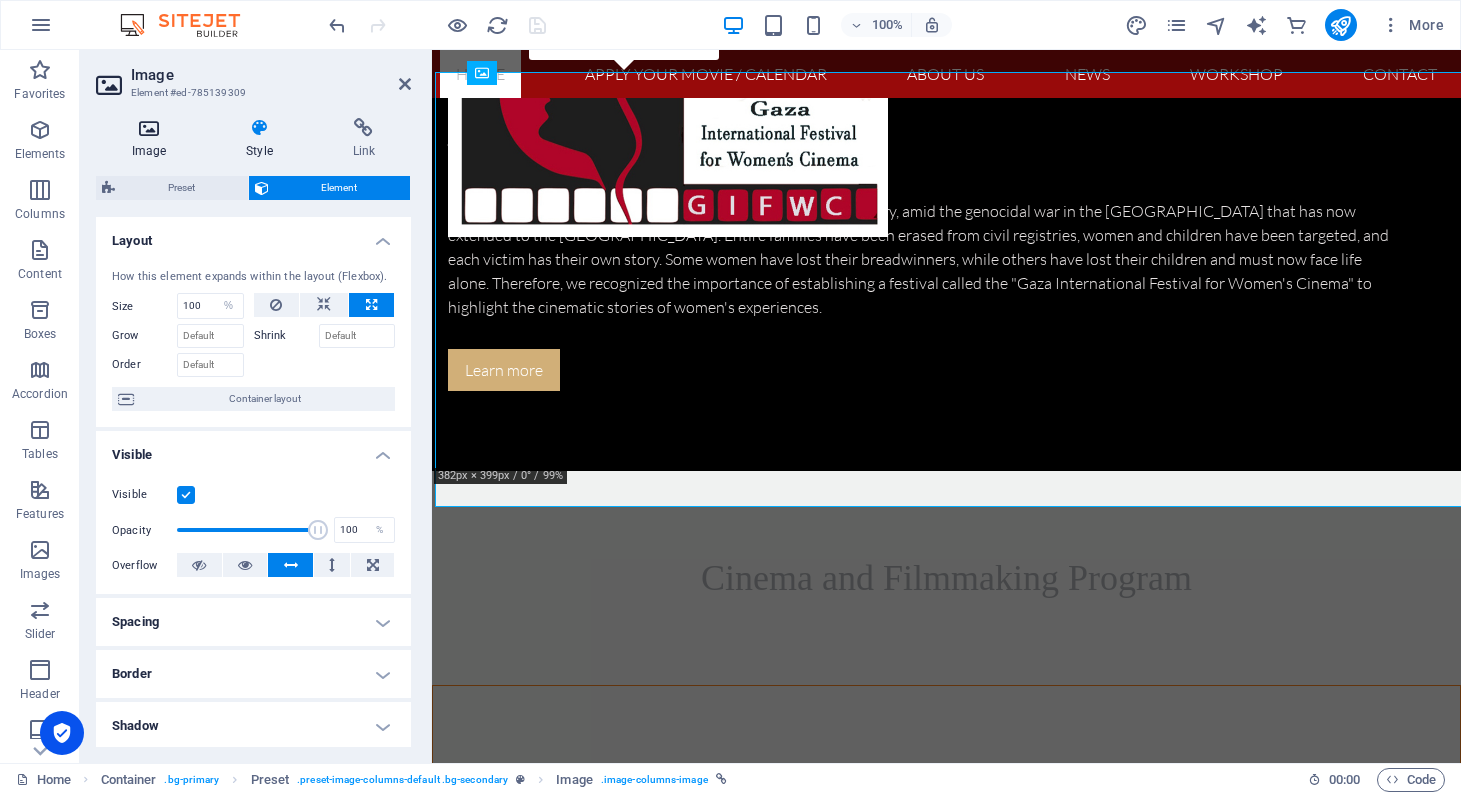 click at bounding box center [149, 128] 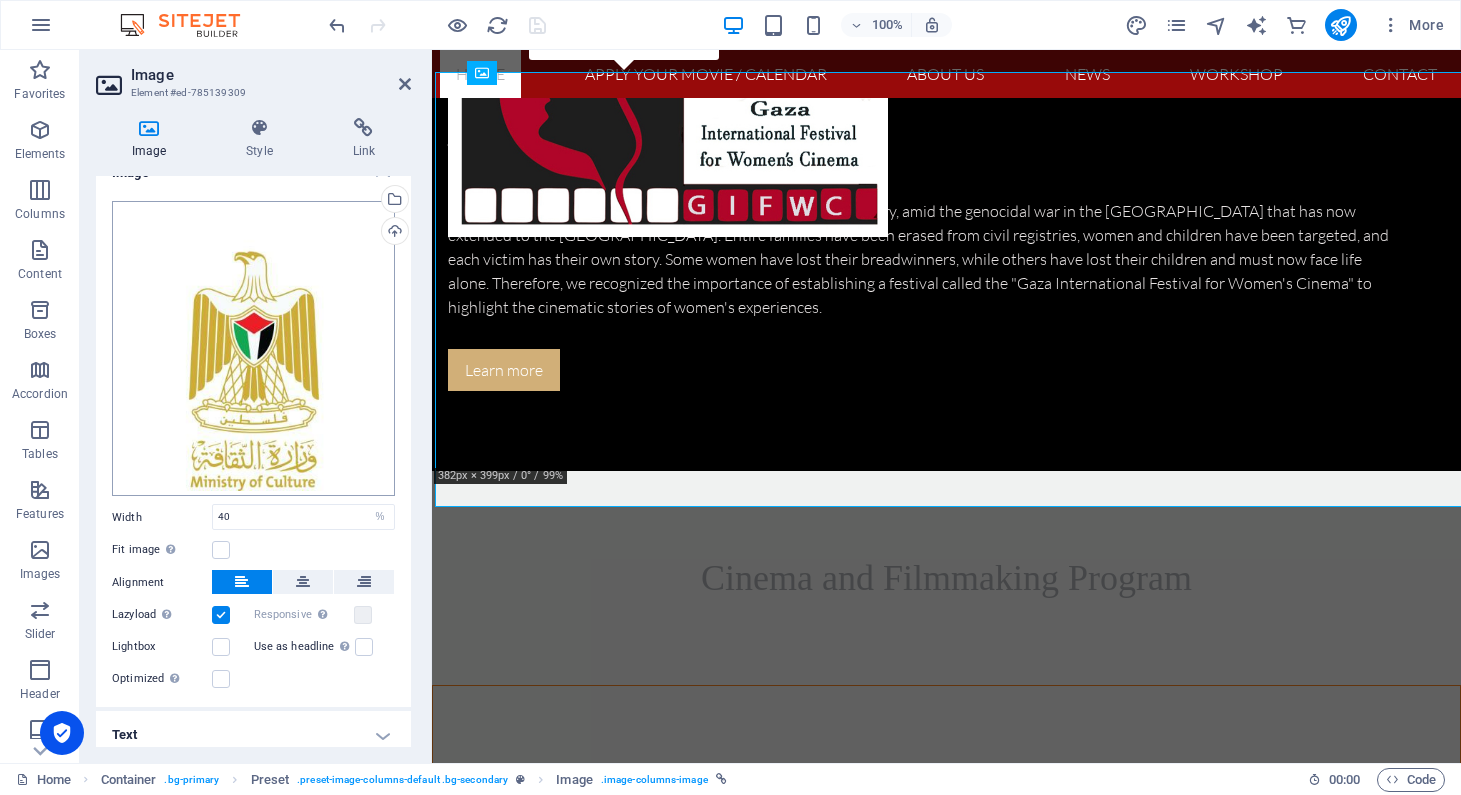 scroll, scrollTop: 35, scrollLeft: 0, axis: vertical 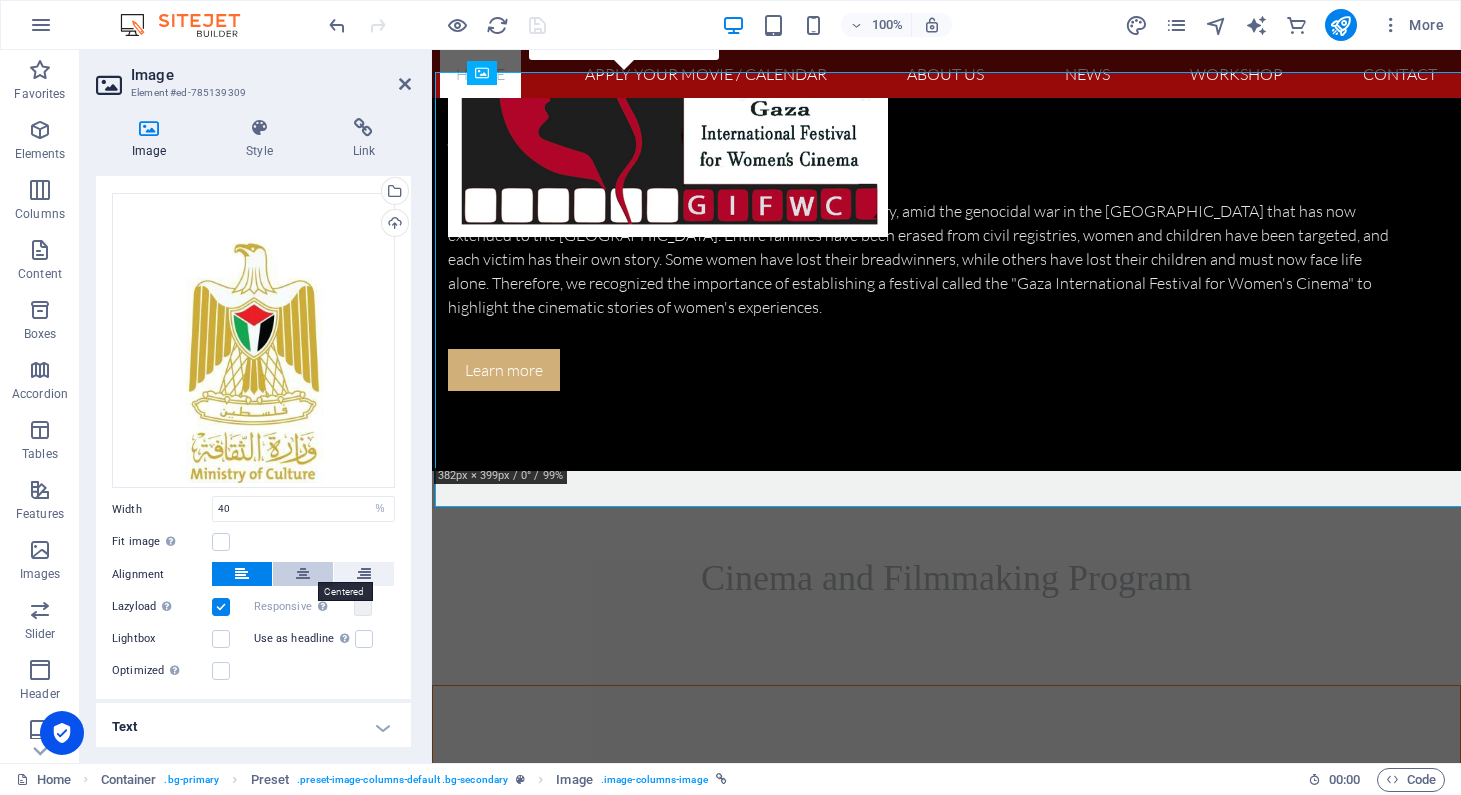 click at bounding box center [303, 574] 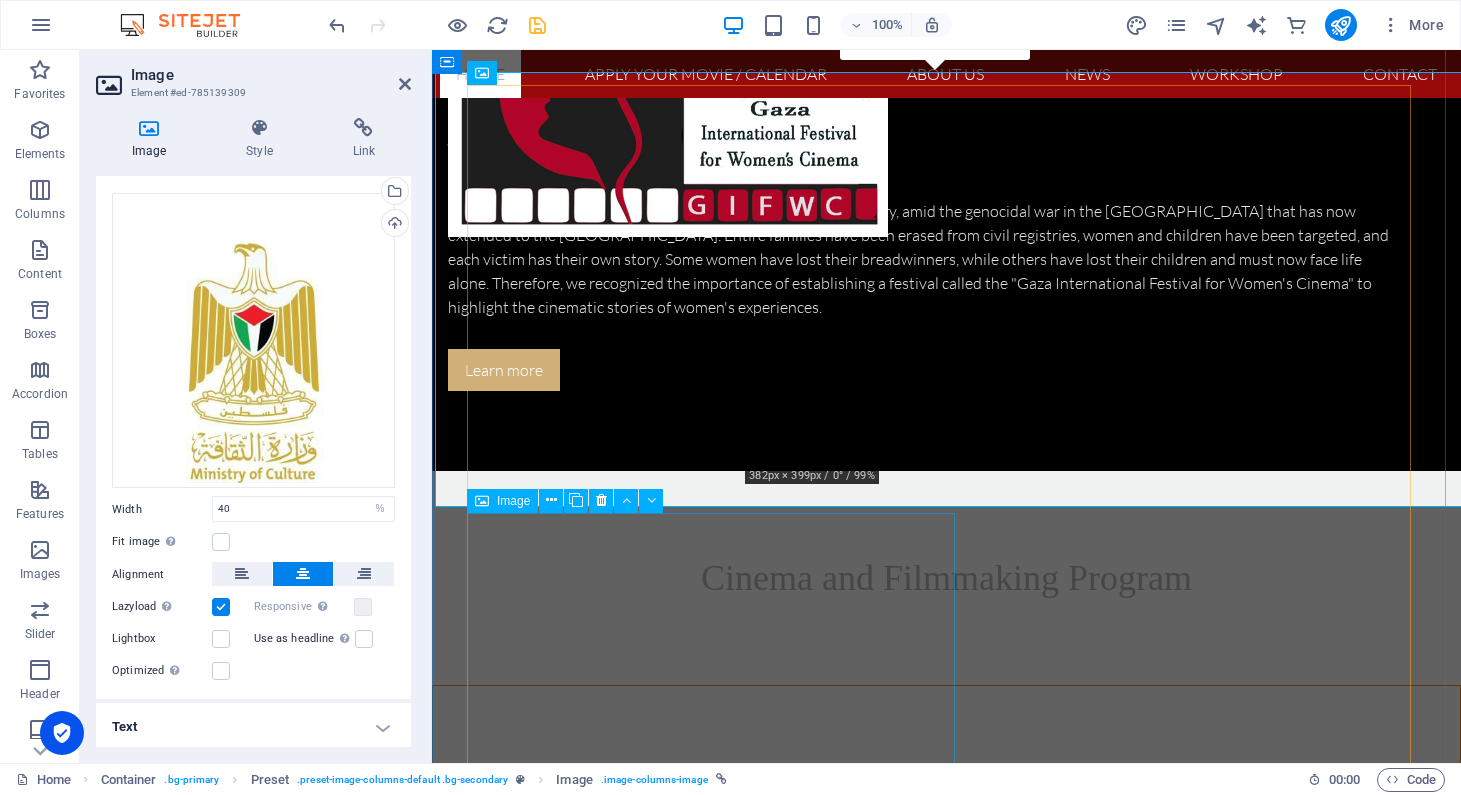 click at bounding box center (947, 2262) 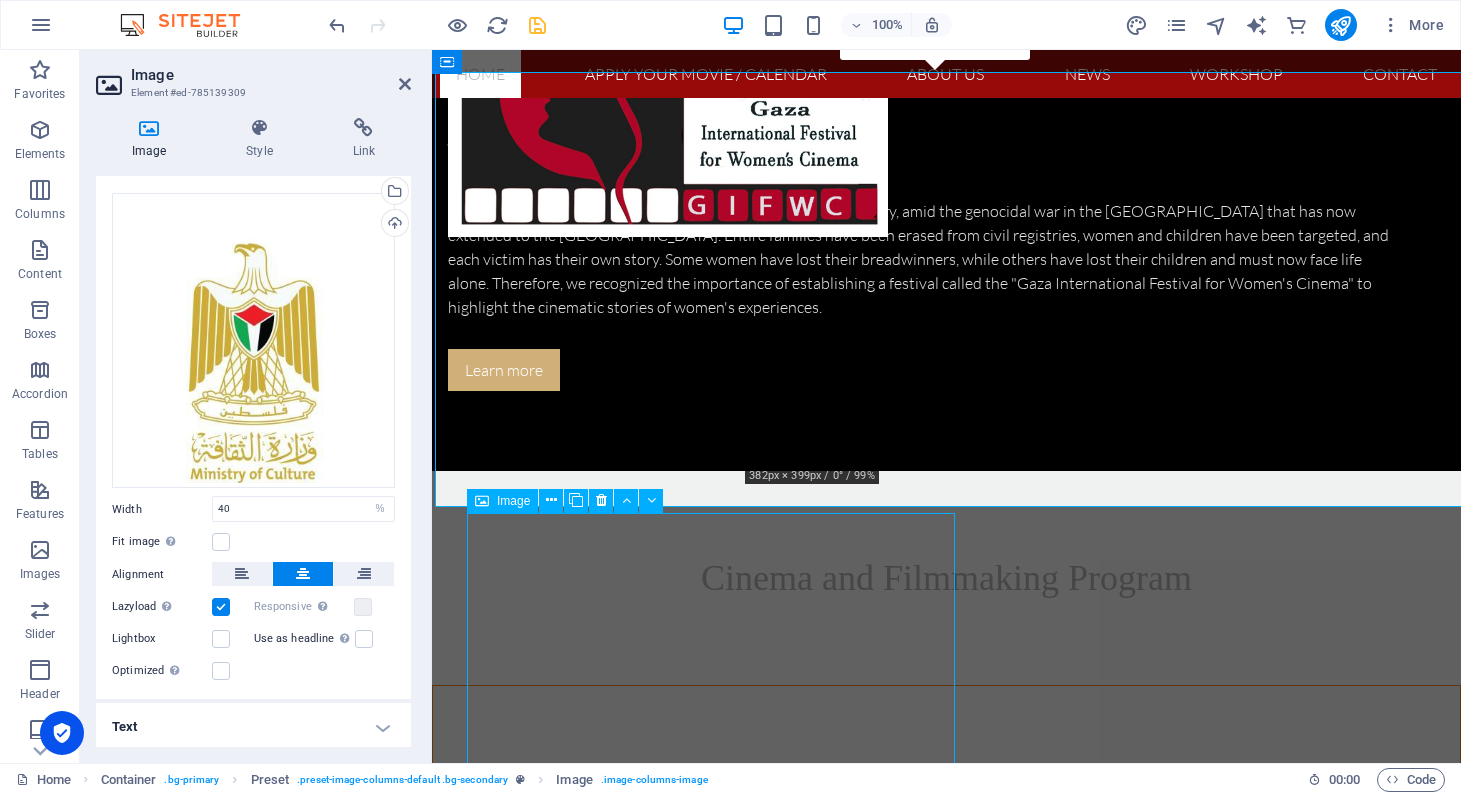 click at bounding box center (947, 2262) 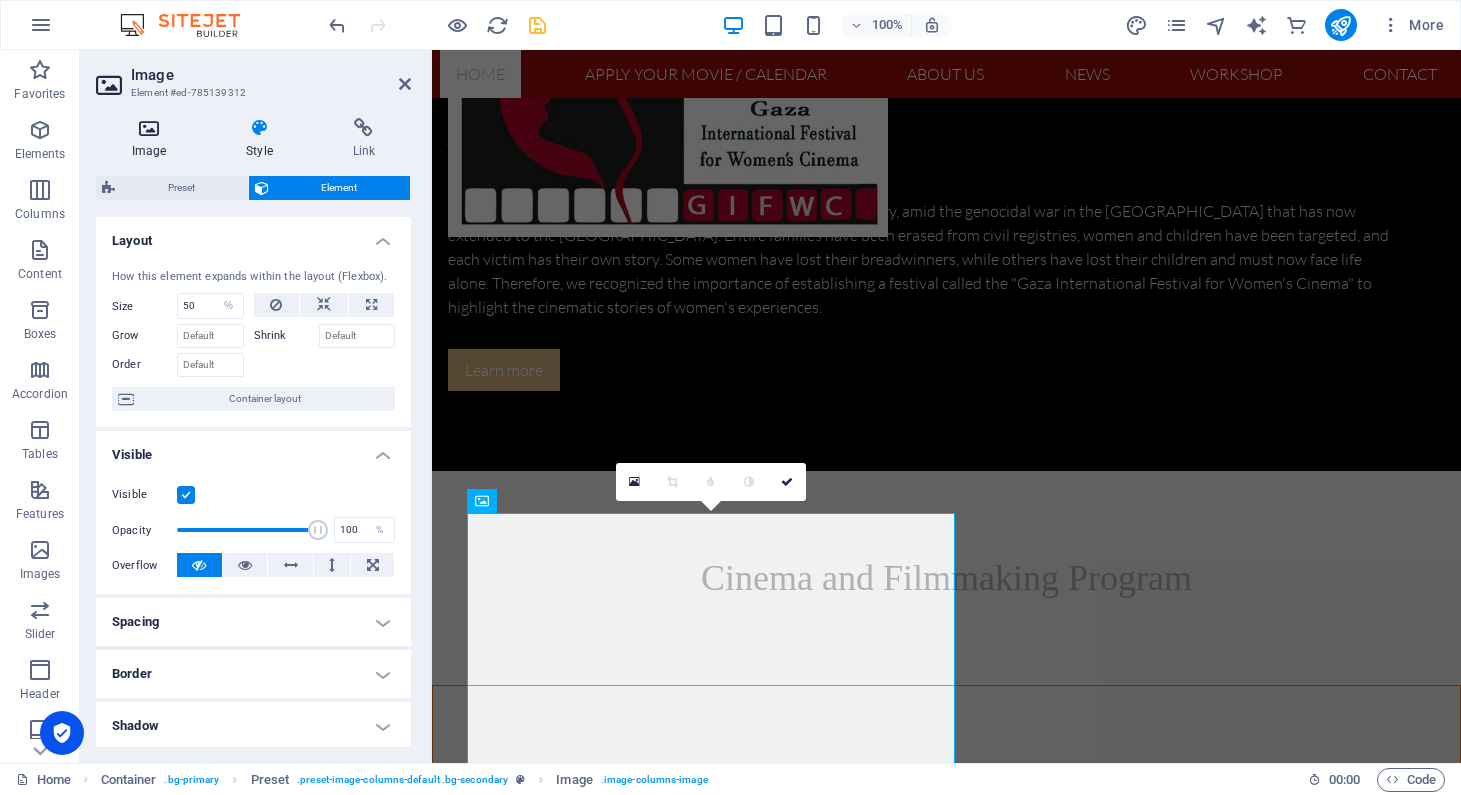 click on "Image" at bounding box center [153, 139] 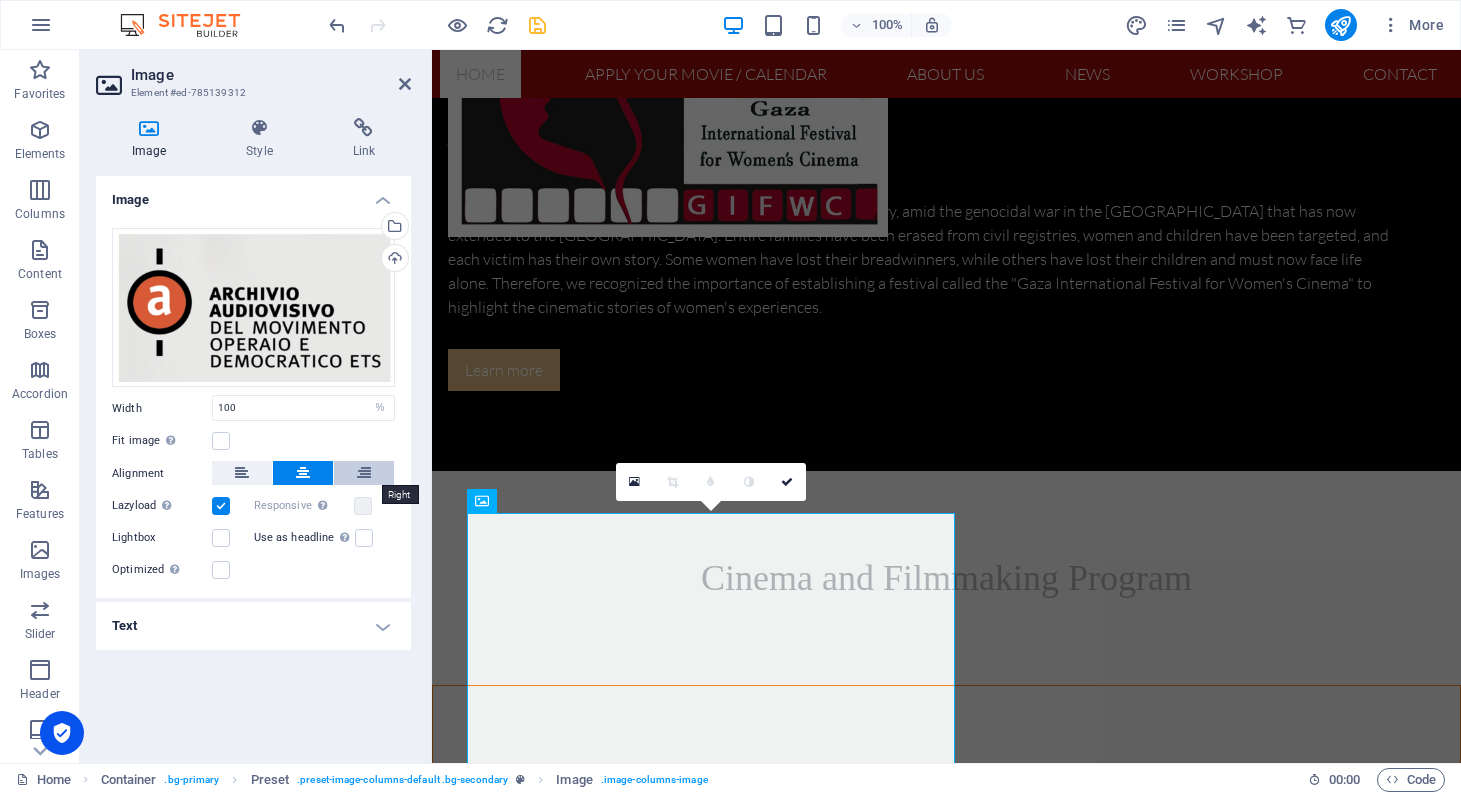 click at bounding box center (364, 473) 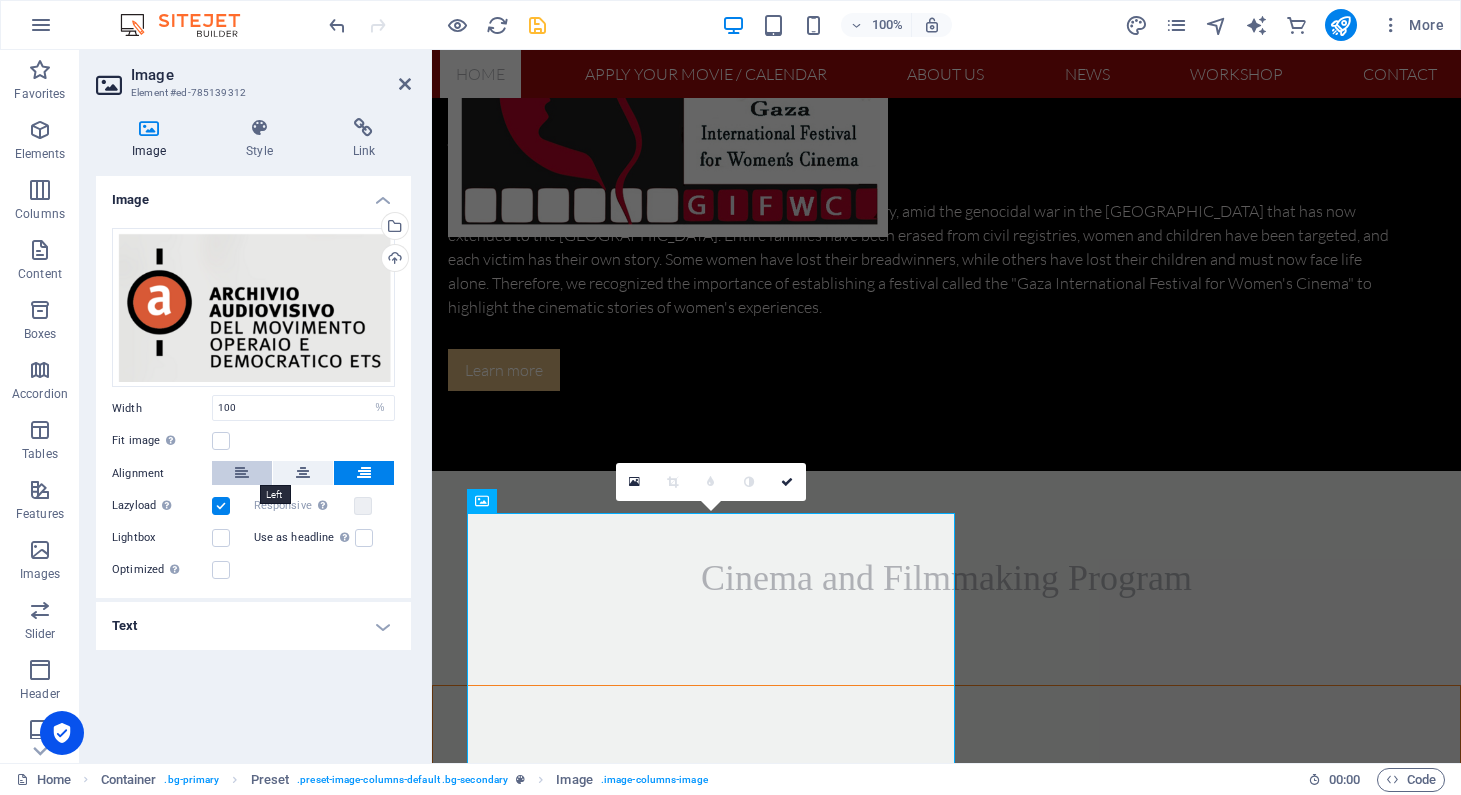 click at bounding box center [242, 473] 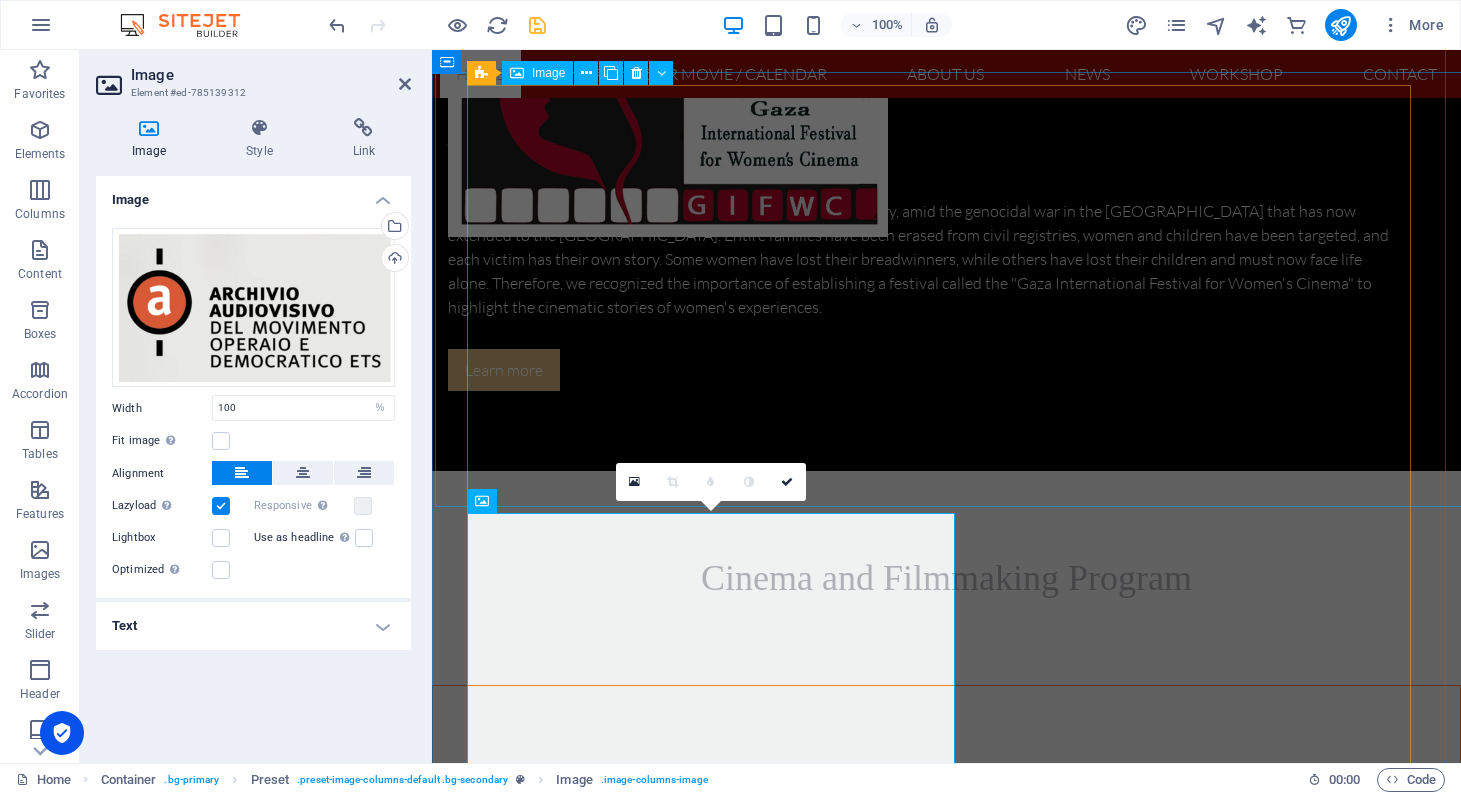 type 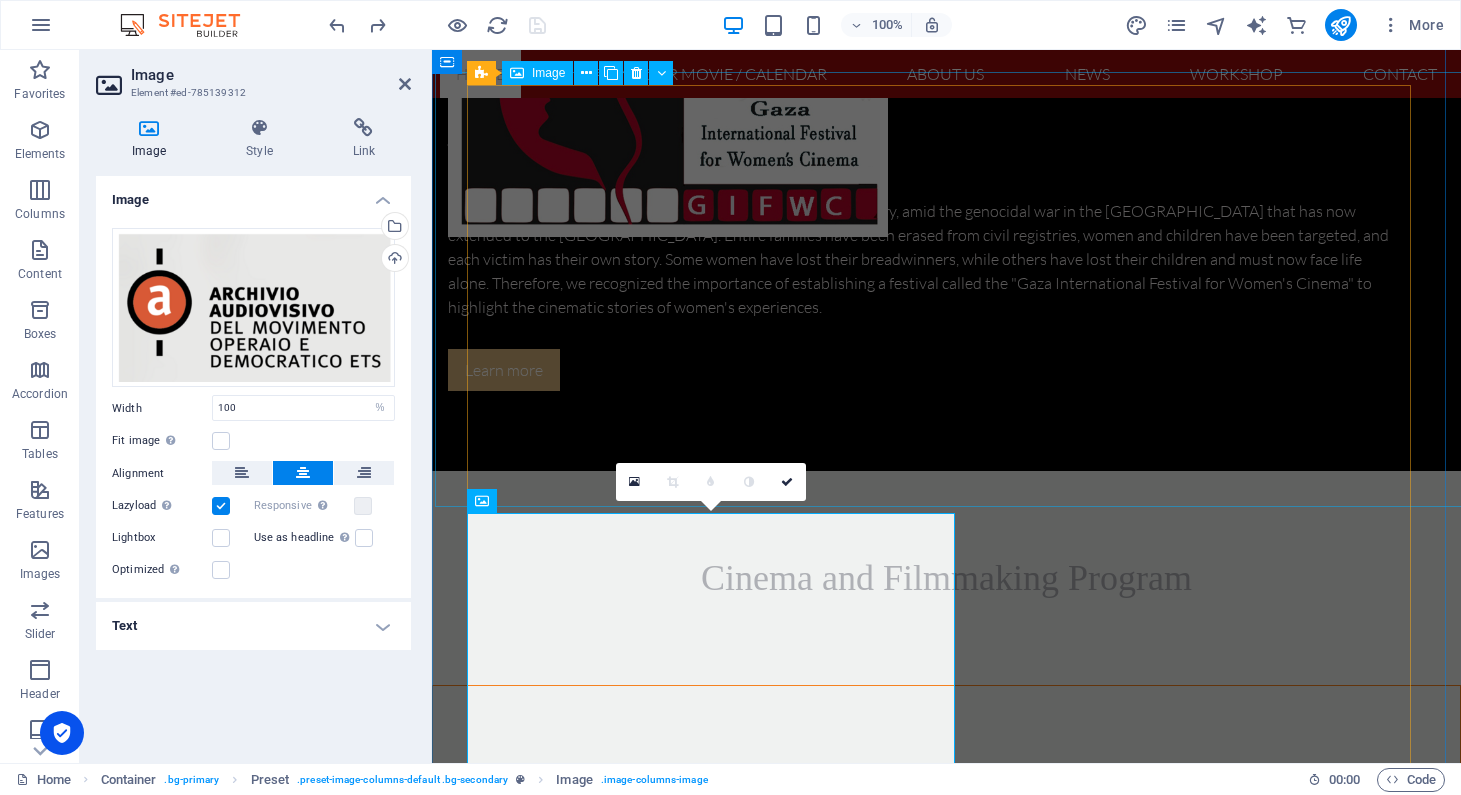 click at bounding box center [961, 1795] 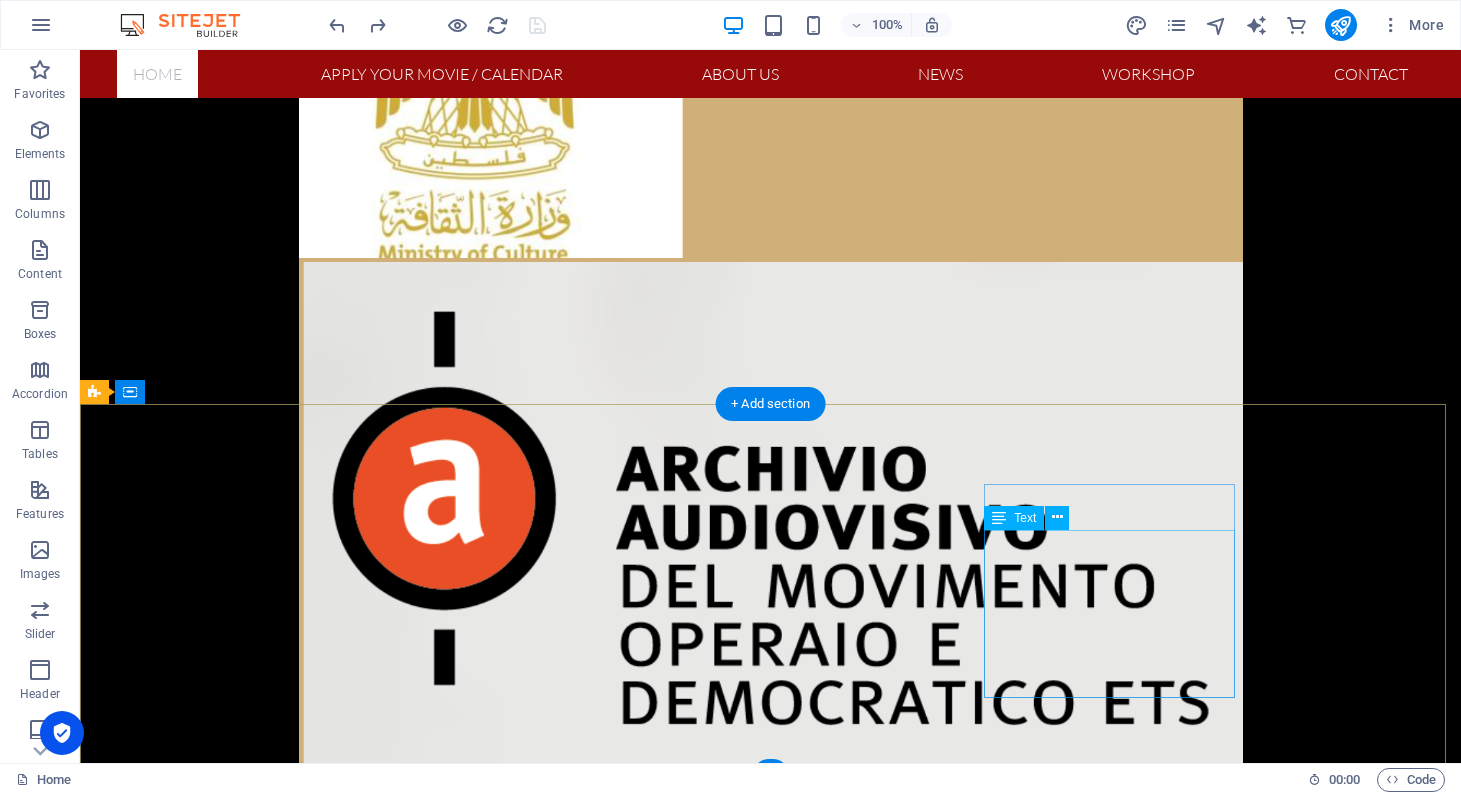 scroll, scrollTop: 4743, scrollLeft: 0, axis: vertical 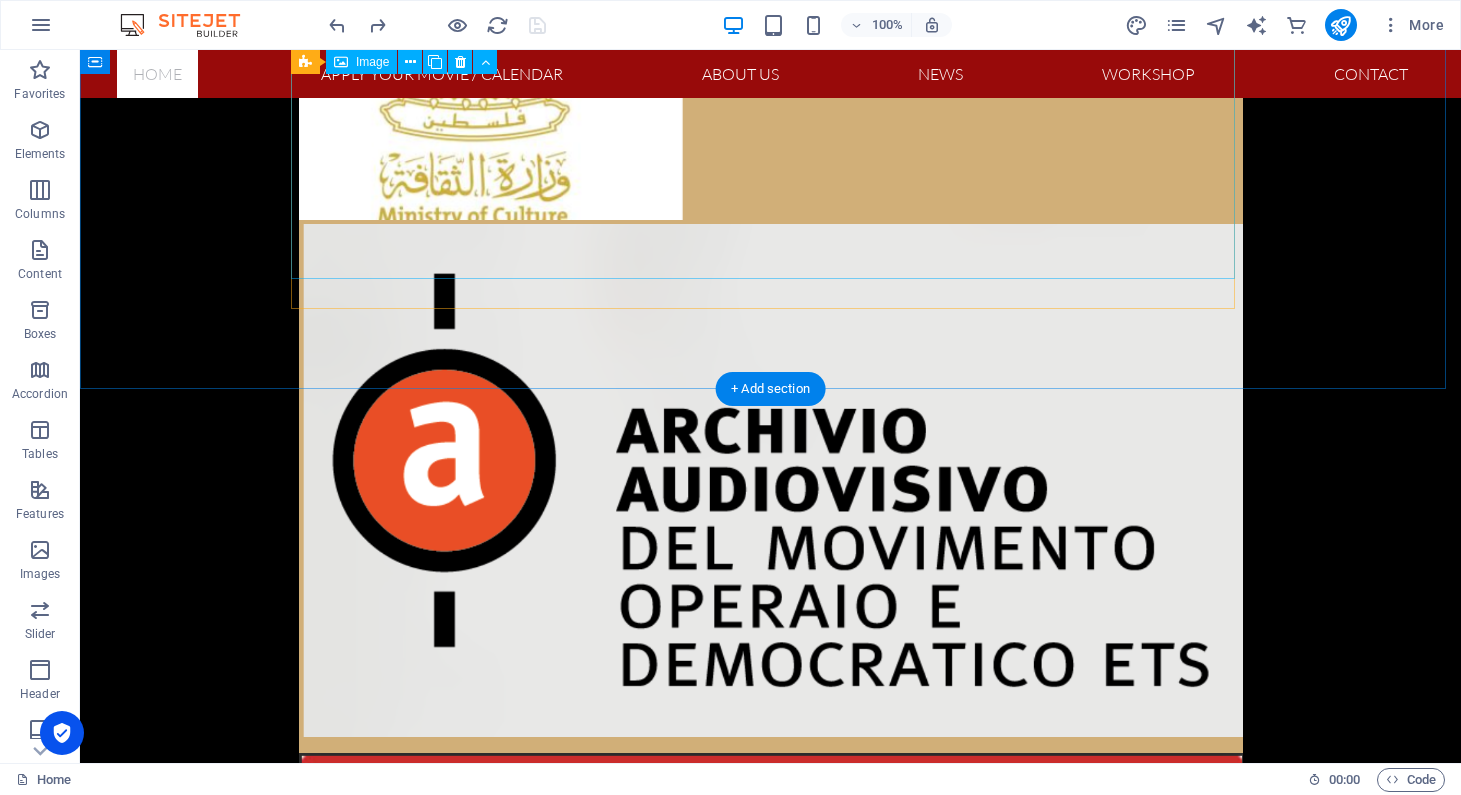 click at bounding box center [771, 2364] 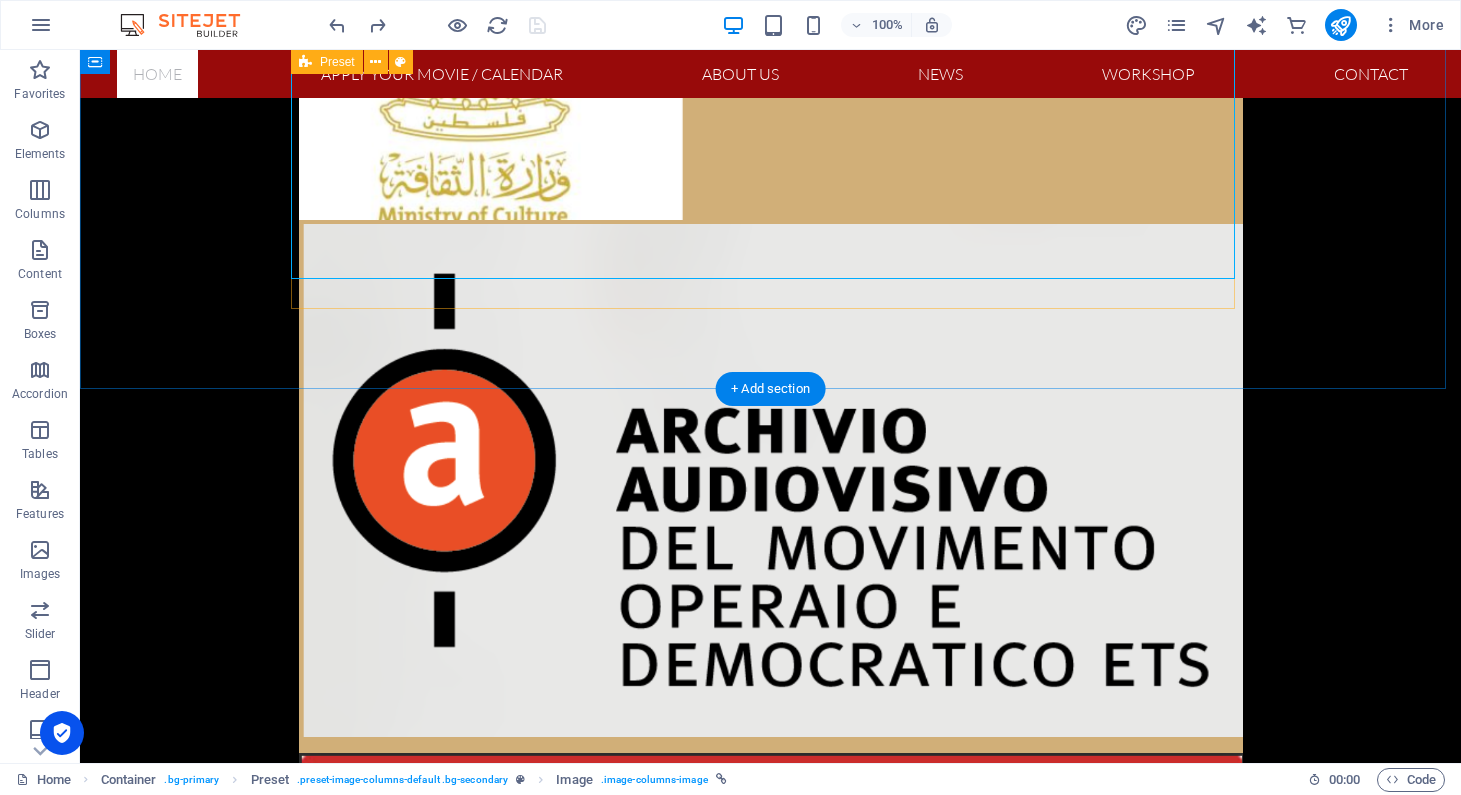 click at bounding box center [771, 1152] 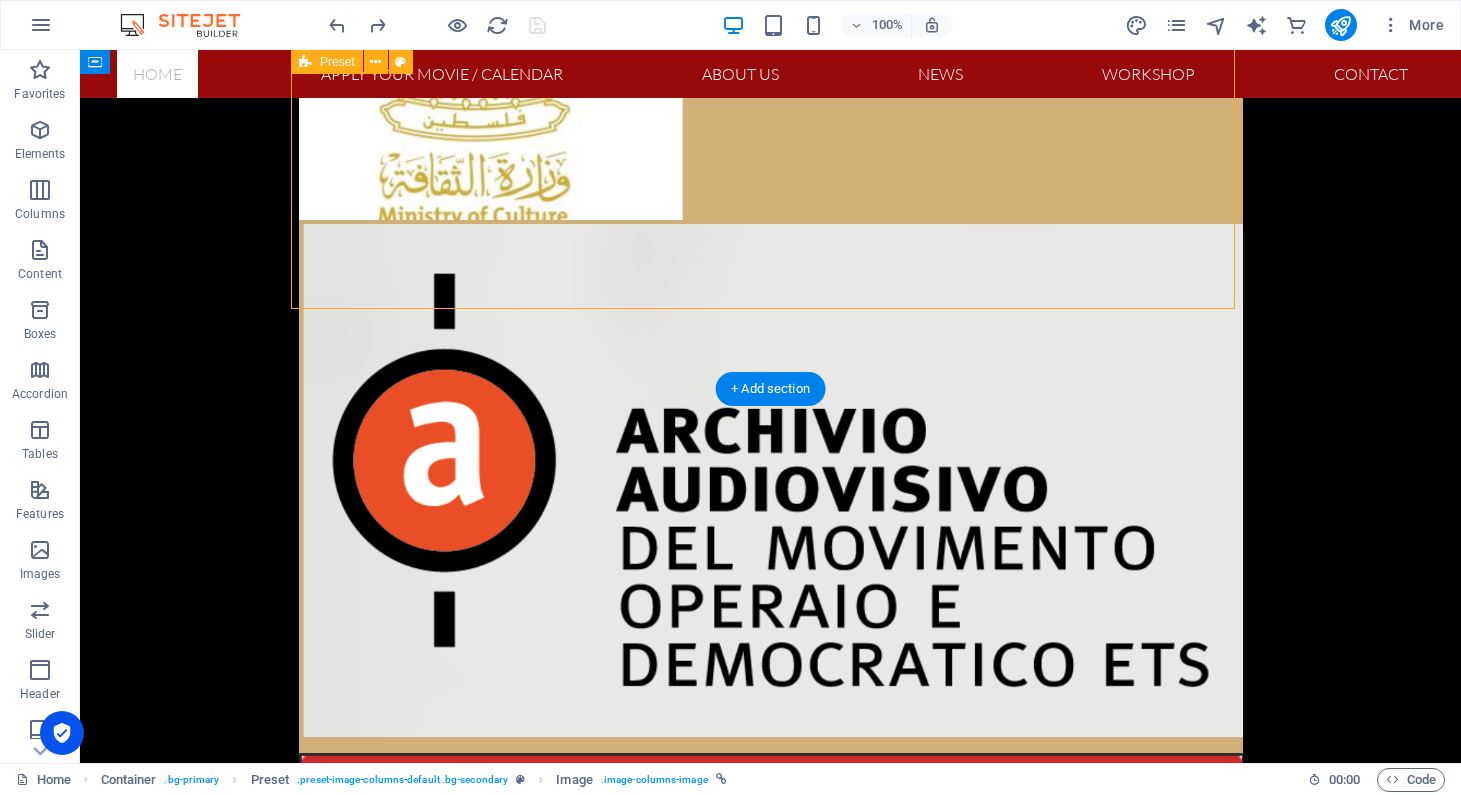 click at bounding box center [771, 1152] 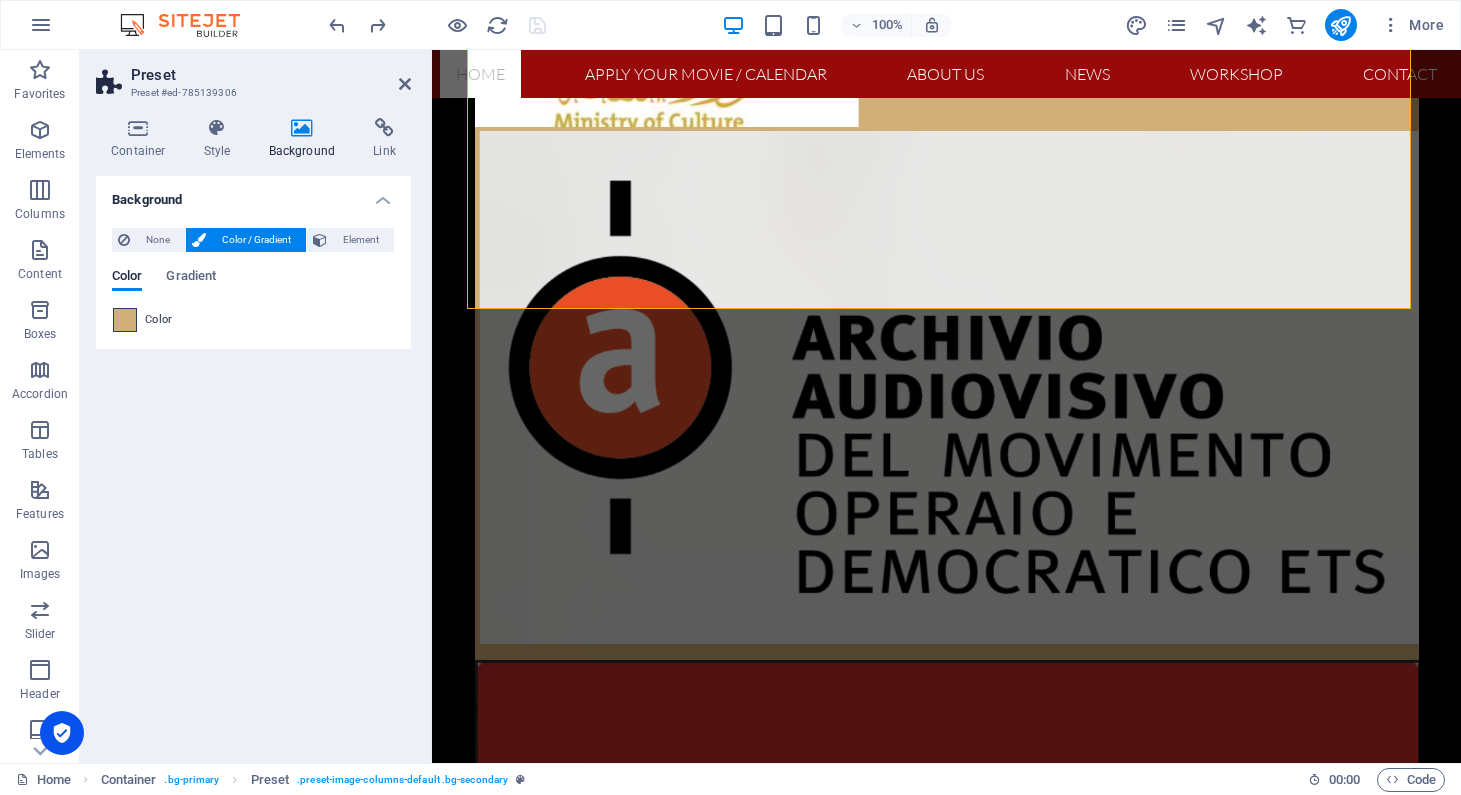 click at bounding box center (125, 320) 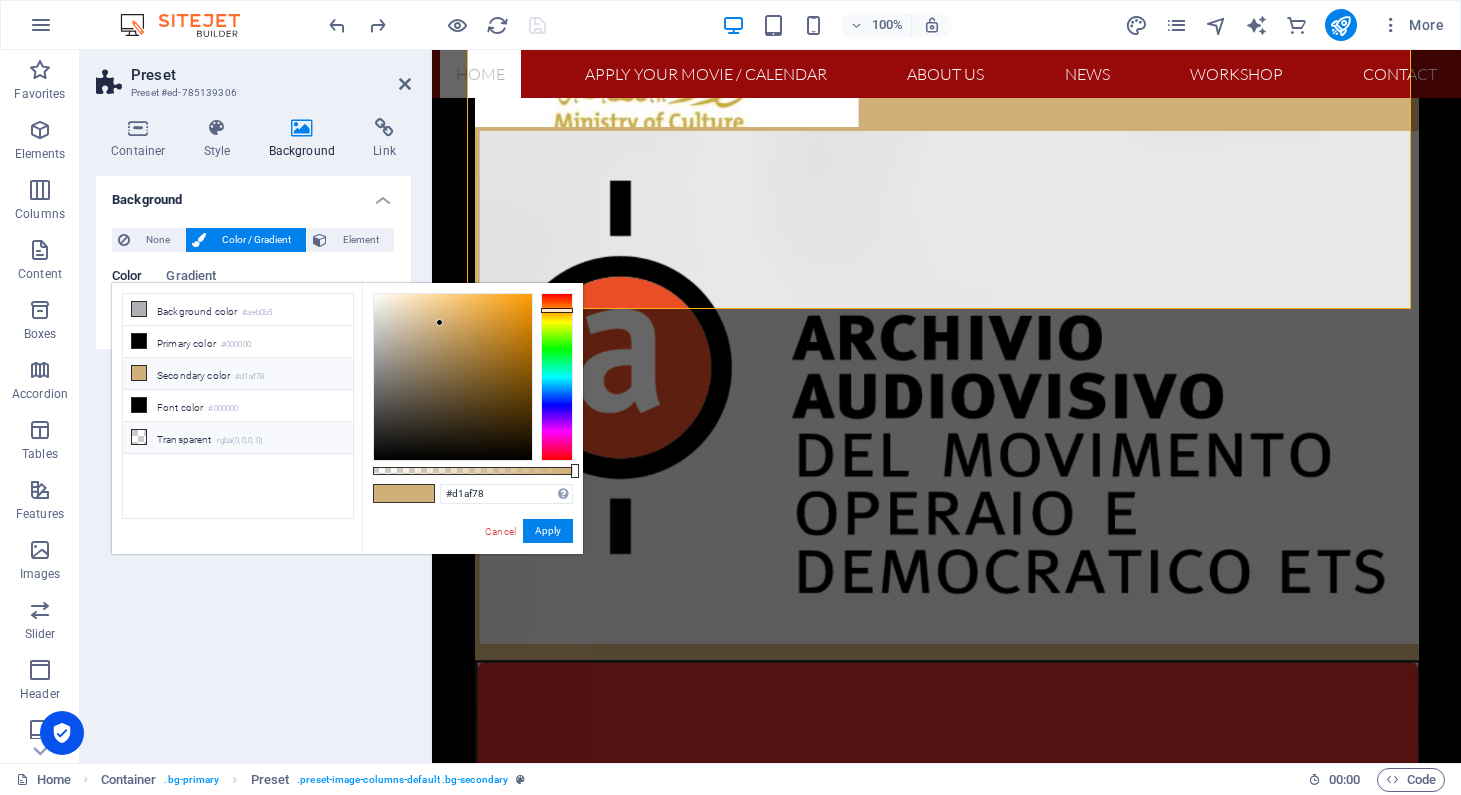 click on "Transparent
rgba(0,0,0,.0)" at bounding box center (238, 438) 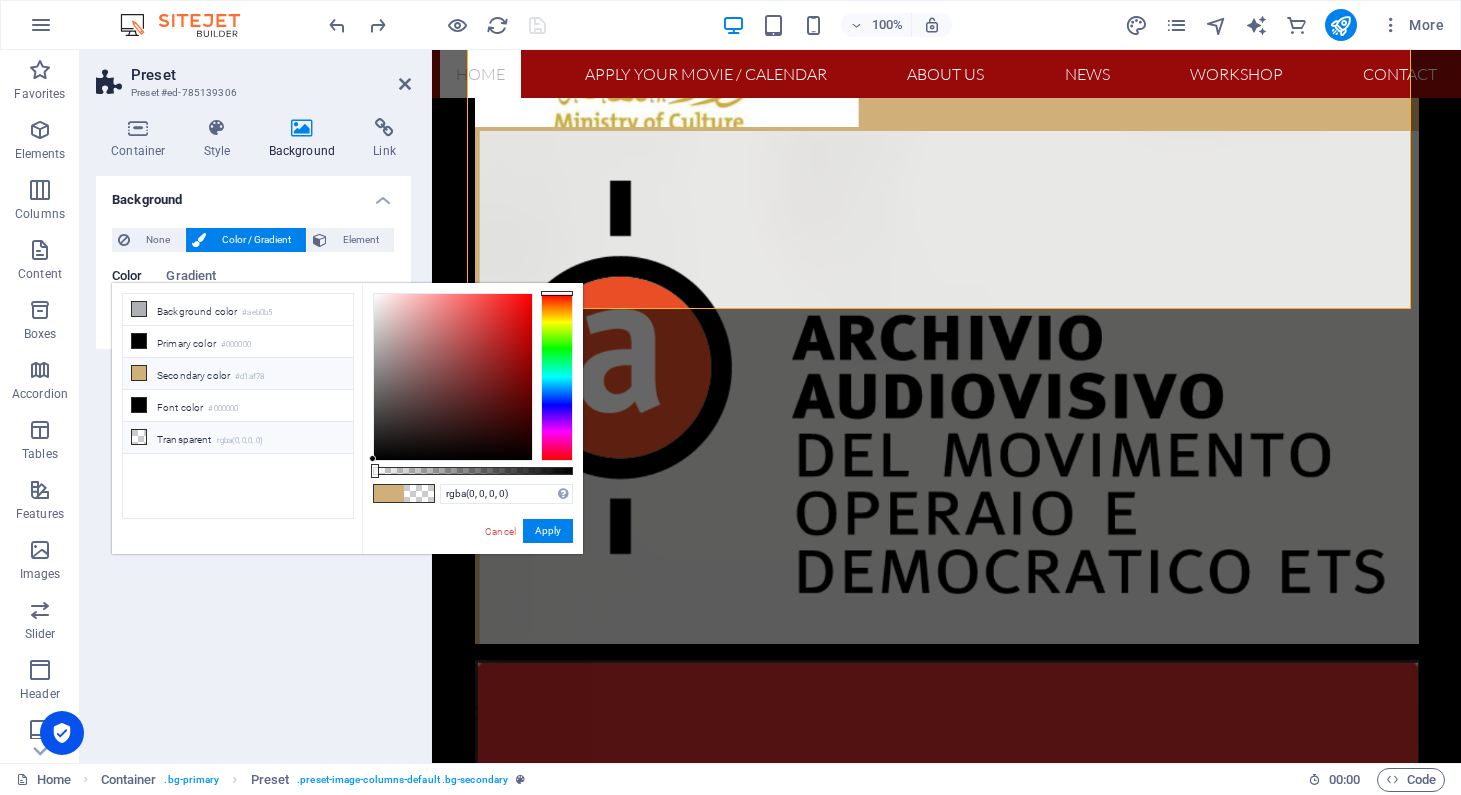 click on "Secondary color
#d1af78" at bounding box center [238, 374] 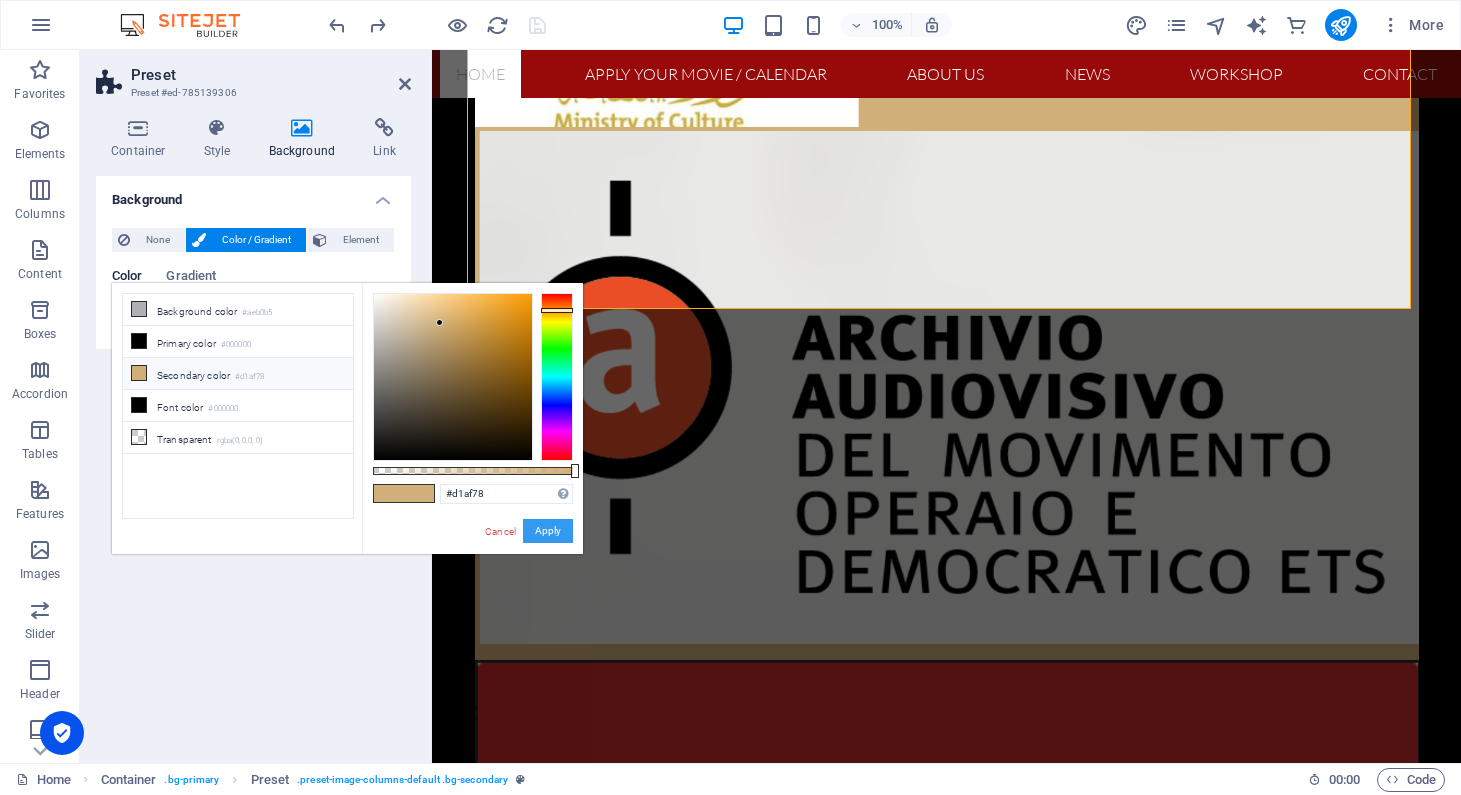 click on "Apply" at bounding box center [548, 531] 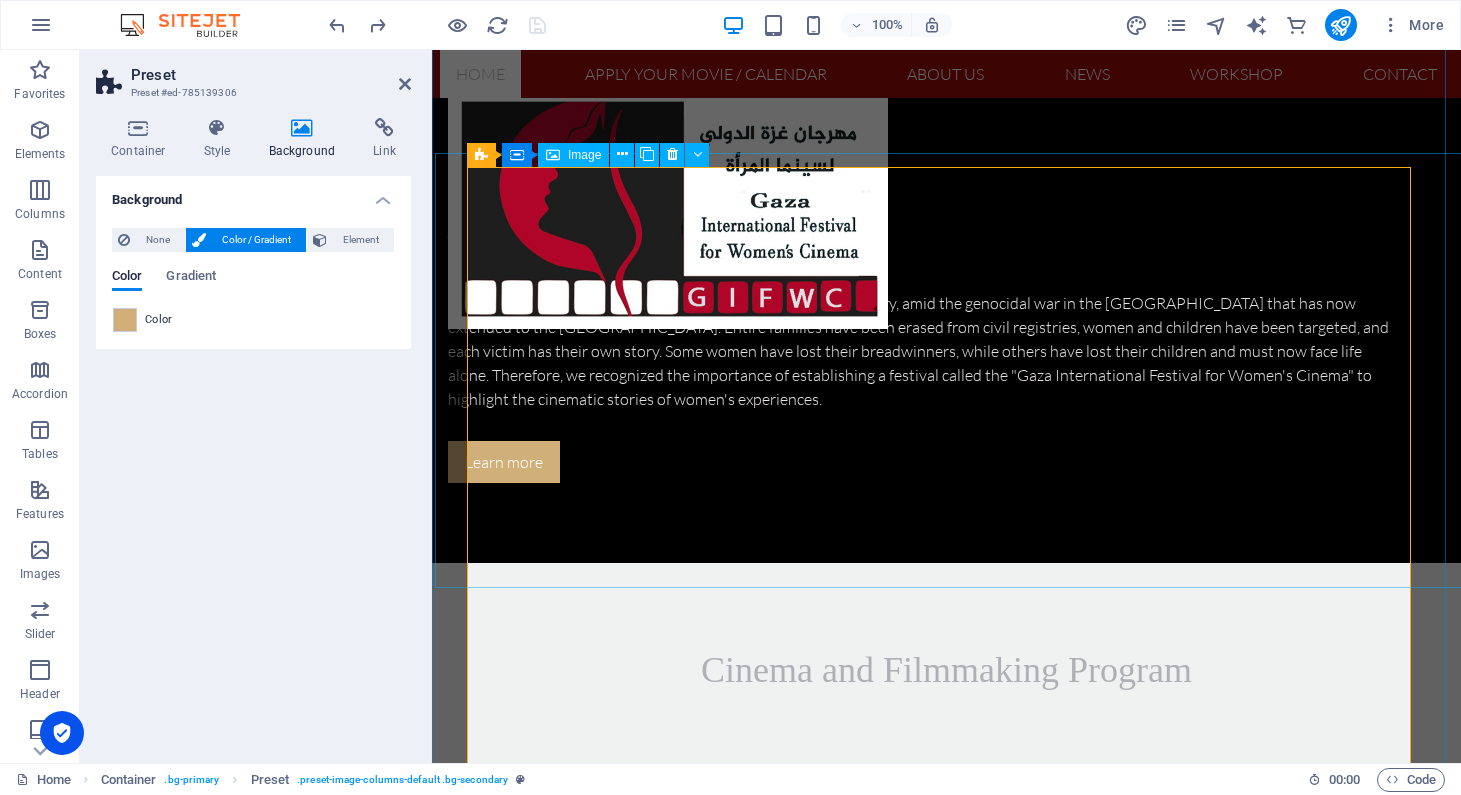 scroll, scrollTop: 2516, scrollLeft: 0, axis: vertical 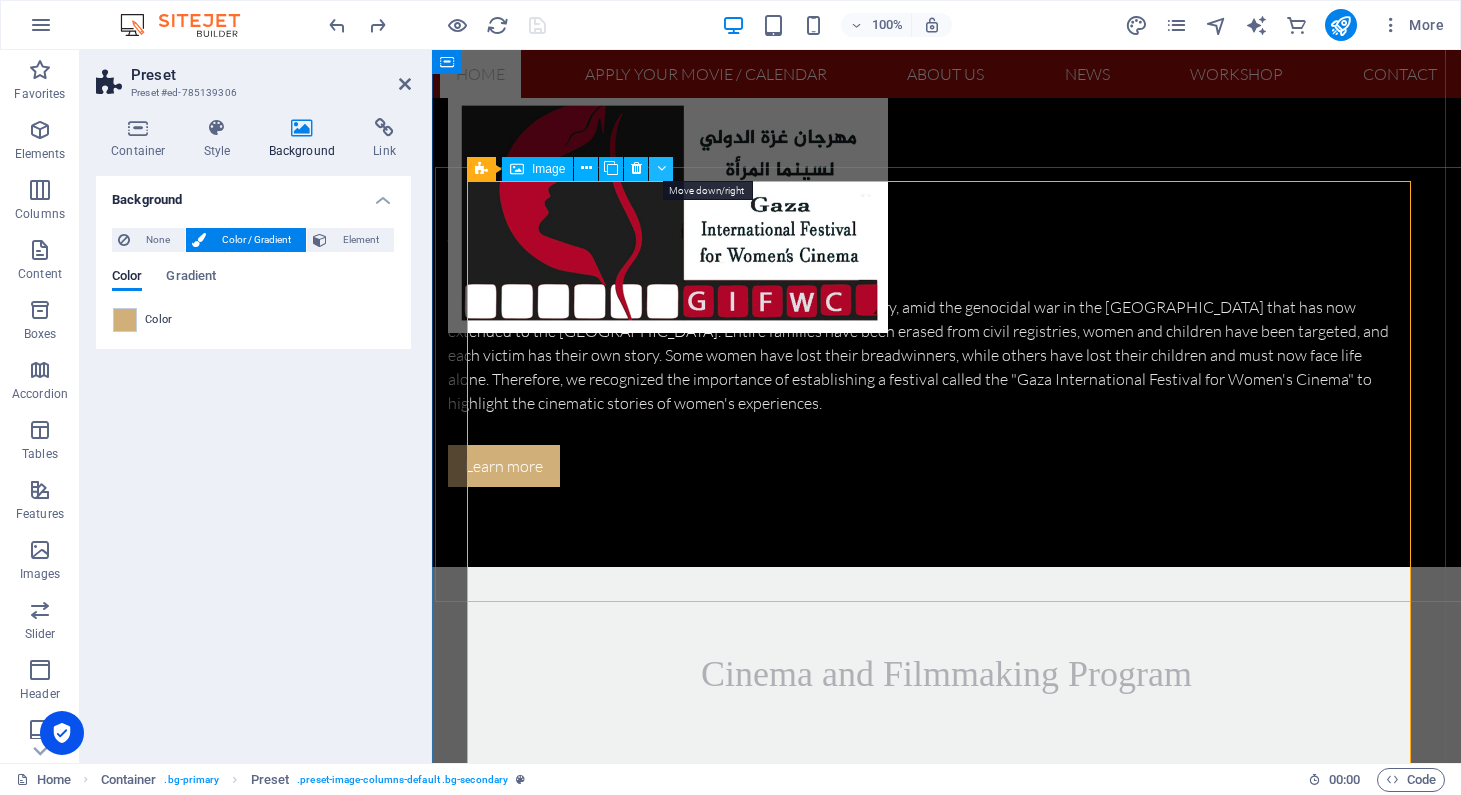click at bounding box center (661, 168) 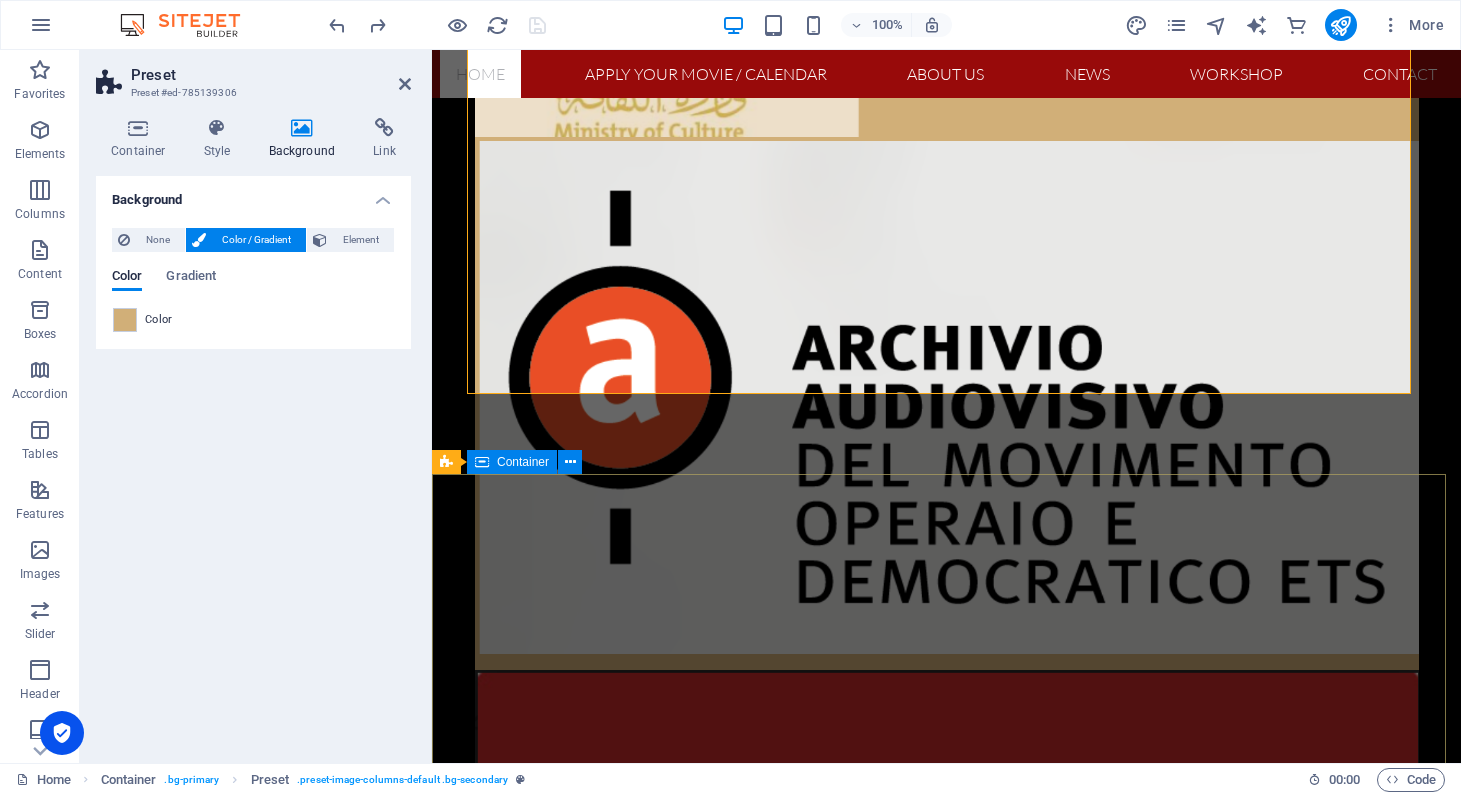 scroll, scrollTop: 4489, scrollLeft: 0, axis: vertical 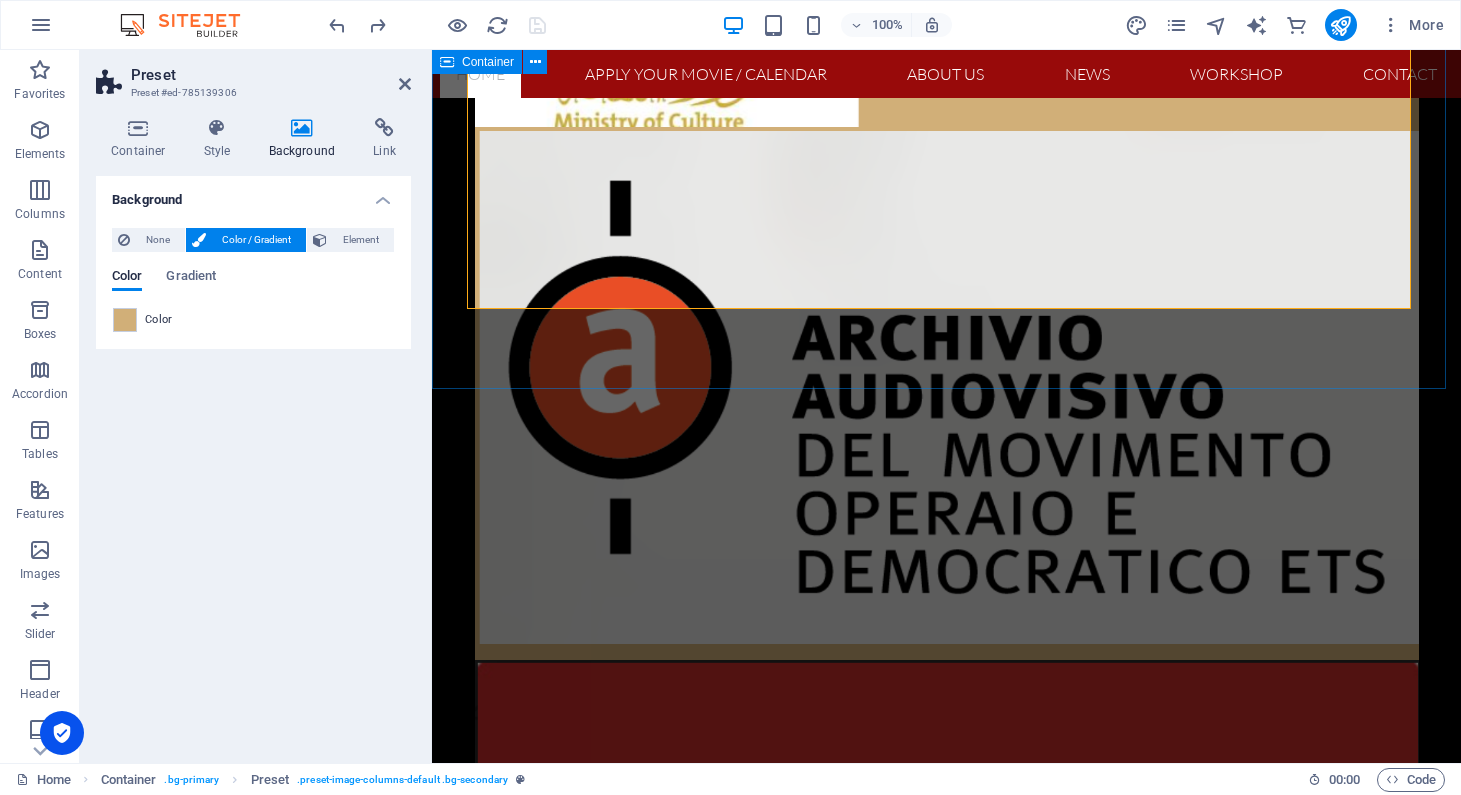 click on "You too can be one of Our partners" at bounding box center [946, 999] 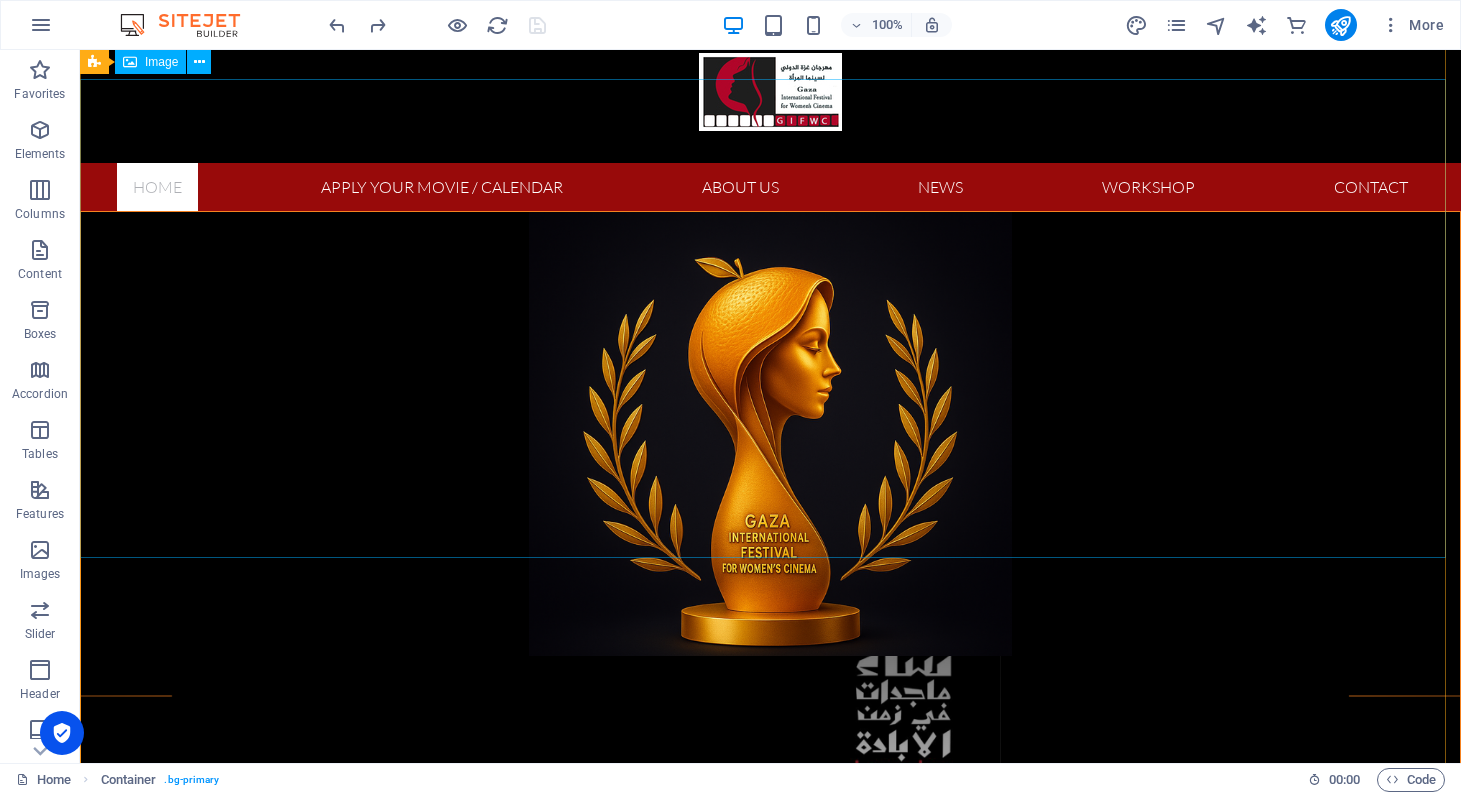 scroll, scrollTop: 0, scrollLeft: 0, axis: both 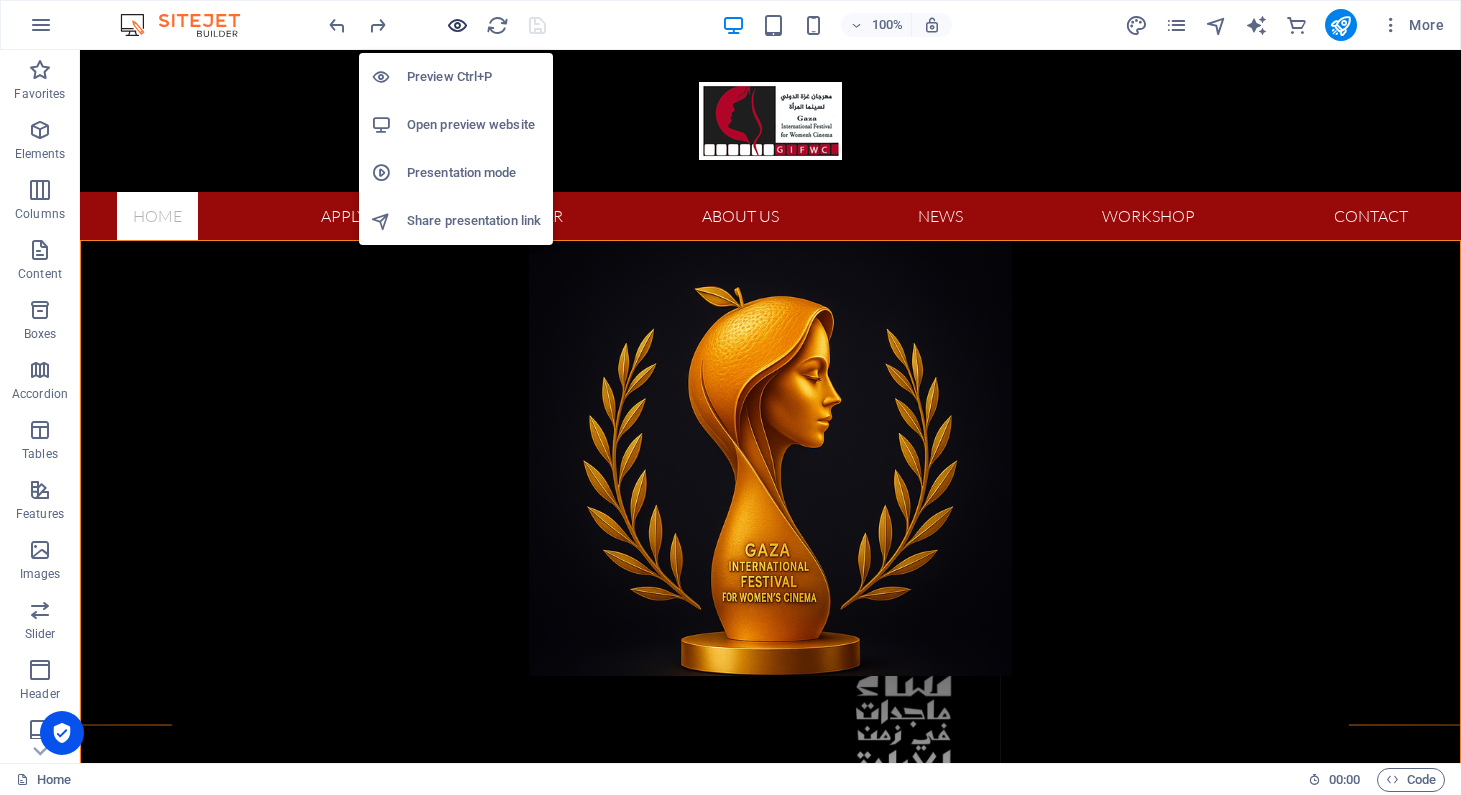 click at bounding box center [457, 25] 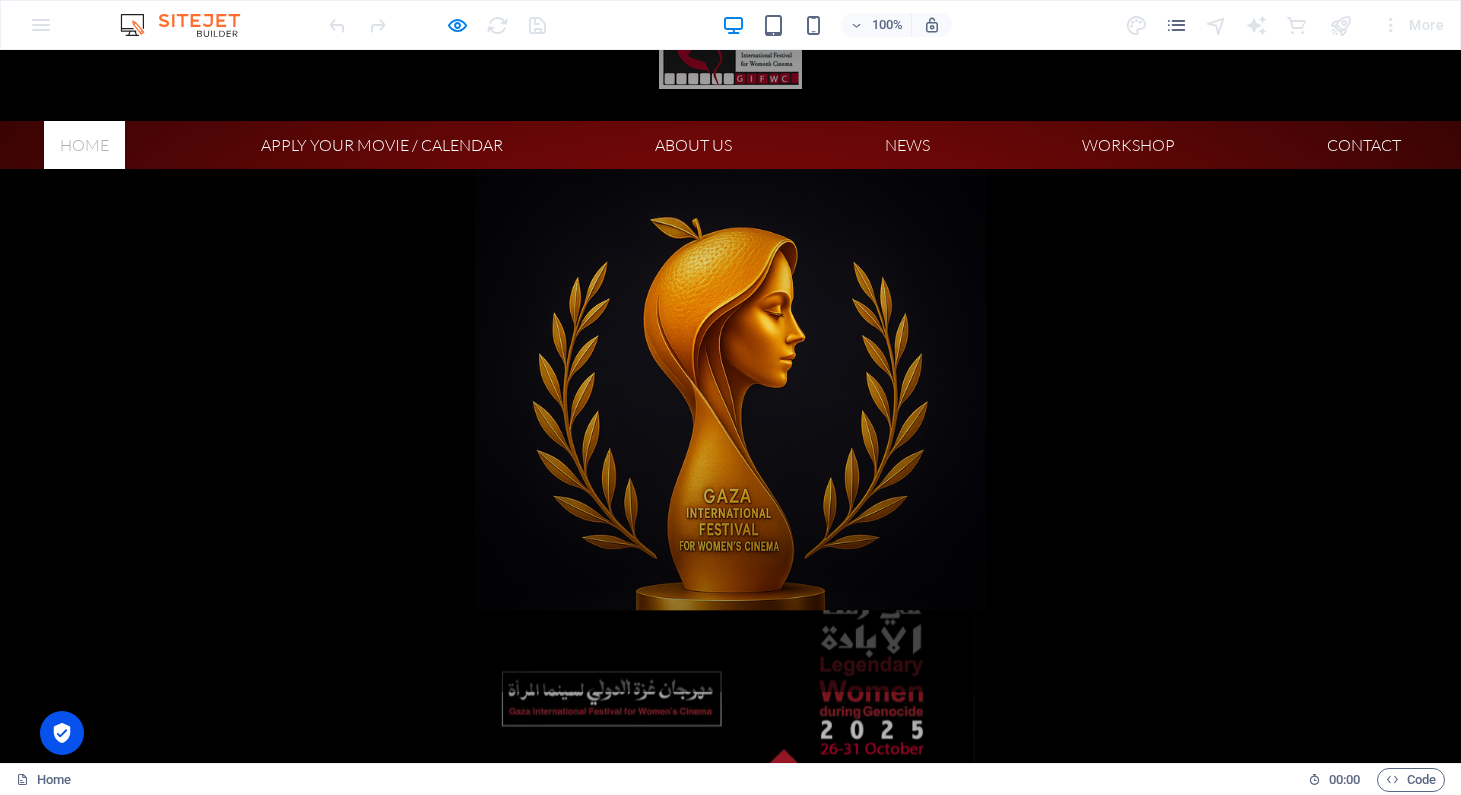 scroll, scrollTop: 76, scrollLeft: 0, axis: vertical 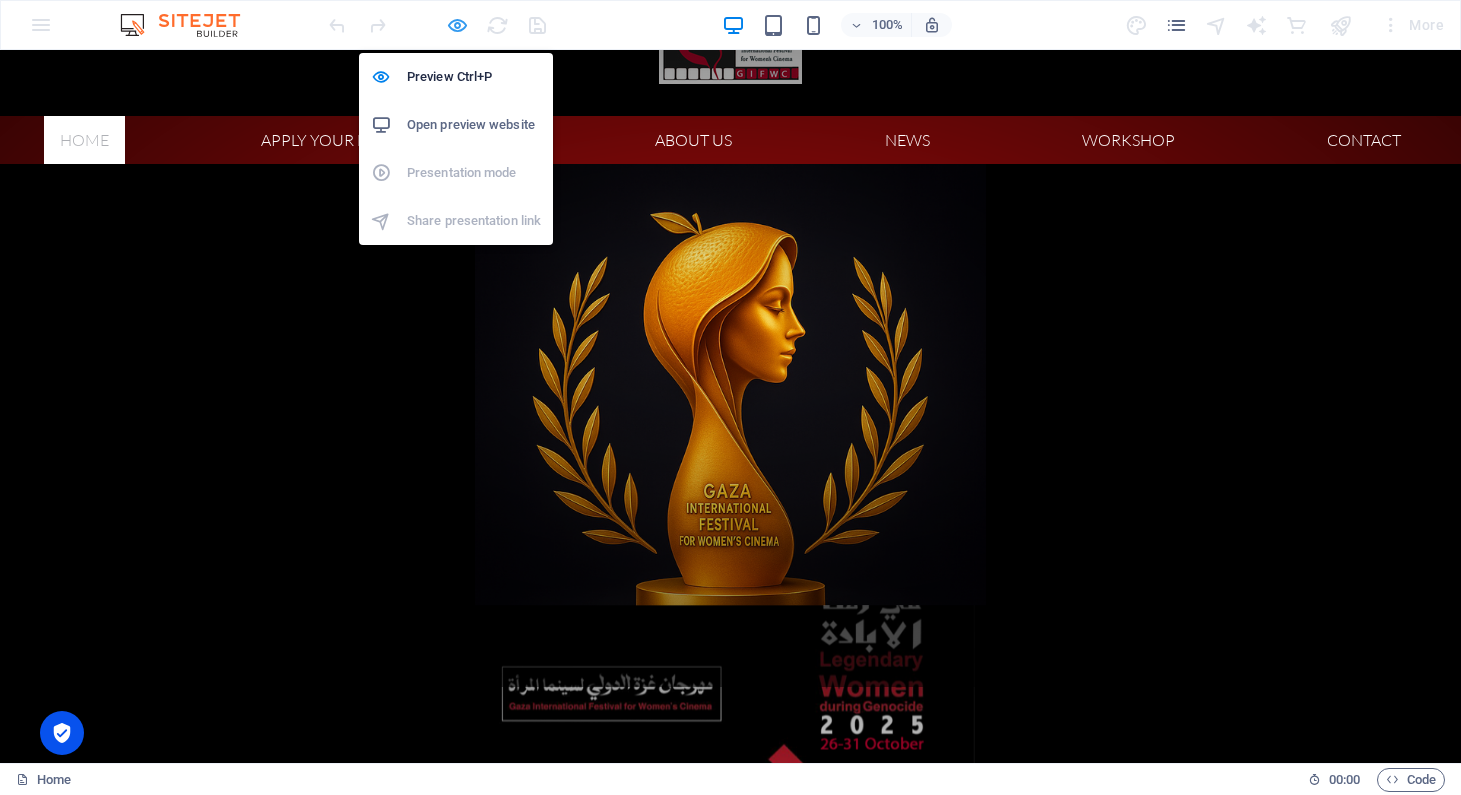 click at bounding box center [457, 25] 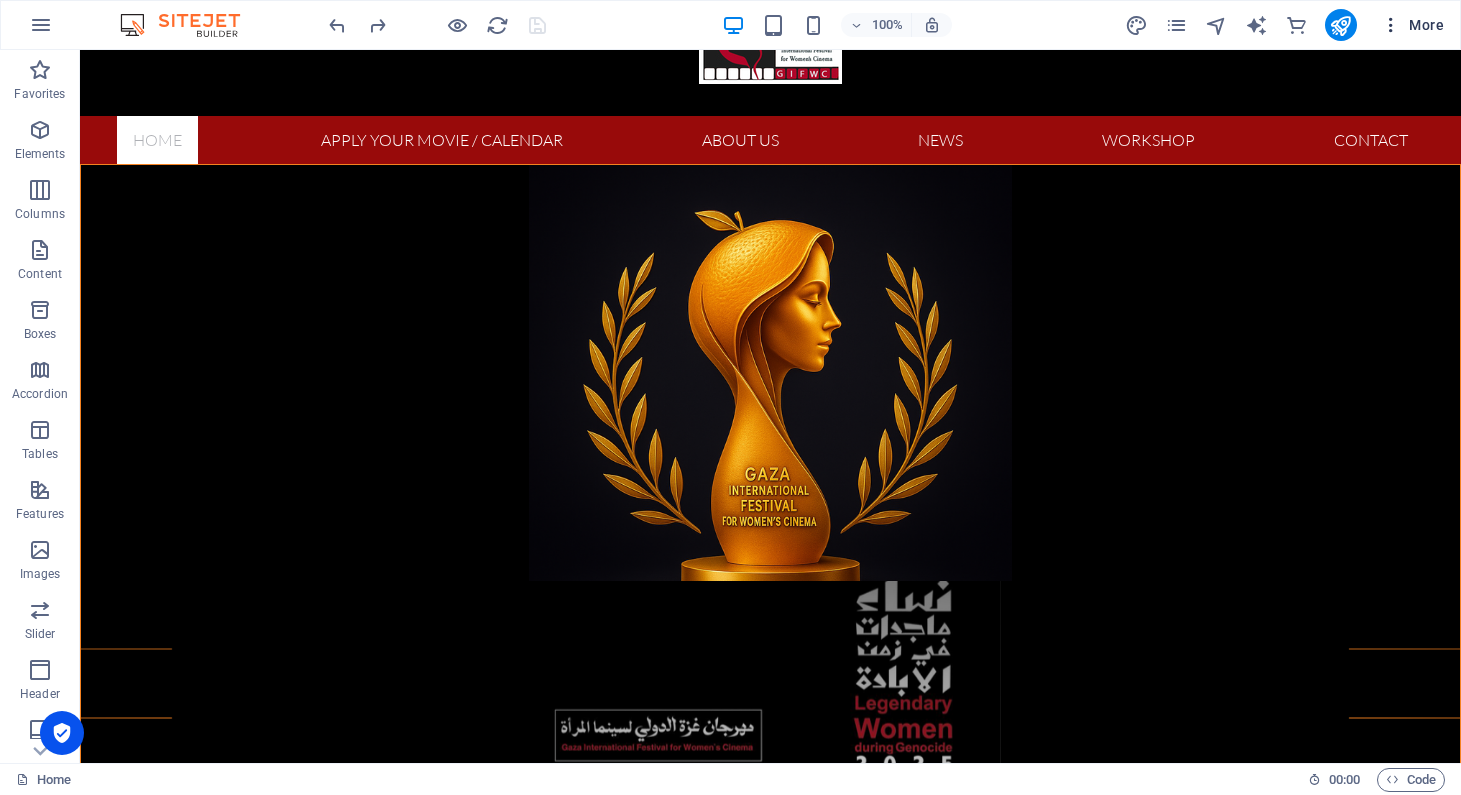 click on "More" at bounding box center (1412, 25) 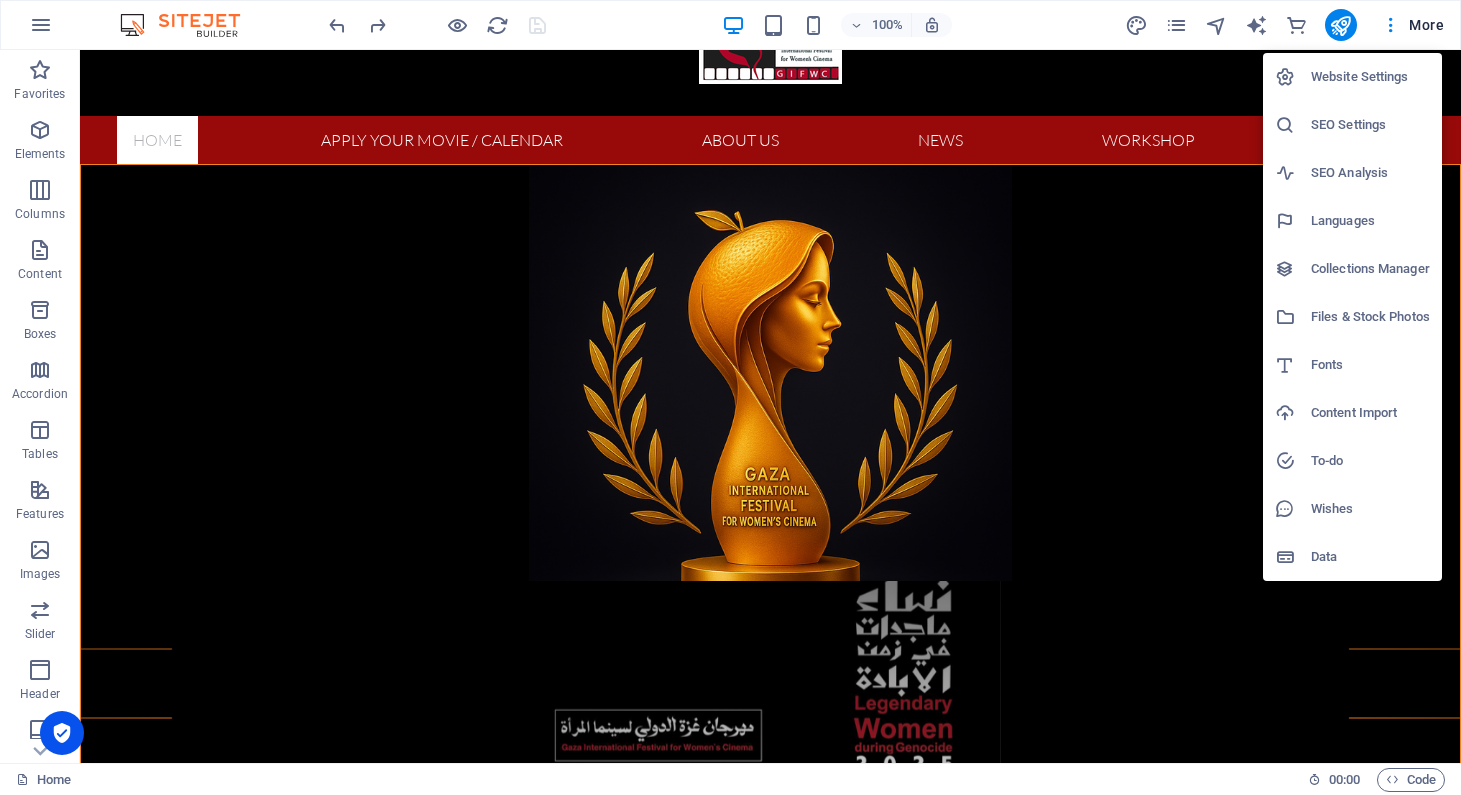 click on "Languages" at bounding box center [1370, 221] 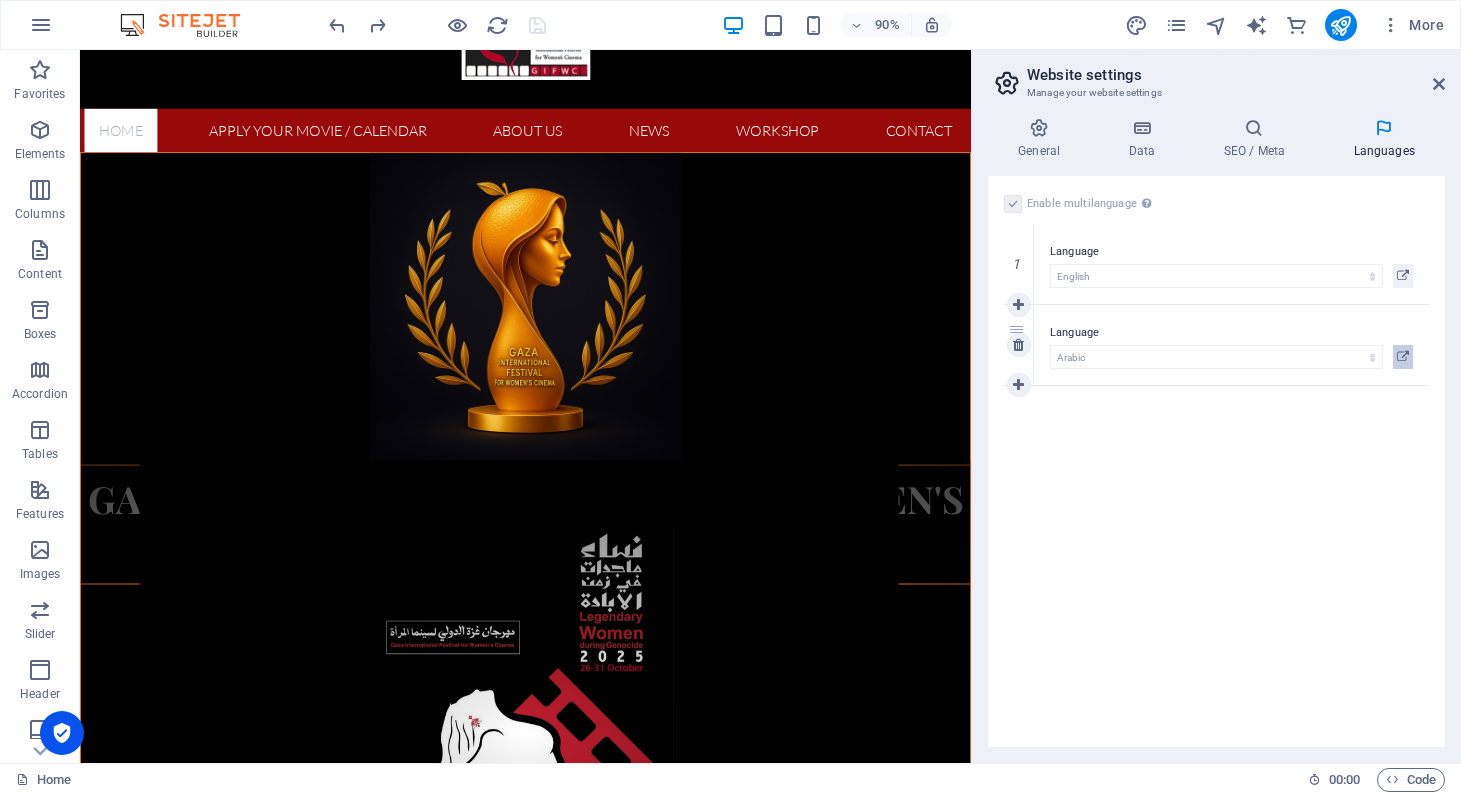 click at bounding box center [1403, 357] 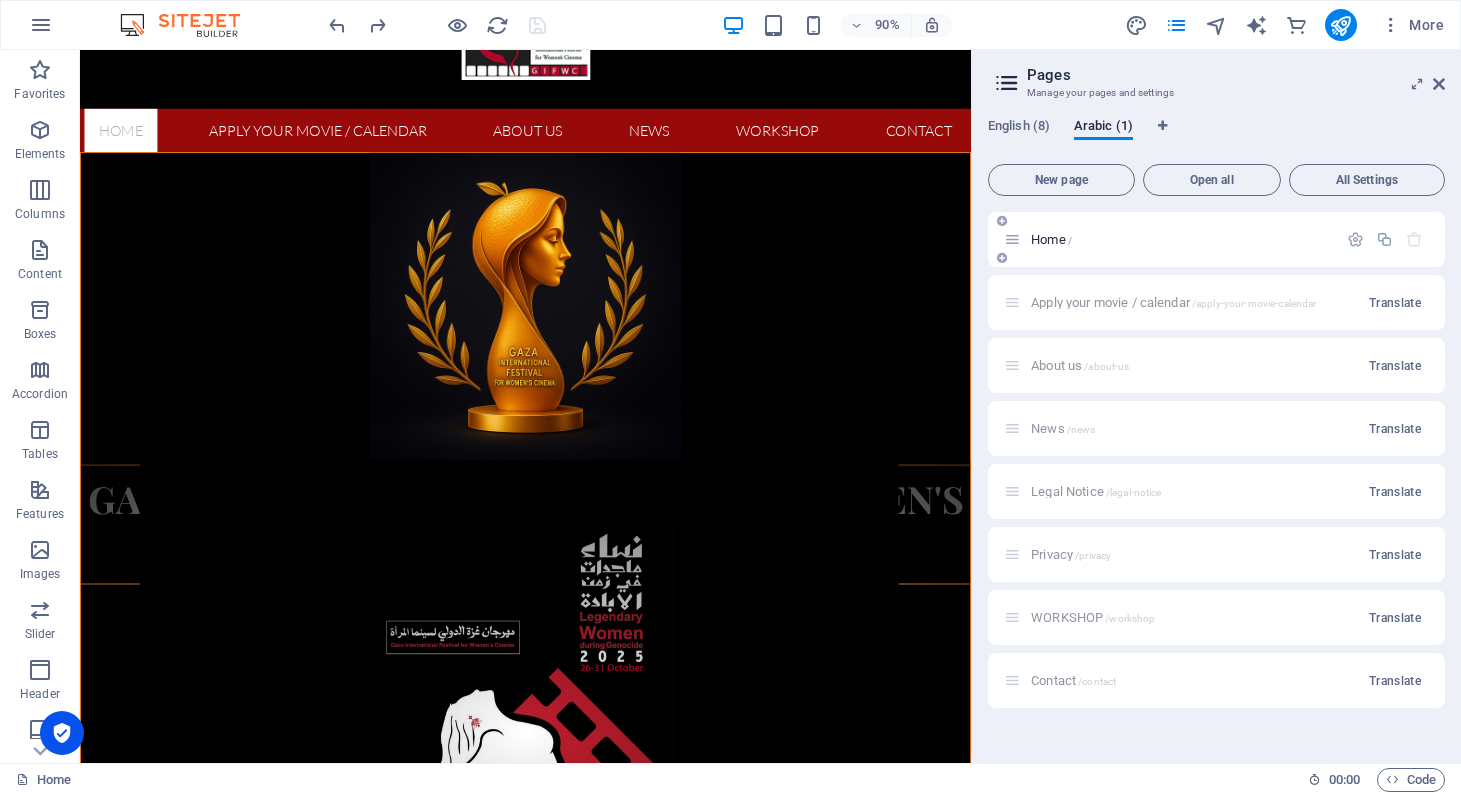 click on "Home /" at bounding box center [1051, 239] 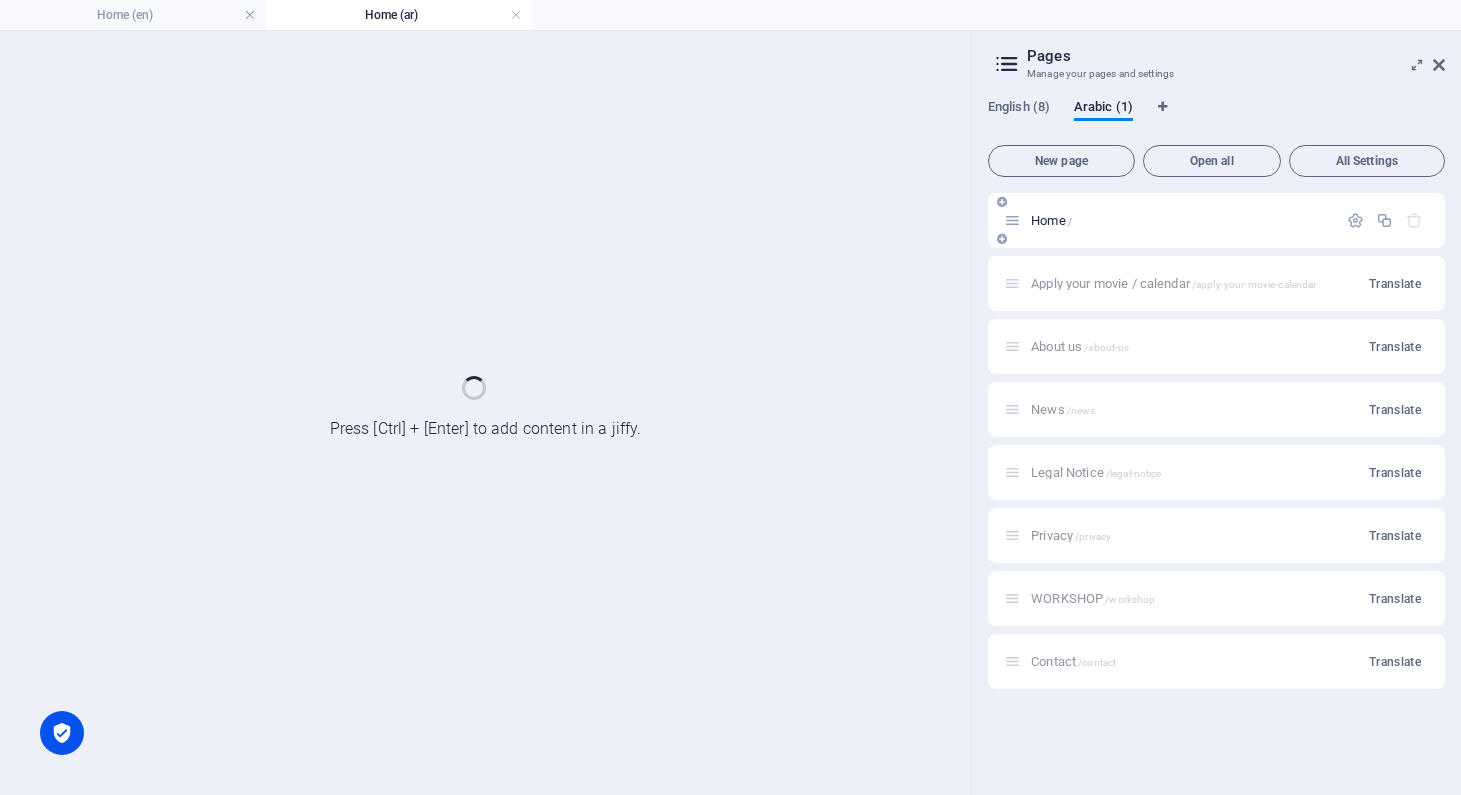 scroll, scrollTop: 0, scrollLeft: 0, axis: both 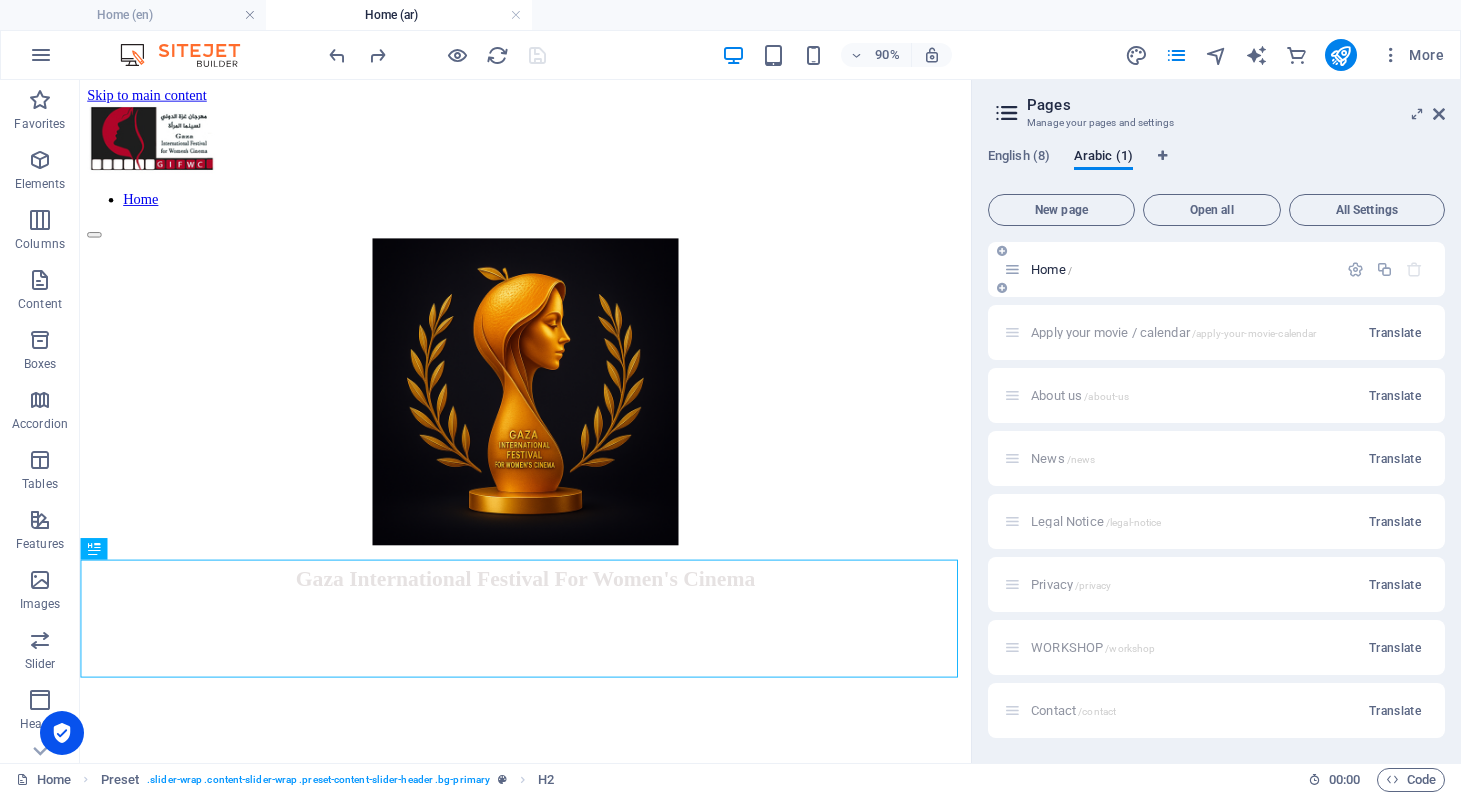 click at bounding box center [1012, 269] 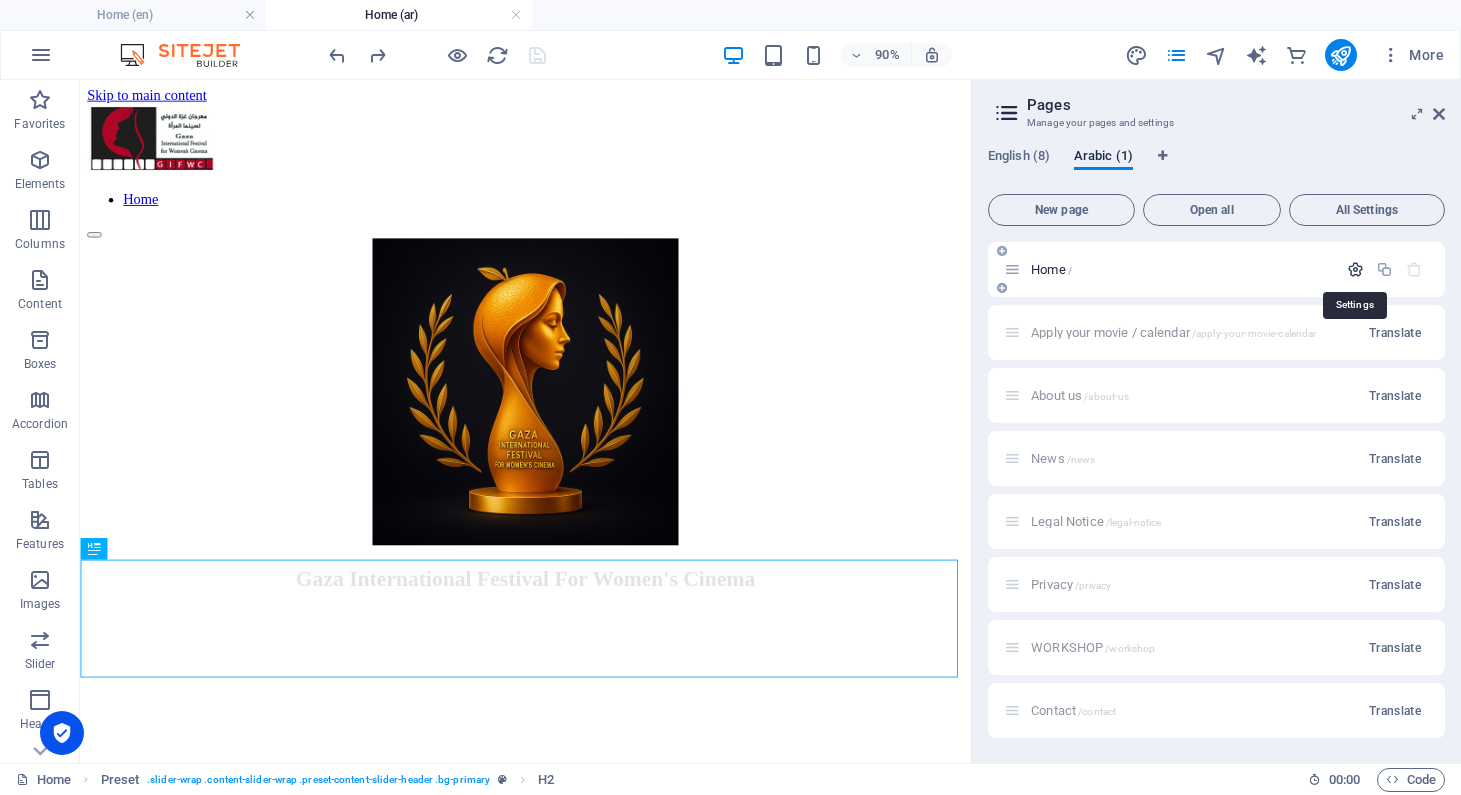 click at bounding box center (1355, 269) 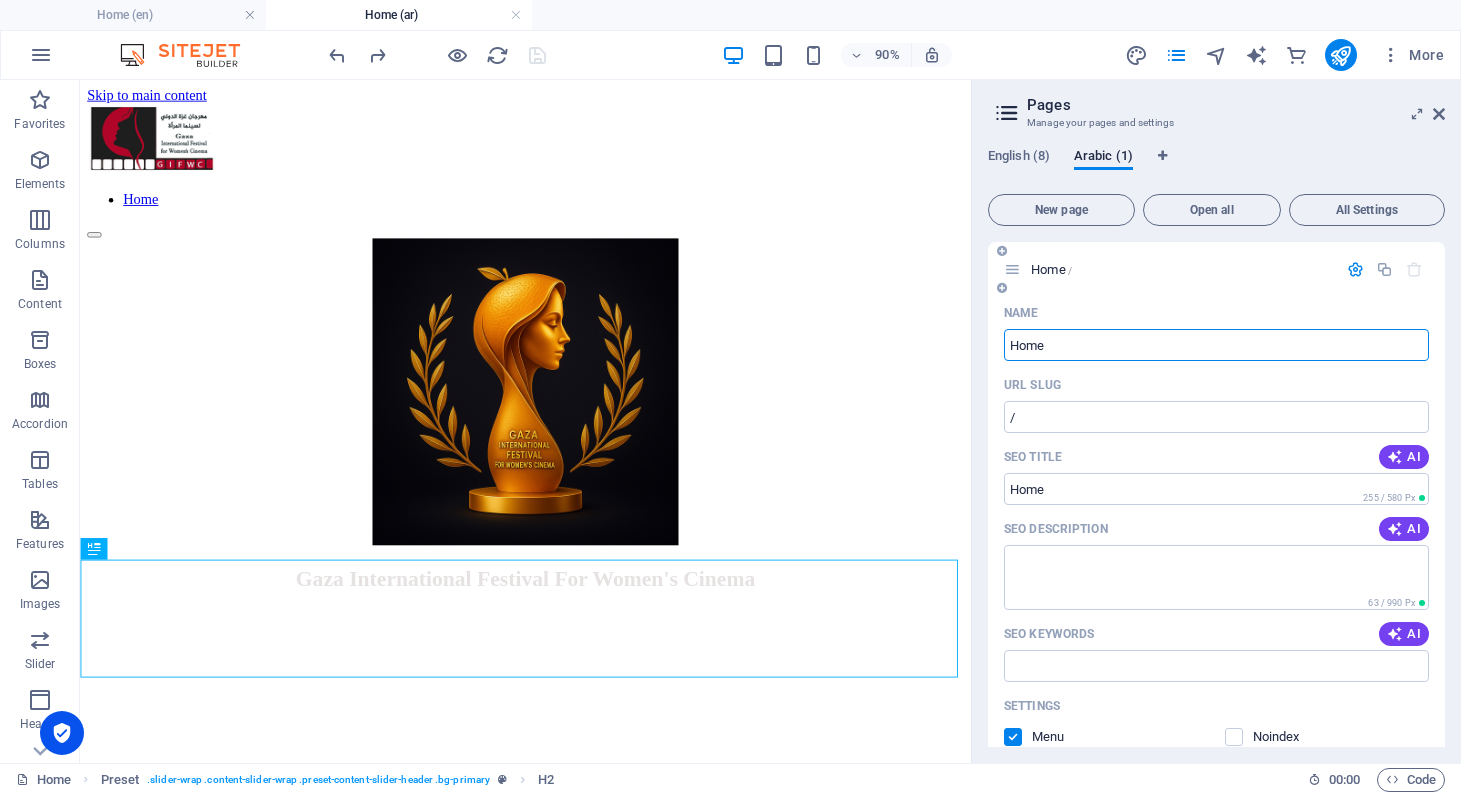 click on "Home" at bounding box center (1216, 345) 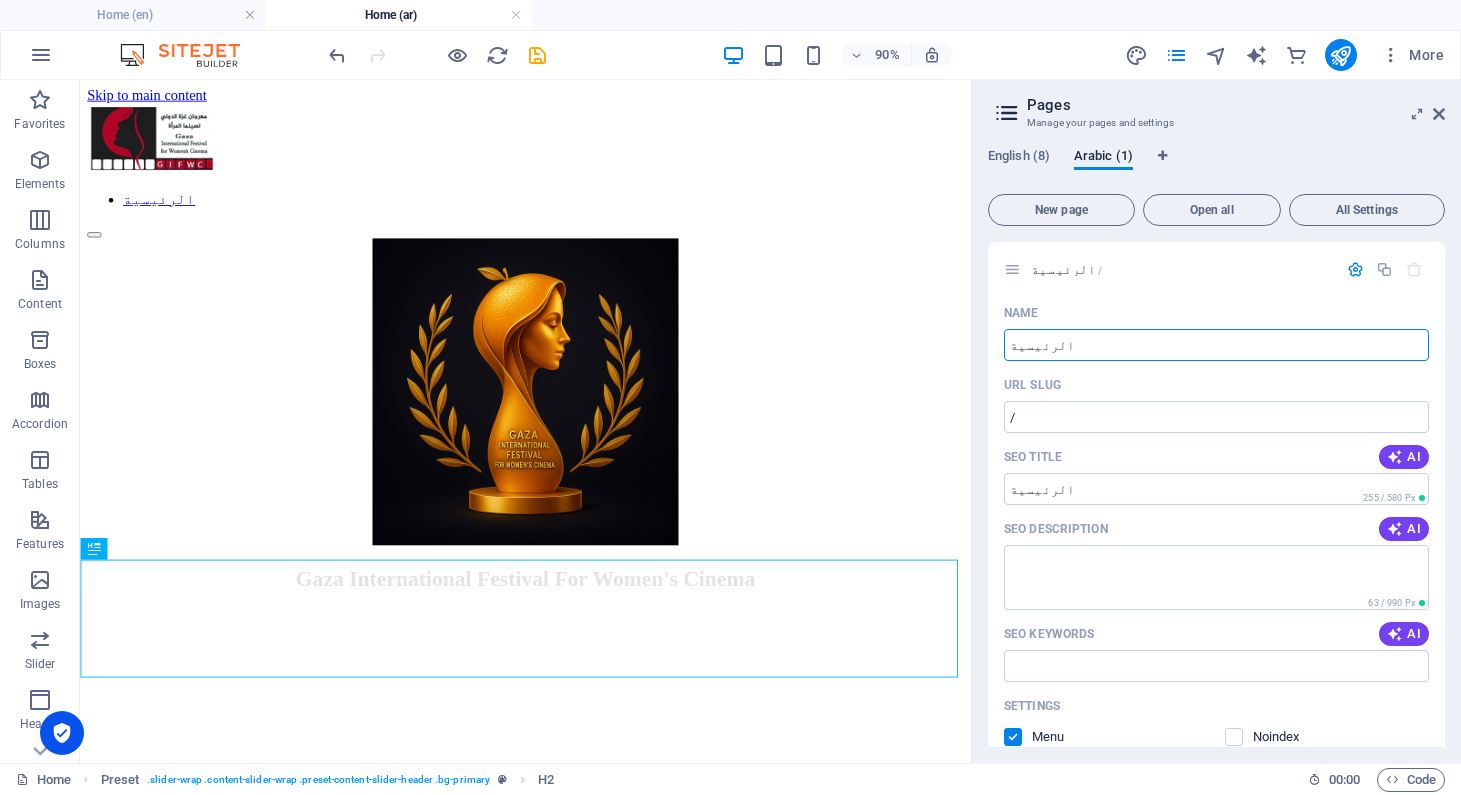 type on "الرئيسية" 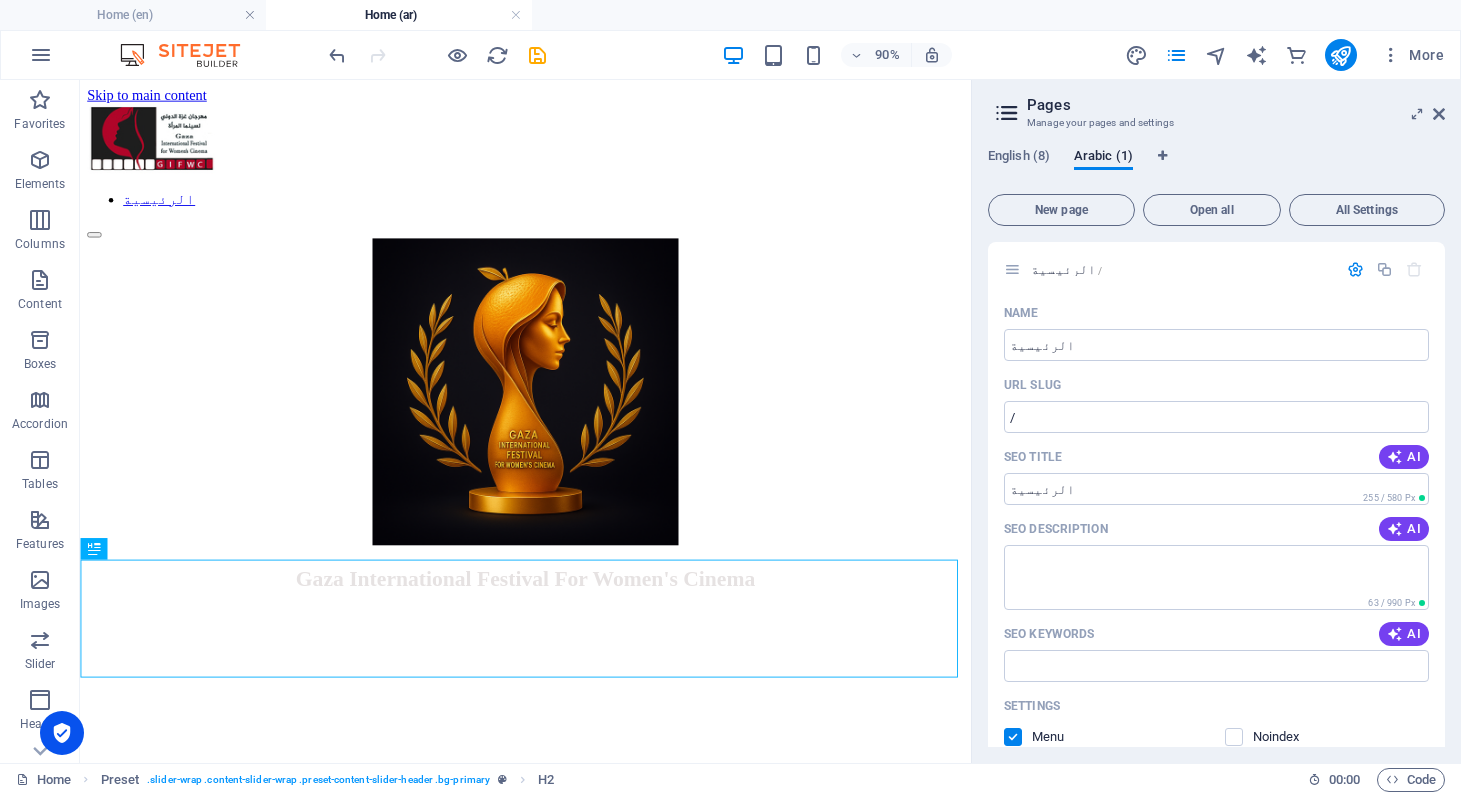 click on "English (8) Arabic (1) New page Open all All Settings الرئيسية / Name الرئيسية ​ URL SLUG / ​ SEO Title AI ​ 255 / 580 Px SEO Description AI ​ 63 / 990 Px SEO Keywords AI ​ Settings Menu Noindex Preview Mobile Desktop [DOMAIN_NAME] [DOMAIN_NAME] - [US_STATE], [GEOGRAPHIC_DATA] [DOMAIN_NAME] Meta tags ​ Preview Image (Open Graph) Drag files here, click to choose files or select files from Files or our free stock photos & videos More Settings Apply your movie / calendar /apply-your-movie-calendar Translate About us /about-us Translate News /news Translate Legal Notice /legal-notice Translate Privacy /privacy Translate WORKSHOP /workshop Translate Contact /contact Translate" at bounding box center [1216, 447] 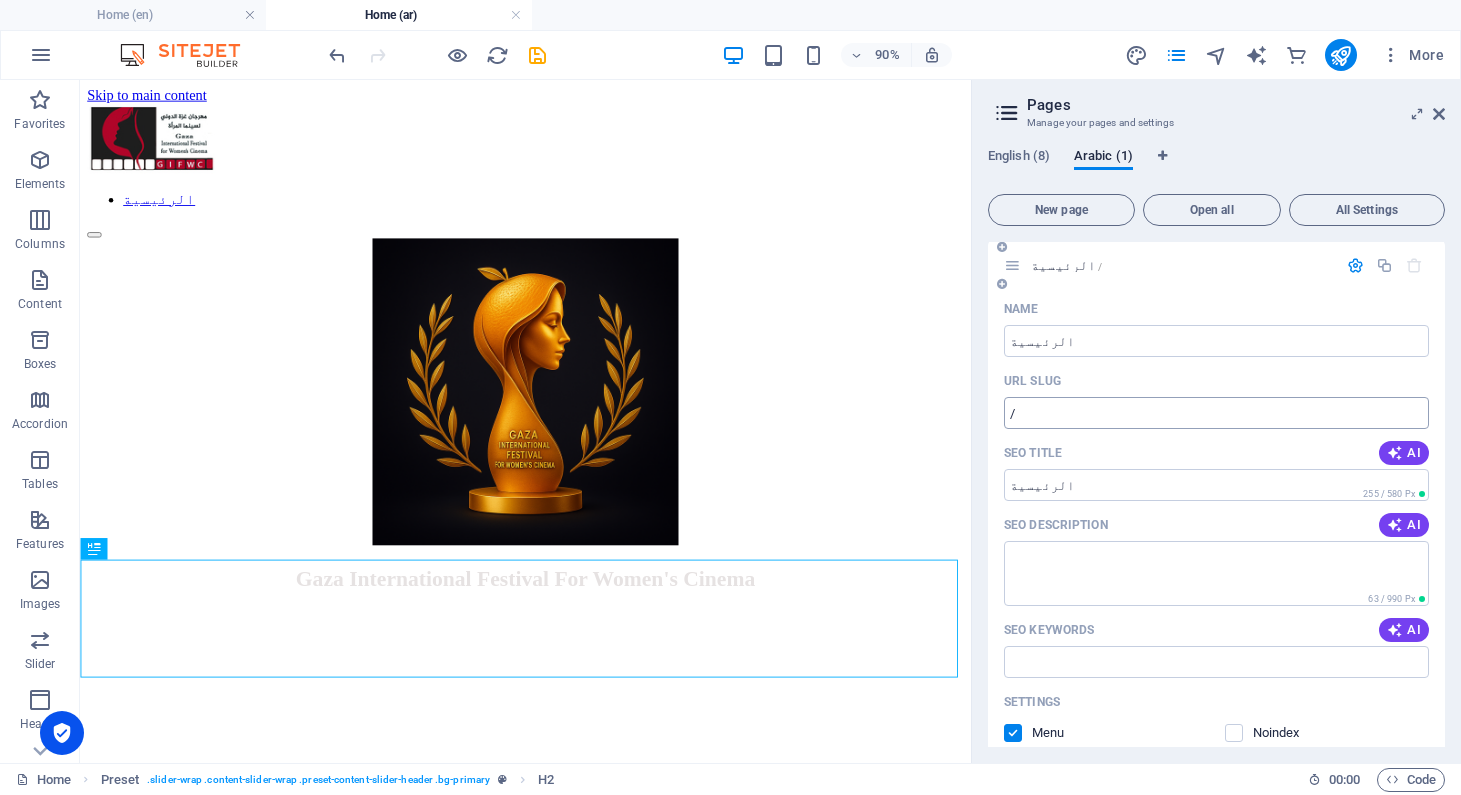 scroll, scrollTop: 0, scrollLeft: 0, axis: both 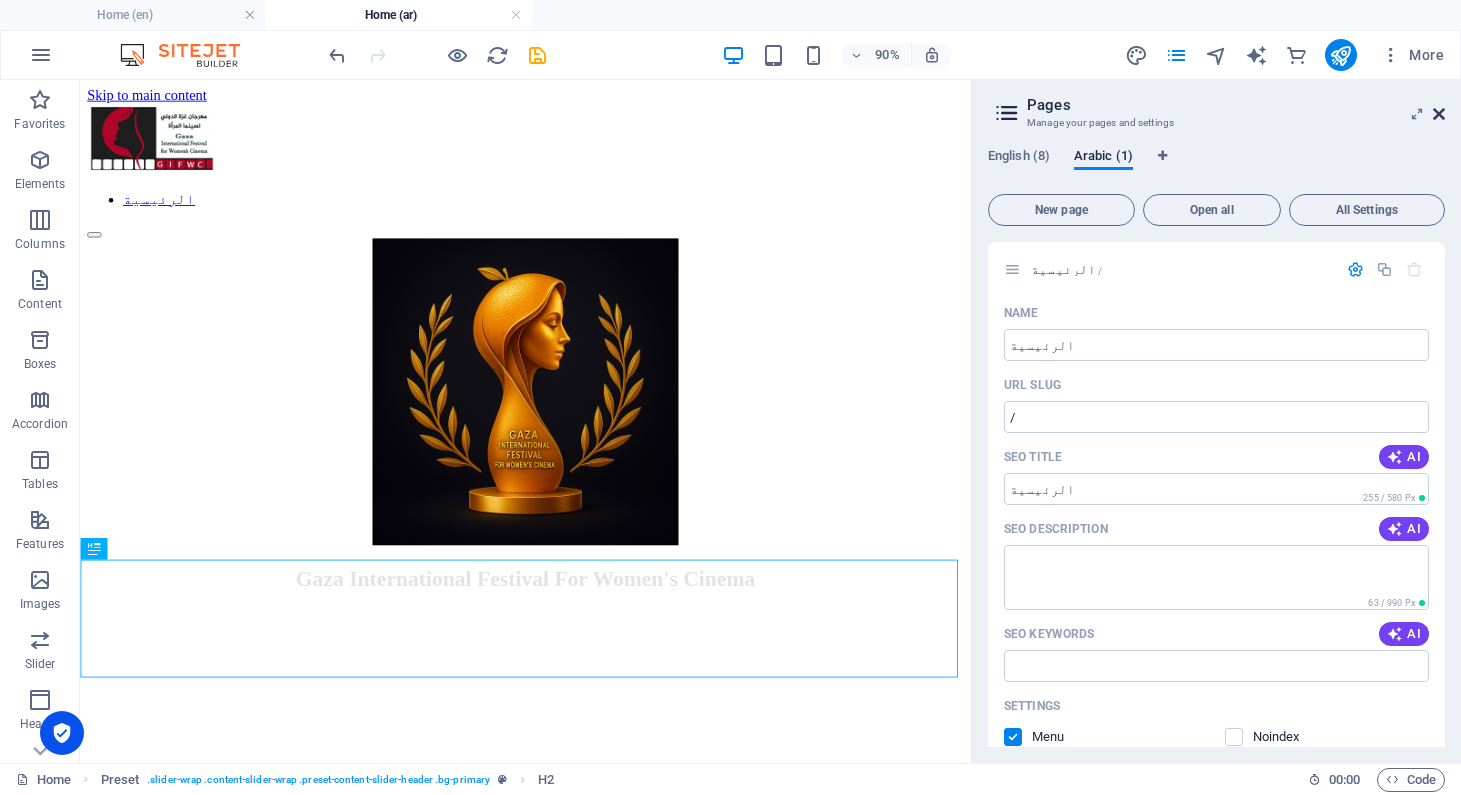 click at bounding box center (1439, 114) 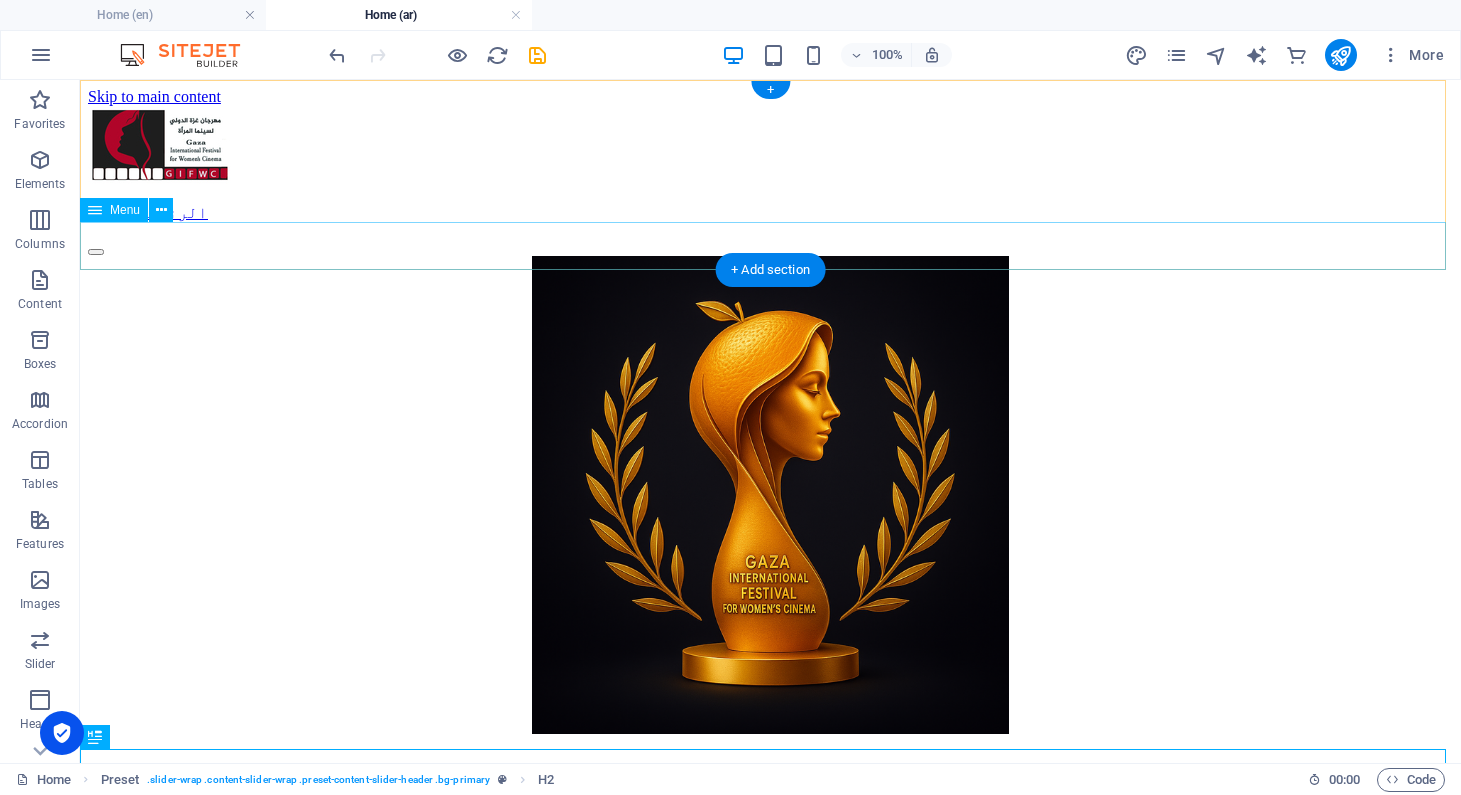 click on "الرئيسية" at bounding box center [770, 213] 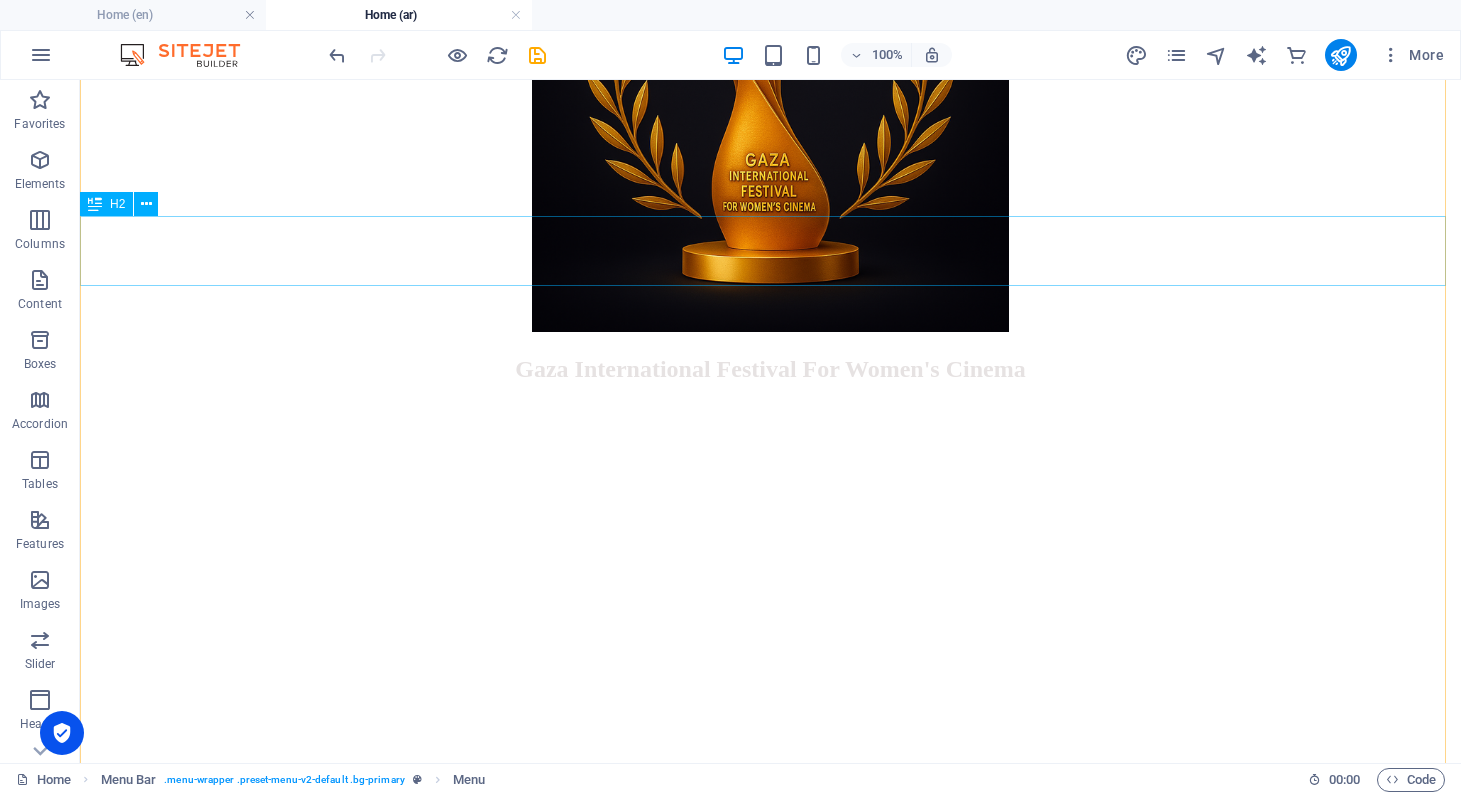 scroll, scrollTop: 403, scrollLeft: 0, axis: vertical 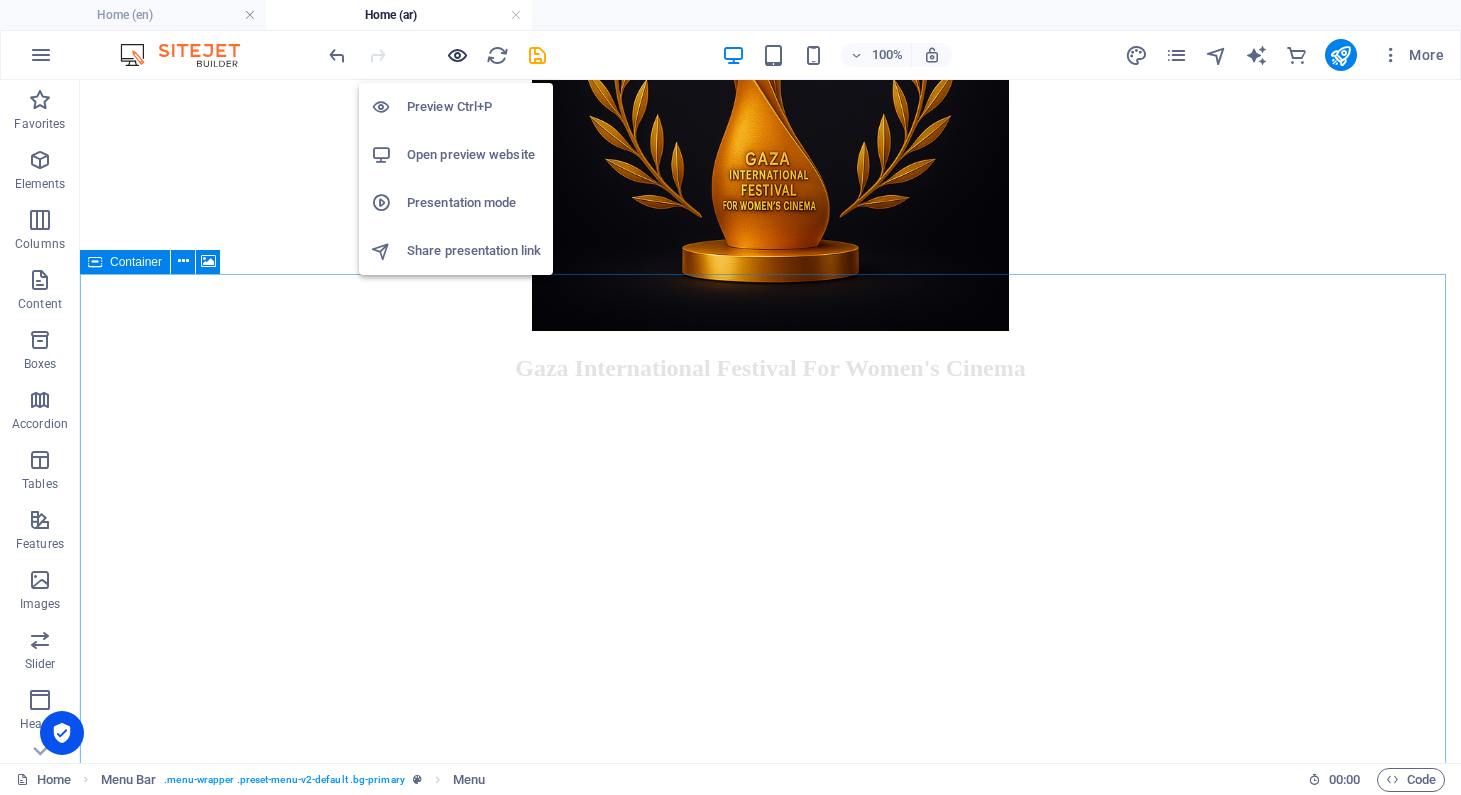 click at bounding box center (457, 55) 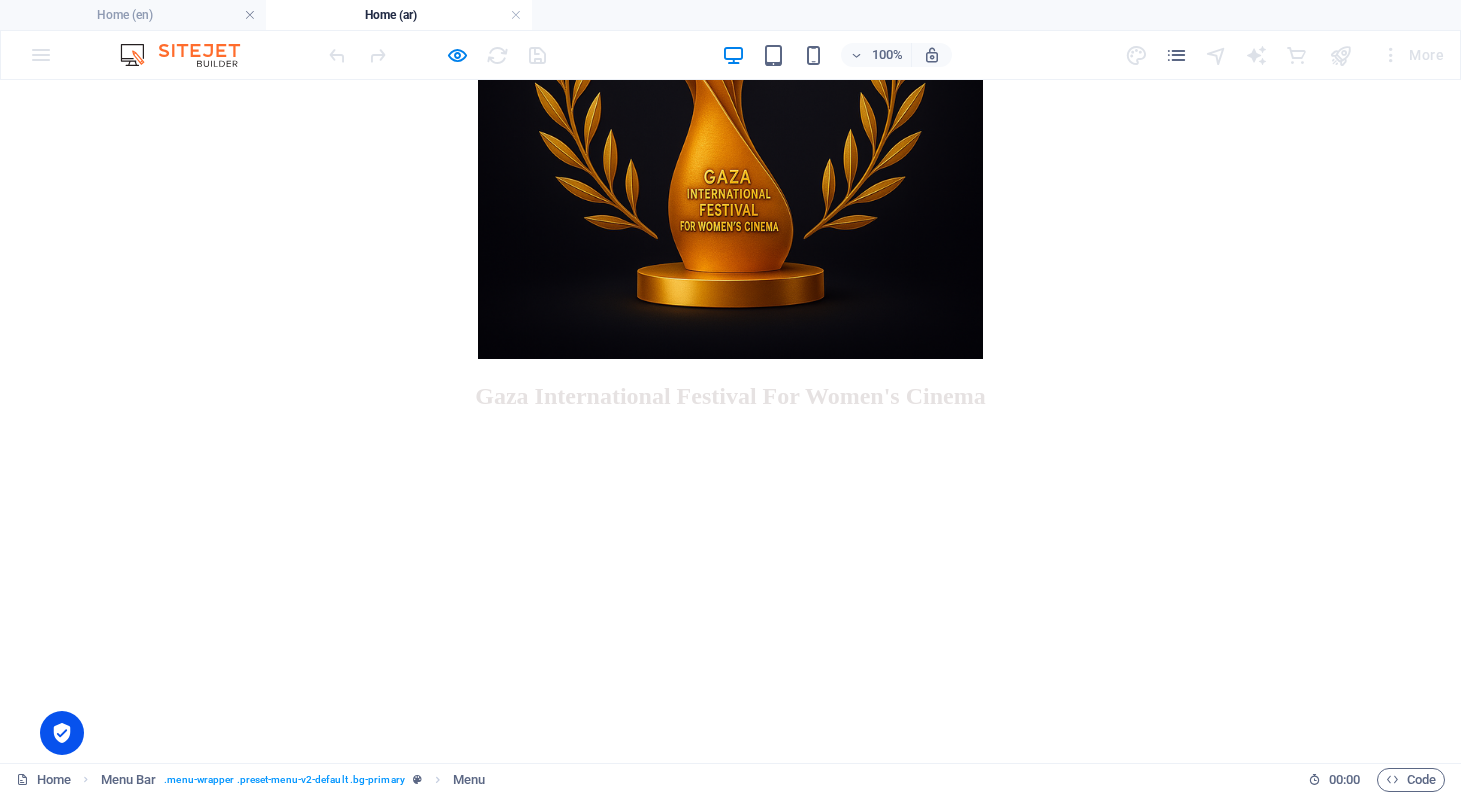 click on "100% More" at bounding box center [730, 55] 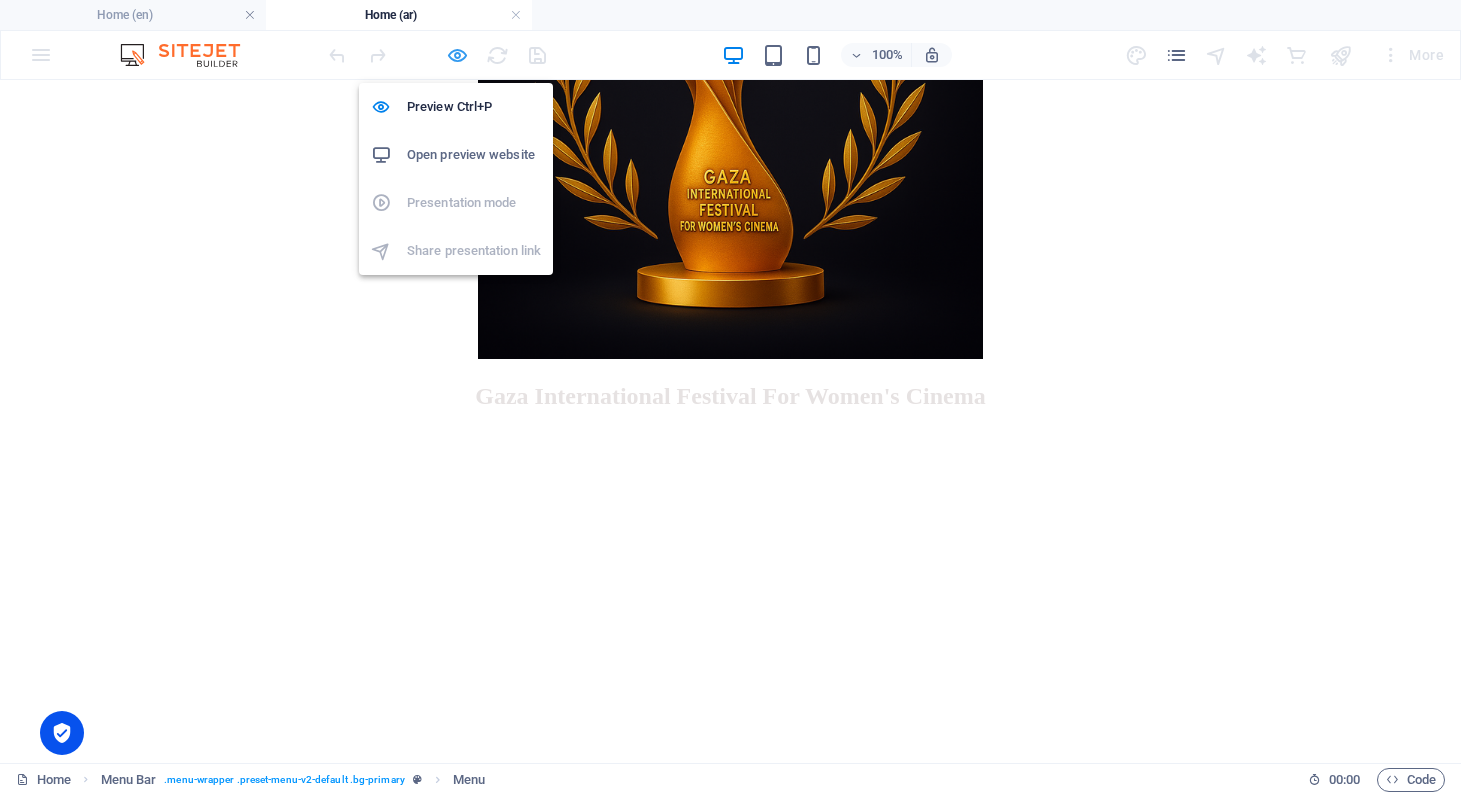 click at bounding box center (457, 55) 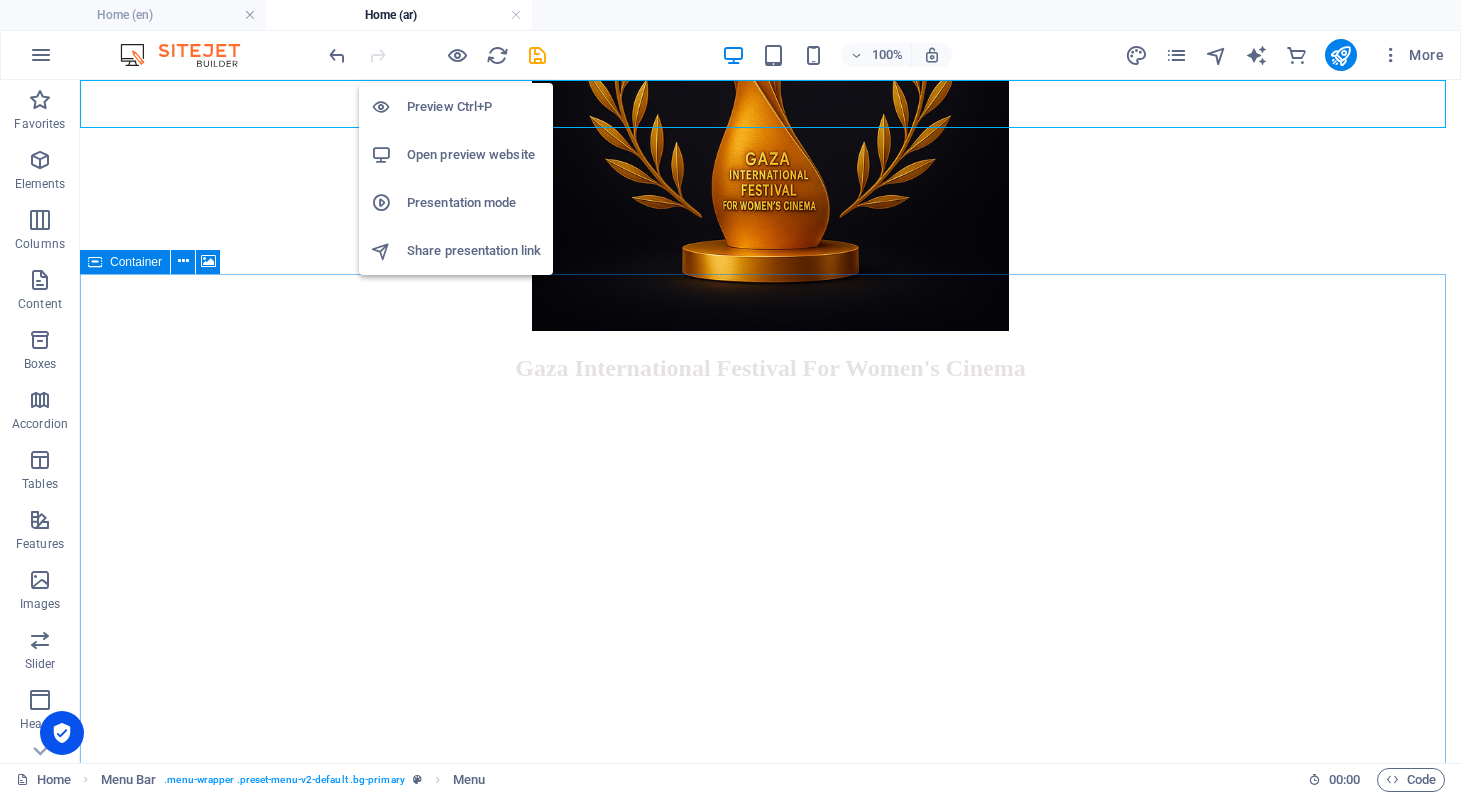 click on "Open preview website" at bounding box center (474, 155) 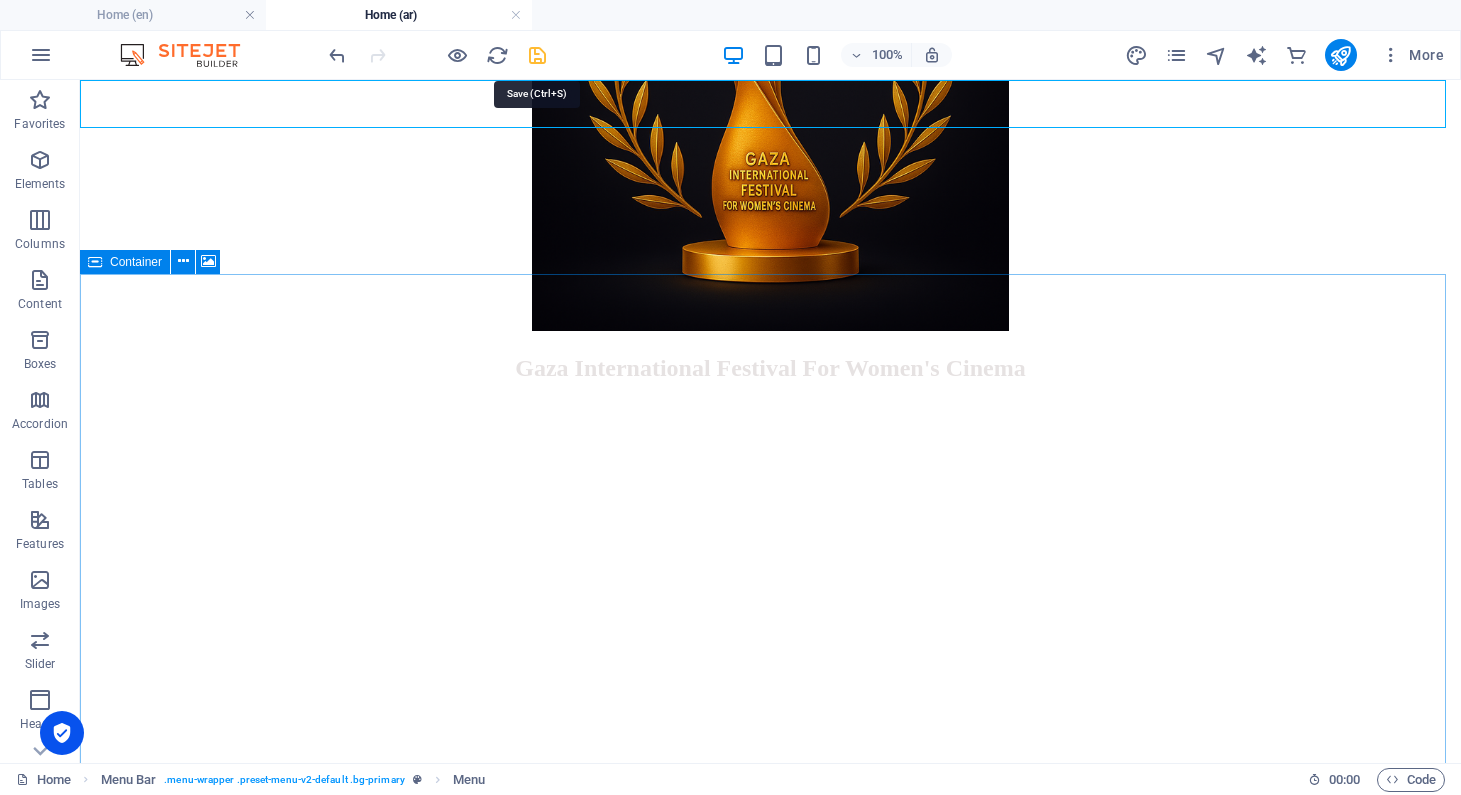 click at bounding box center (537, 55) 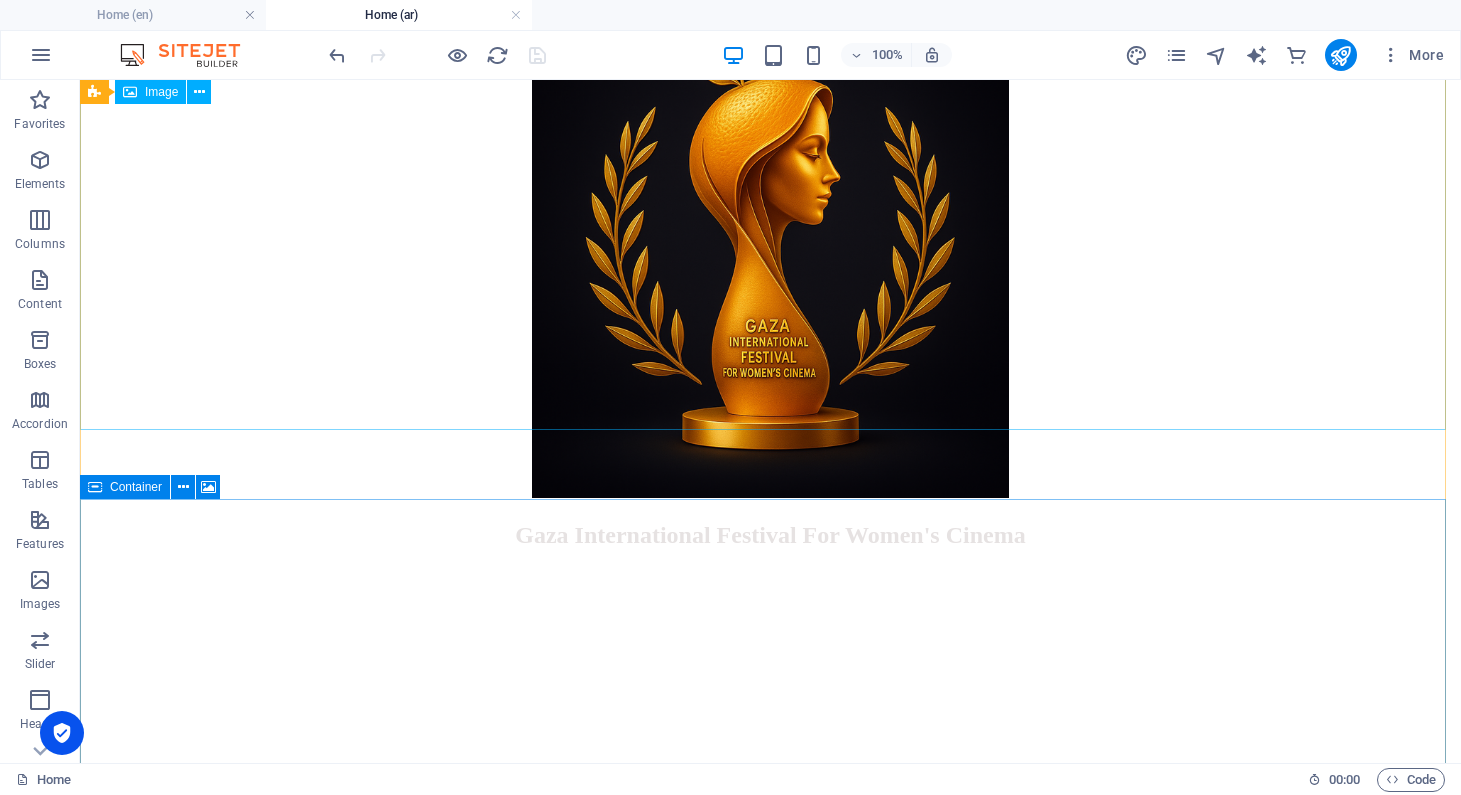 scroll, scrollTop: 247, scrollLeft: 0, axis: vertical 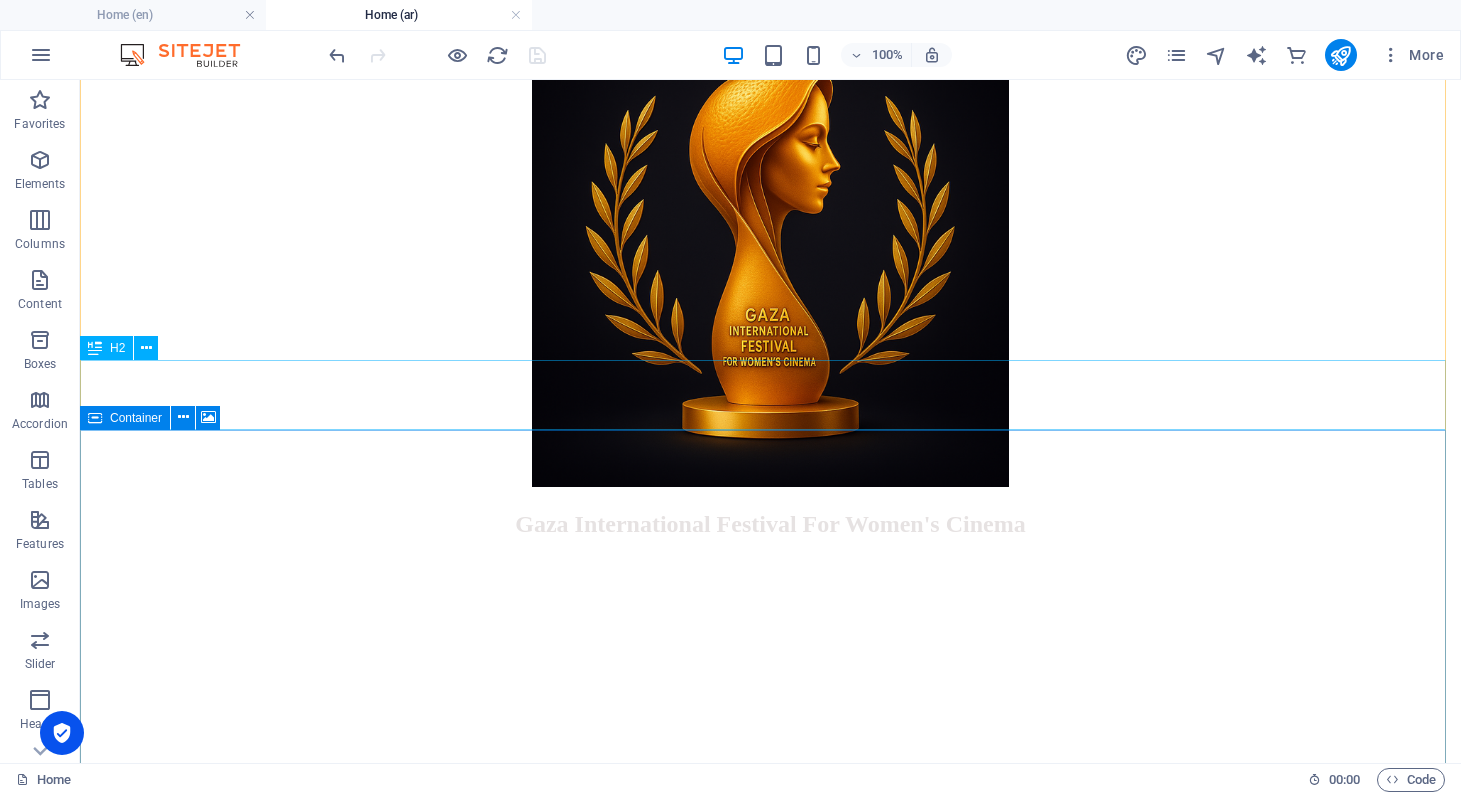 click on "Gaza International Festival For Women's Cinema" at bounding box center [770, 524] 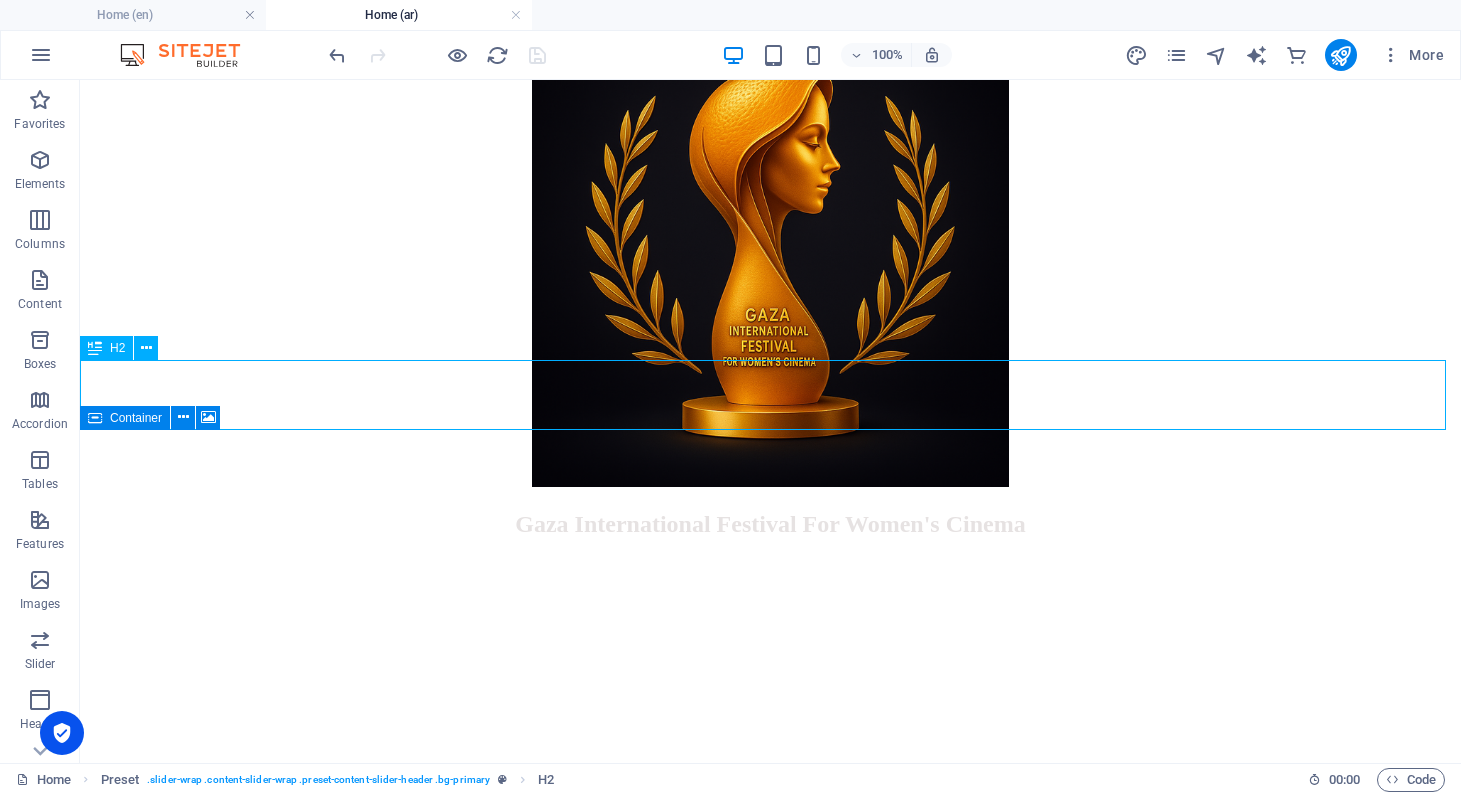 click on "Gaza International Festival For Women's Cinema" at bounding box center [770, 524] 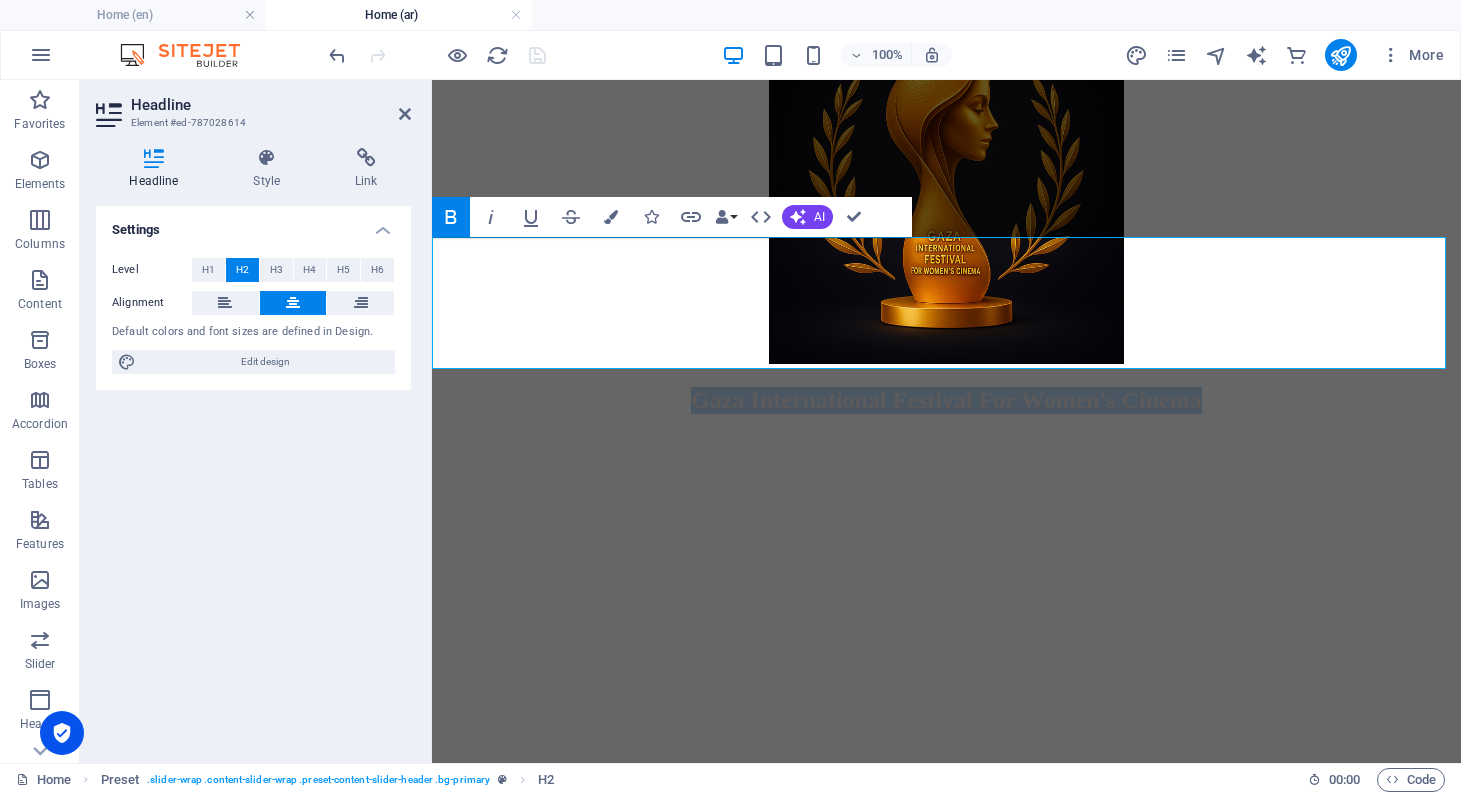 type 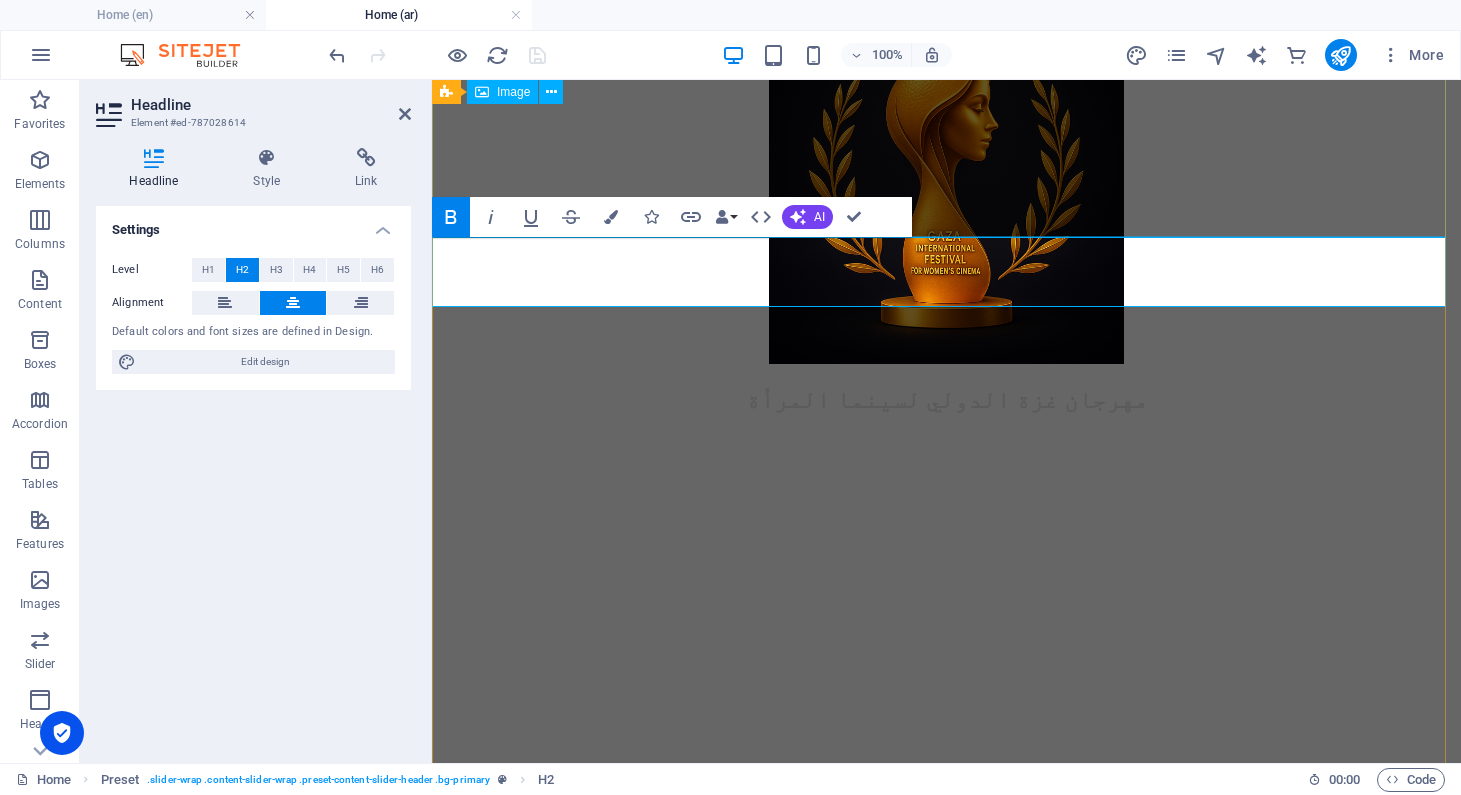 click at bounding box center [946, 188] 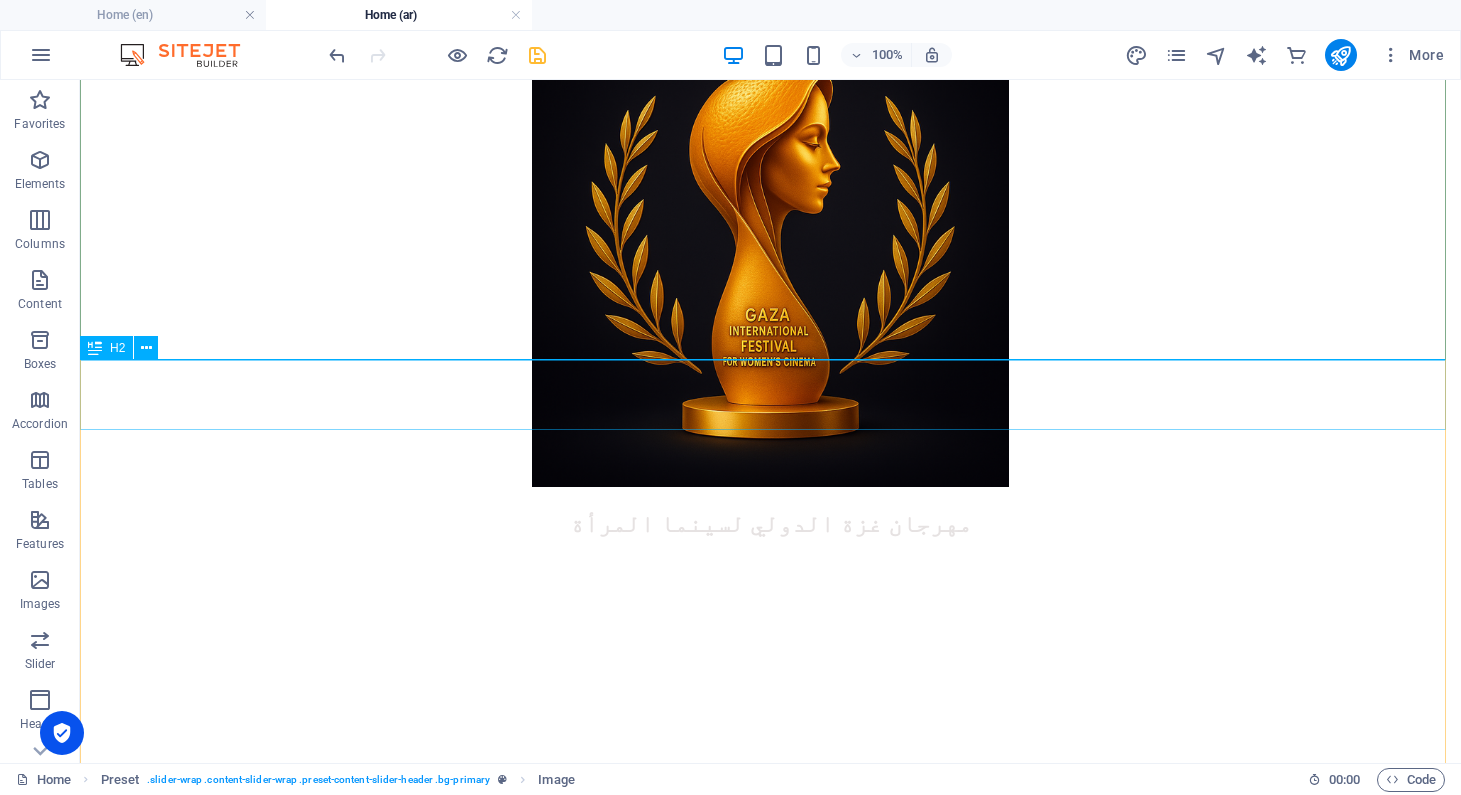 click on "مهرجان غزة الدولي لسينما المرأة" at bounding box center [770, 524] 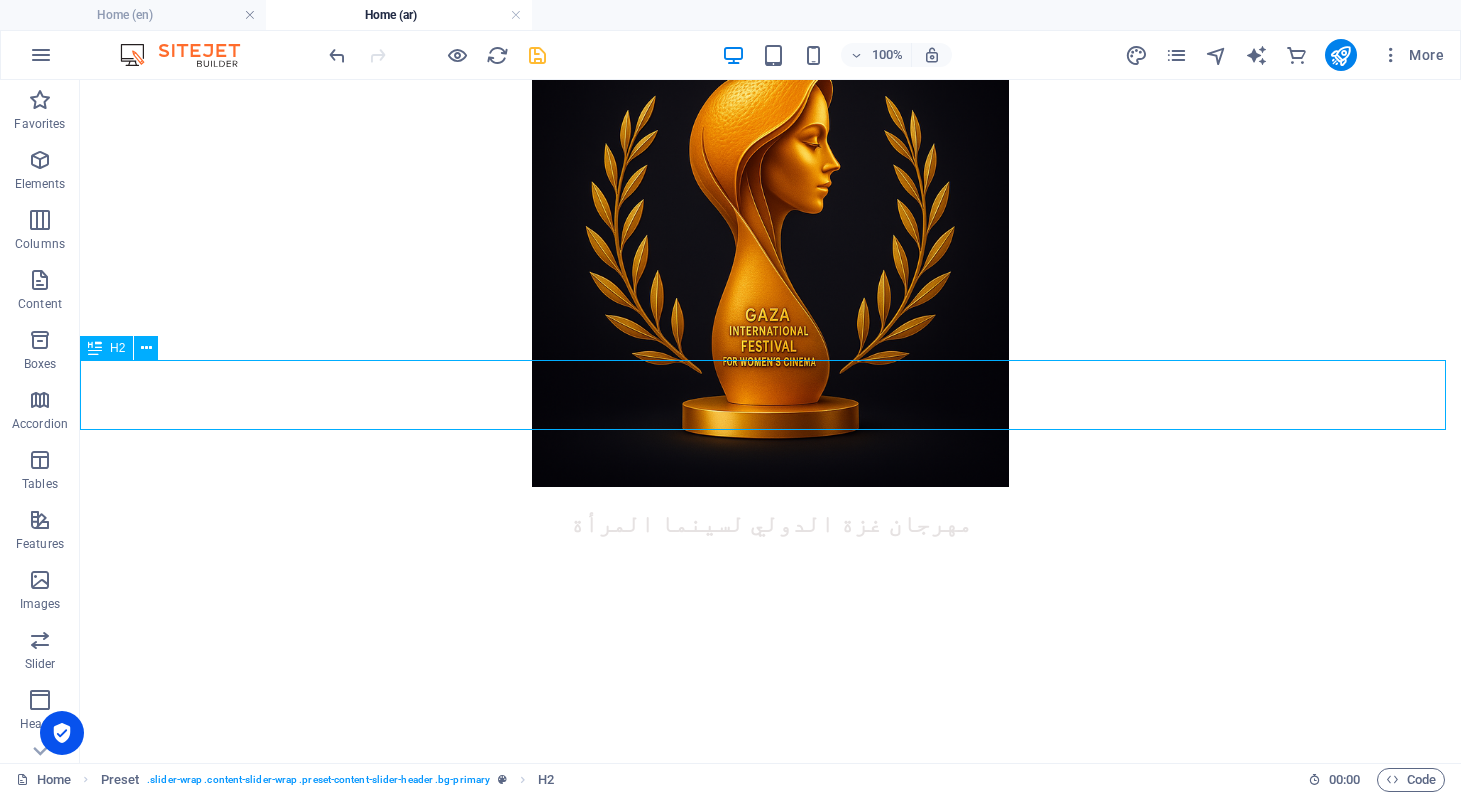 click on "مهرجان غزة الدولي لسينما المرأة" at bounding box center [770, 524] 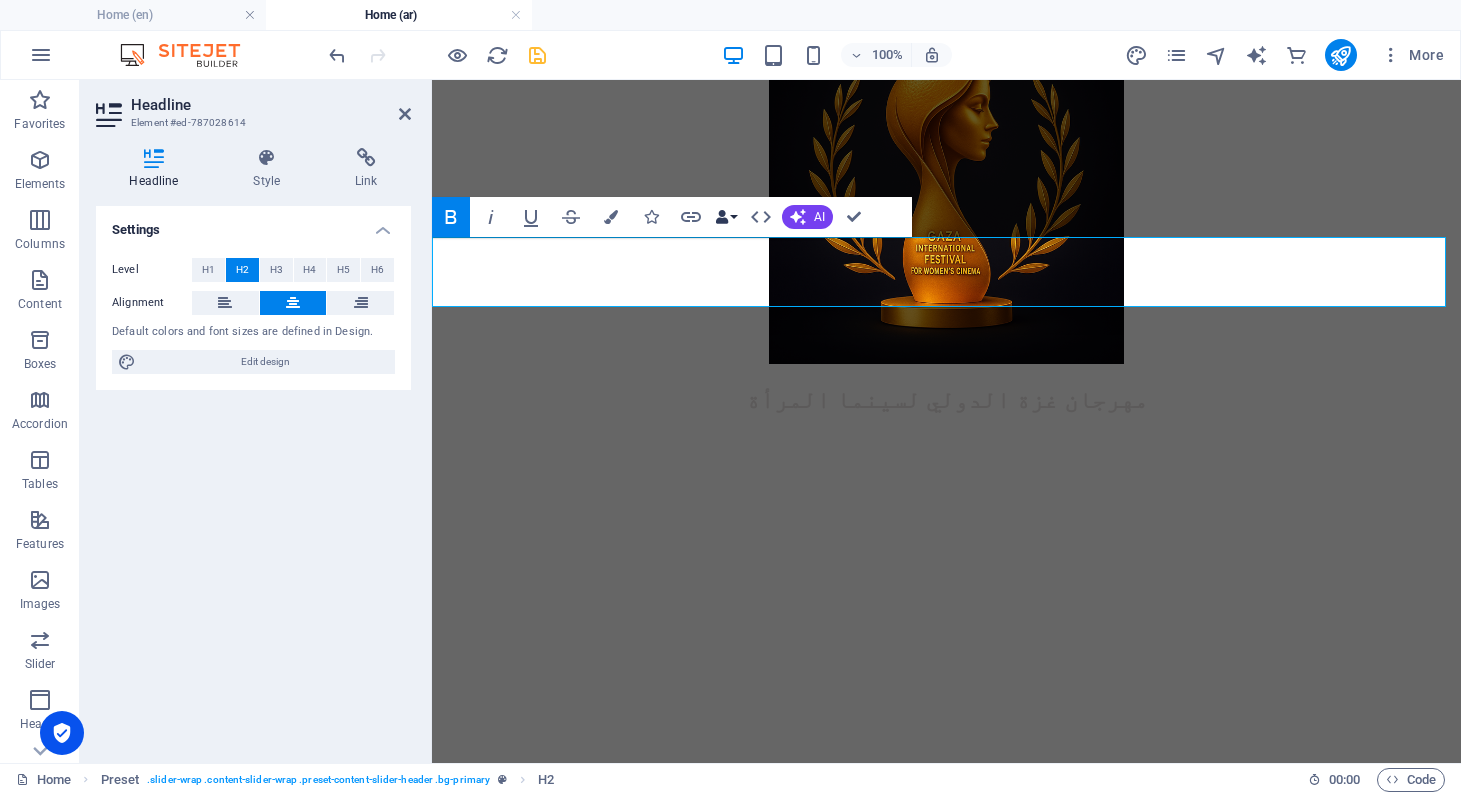 click on "Data Bindings" at bounding box center [726, 217] 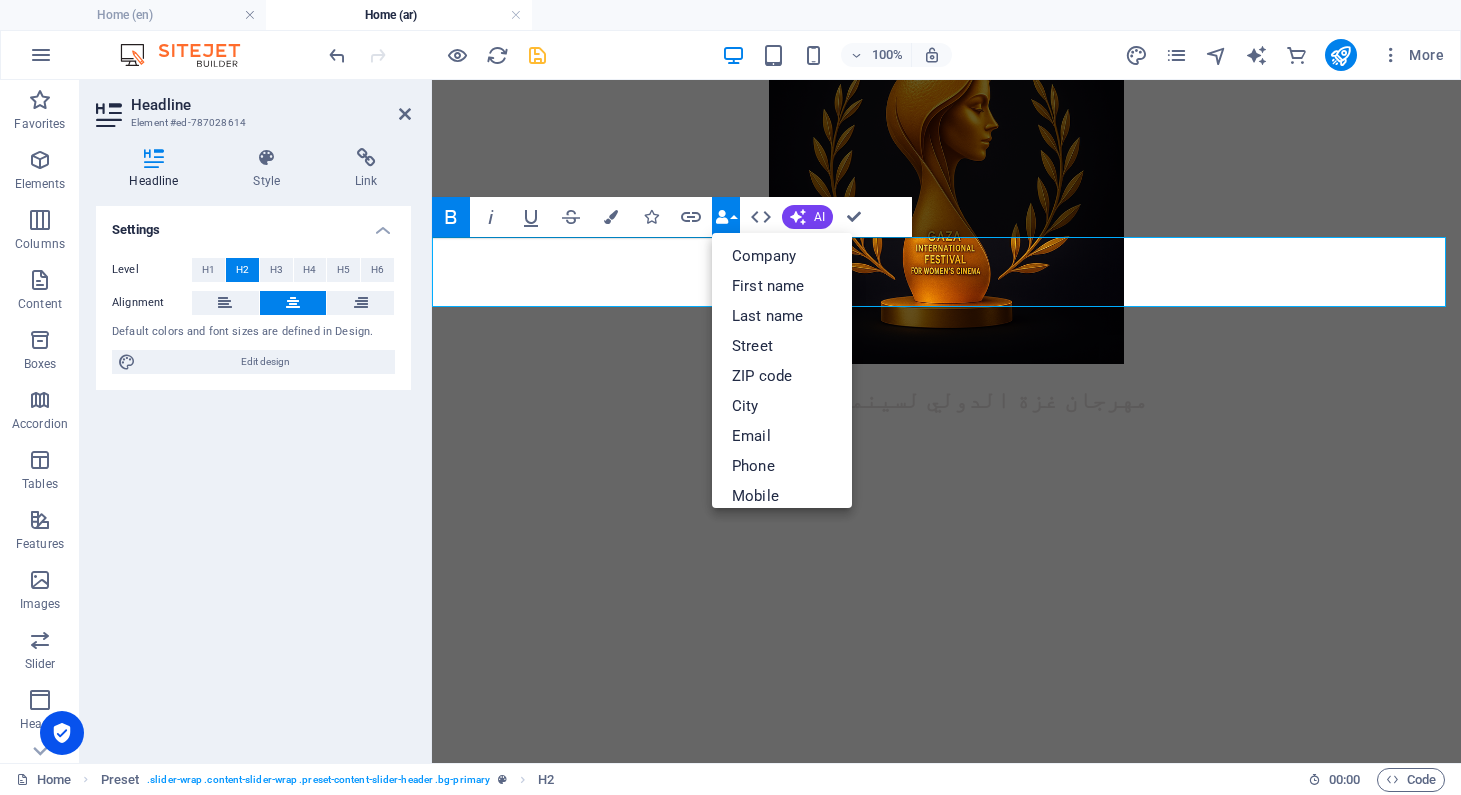 click on "Data Bindings" at bounding box center (726, 217) 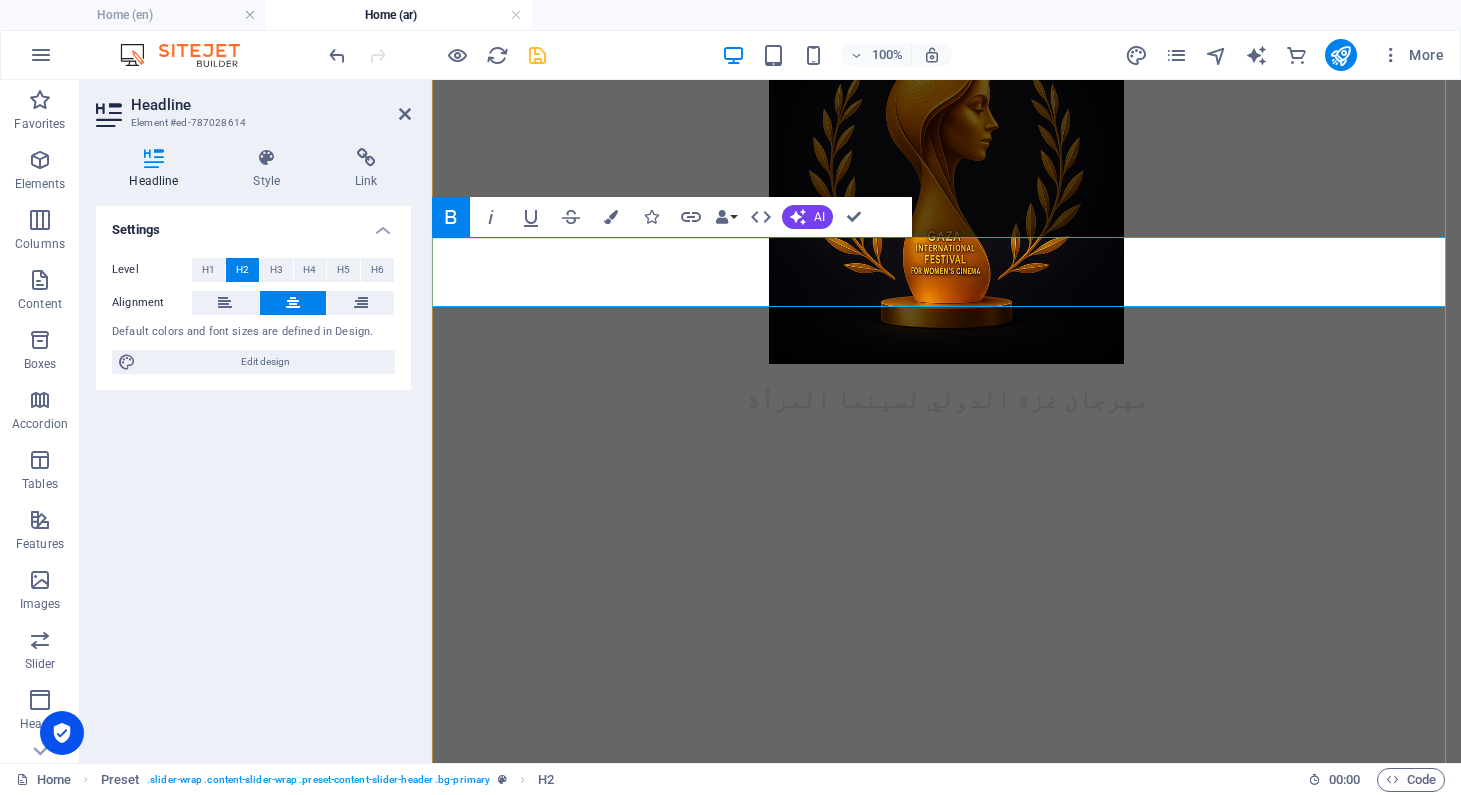 click on "مهرجان غزة الدولي لسينما المرأة" at bounding box center [946, 400] 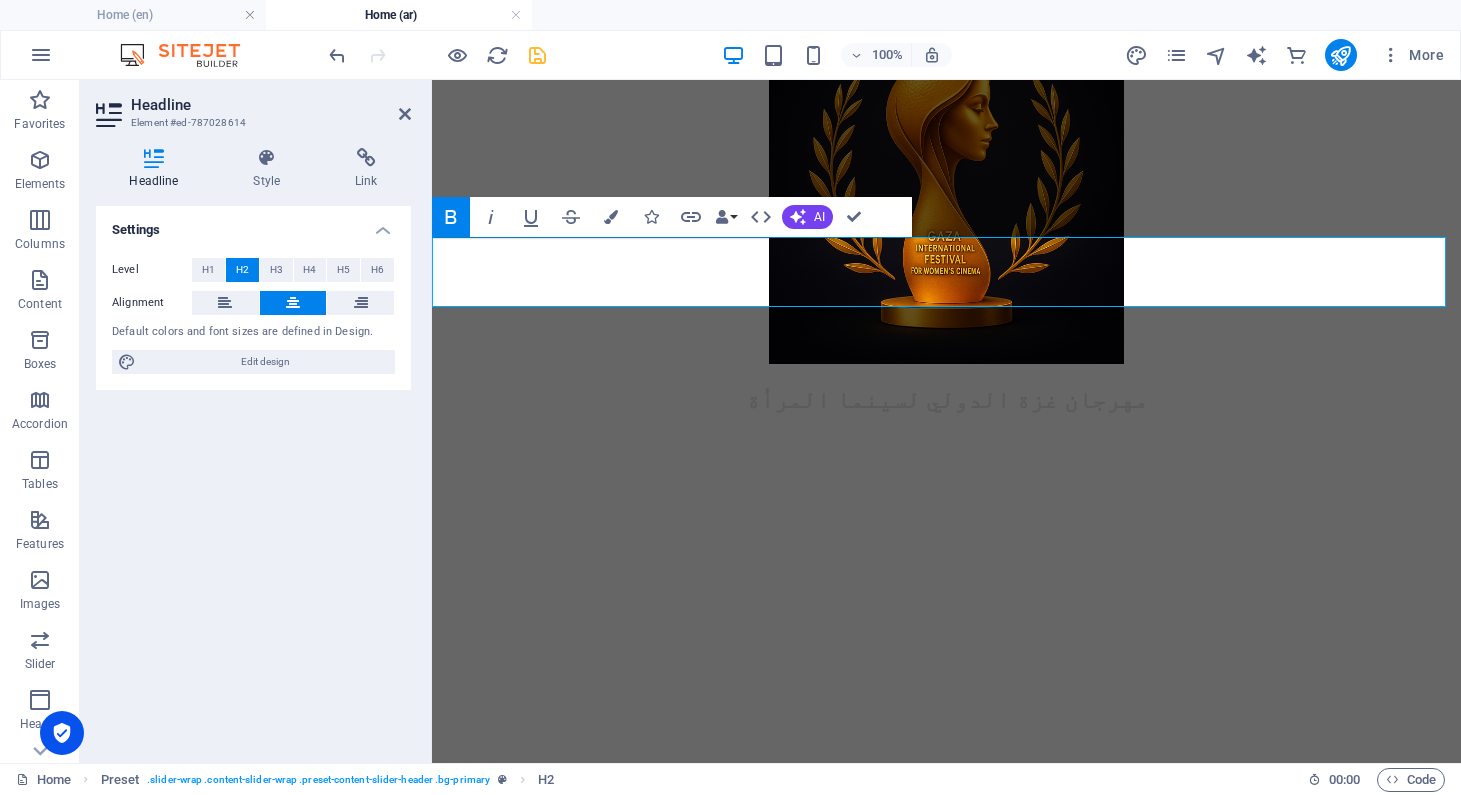 click at bounding box center (946, 364) 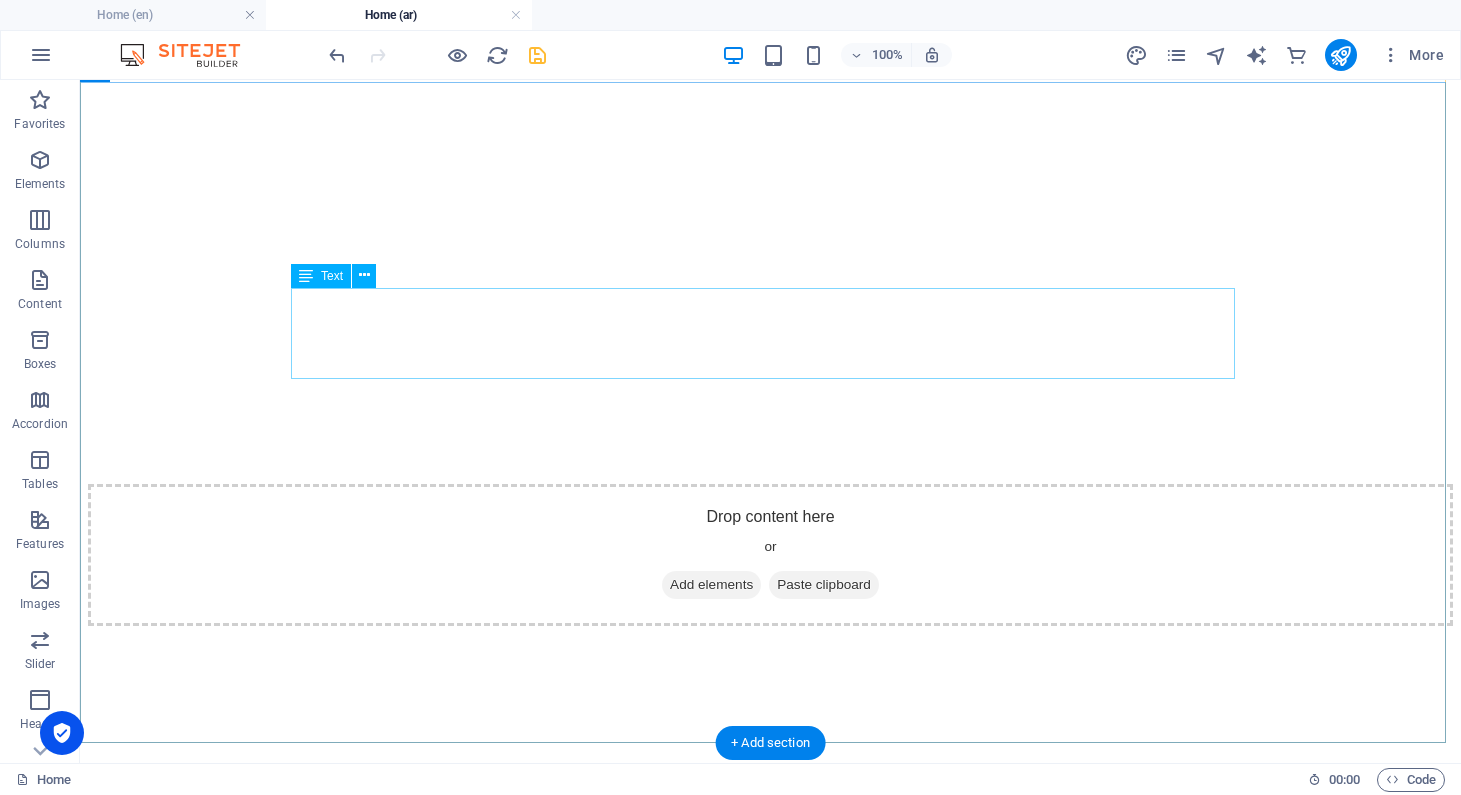 scroll, scrollTop: 1179, scrollLeft: 0, axis: vertical 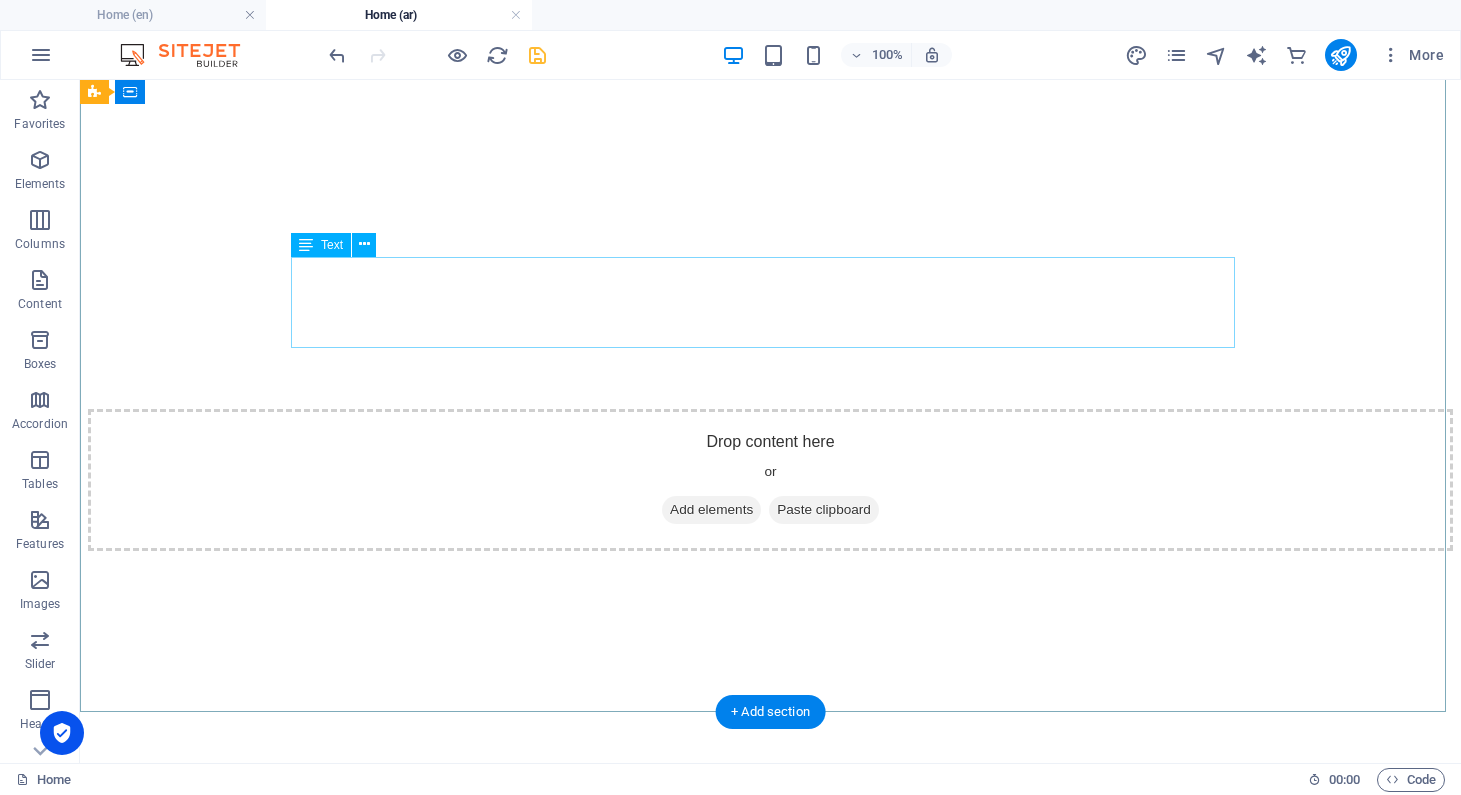 click on "1 Edition" at bounding box center [770, 1454] 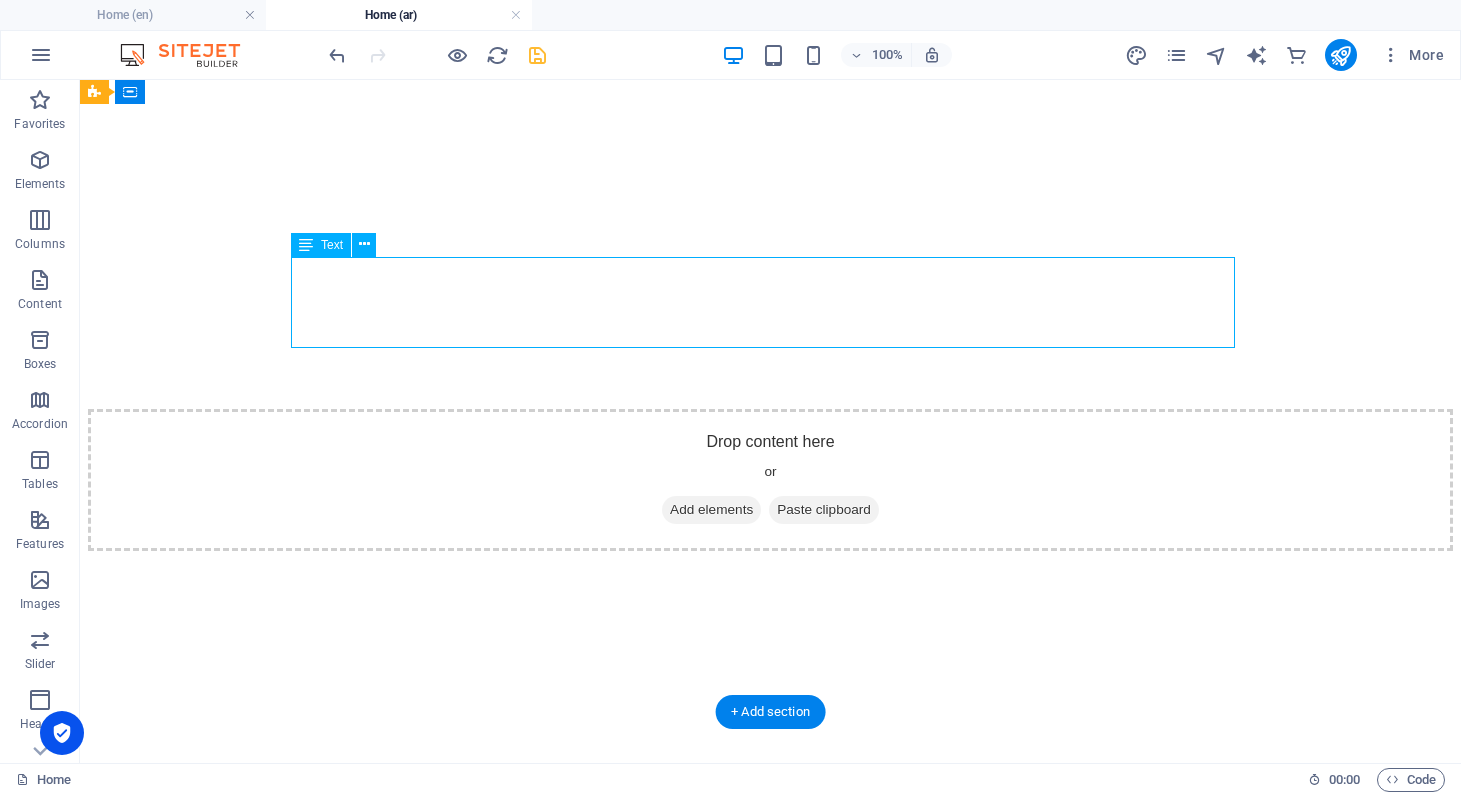 click on "1 Edition" at bounding box center [770, 1454] 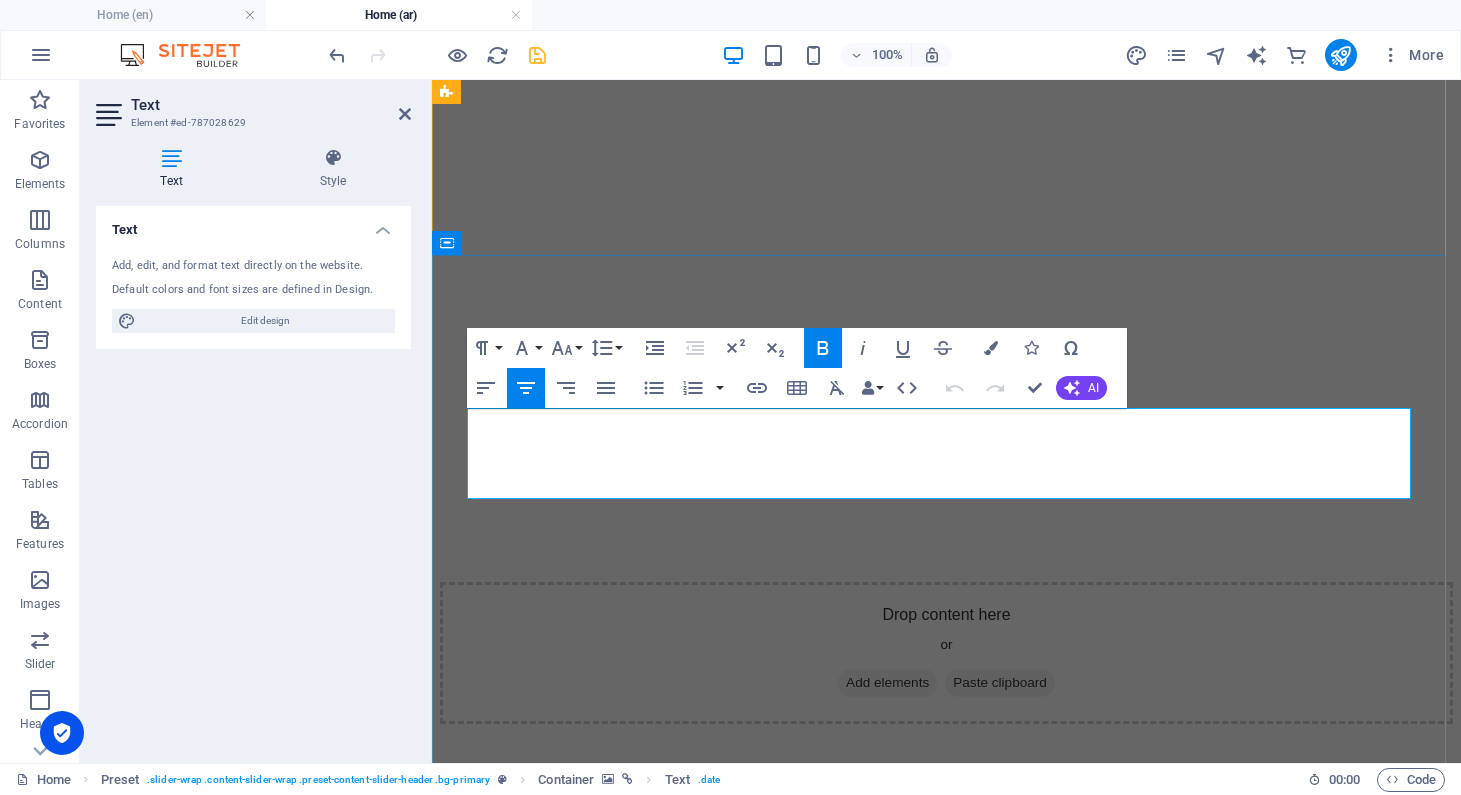 click on "1 Edition" at bounding box center (510, 1404) 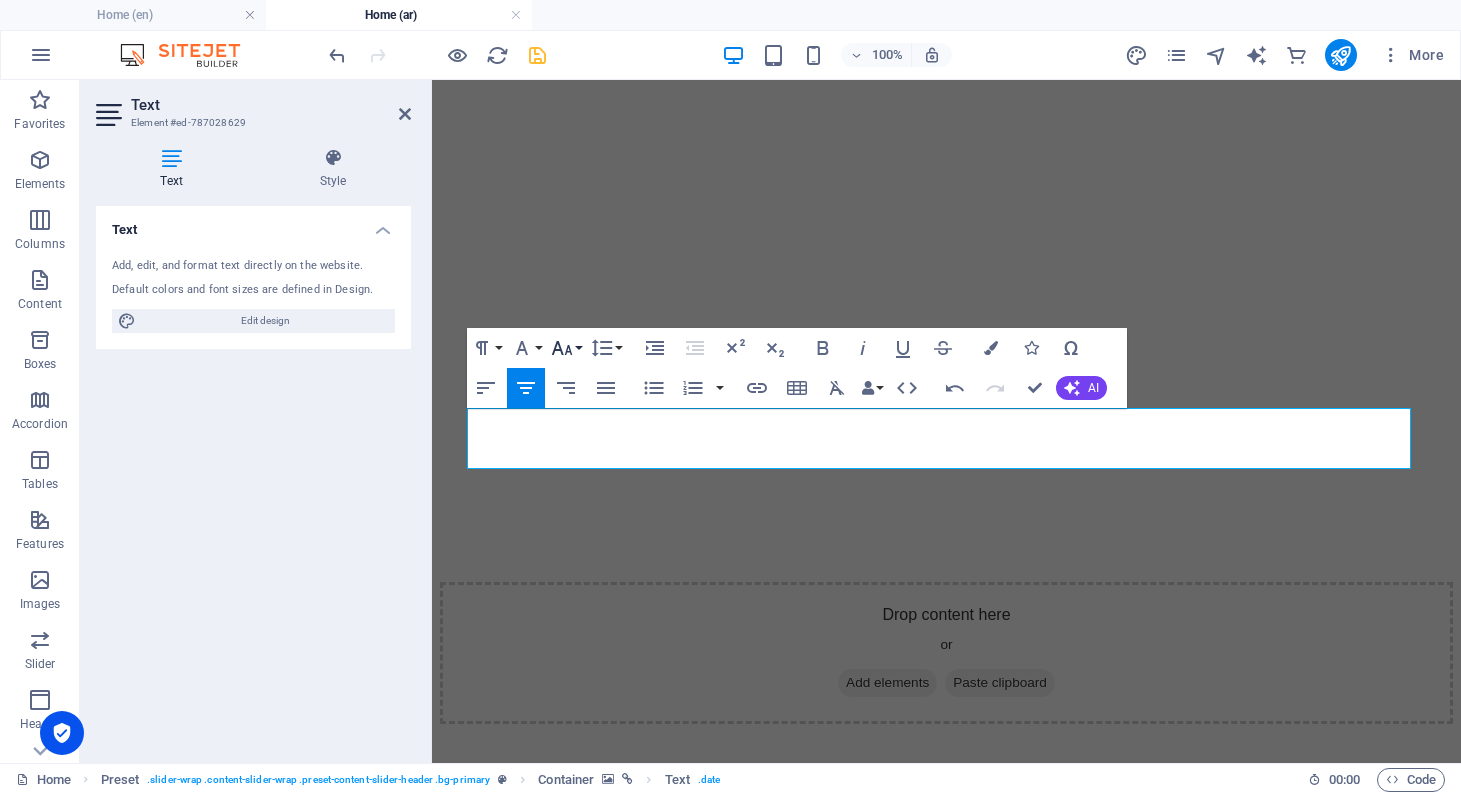 click on "Font Size" at bounding box center [566, 348] 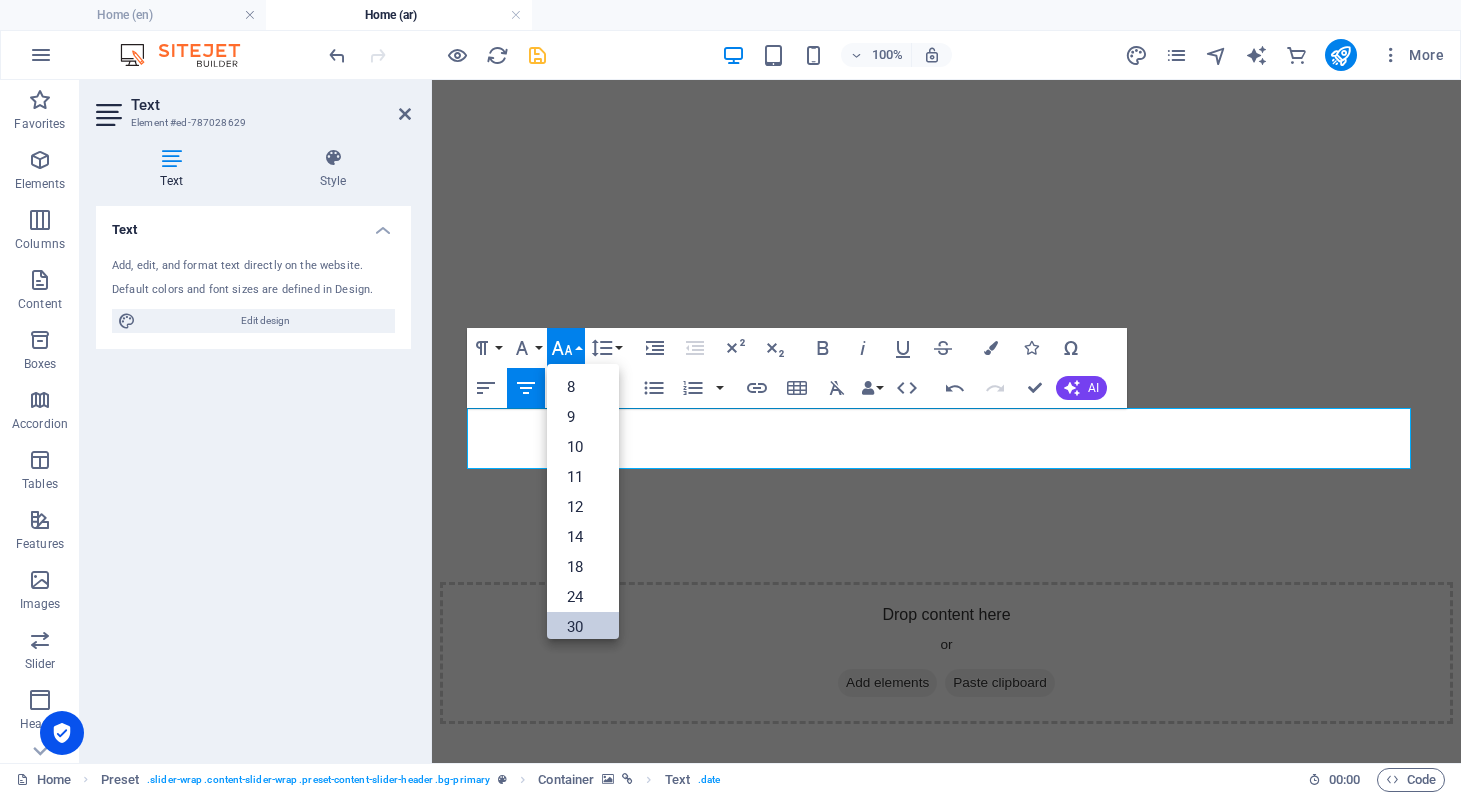 click on "30" at bounding box center (583, 627) 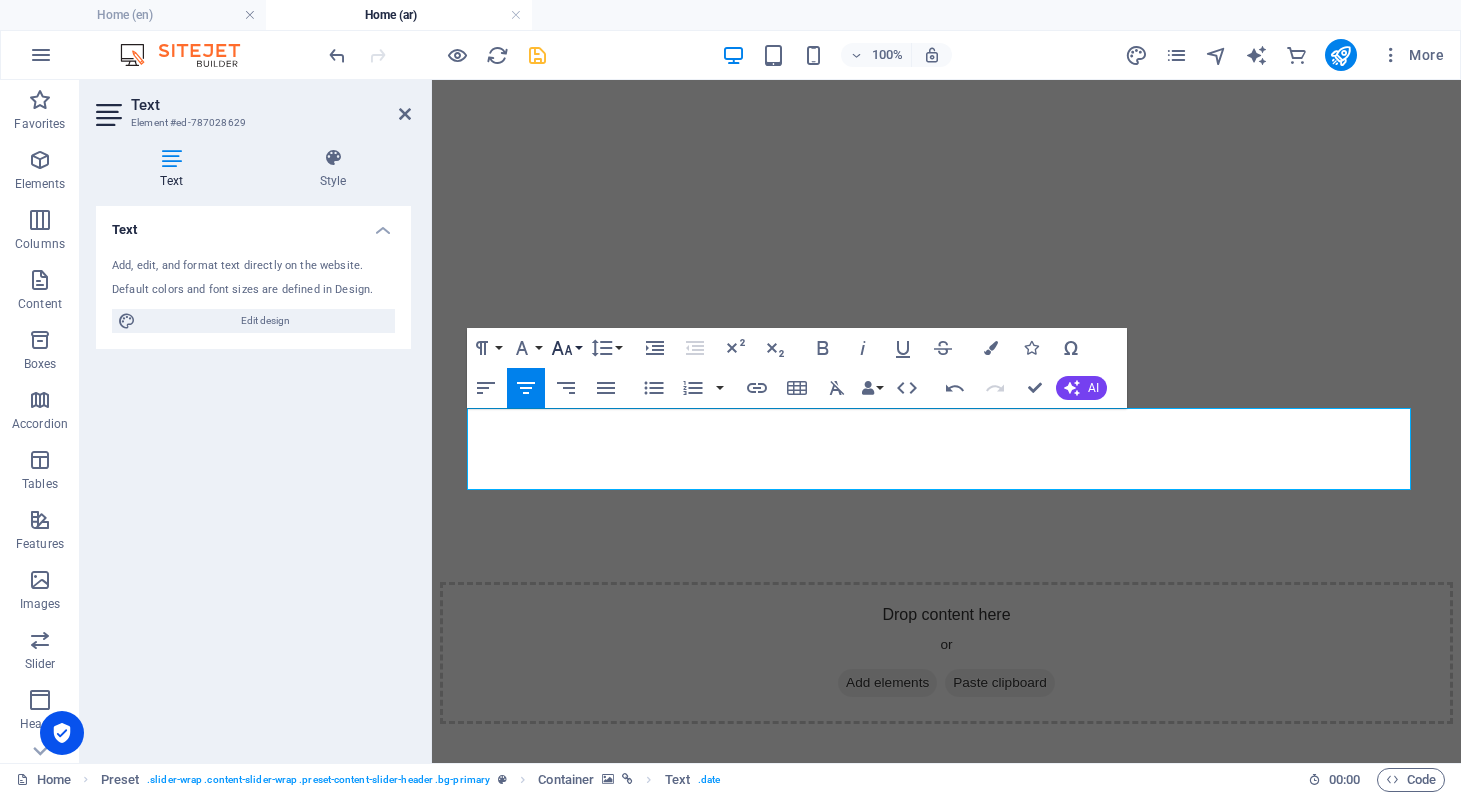 click 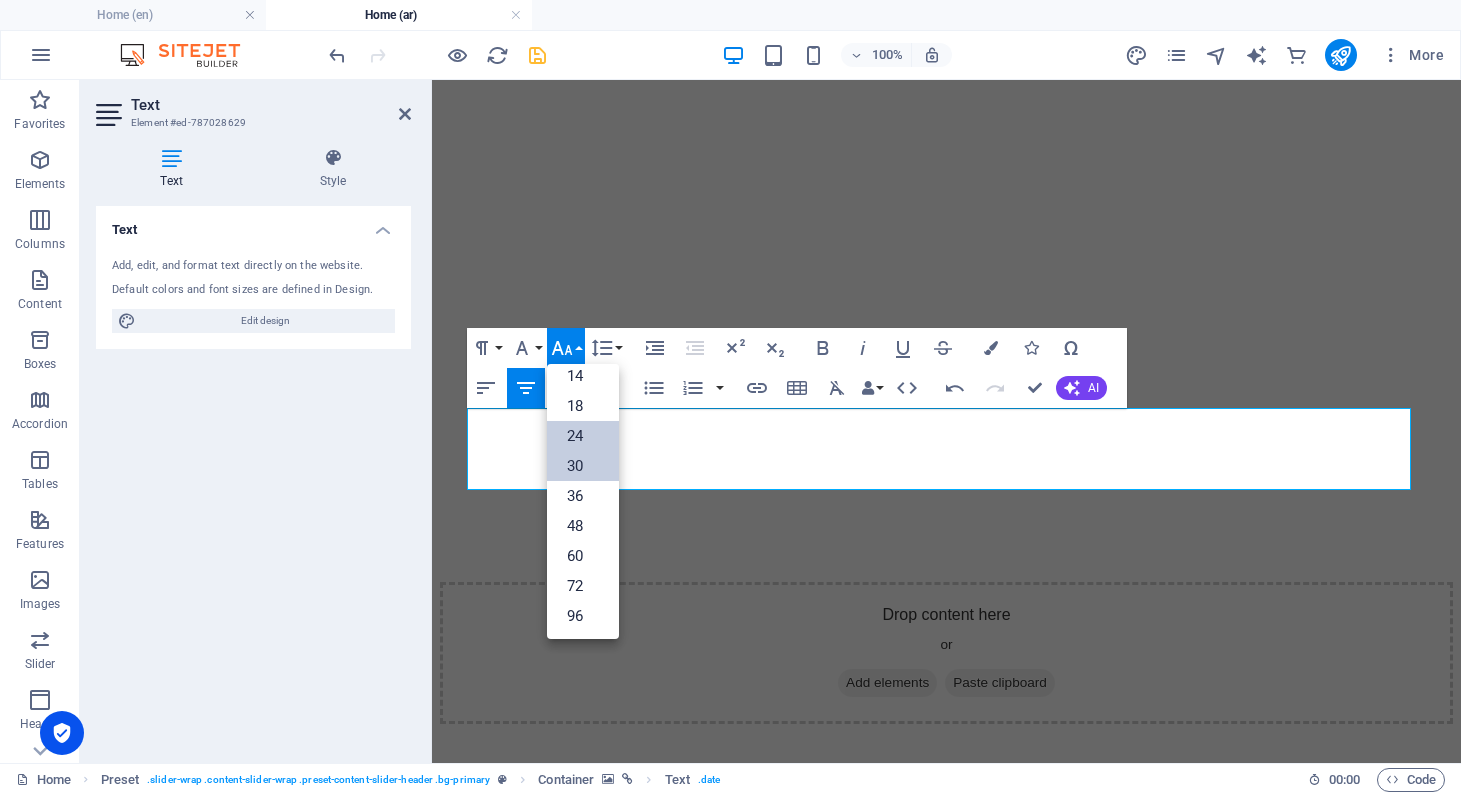 scroll, scrollTop: 161, scrollLeft: 0, axis: vertical 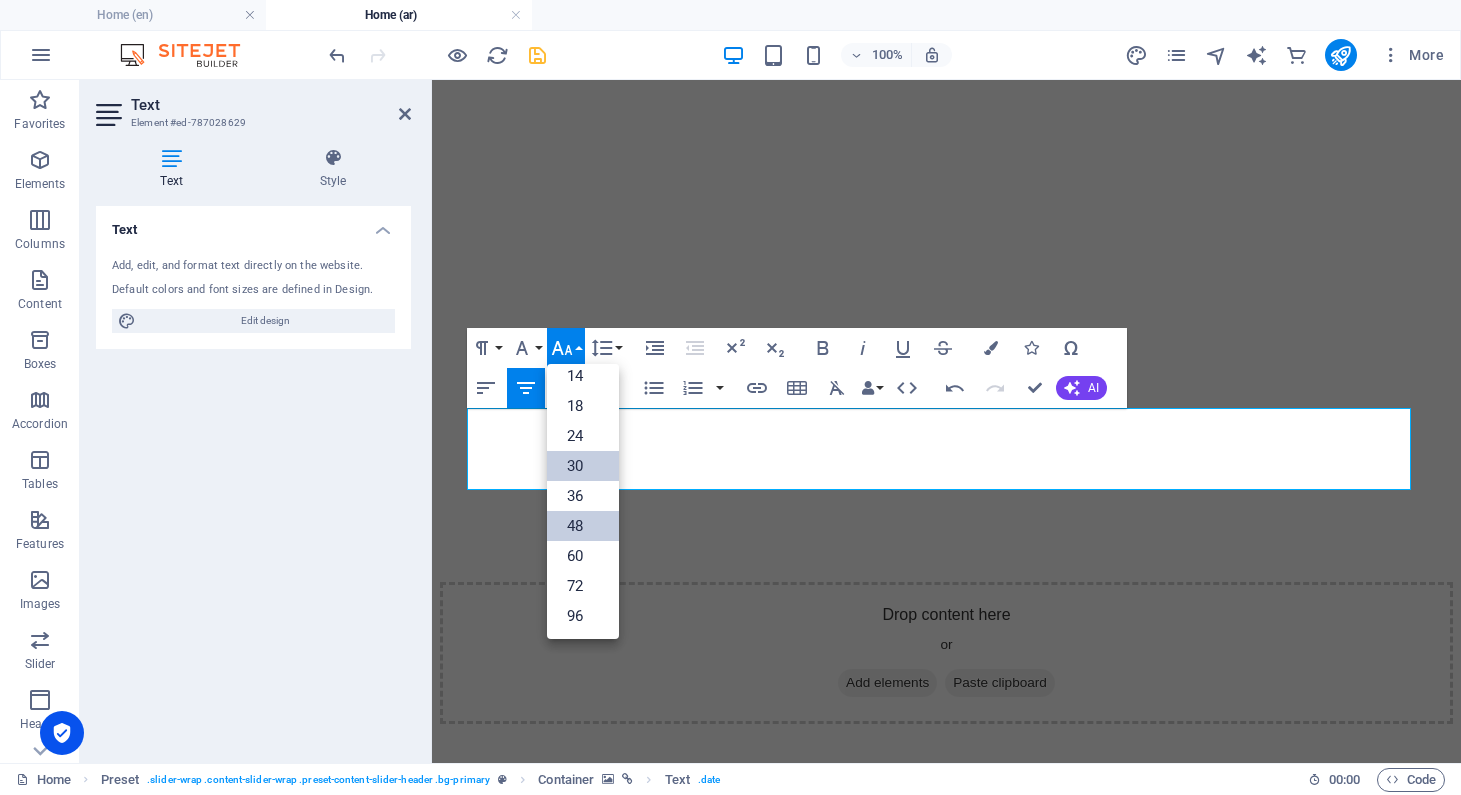 click on "48" at bounding box center (583, 526) 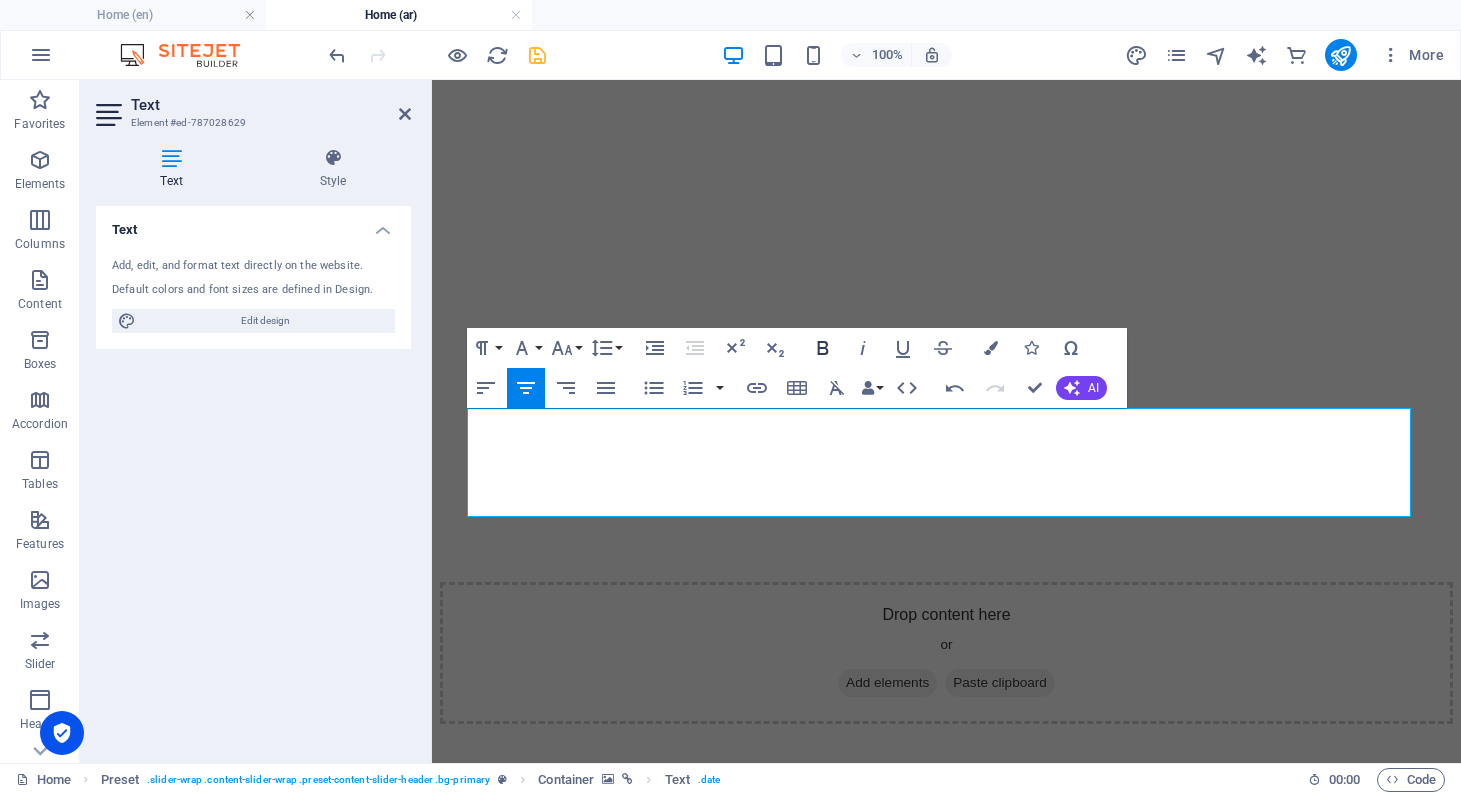 click 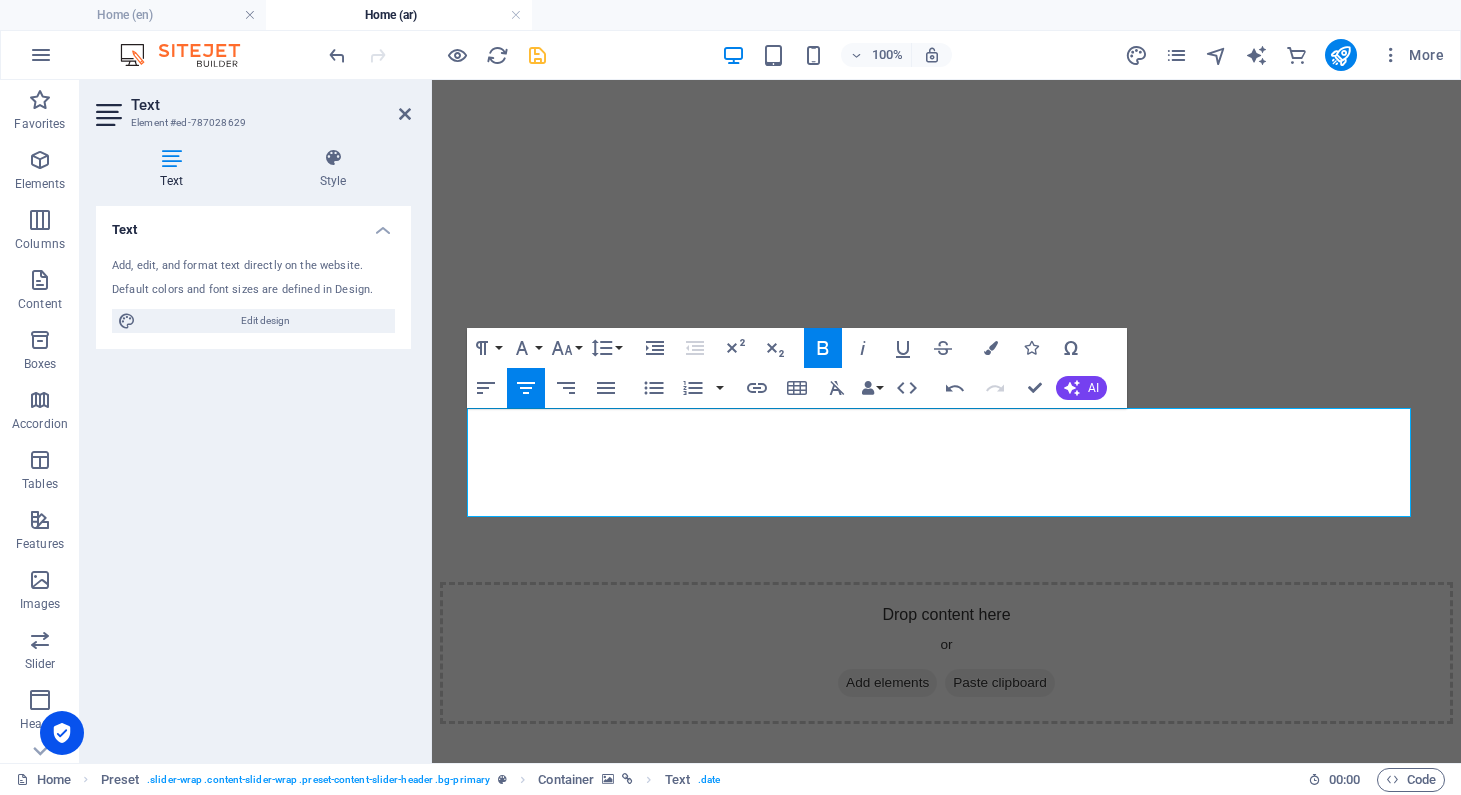 click at bounding box center [946, 876] 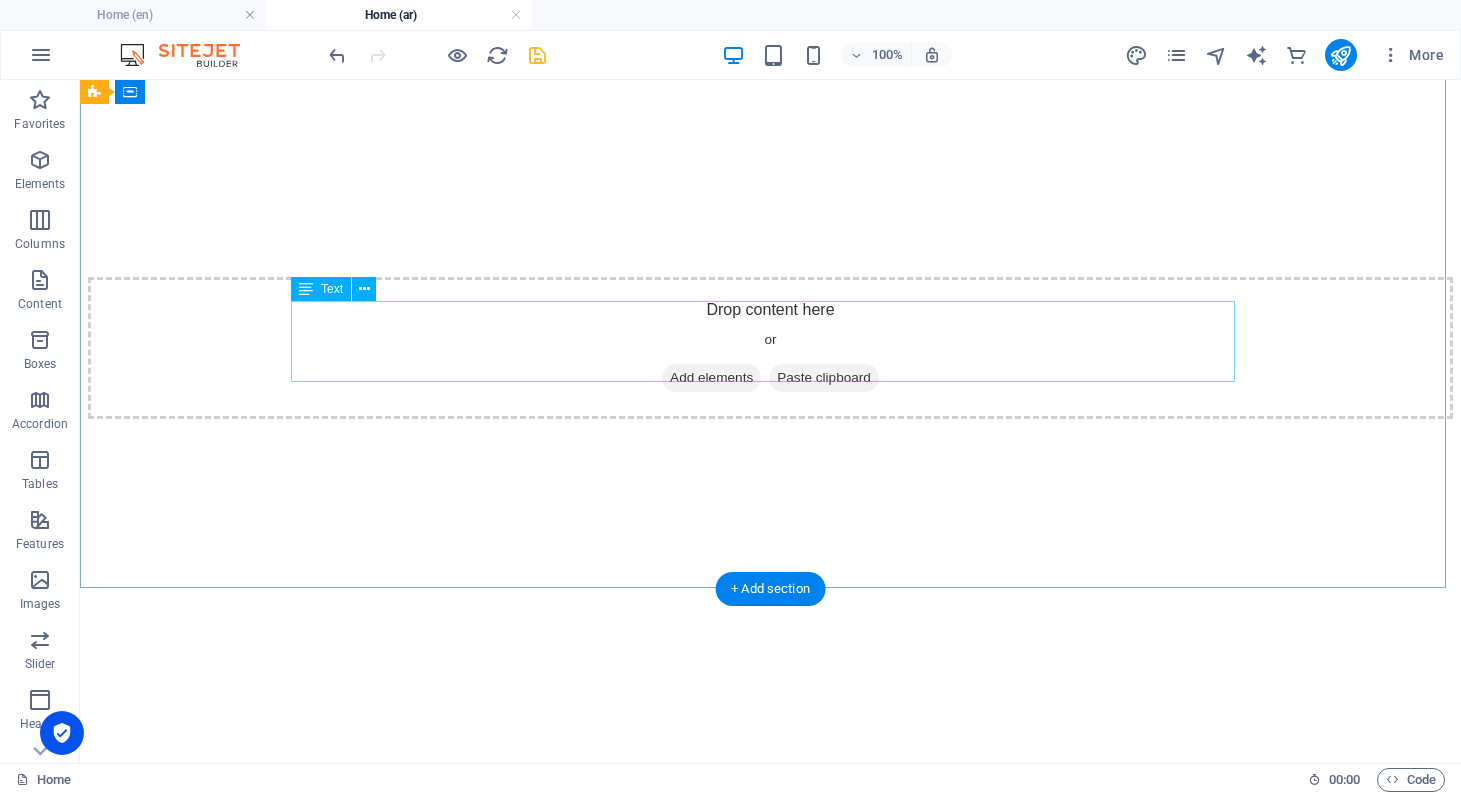 scroll, scrollTop: 1278, scrollLeft: 0, axis: vertical 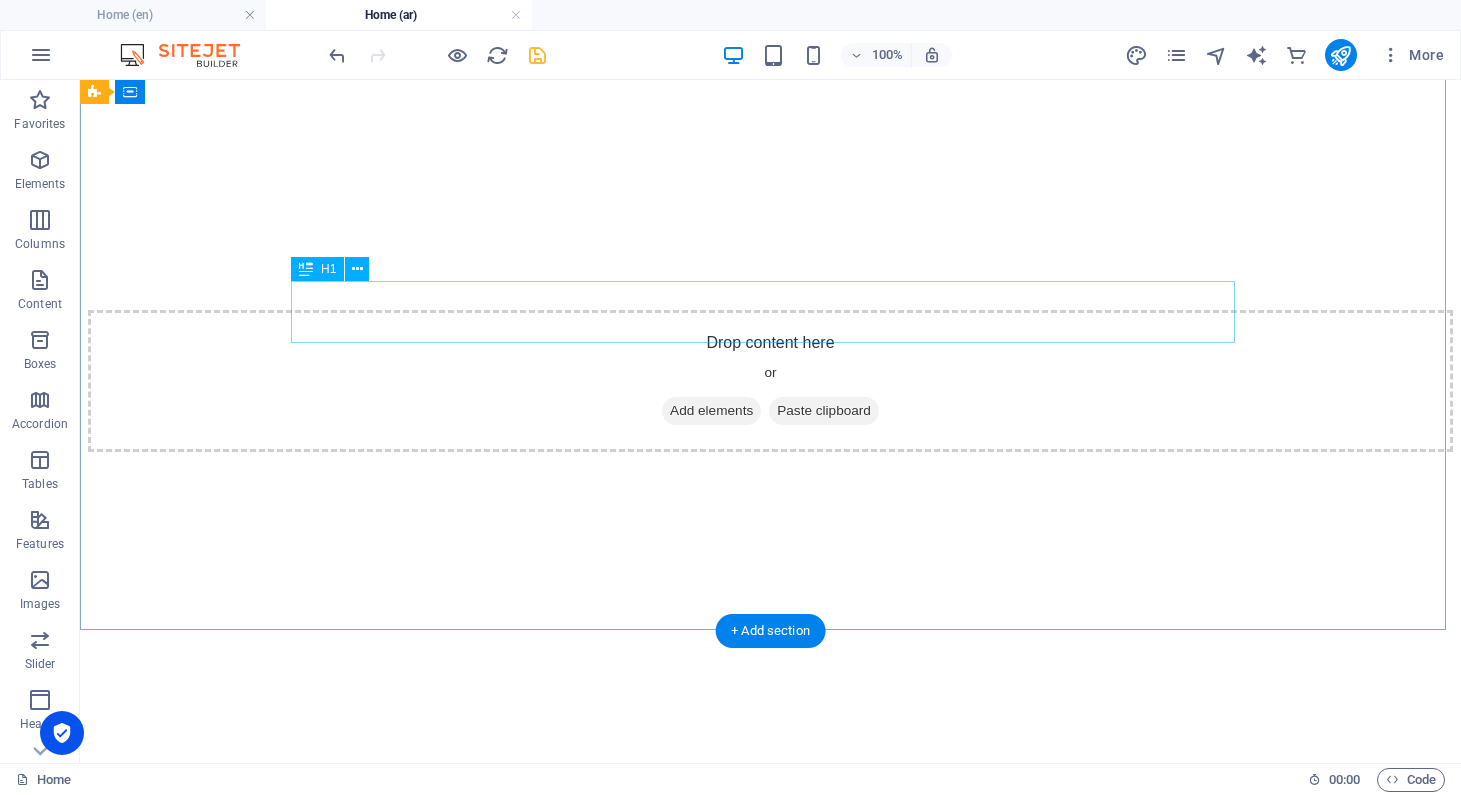 click on "Legendry women under [MEDICAL_DATA]" at bounding box center [770, 1478] 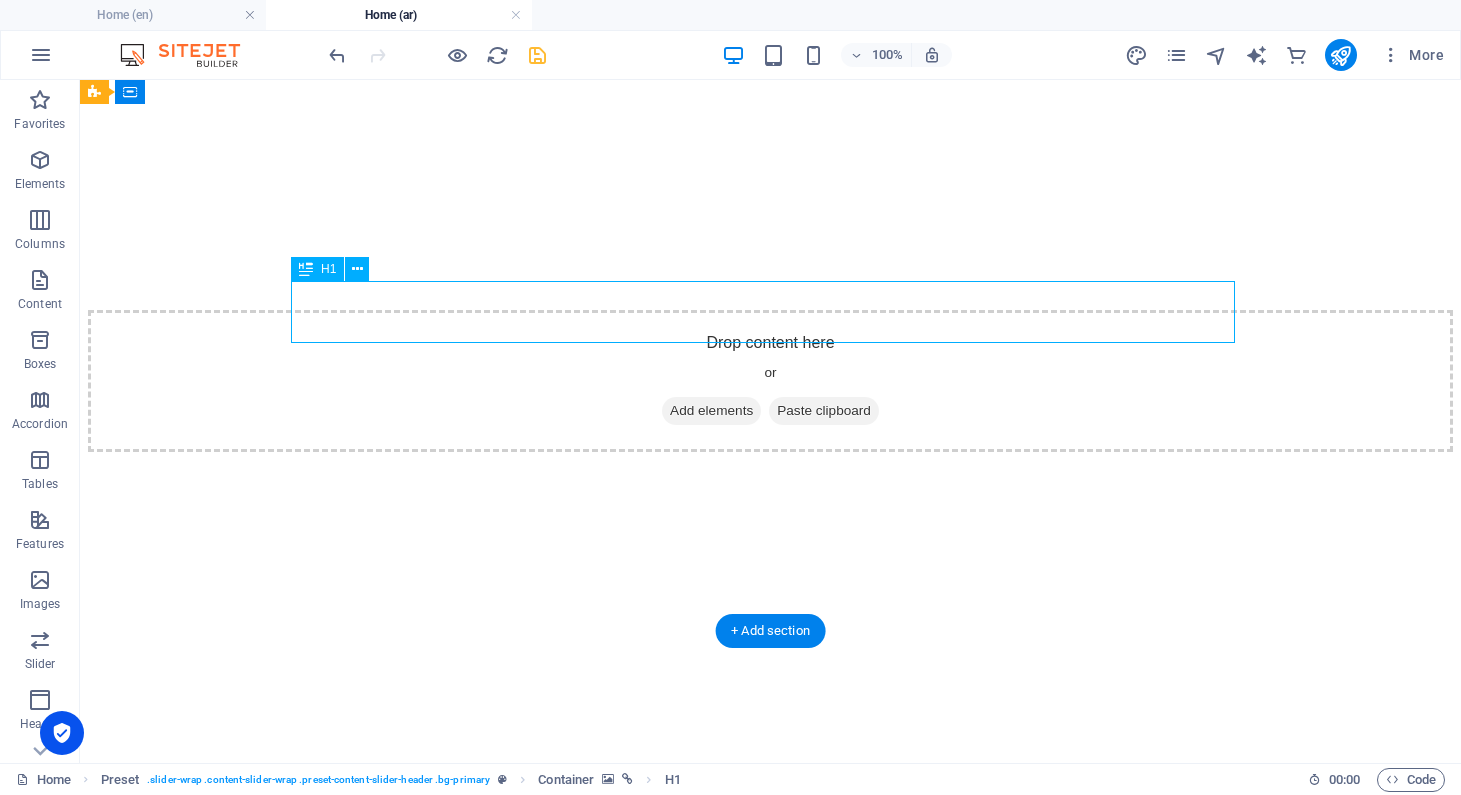 click on "Legendry women under [MEDICAL_DATA]" at bounding box center [770, 1478] 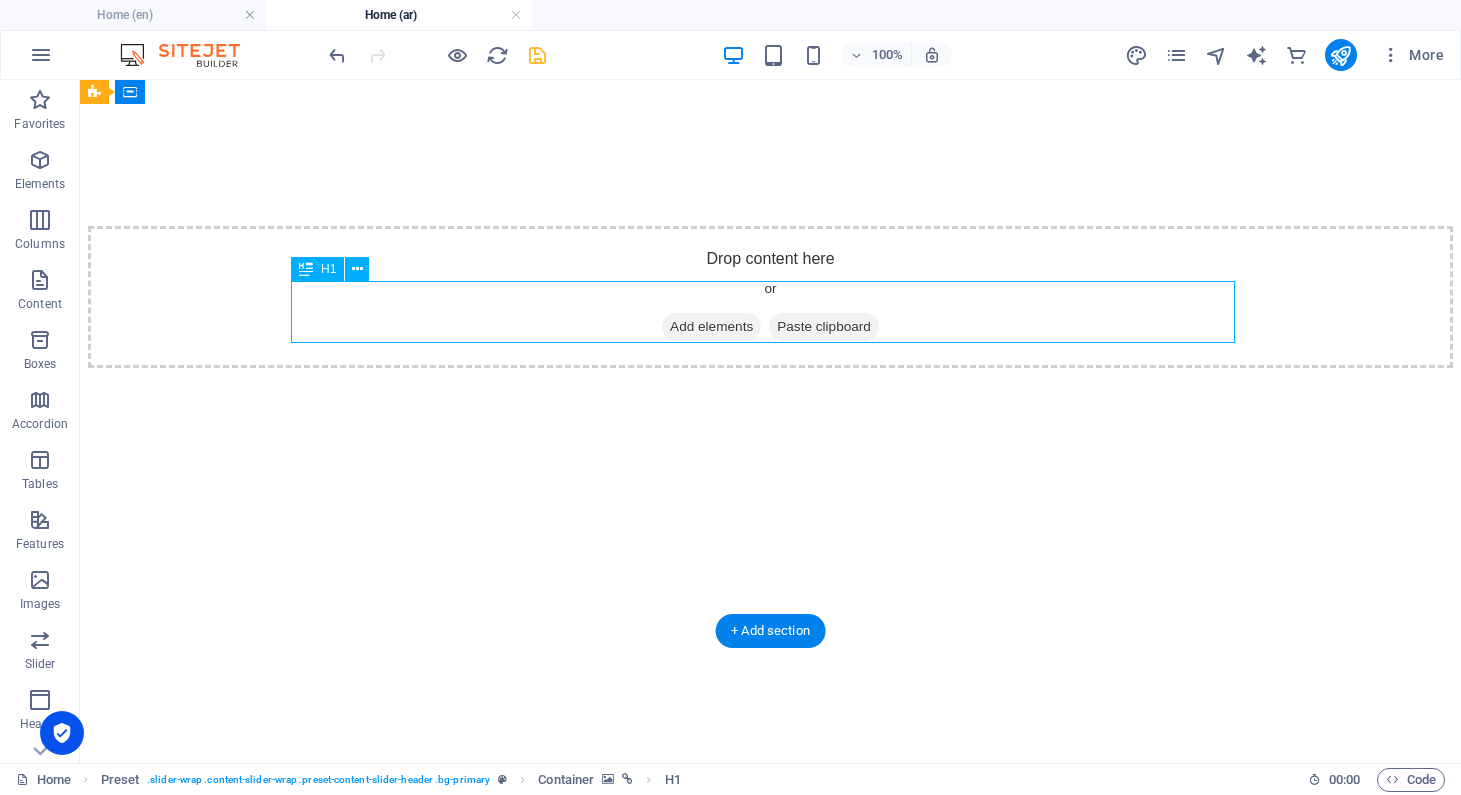scroll, scrollTop: 887, scrollLeft: 0, axis: vertical 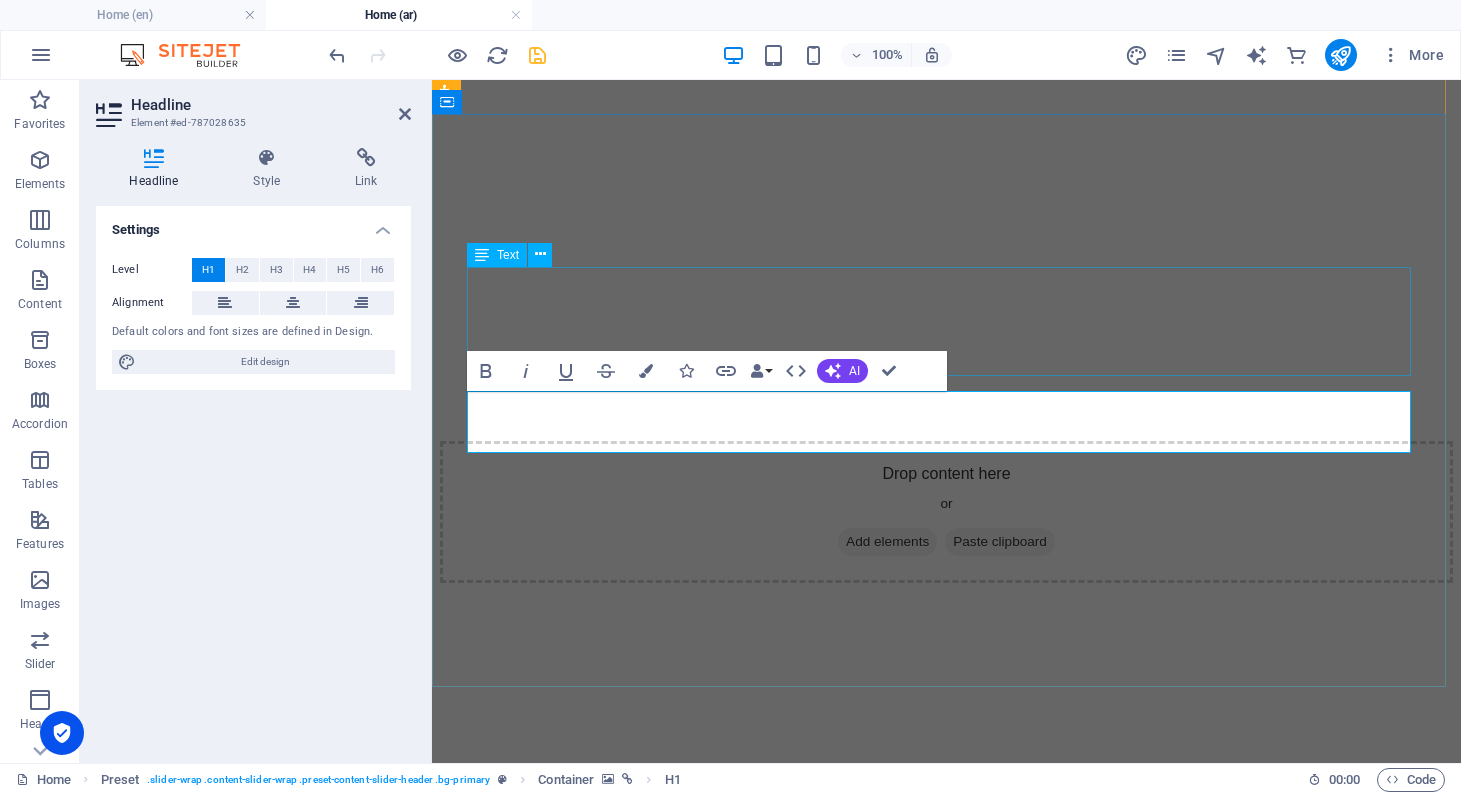 type 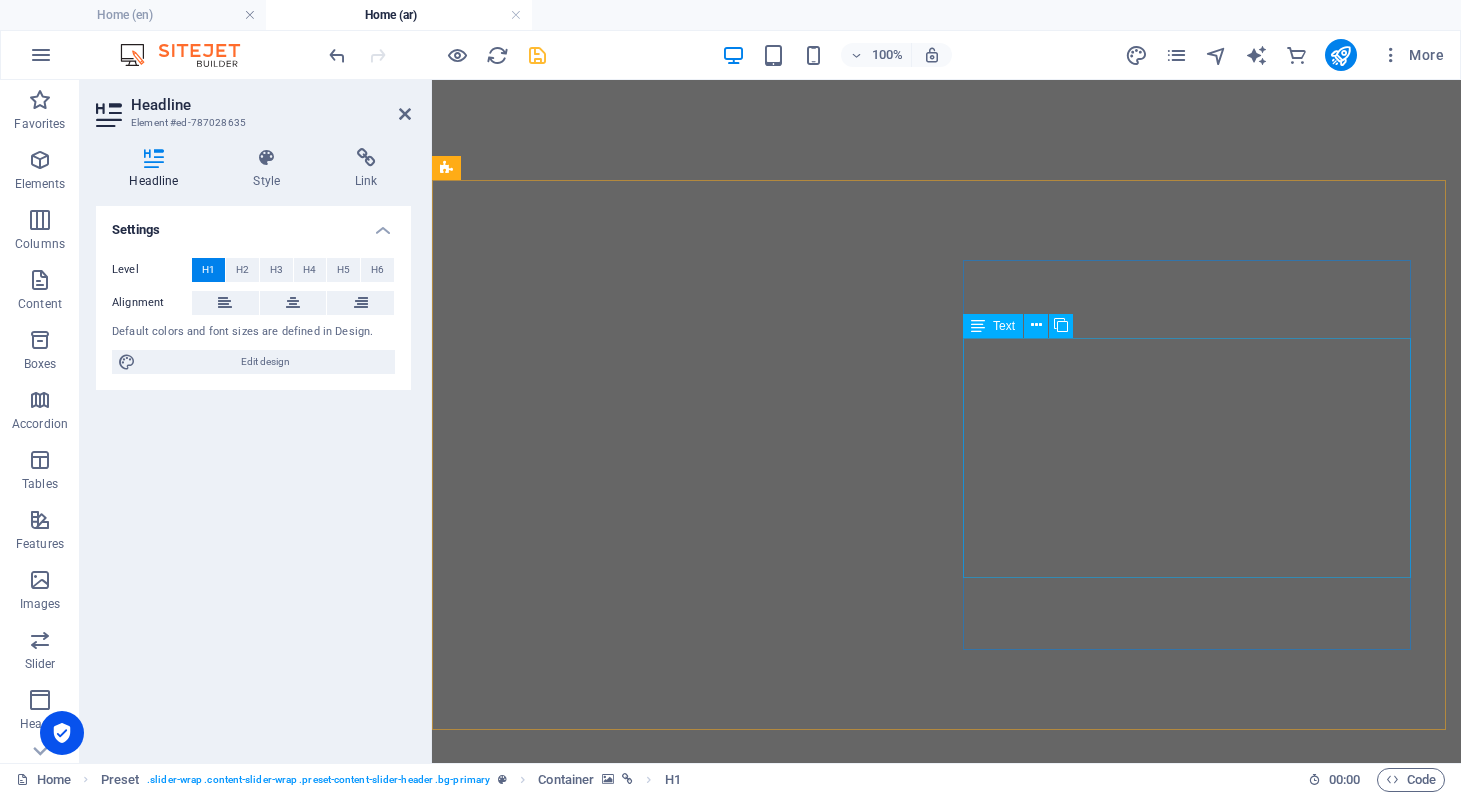 scroll, scrollTop: 1131, scrollLeft: 0, axis: vertical 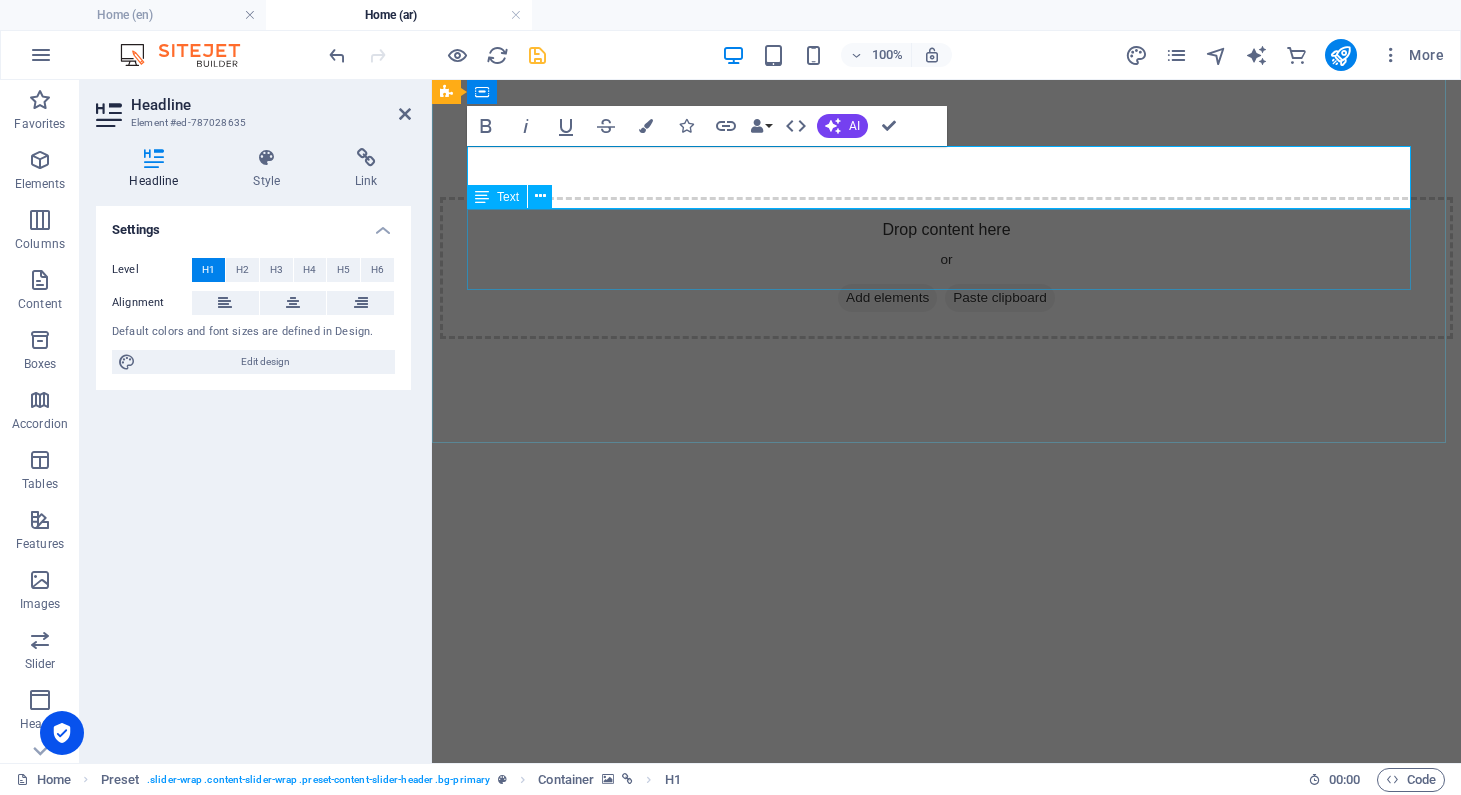 click on "[DATE]- [DATE]" at bounding box center (946, 1267) 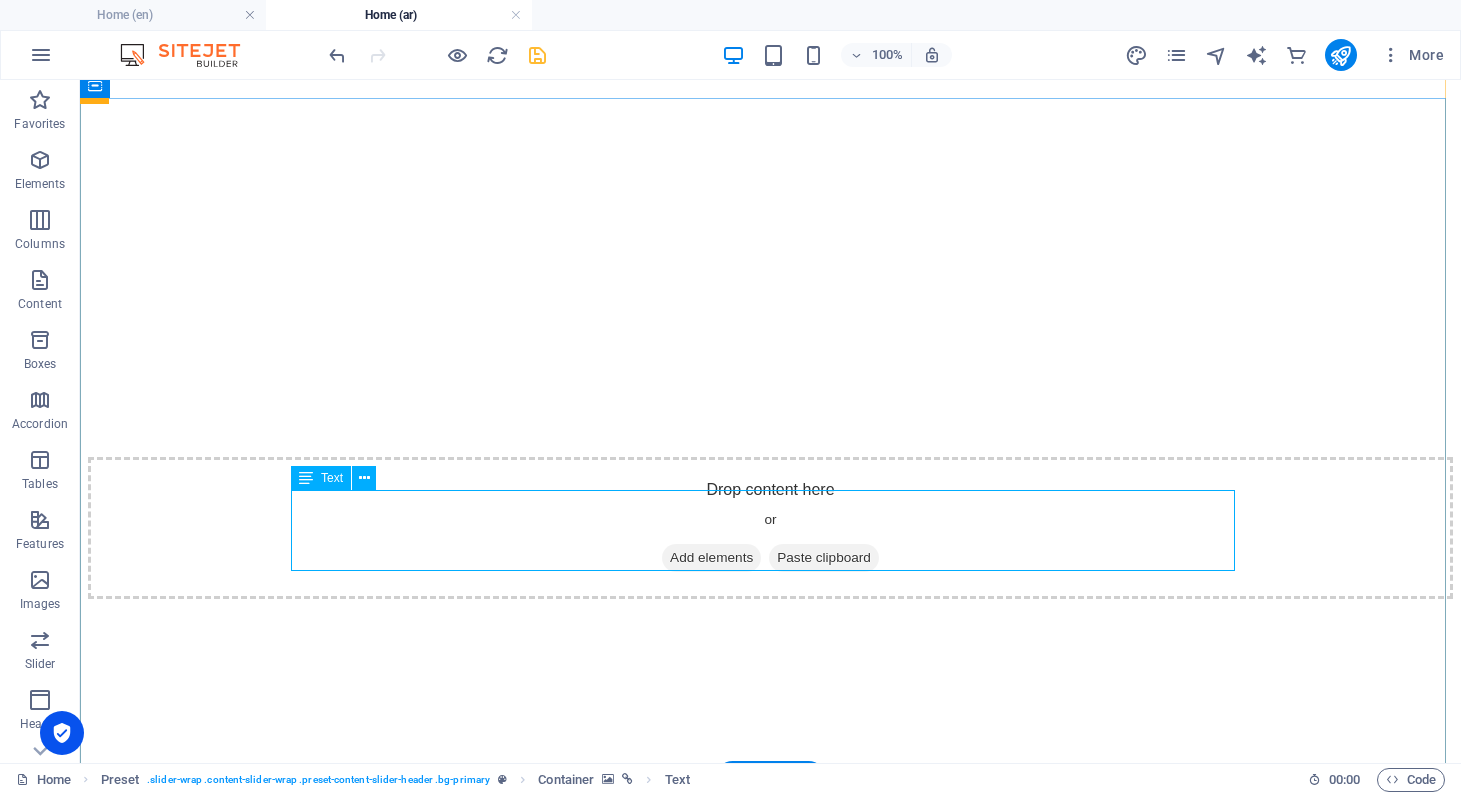 click on "[DATE]- [DATE]" at bounding box center [770, 1686] 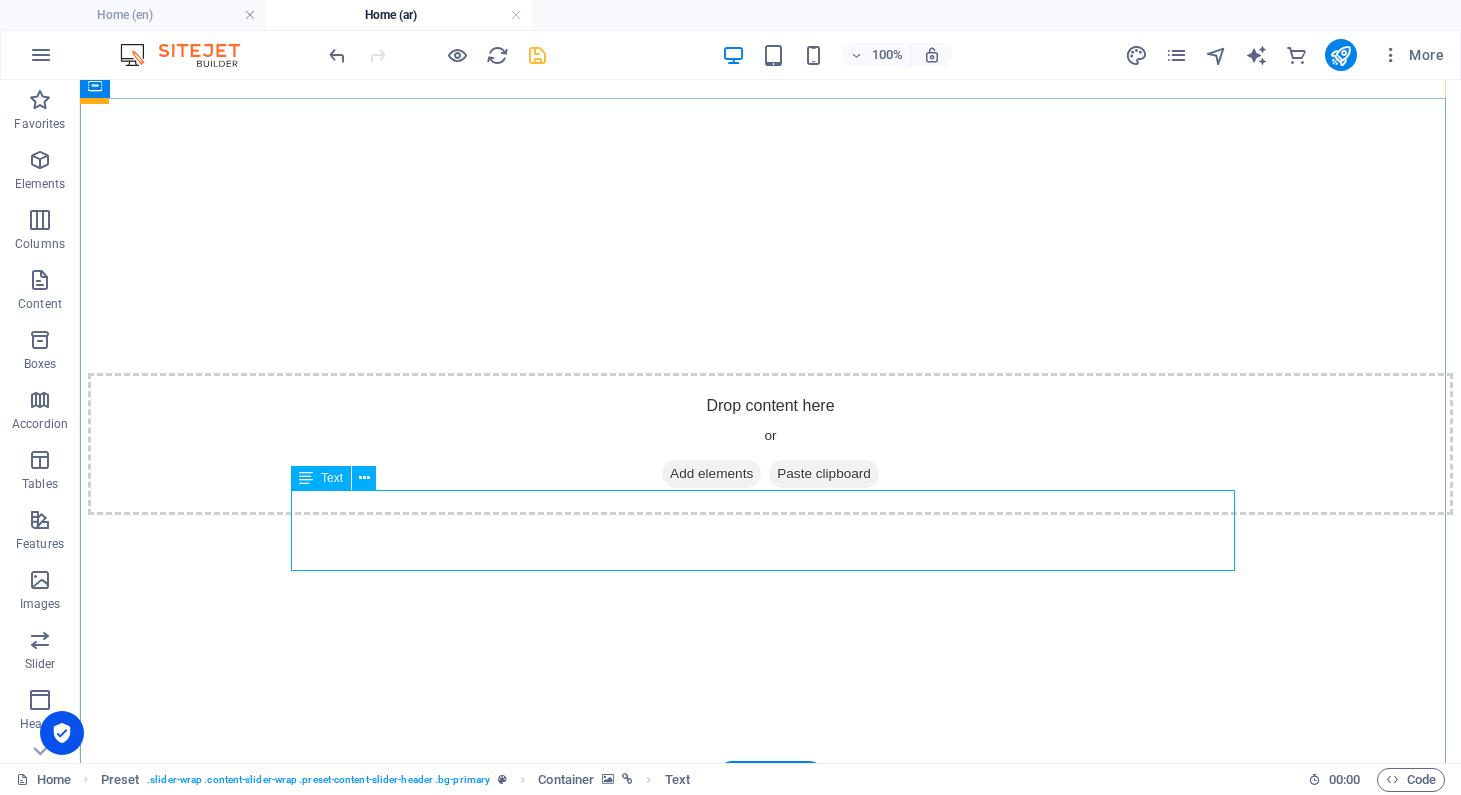 scroll, scrollTop: 1008, scrollLeft: 0, axis: vertical 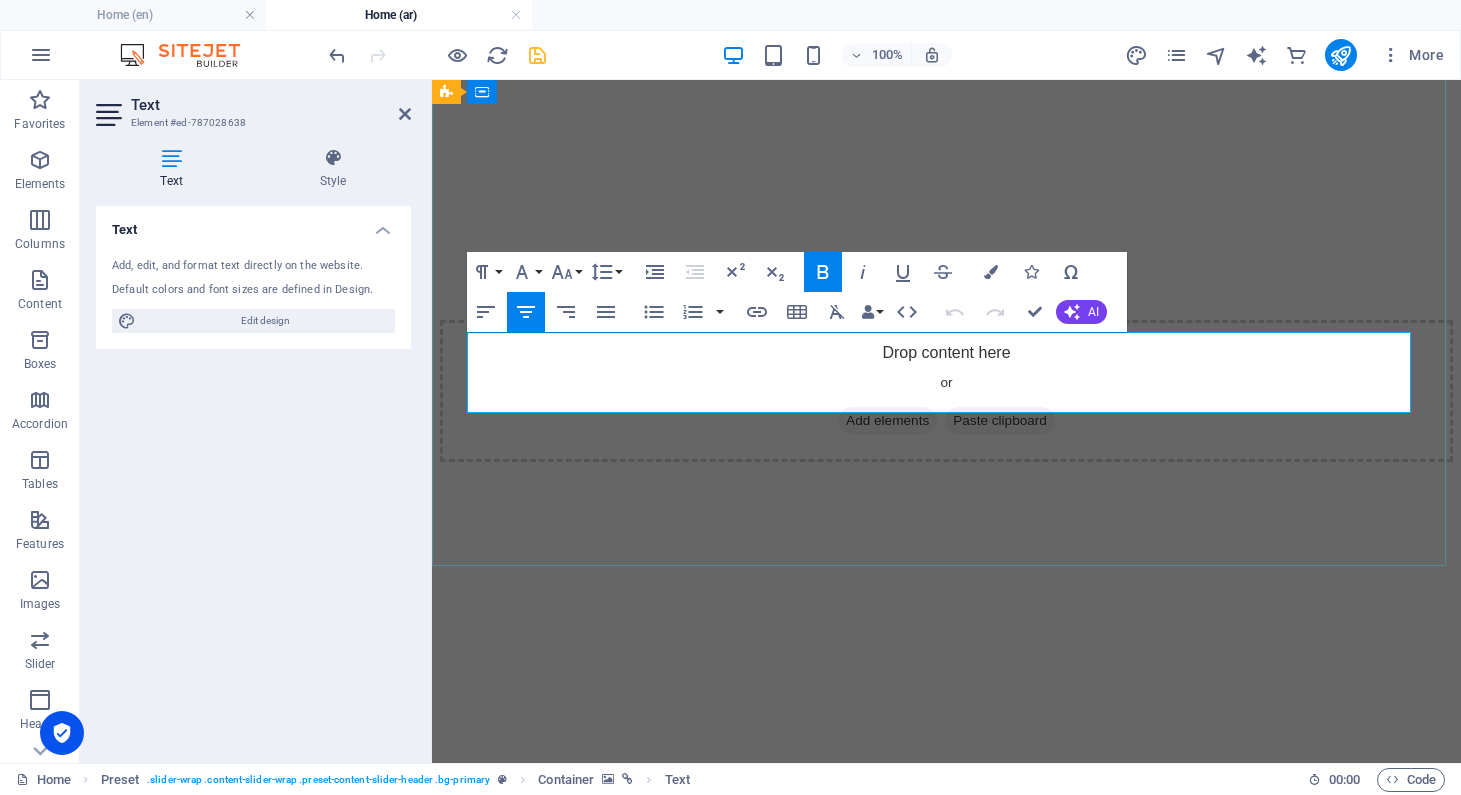click on "[DATE]- [DATE]" at bounding box center [947, 1336] 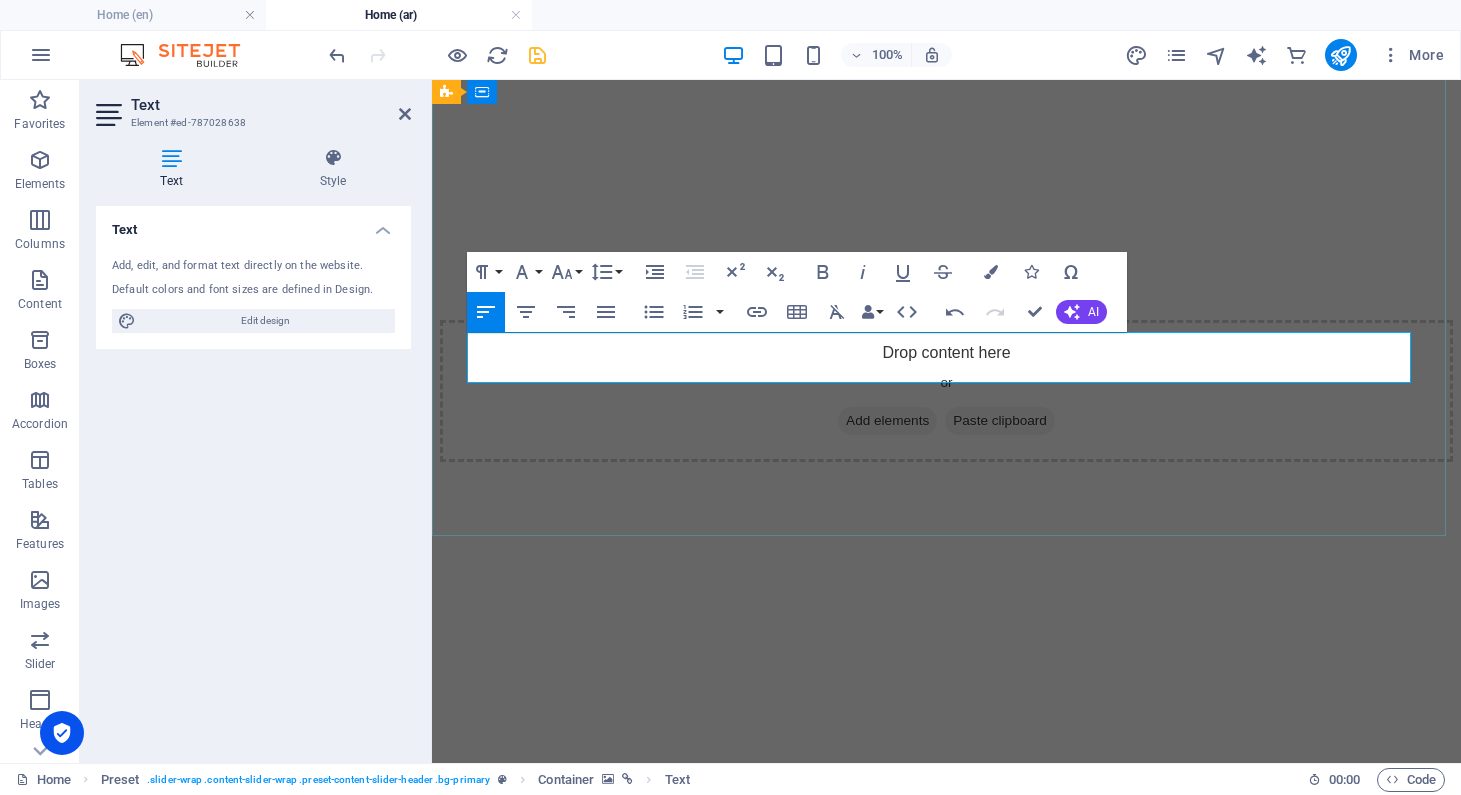 click on "٢٦ -٣١ اكنوبر ٢٠٢٥" at bounding box center (946, 1348) 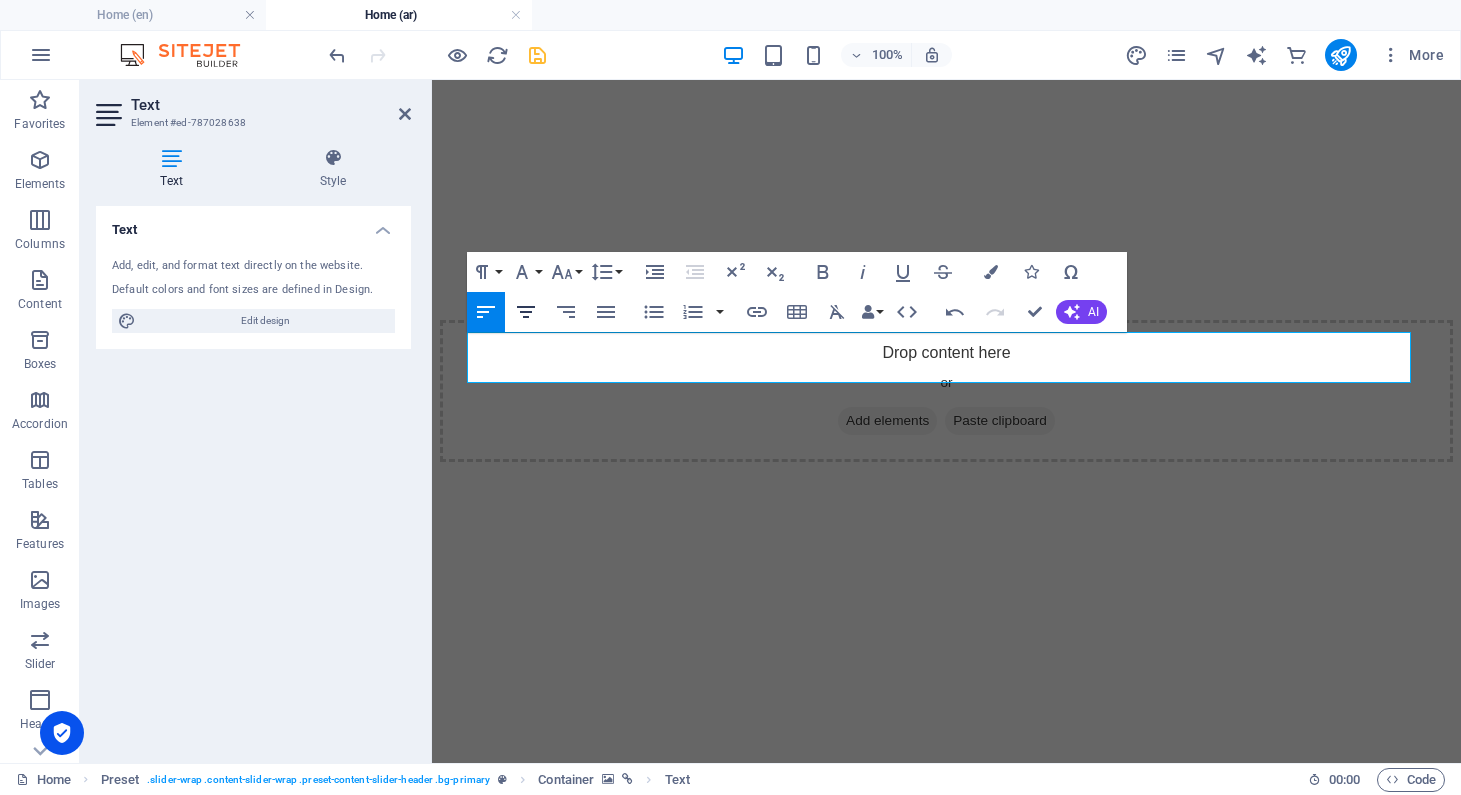 click 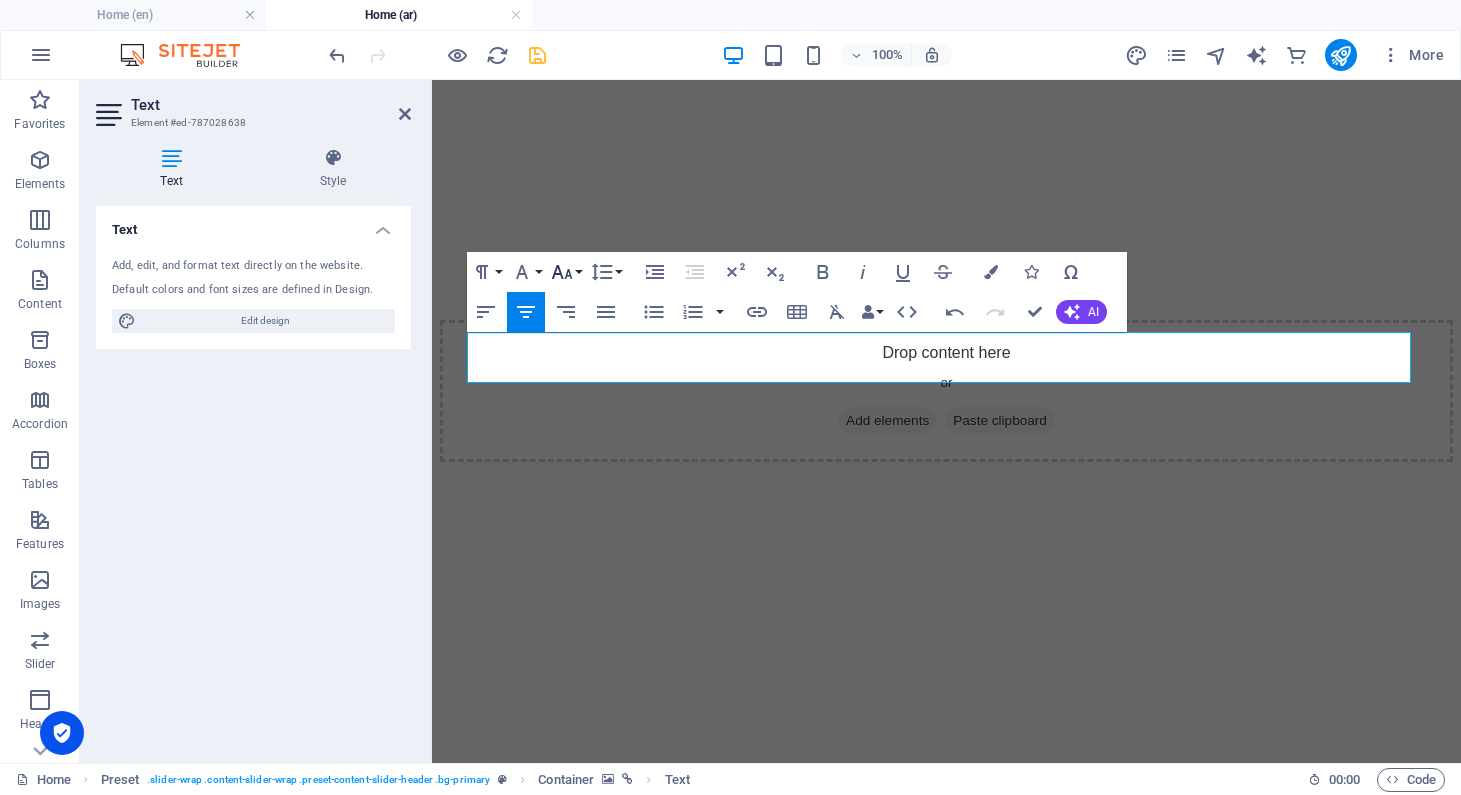 click 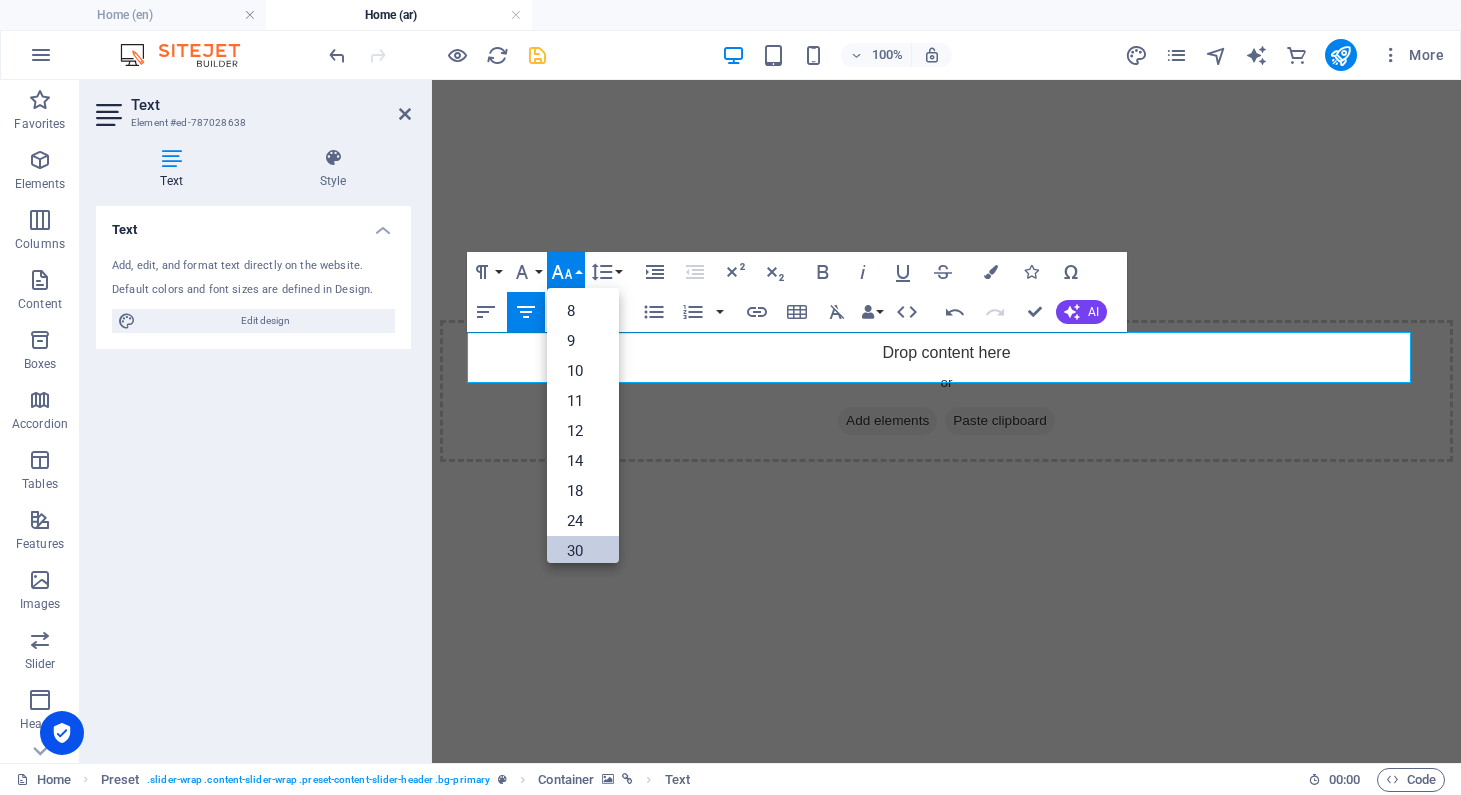 click on "30" at bounding box center [583, 551] 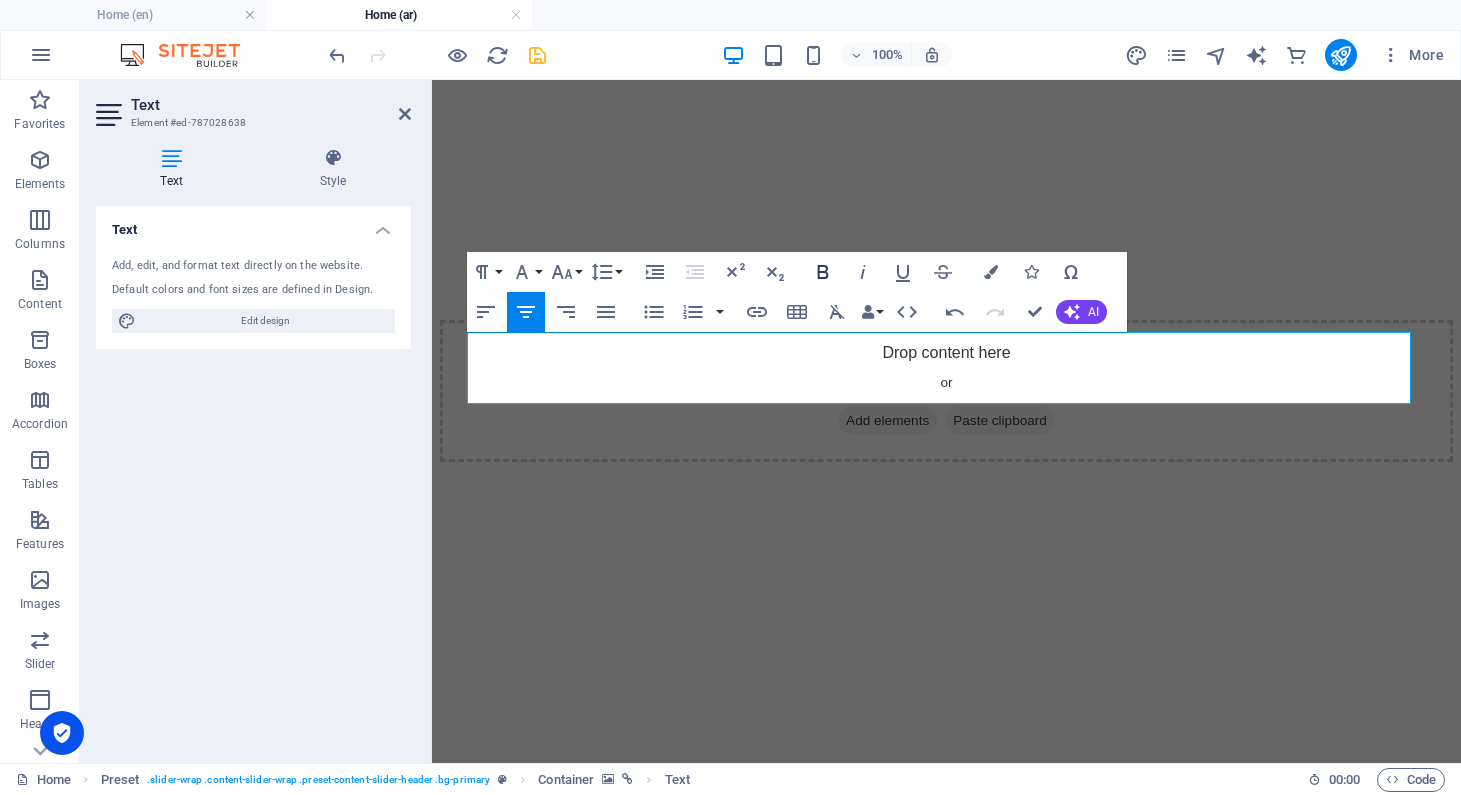 click 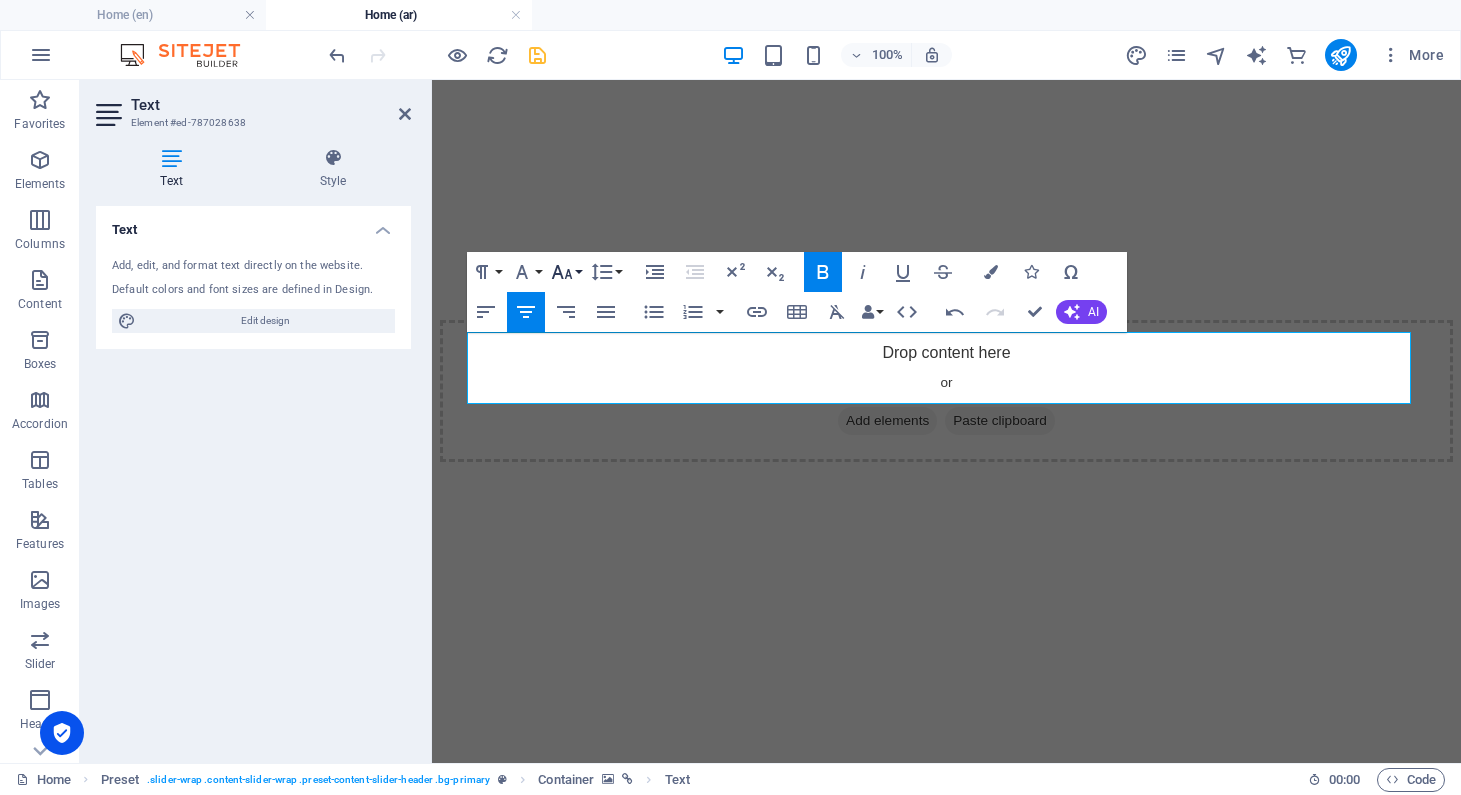 click on "Font Size" at bounding box center (566, 272) 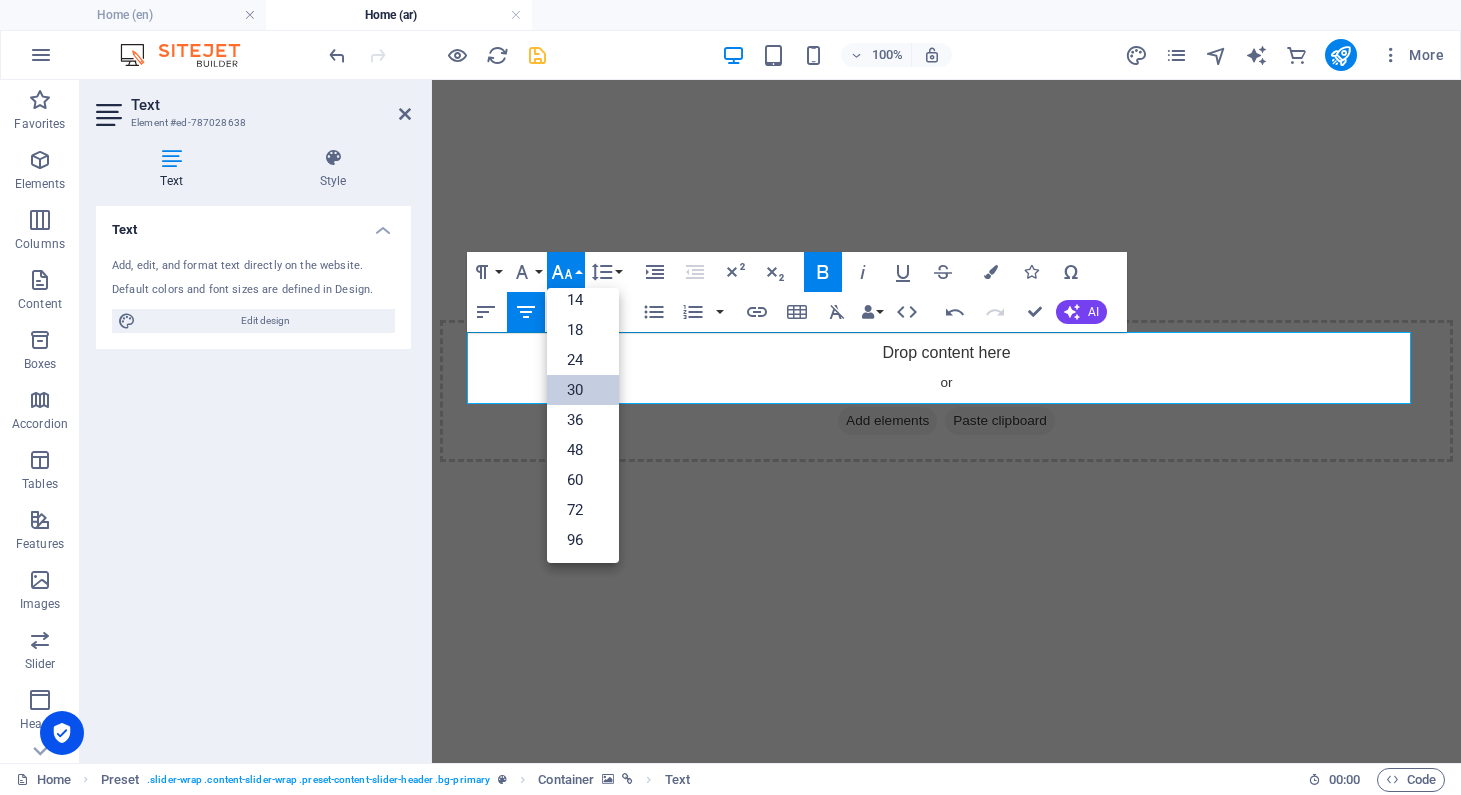 scroll, scrollTop: 161, scrollLeft: 0, axis: vertical 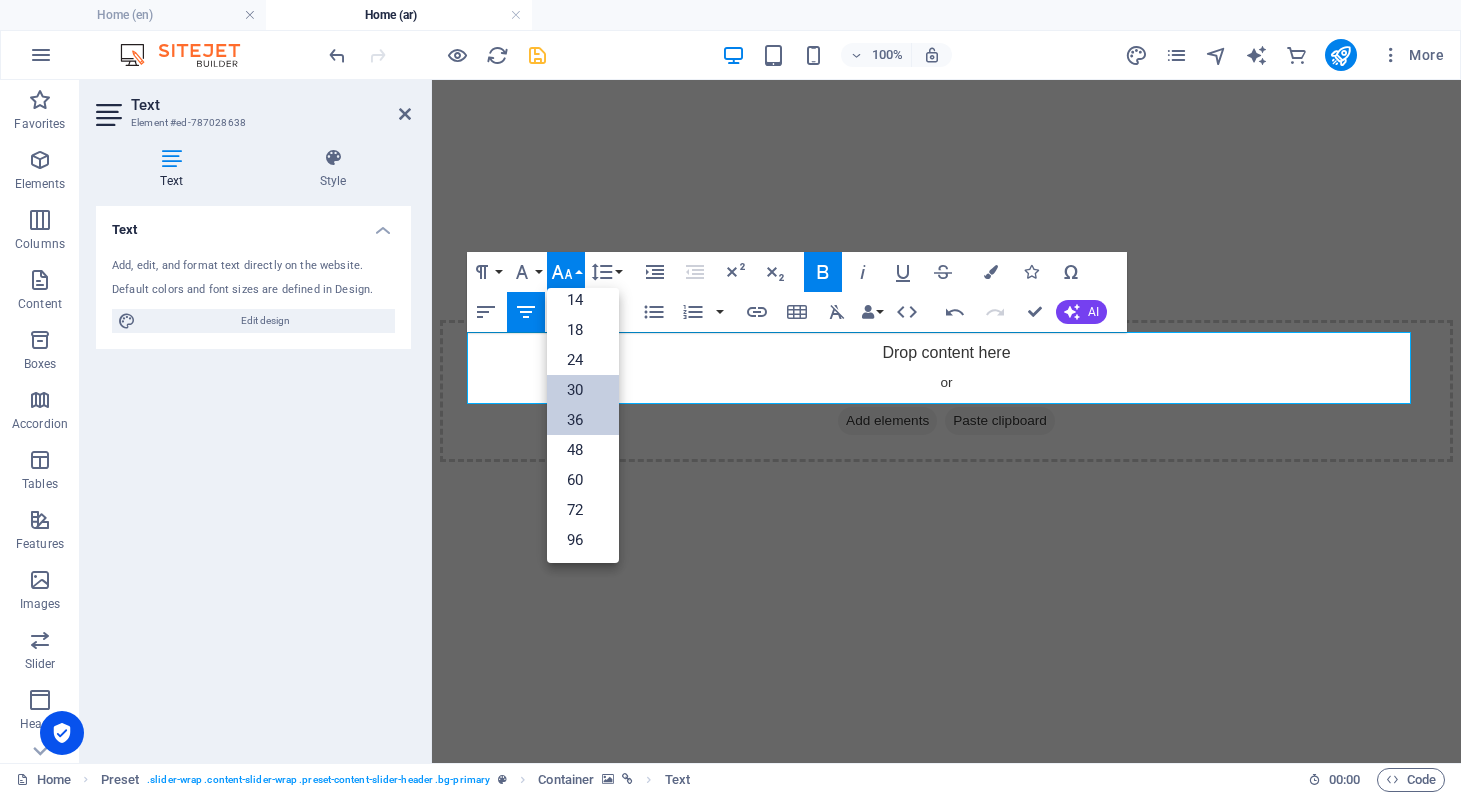 click on "36" at bounding box center [583, 420] 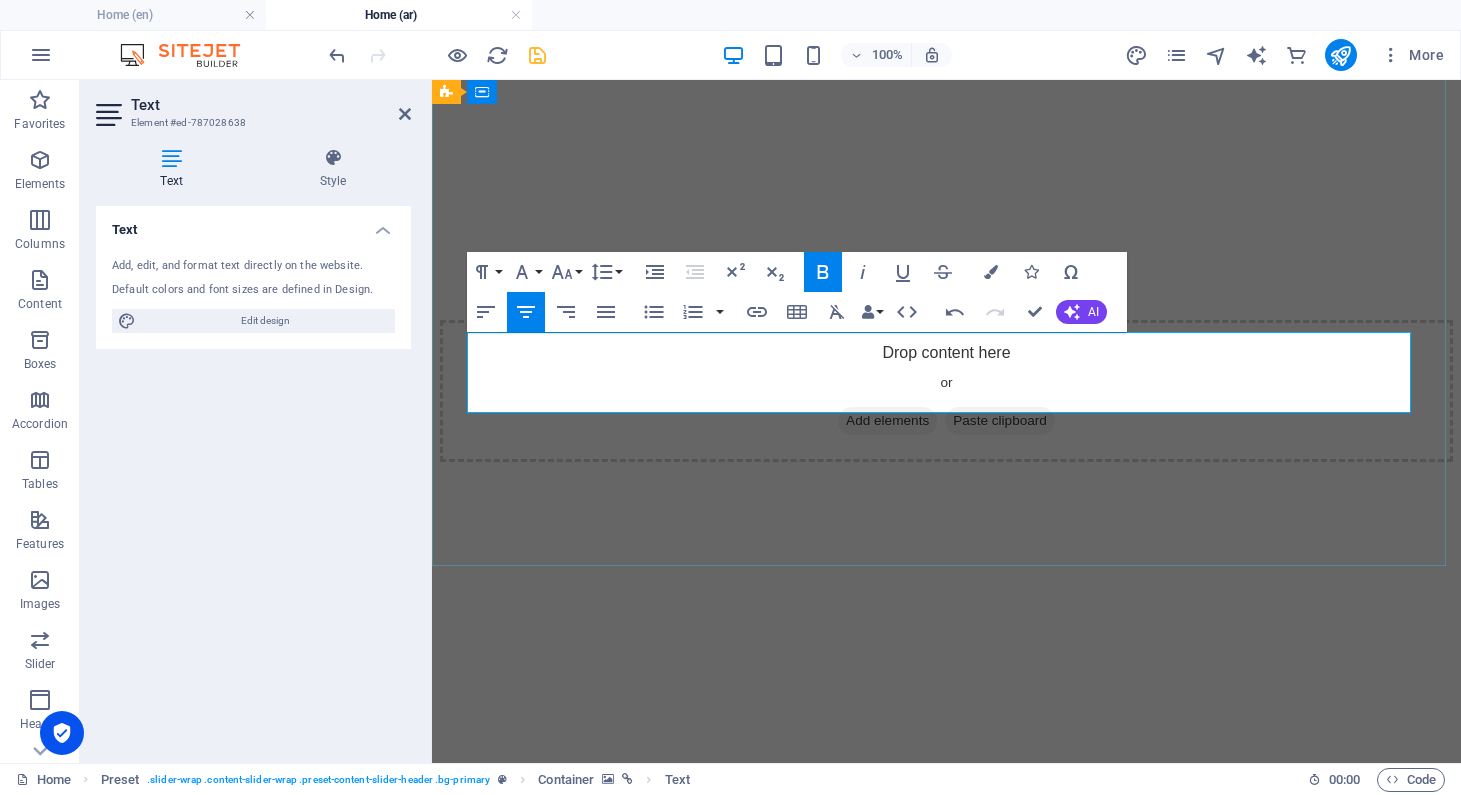 click on "٢٦ -٣١ اكنوبر ٢٠٢٥" at bounding box center [946, 1390] 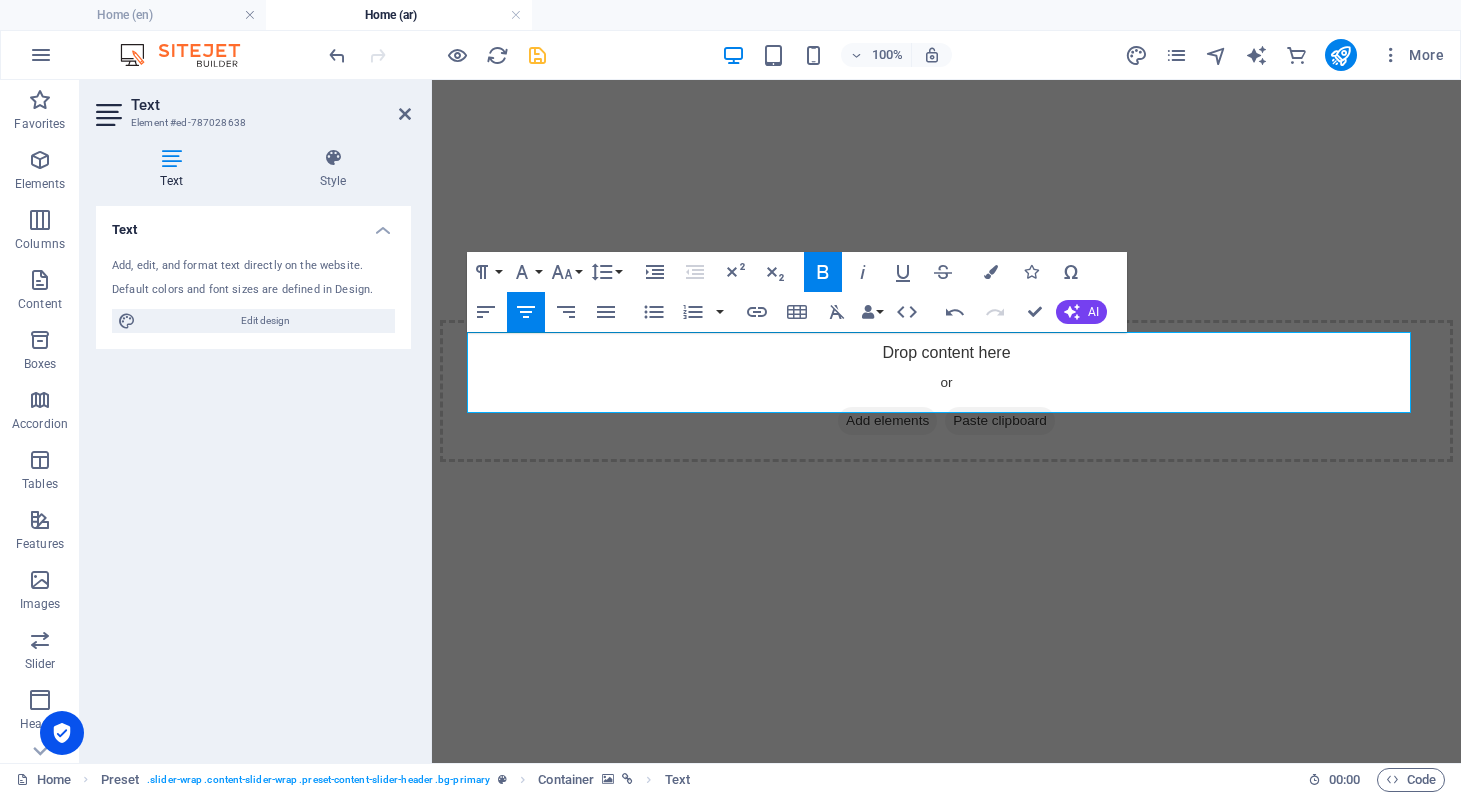 click at bounding box center [946, 614] 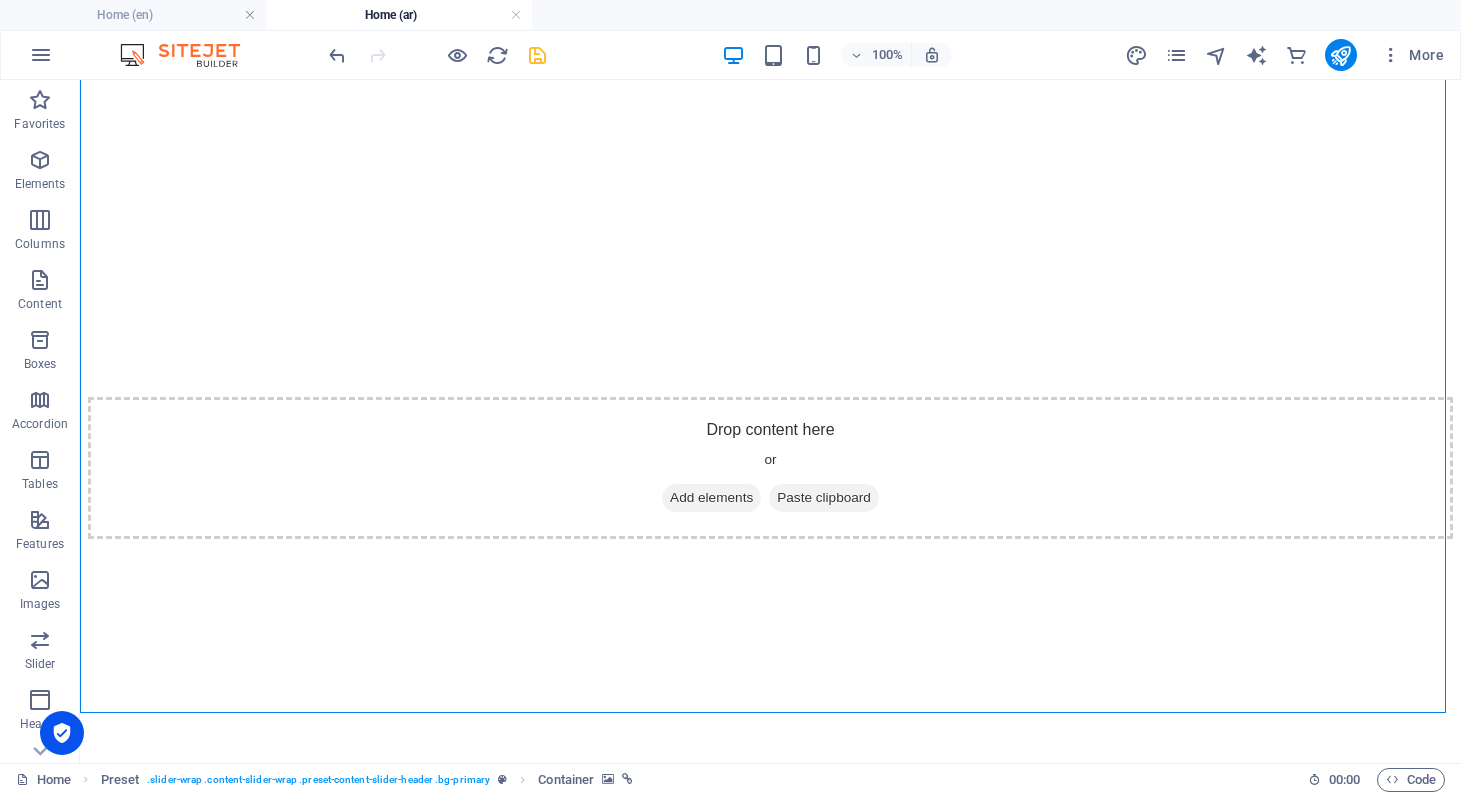 scroll, scrollTop: 1188, scrollLeft: 0, axis: vertical 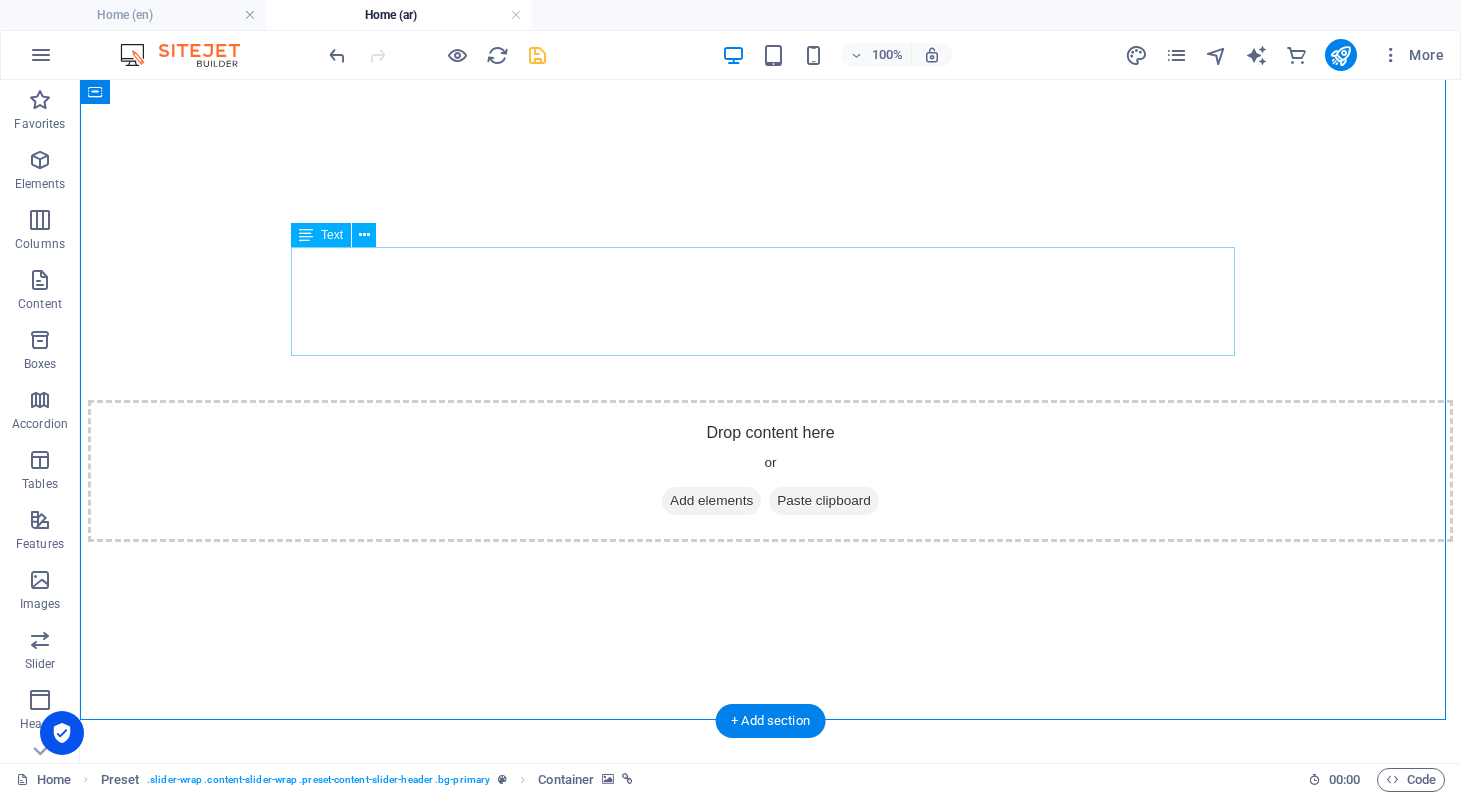click on "الدورة الأولى" at bounding box center [770, 1469] 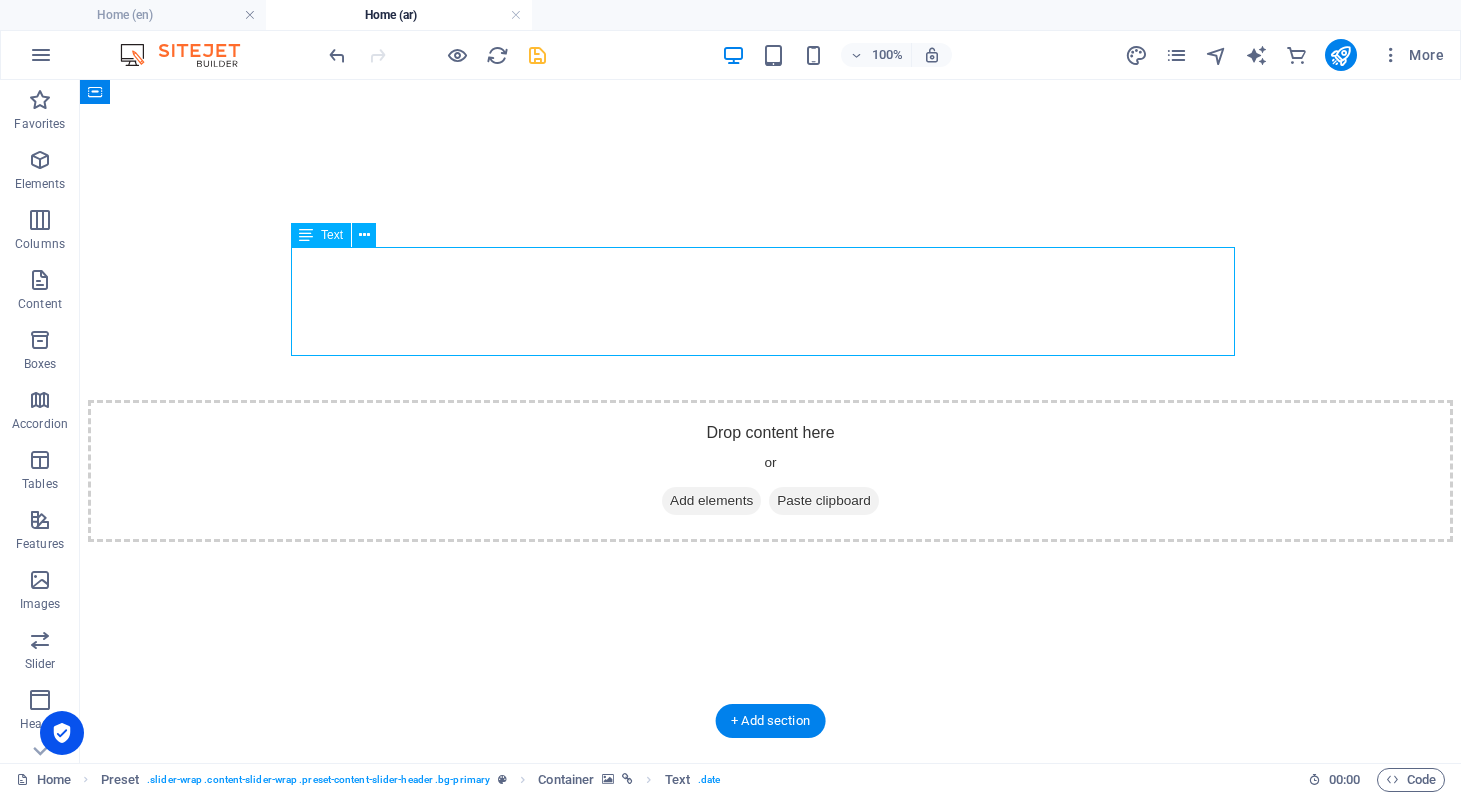 click on "الدورة الأولى" at bounding box center (770, 1469) 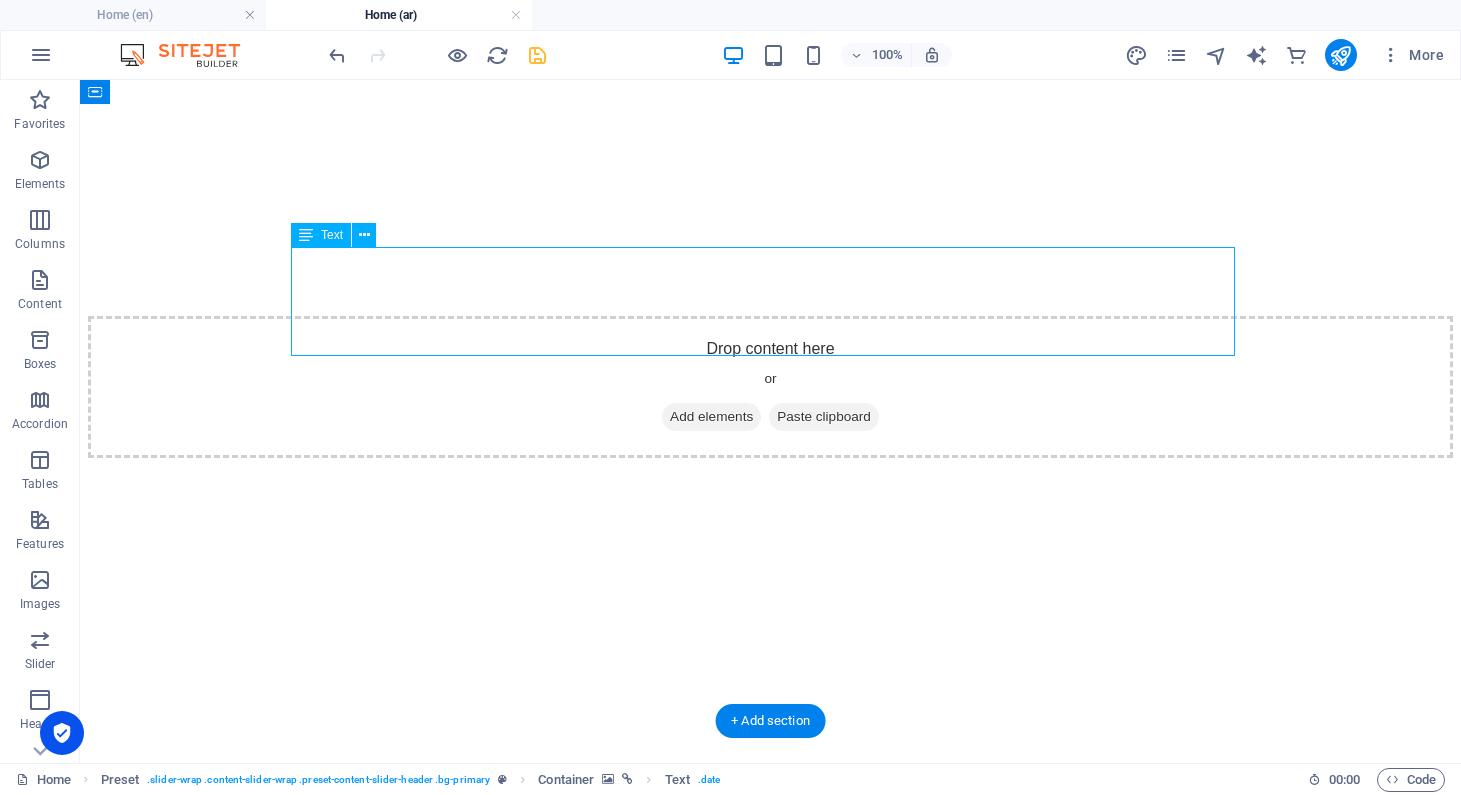 scroll, scrollTop: 746, scrollLeft: 0, axis: vertical 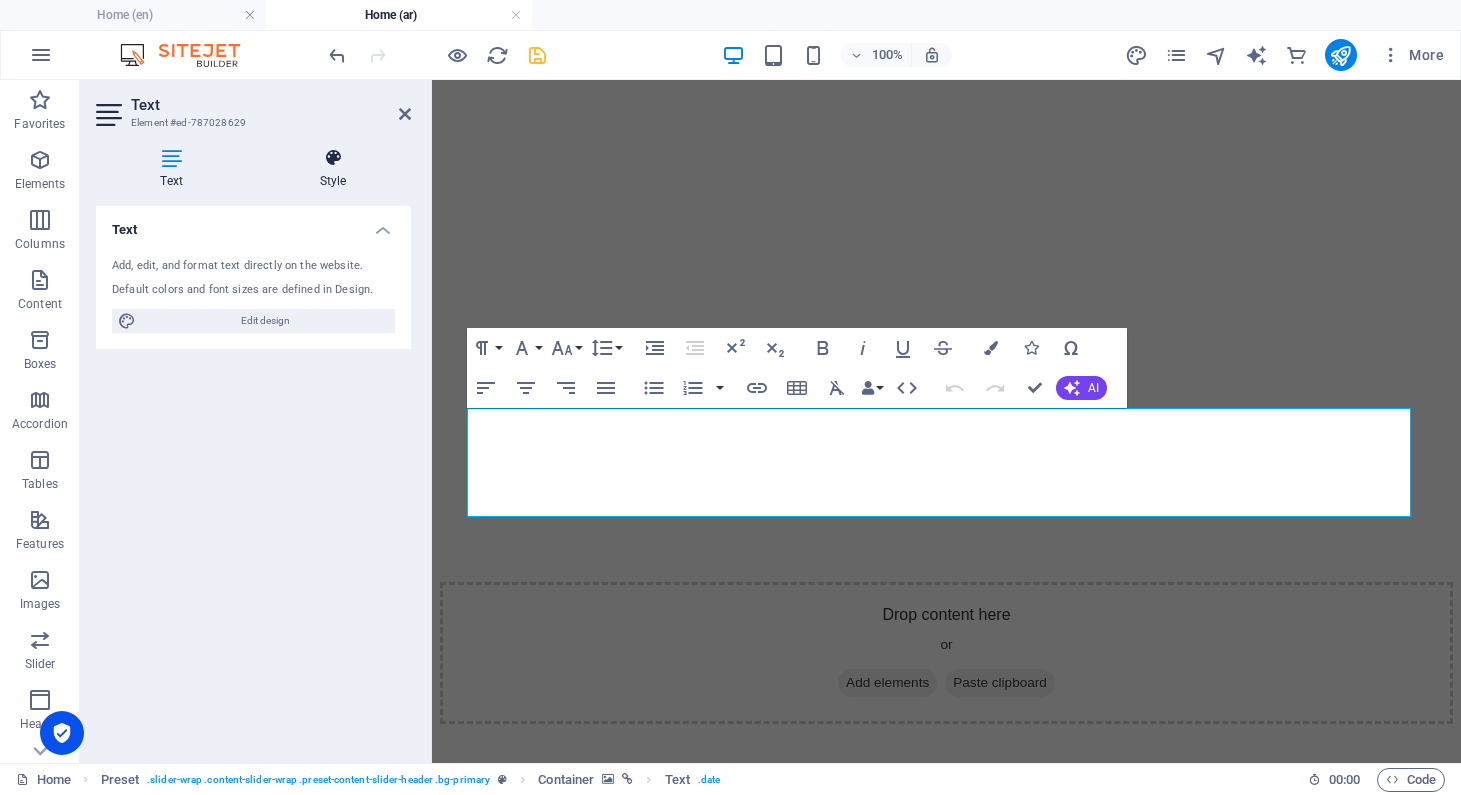 click on "Style" at bounding box center (333, 169) 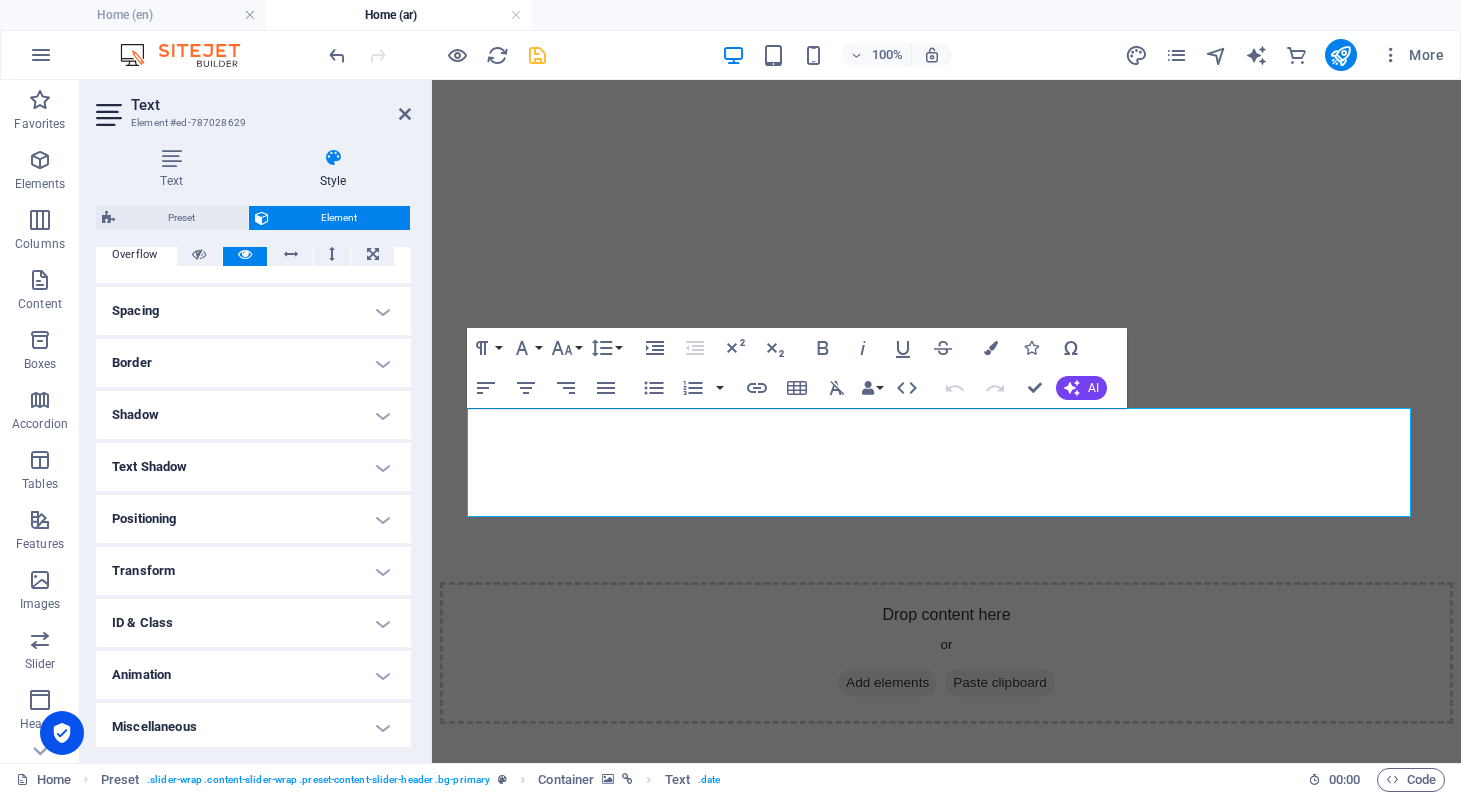 scroll, scrollTop: 0, scrollLeft: 0, axis: both 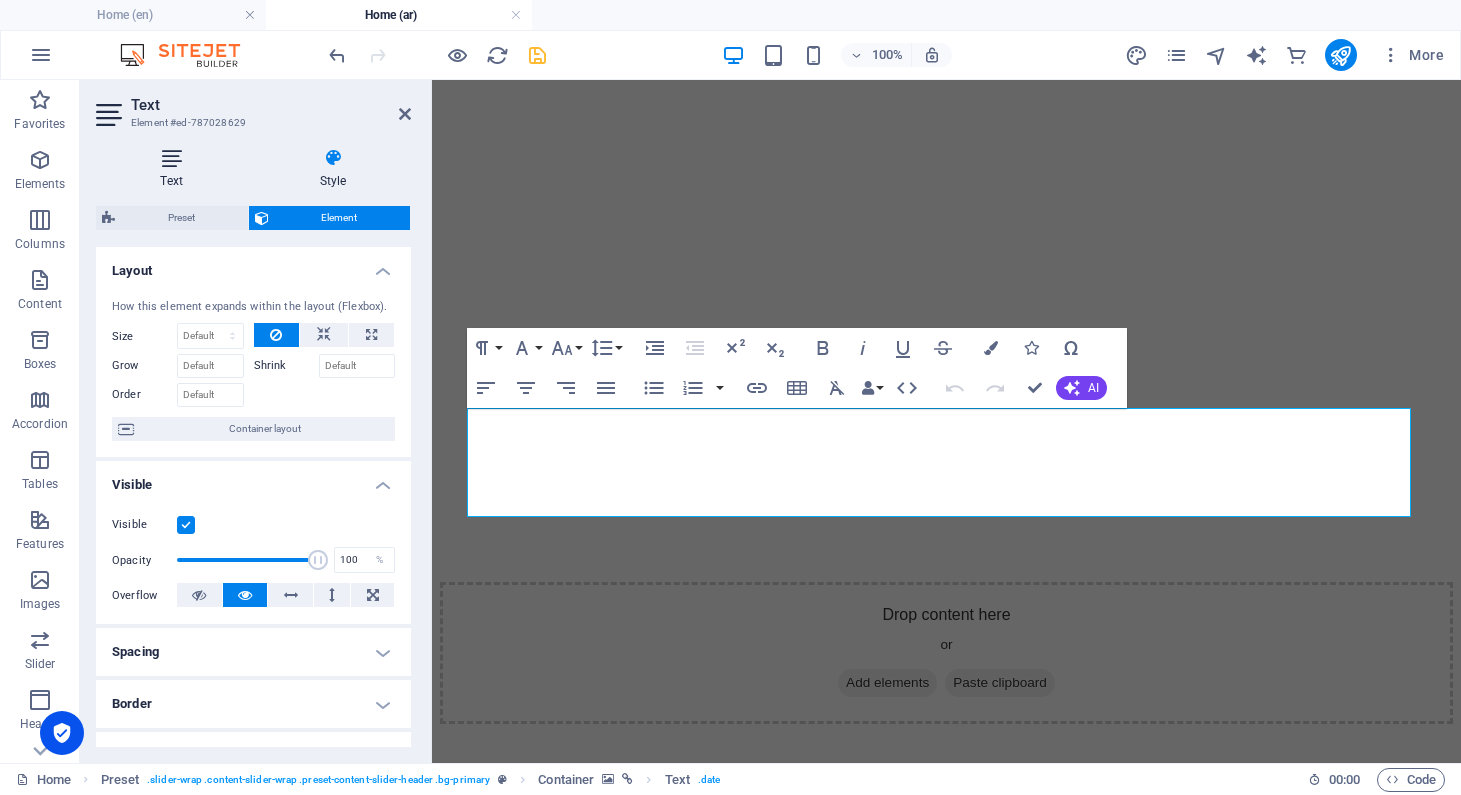 click on "Text" at bounding box center (175, 169) 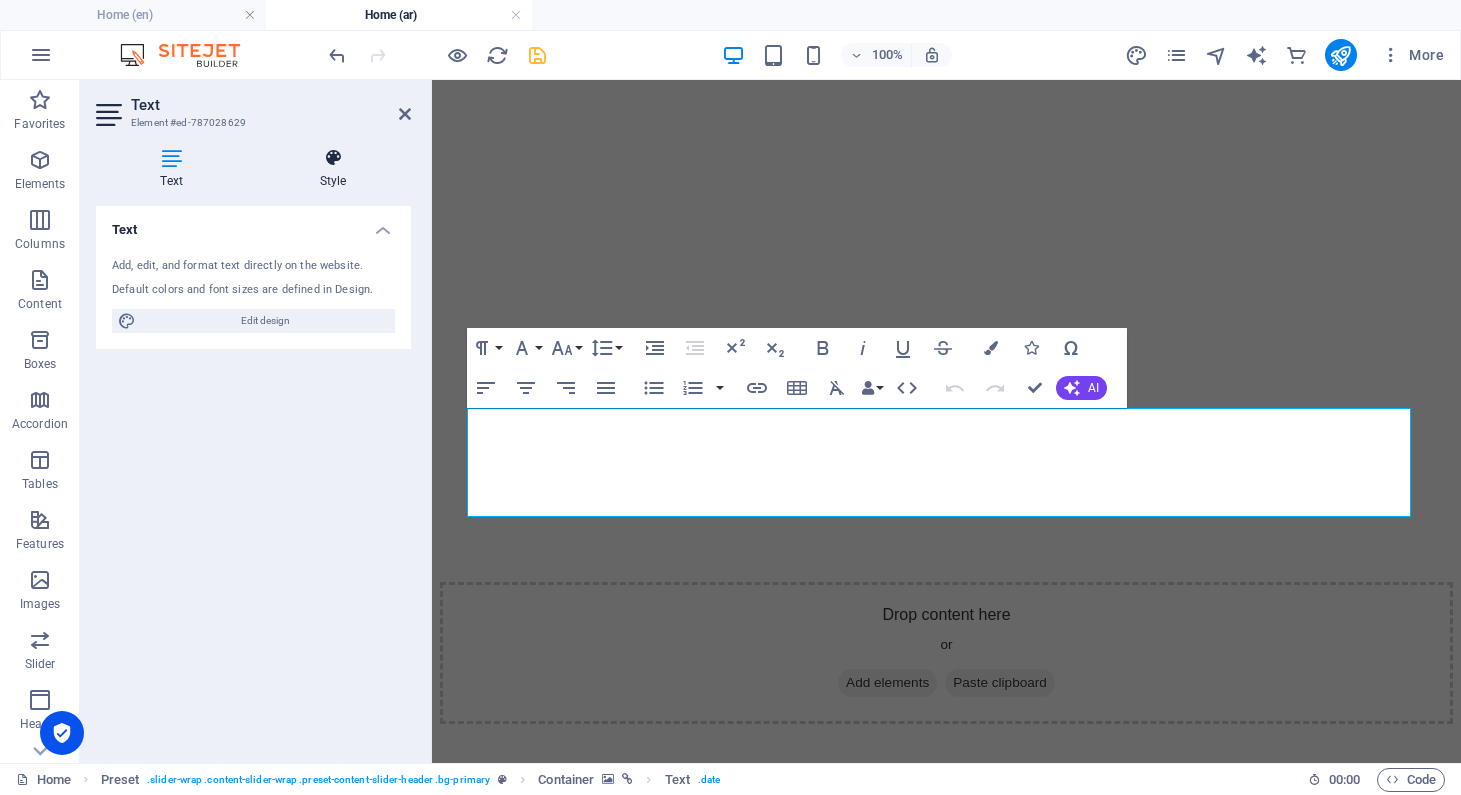 click at bounding box center (333, 158) 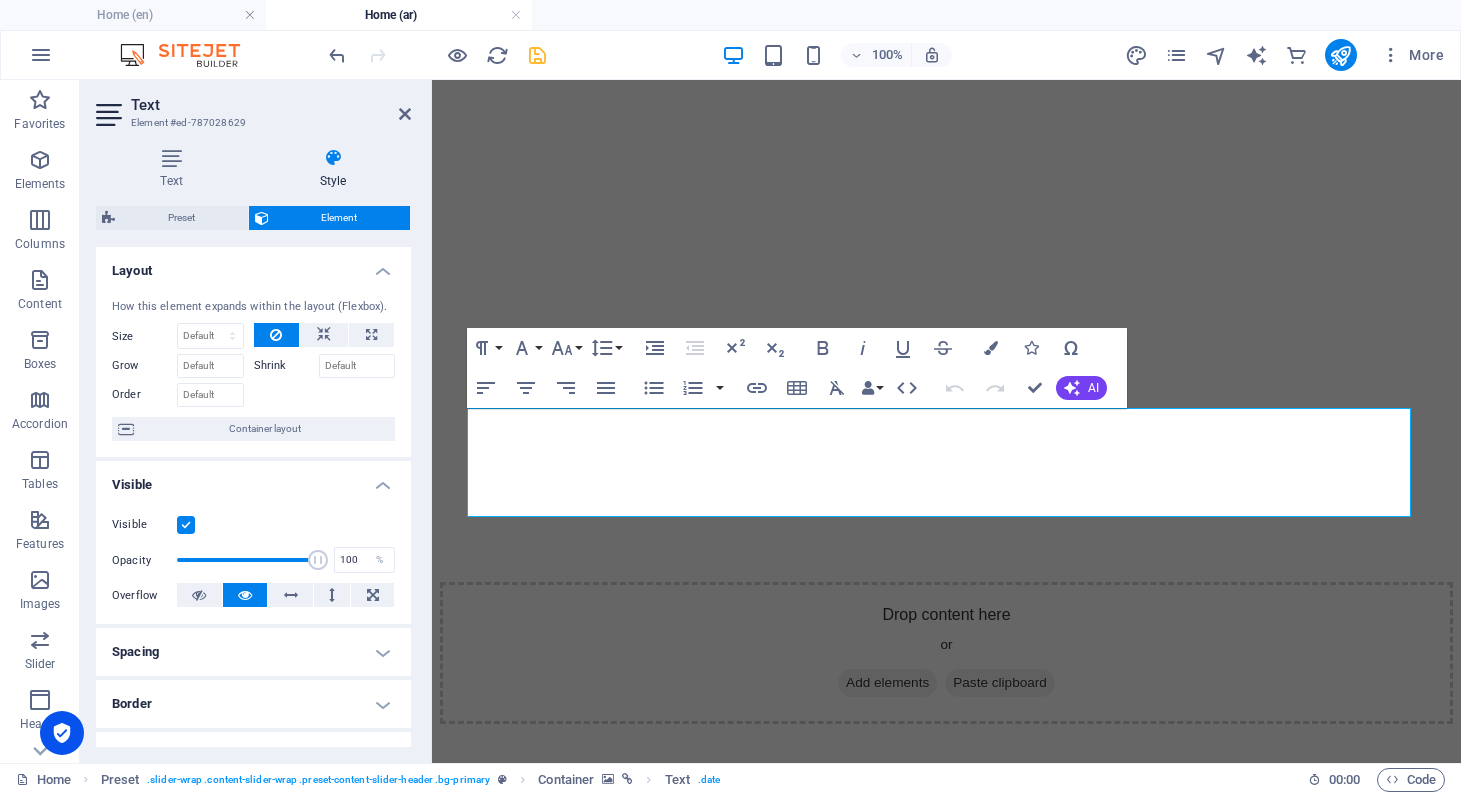 click at bounding box center (946, 876) 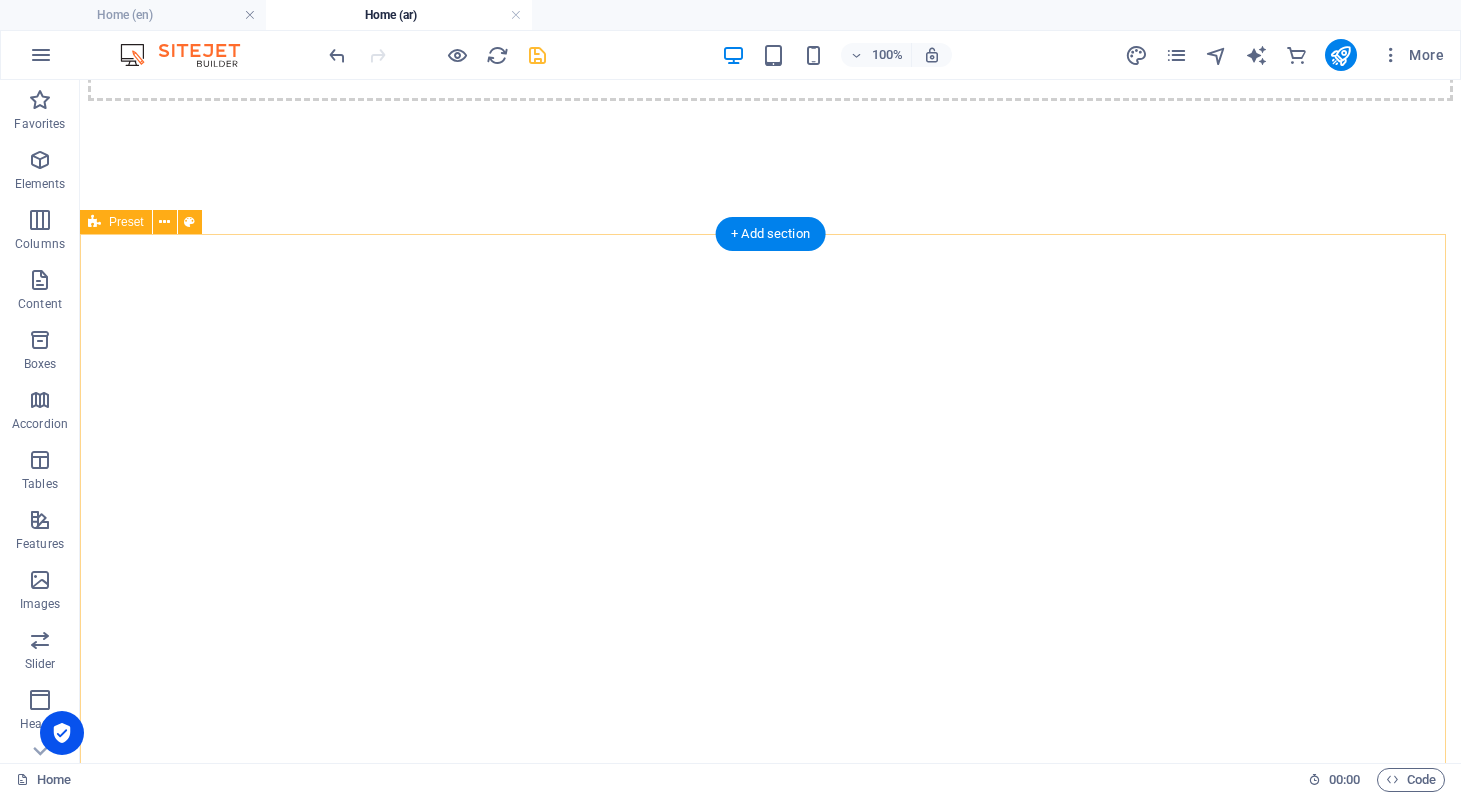 scroll, scrollTop: 1717, scrollLeft: 0, axis: vertical 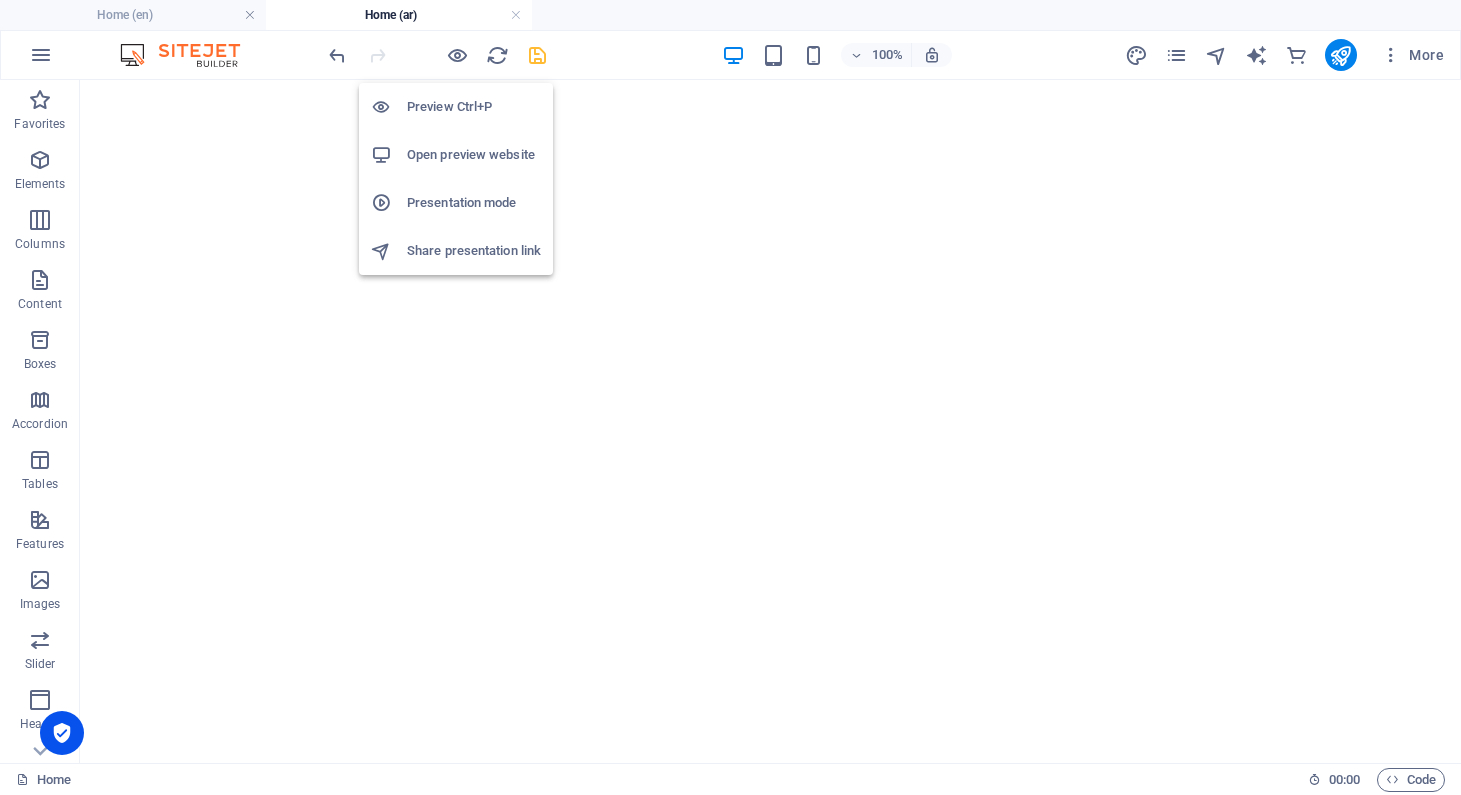 click on "Open preview website" at bounding box center (474, 155) 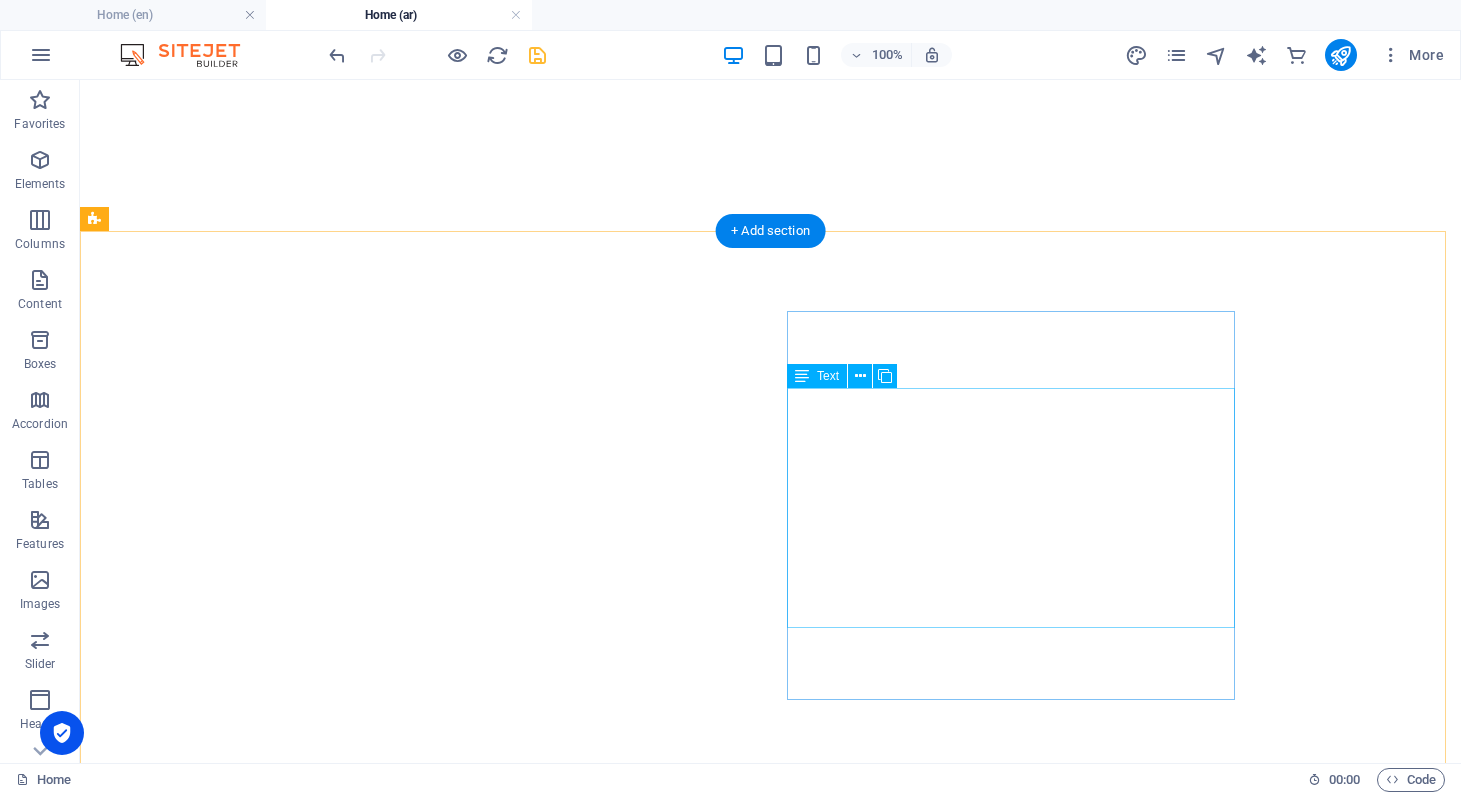 click on "Palestine is experiencing the most challenging period in its history, amid the genocidal war in the [GEOGRAPHIC_DATA] that has now extended to the [GEOGRAPHIC_DATA]. Entire families have been erased from civil registries, women and children have been targeted, and each victim has their own story. Some women have lost their breadwinners, while others have lost their children and must now face life alone. Therefore, we recognized the importance of establishing a festival called the "Gaza International Festival for Women's Cinema" to highlight the cinematic stories of women's experiences." at bounding box center [770, 6475] 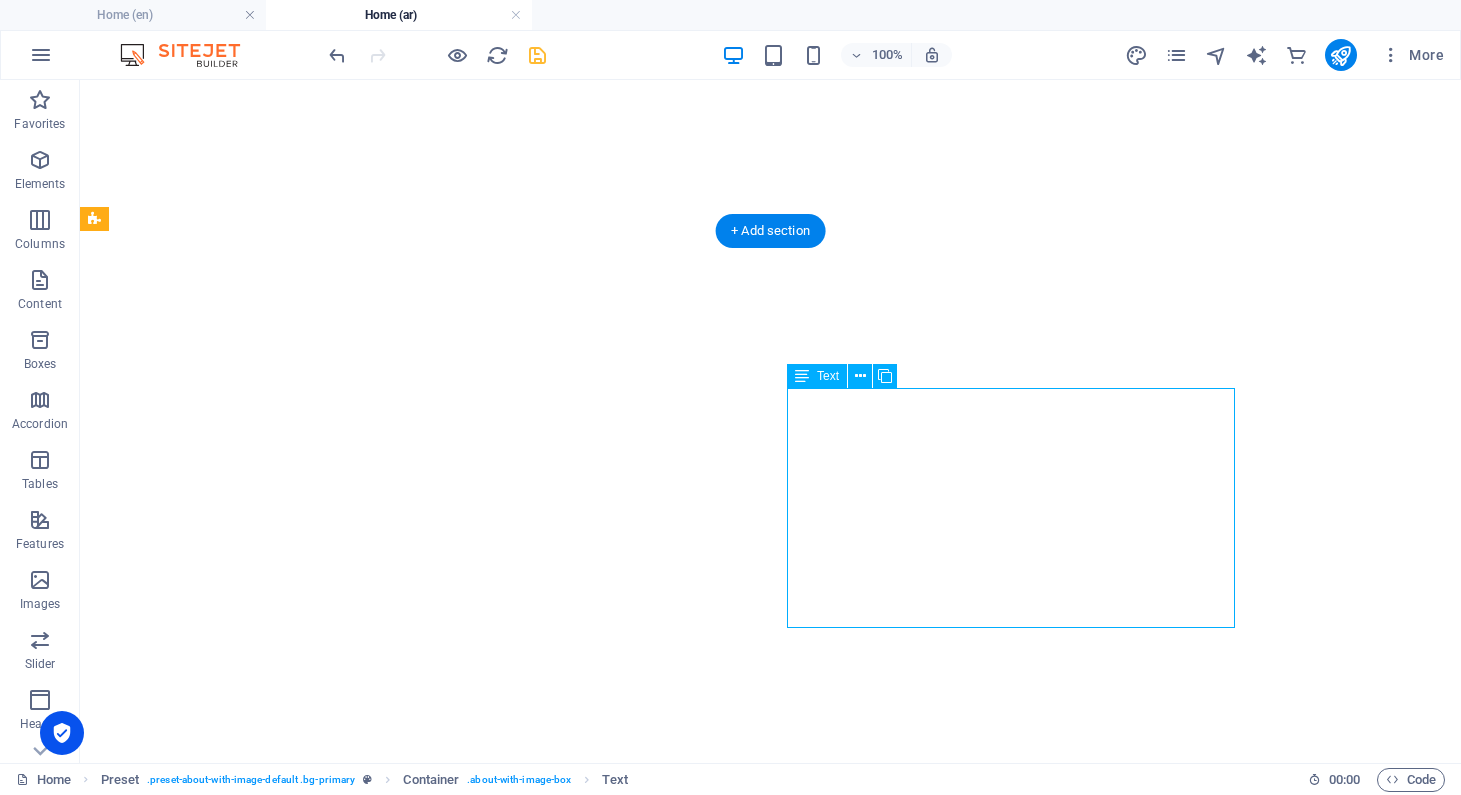 click on "Palestine is experiencing the most challenging period in its history, amid the genocidal war in the [GEOGRAPHIC_DATA] that has now extended to the [GEOGRAPHIC_DATA]. Entire families have been erased from civil registries, women and children have been targeted, and each victim has their own story. Some women have lost their breadwinners, while others have lost their children and must now face life alone. Therefore, we recognized the importance of establishing a festival called the "Gaza International Festival for Women's Cinema" to highlight the cinematic stories of women's experiences." at bounding box center (770, 6475) 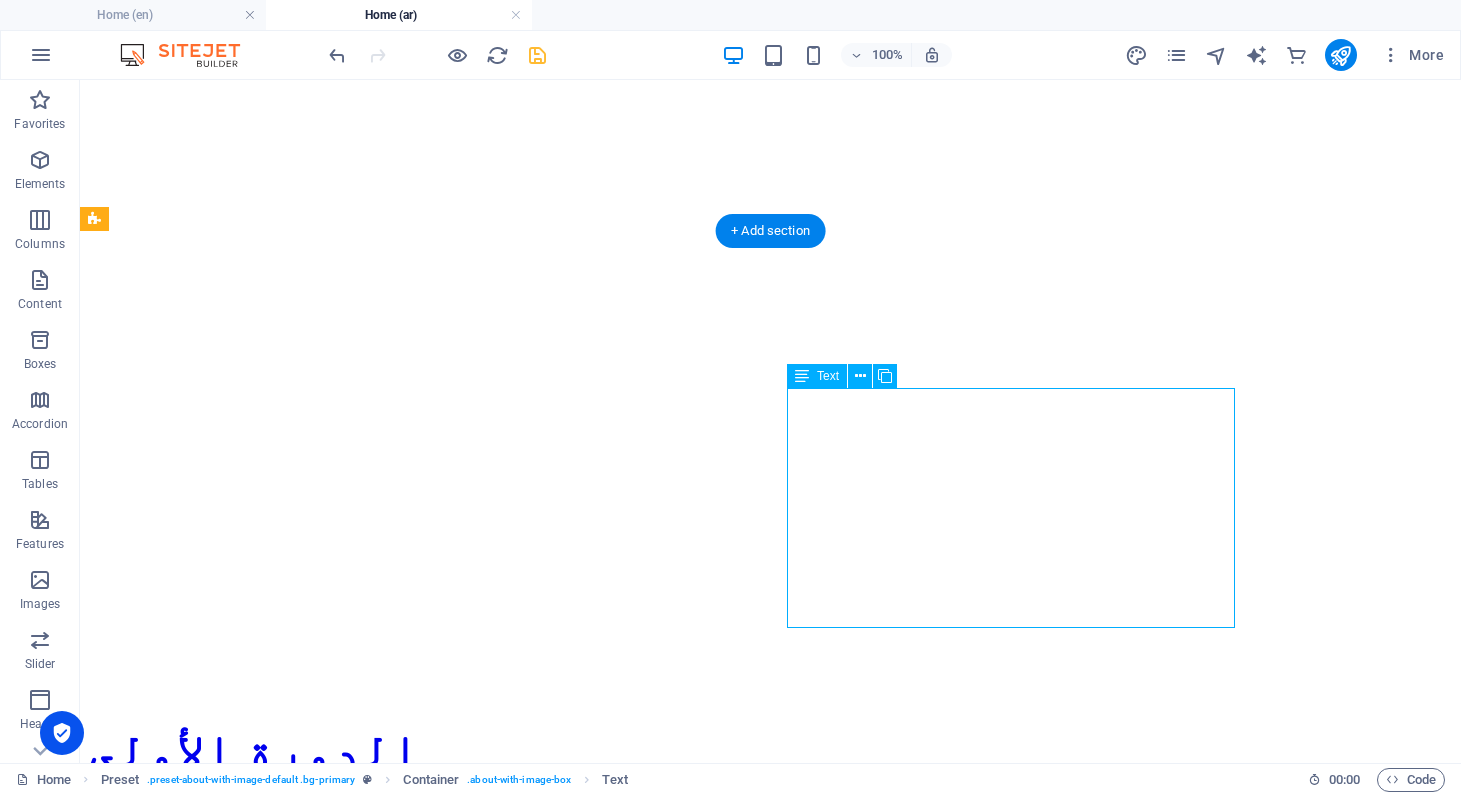 scroll, scrollTop: 1350, scrollLeft: 0, axis: vertical 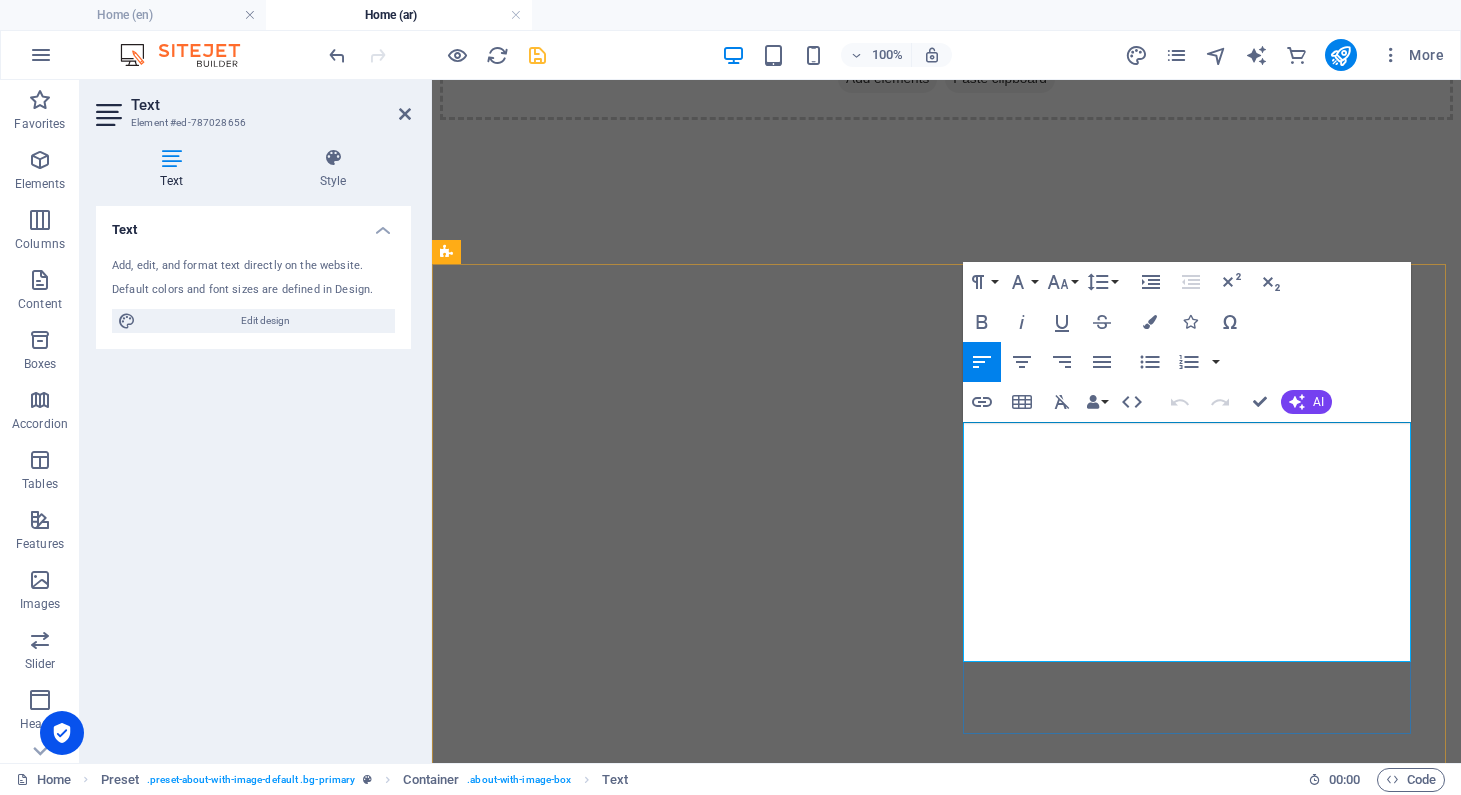 click on "Palestine is experiencing the most challenging period in its history, amid the genocidal war in the [GEOGRAPHIC_DATA] that has now extended to the [GEOGRAPHIC_DATA]. Entire families have been erased from civil registries, women and children have been targeted, and each victim has their own story. Some women have lost their breadwinners, while others have lost their children and must now face life alone. Therefore, we recognized the importance of establishing a festival called the "Gaza International Festival for Women's Cinema" to highlight the cinematic stories of women's experiences." at bounding box center (945, 5129) 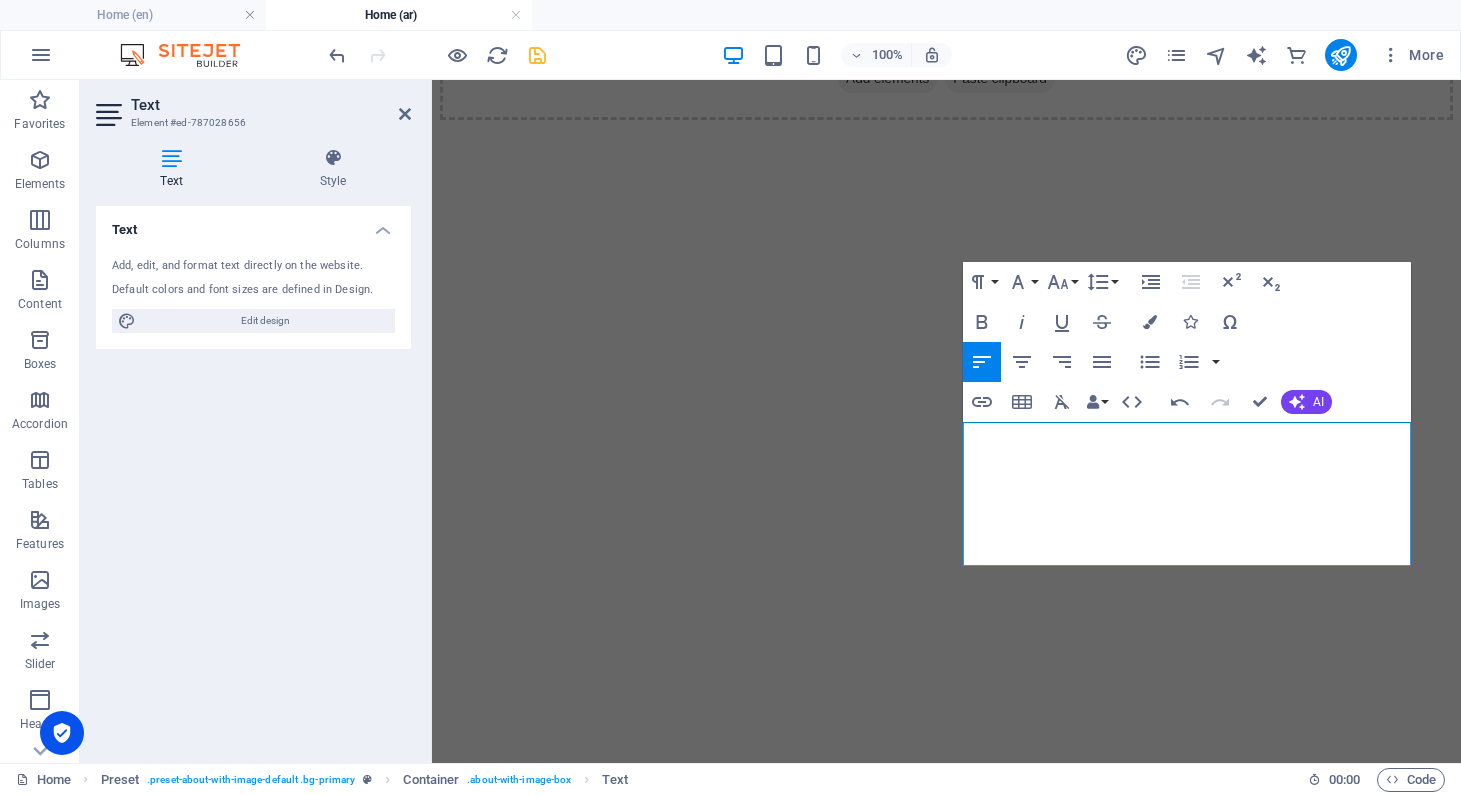 scroll, scrollTop: 6550, scrollLeft: -2, axis: both 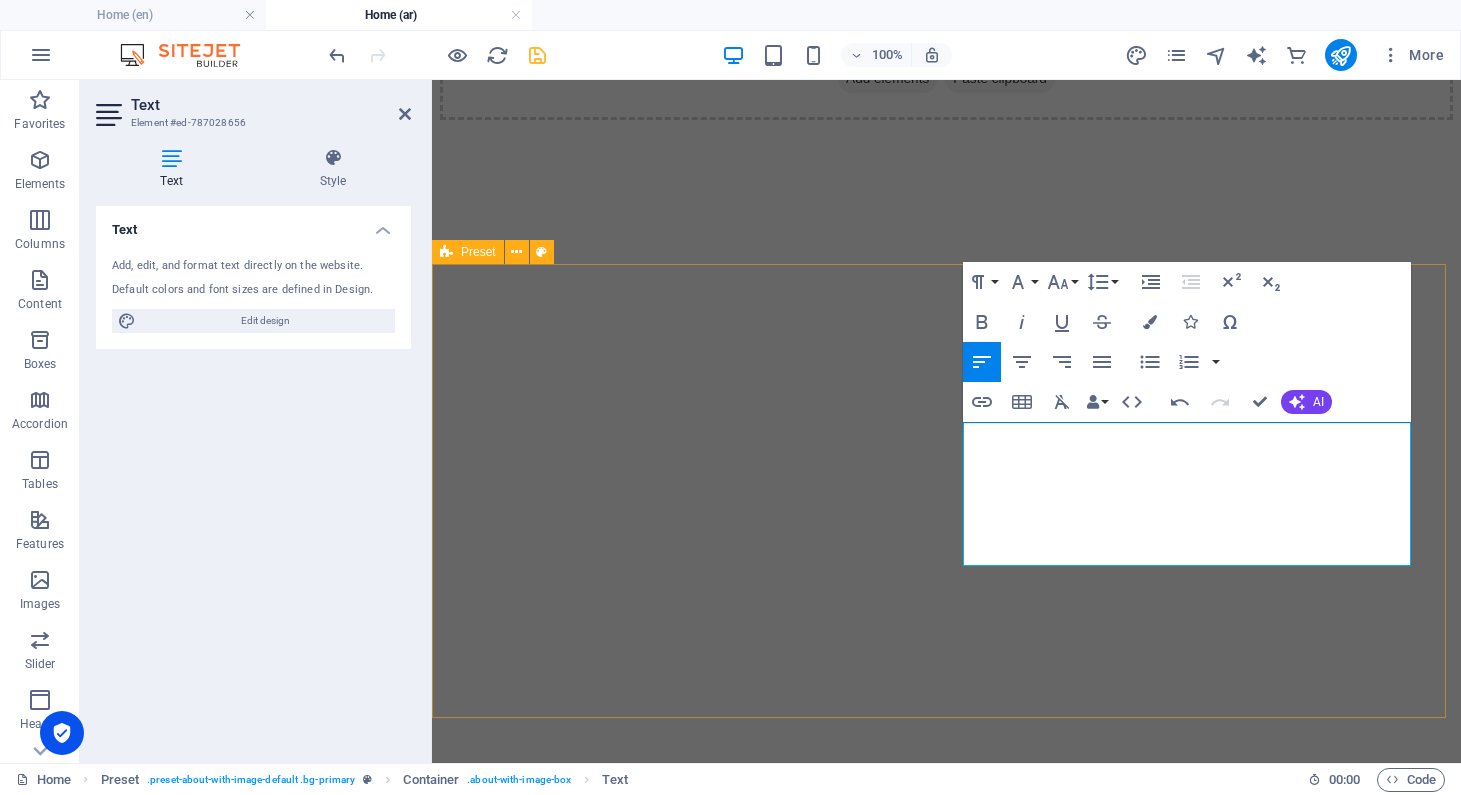 click on "Why the festival? تعيش فلسطين أصعب مرحلة في تاريخها، في ظل حرب الإبادة الجماعية على [GEOGRAPHIC_DATA] ومن ثم الانتقال الى الضفة الغربية، عائلات بأكملها مسحت من السجل المدني، استهدافت النساء والأطفال، وأصبح لكل منهم قصة، هناك من النساء من فقدت معيلها، وهناك من فقدت أولادها، وأصبح عليها مواجهة الحياة وحدها، لذا لمسنا مدى أهمية تأسيس مهرجان يحمل اسم " مهرجان غزة الدولي لسينما المرأة " ليحمل معه سينمائياً قضايا المرأة. Learn more" at bounding box center [946, 4993] 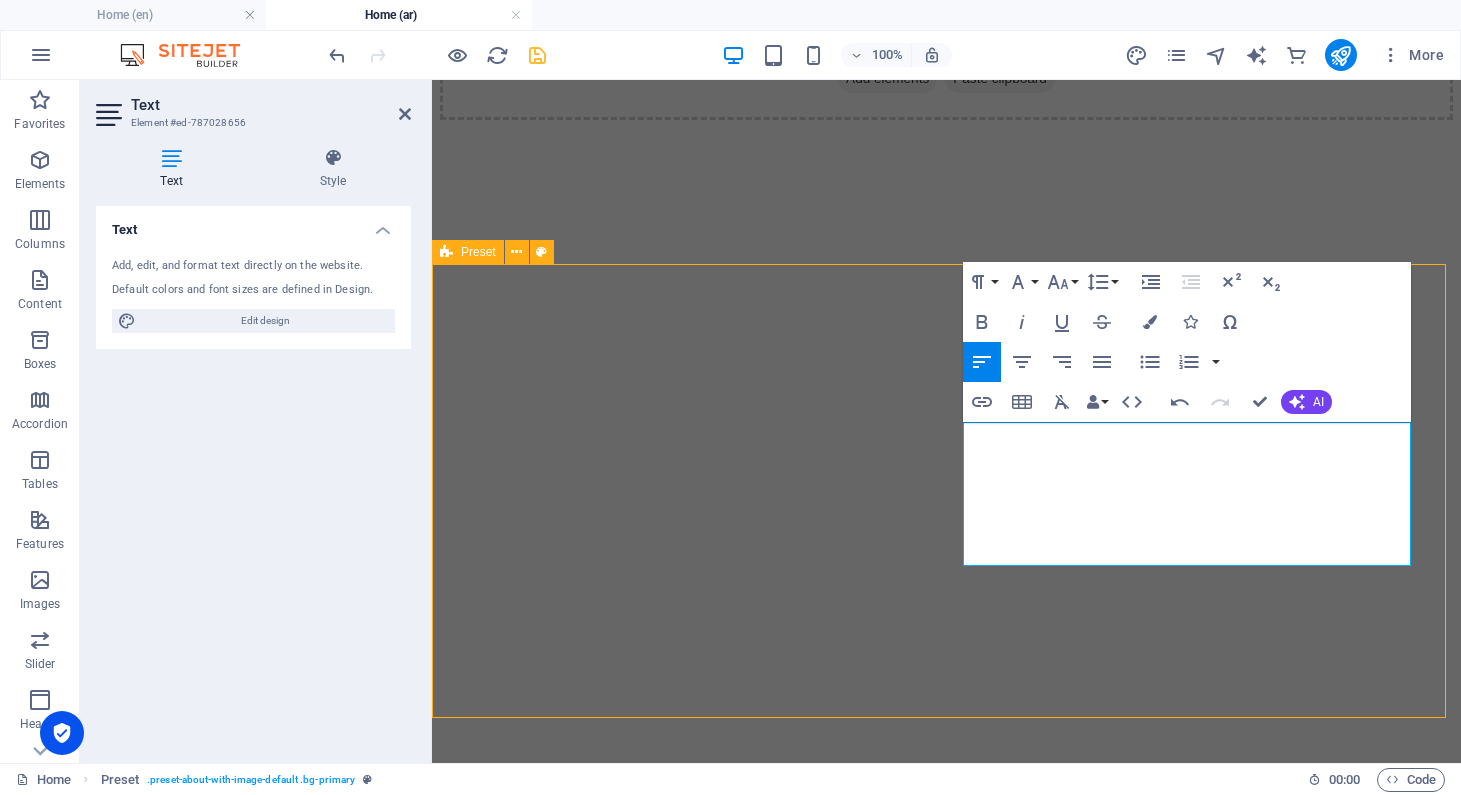 scroll, scrollTop: 1684, scrollLeft: 0, axis: vertical 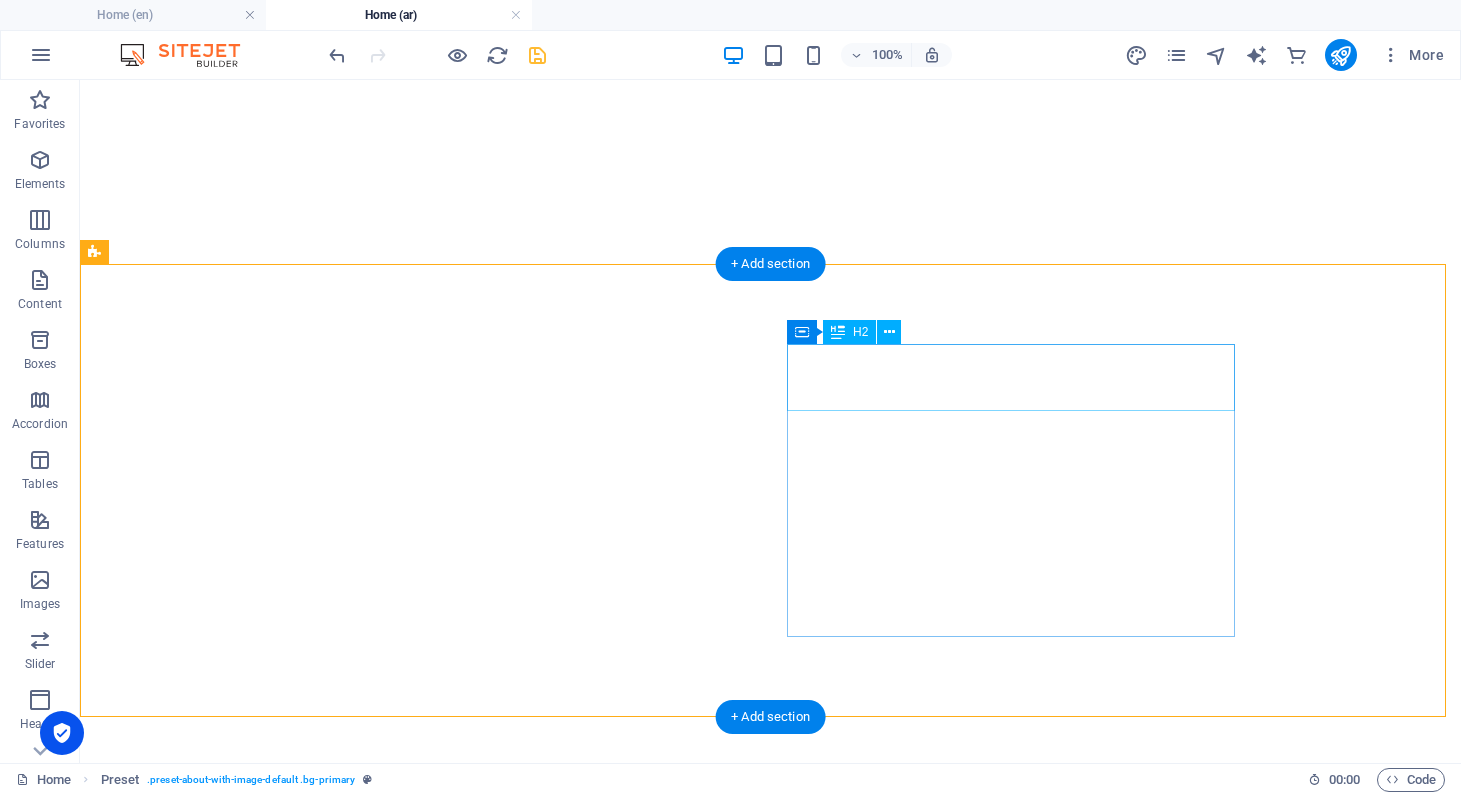click on "Why the festival?" at bounding box center [770, 6421] 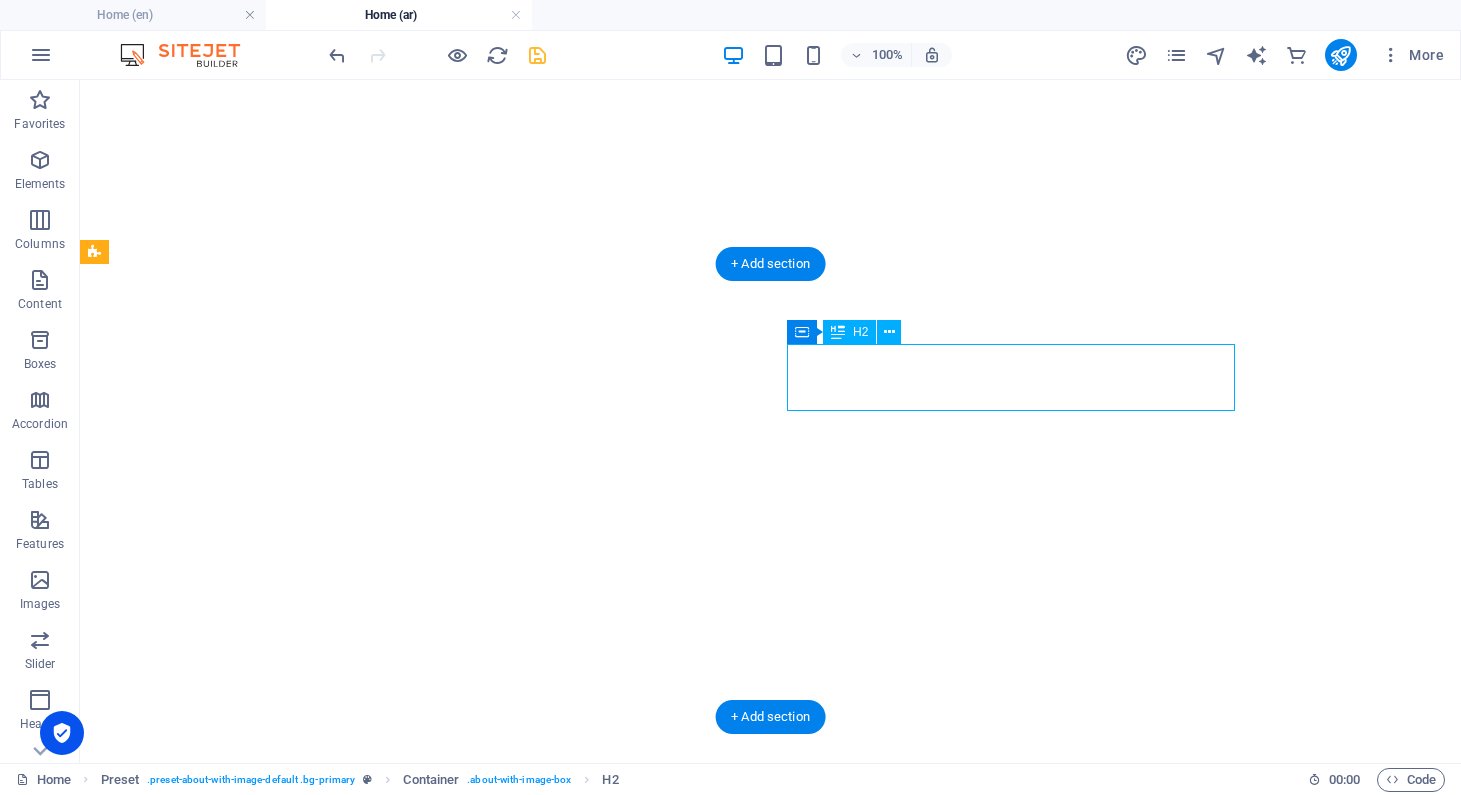 click on "Why the festival?" at bounding box center (770, 6421) 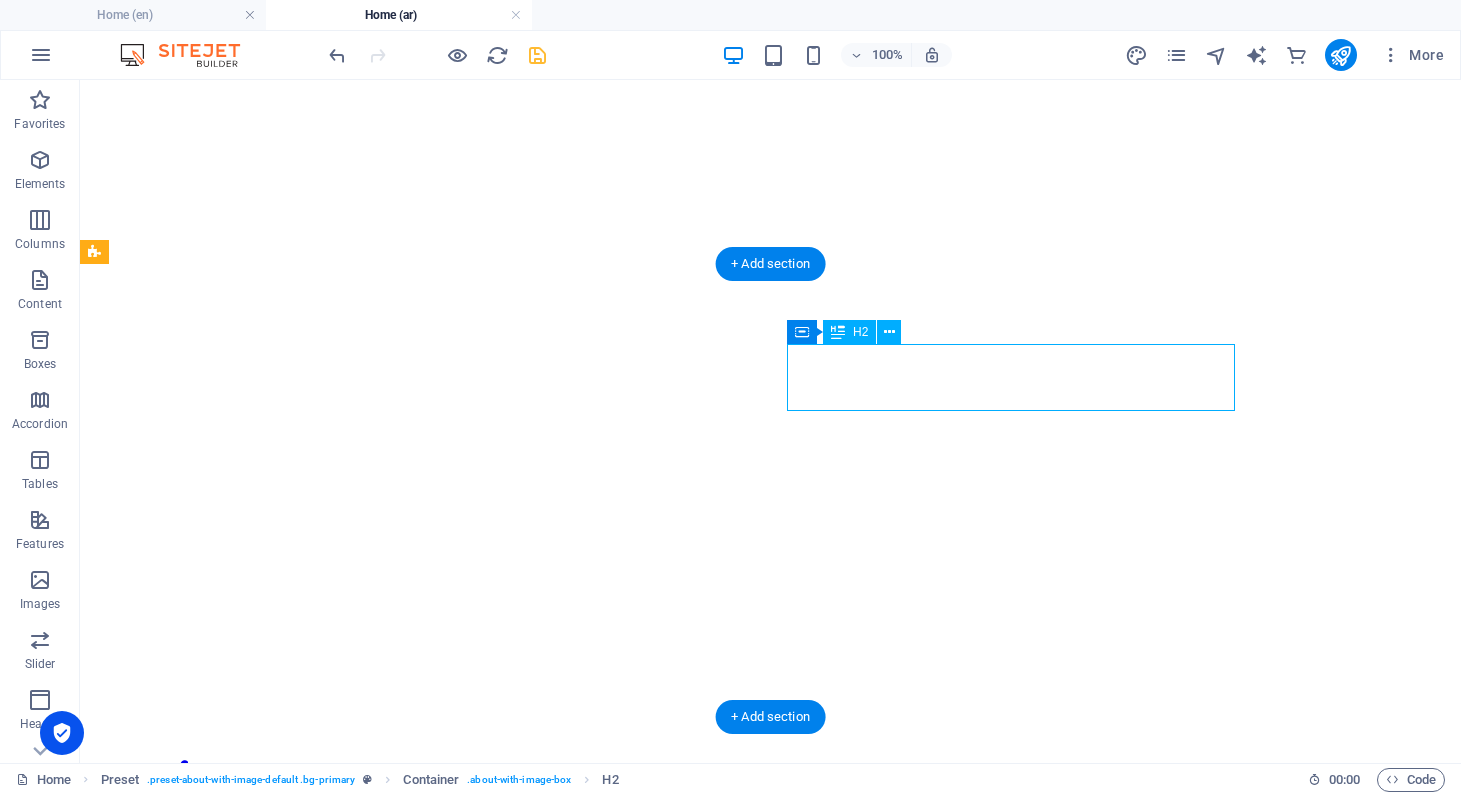 scroll, scrollTop: 1308, scrollLeft: 0, axis: vertical 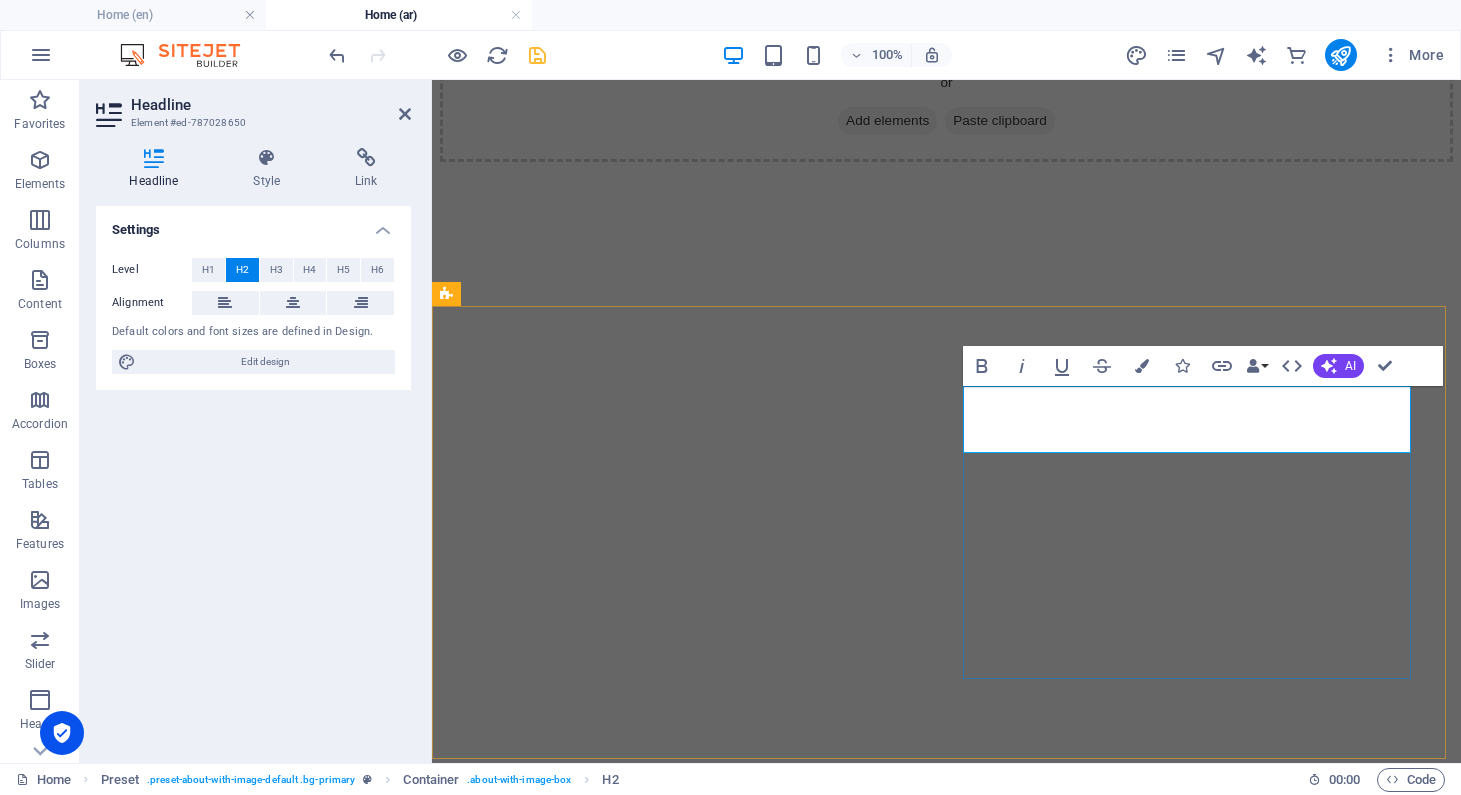 type 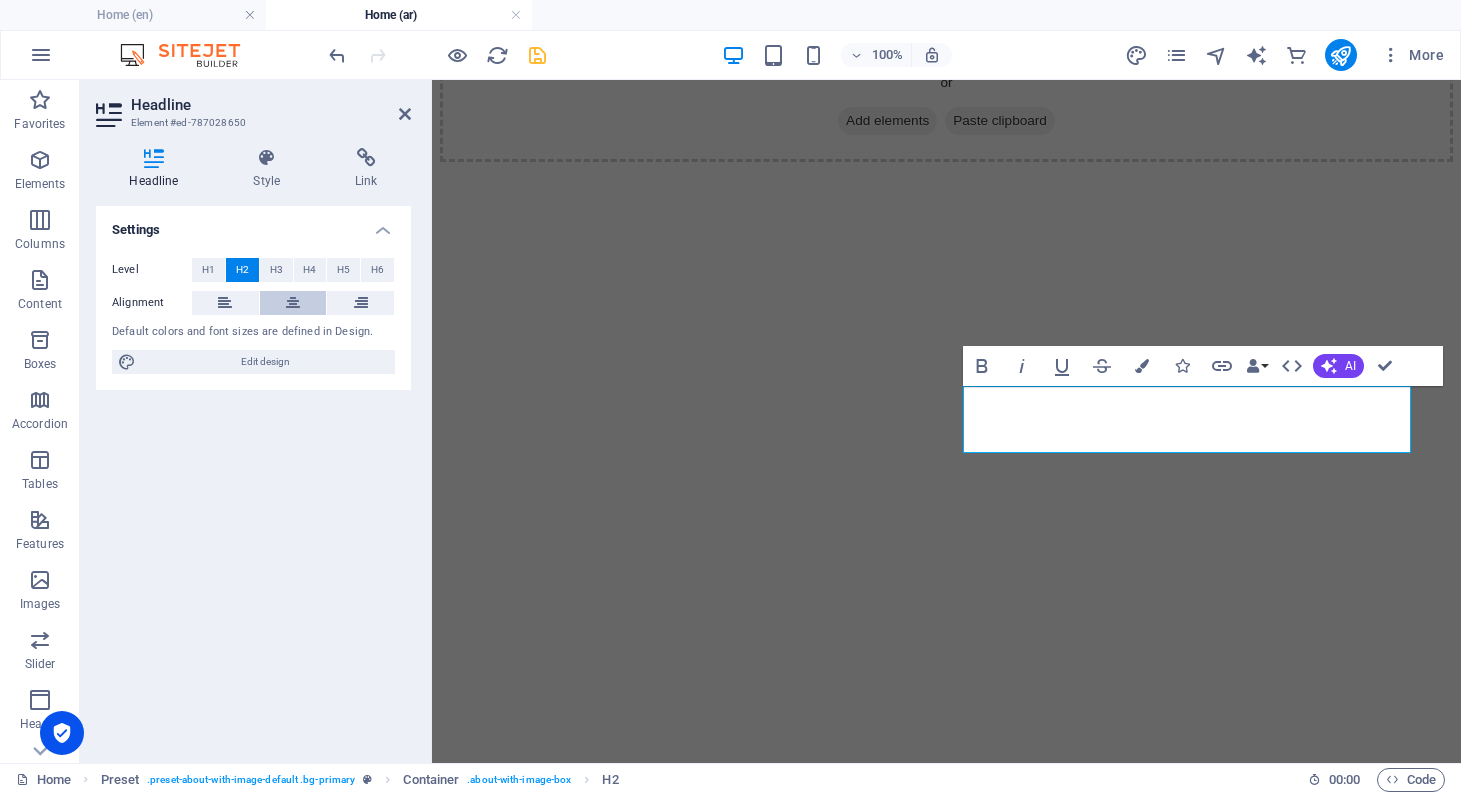 click at bounding box center (293, 303) 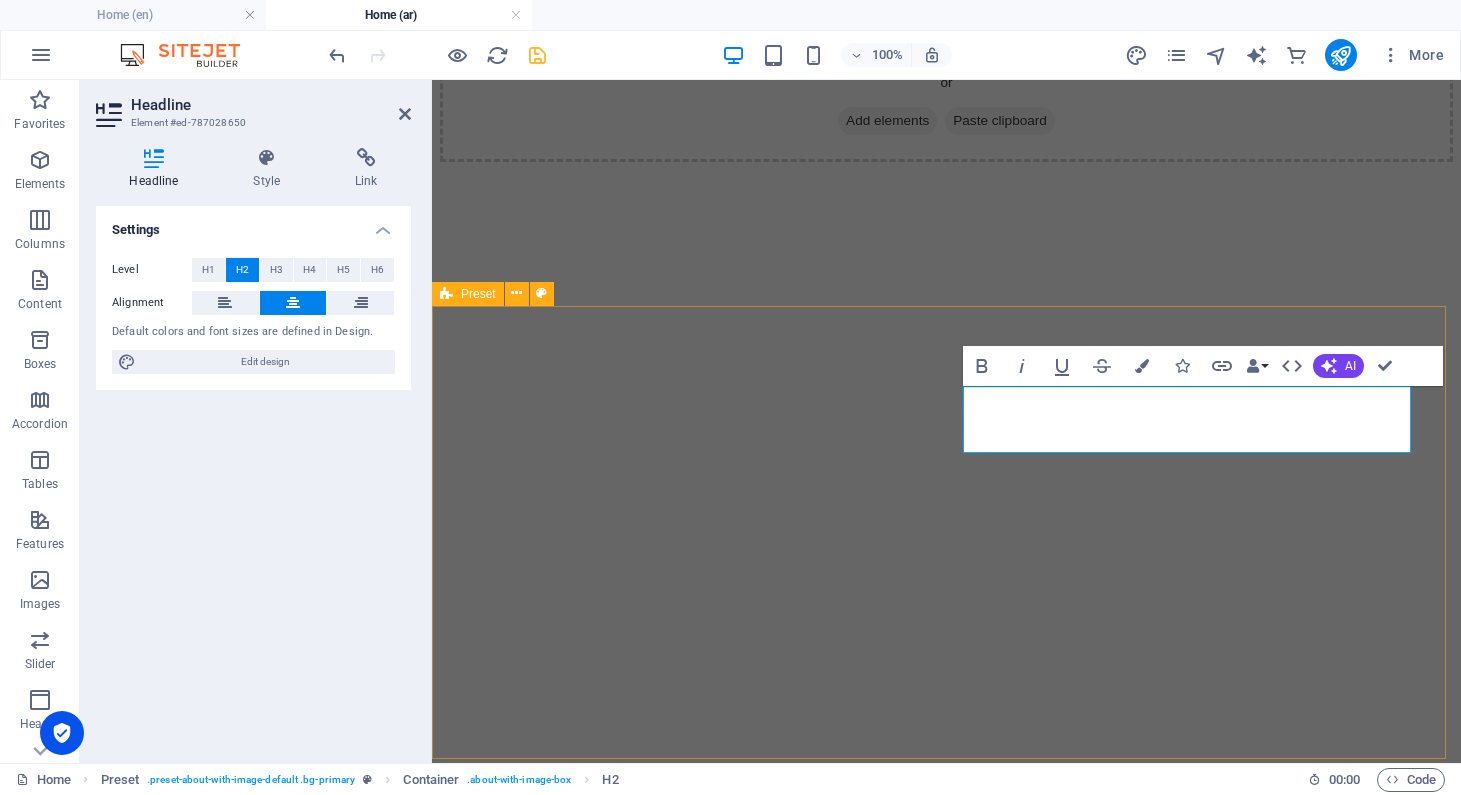 click on "لماذا هذا المهرجان؟ تعيش فلسطين أصعب مرحلة في تاريخها، في ظل حرب الإبادة الجماعية على [GEOGRAPHIC_DATA] ومن ثم الانتقال الى الضفة الغربية، عائلات بأكملها مسحت من السجل المدني، استهدافت النساء والأطفال، وأصبح لكل منهم قصة، هناك من النساء من فقدت معيلها، وهناك من فقدت أولادها، وأصبح عليها مواجهة الحياة وحدها، لذا لمسنا مدى أهمية تأسيس مهرجان يحمل اسم " مهرجان غزة الدولي لسينما المرأة " ليحمل معه سينمائياً قضايا المرأة. Learn more" at bounding box center (946, 5035) 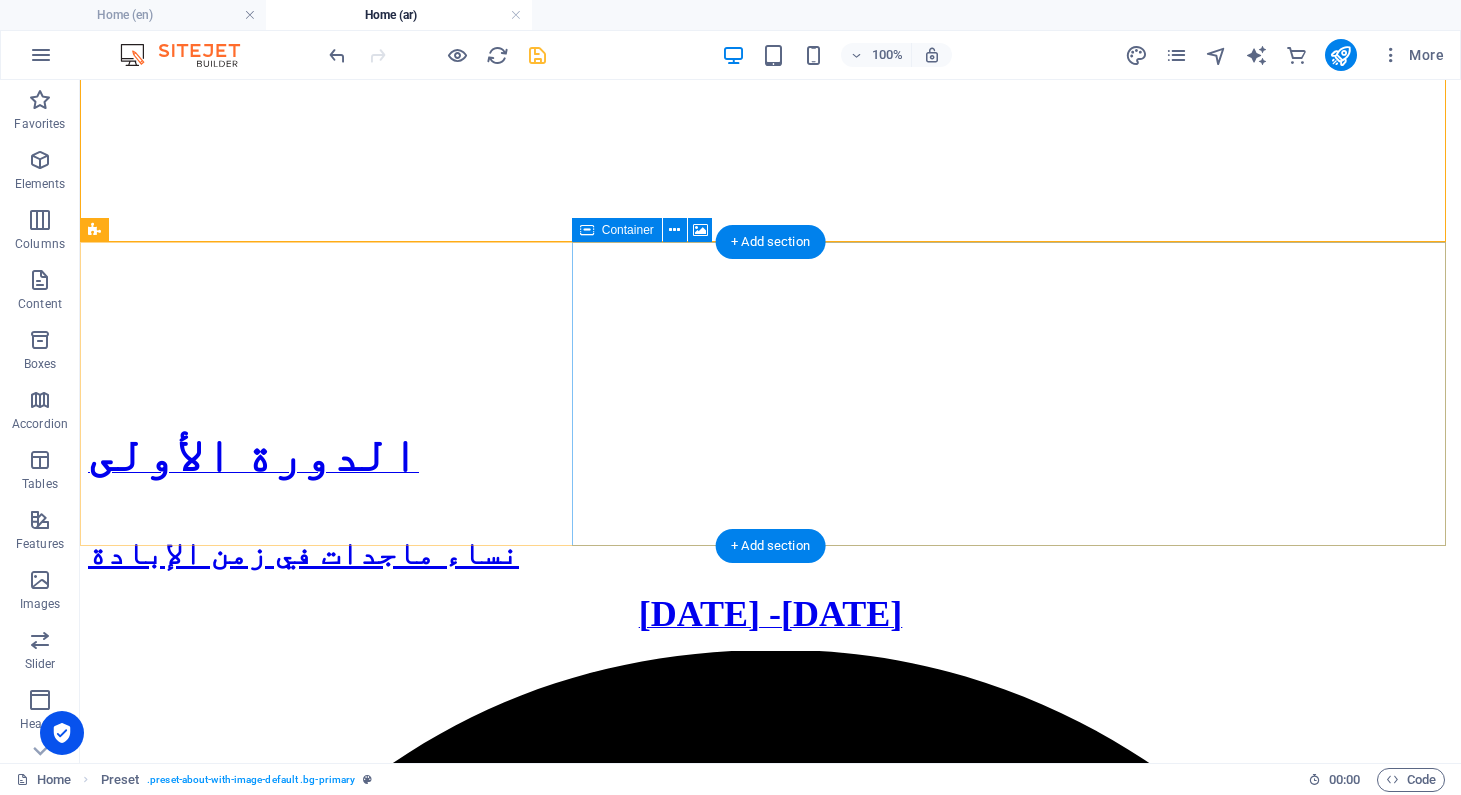 scroll, scrollTop: 2216, scrollLeft: 0, axis: vertical 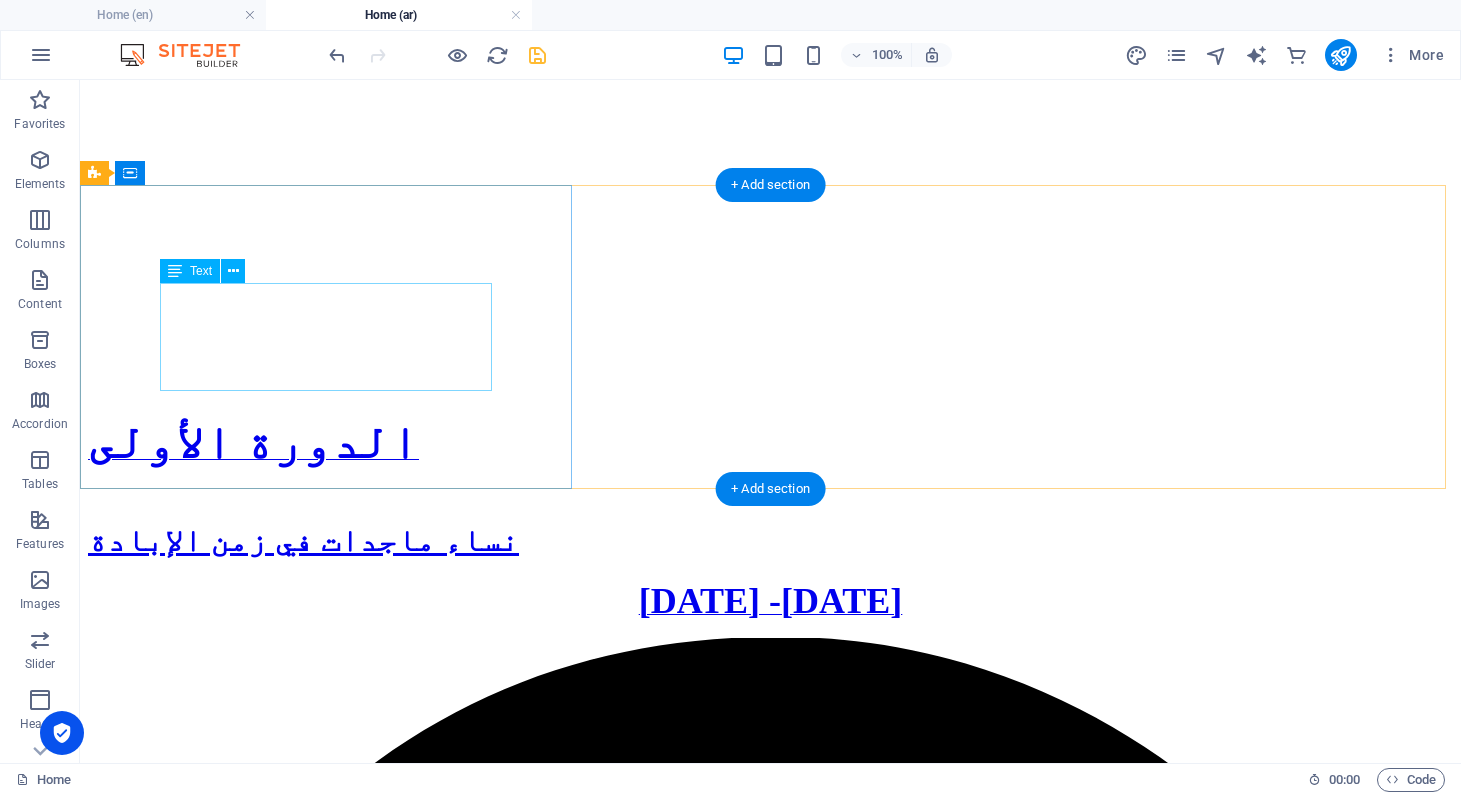 click on "Cinema and Filmmaking Program" at bounding box center (770, 6104) 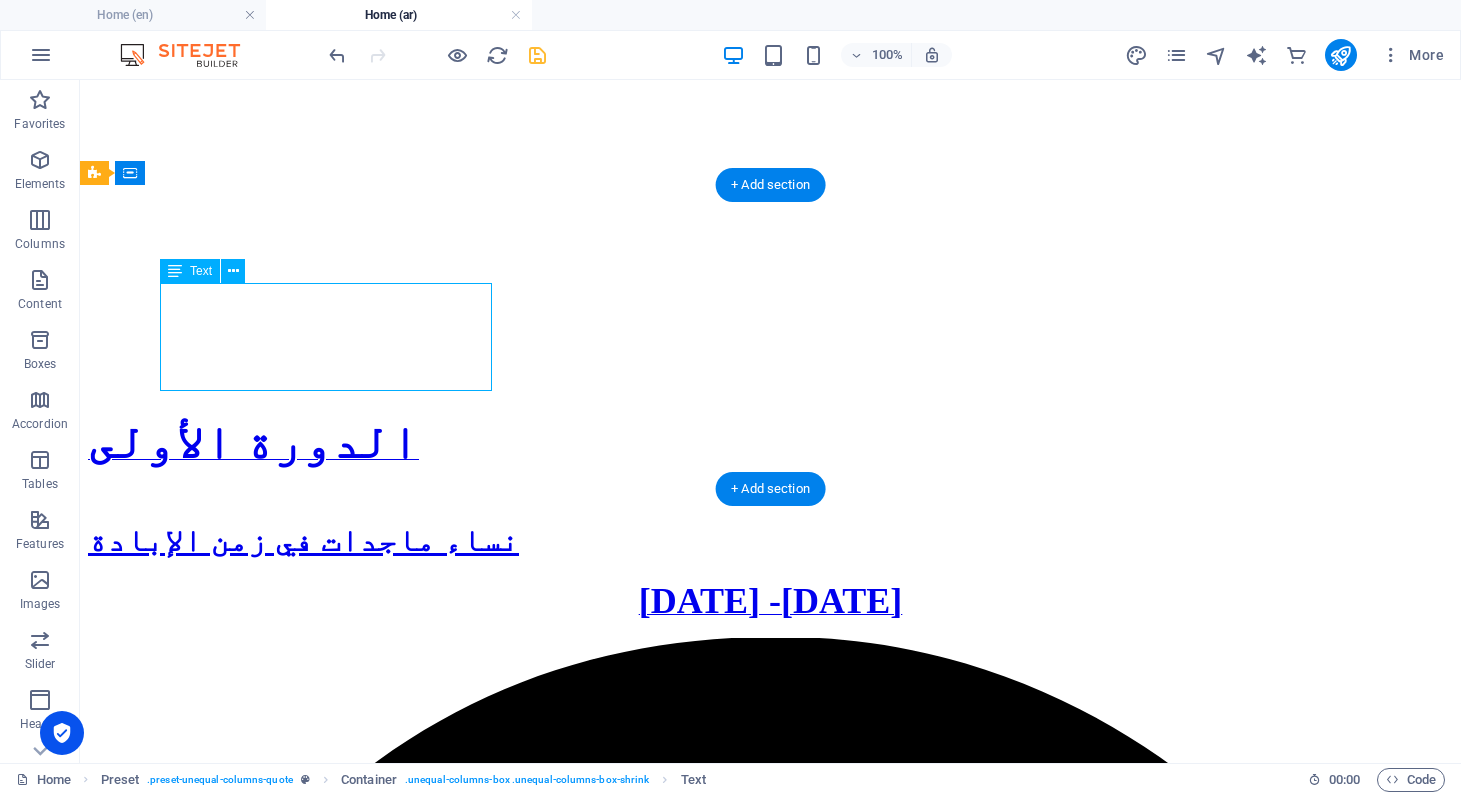 click on "Cinema and Filmmaking Program" at bounding box center (770, 6104) 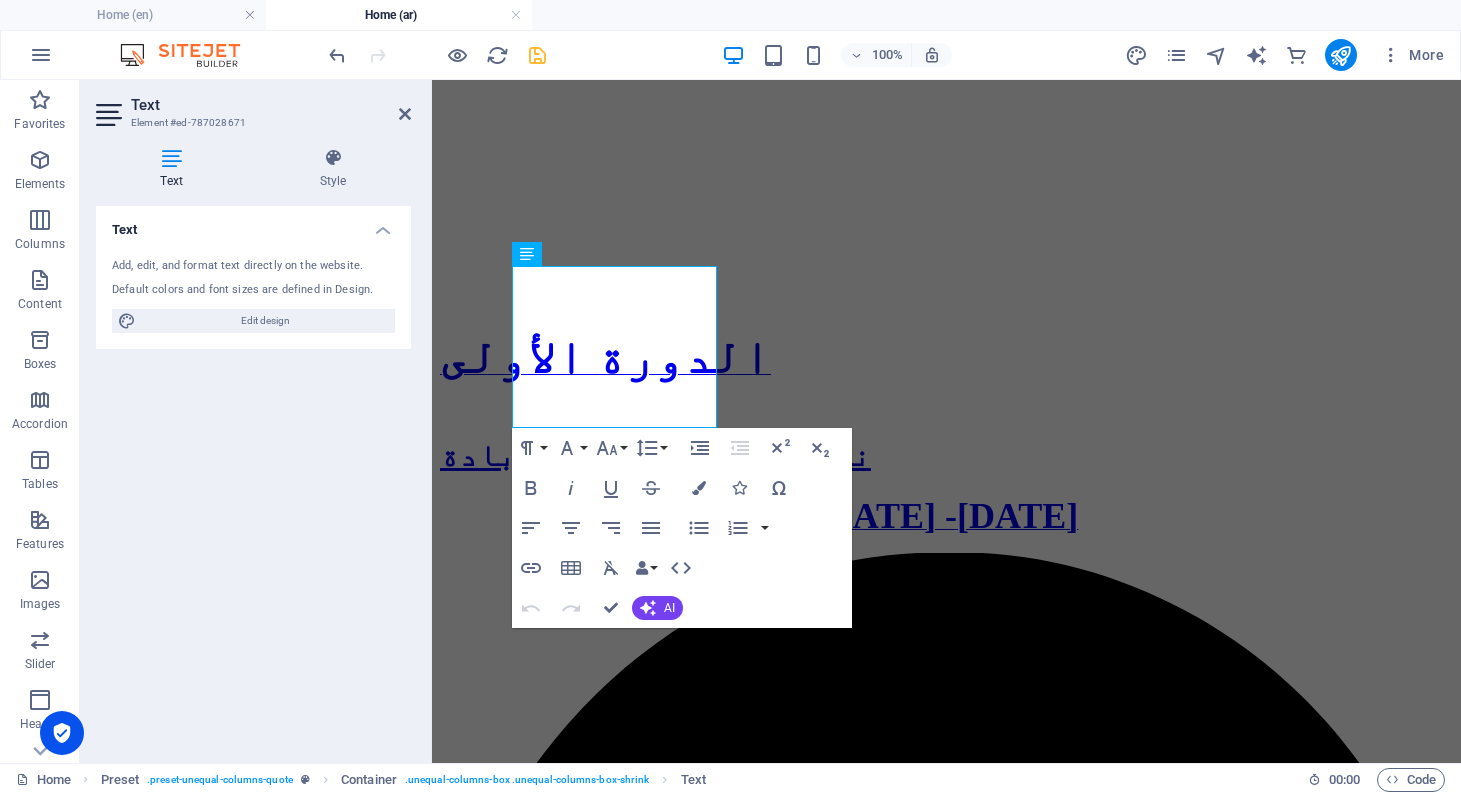 click on "Edit design" at bounding box center (265, 321) 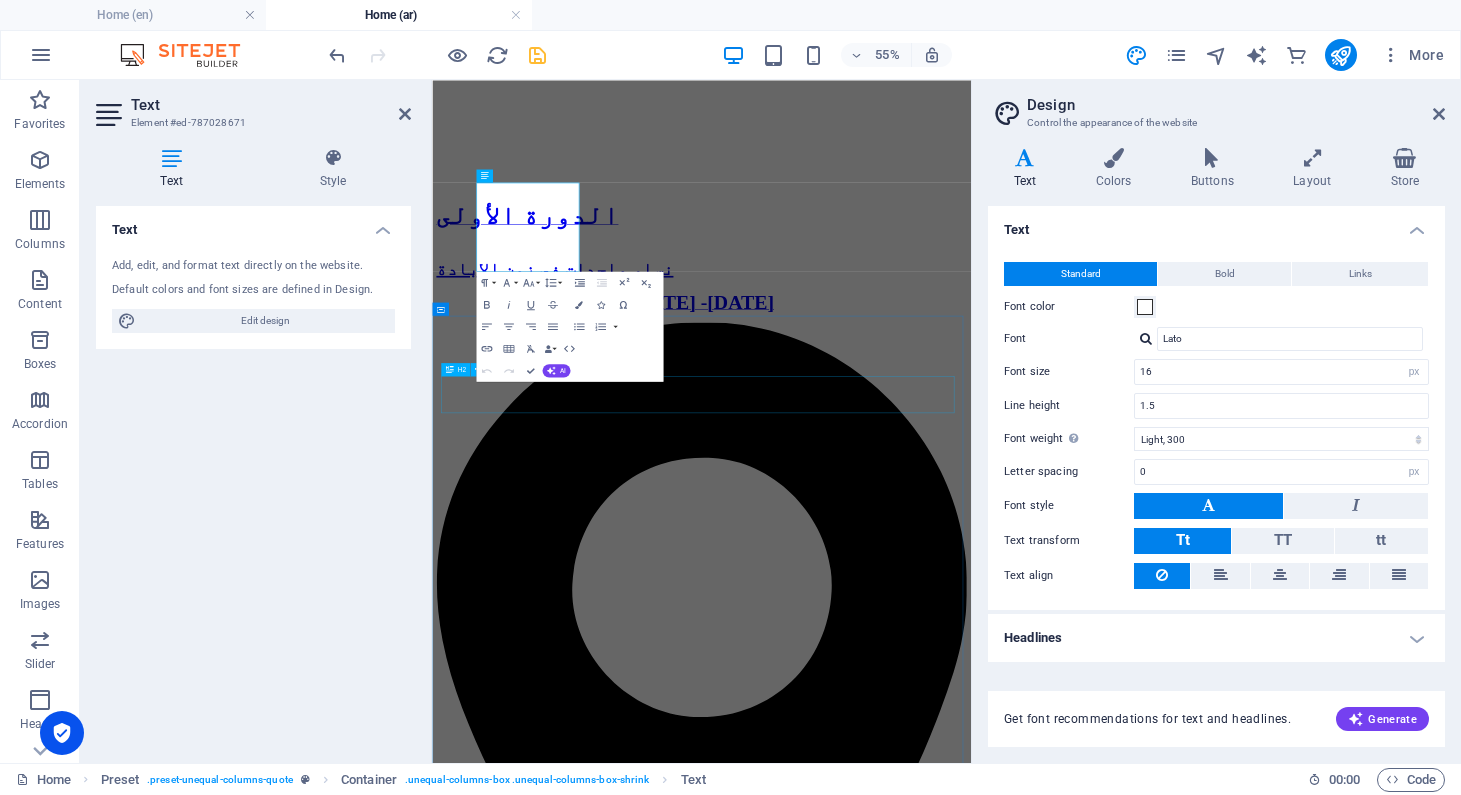 scroll, scrollTop: 1835, scrollLeft: 0, axis: vertical 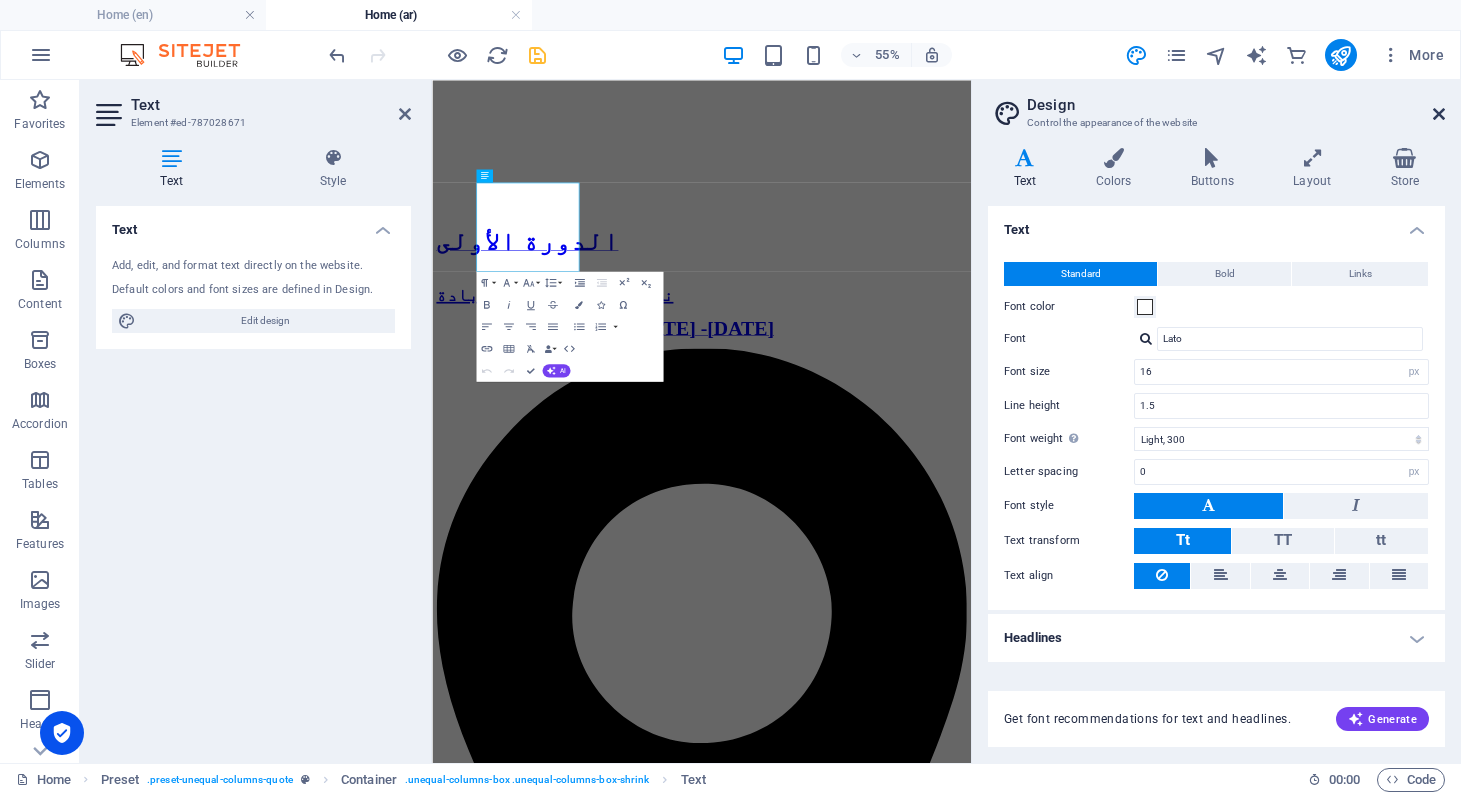 drag, startPoint x: 1438, startPoint y: 115, endPoint x: 1004, endPoint y: 36, distance: 441.1315 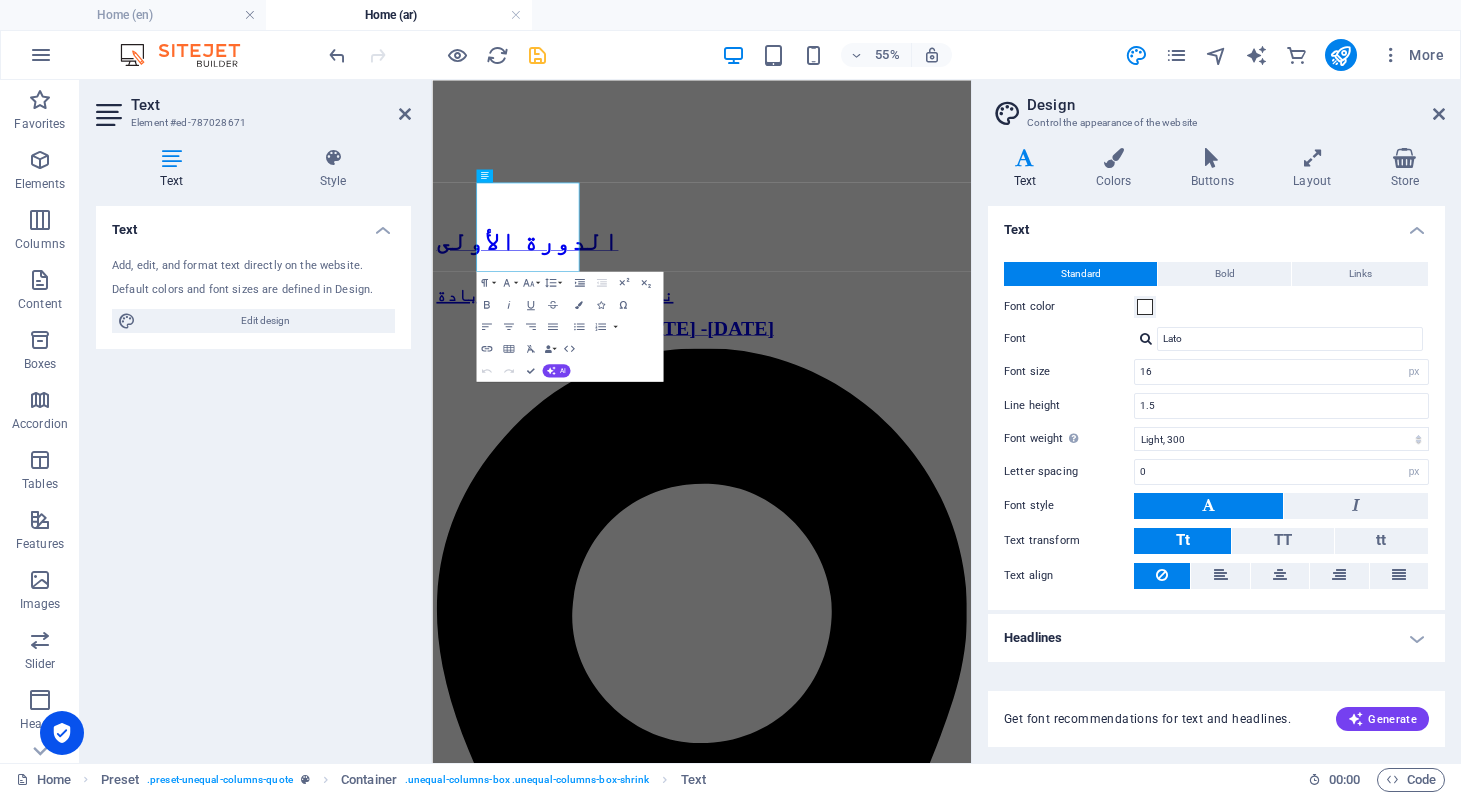 scroll, scrollTop: 1882, scrollLeft: 0, axis: vertical 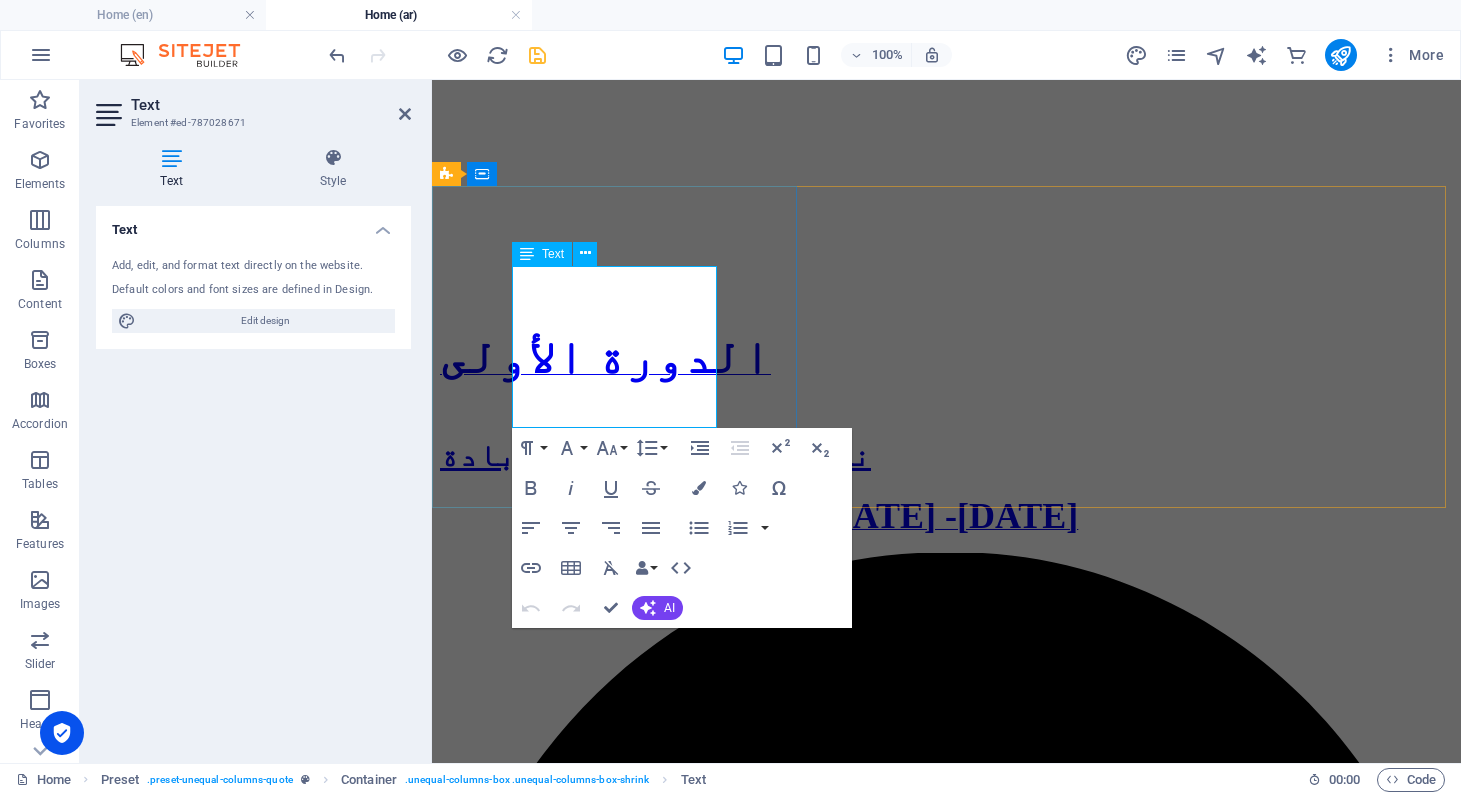 click on "Cinema and Filmmaking Program" at bounding box center [946, 4735] 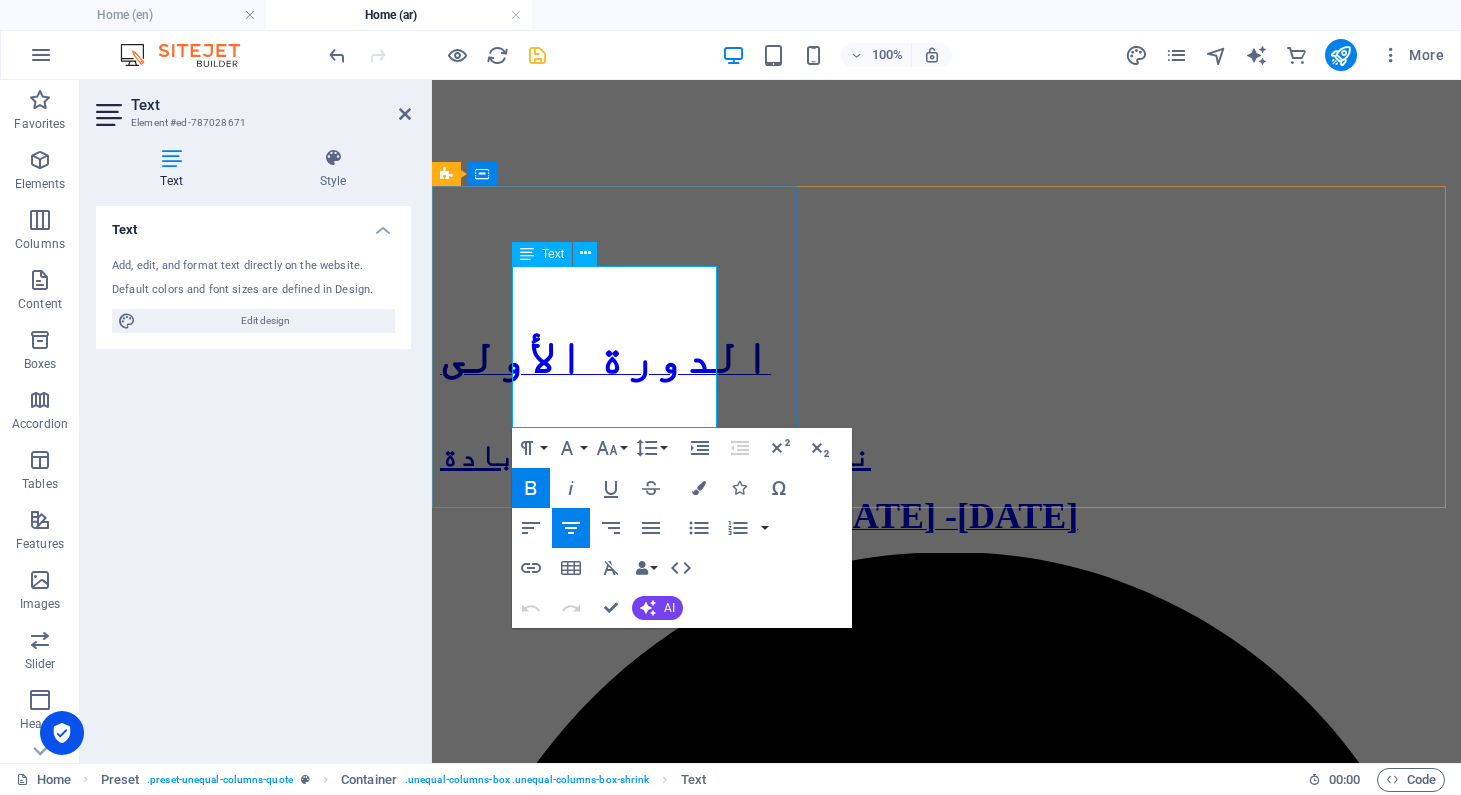 click on "Cinema and Filmmaking Program" at bounding box center (946, 4735) 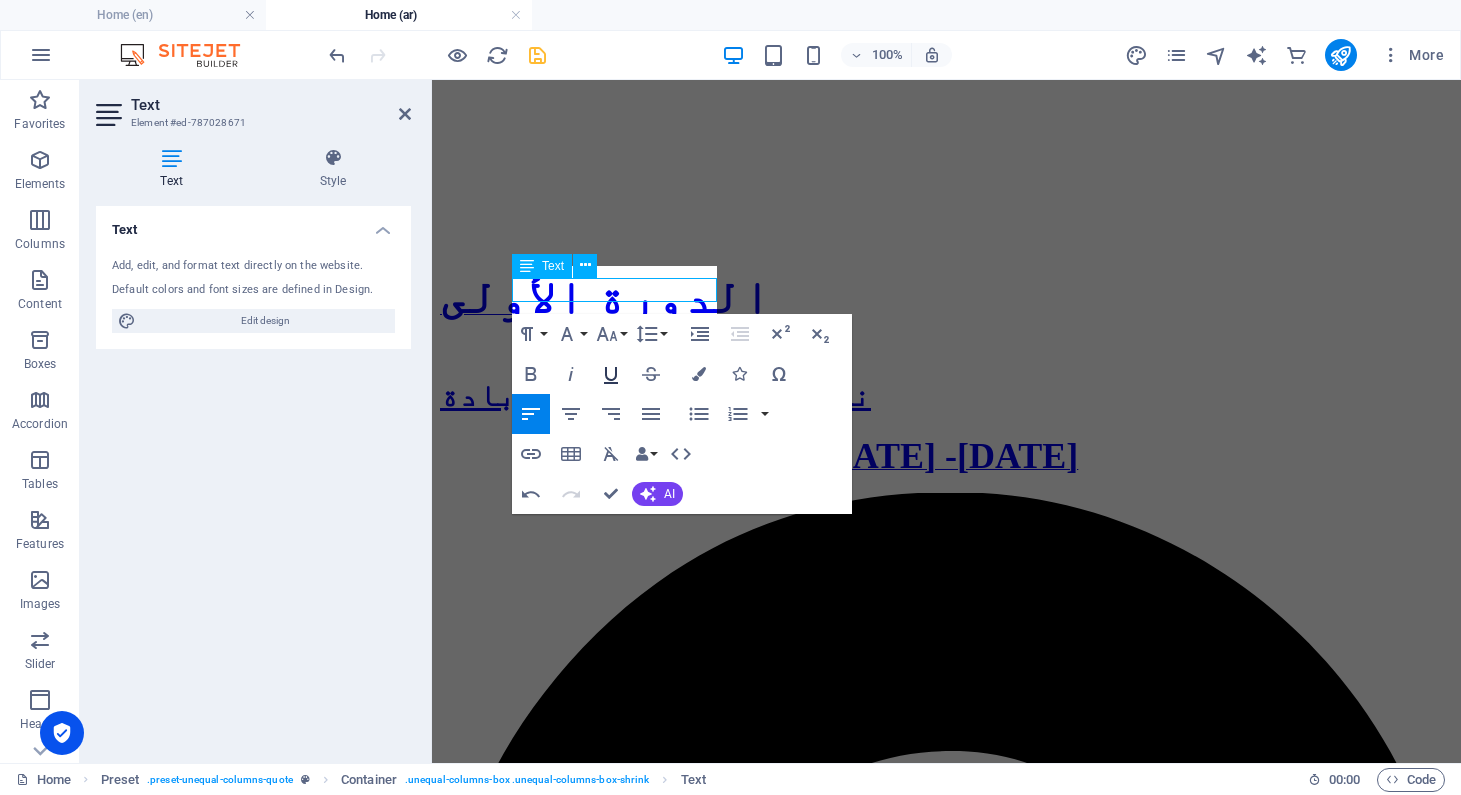 scroll, scrollTop: 1930, scrollLeft: 0, axis: vertical 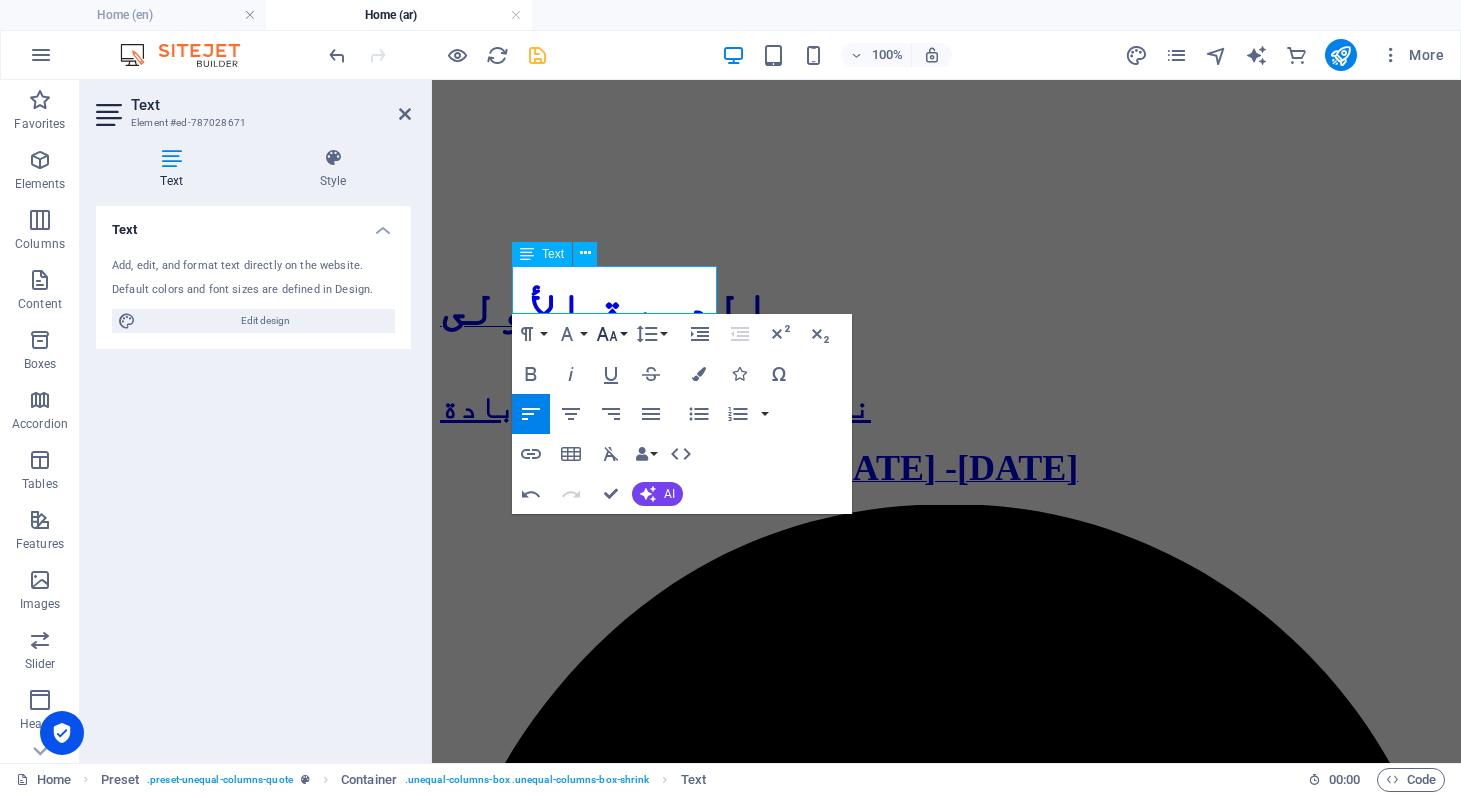 click 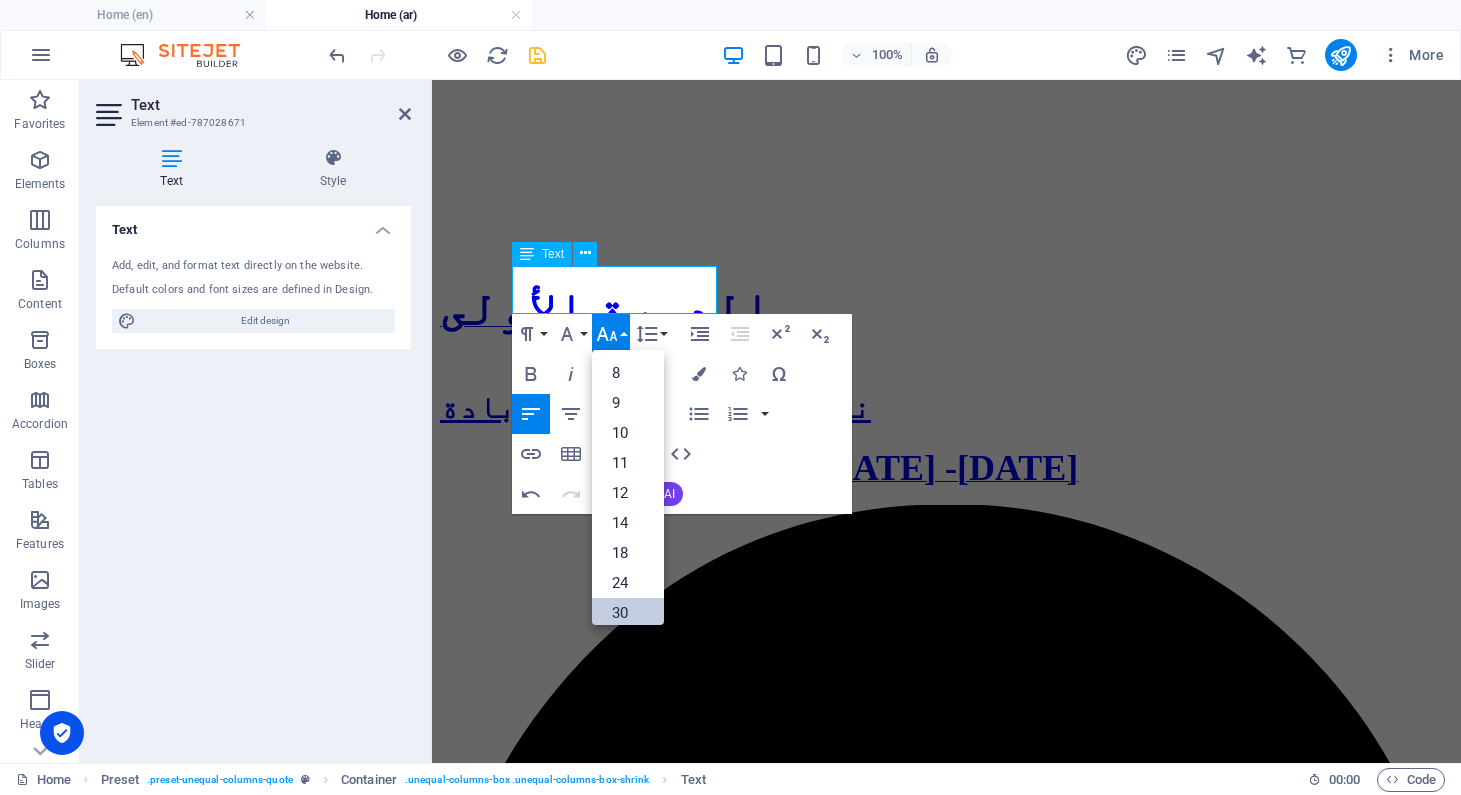click on "30" at bounding box center (628, 613) 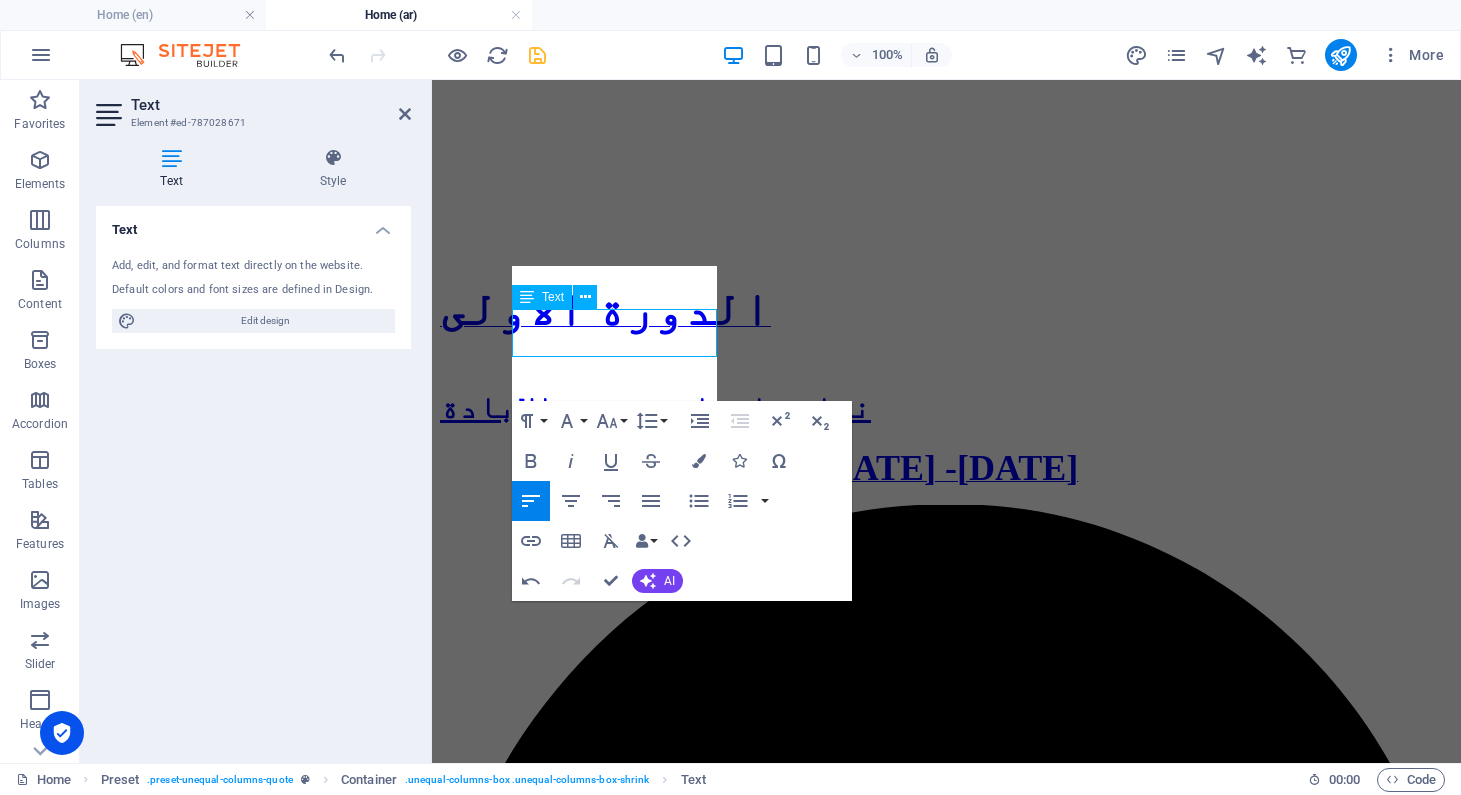 scroll, scrollTop: 1886, scrollLeft: 0, axis: vertical 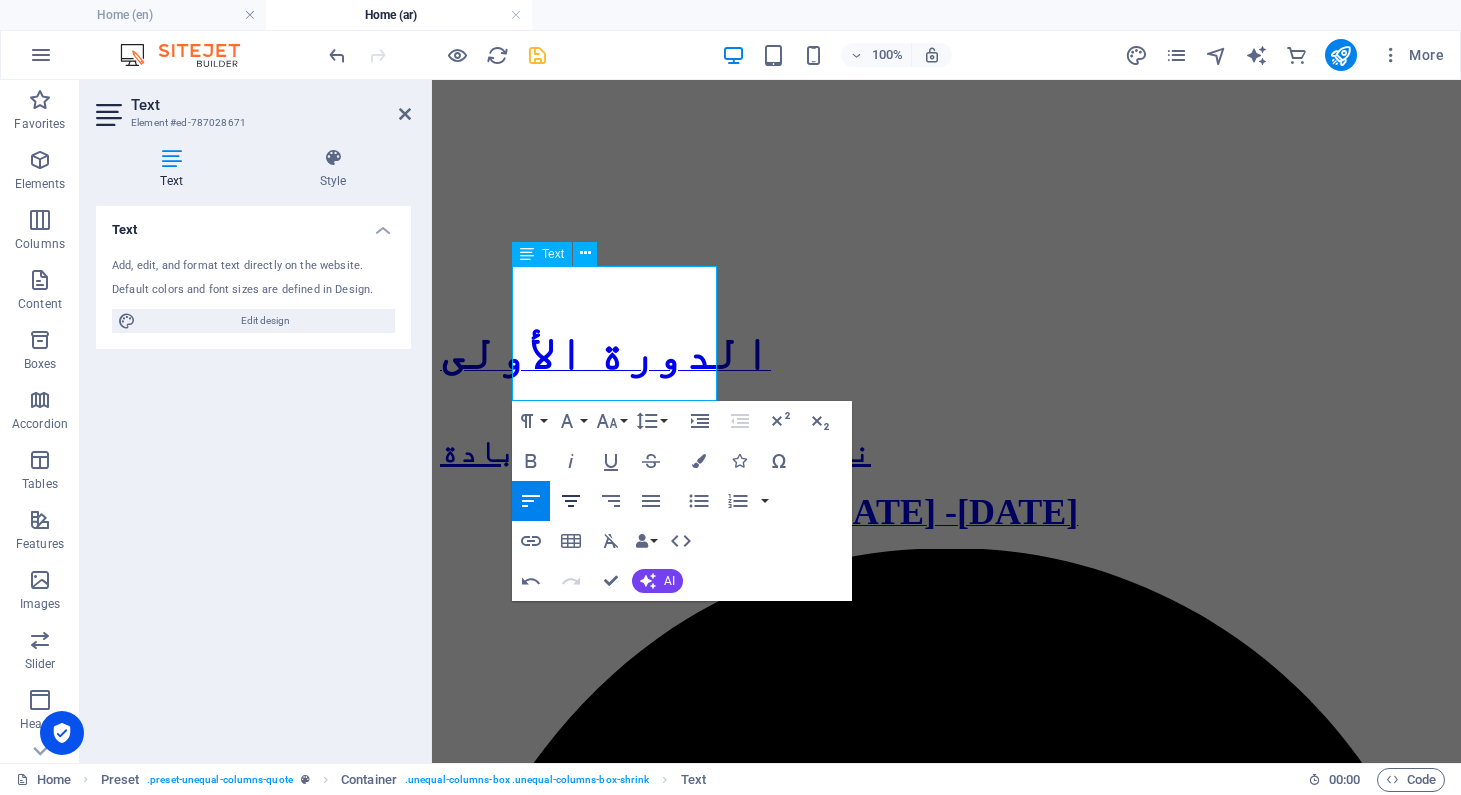 click 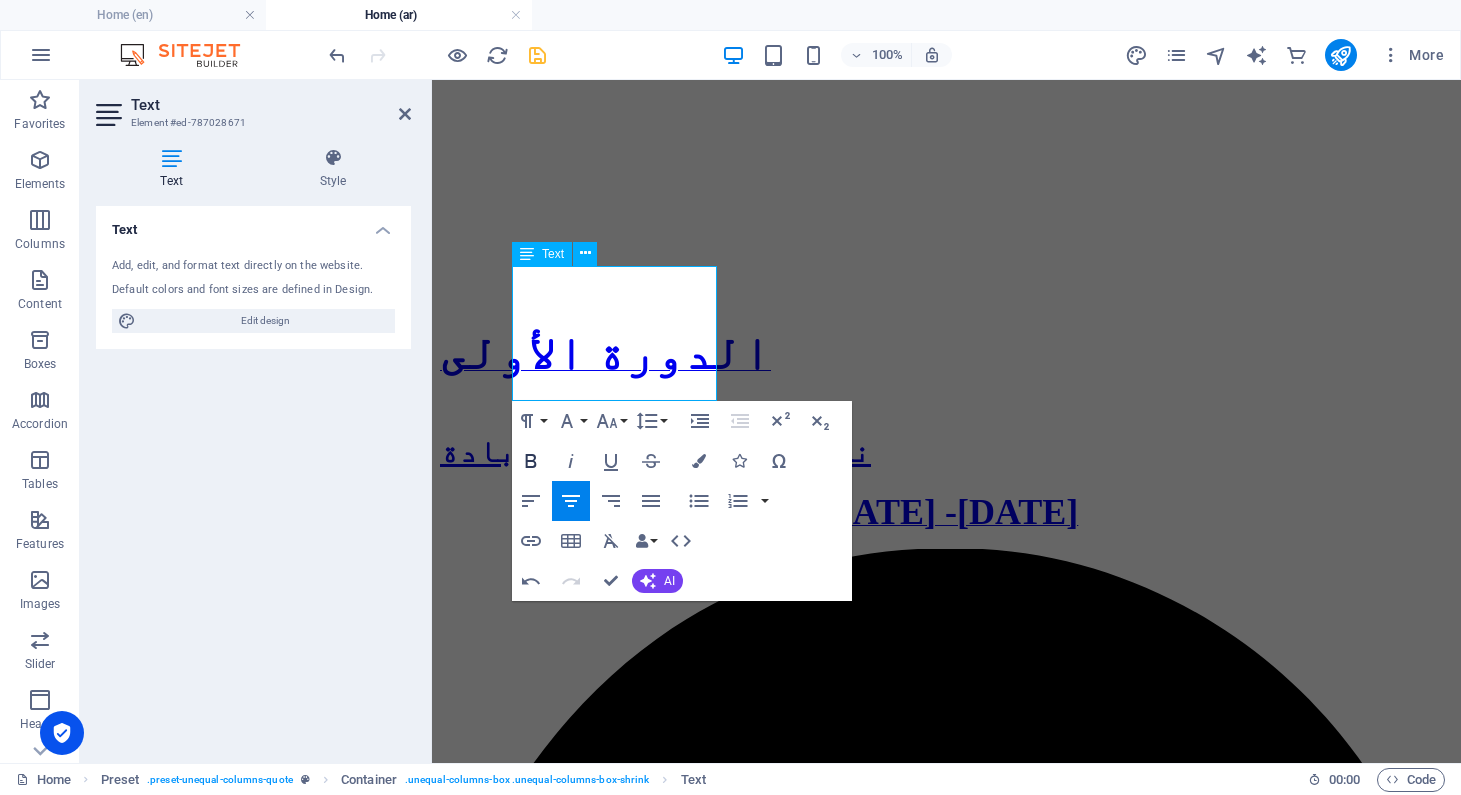 click 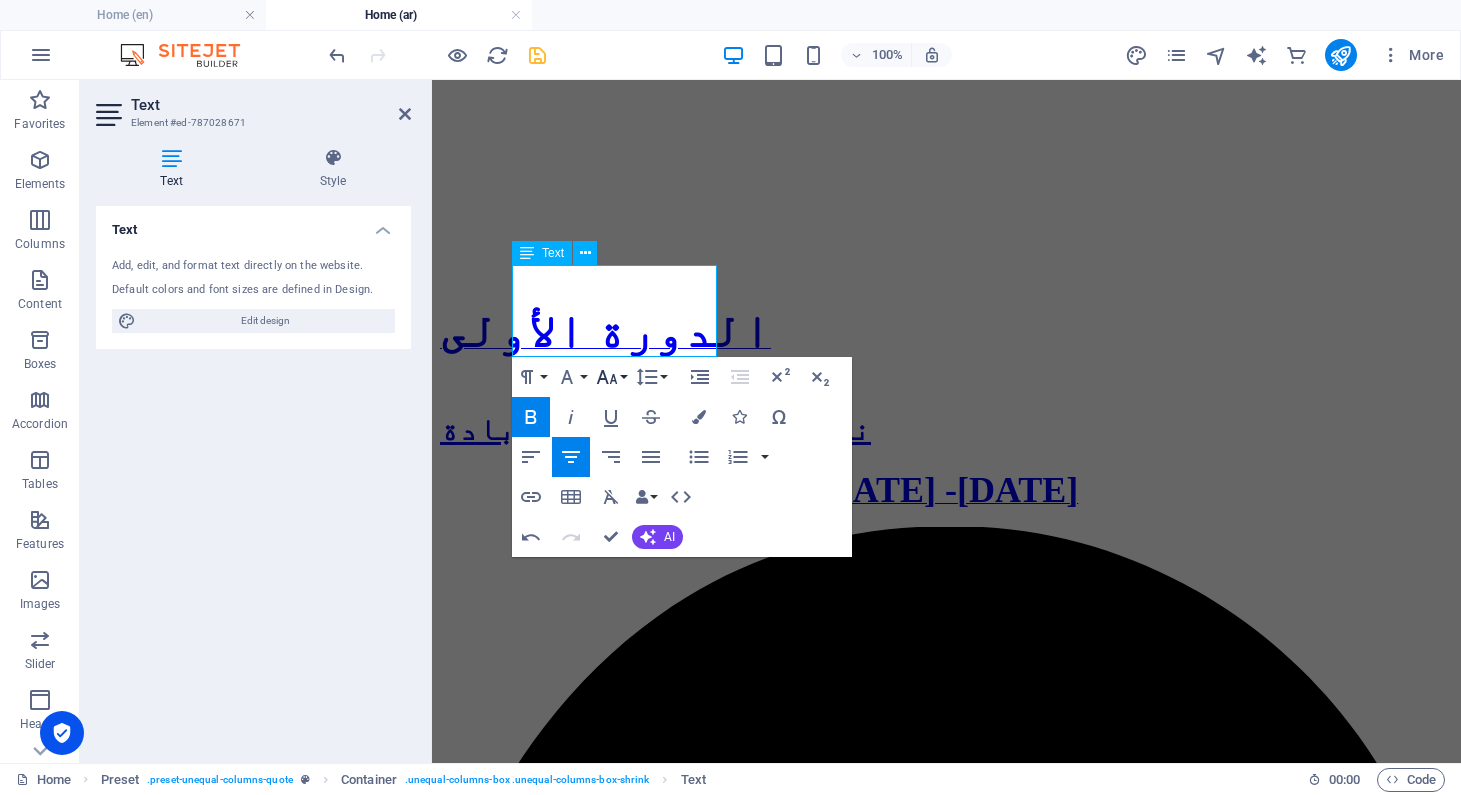 click 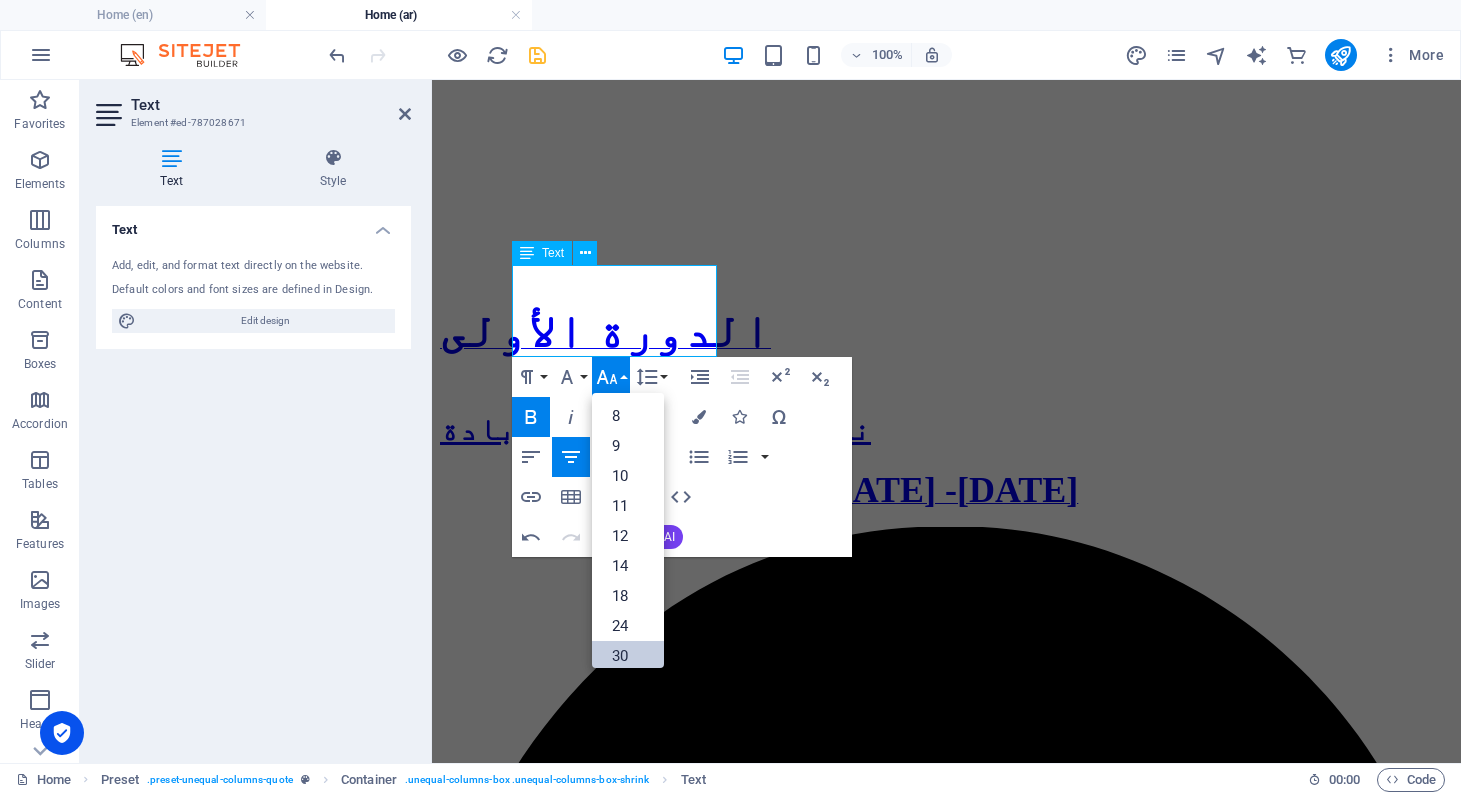 click on "30" at bounding box center (628, 656) 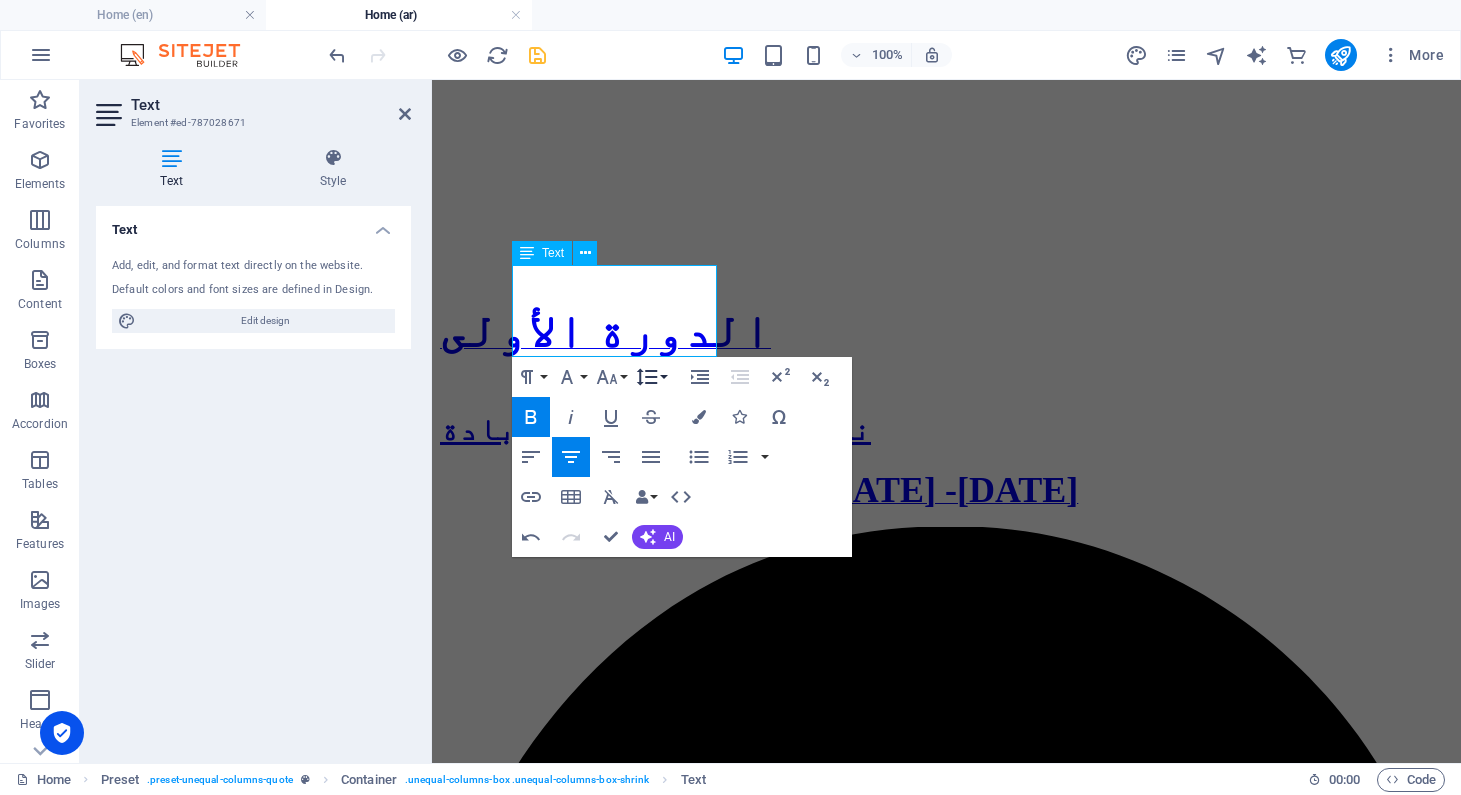 click 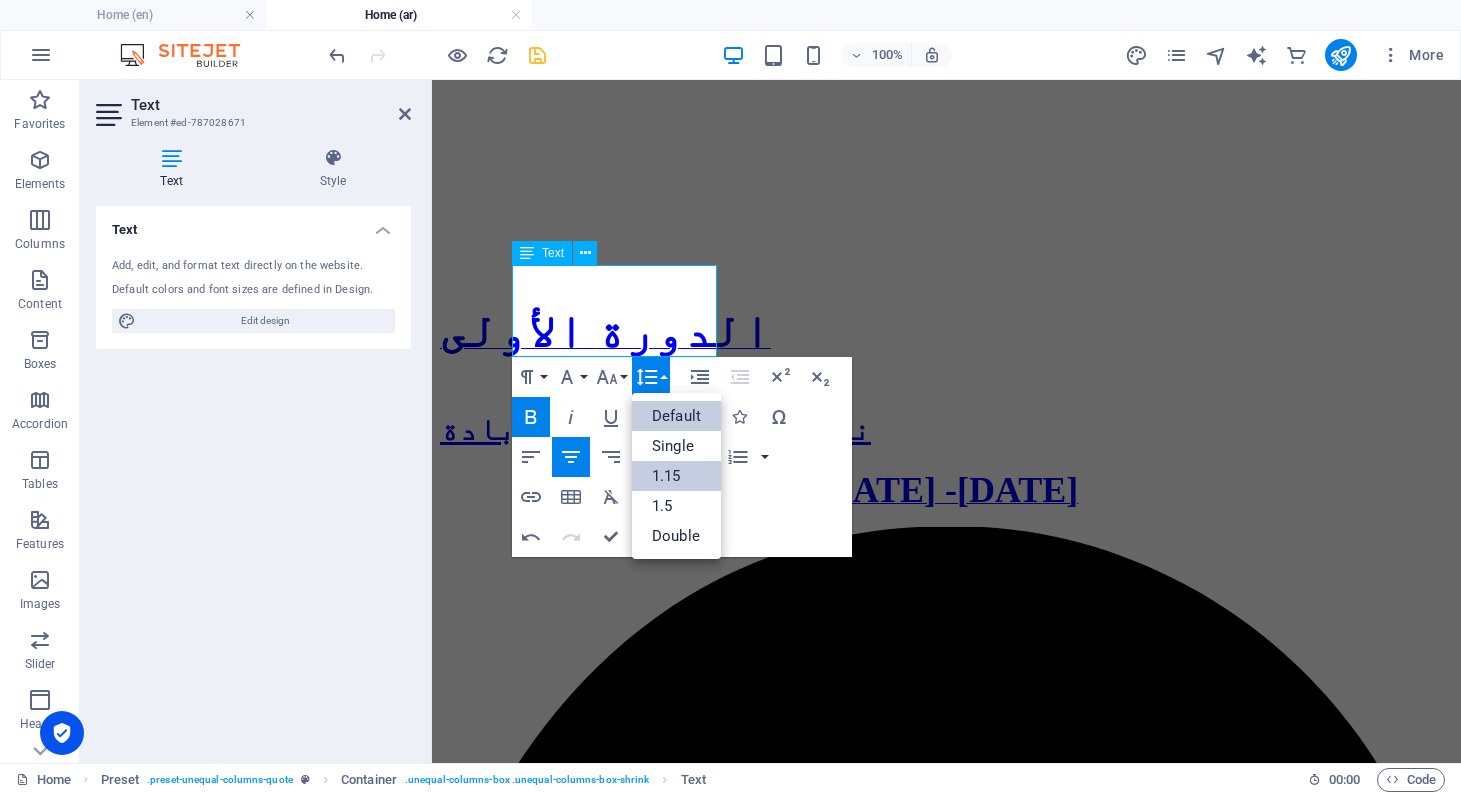 scroll, scrollTop: 0, scrollLeft: 0, axis: both 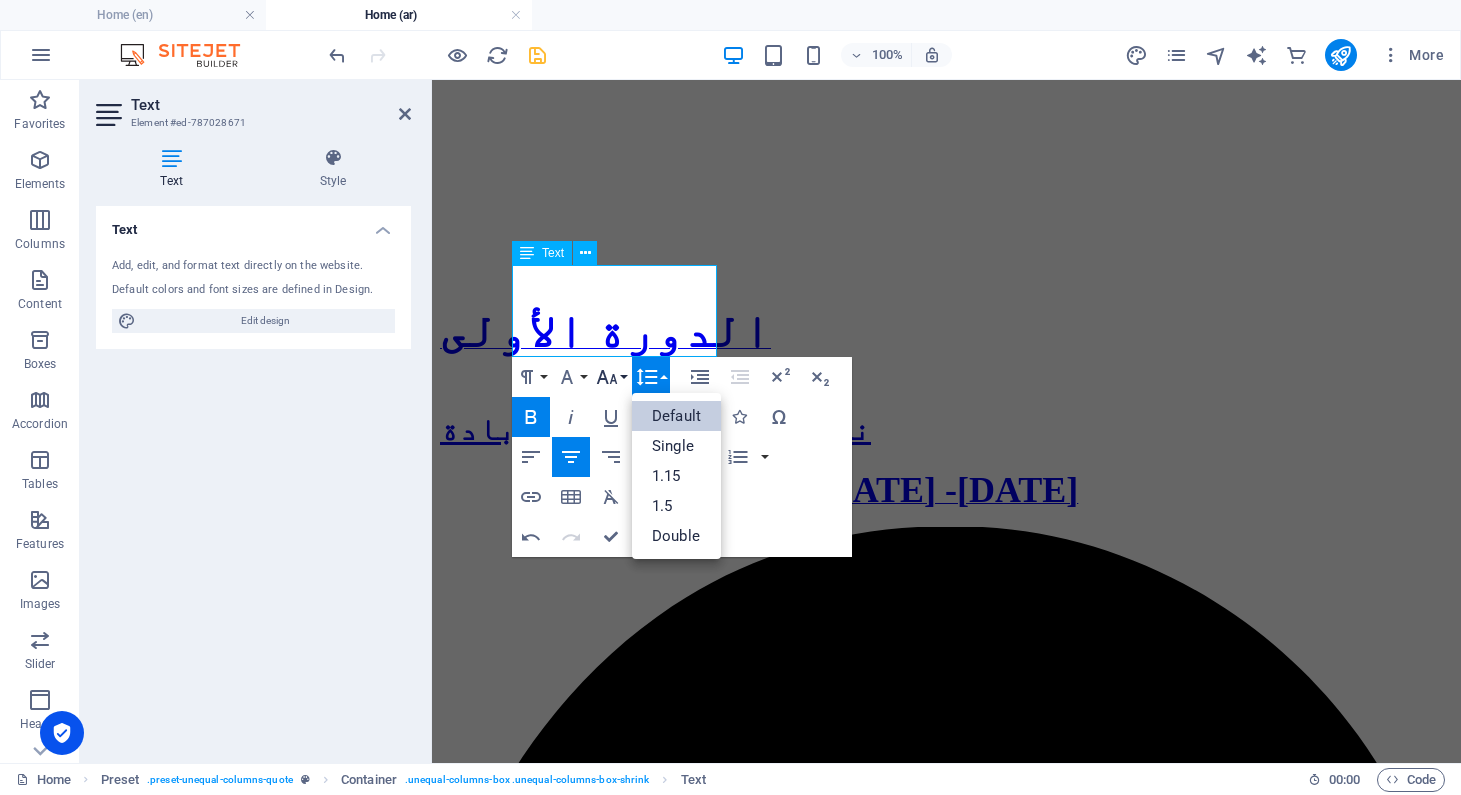 click on "Font Size" at bounding box center [611, 377] 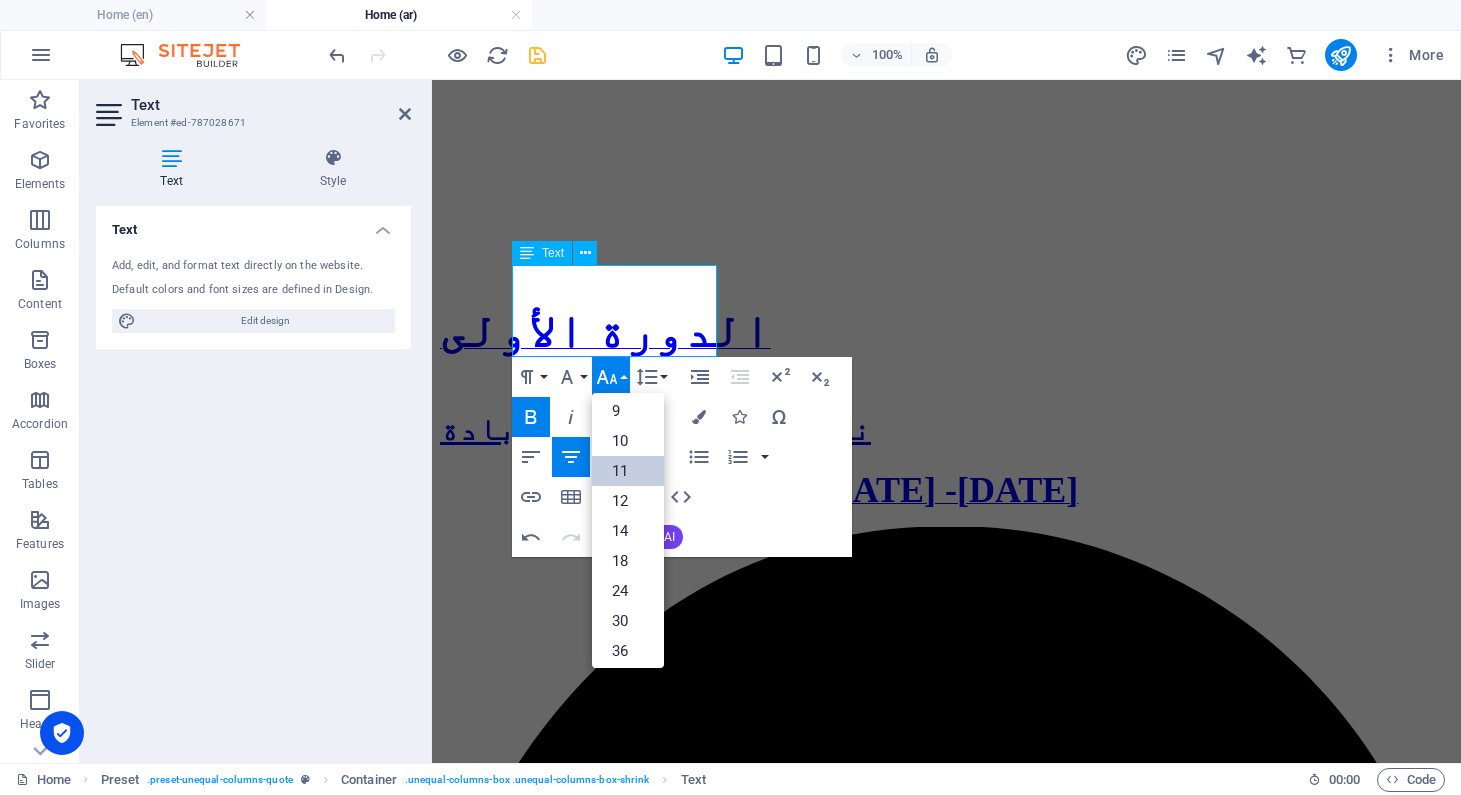 scroll, scrollTop: 48, scrollLeft: 0, axis: vertical 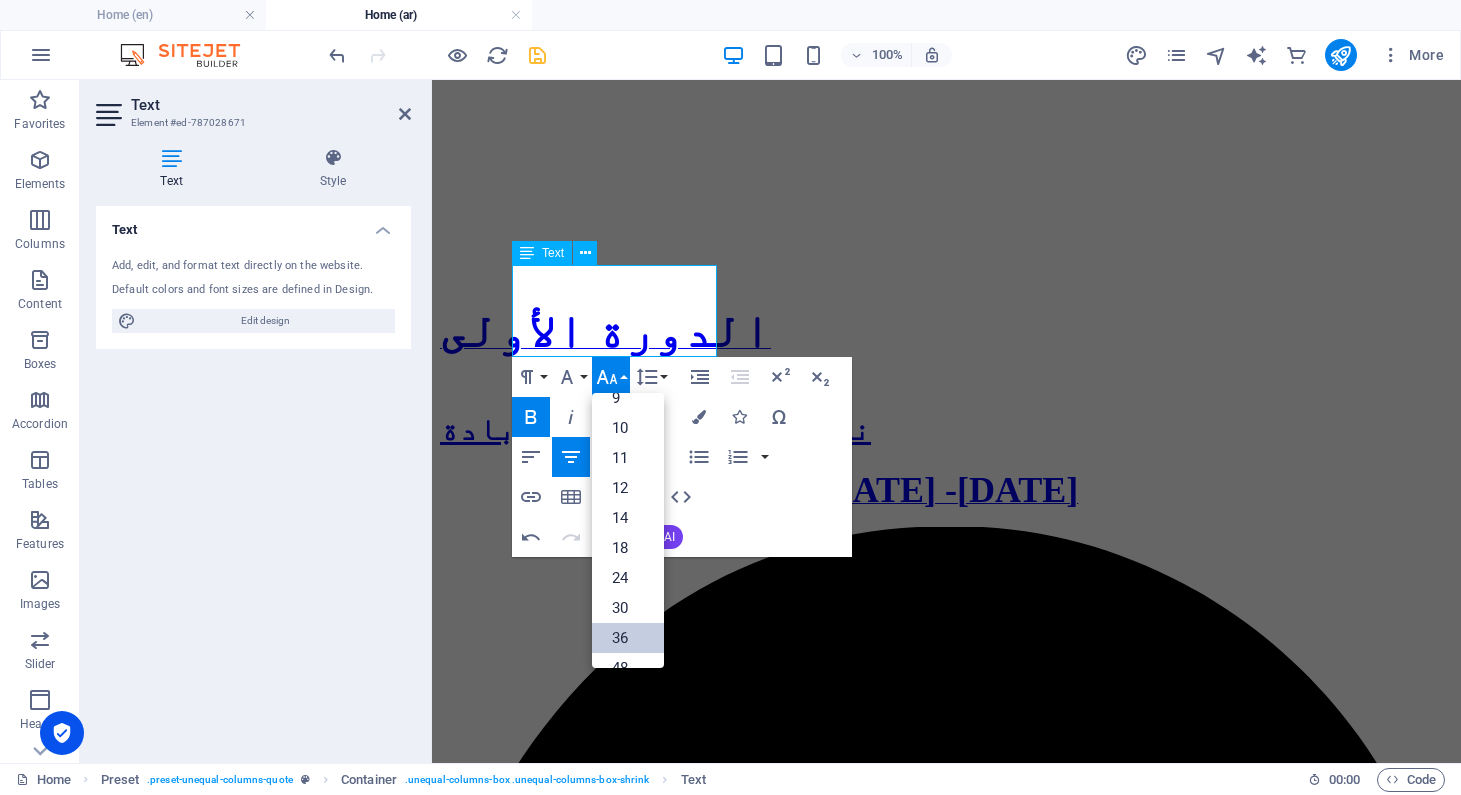 click on "36" at bounding box center [628, 638] 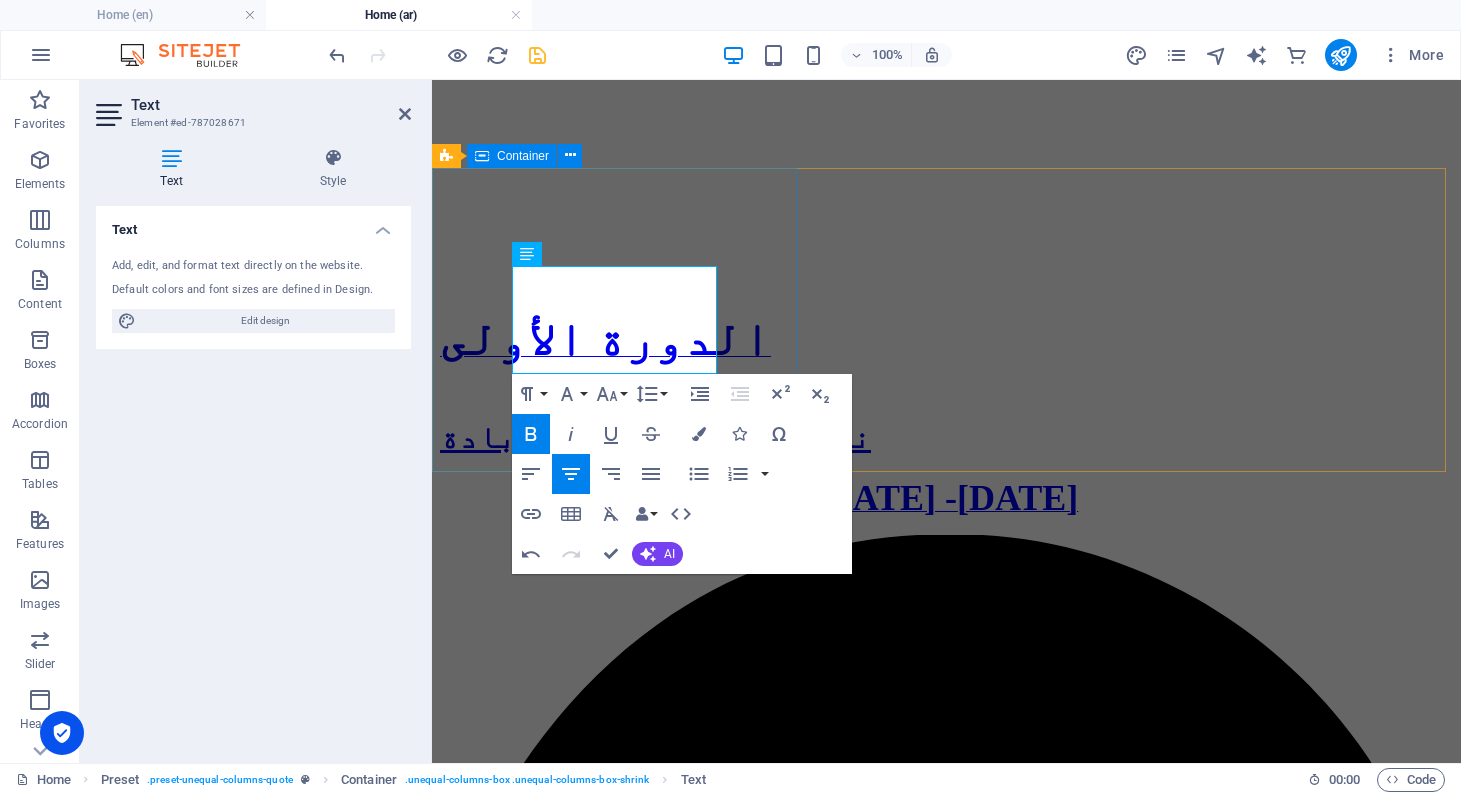 click on "برنامج تدريب الشابات على صناعة السينما" at bounding box center (946, 4717) 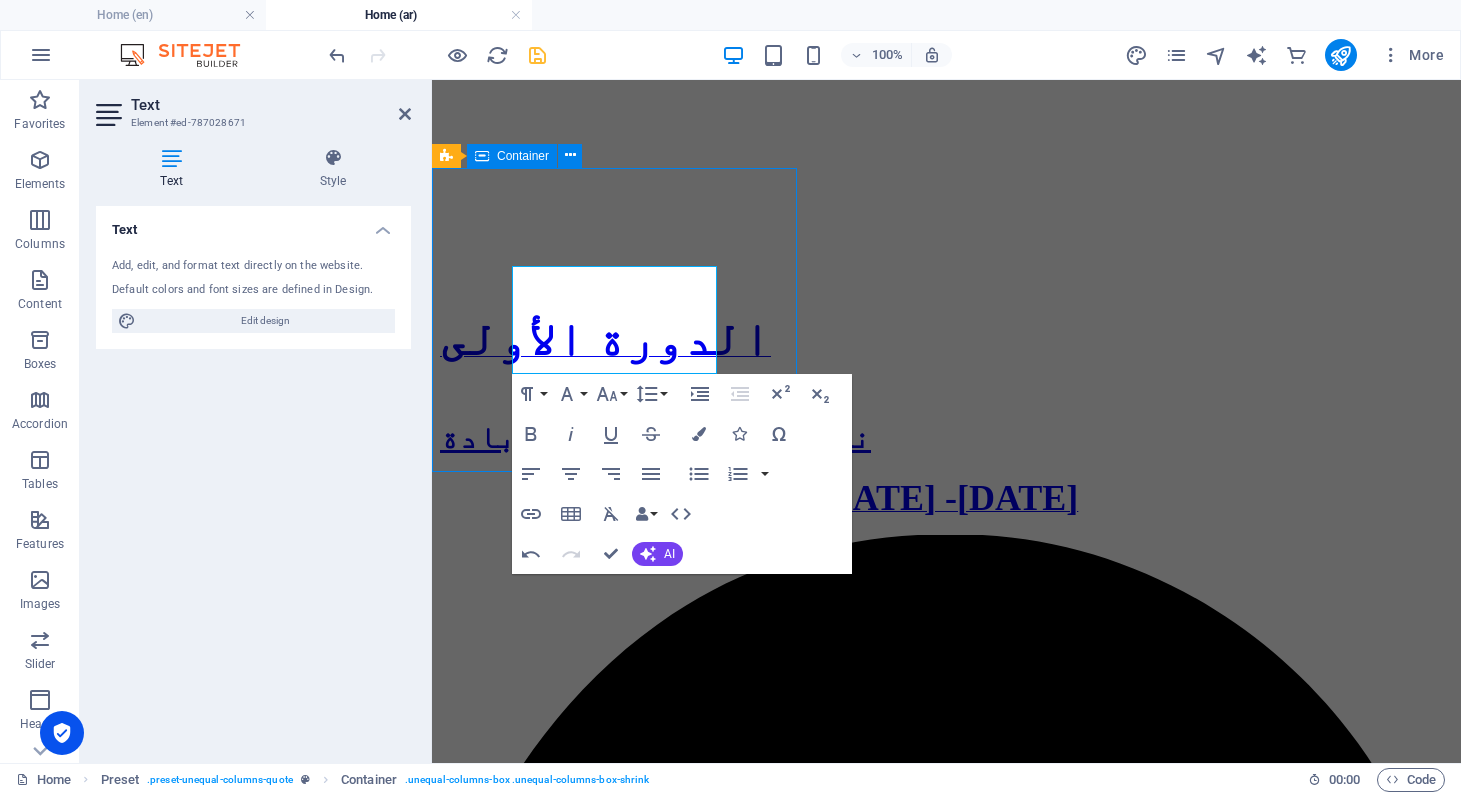 scroll, scrollTop: 2234, scrollLeft: 0, axis: vertical 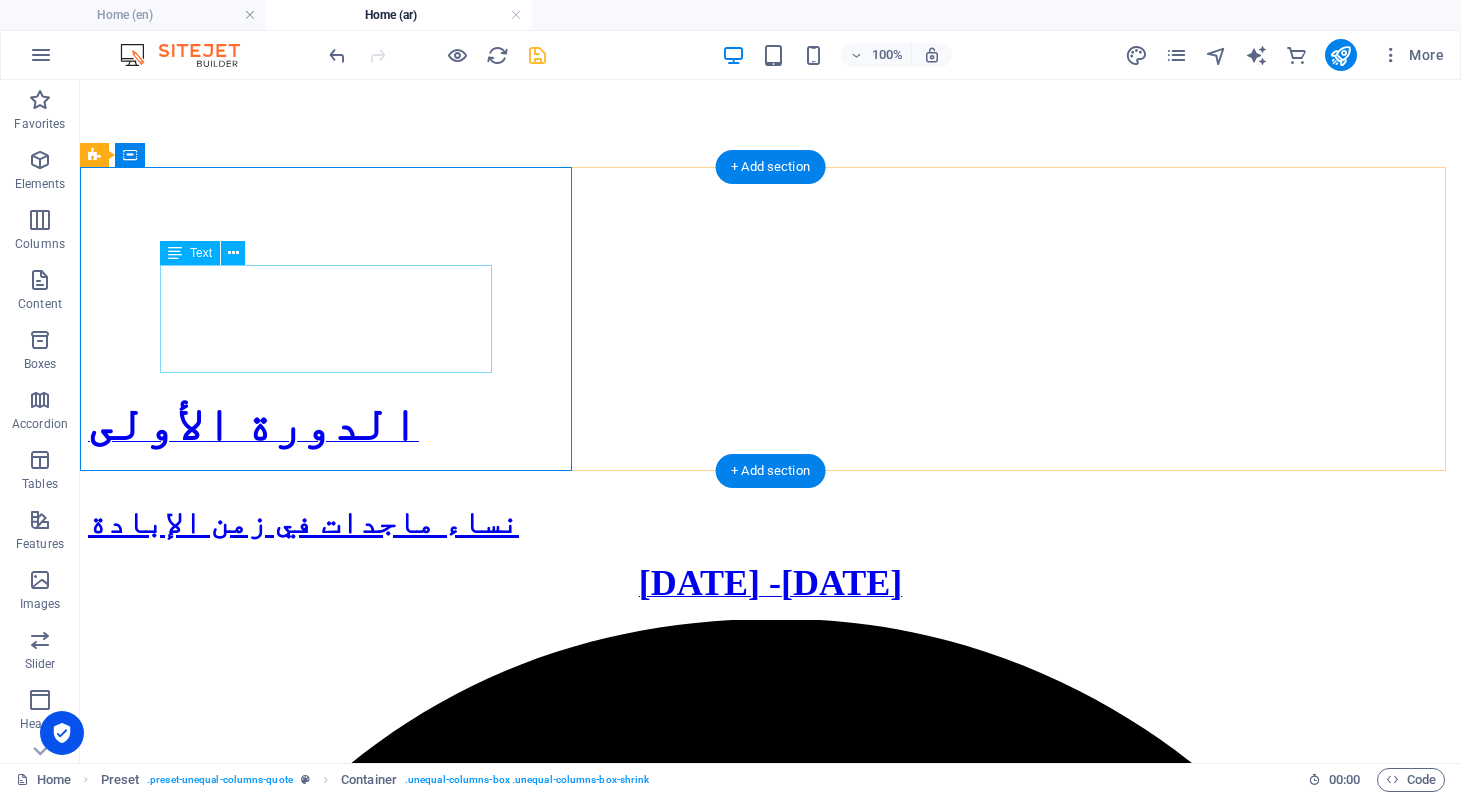 click on "برنامج تدريب الشابات على صناعة السينما" at bounding box center (770, 6086) 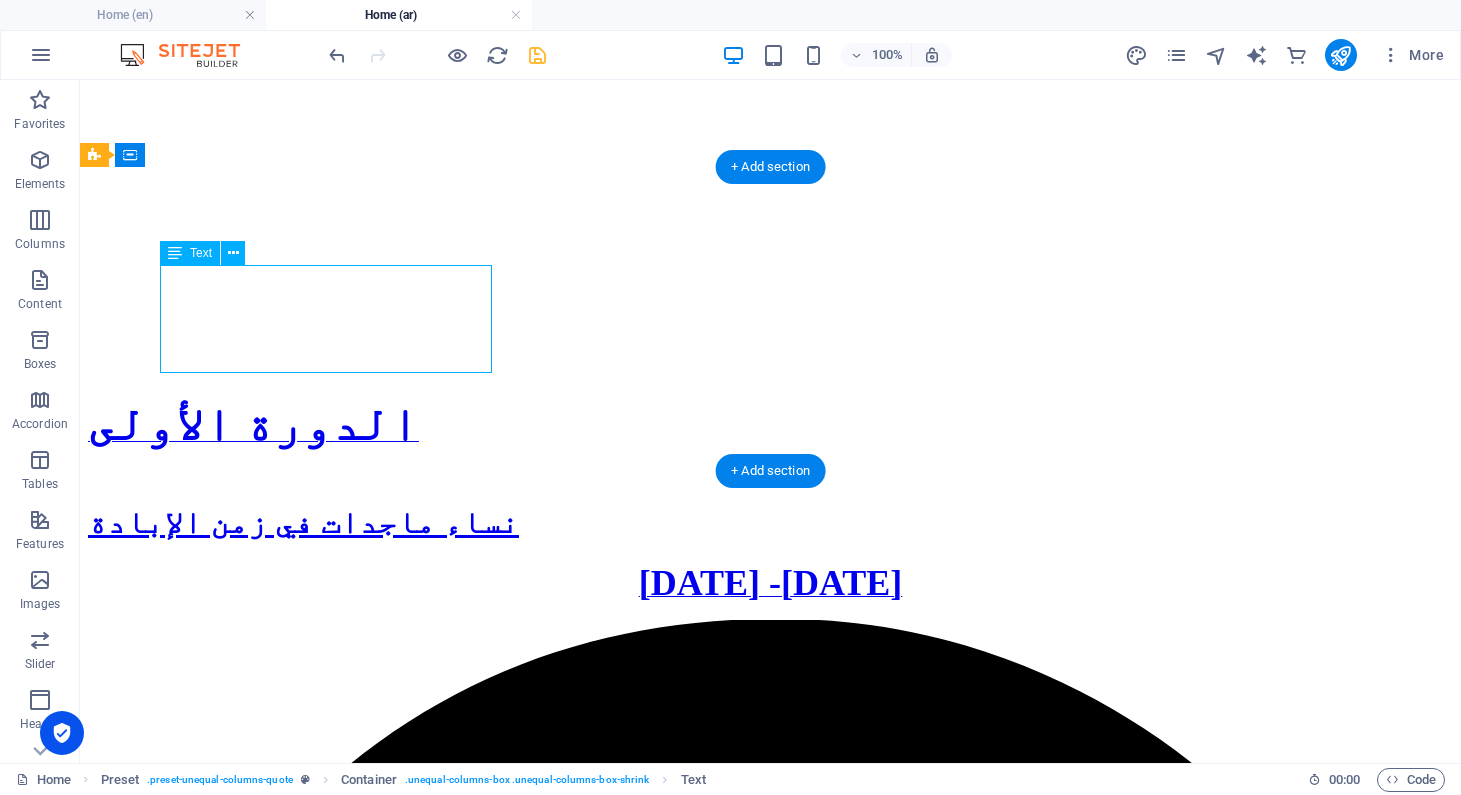 click on "برنامج تدريب الشابات على صناعة السينما" at bounding box center (770, 6086) 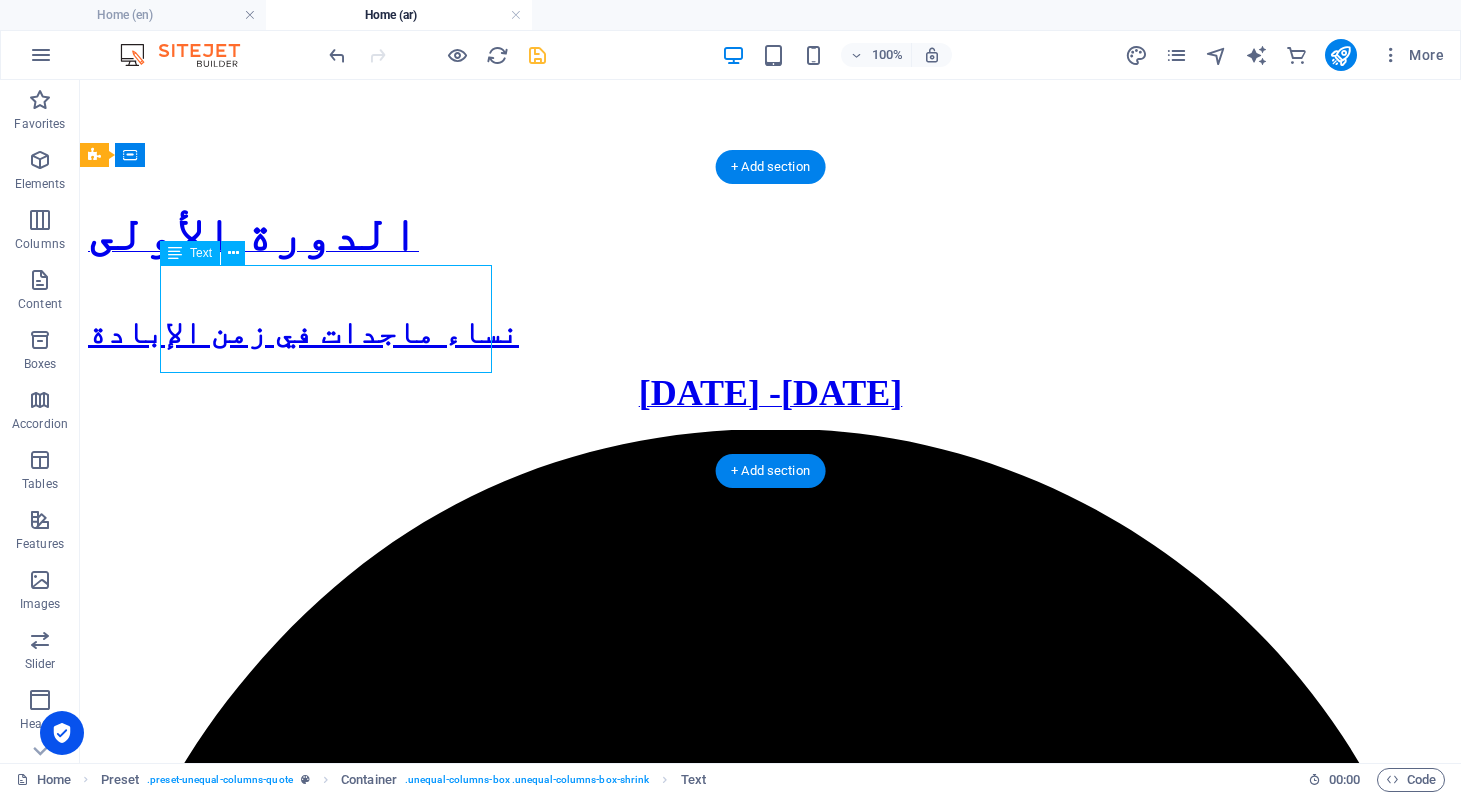 scroll, scrollTop: 1900, scrollLeft: 0, axis: vertical 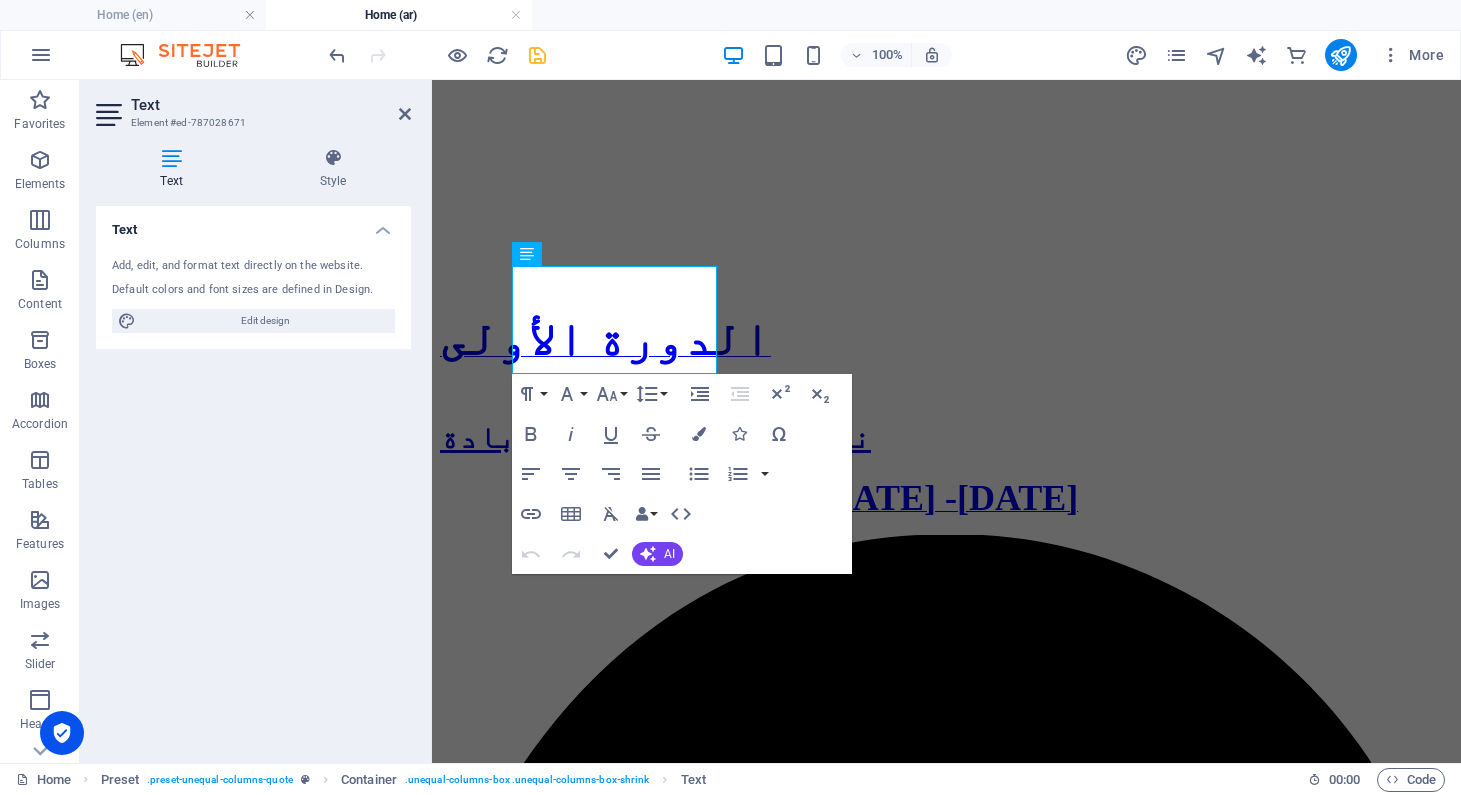click on "Add, edit, and format text directly on the website. Default colors and font sizes are defined in Design. Edit design" at bounding box center [253, 295] 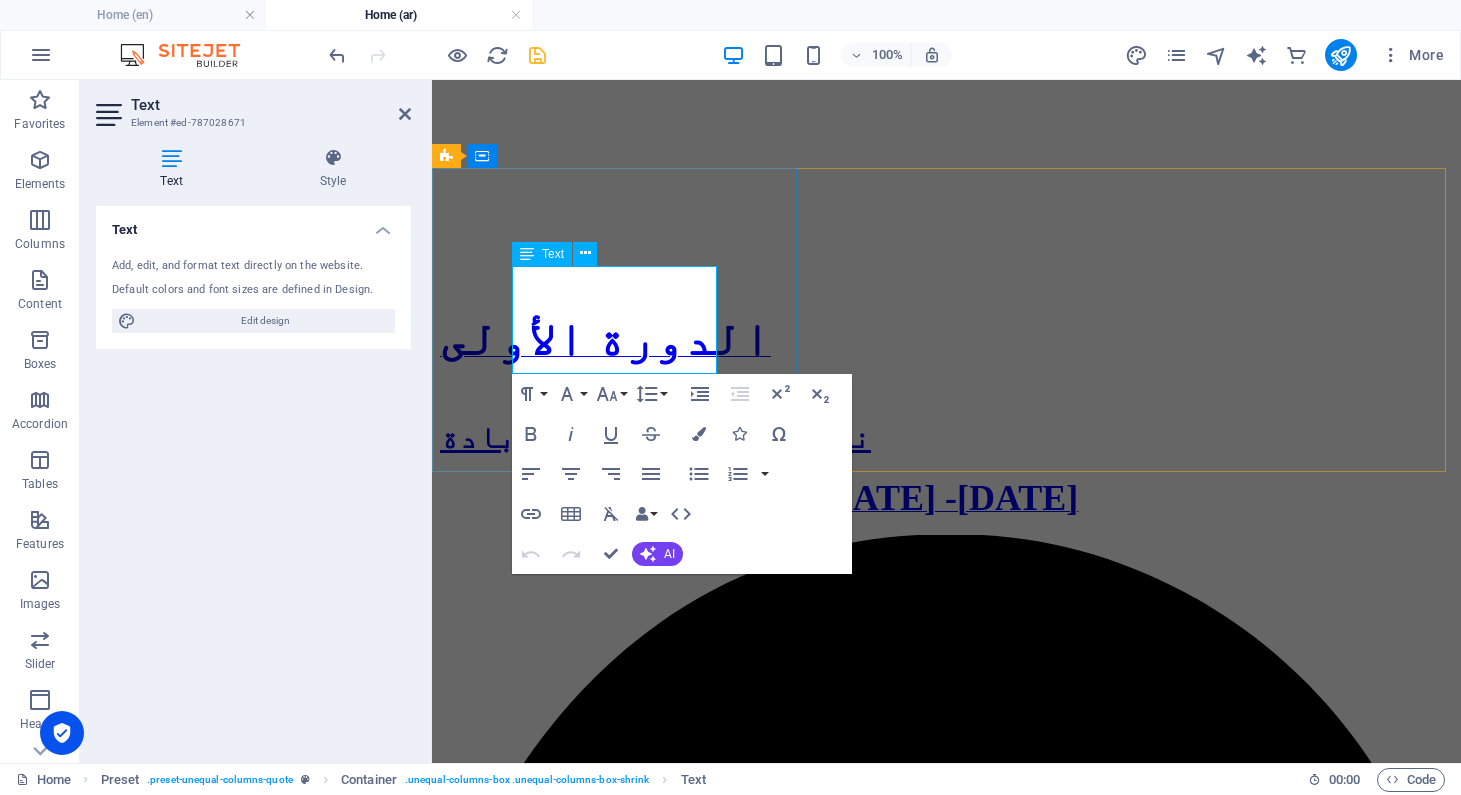click on "برنامج تدريب الشابات على صناعة السينما" at bounding box center (946, 4717) 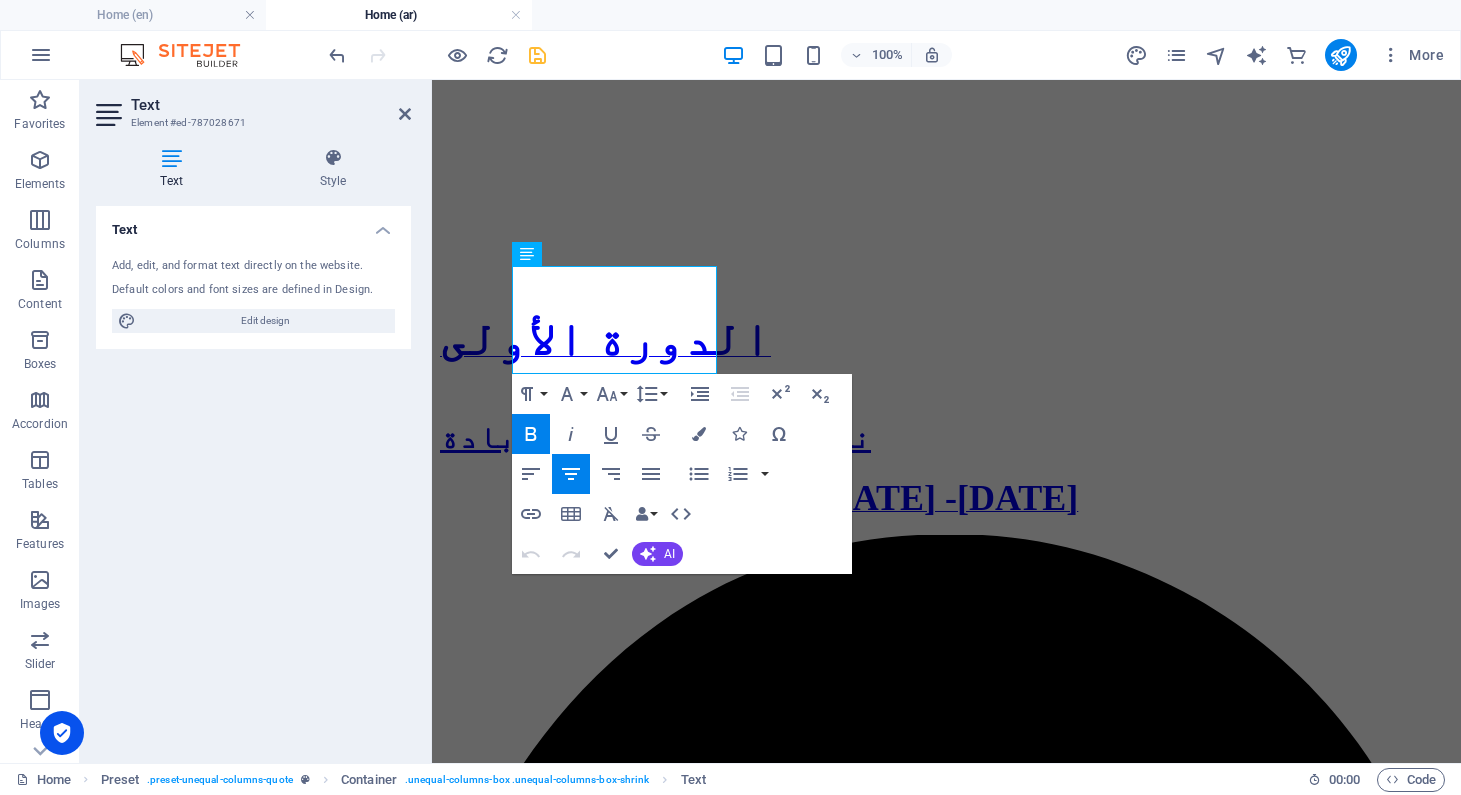 click 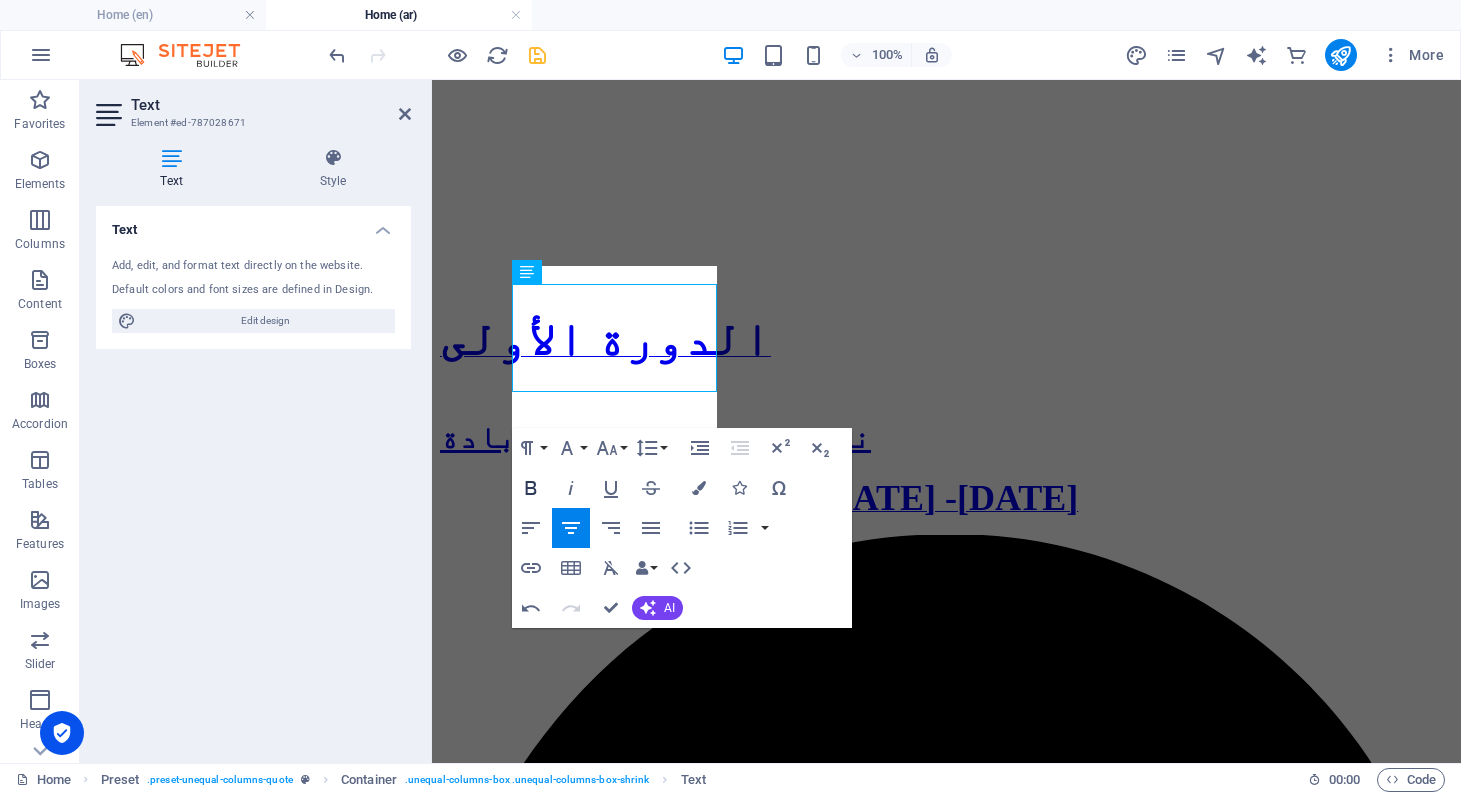 scroll, scrollTop: 1882, scrollLeft: 0, axis: vertical 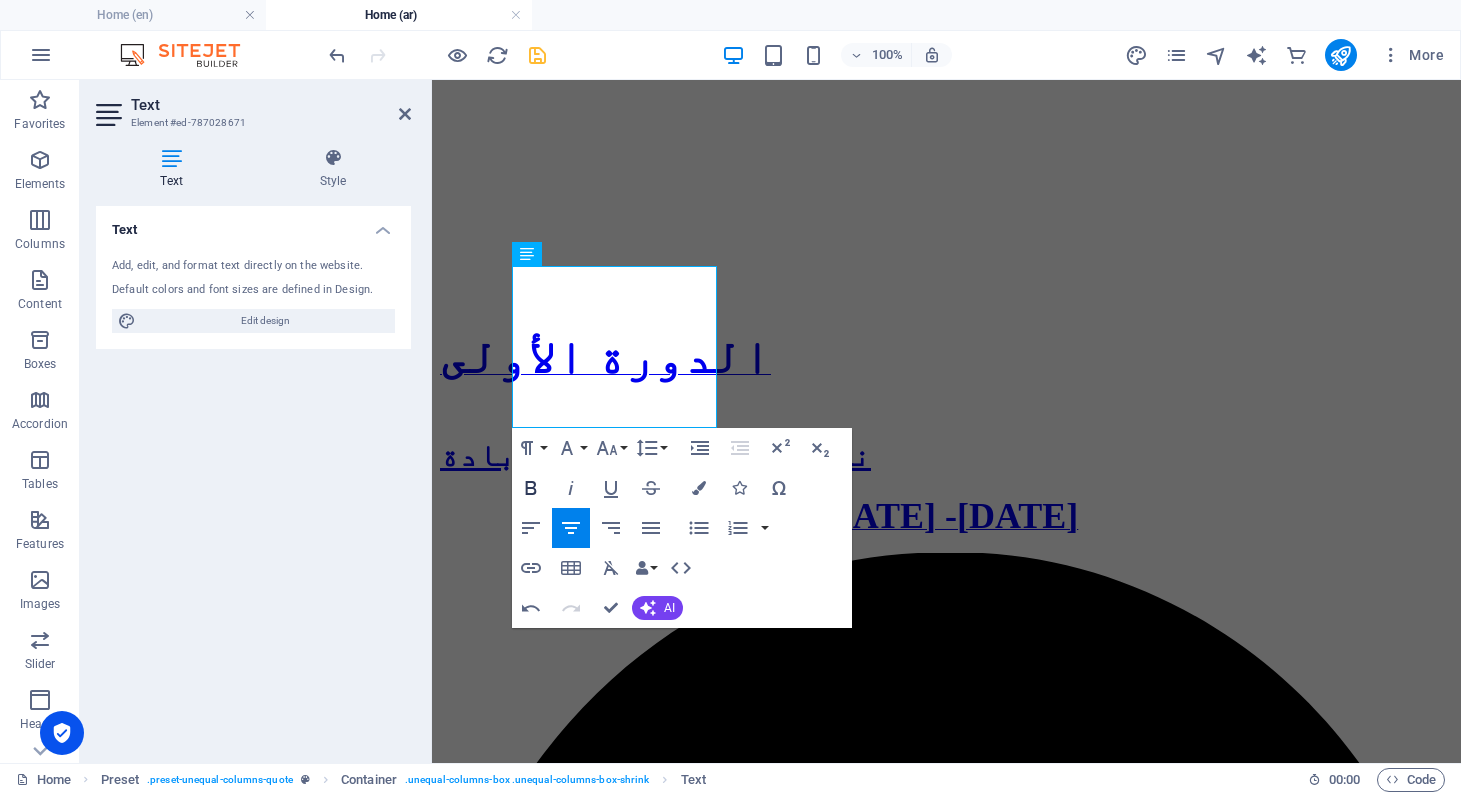 click 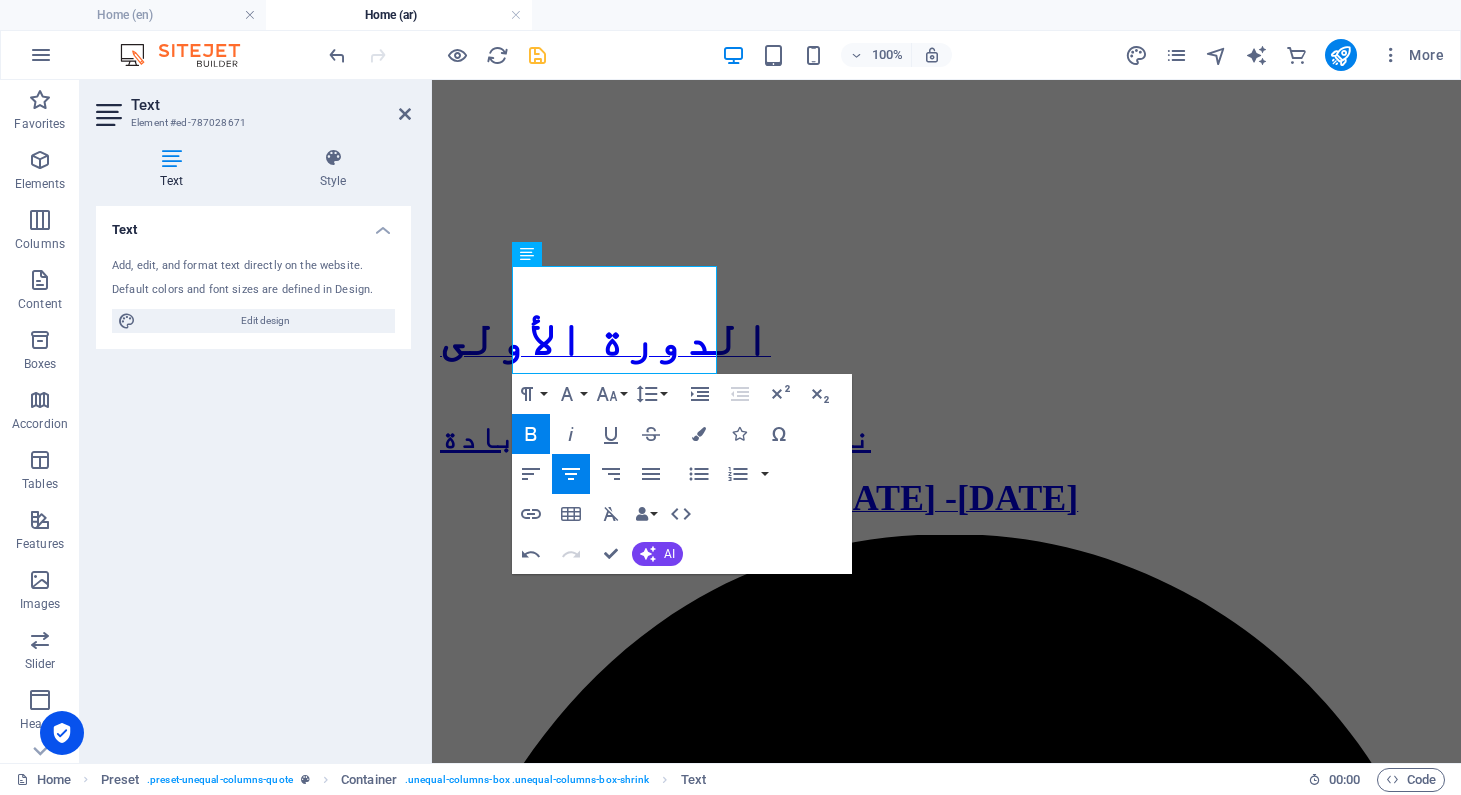 click 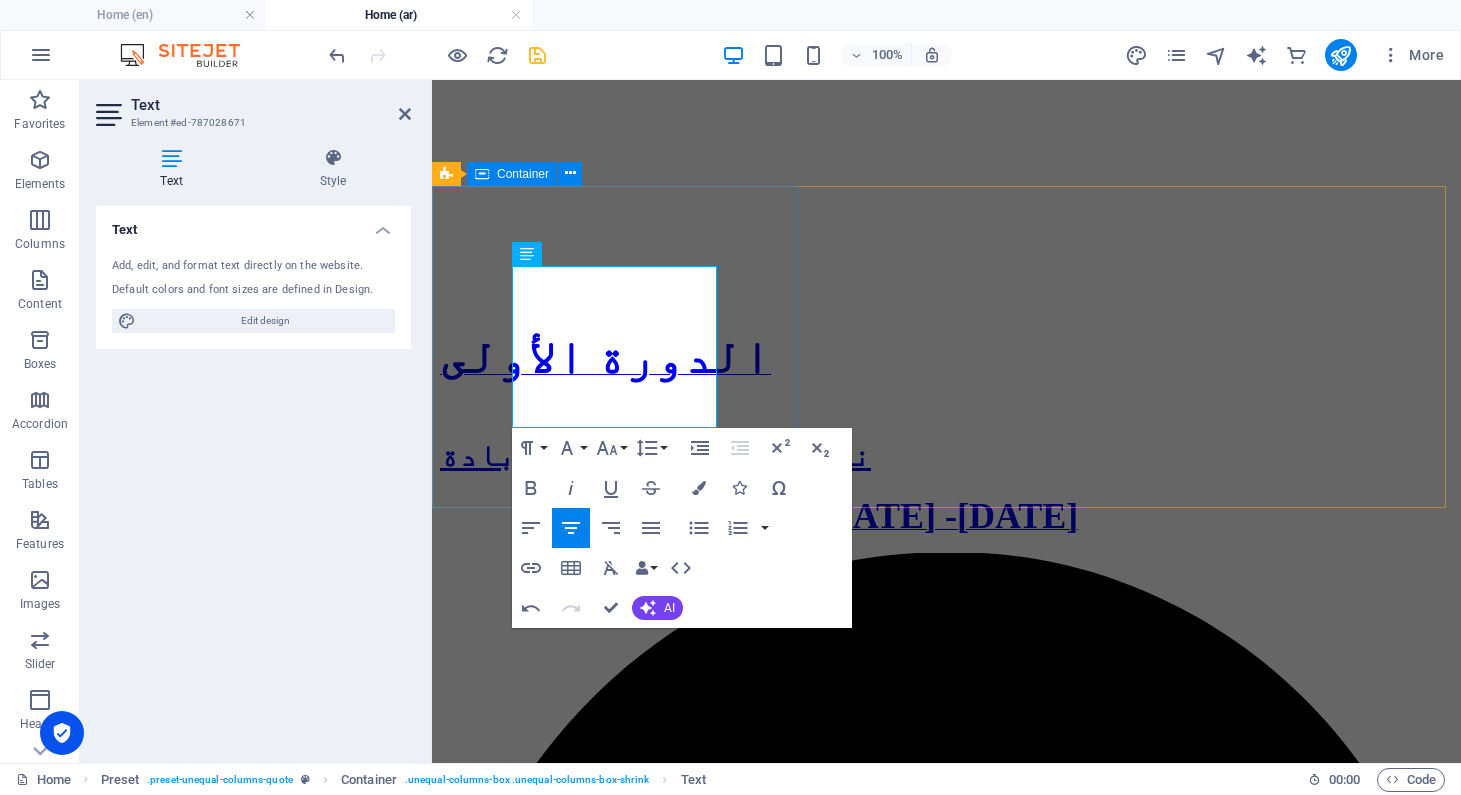 click on "برنامج تدريب الشابات على صناعة السينما" at bounding box center (946, 4735) 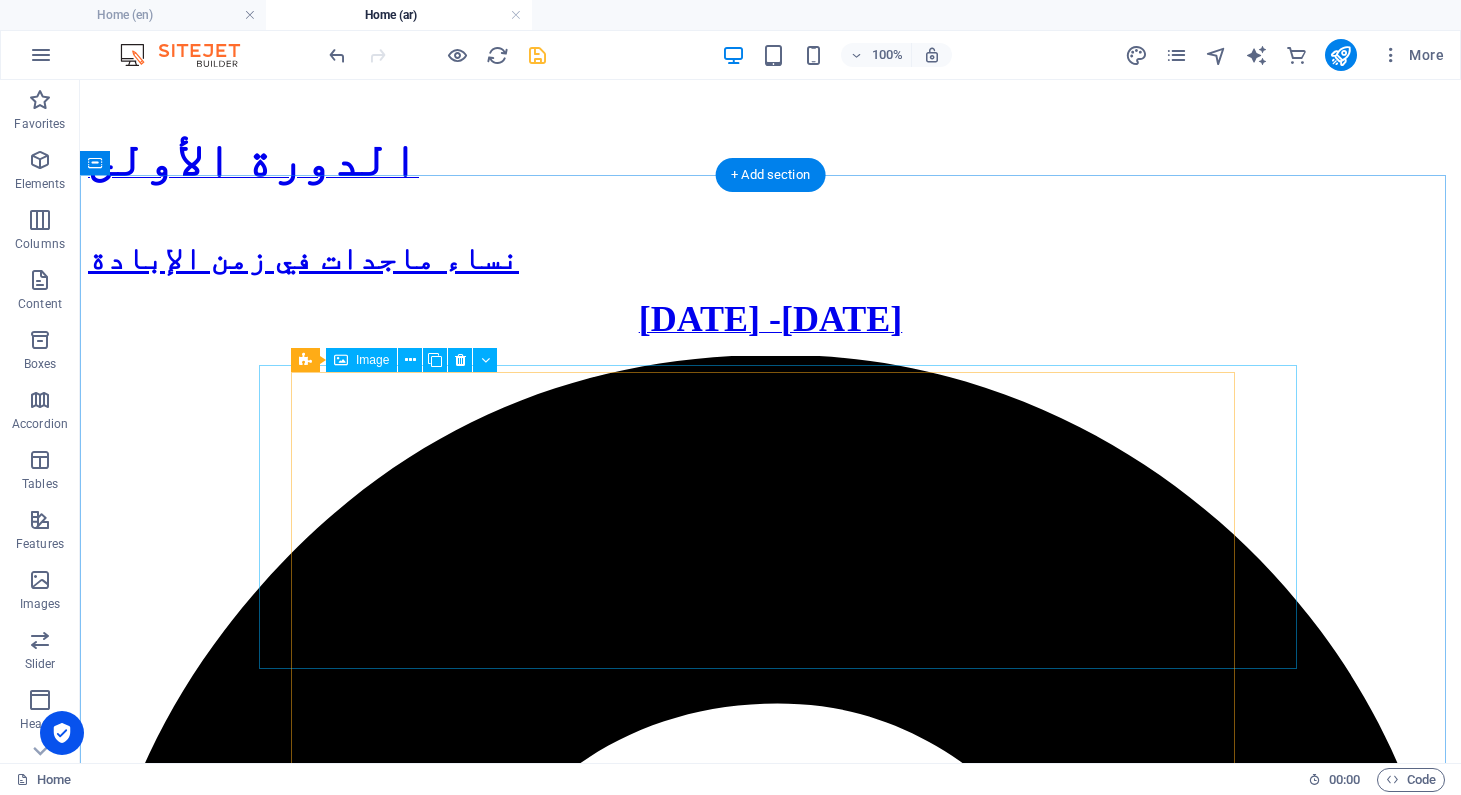 scroll, scrollTop: 2495, scrollLeft: 0, axis: vertical 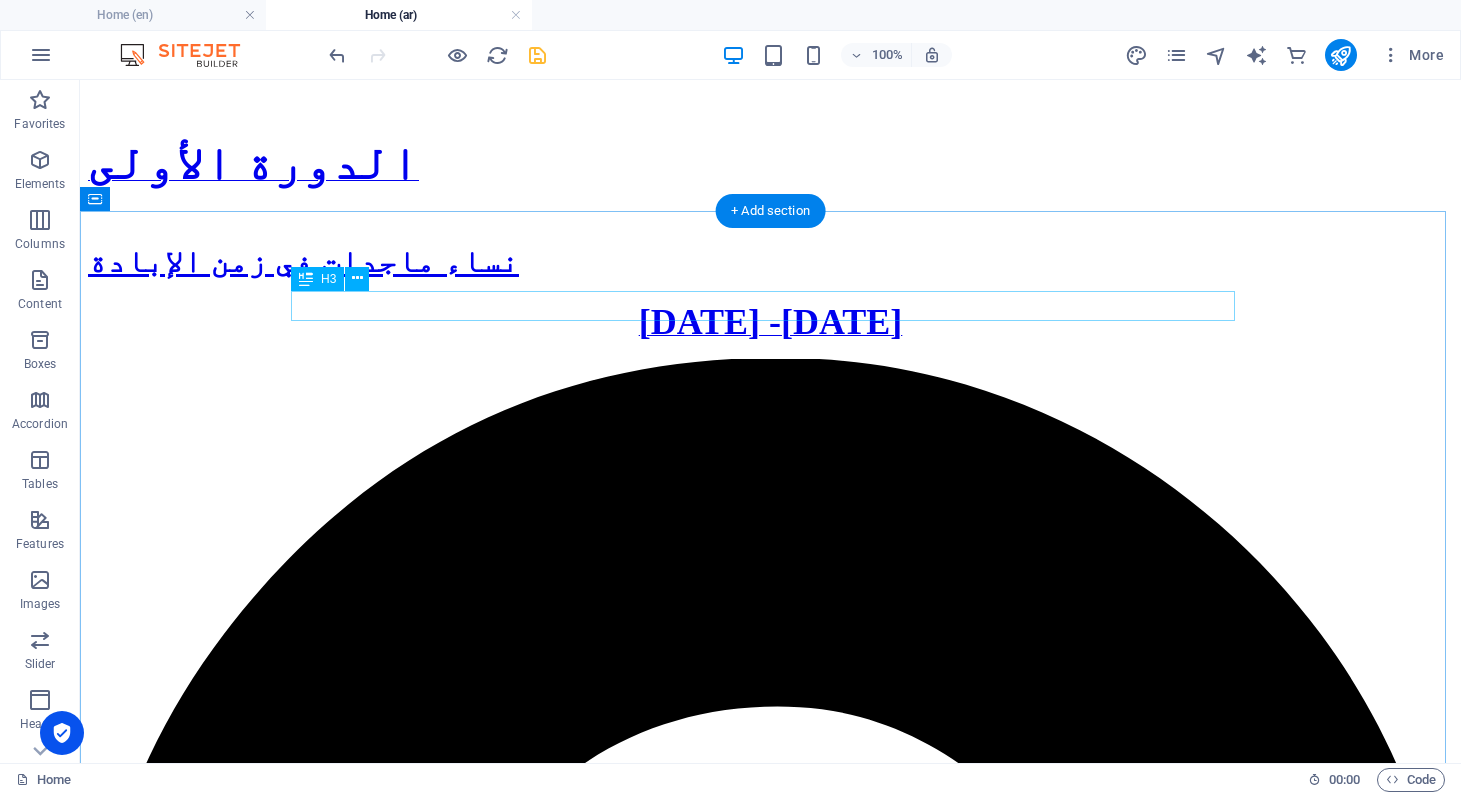 click on "You too can be one of" at bounding box center (770, 6527) 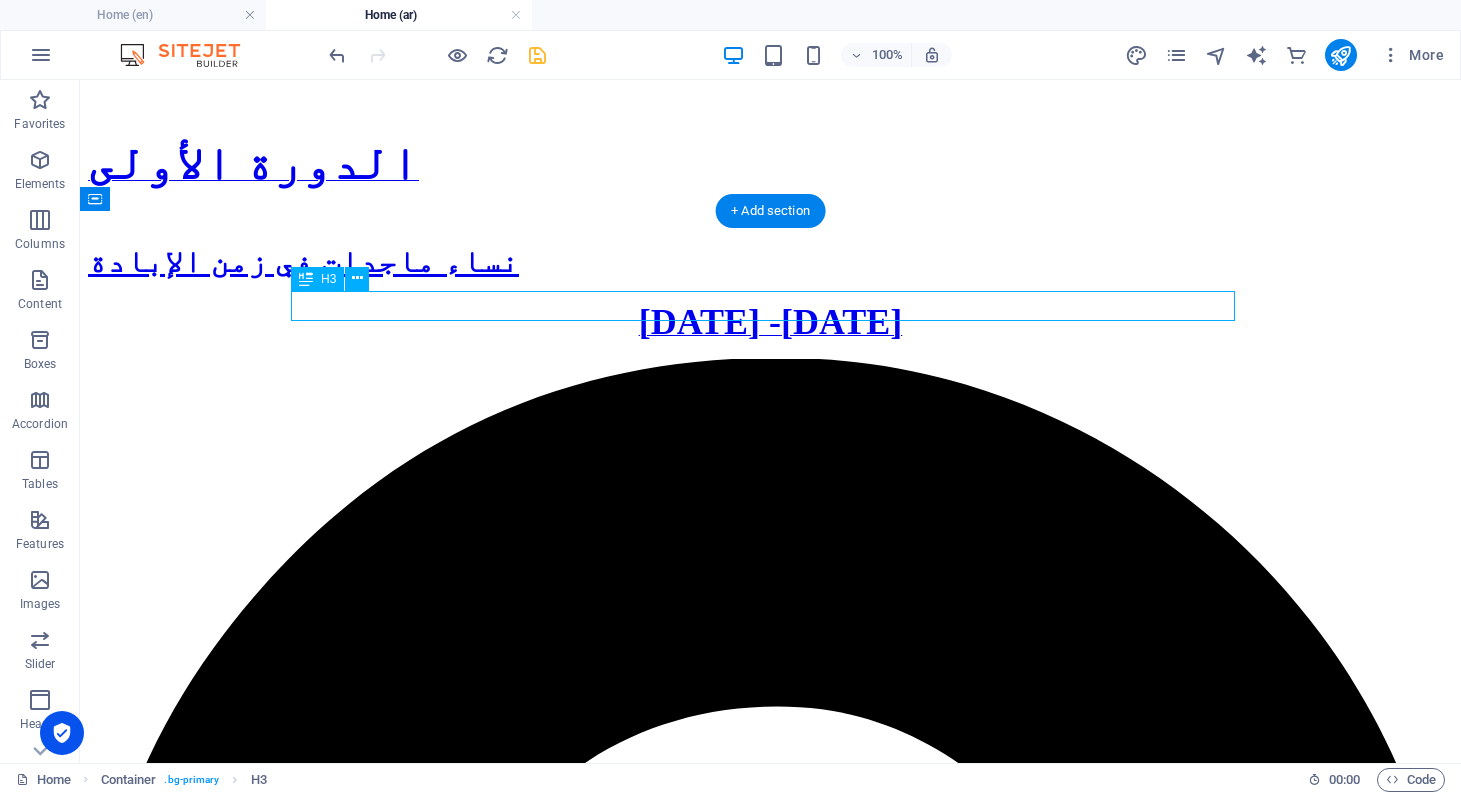 click on "You too can be one of" at bounding box center (770, 6527) 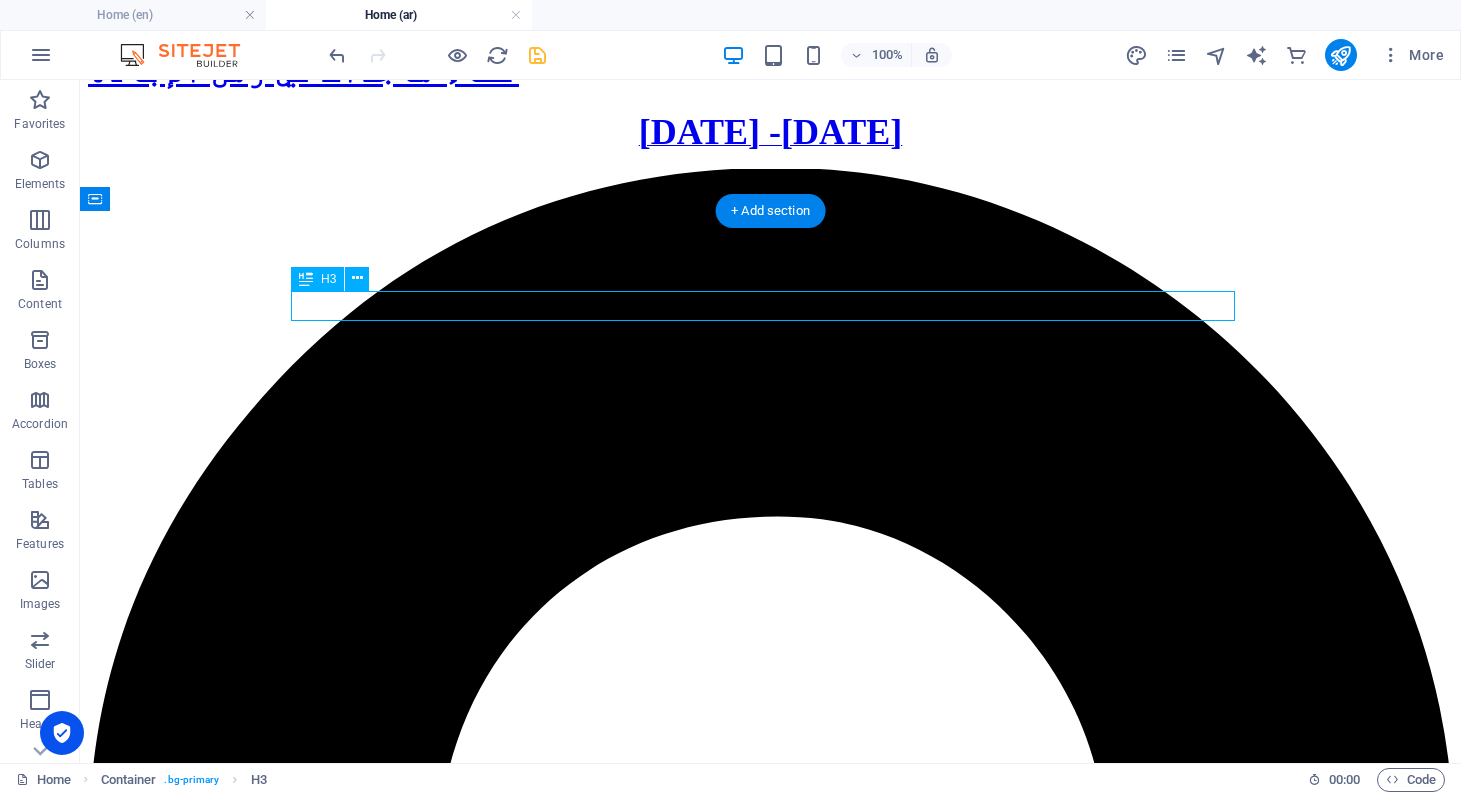 scroll, scrollTop: 2142, scrollLeft: 0, axis: vertical 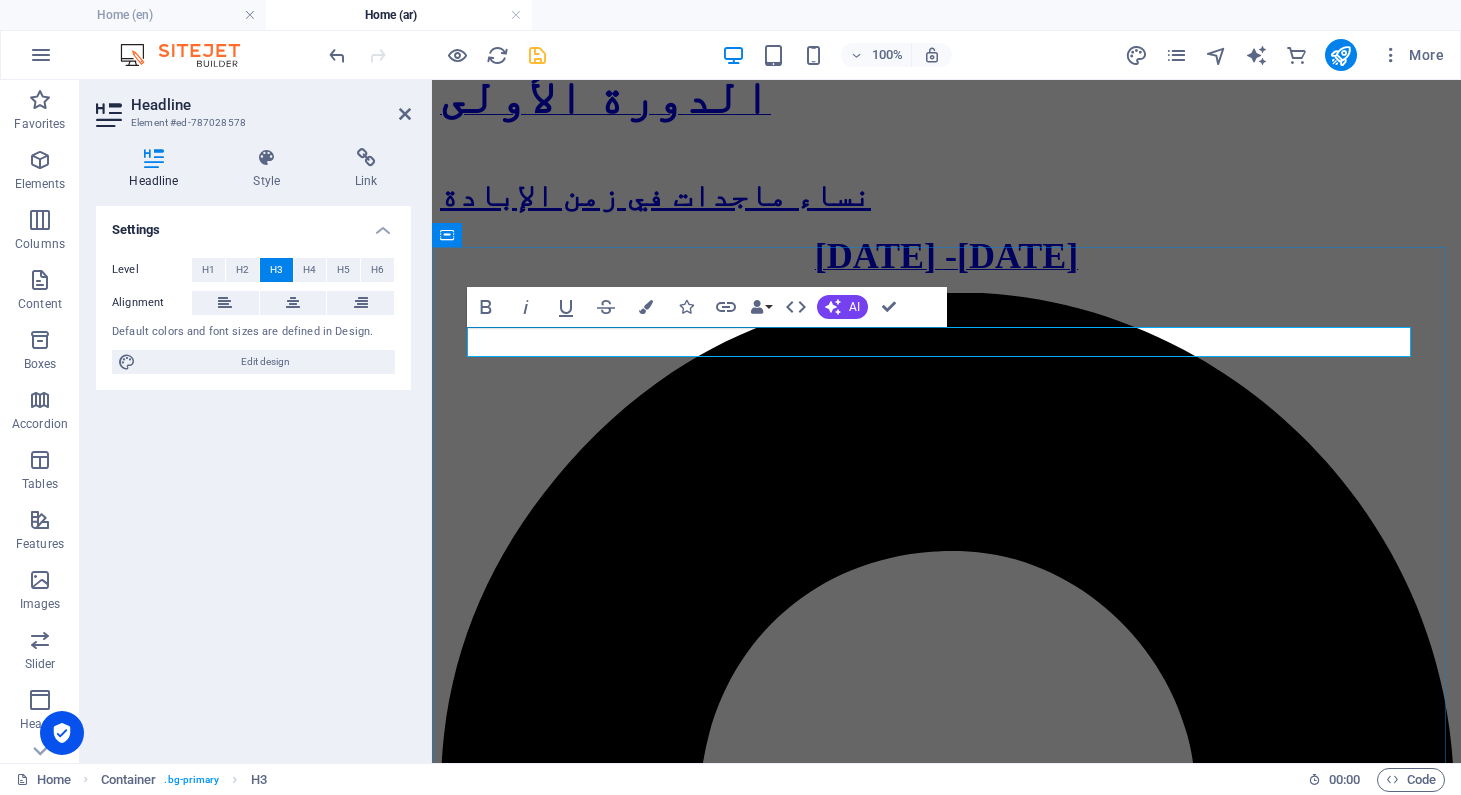 type 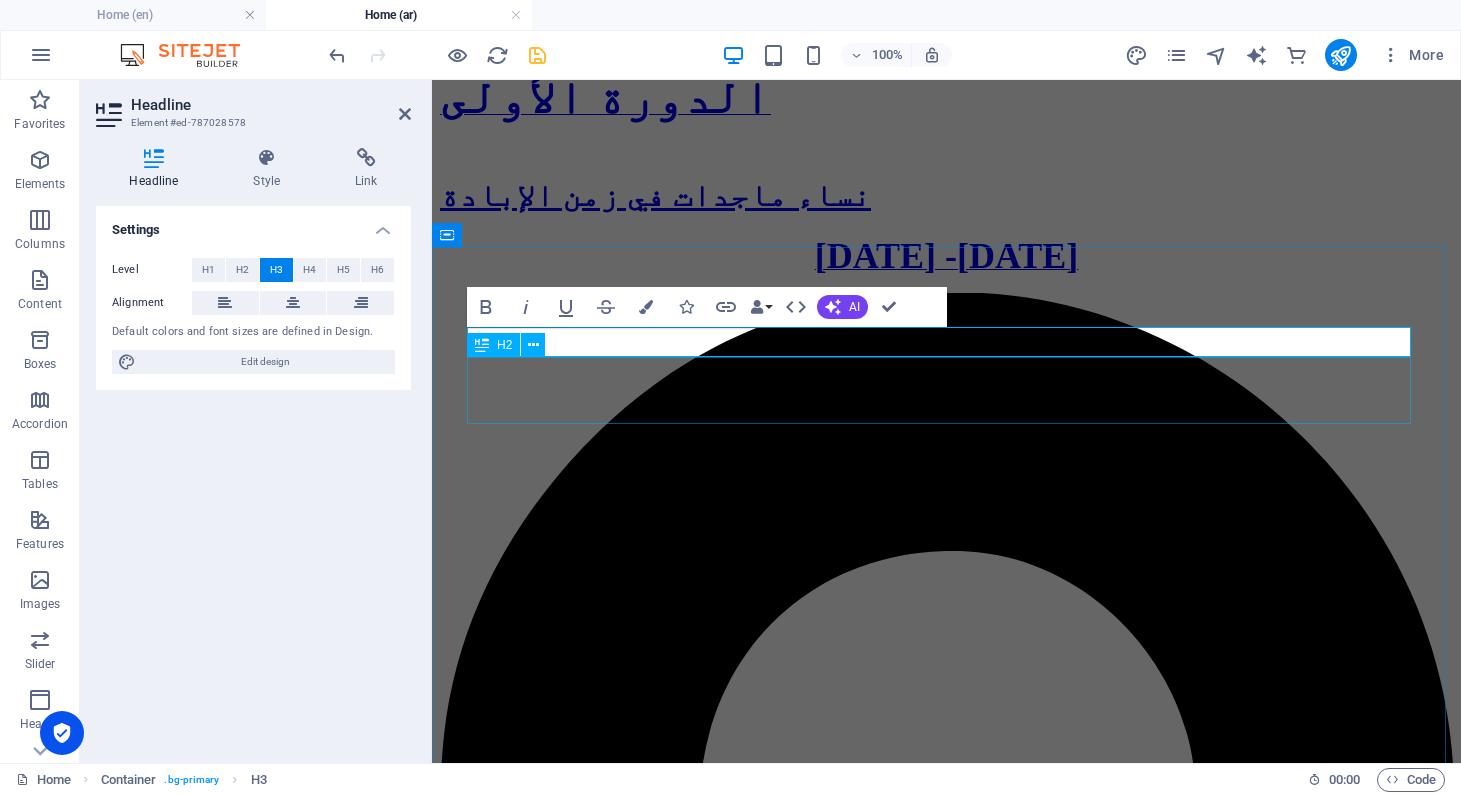 click on "Our partners" at bounding box center [946, 5231] 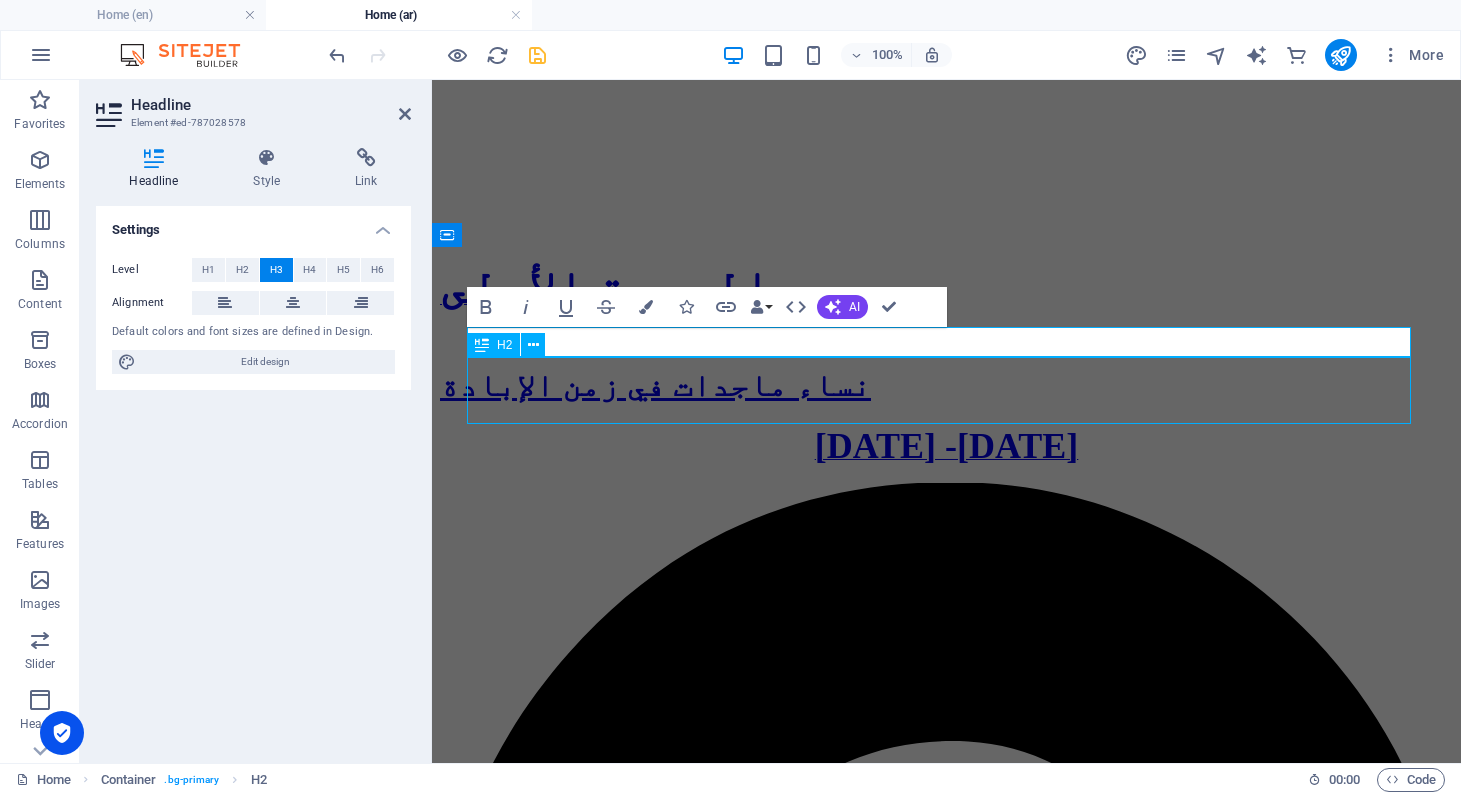 scroll, scrollTop: 2495, scrollLeft: 0, axis: vertical 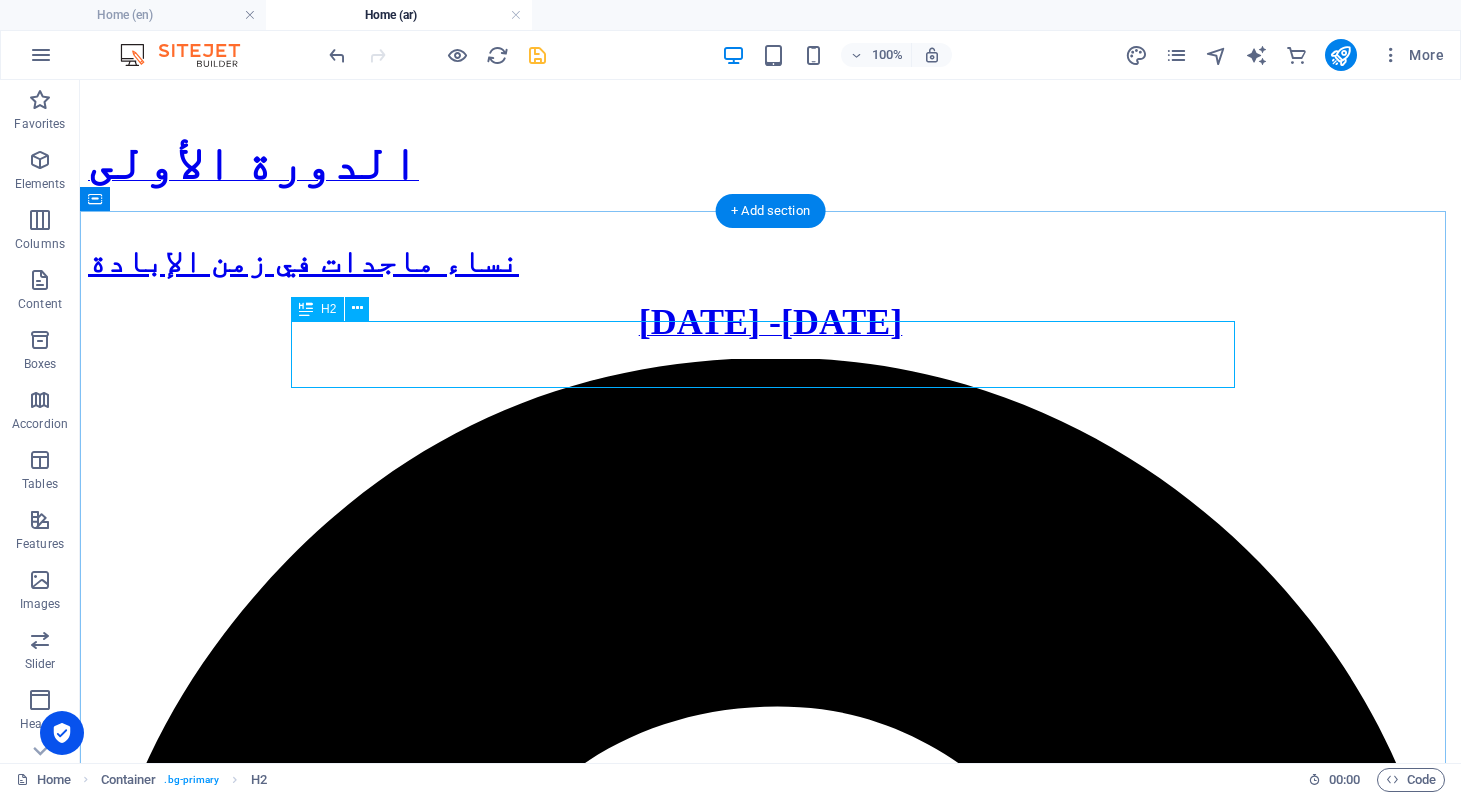 click on "Our partners" at bounding box center (770, 6571) 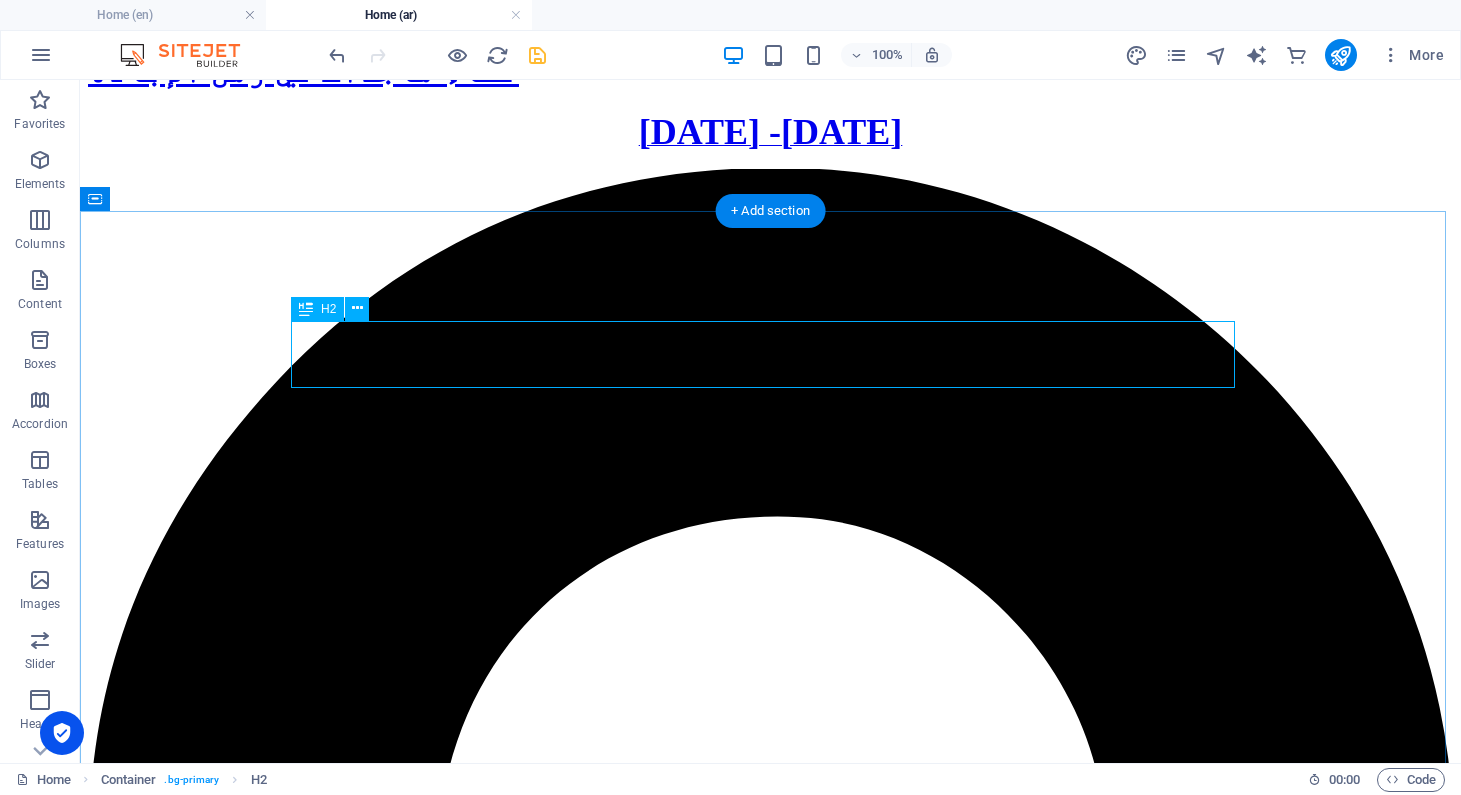 scroll, scrollTop: 2142, scrollLeft: 0, axis: vertical 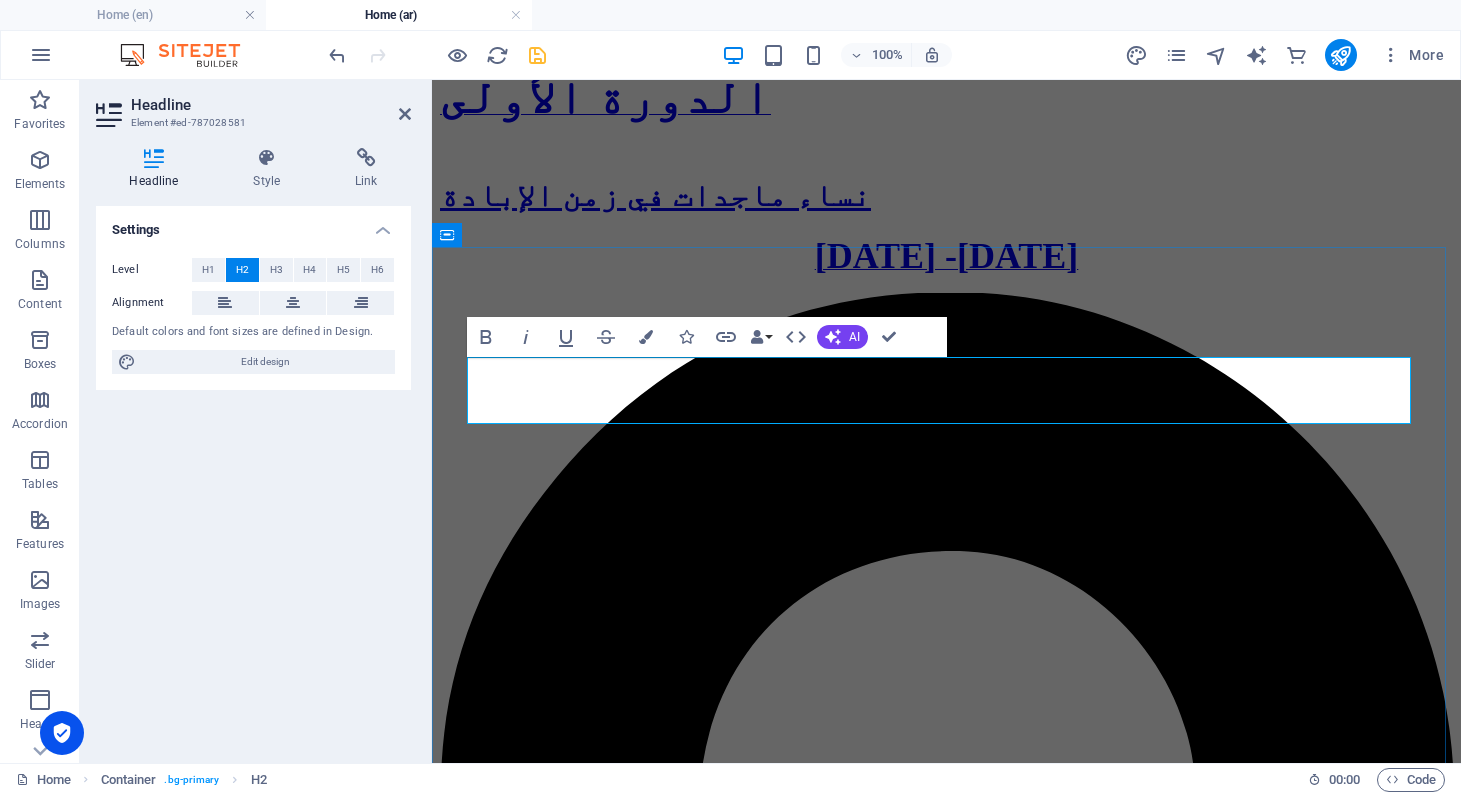 type 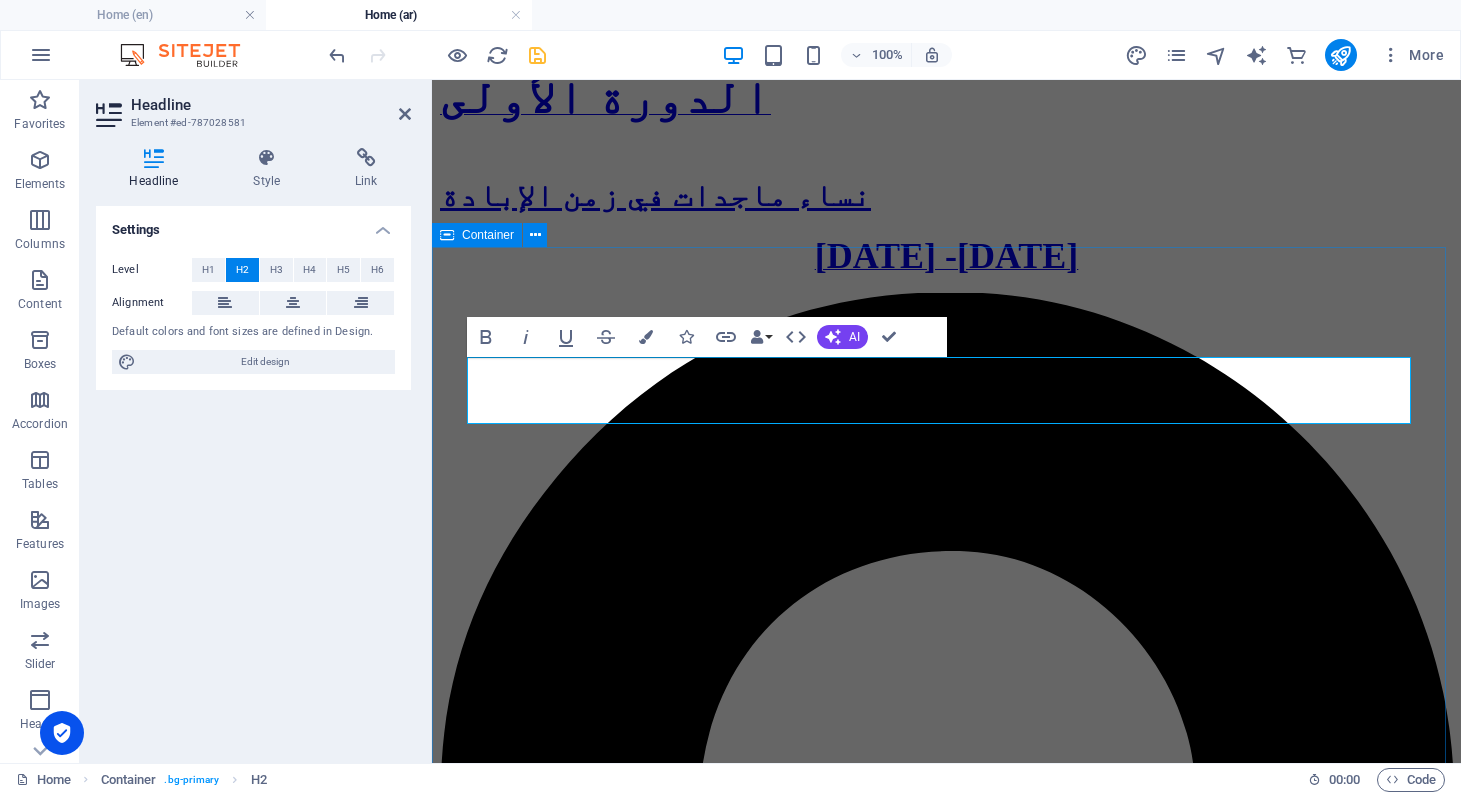 click on "يمكنك ايضا ان تكون واحد منهم شركاؤنا" at bounding box center [946, 7002] 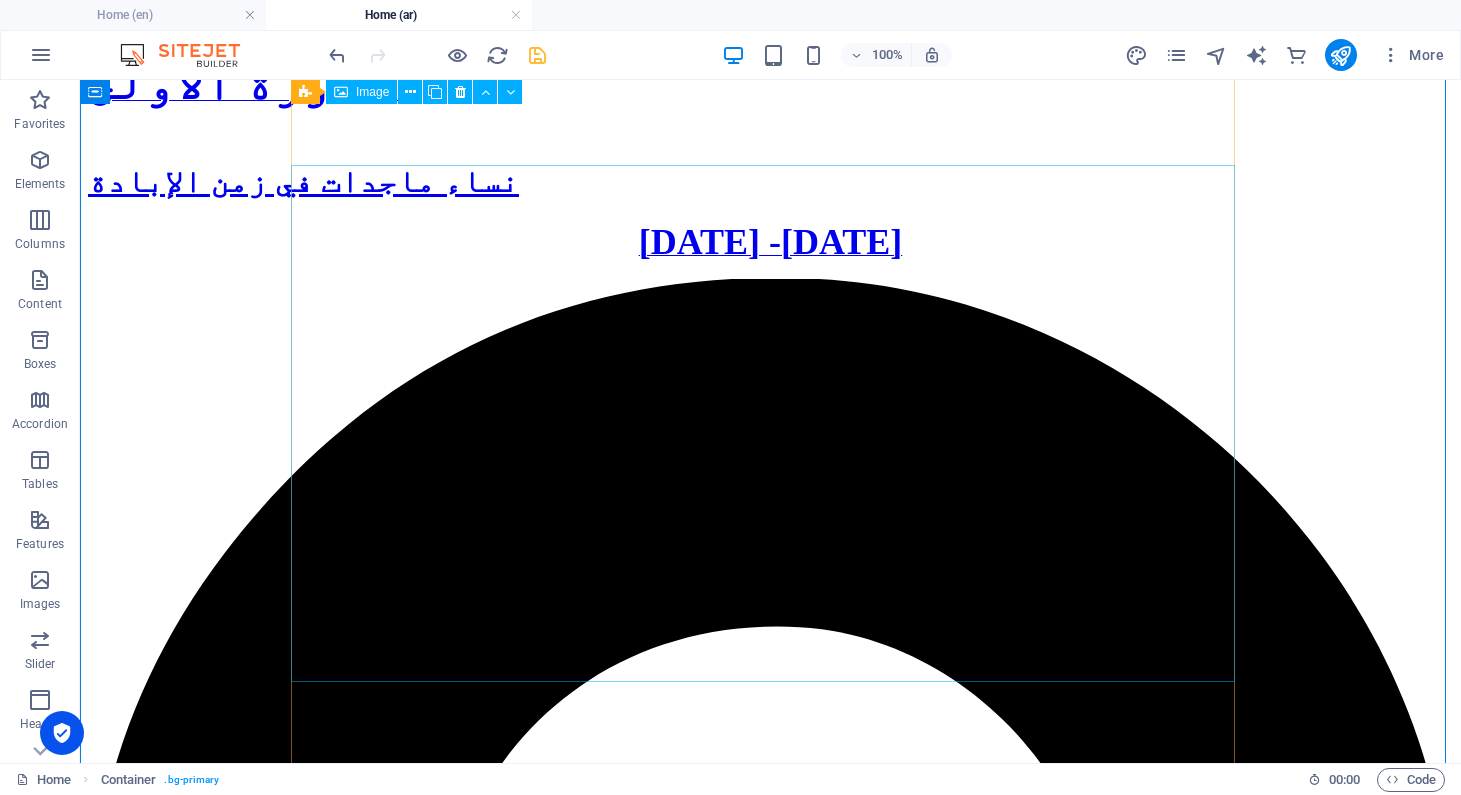 scroll, scrollTop: 2562, scrollLeft: 0, axis: vertical 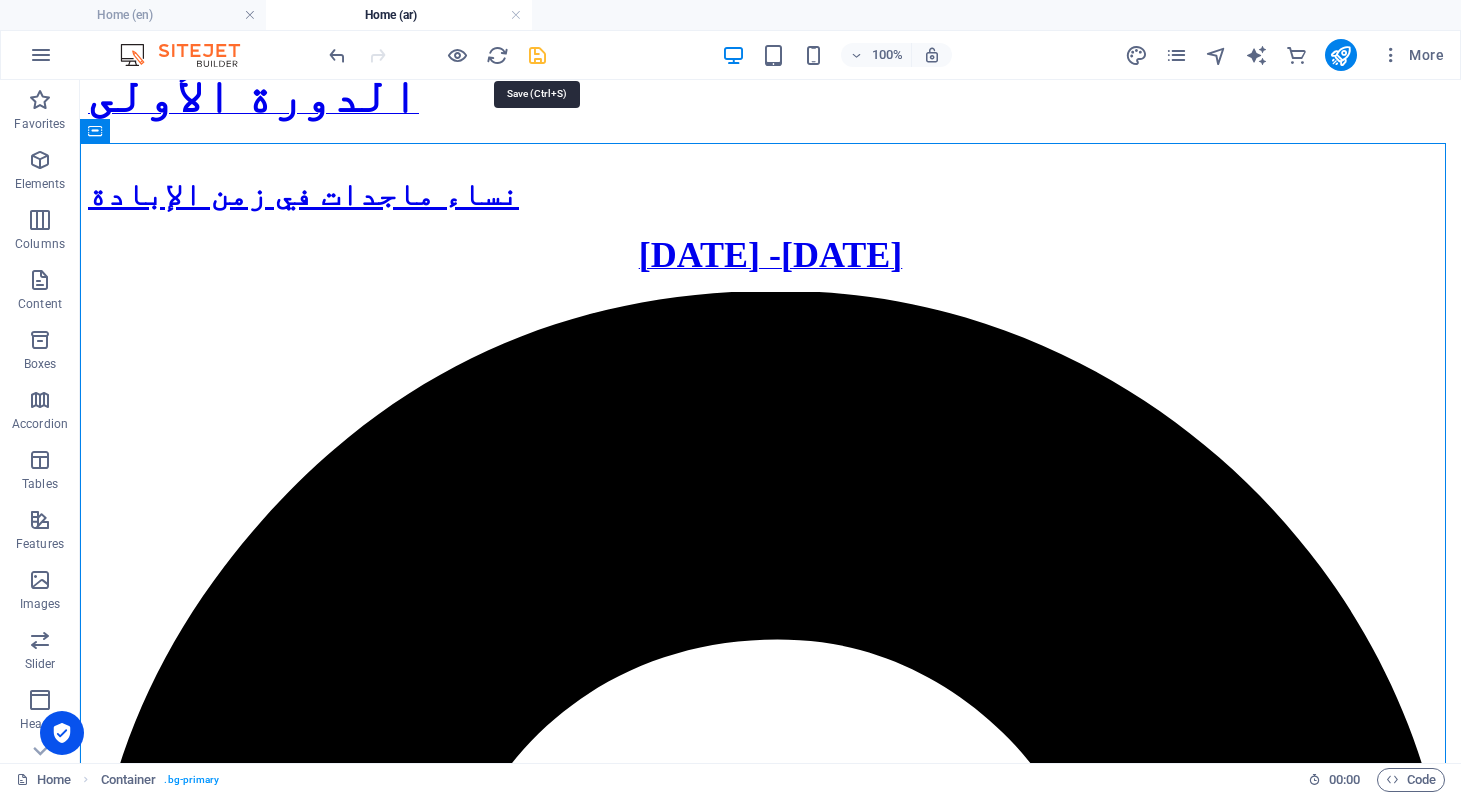 click at bounding box center (537, 55) 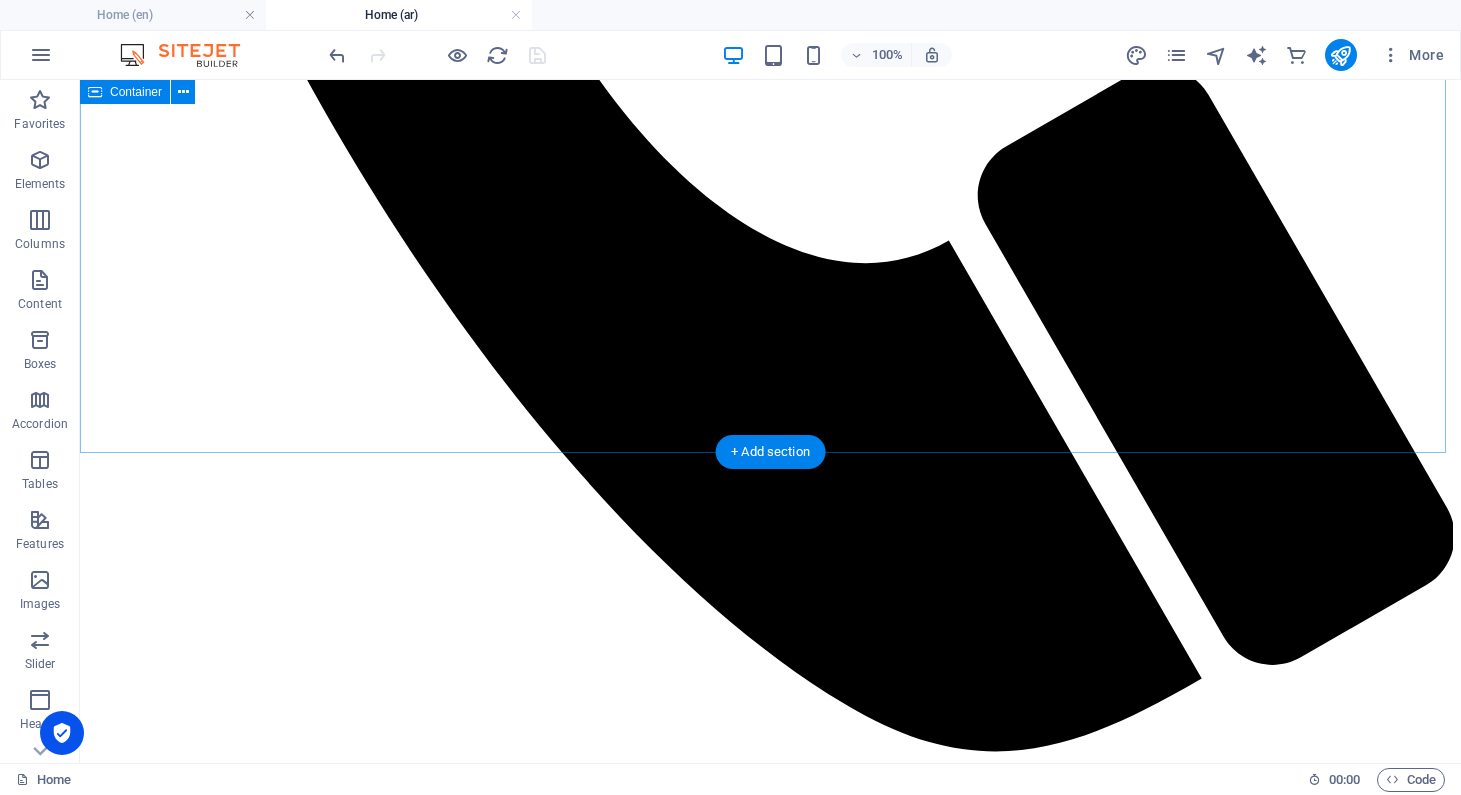 scroll, scrollTop: 6082, scrollLeft: 0, axis: vertical 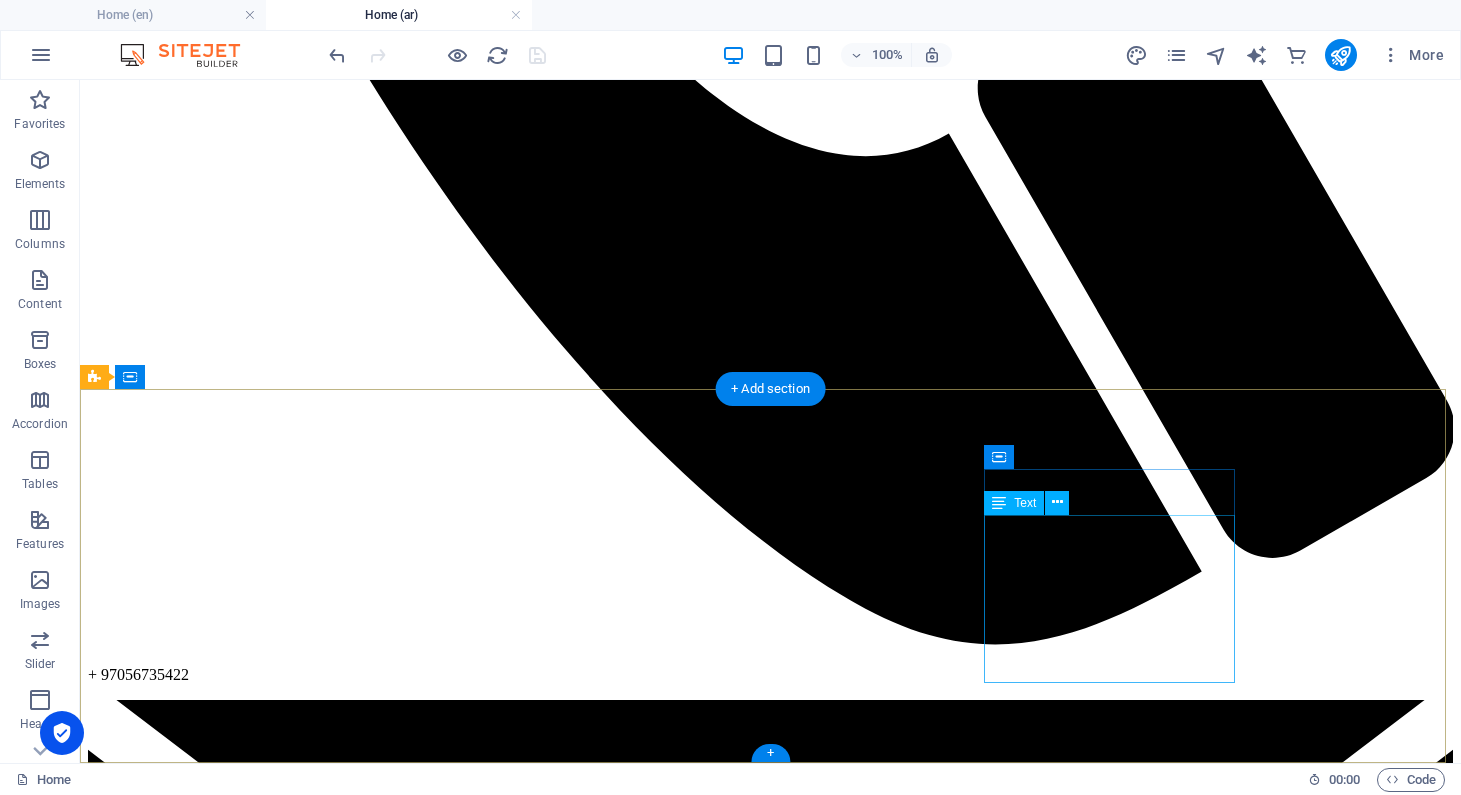 click on "[PERSON_NAME]  / [PERSON_NAME], [PERSON_NAME][STREET_ADDRESS] Phone:  + 97056735422 Mobil:  [PHONE_NUMBER] [EMAIL_ADDRESS][DOMAIN_NAME] Legal Notice  |  Privacy" at bounding box center (770, 14133) 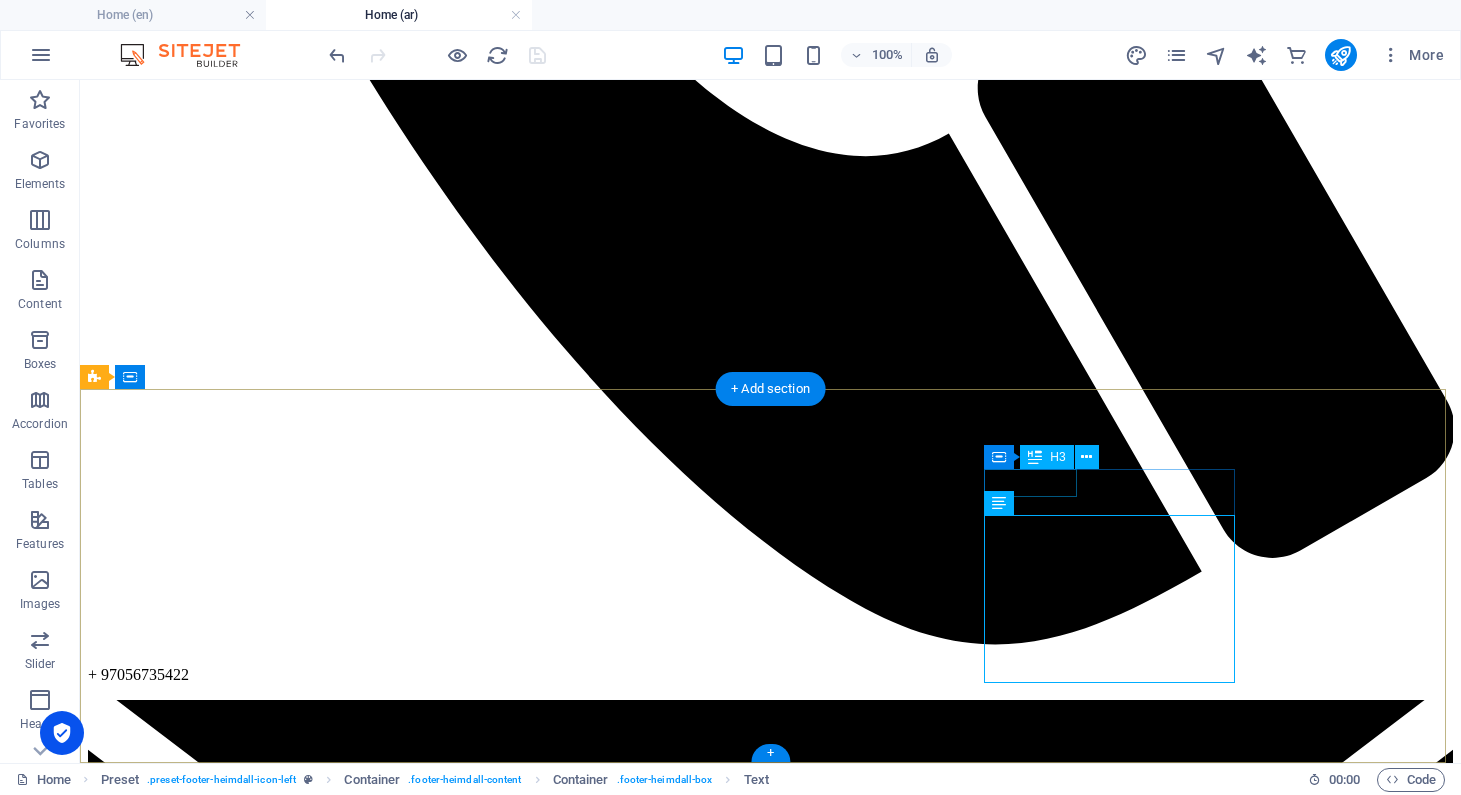 click on "Contact" at bounding box center [770, 13983] 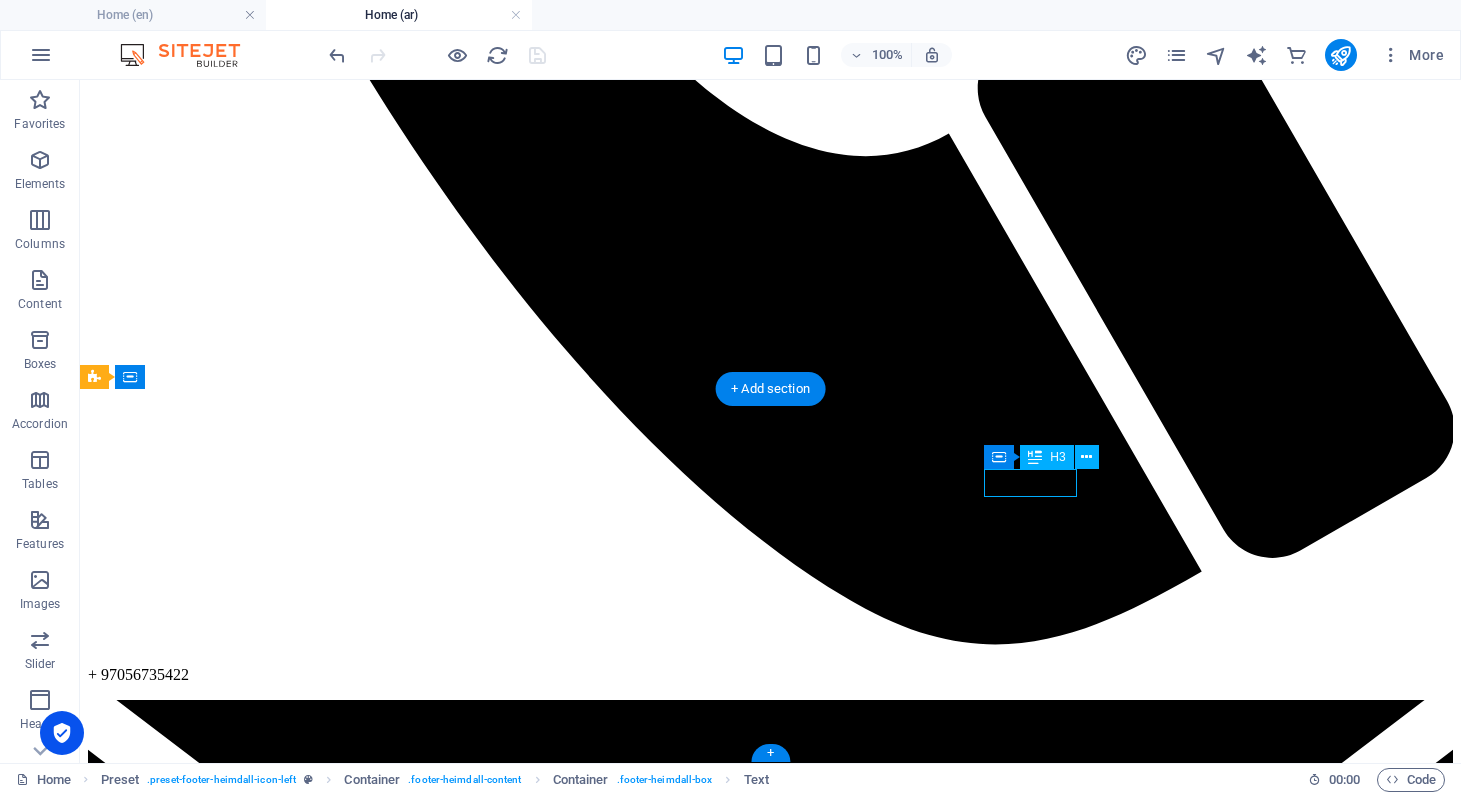 click on "Contact" at bounding box center [770, 13983] 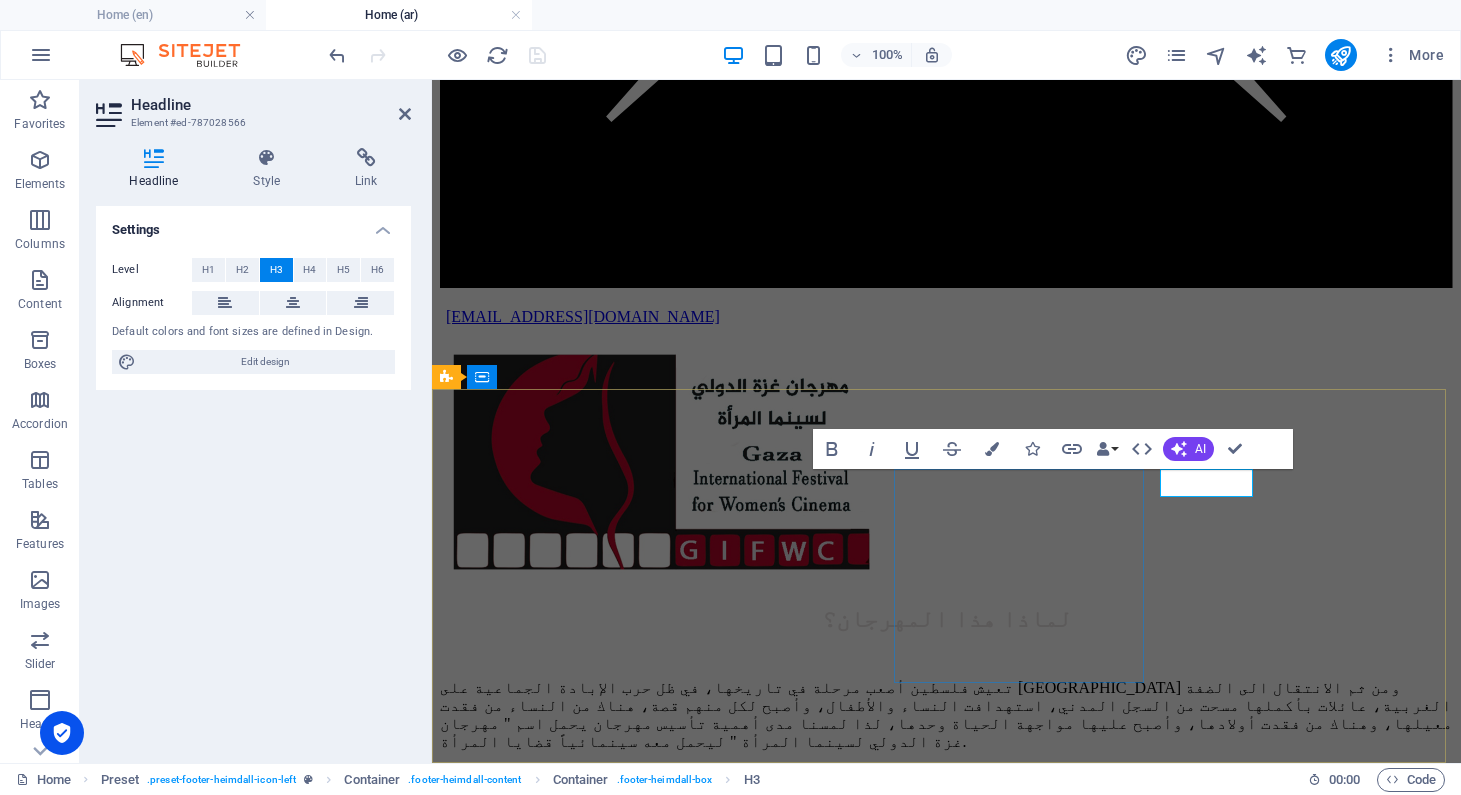 type 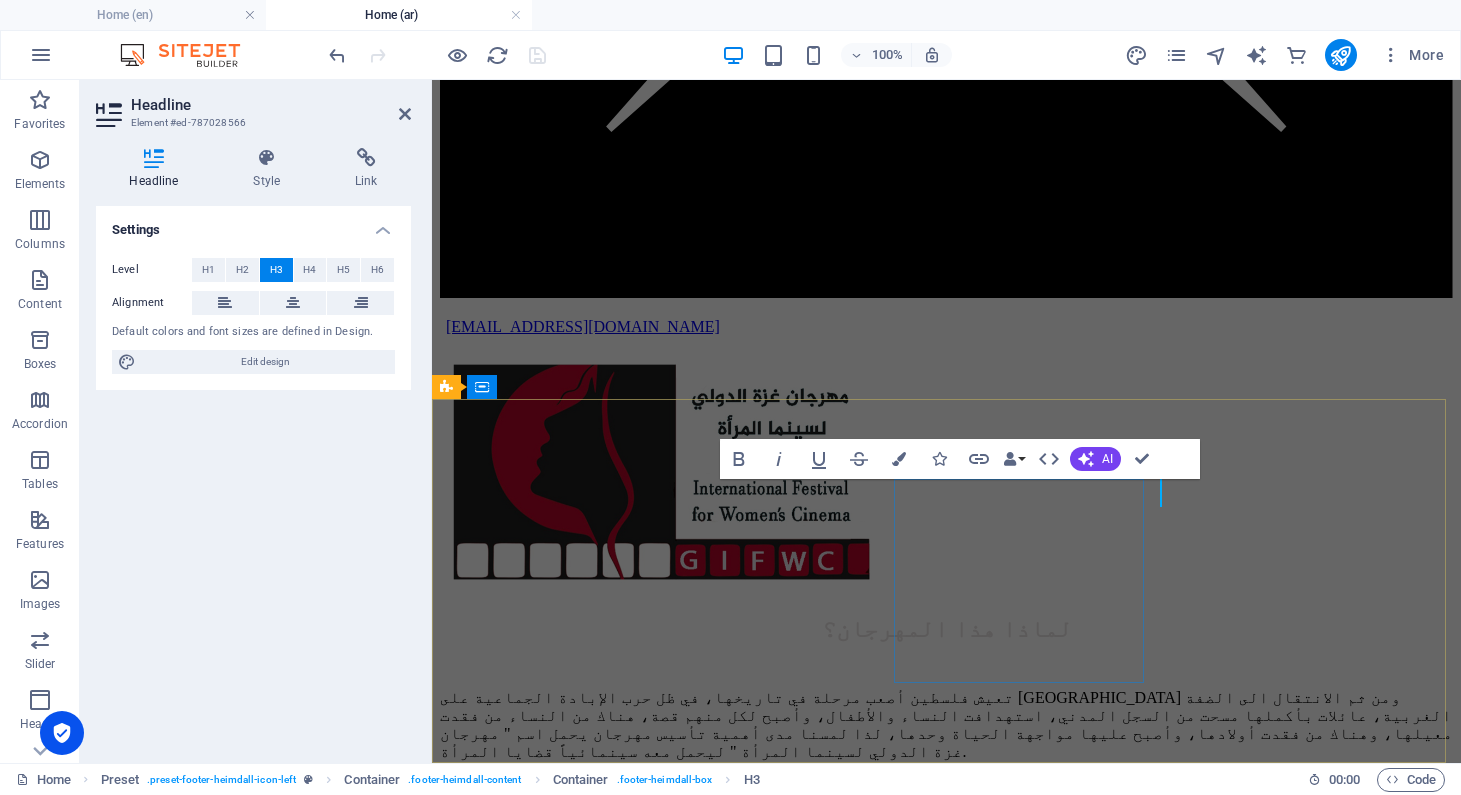scroll, scrollTop: 5765, scrollLeft: 0, axis: vertical 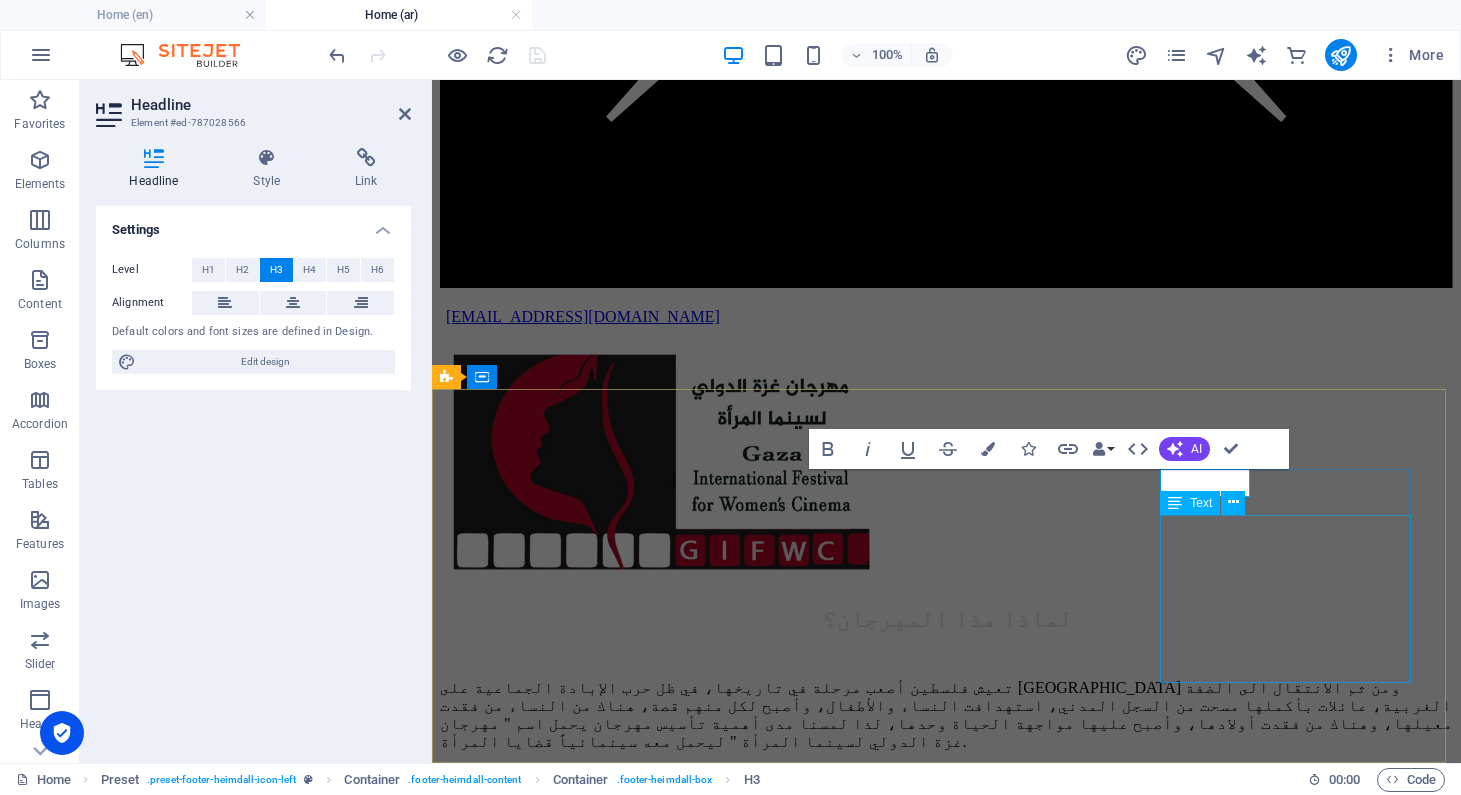 click on "[PERSON_NAME]  / [PERSON_NAME], [PERSON_NAME][STREET_ADDRESS] Phone:  + 97056735422 Mobil:  [PHONE_NUMBER] [EMAIL_ADDRESS][DOMAIN_NAME] Legal Notice  |  Privacy" at bounding box center (946, 10100) 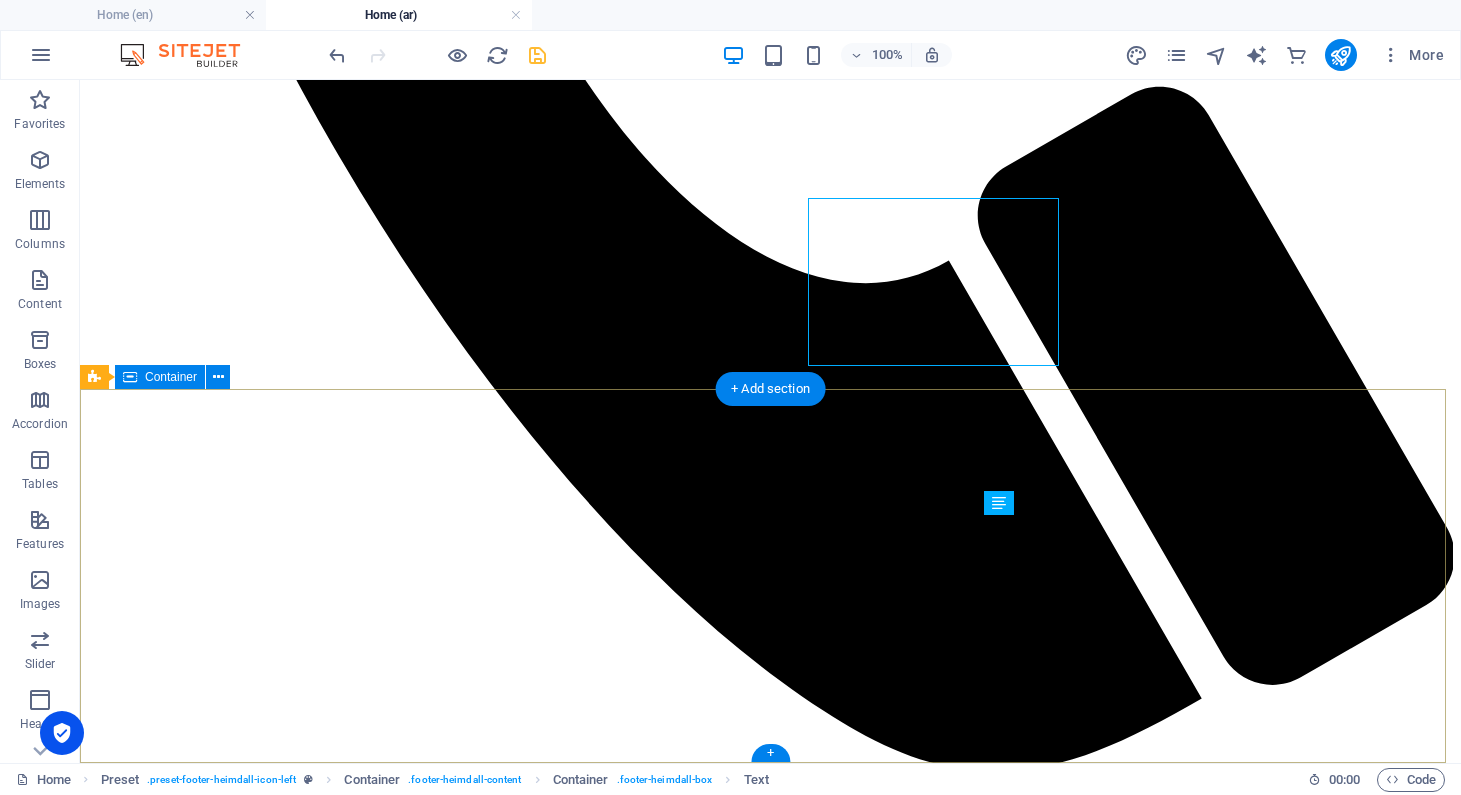 scroll, scrollTop: 6082, scrollLeft: 0, axis: vertical 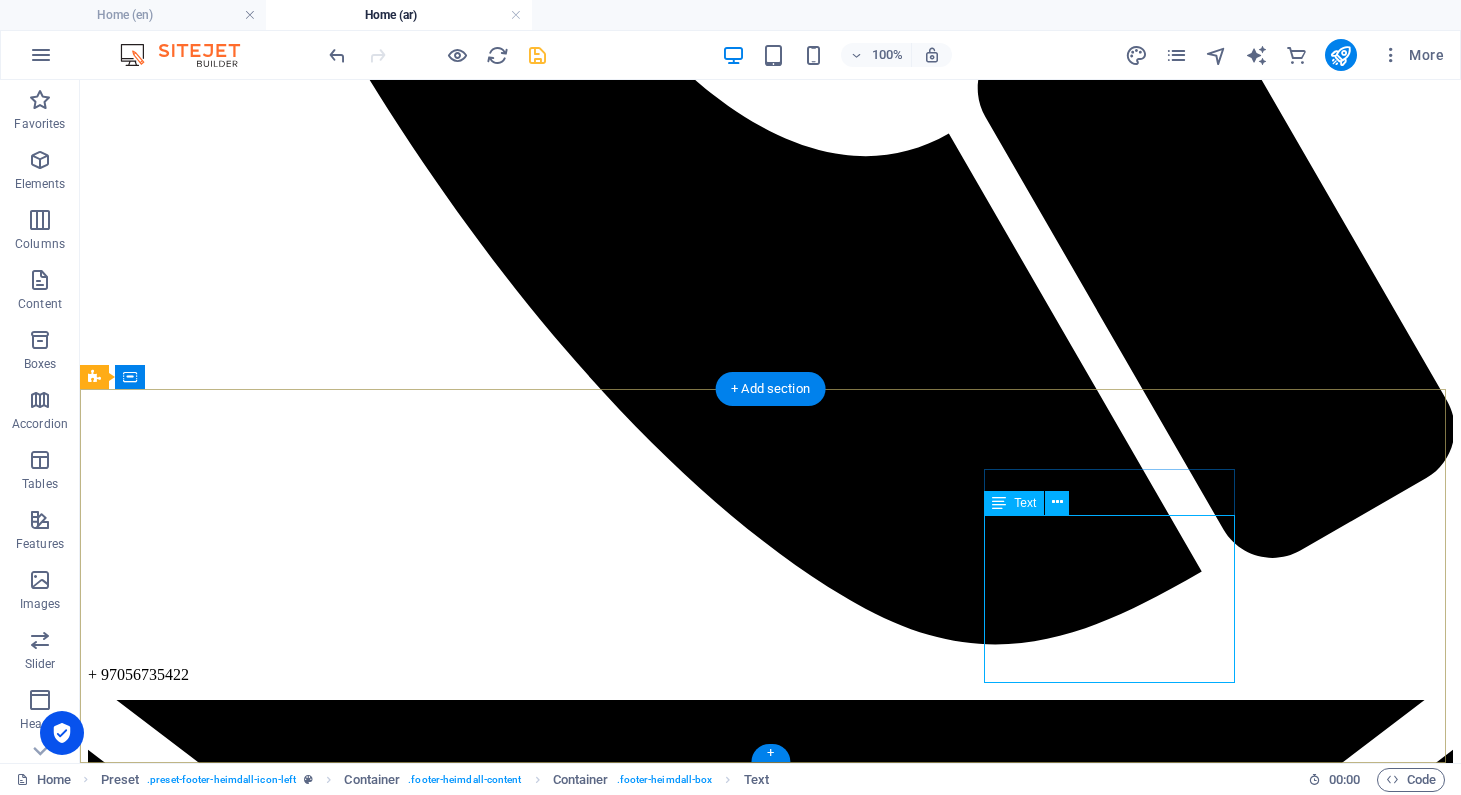 click on "[PERSON_NAME]  / [PERSON_NAME], [PERSON_NAME][STREET_ADDRESS] Phone:  + 97056735422 Mobil:  [PHONE_NUMBER] [EMAIL_ADDRESS][DOMAIN_NAME] Legal Notice  |  Privacy" at bounding box center [770, 14133] 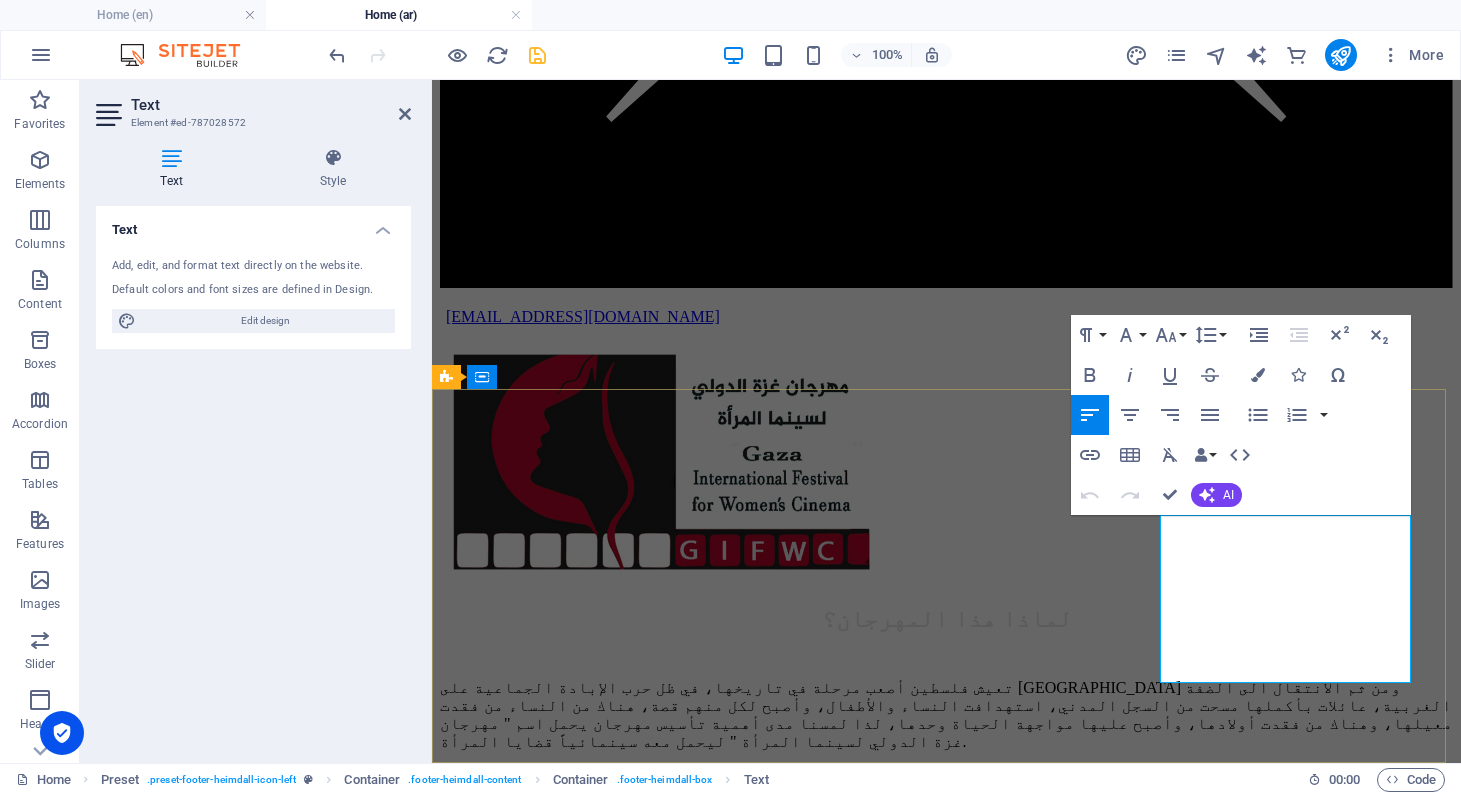 click on "[PERSON_NAME]  / [PERSON_NAME], [PERSON_NAME]'aban bld 5th floor" at bounding box center [699, 10014] 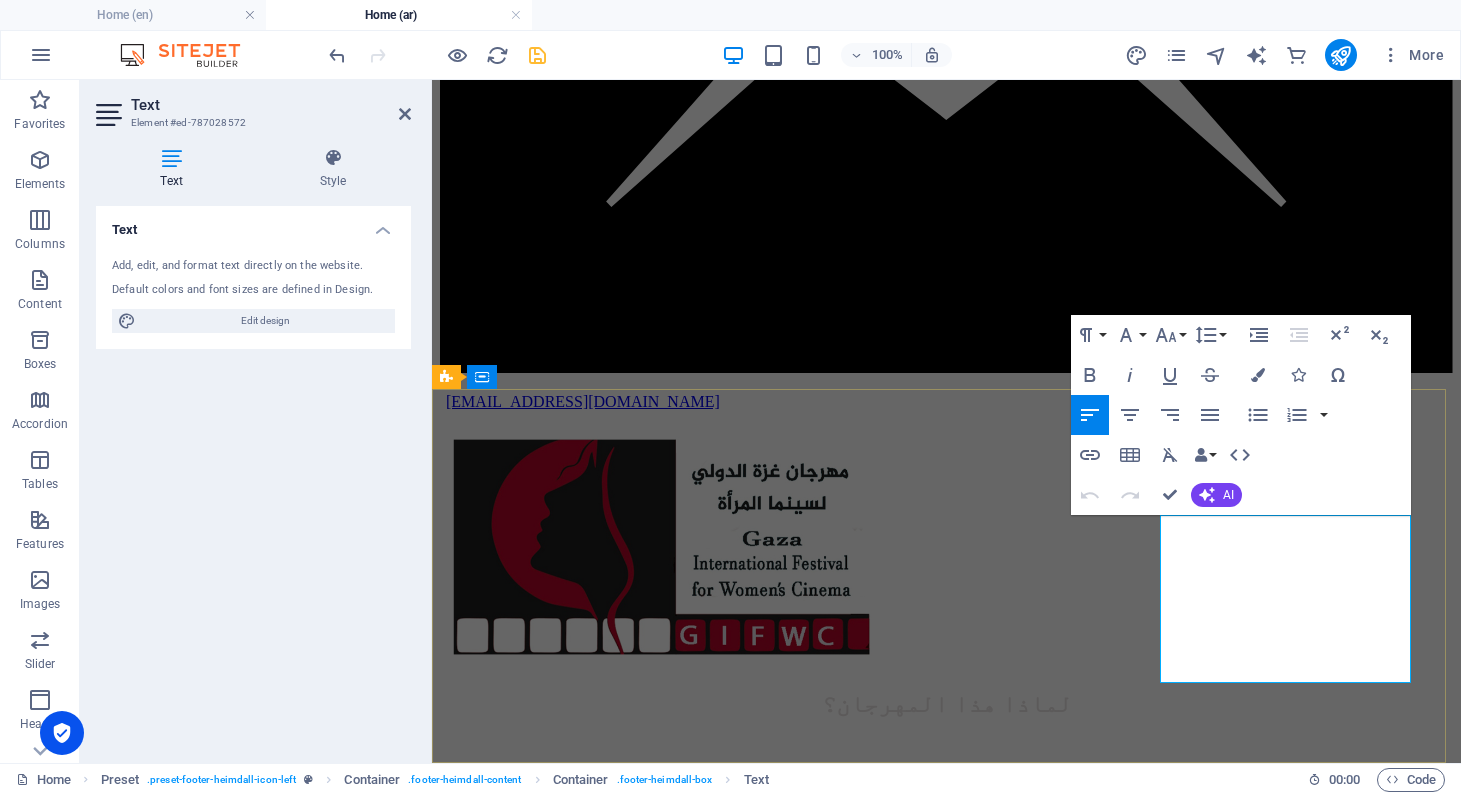 scroll, scrollTop: 5124, scrollLeft: 0, axis: vertical 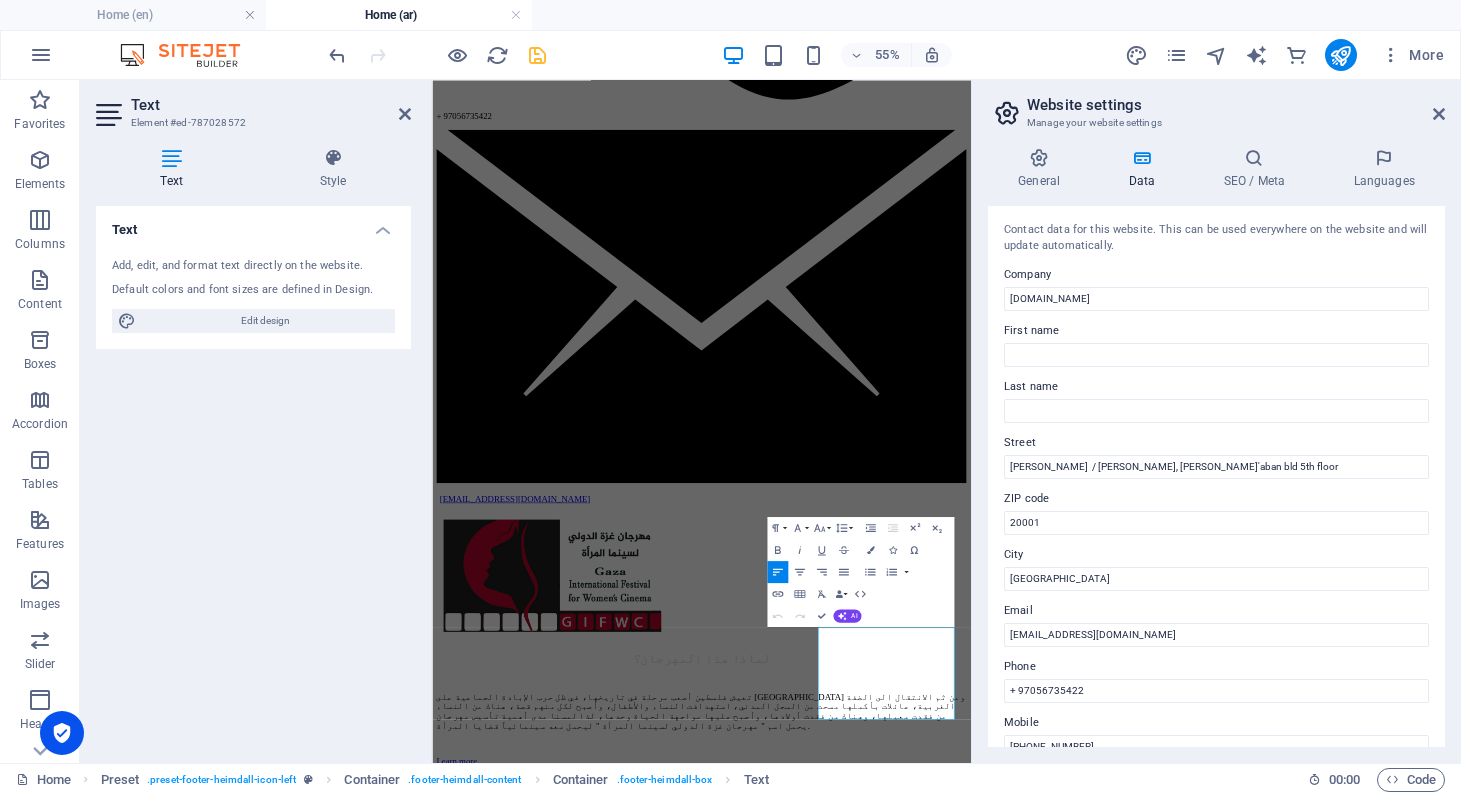 click on "Website settings Manage your website settings  General  Data  SEO / Meta  Languages Website name [DOMAIN_NAME] Logo Drag files here, click to choose files or select files from Files or our free stock photos & videos Select files from the file manager, stock photos, or upload file(s) Upload Favicon Set the favicon of your website here. A favicon is a small icon shown in the browser tab next to your website title. It helps visitors identify your website. Drag files here, click to choose files or select files from Files or our free stock photos & videos Select files from the file manager, stock photos, or upload file(s) Upload Preview Image (Open Graph) This image will be shown when the website is shared on social networks Drag files here, click to choose files or select files from Files or our free stock photos & videos Select files from the file manager, stock photos, or upload file(s) Upload Contact data for this website. This can be used everywhere on the website and will update automatically. Company [DOMAIN_NAME]" at bounding box center [1216, 421] 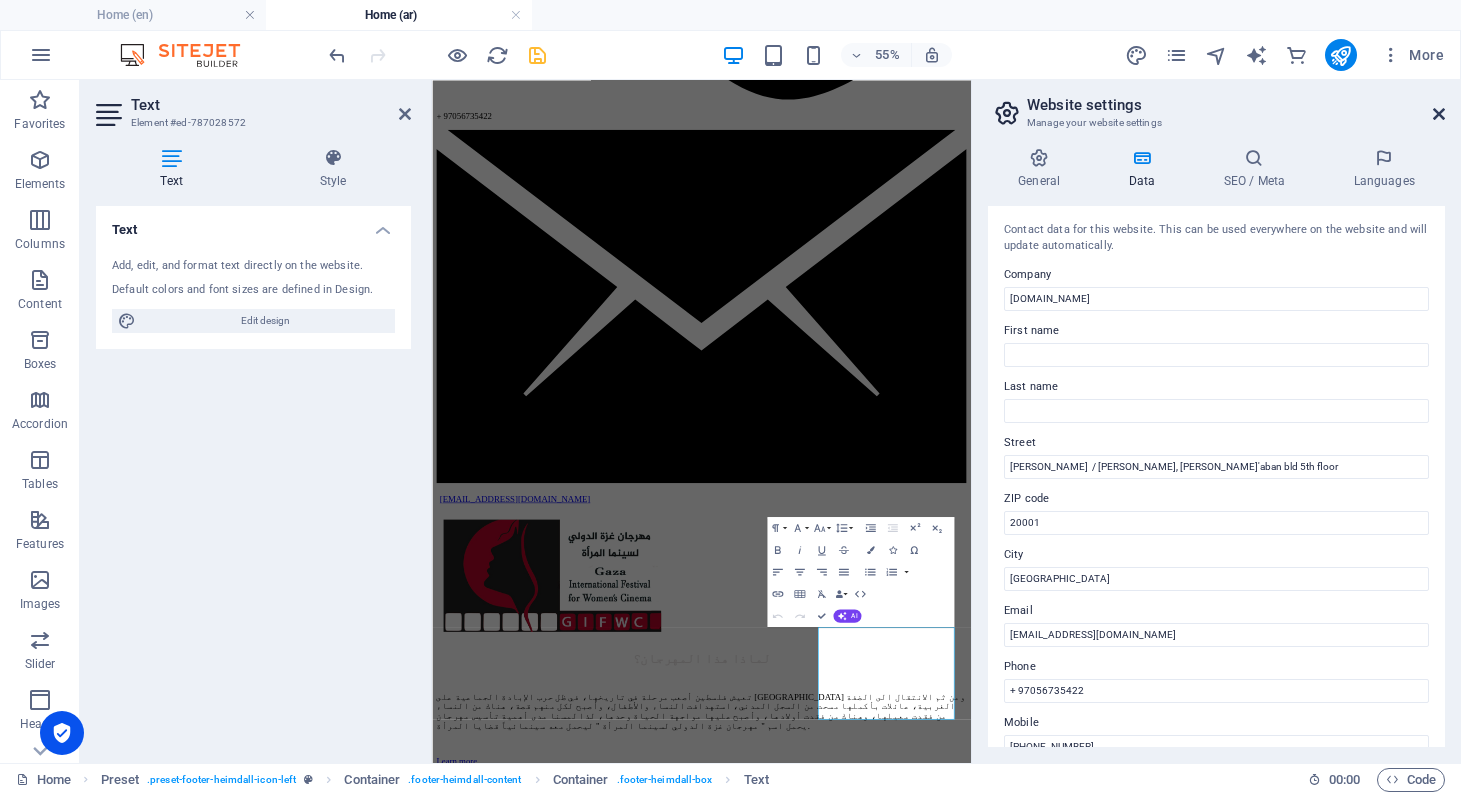 click at bounding box center (1439, 114) 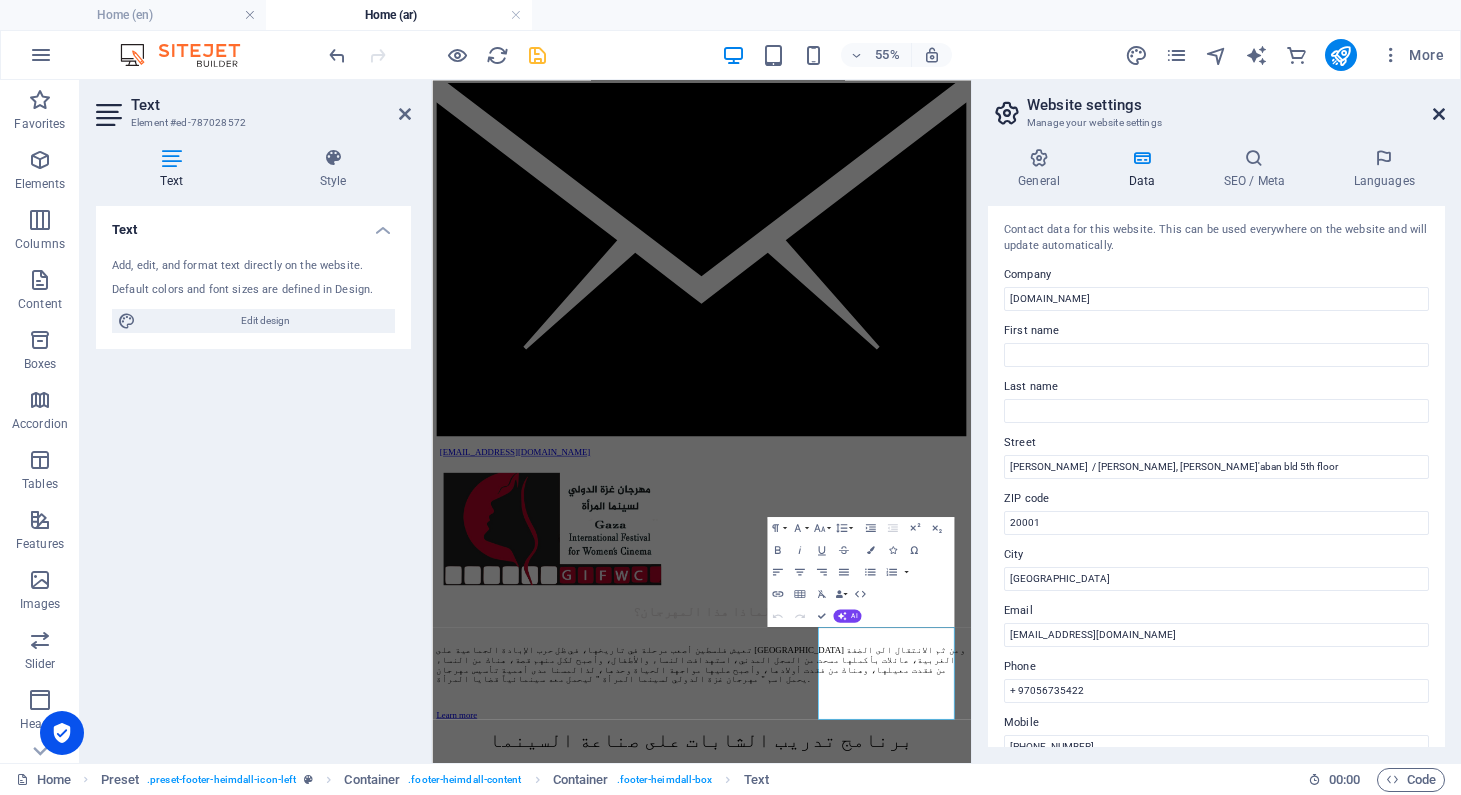 scroll, scrollTop: 5765, scrollLeft: 0, axis: vertical 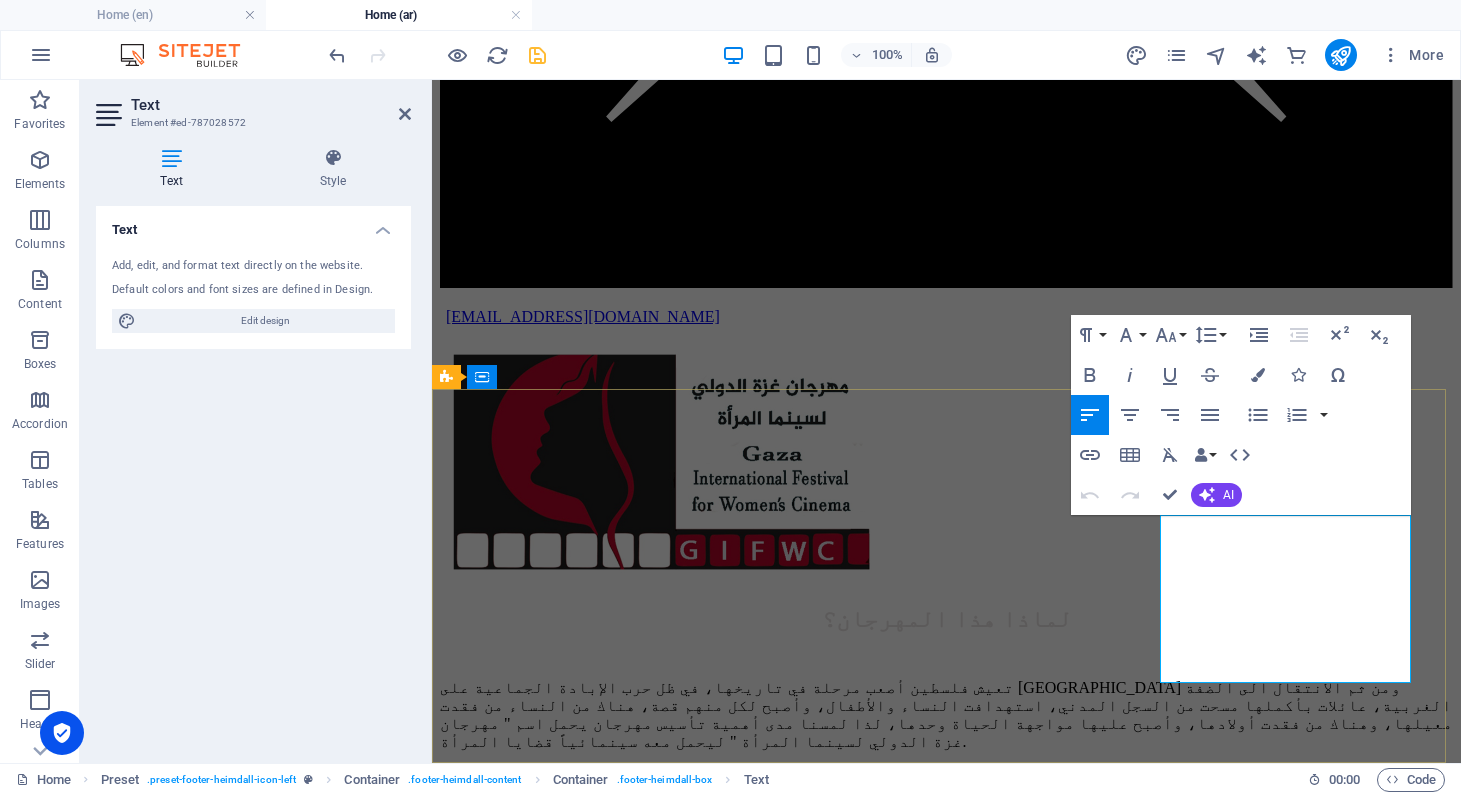 click on "[PERSON_NAME]  / [PERSON_NAME], [PERSON_NAME]'aban bld 5th floor" at bounding box center (699, 10014) 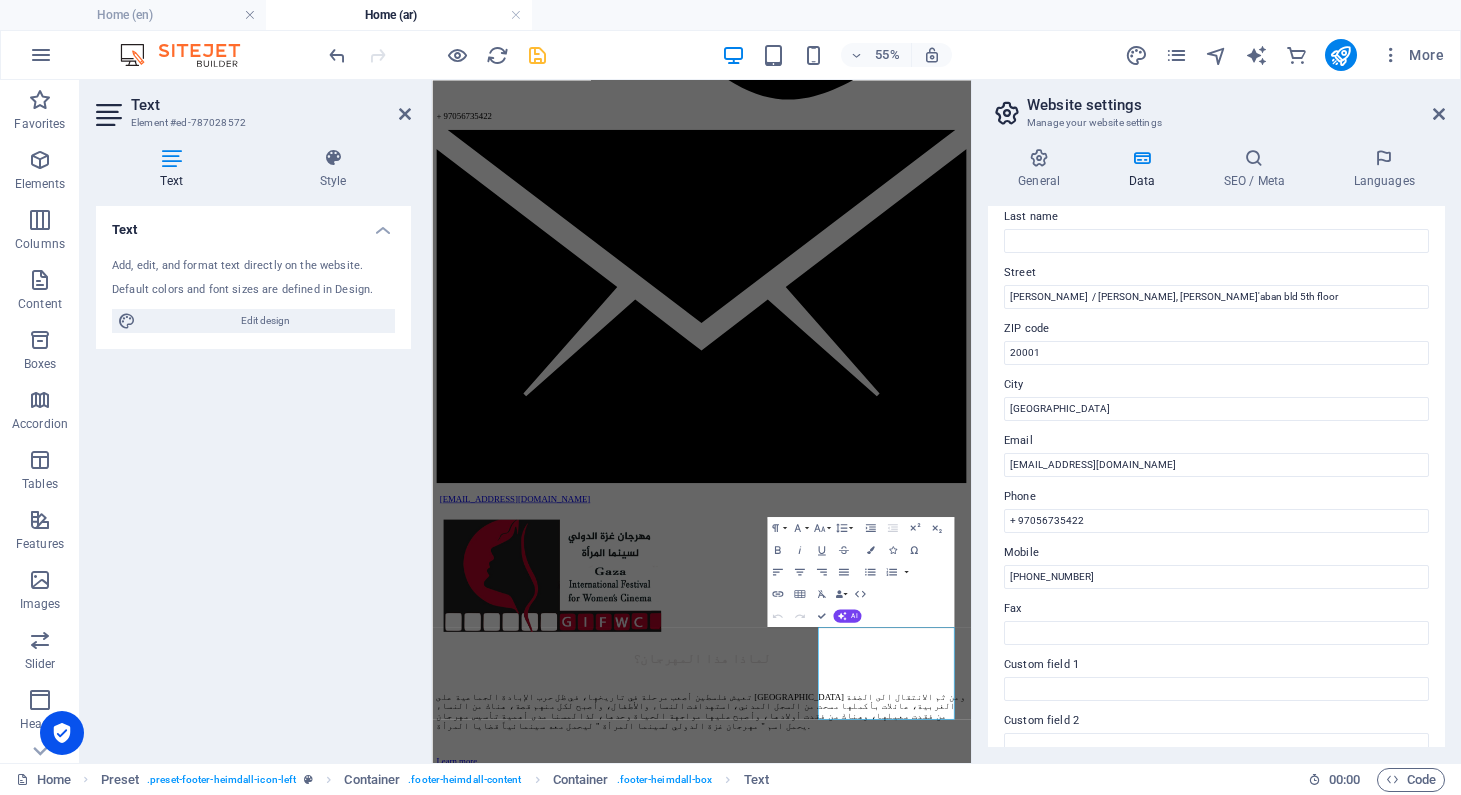 scroll, scrollTop: 171, scrollLeft: 0, axis: vertical 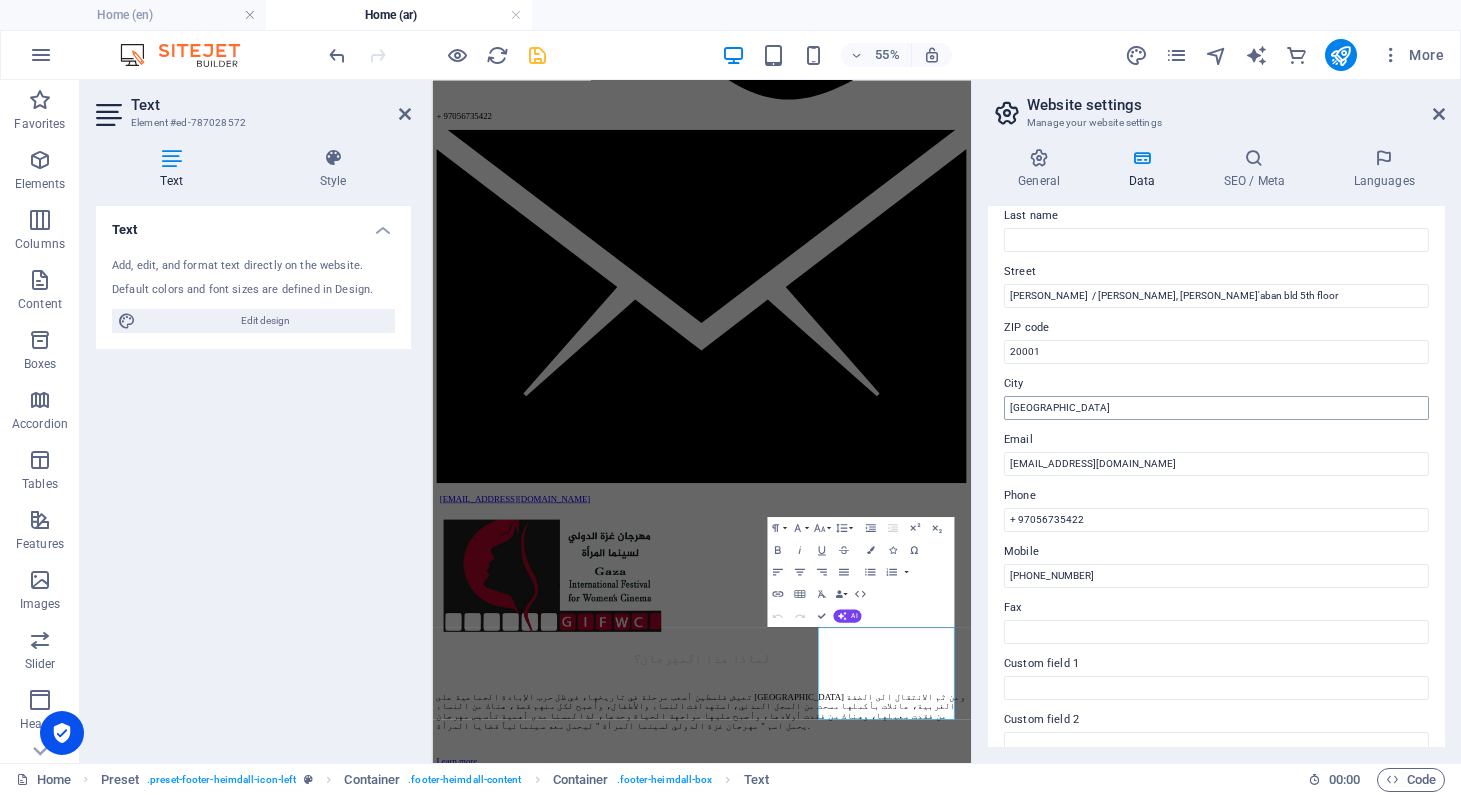 click on "[GEOGRAPHIC_DATA]" at bounding box center [1216, 408] 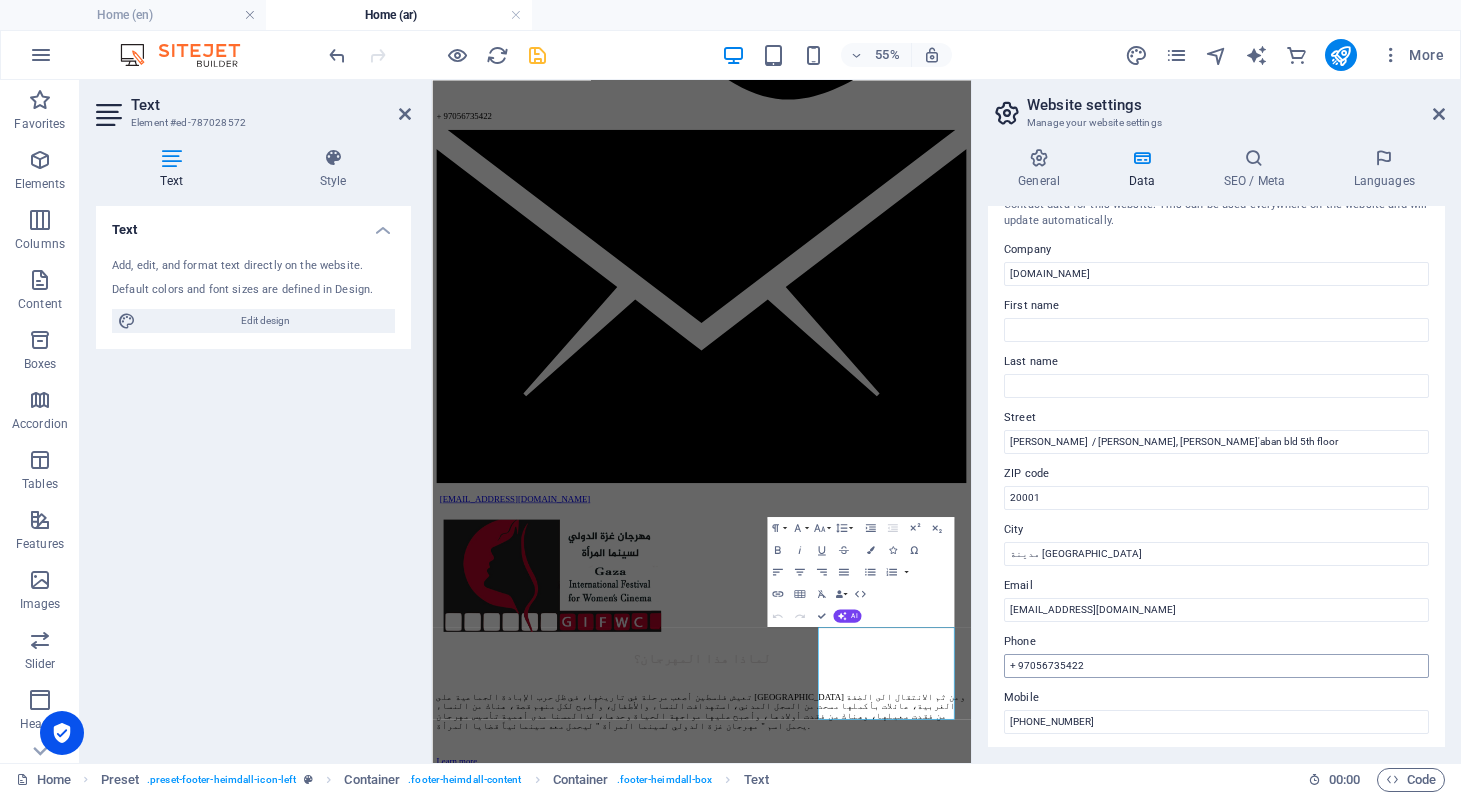 scroll, scrollTop: 25, scrollLeft: 0, axis: vertical 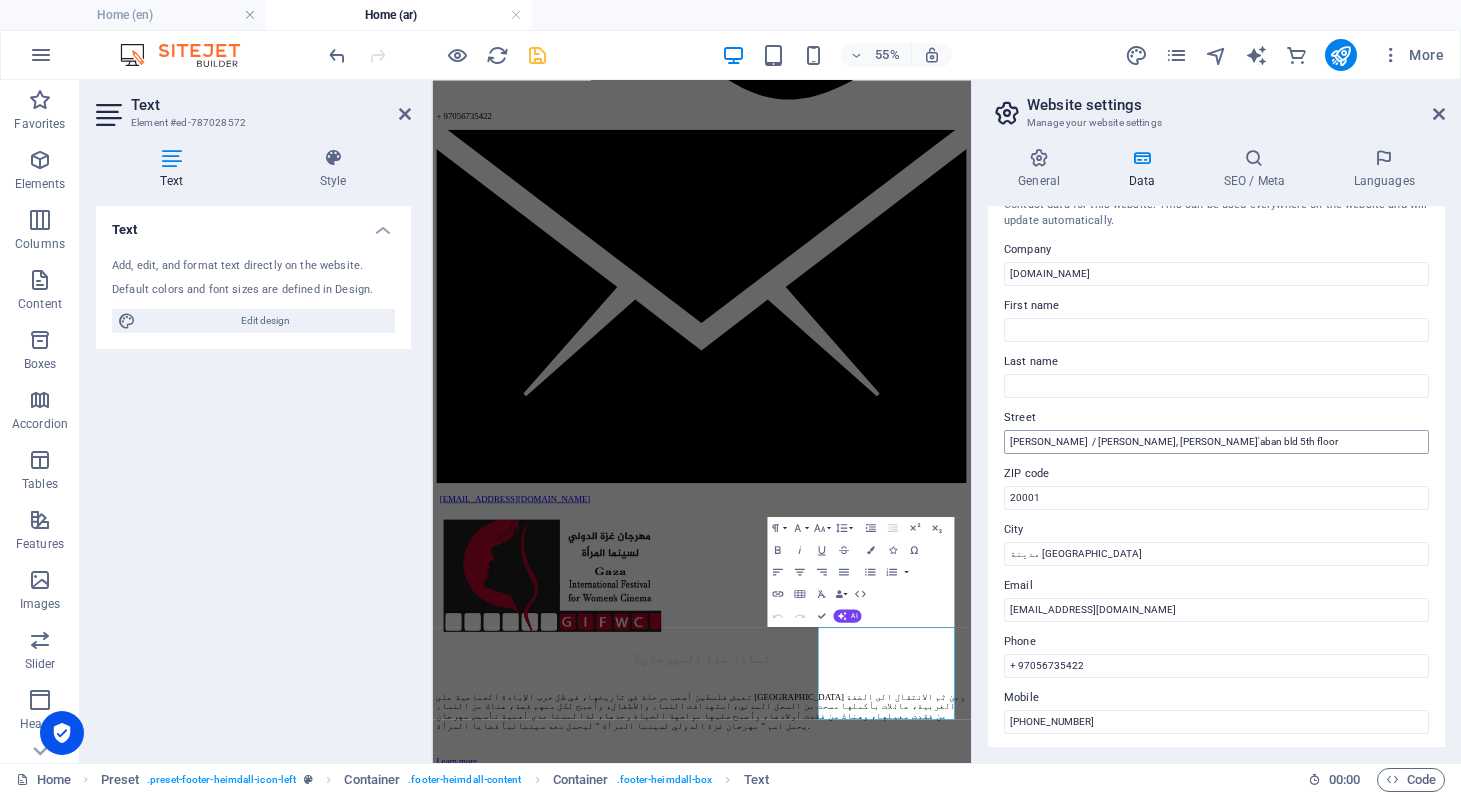 type on "مدينة [GEOGRAPHIC_DATA]" 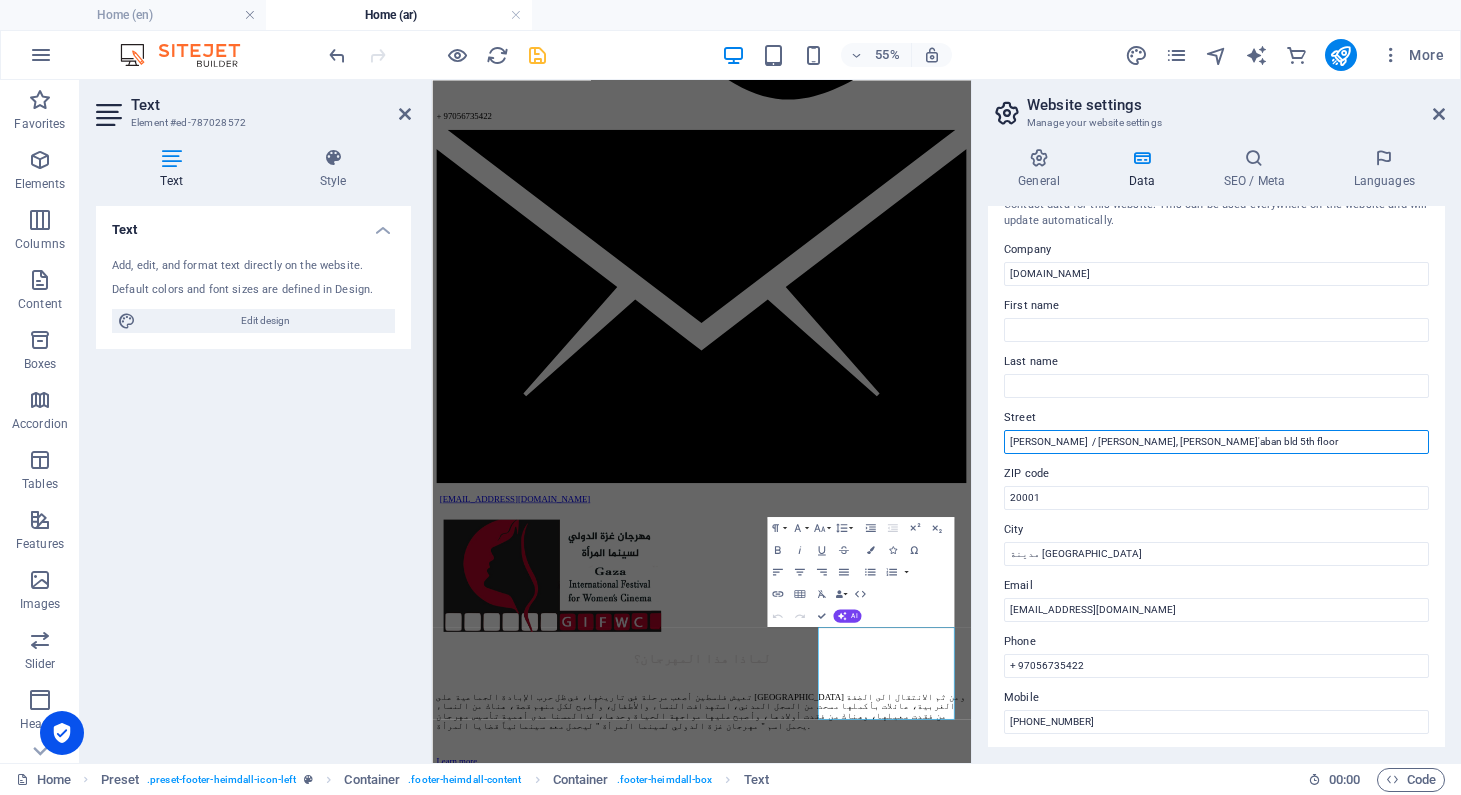 click on "[PERSON_NAME]  / [PERSON_NAME], [PERSON_NAME]'aban bld 5th floor" at bounding box center (1216, 442) 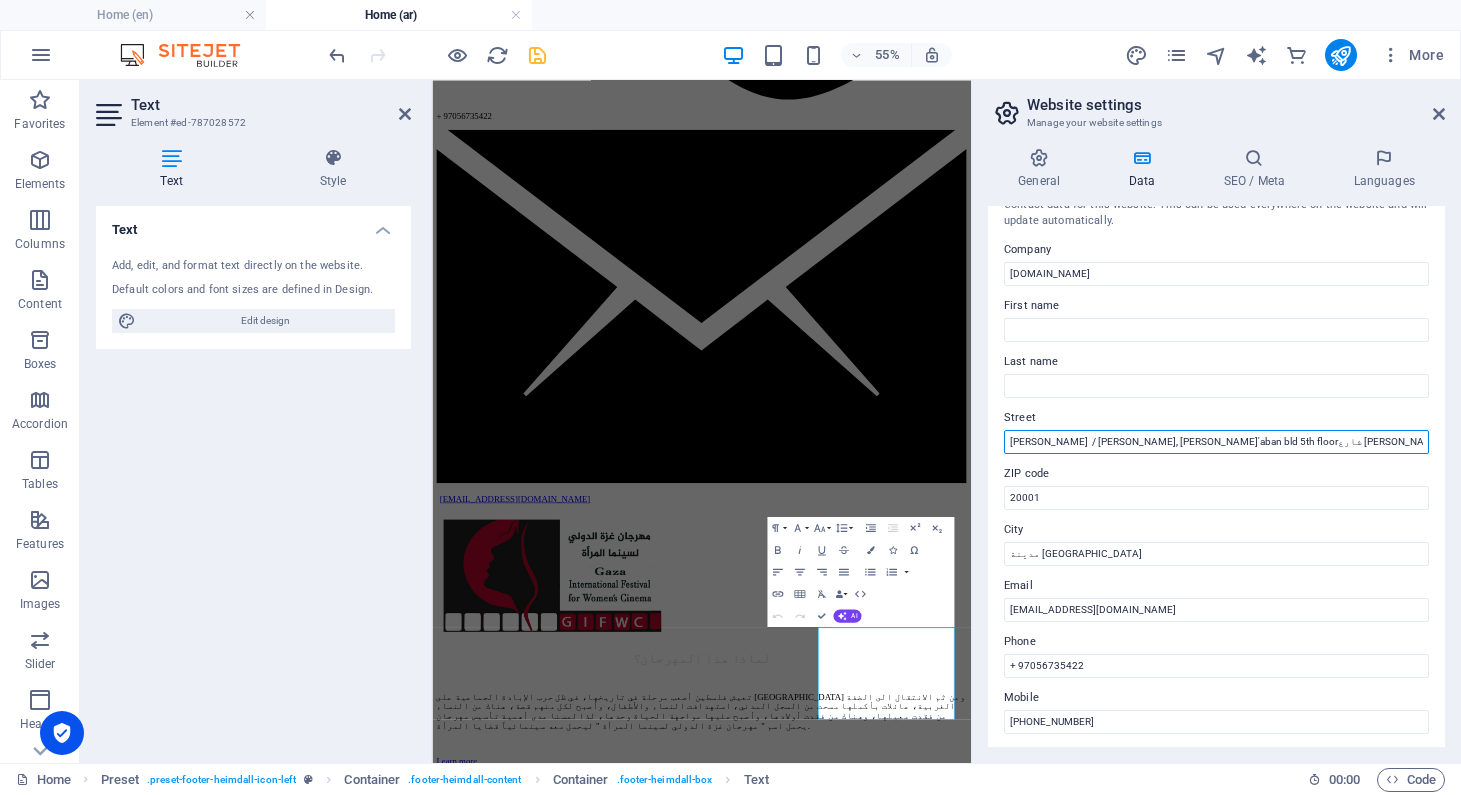 scroll, scrollTop: 5148, scrollLeft: 0, axis: vertical 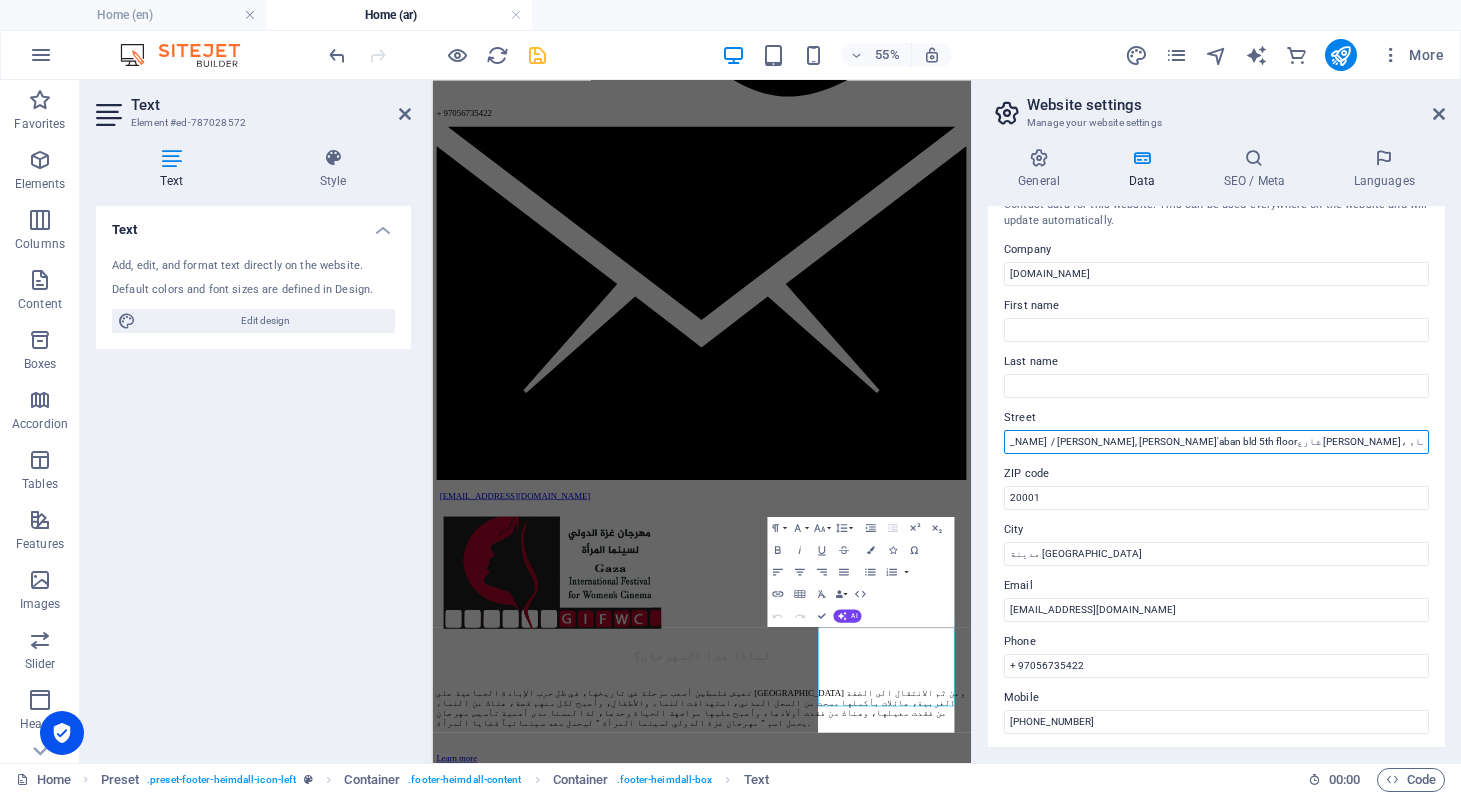 click on "[PERSON_NAME]  / [PERSON_NAME], [PERSON_NAME]'aban bld 5th floorشارع [PERSON_NAME]، بناء [PERSON_NAME] الطابق الخامس" at bounding box center [1216, 442] 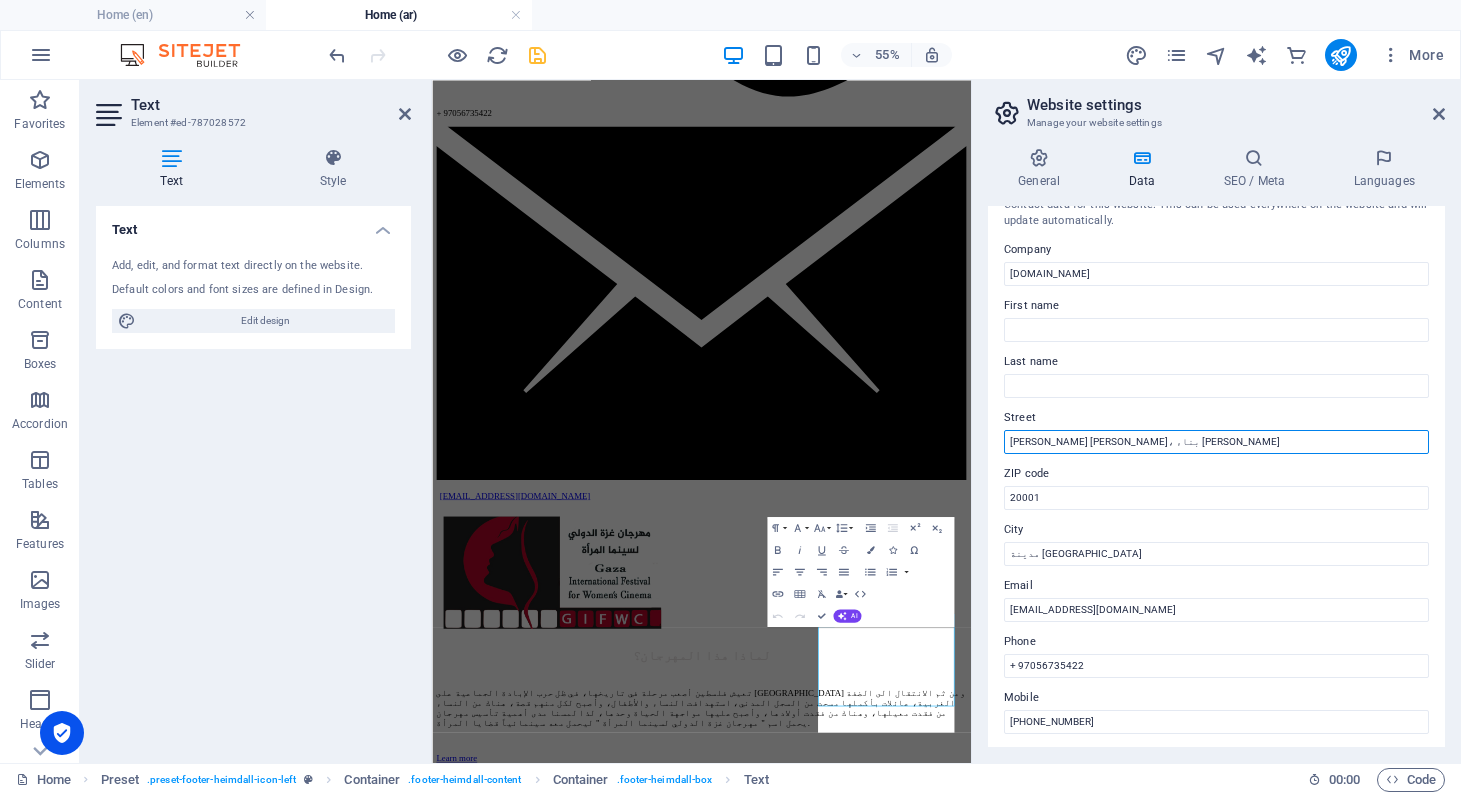 scroll, scrollTop: 0, scrollLeft: 0, axis: both 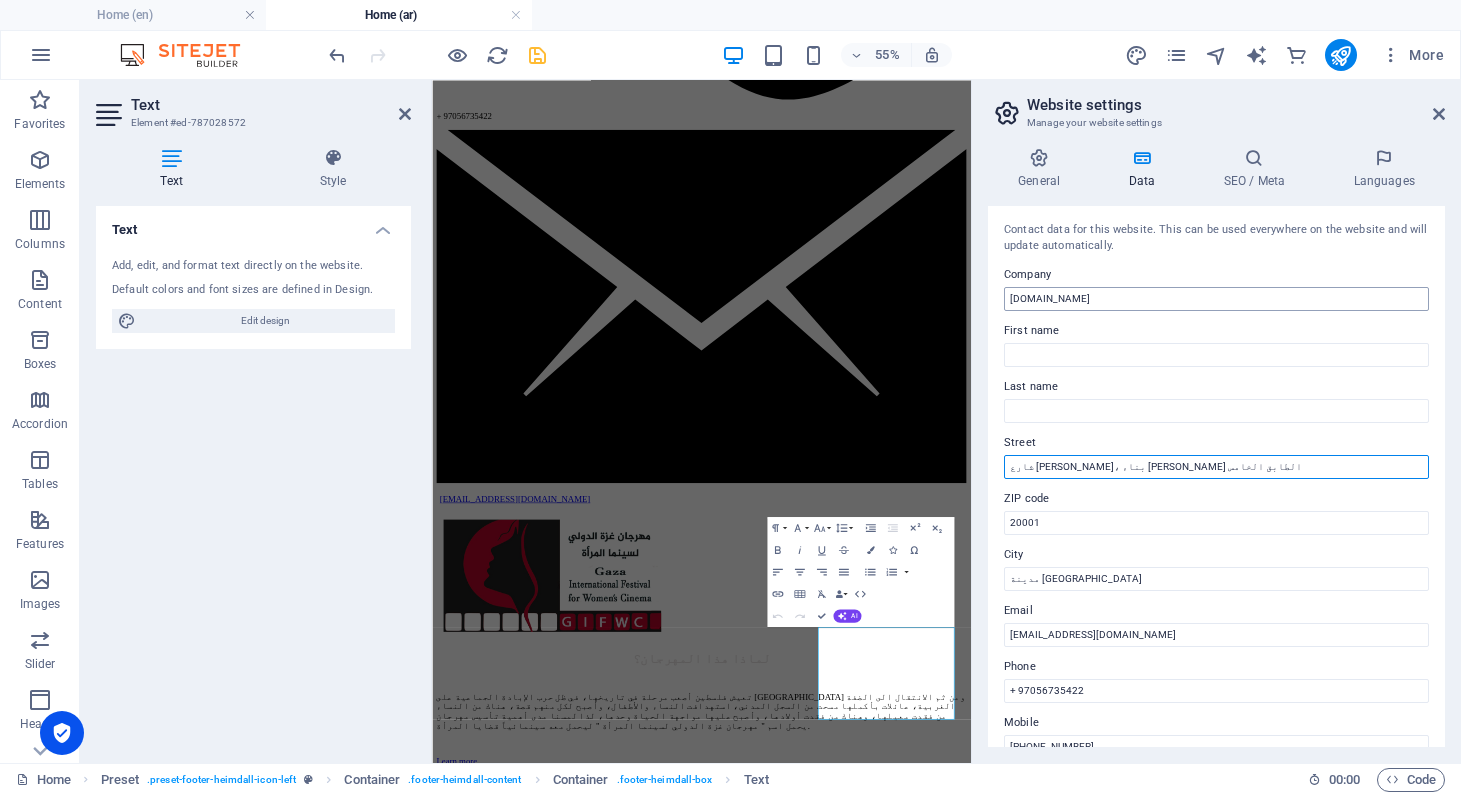 type on "شارع [PERSON_NAME]، بناء [PERSON_NAME] الطابق الخامس" 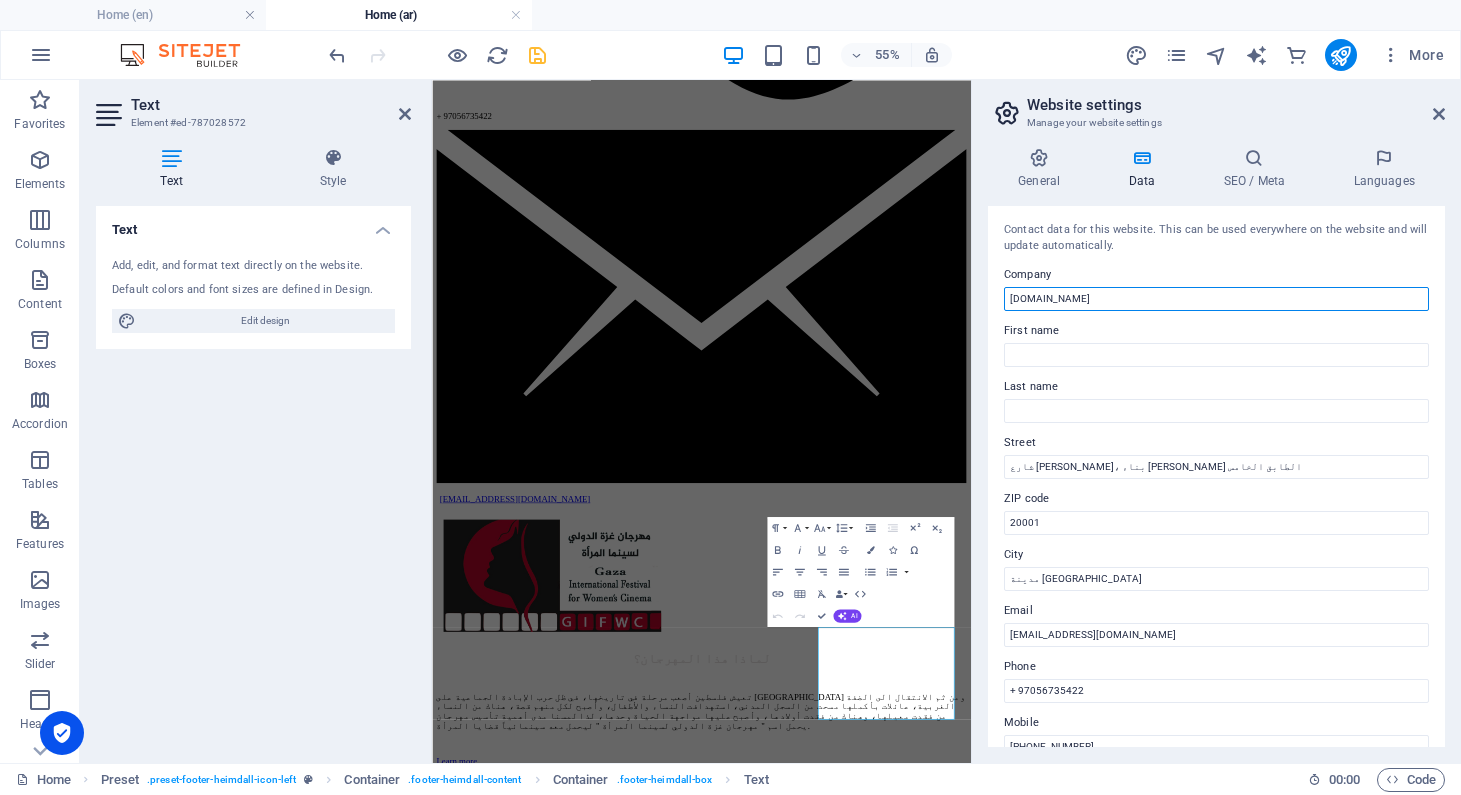 click on "[DOMAIN_NAME]" at bounding box center (1216, 299) 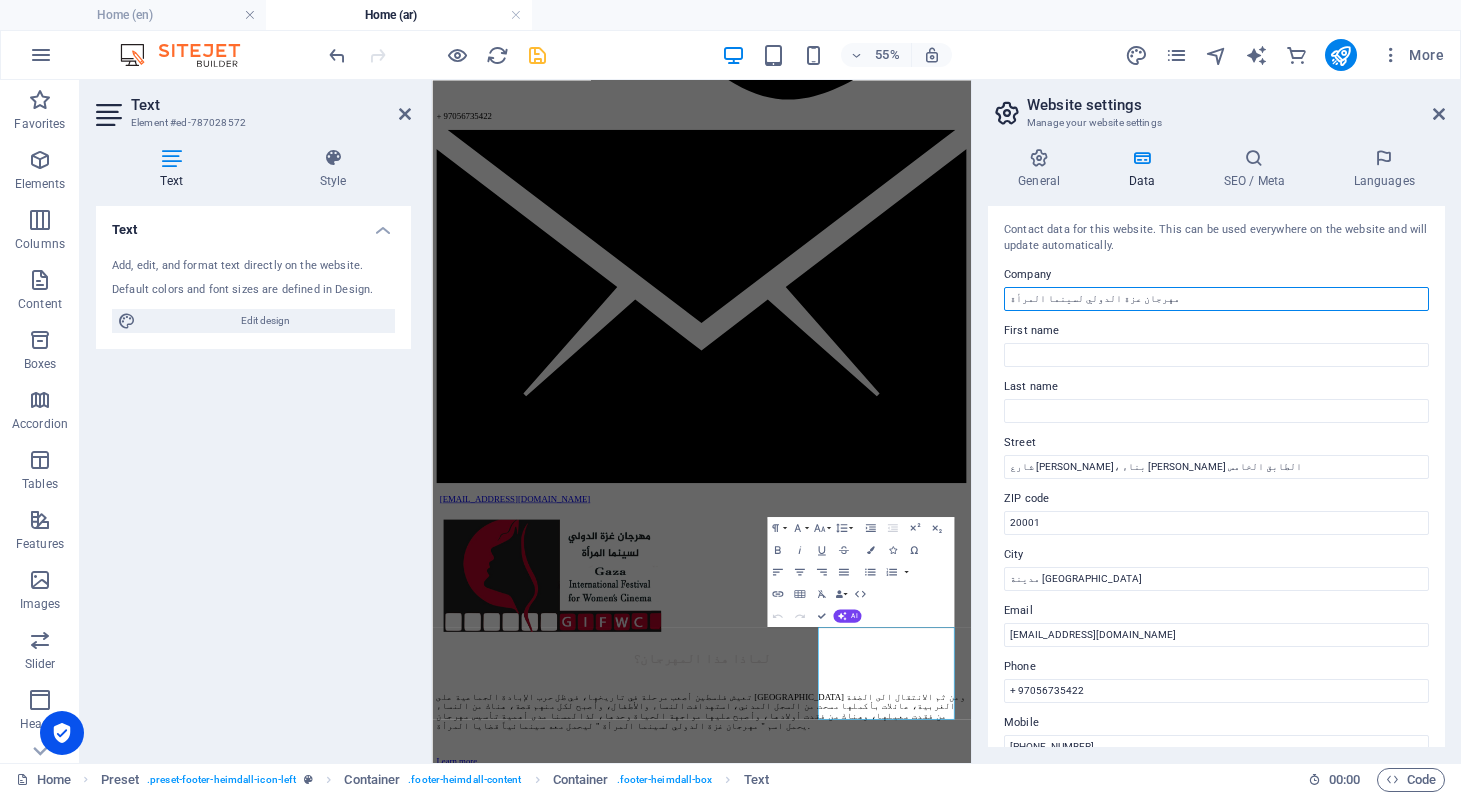 type on "مهرجان عزة الدولي لسينما المرأة" 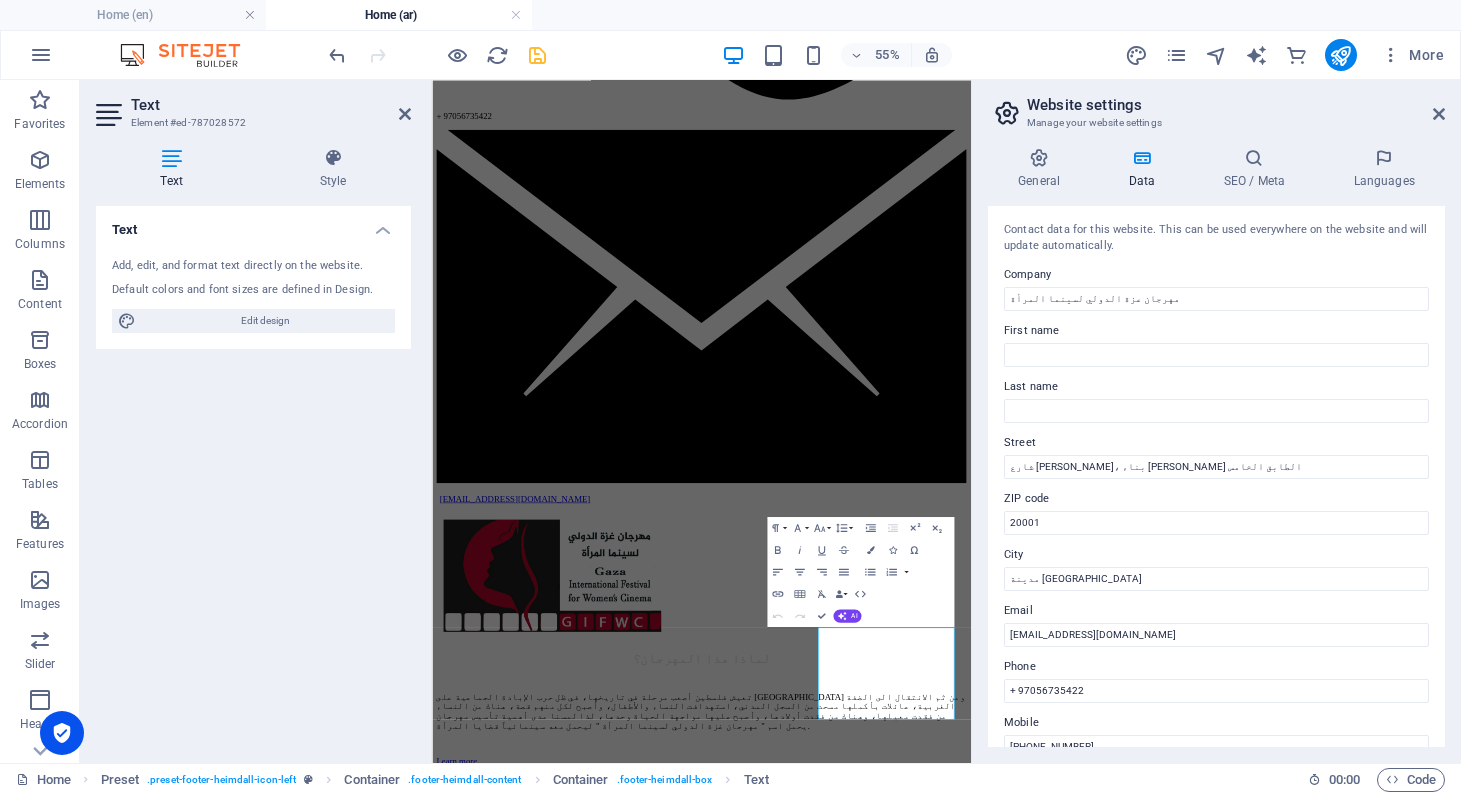 click on "First name" at bounding box center (1216, 331) 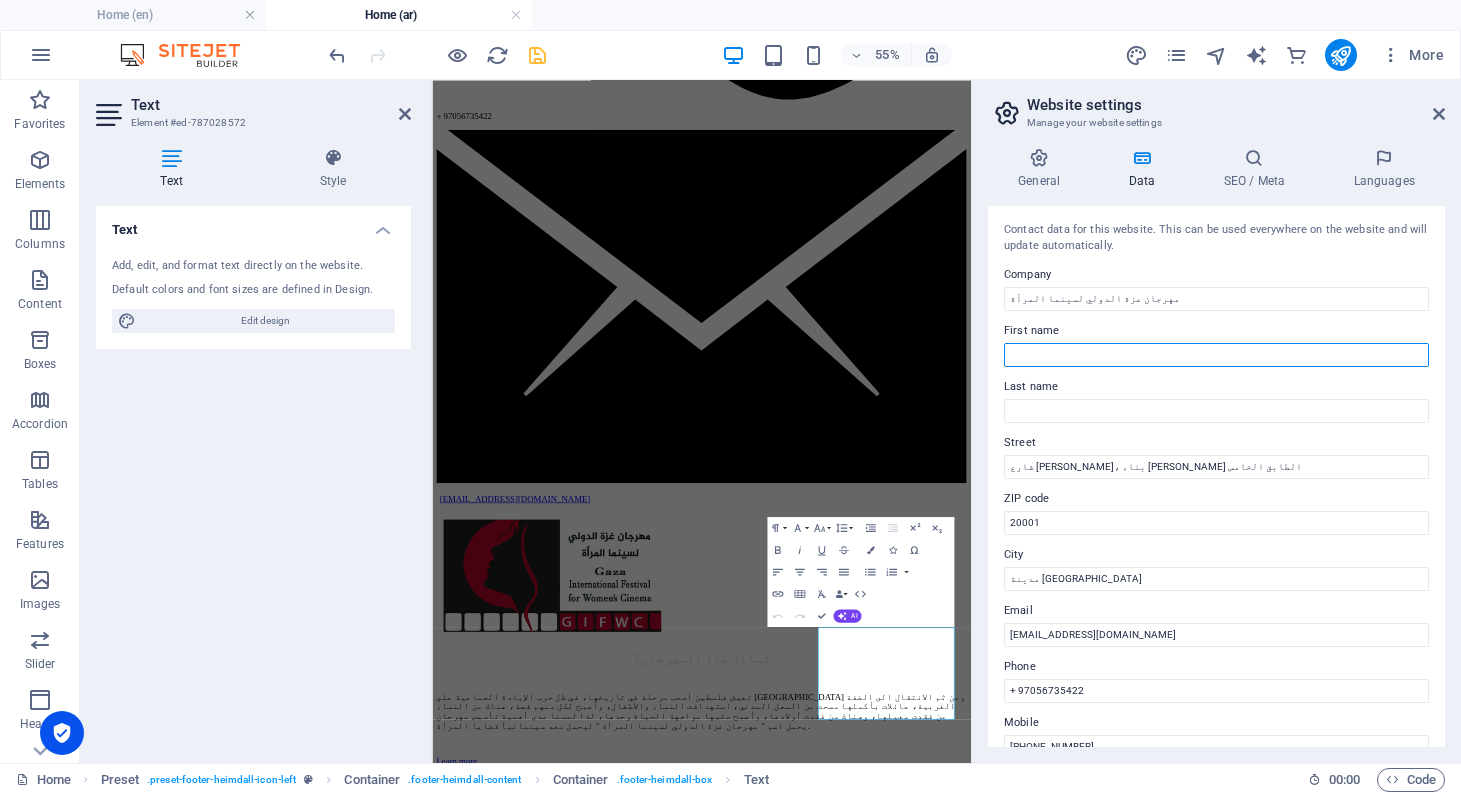 click on "First name" at bounding box center (1216, 355) 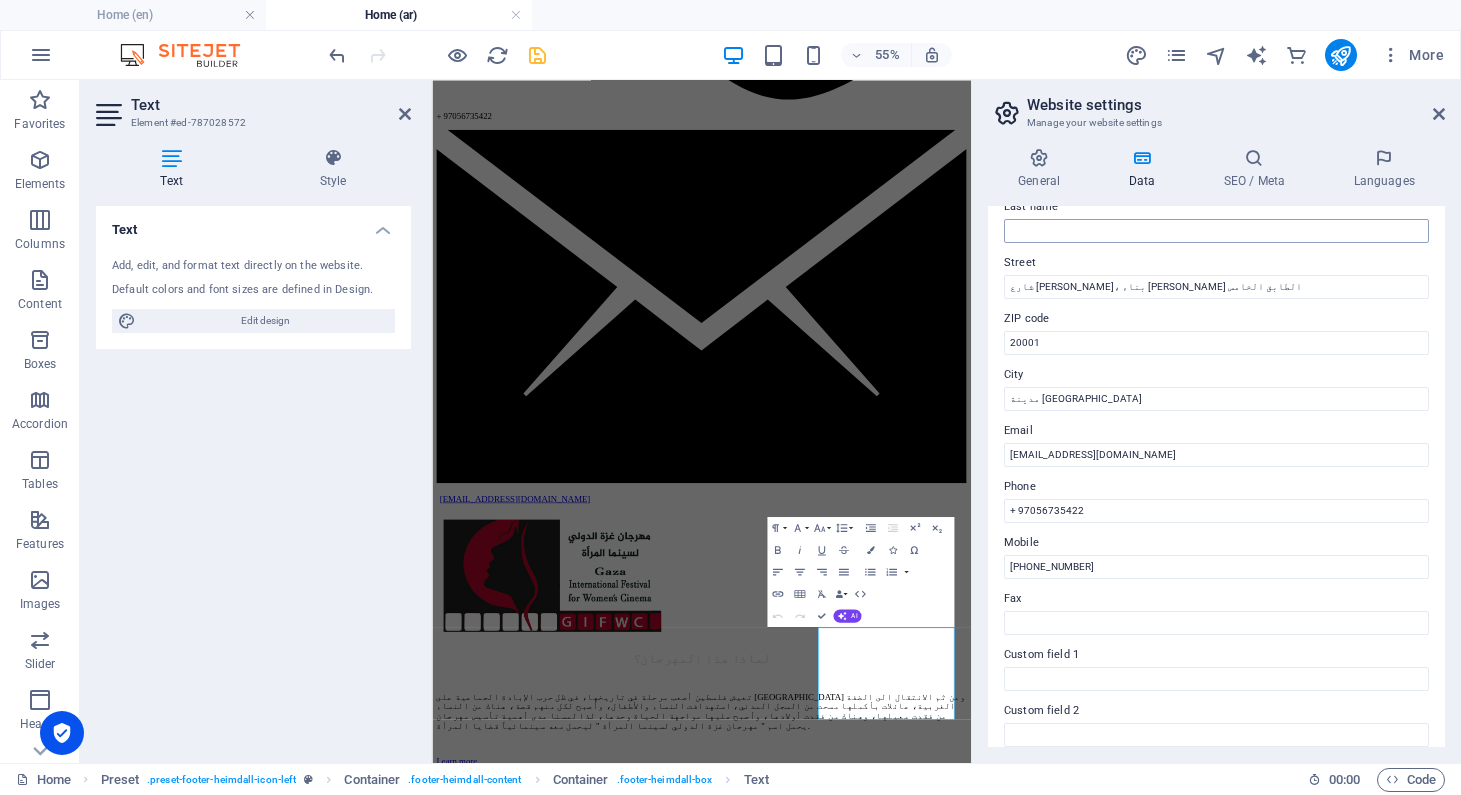 scroll, scrollTop: 182, scrollLeft: 0, axis: vertical 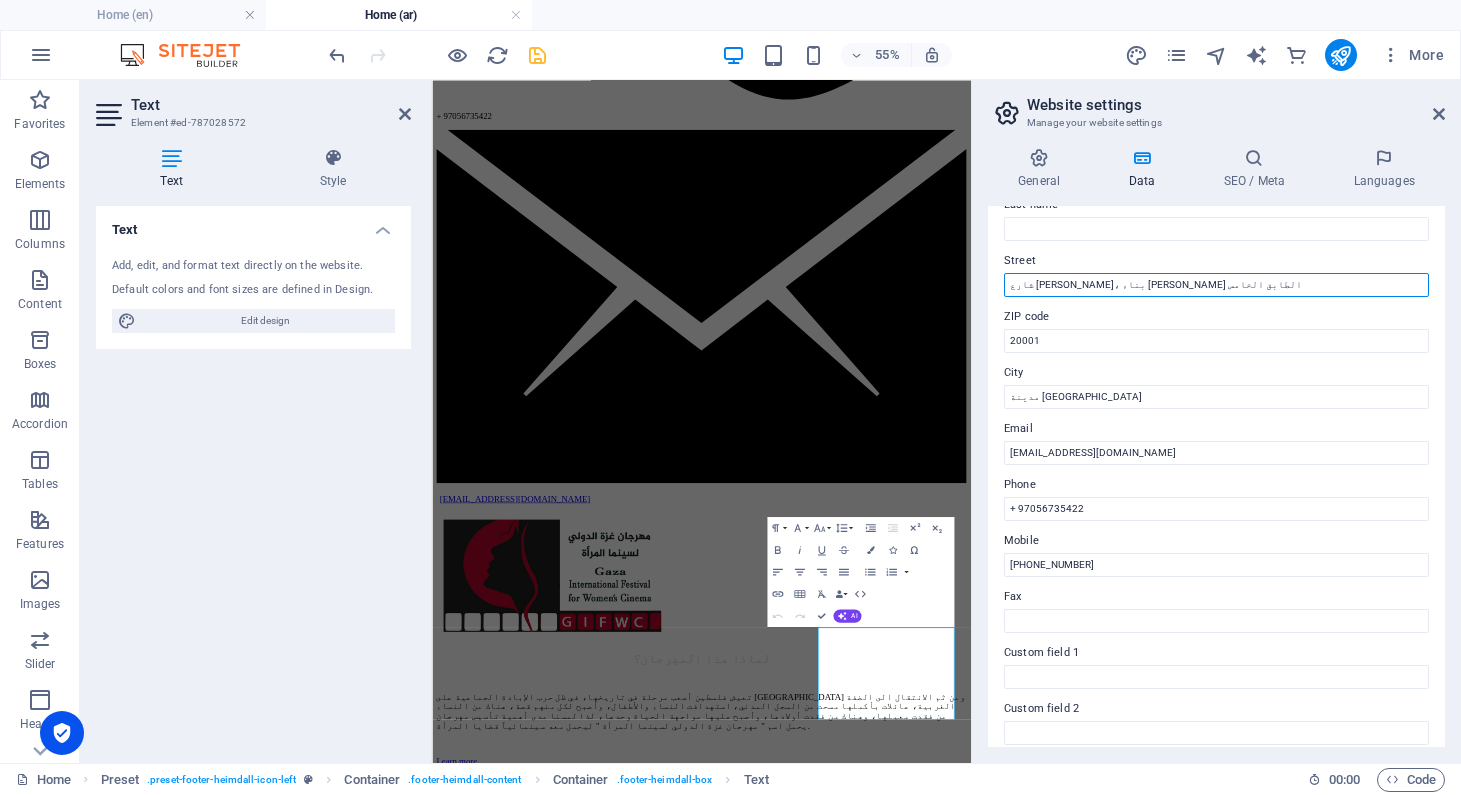 click on "شارع [PERSON_NAME]، بناء [PERSON_NAME] الطابق الخامس" at bounding box center (1216, 285) 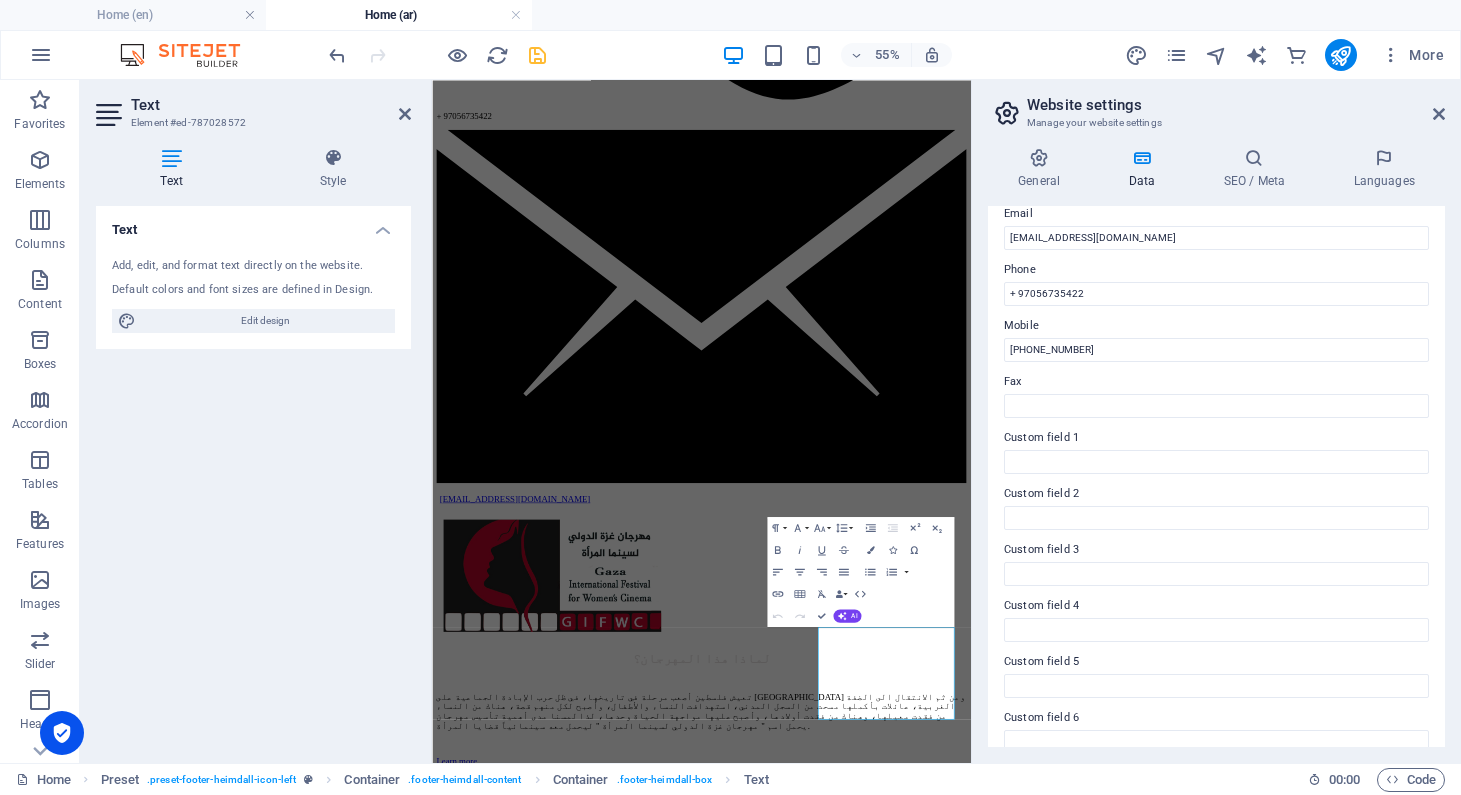 scroll, scrollTop: 419, scrollLeft: 0, axis: vertical 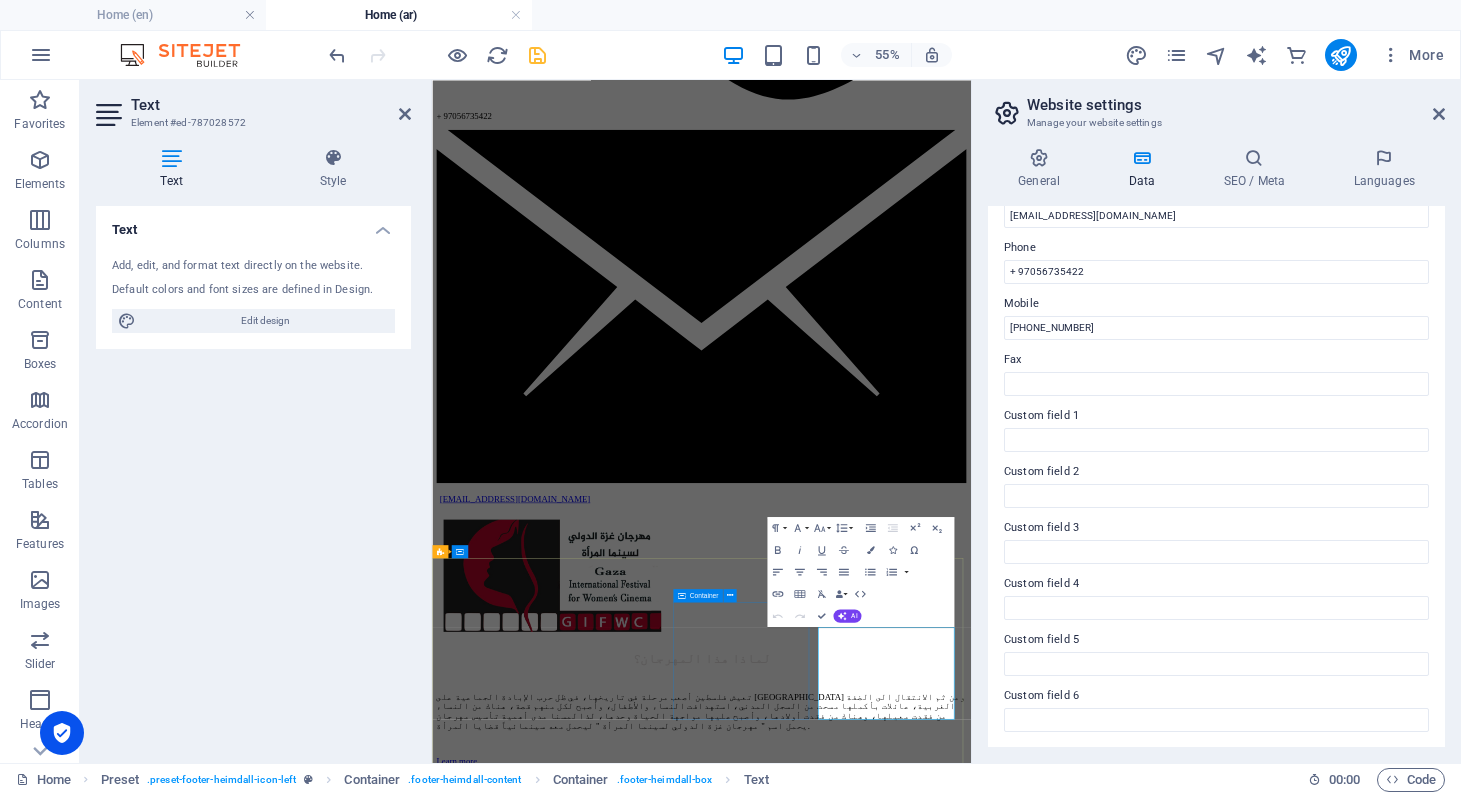 type on "شارع [PERSON_NAME][GEOGRAPHIC_DATA]، بناء [PERSON_NAME] الطابق الخامس" 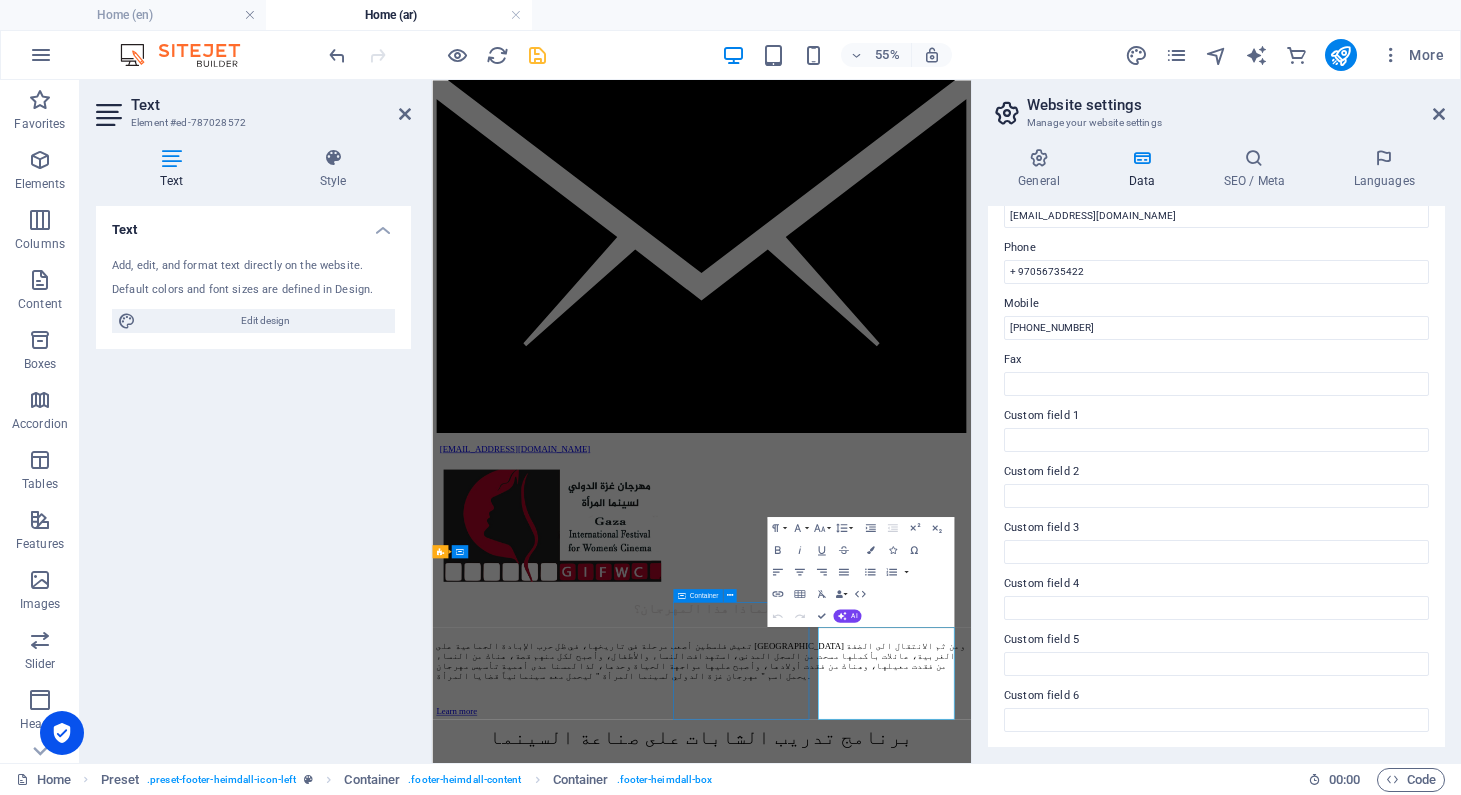 scroll, scrollTop: 5649, scrollLeft: 0, axis: vertical 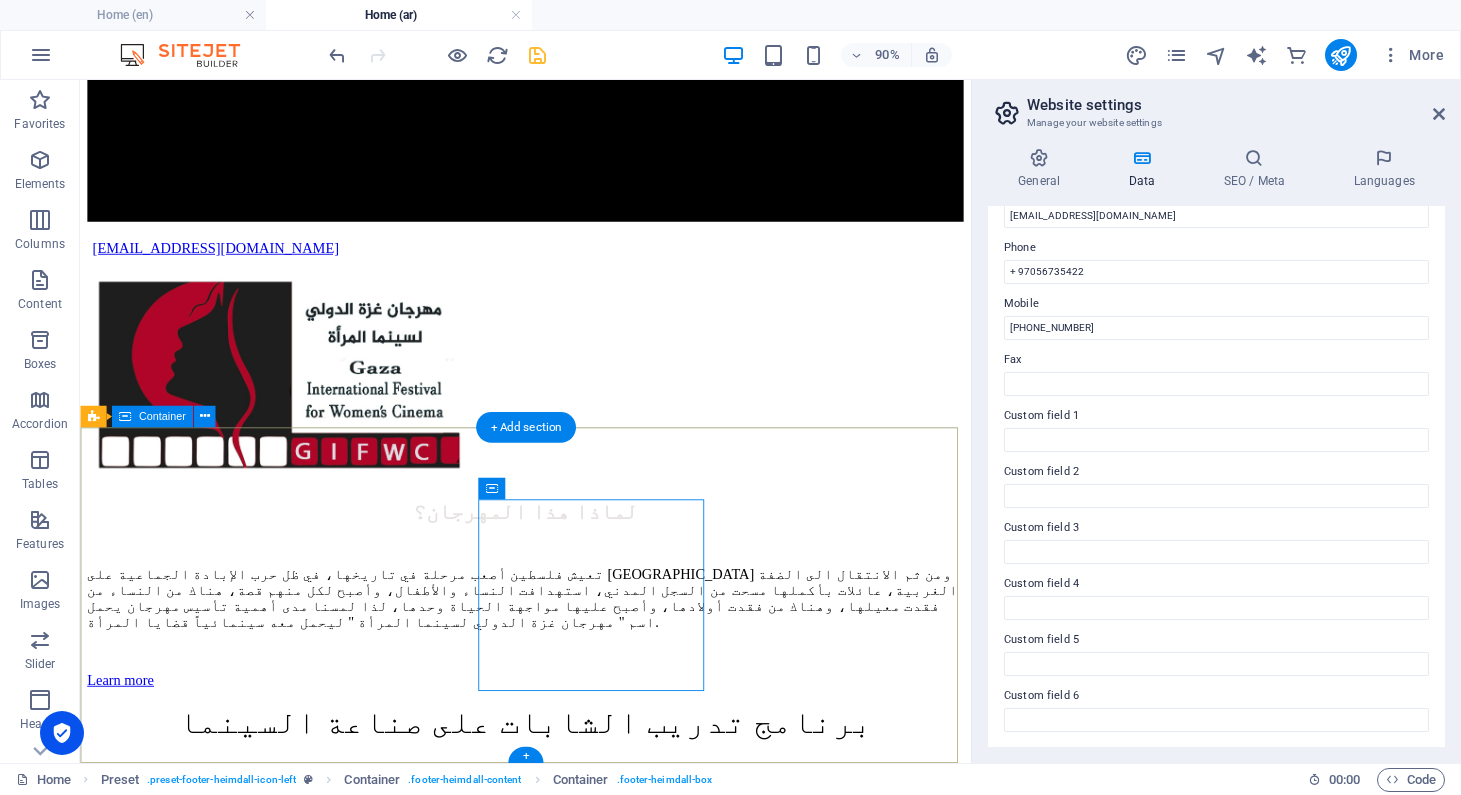 click on "Gaza International Women's Film Festival Navigation الرئيسية للتواصل معنا شارع [PERSON_NAME][GEOGRAPHIC_DATA]، بناء [PERSON_NAME] الطابق الخامس مدينة [GEOGRAPHIC_DATA] Phone:  + 97056735422 Mobil:  [PHONE_NUMBER] [EMAIL_ADDRESS][DOMAIN_NAME] Legal Notice  |  Privacy" at bounding box center (575, 7468) 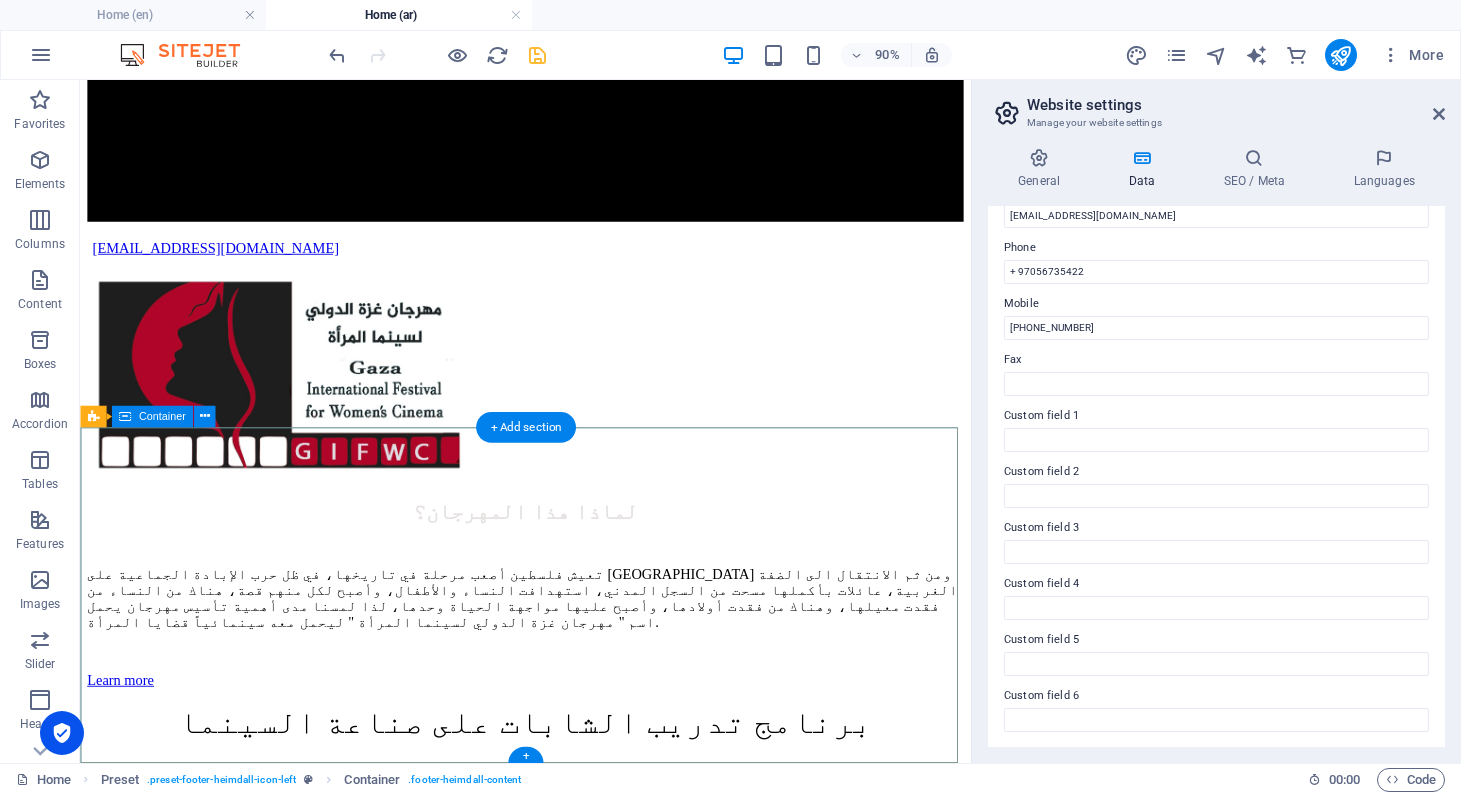 click on "Gaza International Women's Film Festival Navigation الرئيسية للتواصل معنا شارع [PERSON_NAME][GEOGRAPHIC_DATA]، بناء [PERSON_NAME] الطابق الخامس مدينة [GEOGRAPHIC_DATA] Phone:  + 97056735422 Mobil:  [PHONE_NUMBER] [EMAIL_ADDRESS][DOMAIN_NAME] Legal Notice  |  Privacy" at bounding box center (575, 7468) 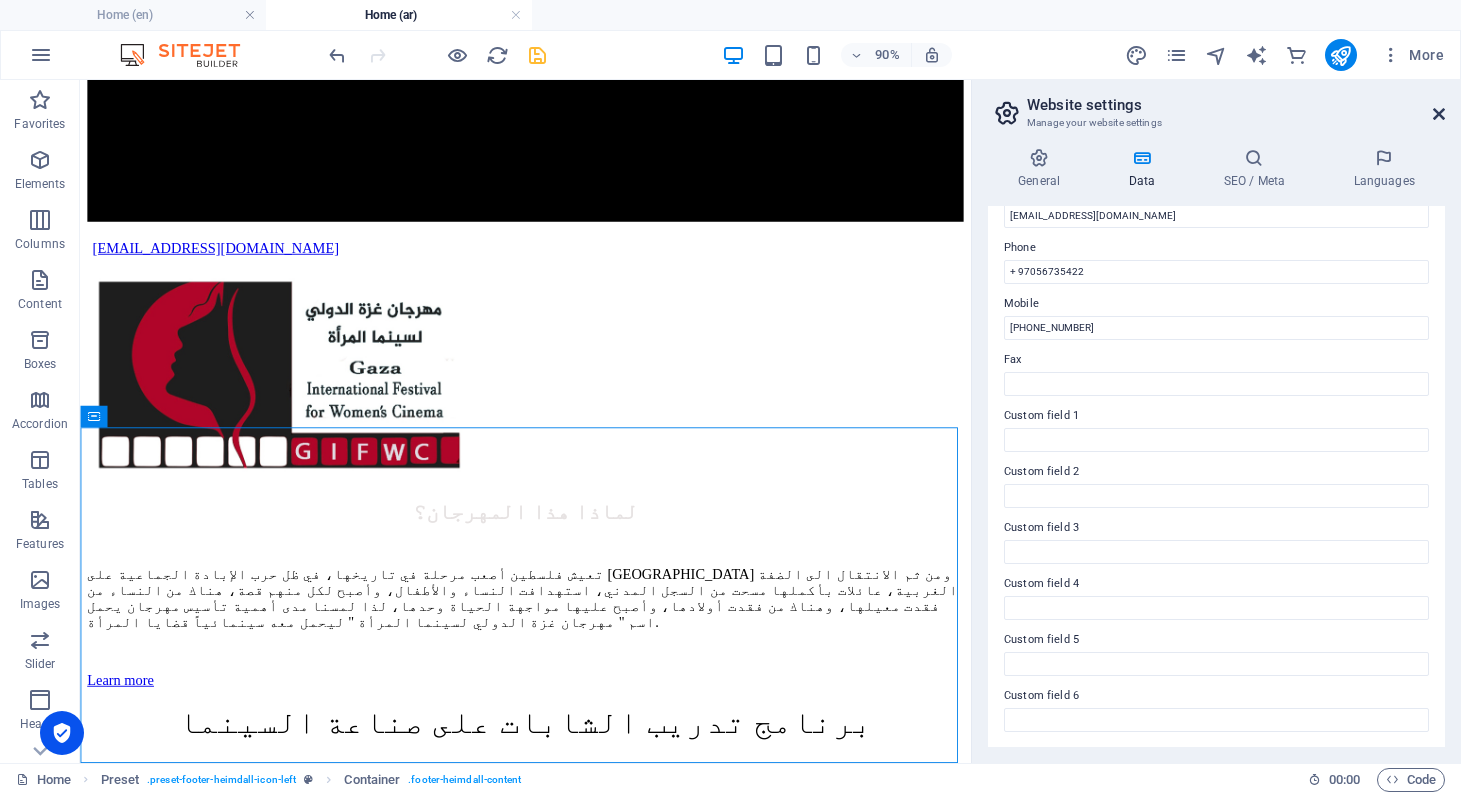 click at bounding box center (1439, 114) 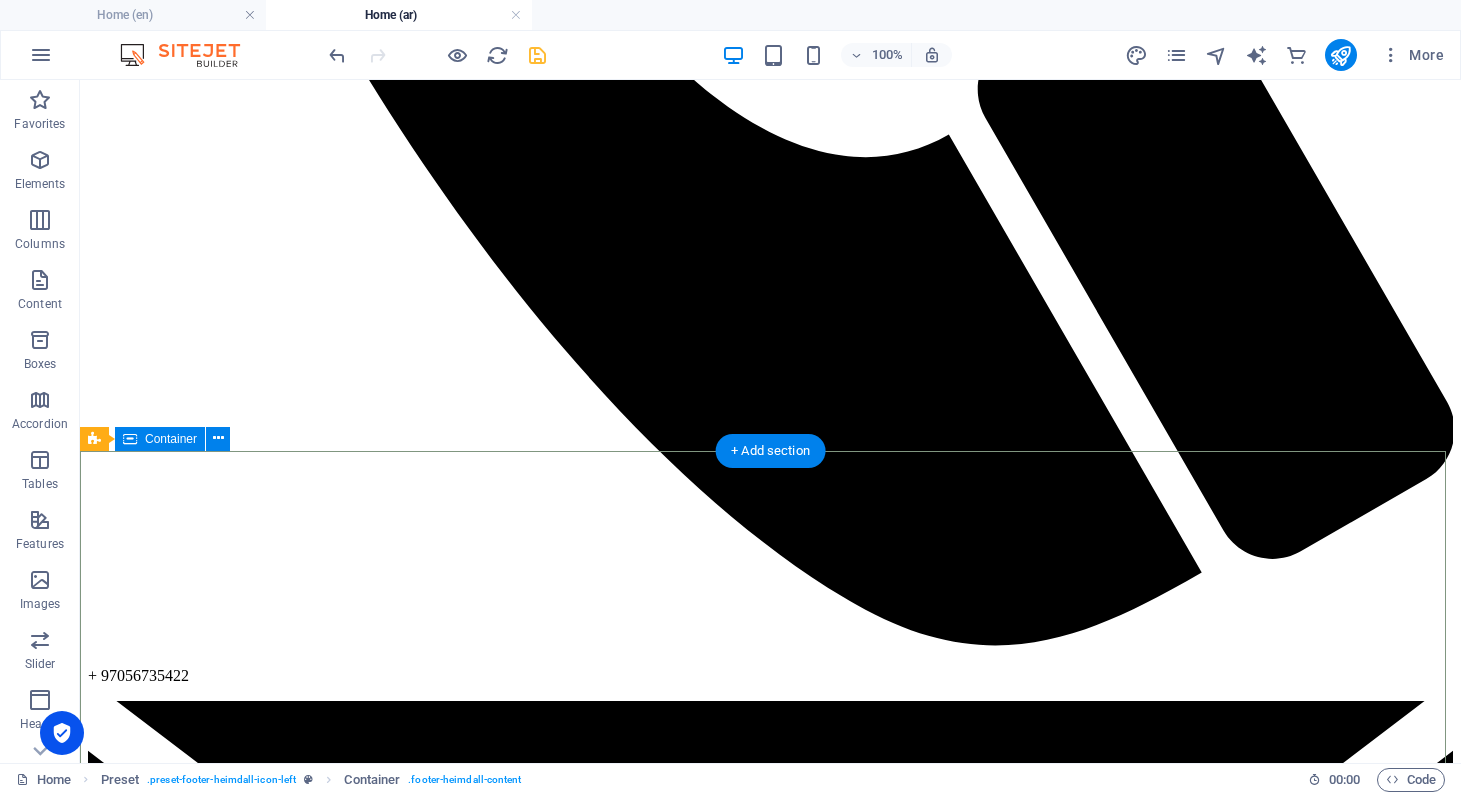 scroll, scrollTop: 6082, scrollLeft: 0, axis: vertical 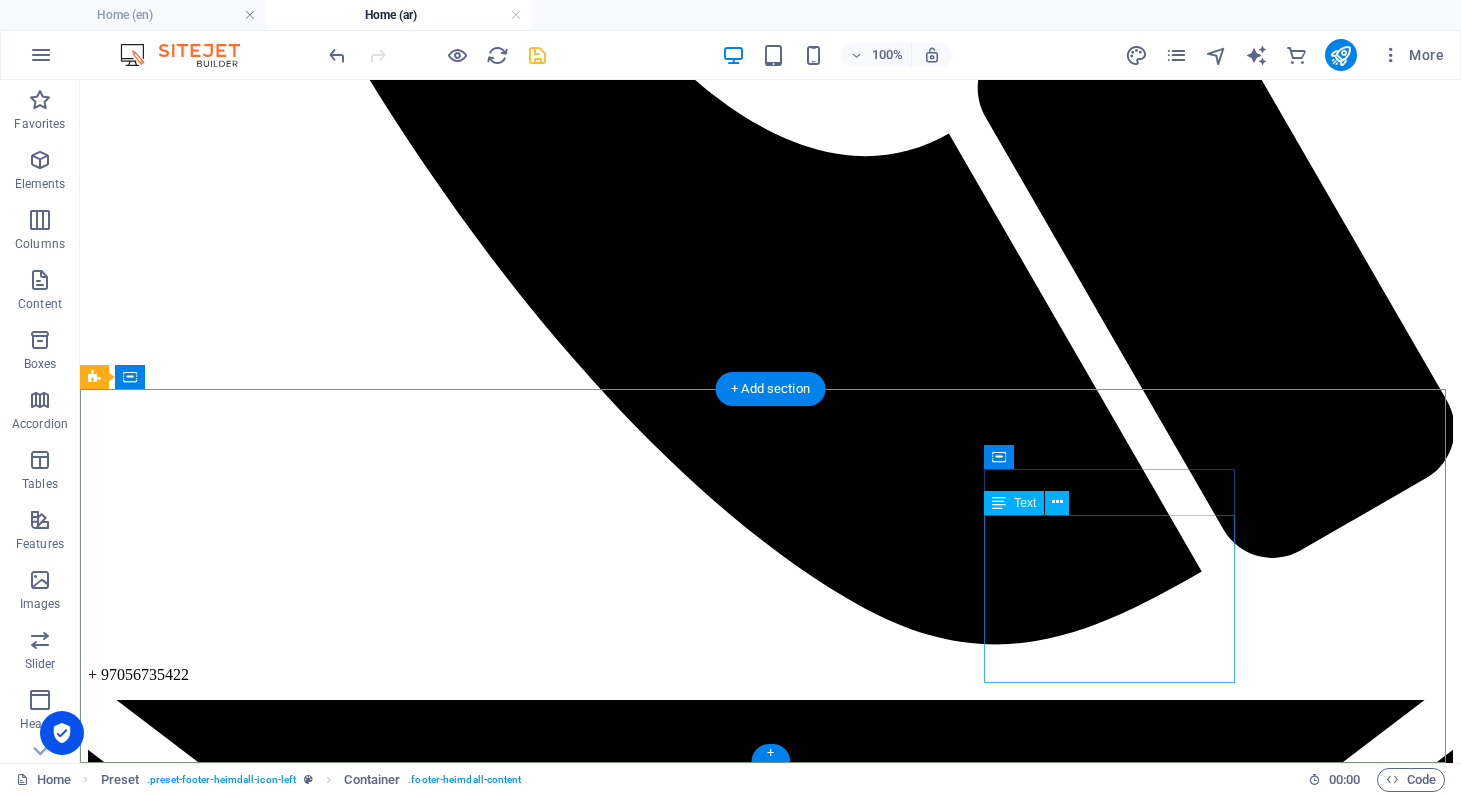 click on "[GEOGRAPHIC_DATA][PERSON_NAME]، بناء [PERSON_NAME] الطابق الخامس مدينة [GEOGRAPHIC_DATA] Phone:  + 97056735422 Mobil:  [PHONE_NUMBER] [EMAIL_ADDRESS][DOMAIN_NAME] Legal Notice  |  Privacy" at bounding box center [770, 14133] 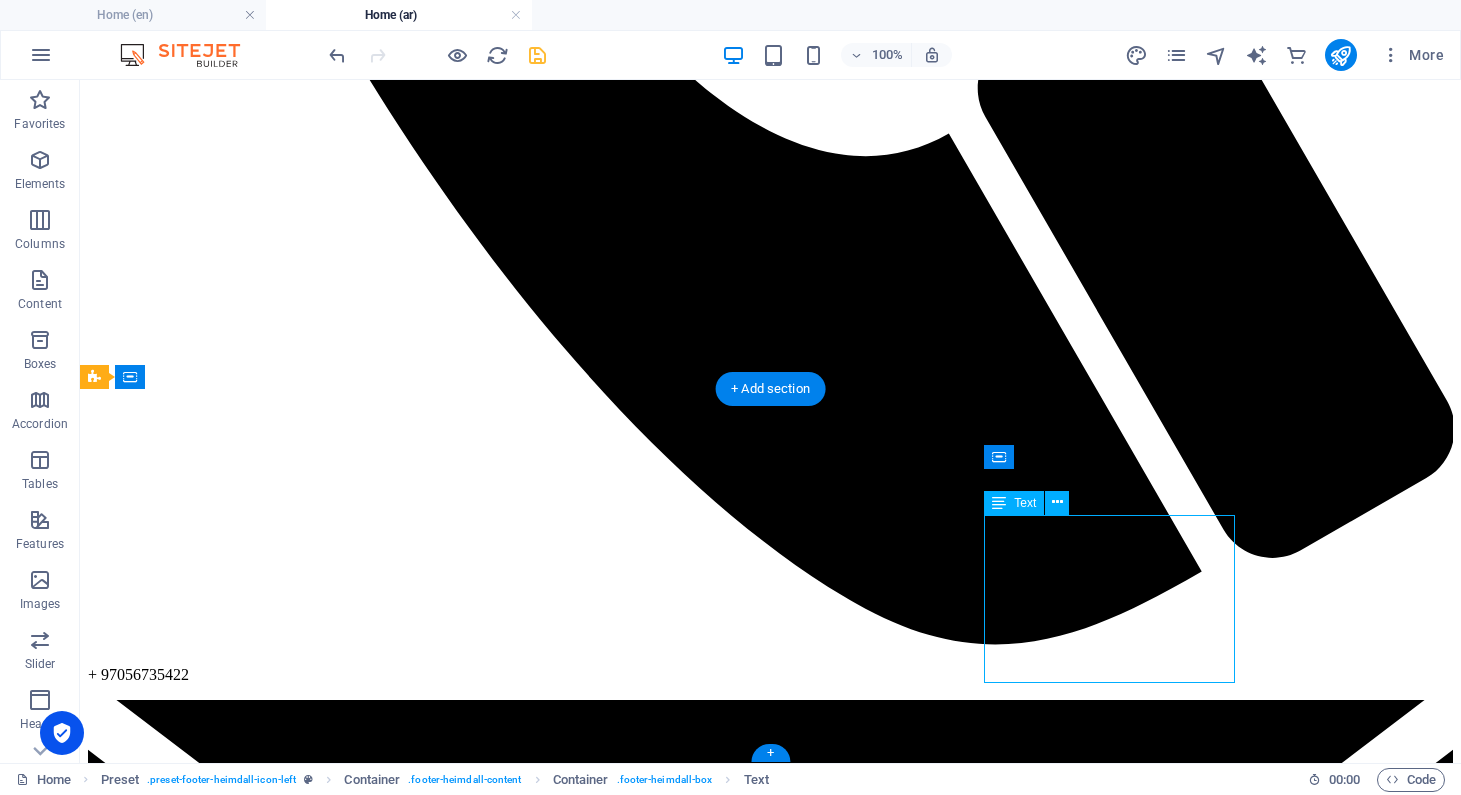 click on "[GEOGRAPHIC_DATA][PERSON_NAME]، بناء [PERSON_NAME] الطابق الخامس مدينة [GEOGRAPHIC_DATA] Phone:  + 97056735422 Mobil:  [PHONE_NUMBER] [EMAIL_ADDRESS][DOMAIN_NAME] Legal Notice  |  Privacy" at bounding box center [770, 14133] 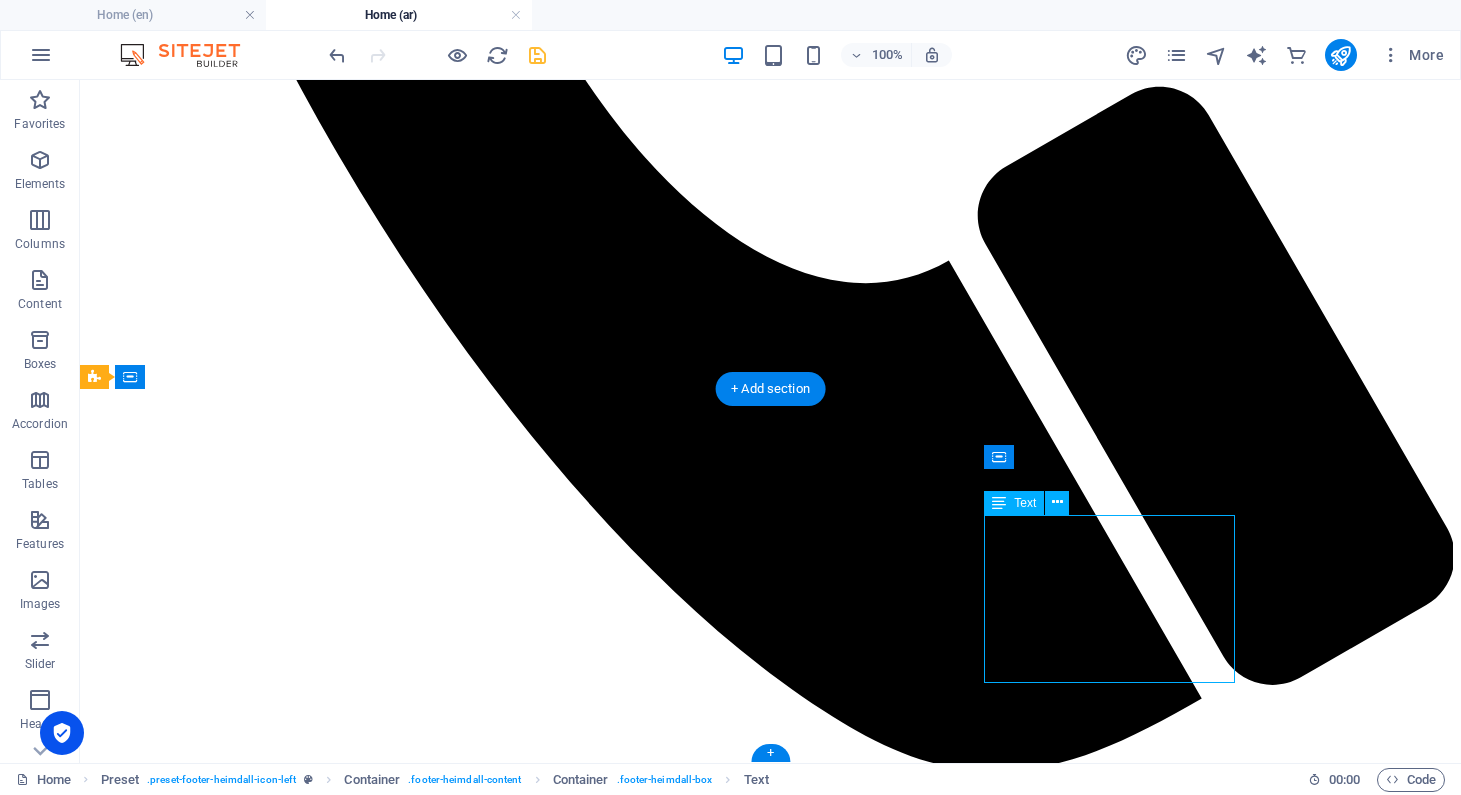 click on "Navigation الرئيسية" at bounding box center [770, 14046] 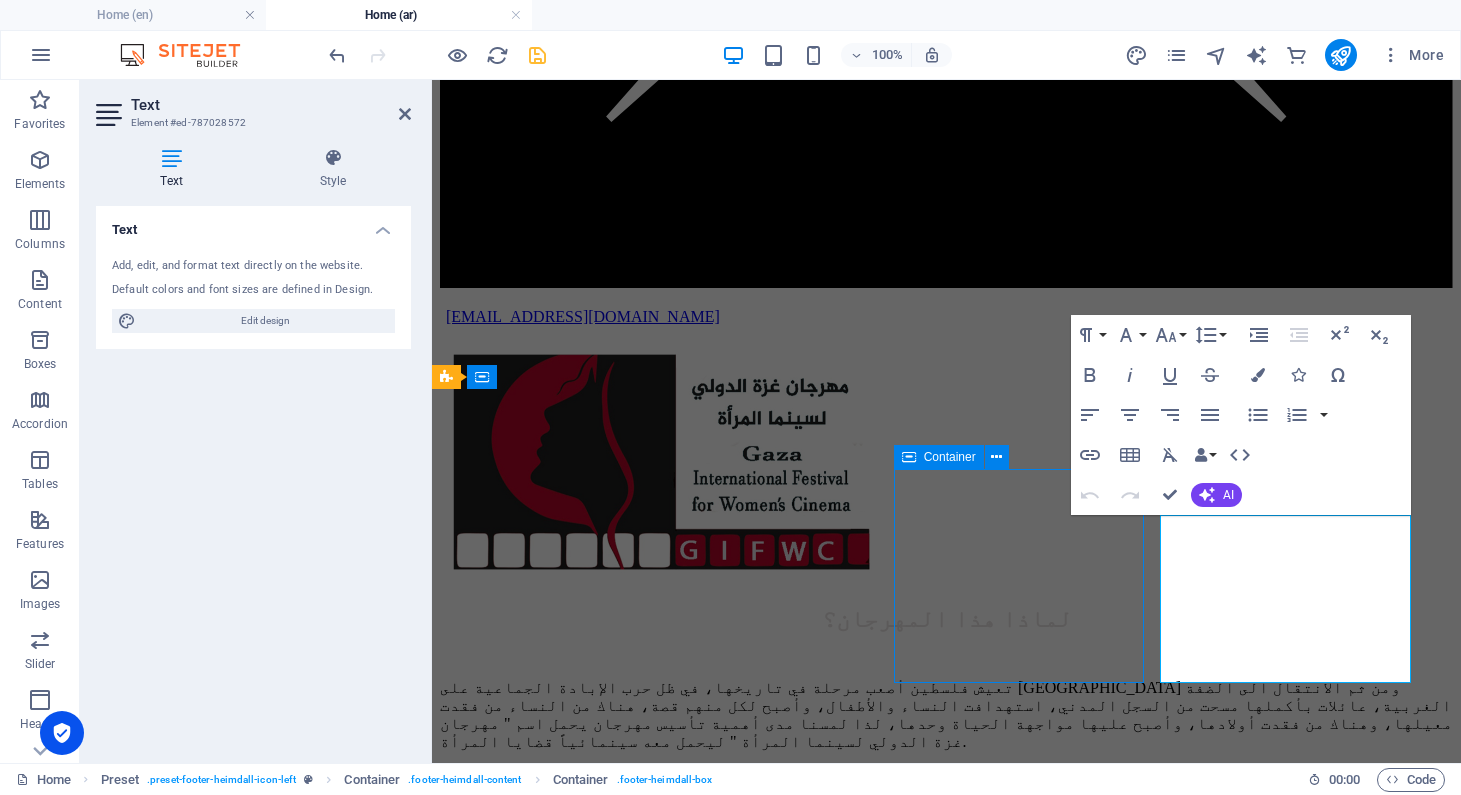 scroll, scrollTop: 6082, scrollLeft: 0, axis: vertical 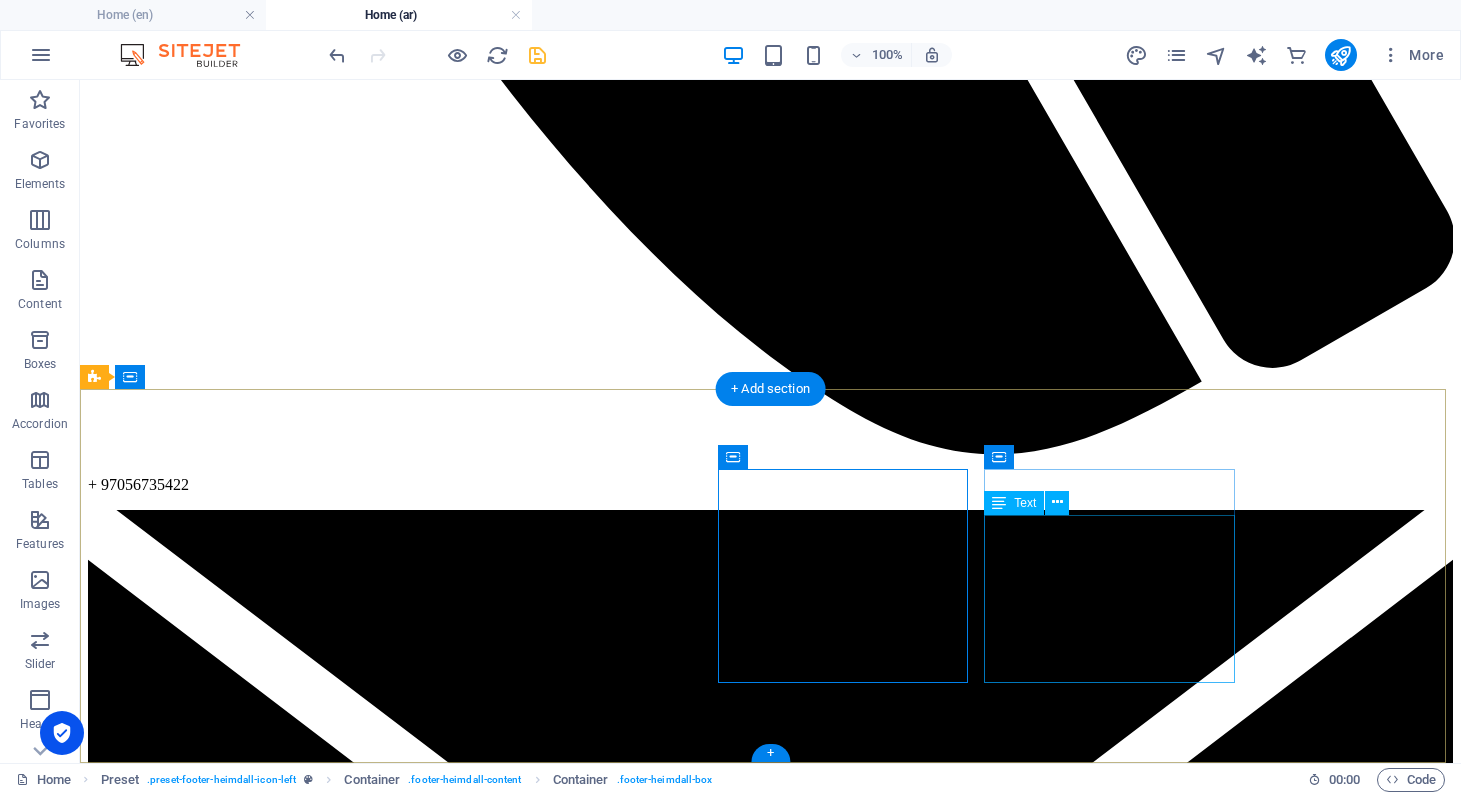 click on "[GEOGRAPHIC_DATA][PERSON_NAME]، بناء [PERSON_NAME] الطابق الخامس مدينة [GEOGRAPHIC_DATA] Phone:  + 97056735422 Mobil:  [PHONE_NUMBER] [EMAIL_ADDRESS][DOMAIN_NAME] Legal Notice  |  Privacy" at bounding box center [770, 13952] 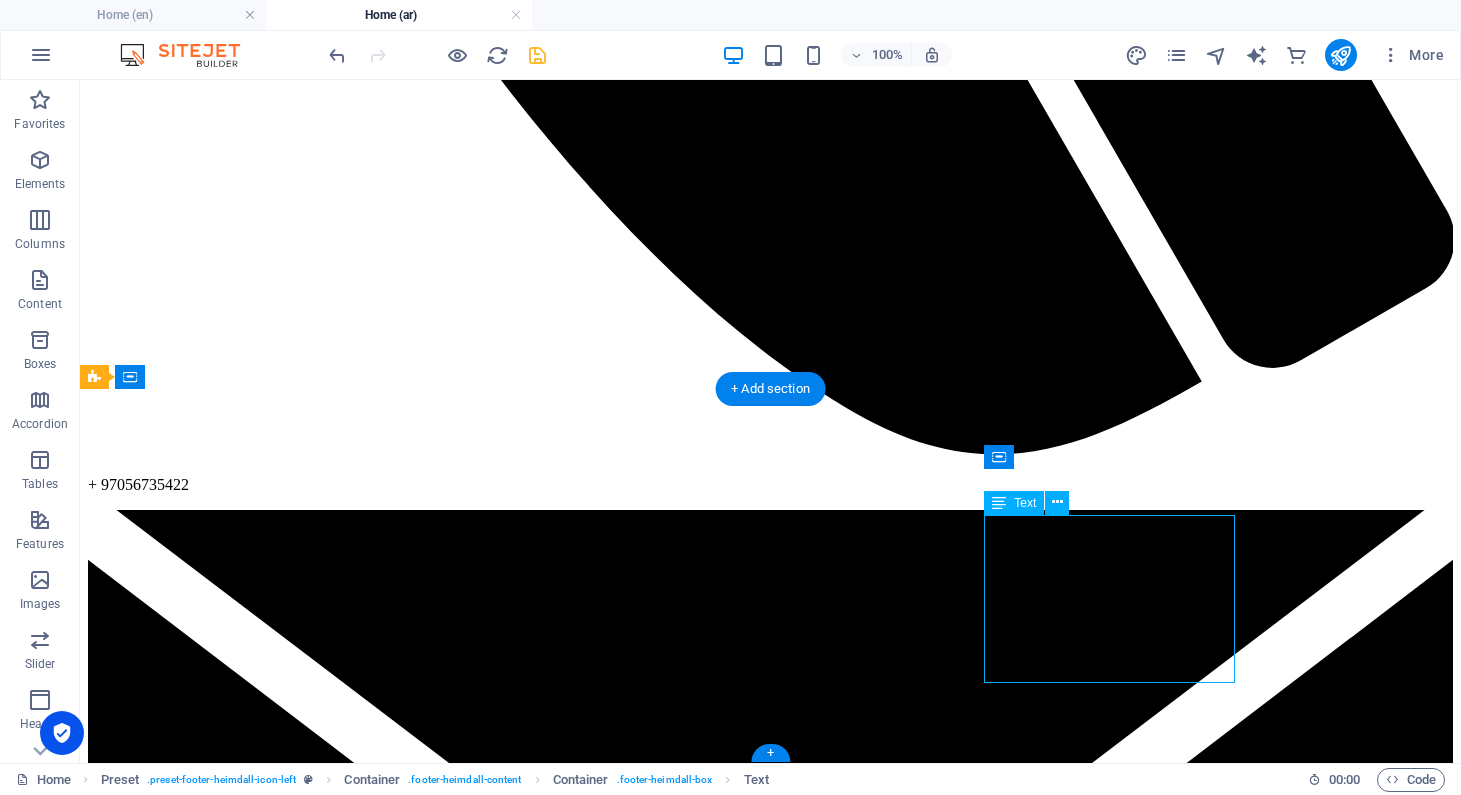 click on "[GEOGRAPHIC_DATA][PERSON_NAME]، بناء [PERSON_NAME] الطابق الخامس مدينة [GEOGRAPHIC_DATA] Phone:  + 97056735422 Mobil:  [PHONE_NUMBER] [EMAIL_ADDRESS][DOMAIN_NAME] Legal Notice  |  Privacy" at bounding box center (770, 13952) 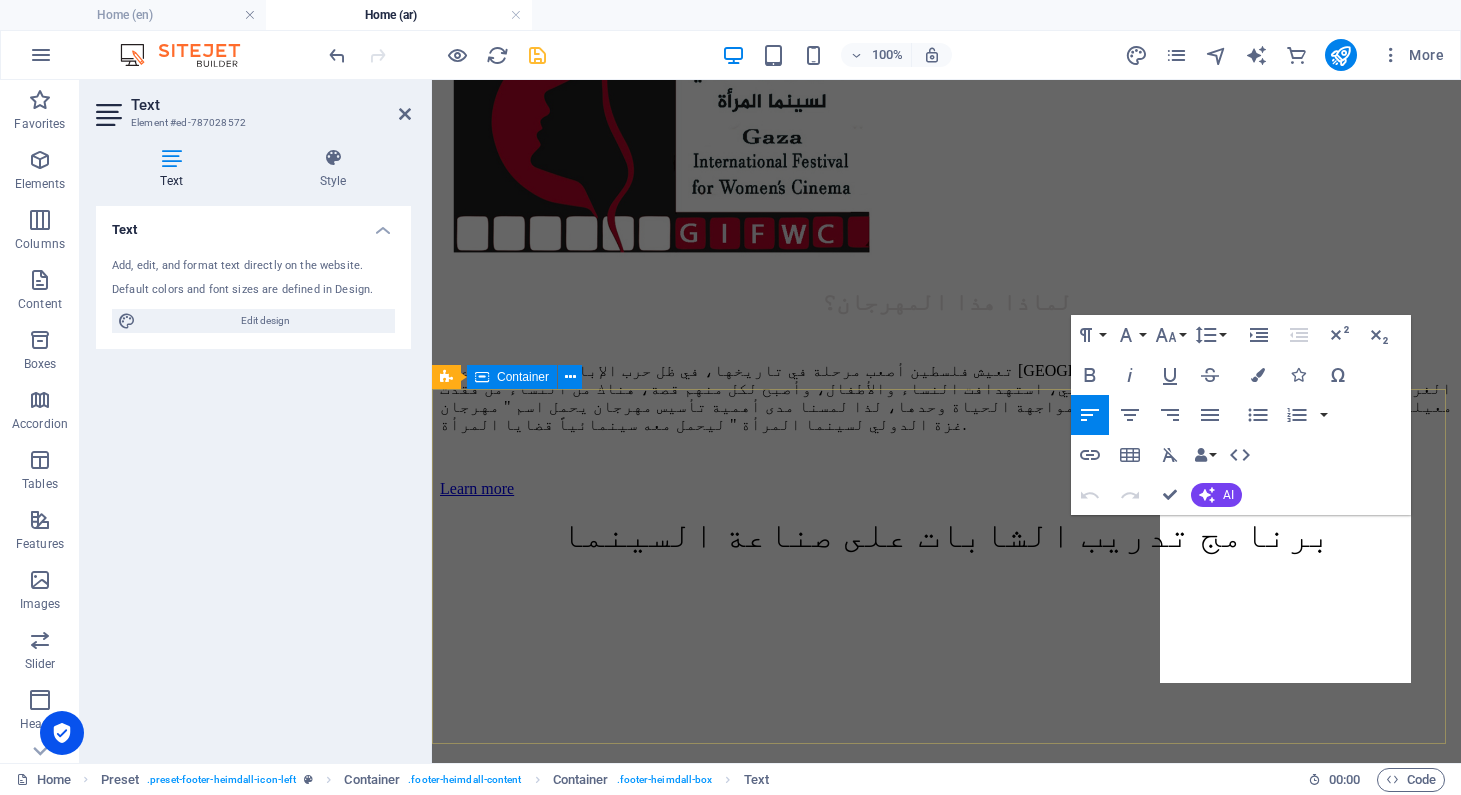 scroll, scrollTop: 5765, scrollLeft: 0, axis: vertical 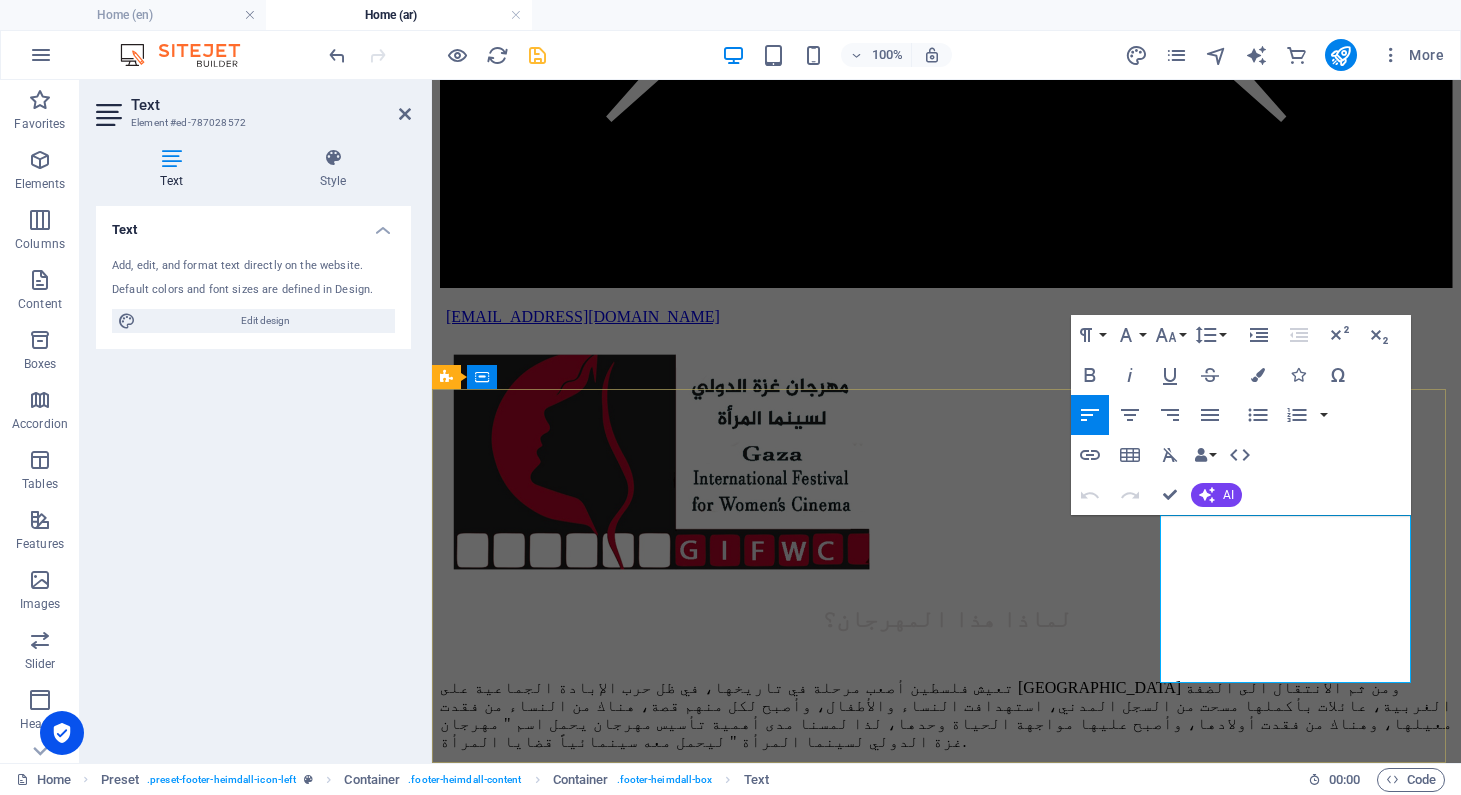 click on "[EMAIL_ADDRESS][DOMAIN_NAME]" at bounding box center [946, 10151] 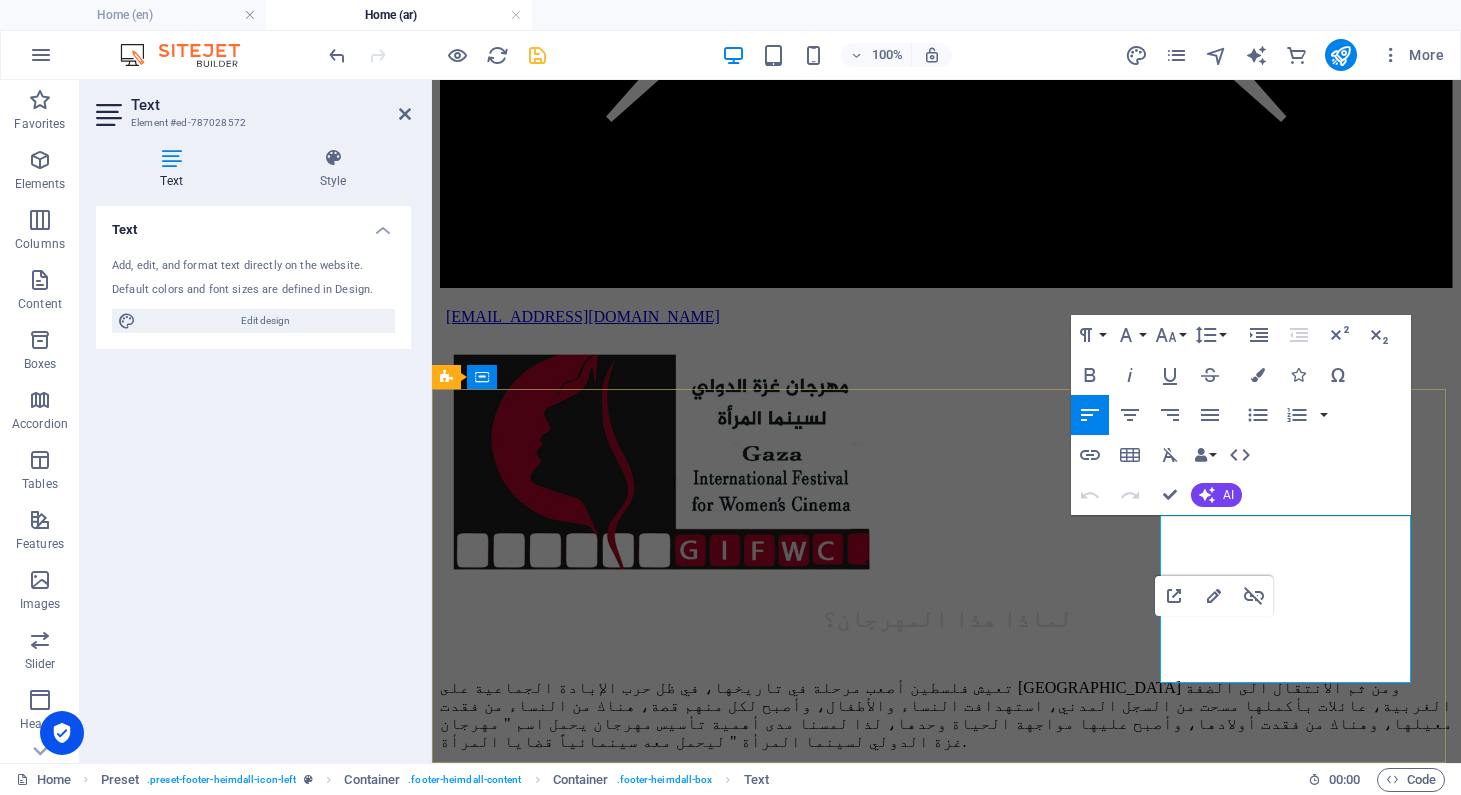click on "[EMAIL_ADDRESS][DOMAIN_NAME]" at bounding box center [946, 10151] 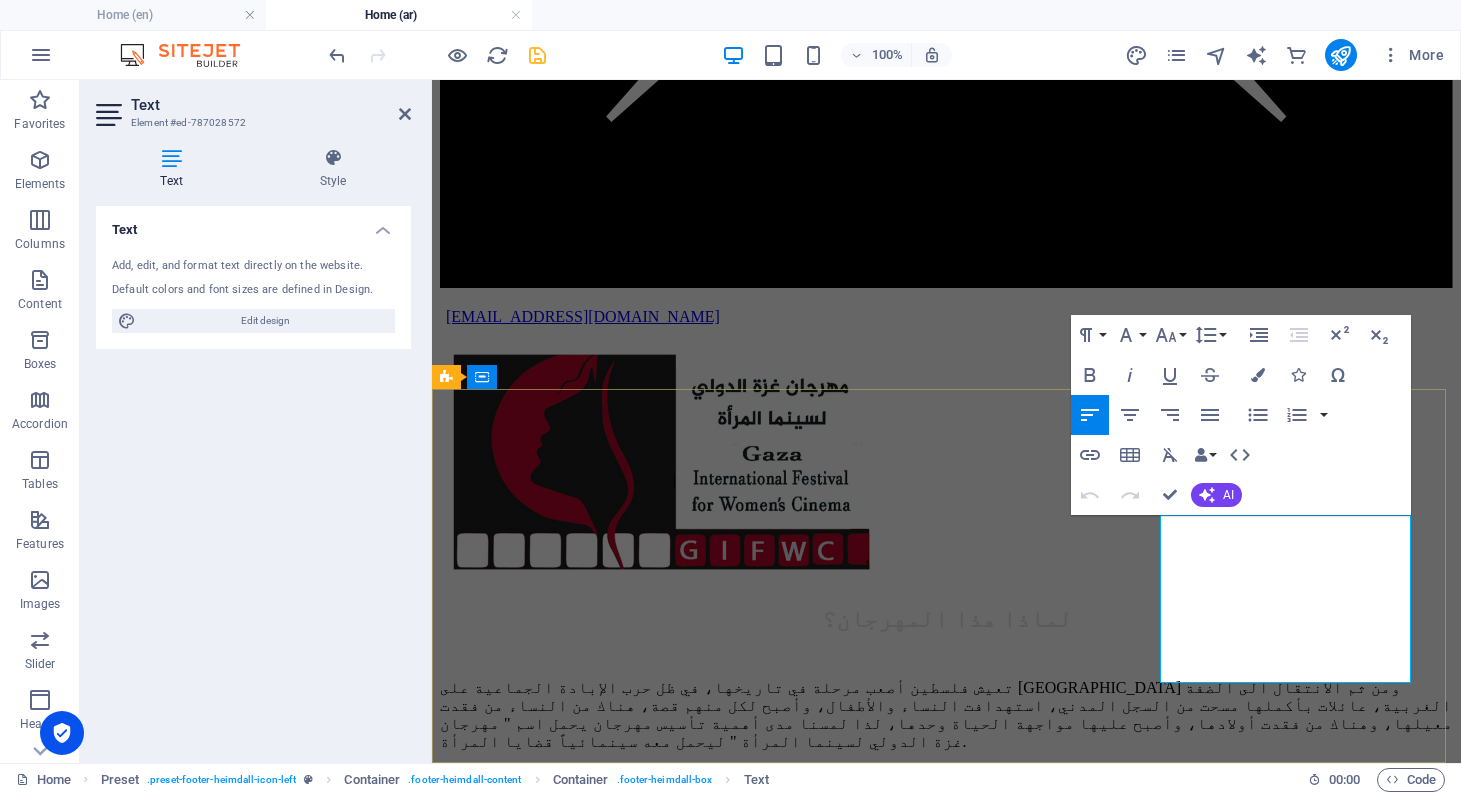 click on "Legal Notice  |  Privacy" at bounding box center [946, 10185] 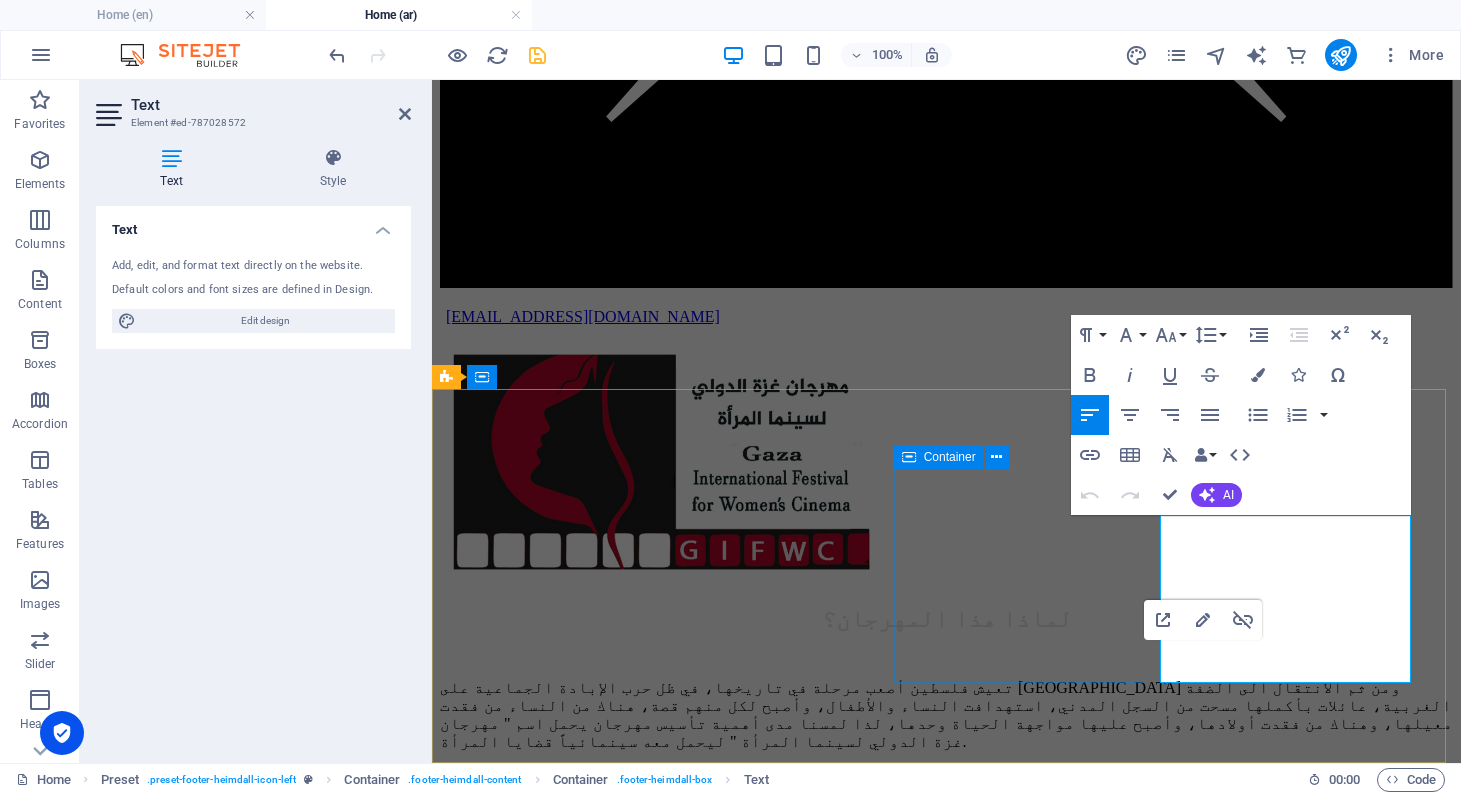 click on "Navigation الرئيسية" at bounding box center (946, 9878) 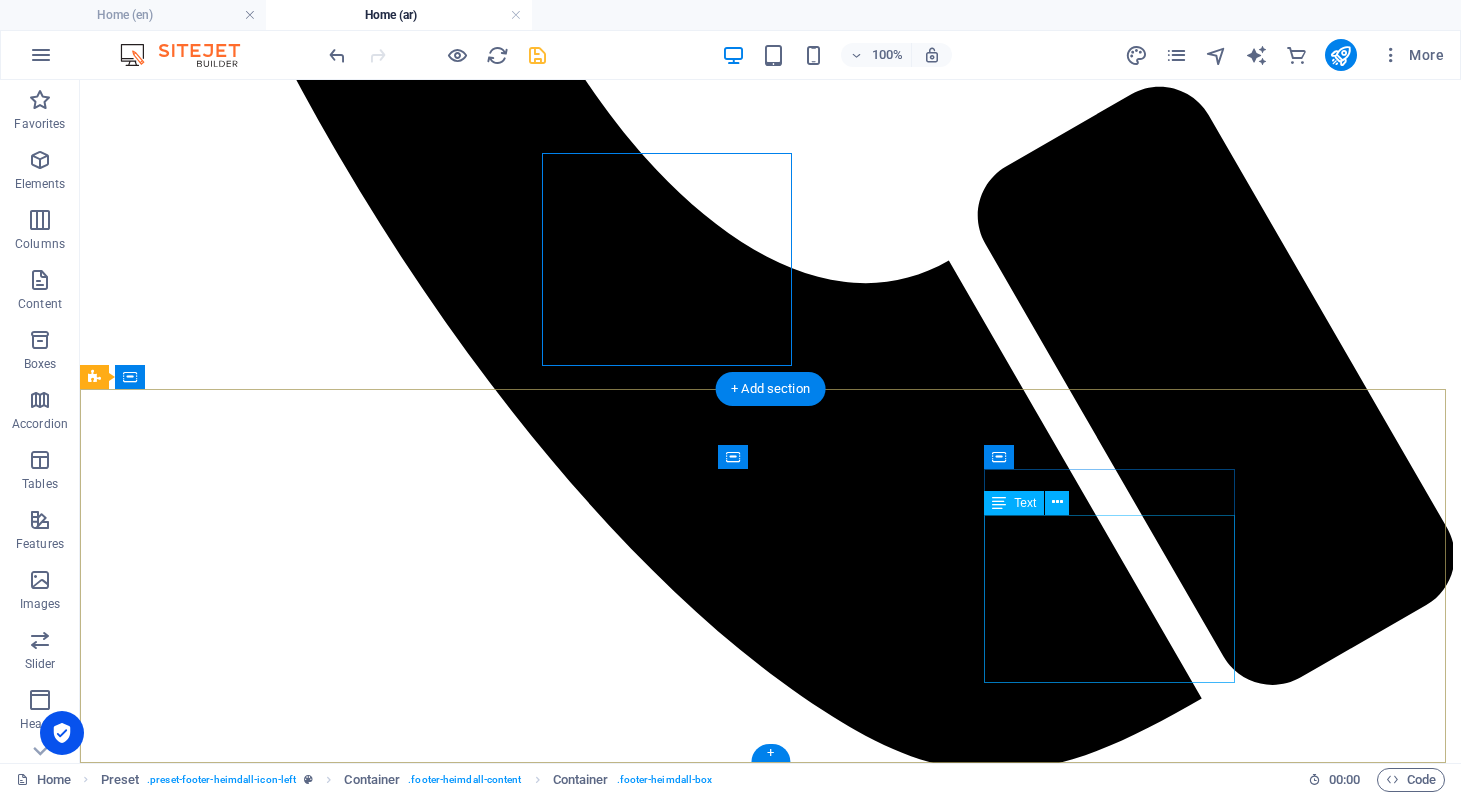 scroll, scrollTop: 6082, scrollLeft: 0, axis: vertical 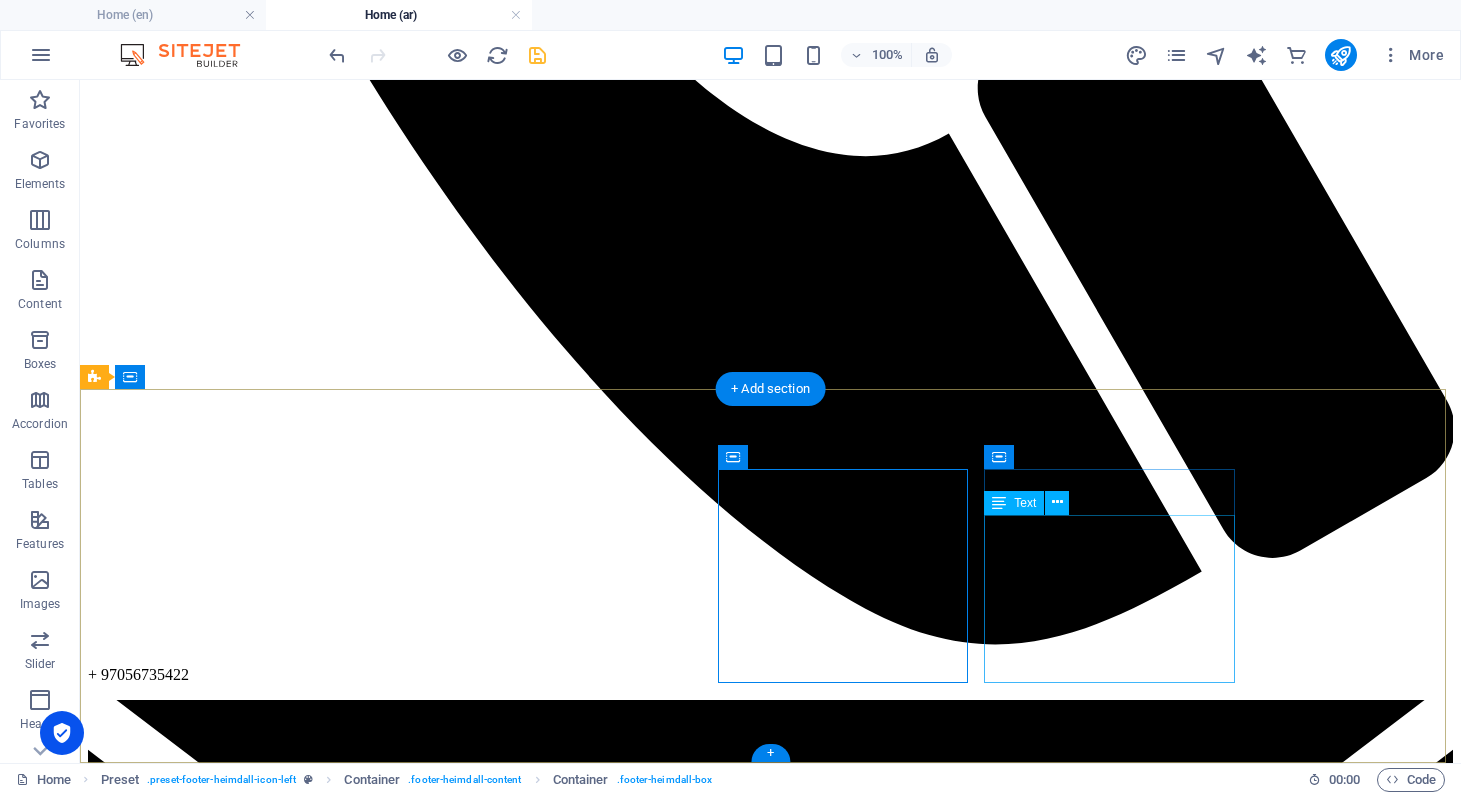 click on "[GEOGRAPHIC_DATA][PERSON_NAME]، بناء [PERSON_NAME] الطابق الخامس مدينة [GEOGRAPHIC_DATA] Phone:  + 97056735422 Mobil:  [PHONE_NUMBER] [EMAIL_ADDRESS][DOMAIN_NAME] Legal Notice  |  Privacy" at bounding box center (770, 14133) 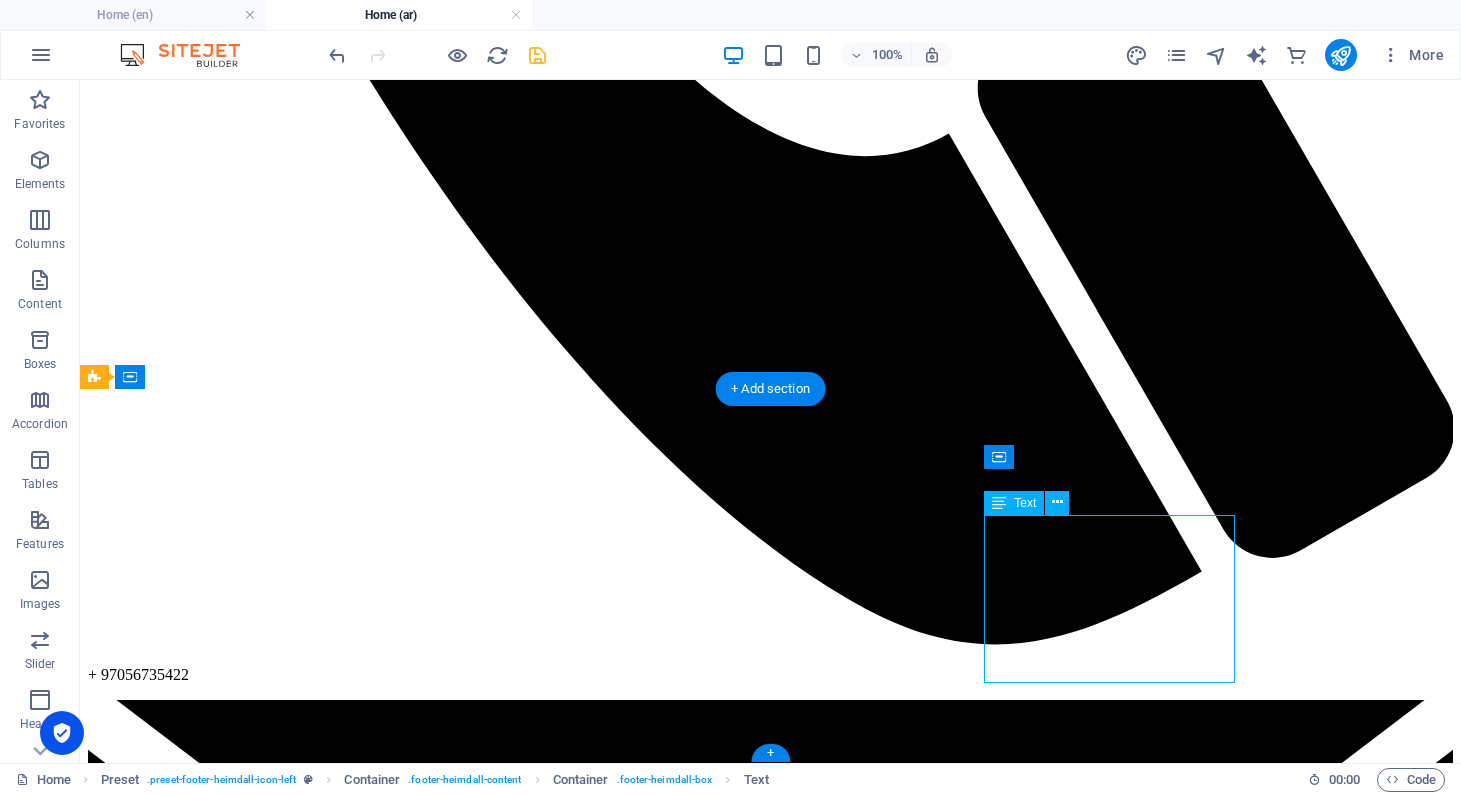 click on "[GEOGRAPHIC_DATA][PERSON_NAME]، بناء [PERSON_NAME] الطابق الخامس مدينة [GEOGRAPHIC_DATA] Phone:  + 97056735422 Mobil:  [PHONE_NUMBER] [EMAIL_ADDRESS][DOMAIN_NAME] Legal Notice  |  Privacy" at bounding box center [770, 14133] 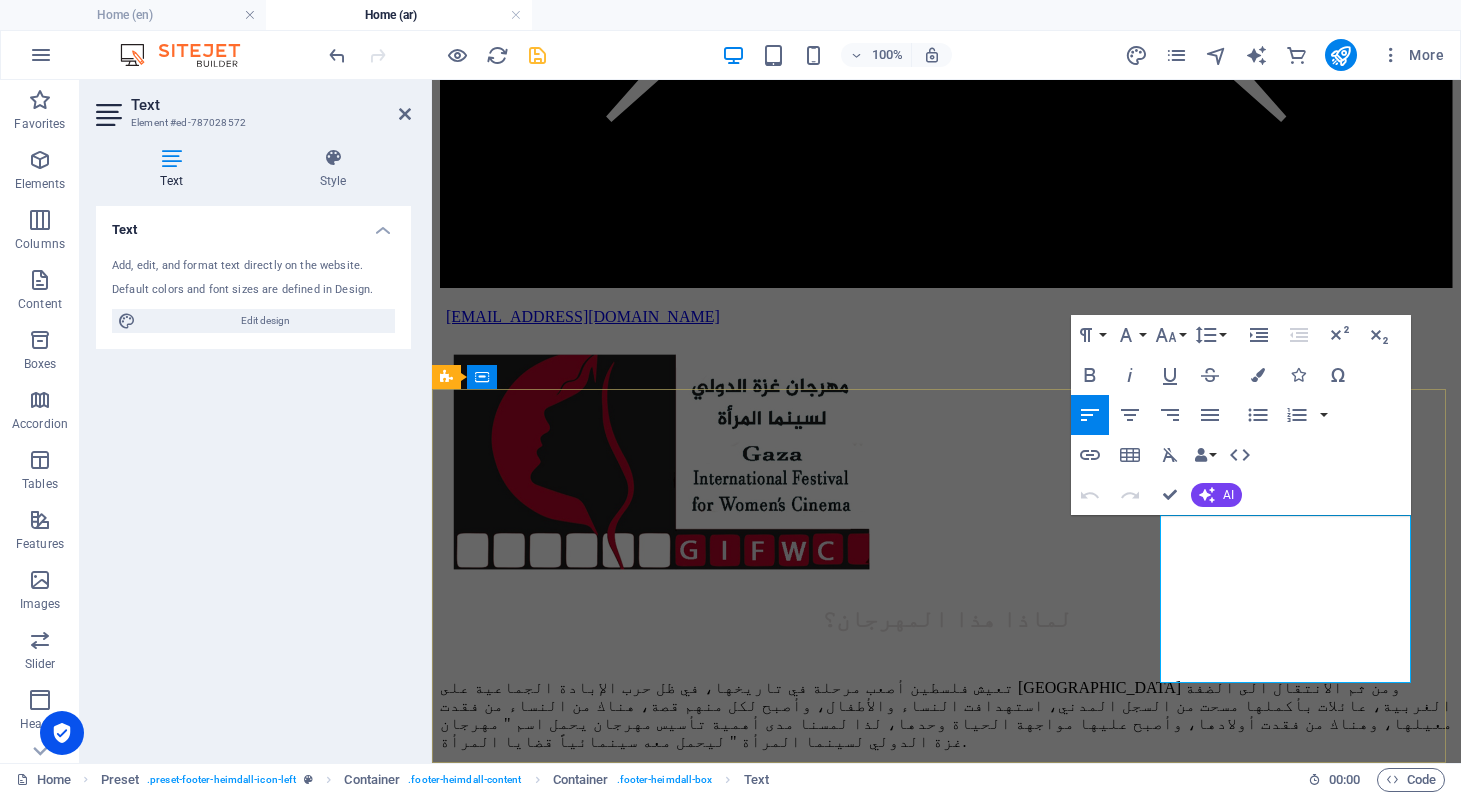 click on "شارع [PERSON_NAME][GEOGRAPHIC_DATA]، بناء [PERSON_NAME] الطابق الخامس" at bounding box center (1129, 10014) 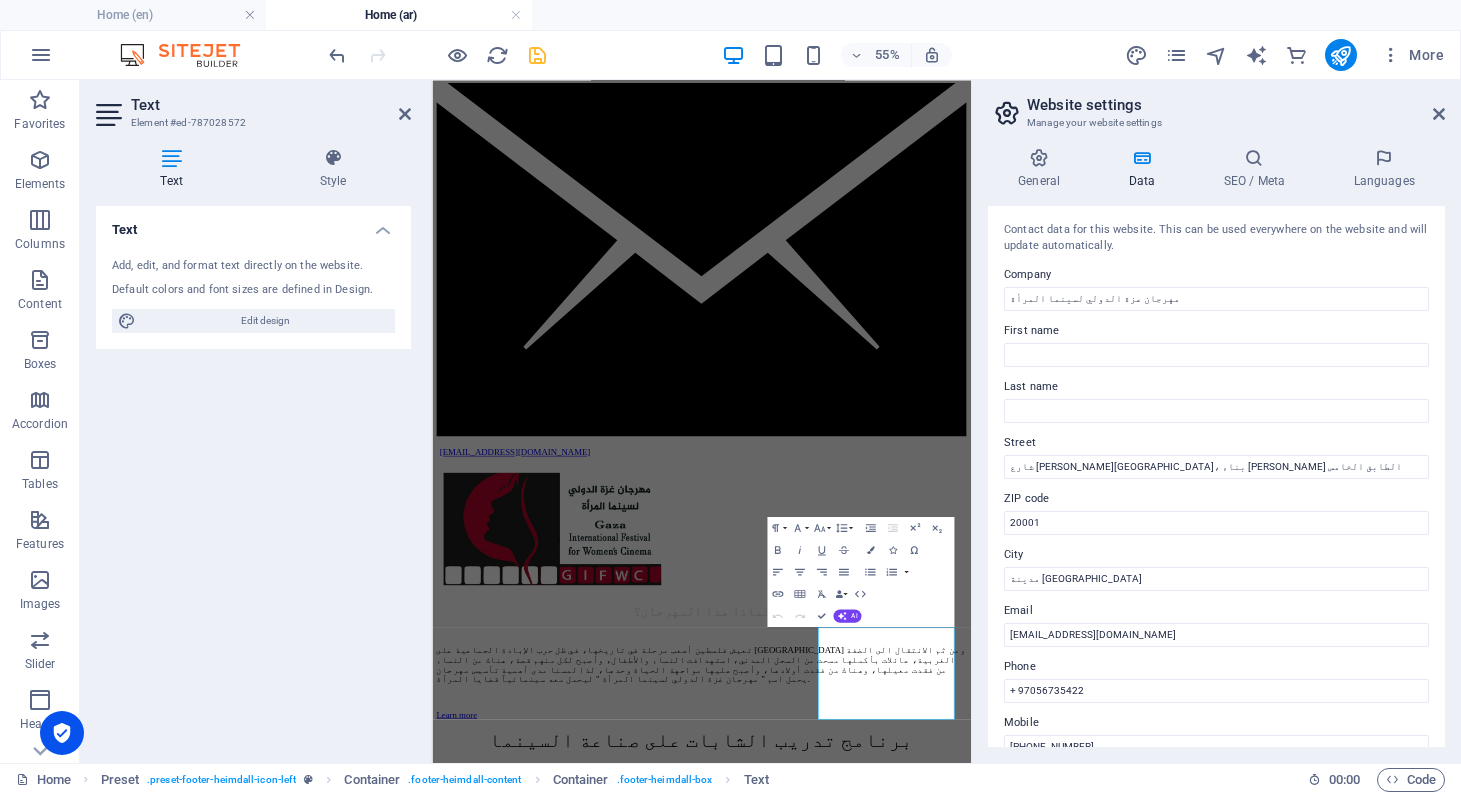 click on "Contact data for this website. This can be used everywhere on the website and will update automatically. Company مهرجان عزة الدولي لسينما المرأة First name Last name Street [GEOGRAPHIC_DATA][PERSON_NAME]، بناء ابو شعبان الطابق الخامس ZIP code 20001 City مدينة [GEOGRAPHIC_DATA] Email [EMAIL_ADDRESS][DOMAIN_NAME] Phone + 97056735422 Mobile [PHONE_NUMBER] Fax Custom field 1 Custom field 2 Custom field 3 Custom field 4 Custom field 5 Custom field 6" at bounding box center (1216, 476) 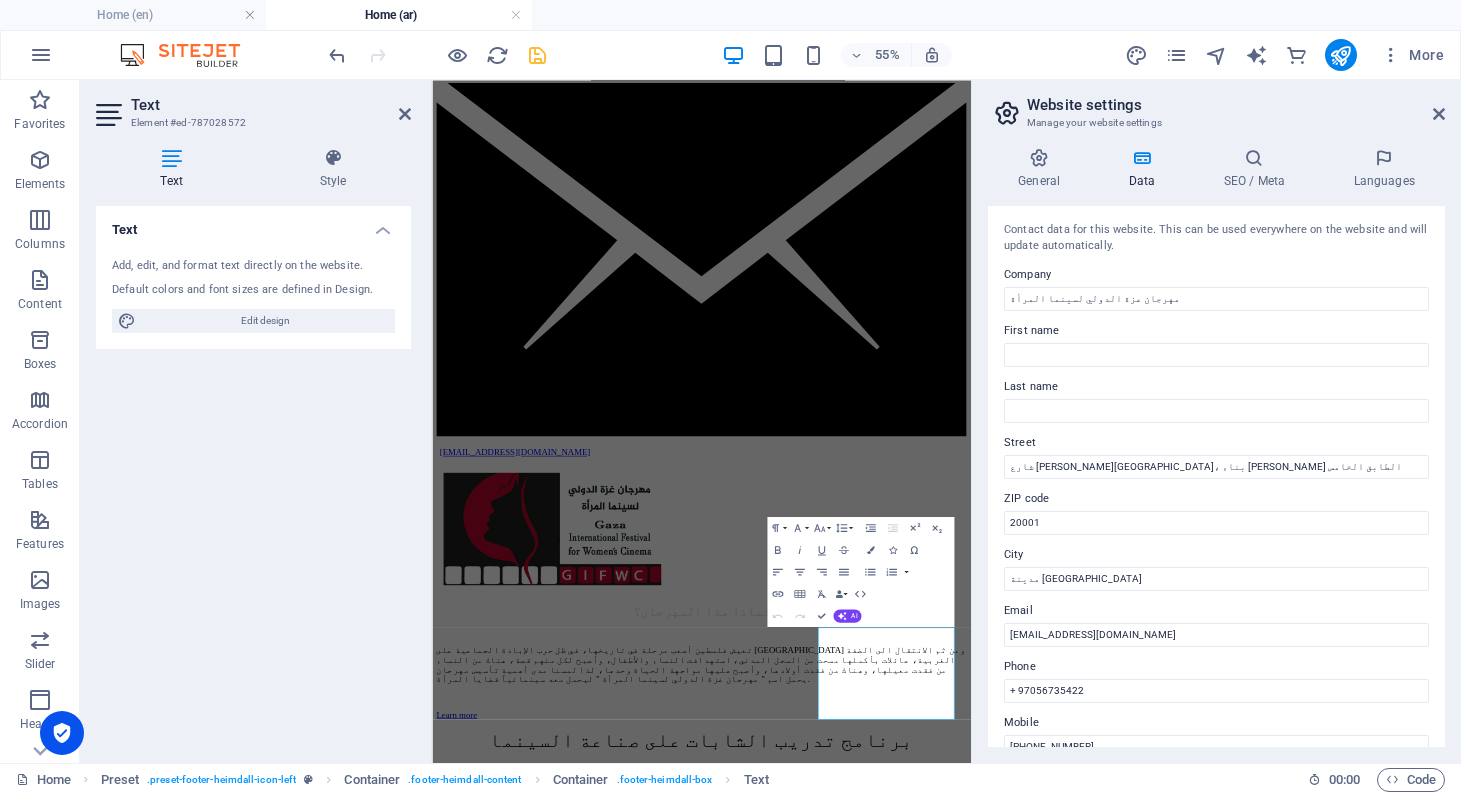 click on "Contact data for this website. This can be used everywhere on the website and will update automatically. Company مهرجان عزة الدولي لسينما المرأة First name Last name Street [GEOGRAPHIC_DATA][PERSON_NAME]، بناء ابو شعبان الطابق الخامس ZIP code 20001 City مدينة [GEOGRAPHIC_DATA] Email [EMAIL_ADDRESS][DOMAIN_NAME] Phone + 97056735422 Mobile [PHONE_NUMBER] Fax Custom field 1 Custom field 2 Custom field 3 Custom field 4 Custom field 5 Custom field 6" at bounding box center [1216, 476] 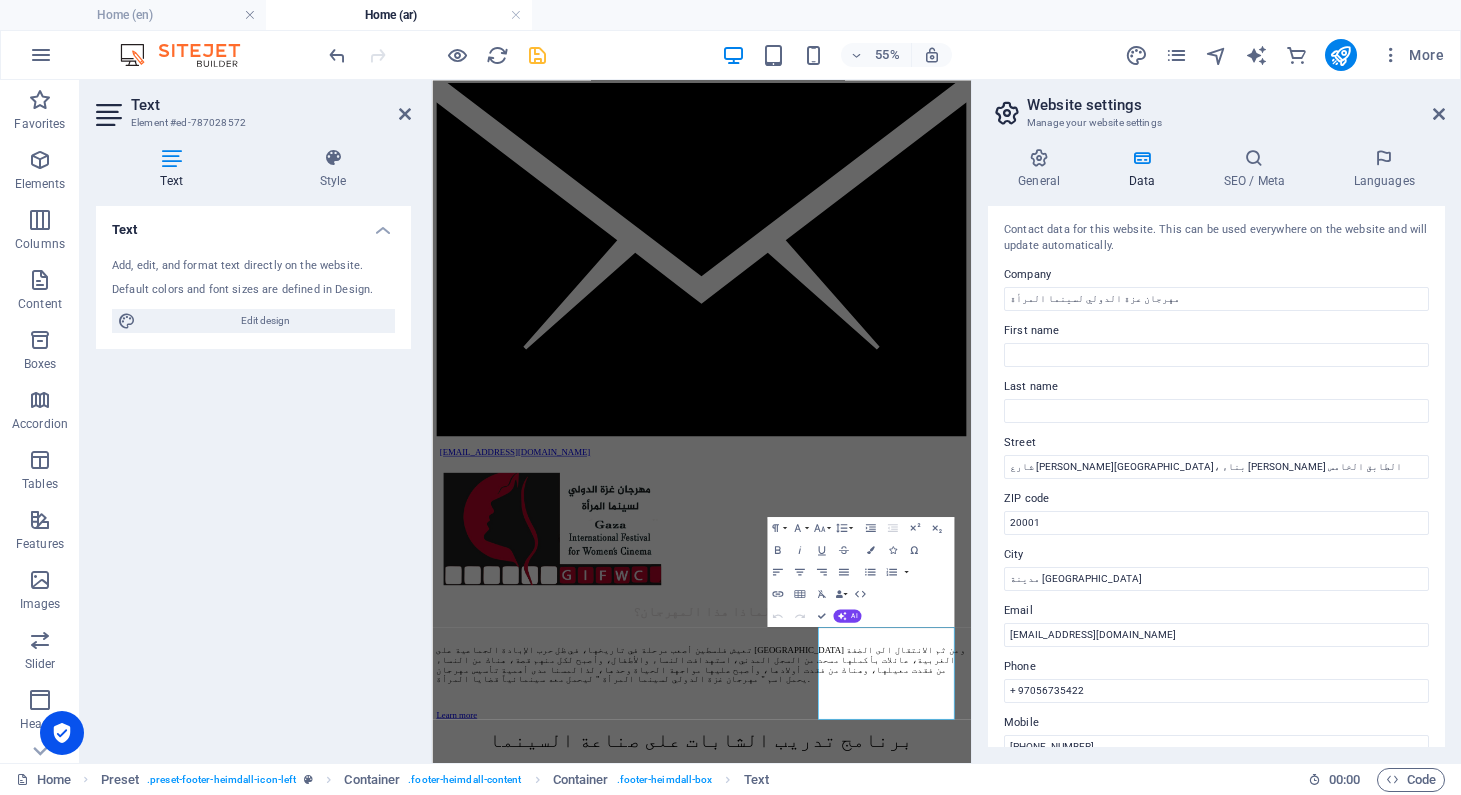 click on "First name" at bounding box center (1216, 331) 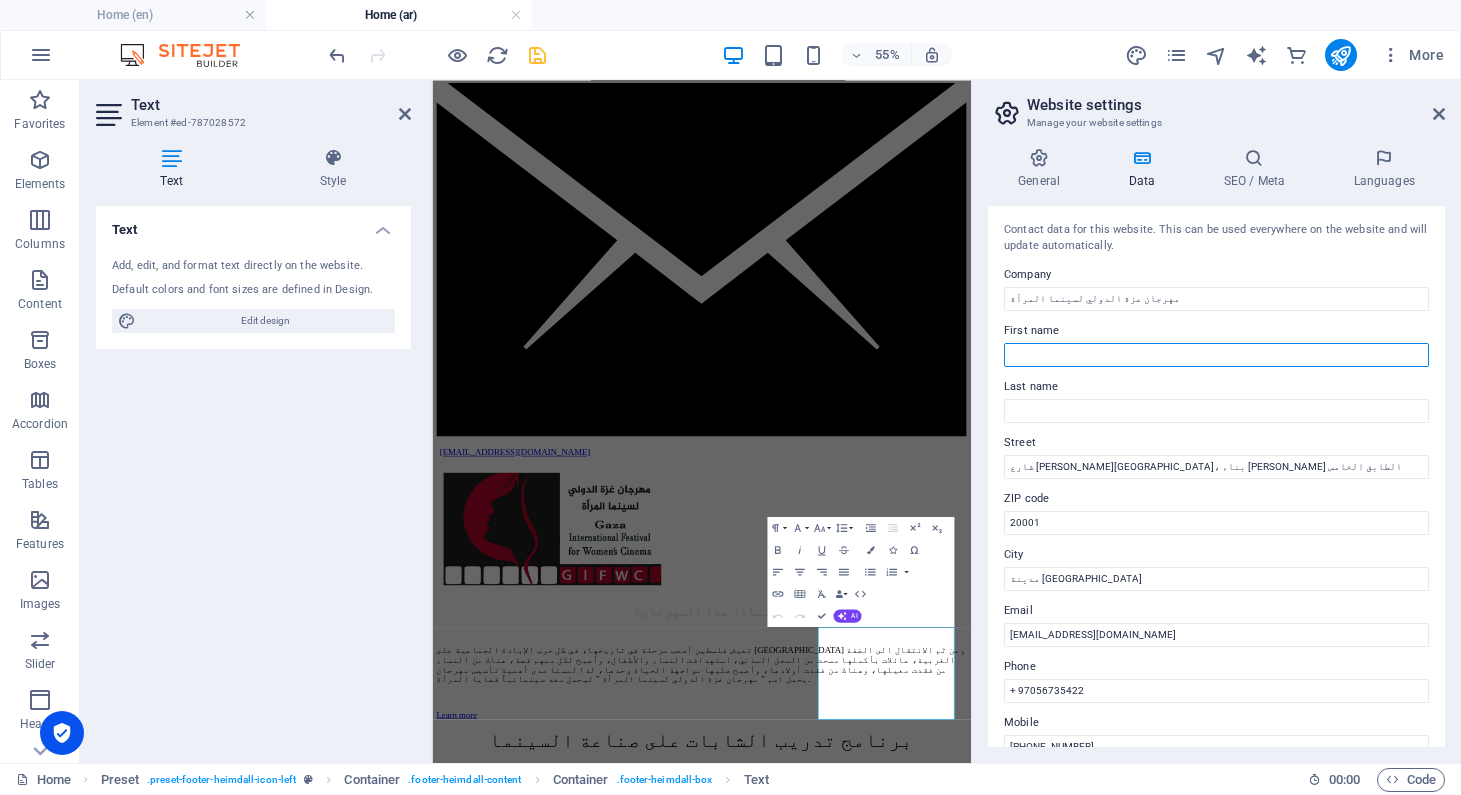 click on "First name" at bounding box center (1216, 355) 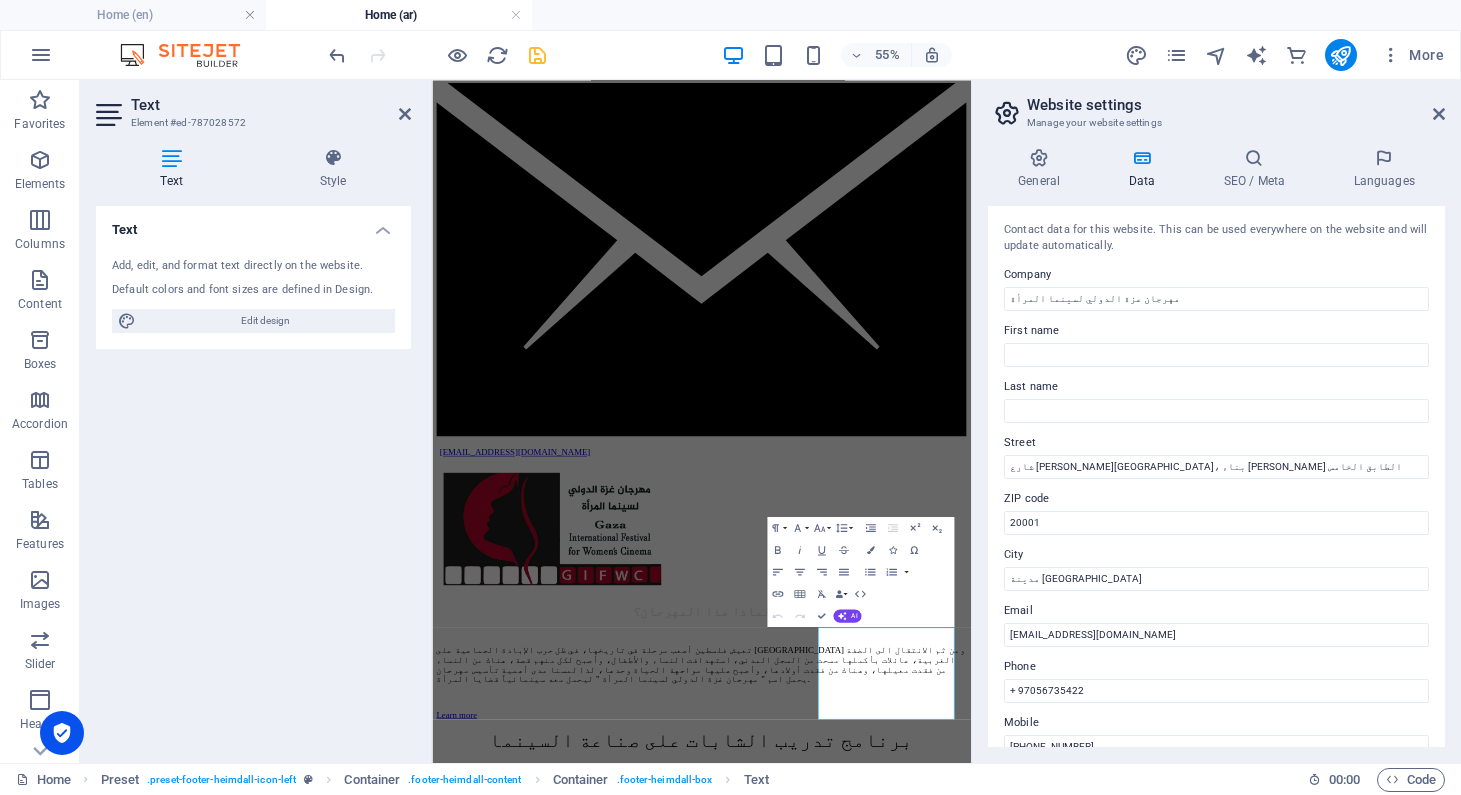 click on "Street" at bounding box center [1216, 443] 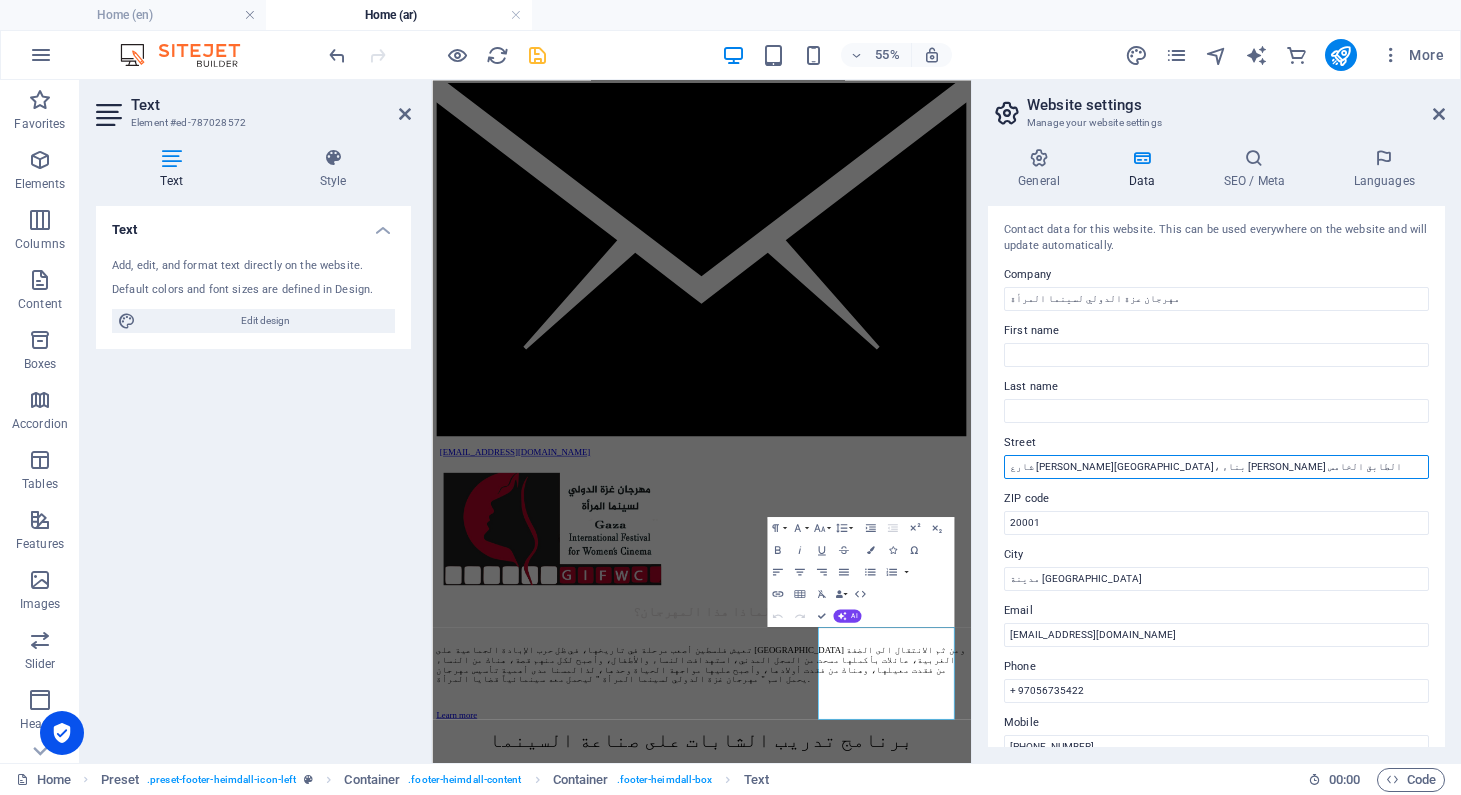 click on "شارع [PERSON_NAME][GEOGRAPHIC_DATA]، بناء [PERSON_NAME] الطابق الخامس" at bounding box center (1216, 467) 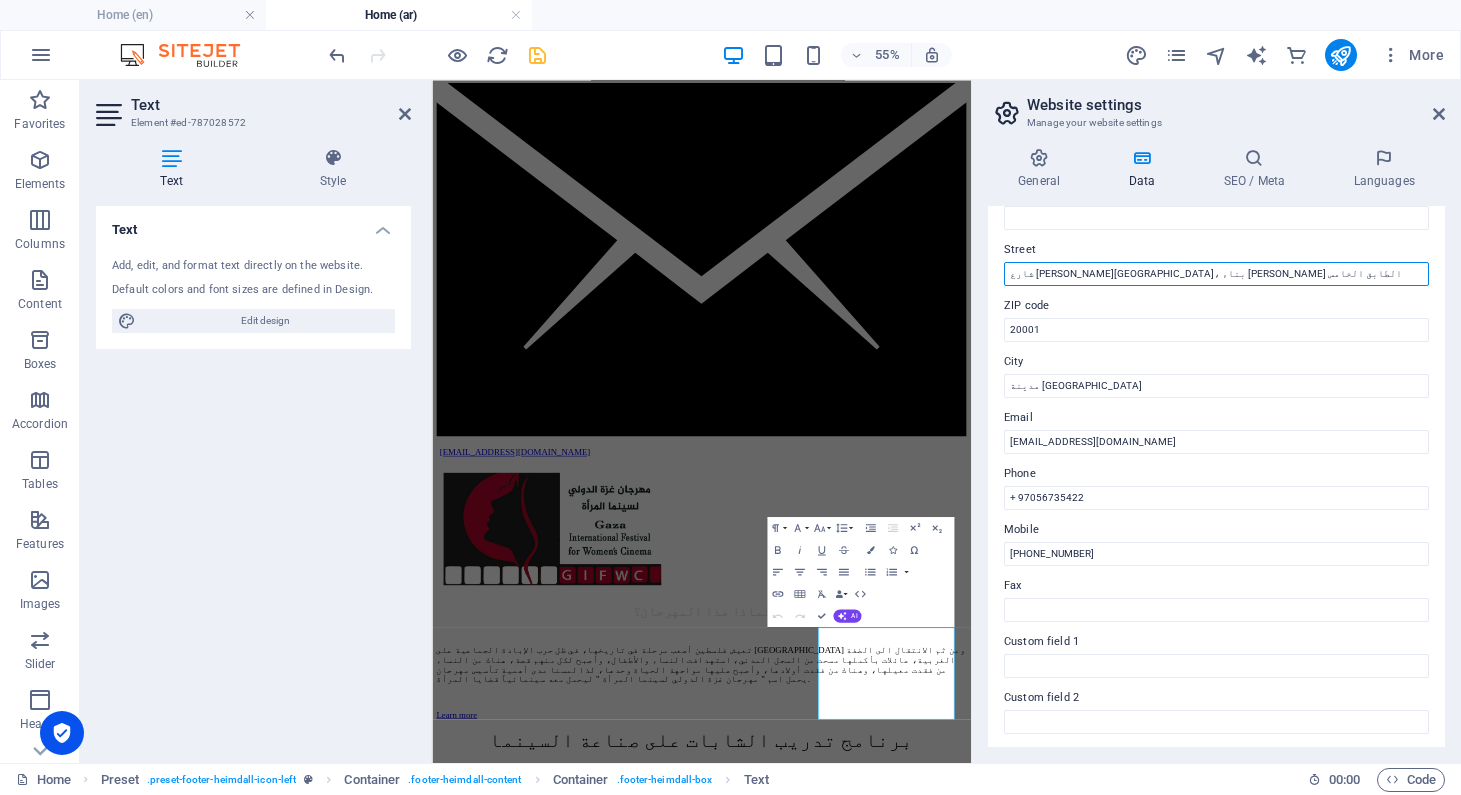 scroll, scrollTop: 251, scrollLeft: 0, axis: vertical 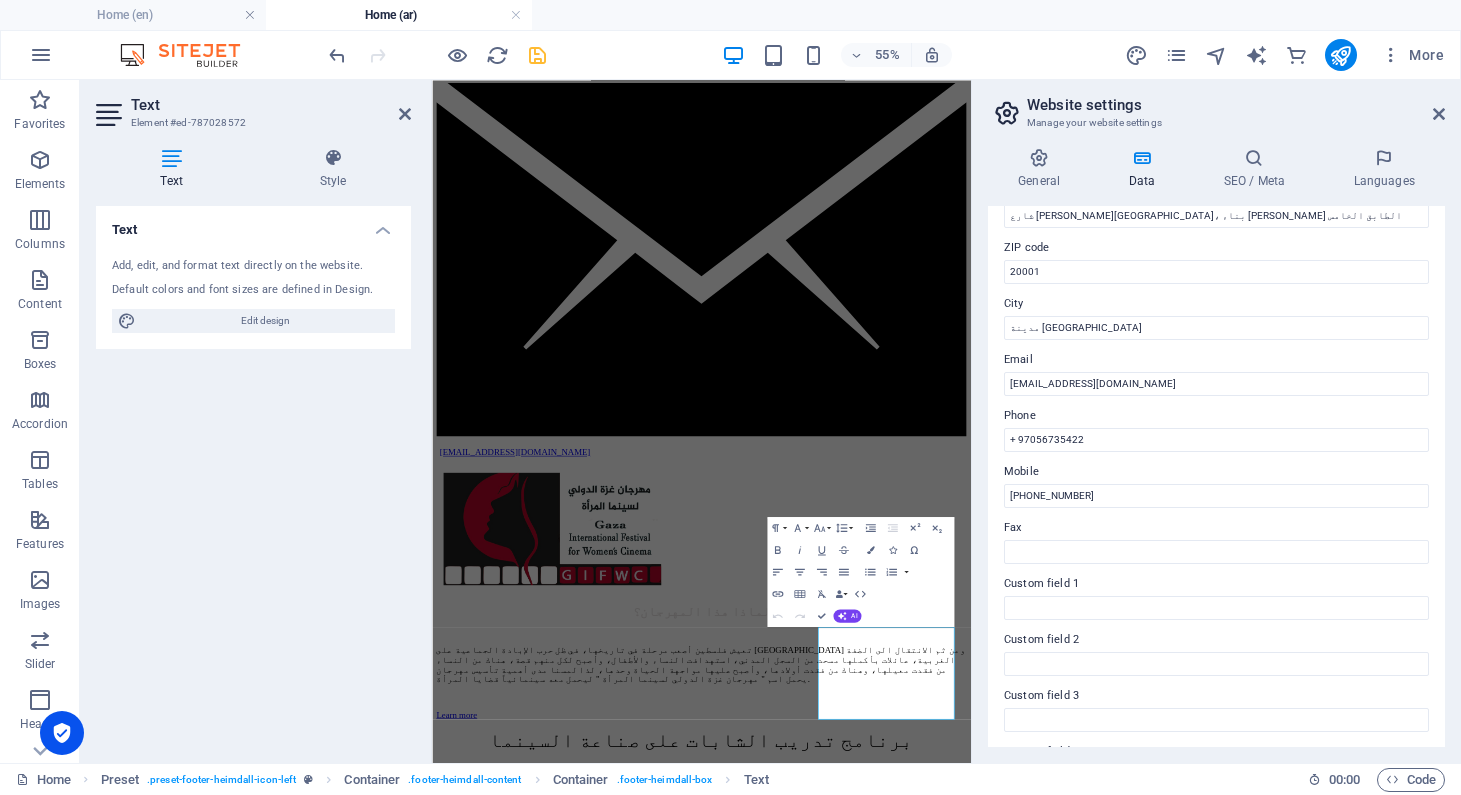 click at bounding box center [1141, 158] 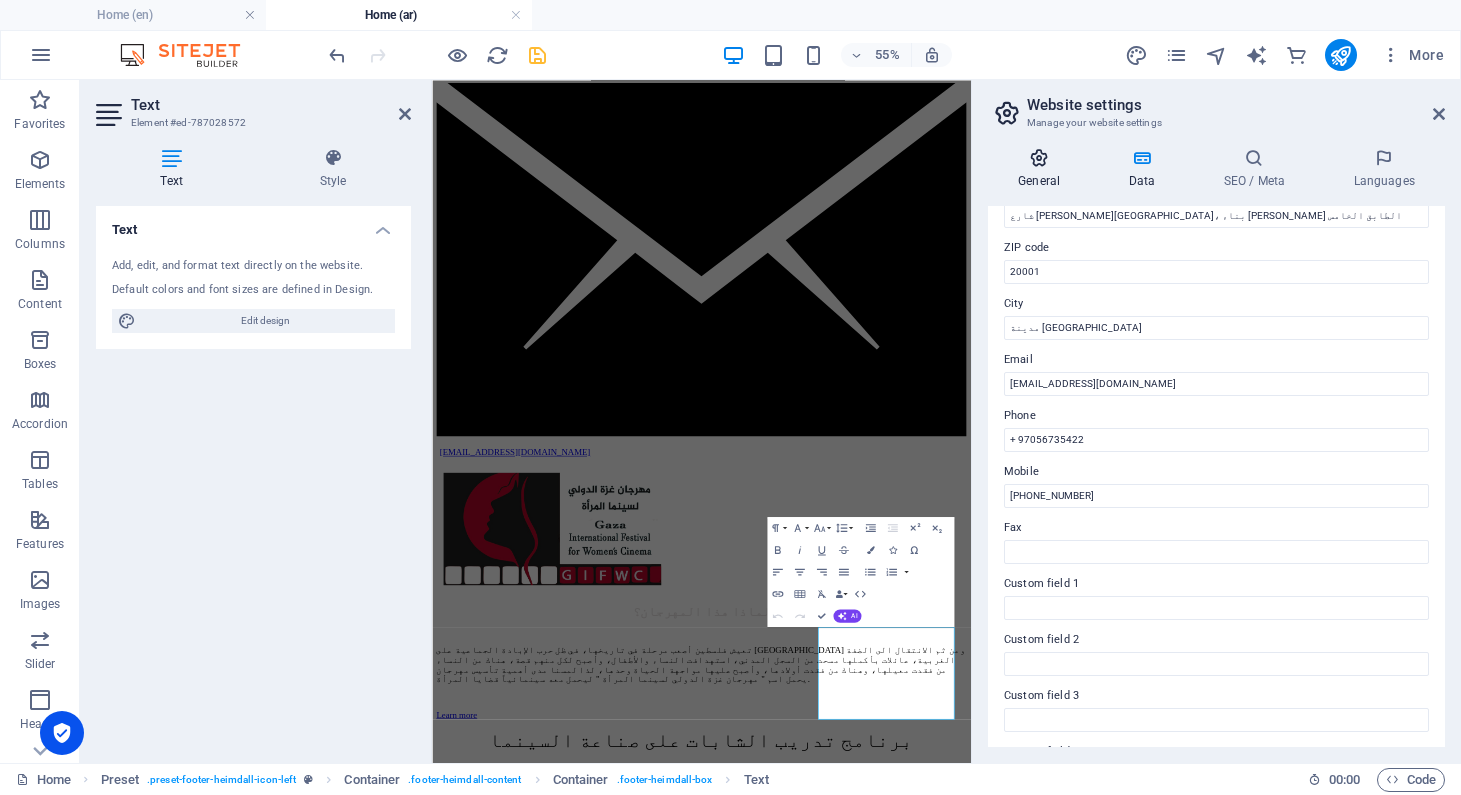 click at bounding box center (1039, 158) 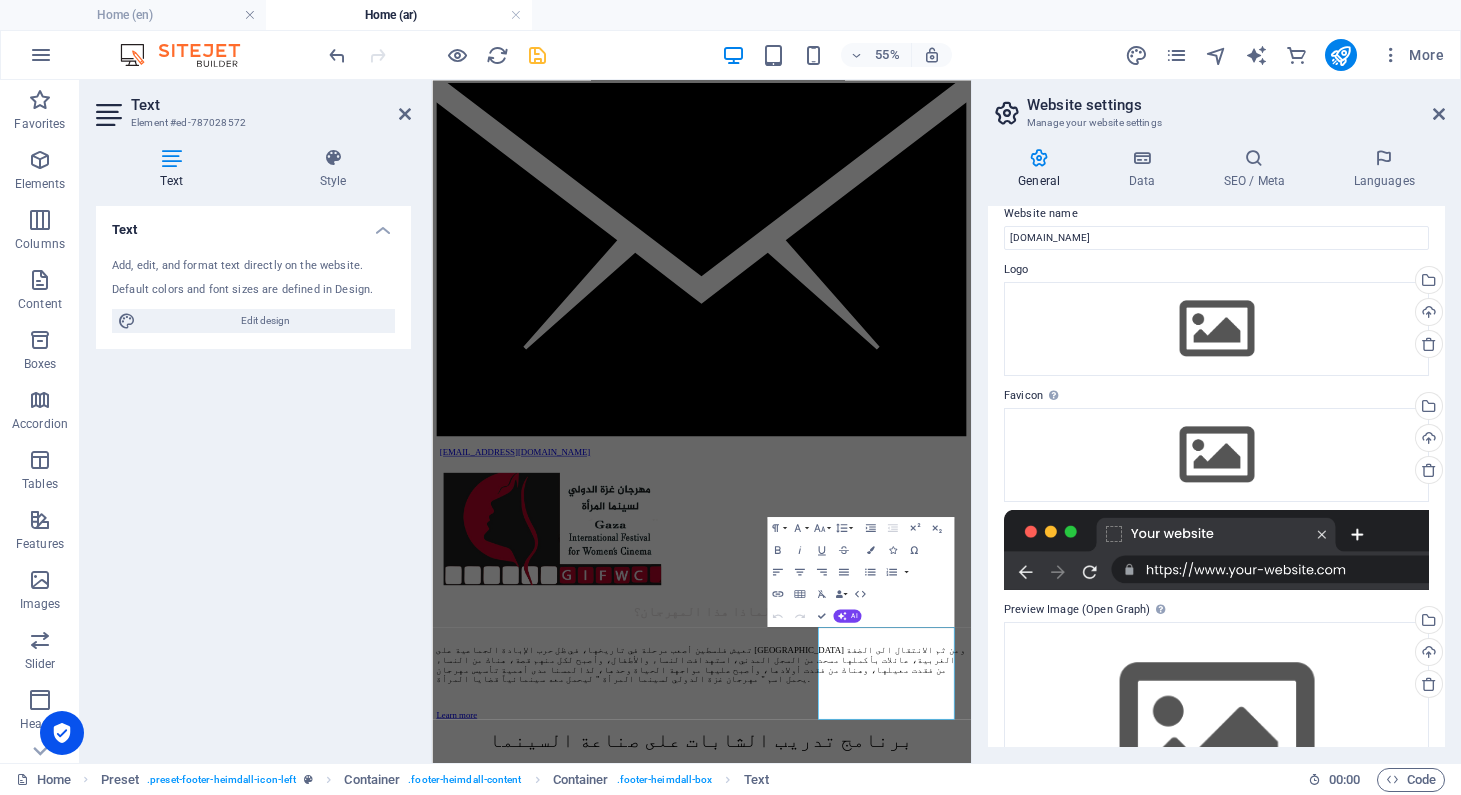 scroll, scrollTop: 0, scrollLeft: 0, axis: both 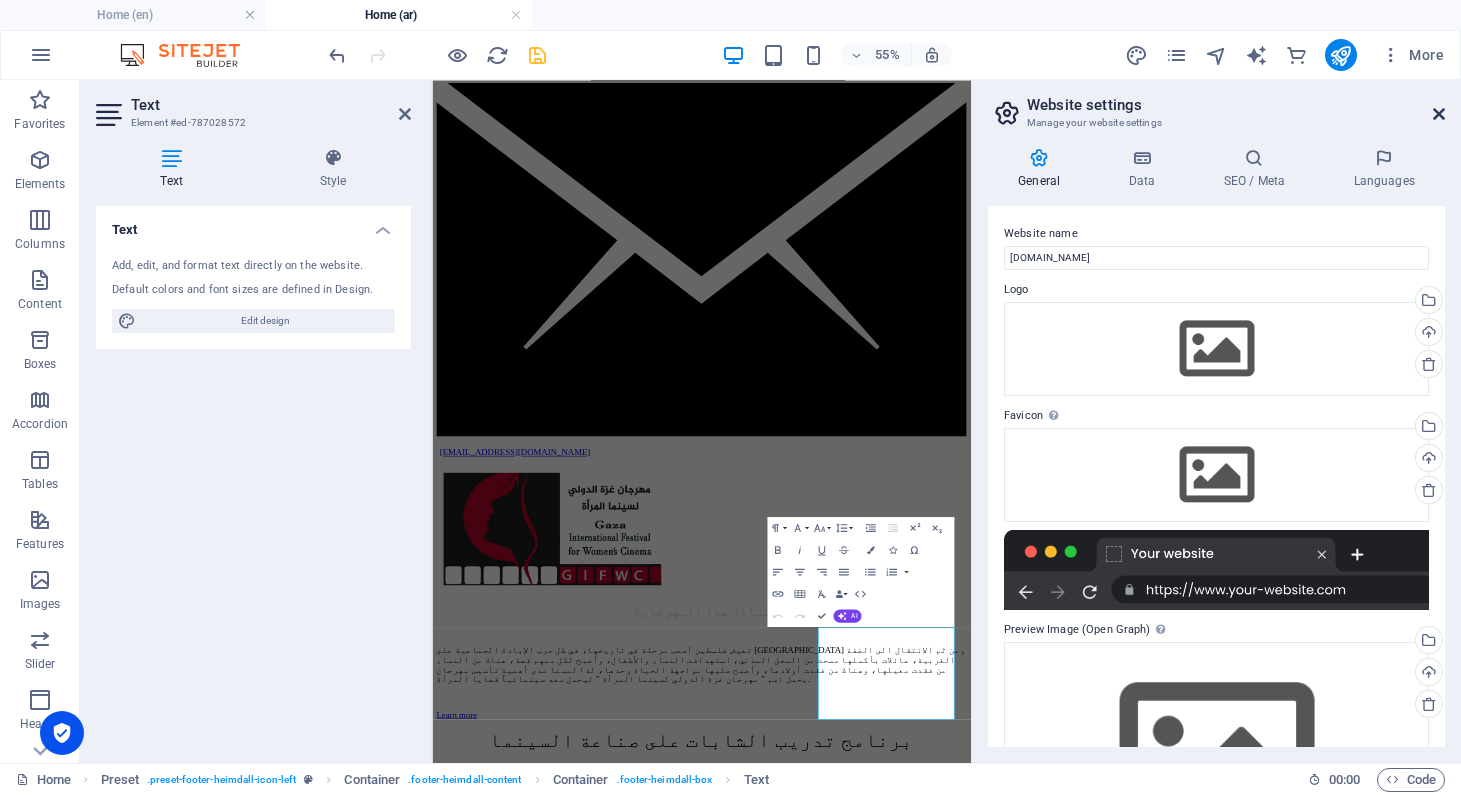 click at bounding box center [1439, 114] 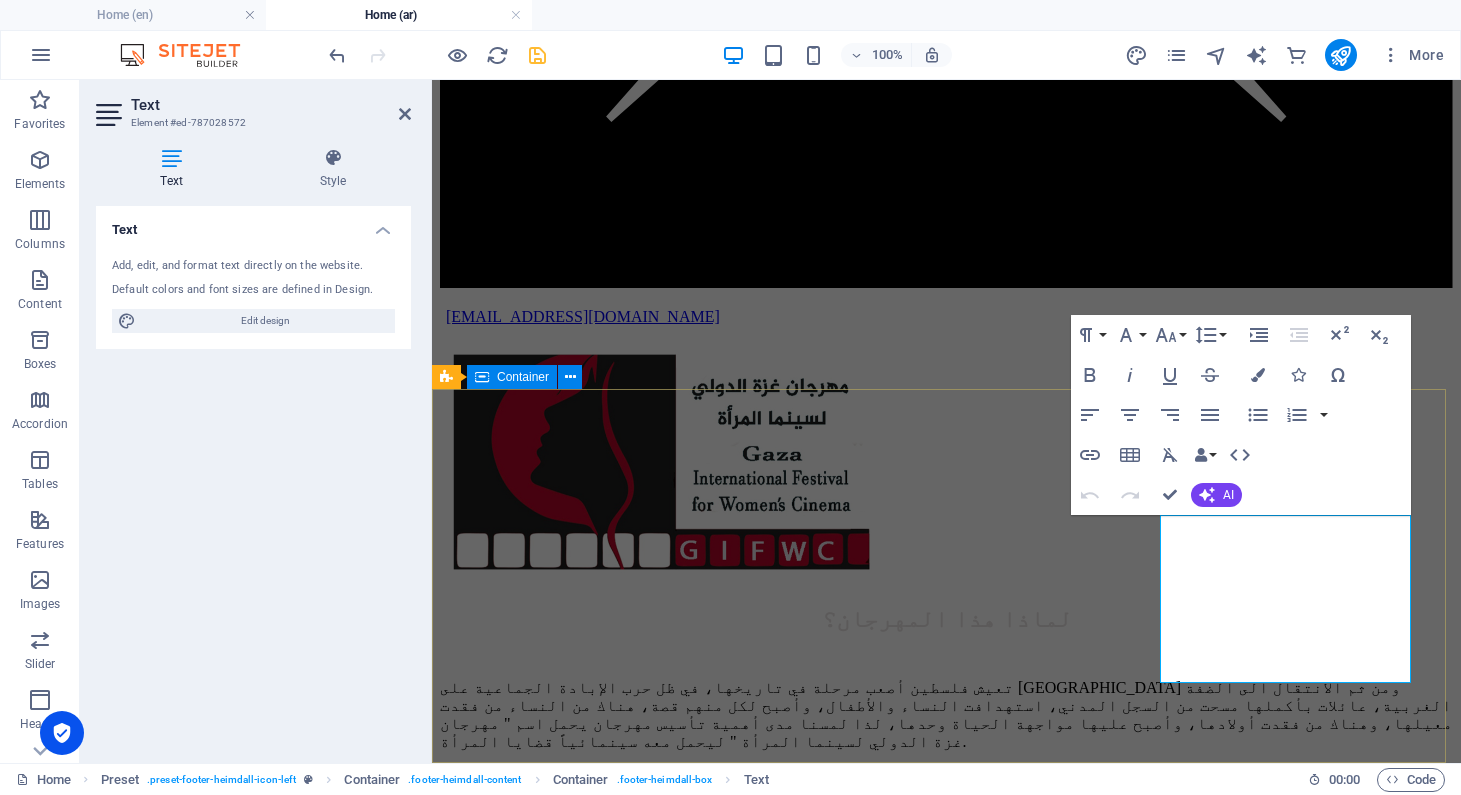 click on "Gaza International Women's Film Festival Navigation الرئيسية للتواصل معنا شارع [PERSON_NAME][GEOGRAPHIC_DATA]، بناء [PERSON_NAME] الطابق الخامس مدينة [GEOGRAPHIC_DATA] Phone:  + 97056735422 Mobil:  [PHONE_NUMBER] [EMAIL_ADDRESS][DOMAIN_NAME] Legal Notice  |  Privacy" at bounding box center (946, 7699) 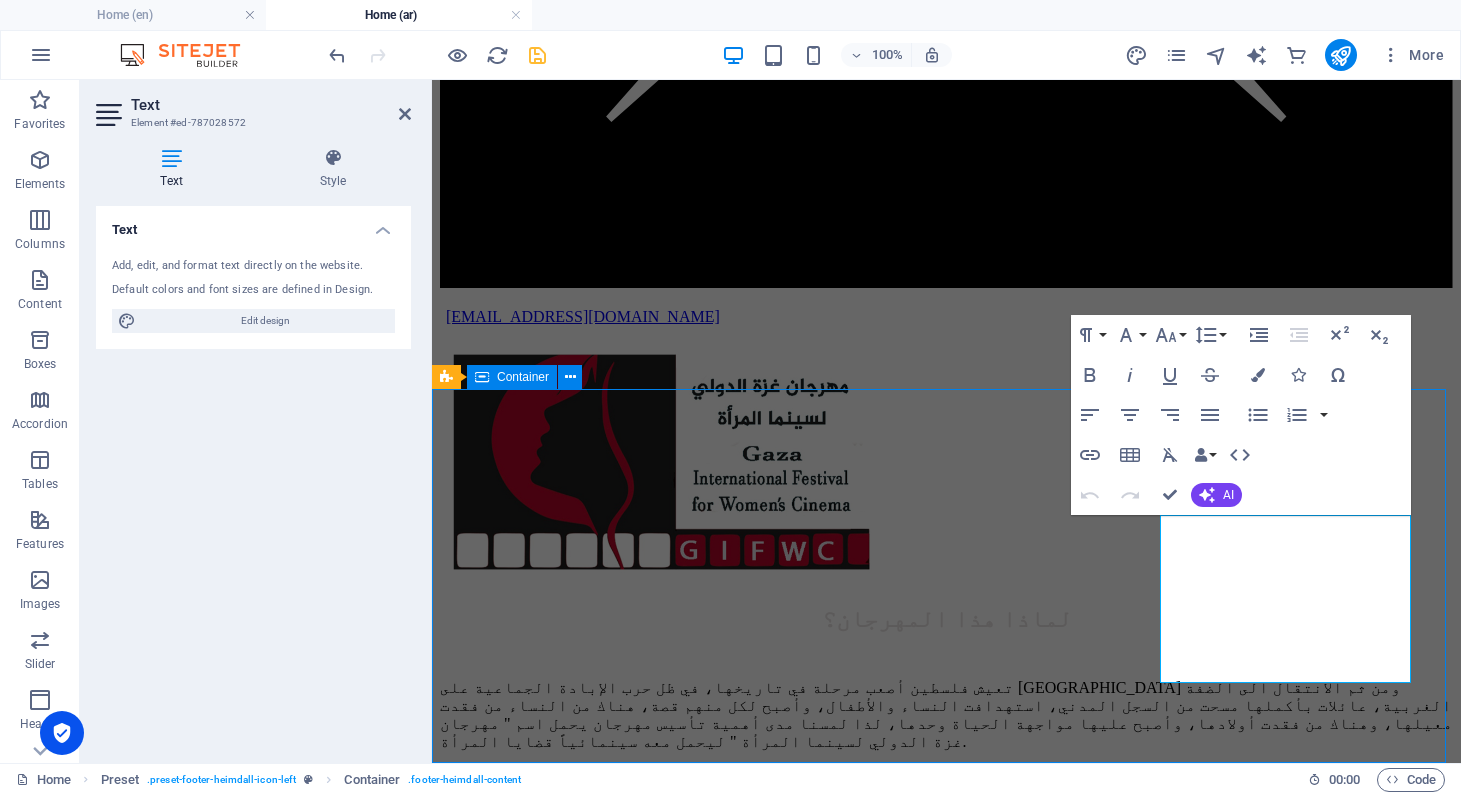 scroll, scrollTop: 6082, scrollLeft: 0, axis: vertical 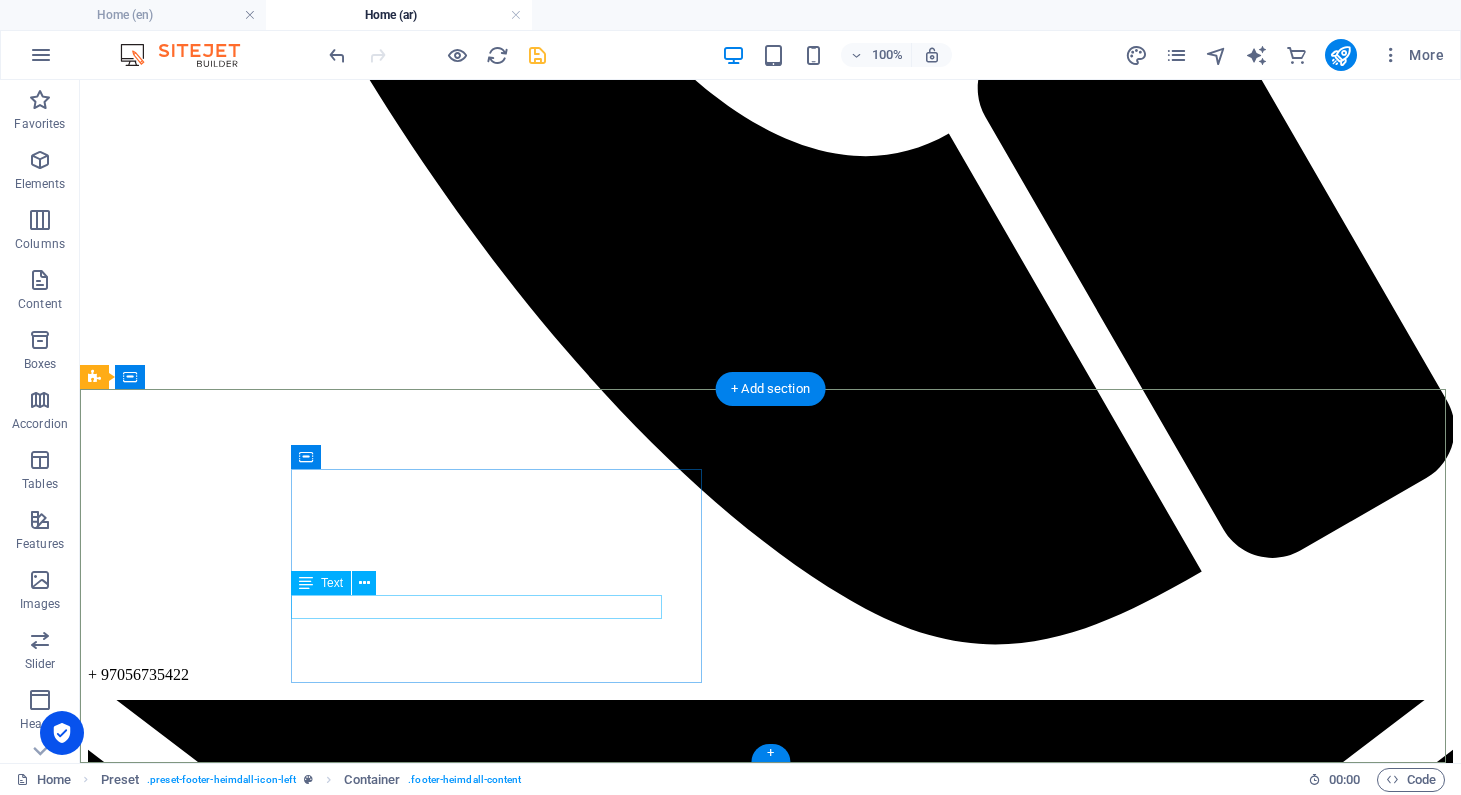 click on "Gaza International Women's Film Festival" at bounding box center (770, 7855) 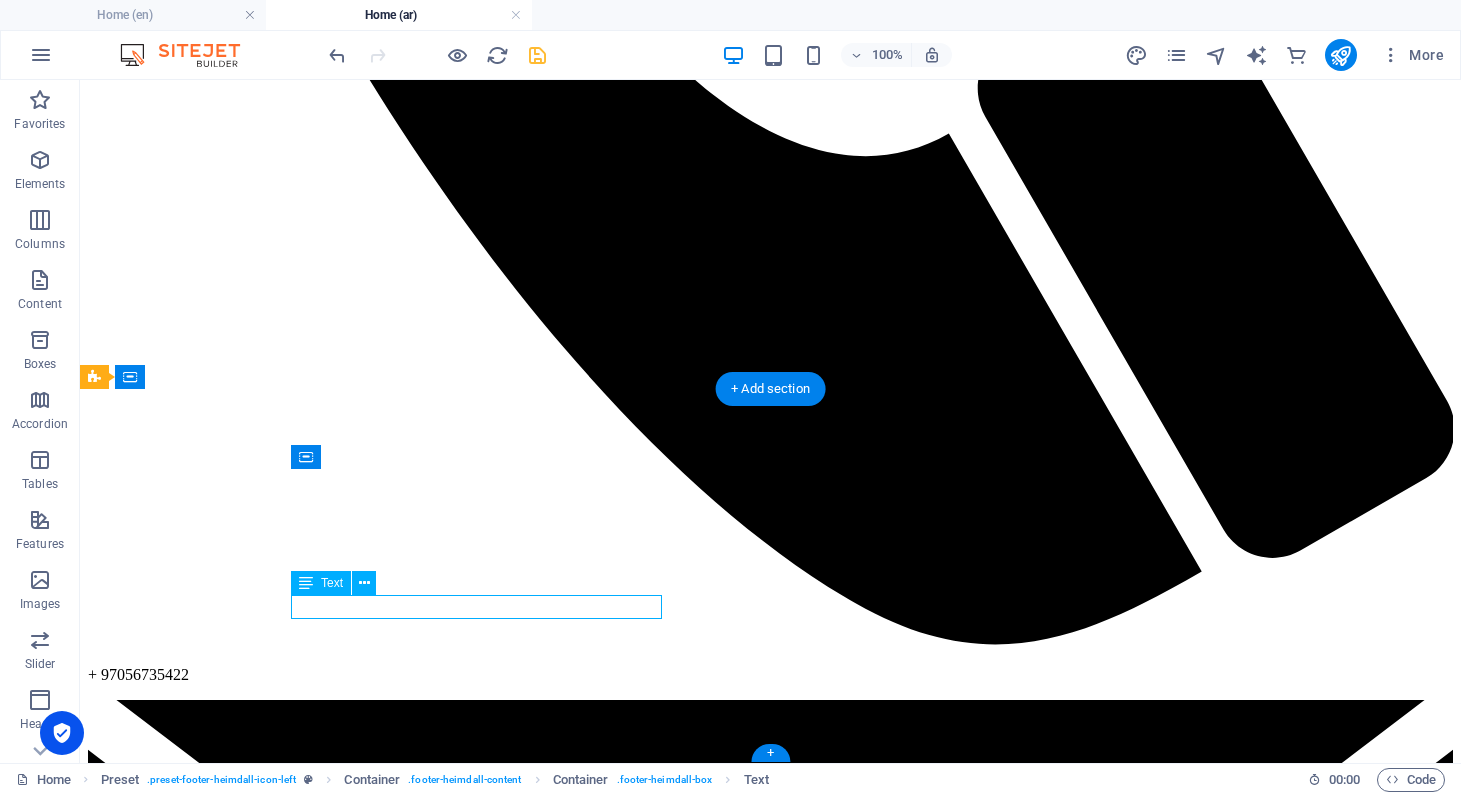 click on "Gaza International Women's Film Festival" at bounding box center (770, 7855) 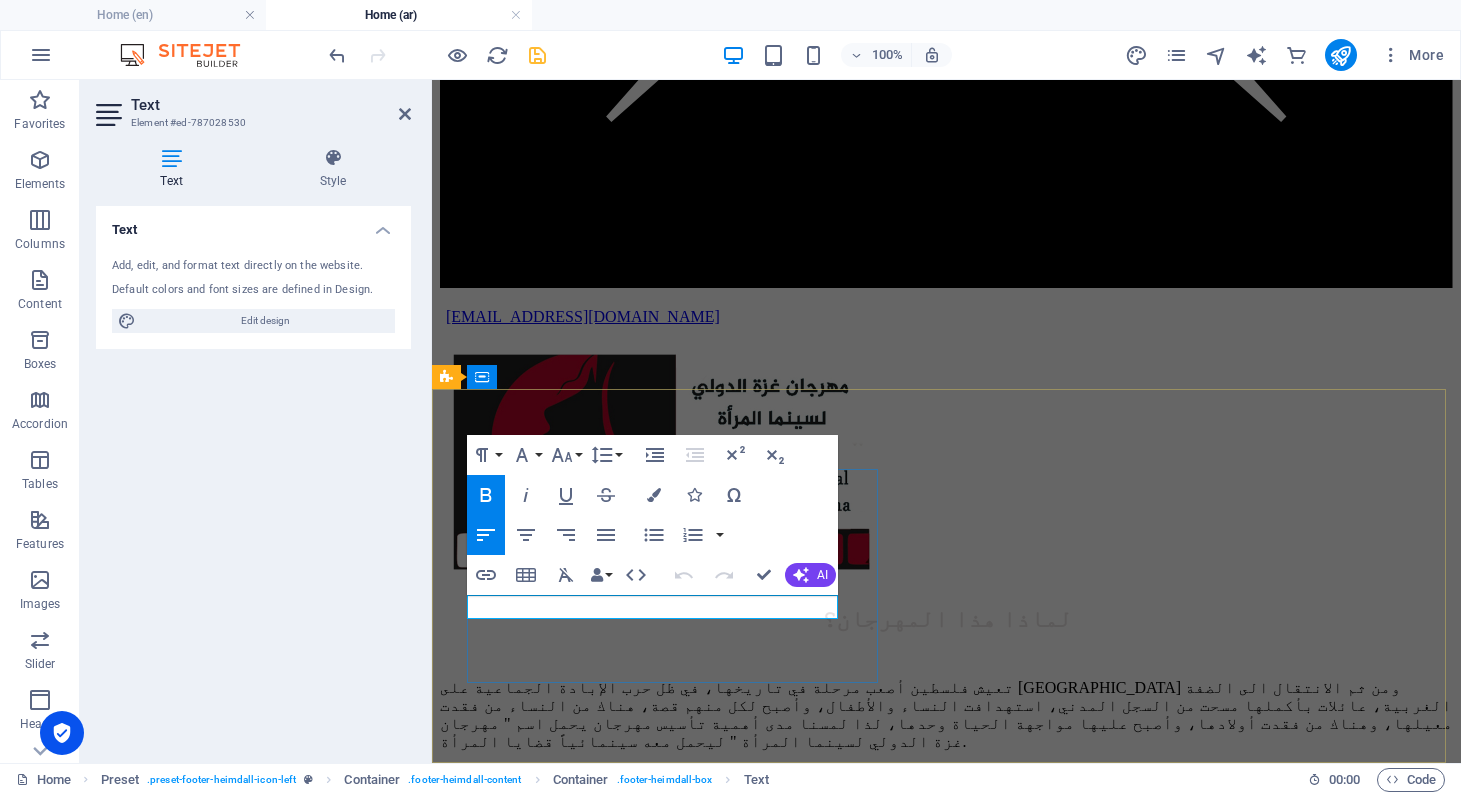 click on "Gaza International Women's Film Festival" at bounding box center [585, 5350] 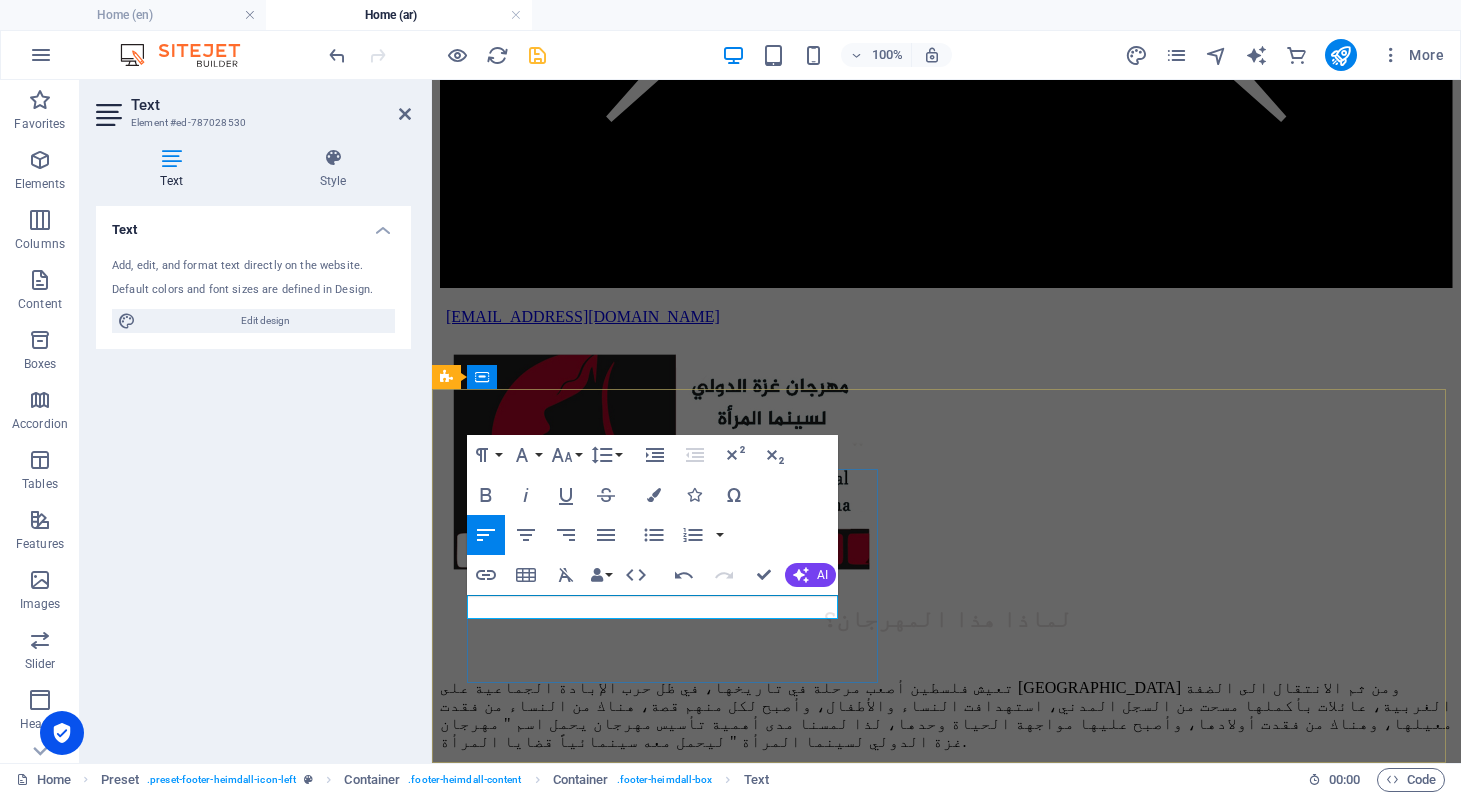 click on "مهرجان غزة الدولي لسينما المرأة" at bounding box center (946, 5351) 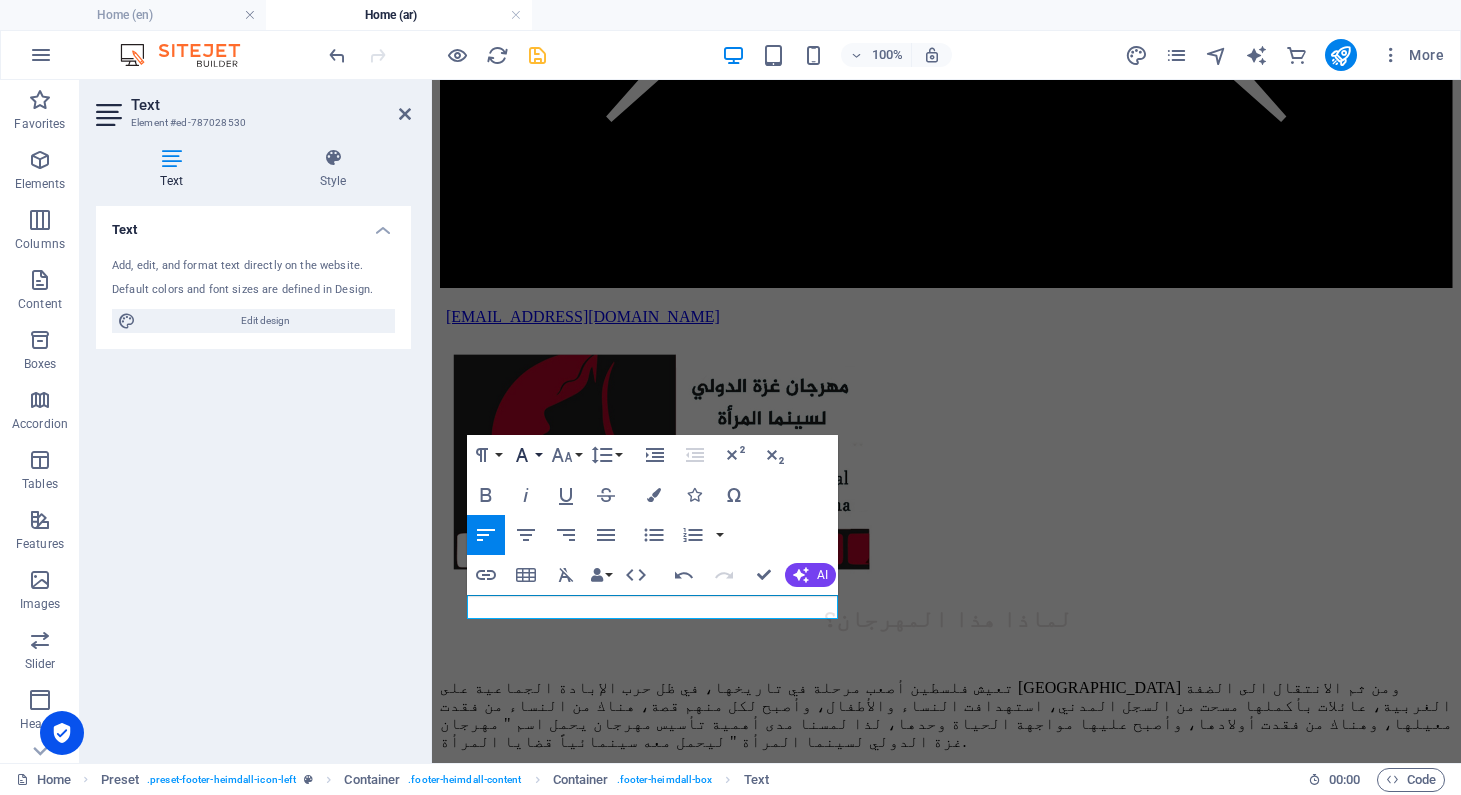 click on "Font Family" at bounding box center [526, 455] 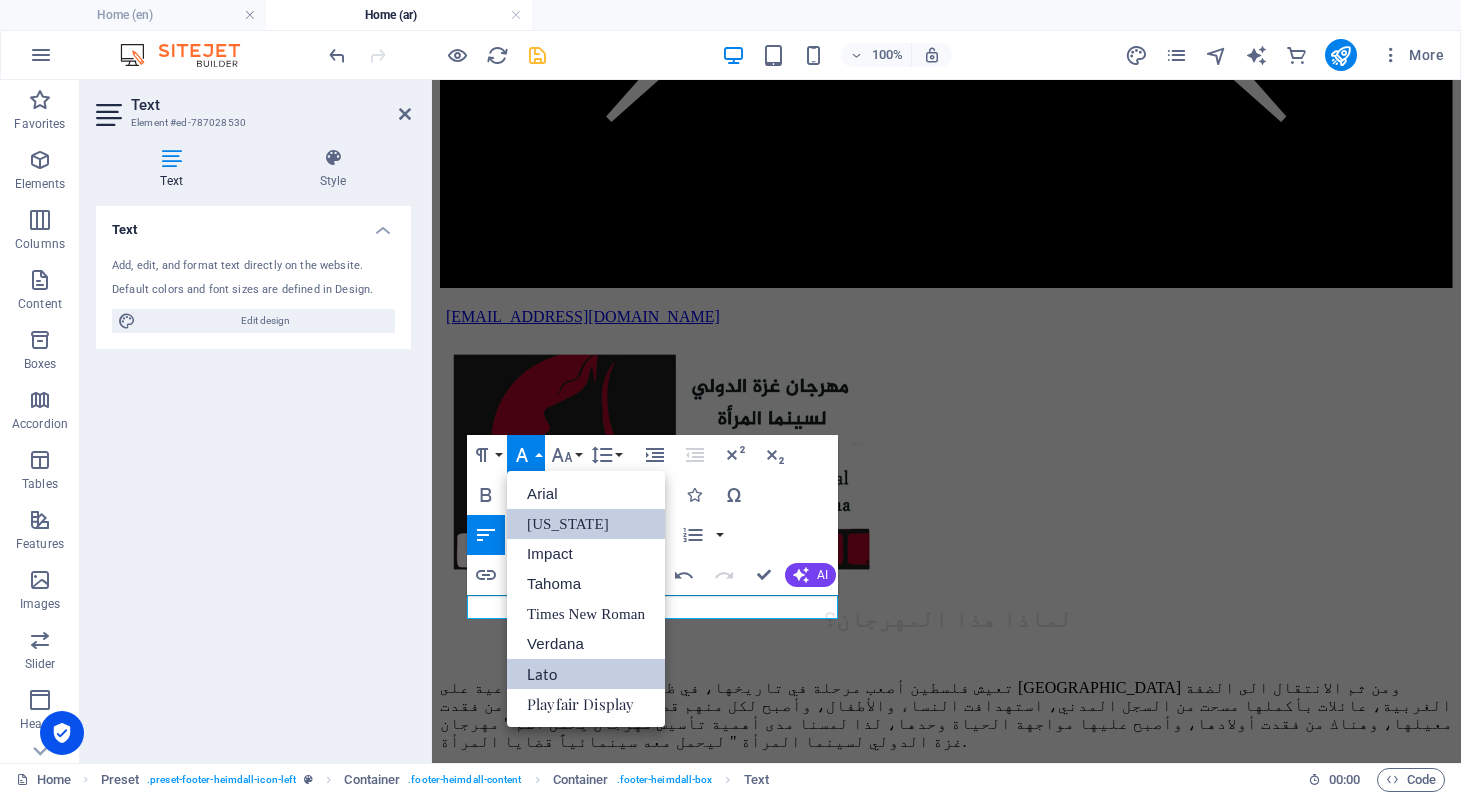 scroll, scrollTop: 0, scrollLeft: 0, axis: both 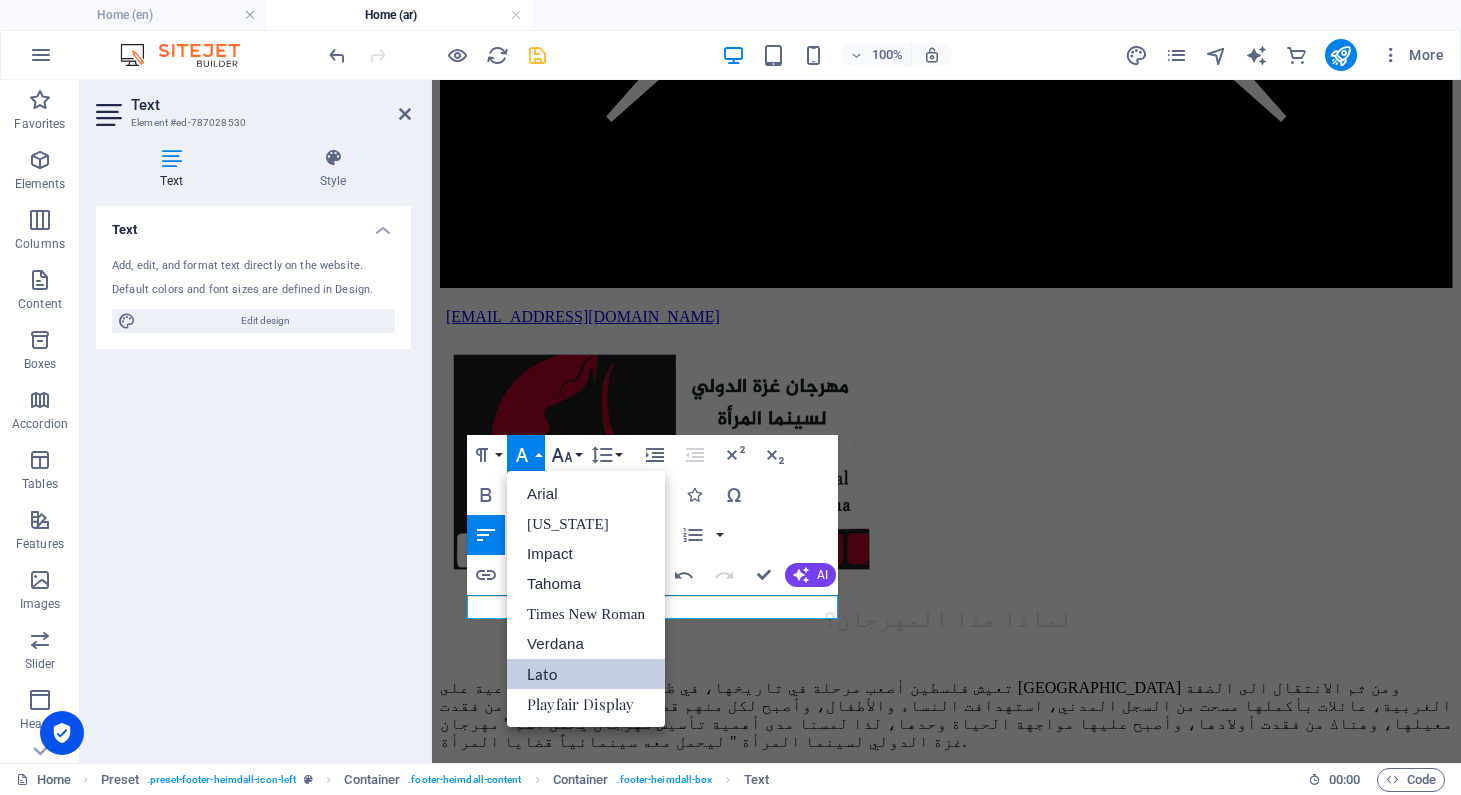 click 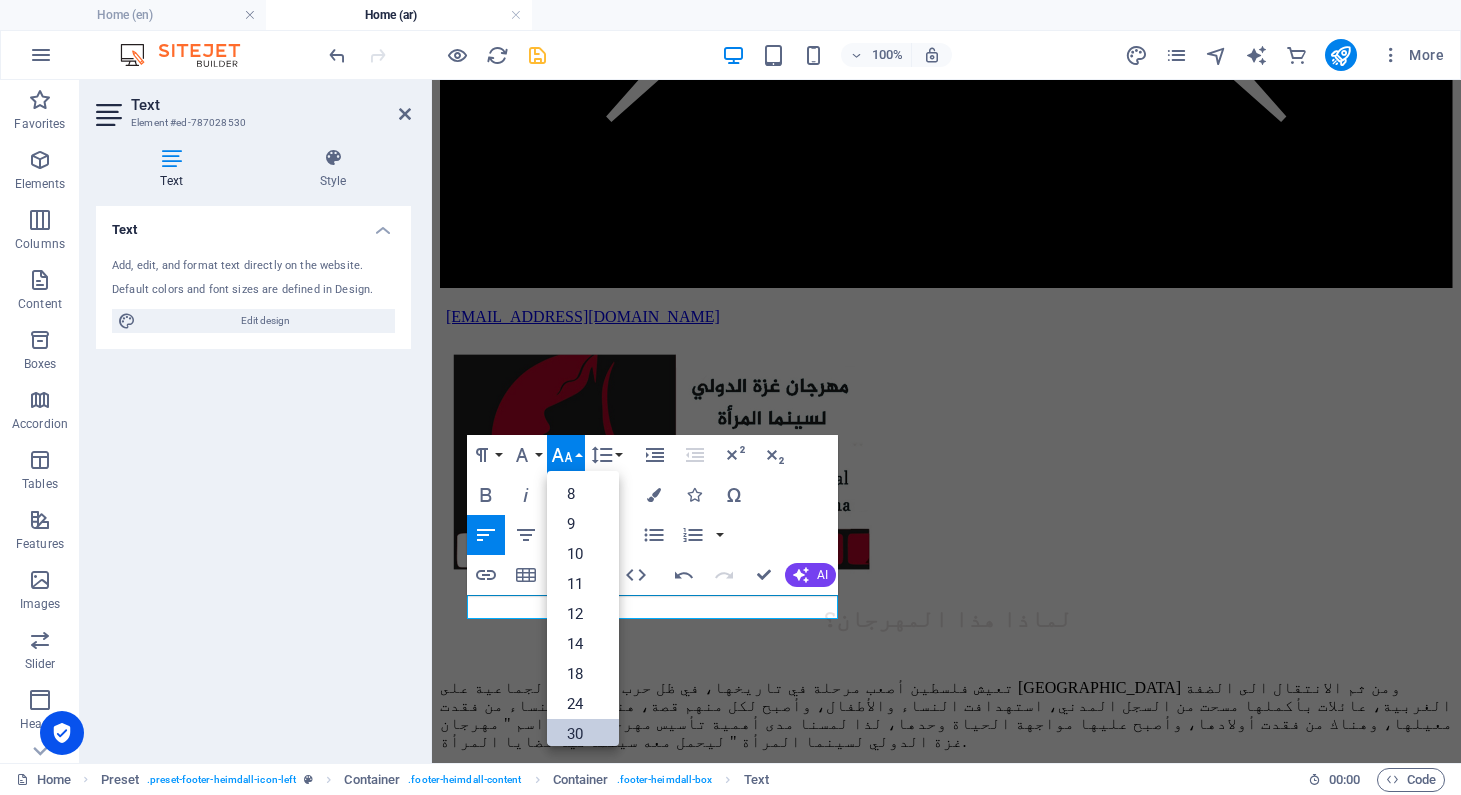 drag, startPoint x: 579, startPoint y: 729, endPoint x: 145, endPoint y: 643, distance: 442.4387 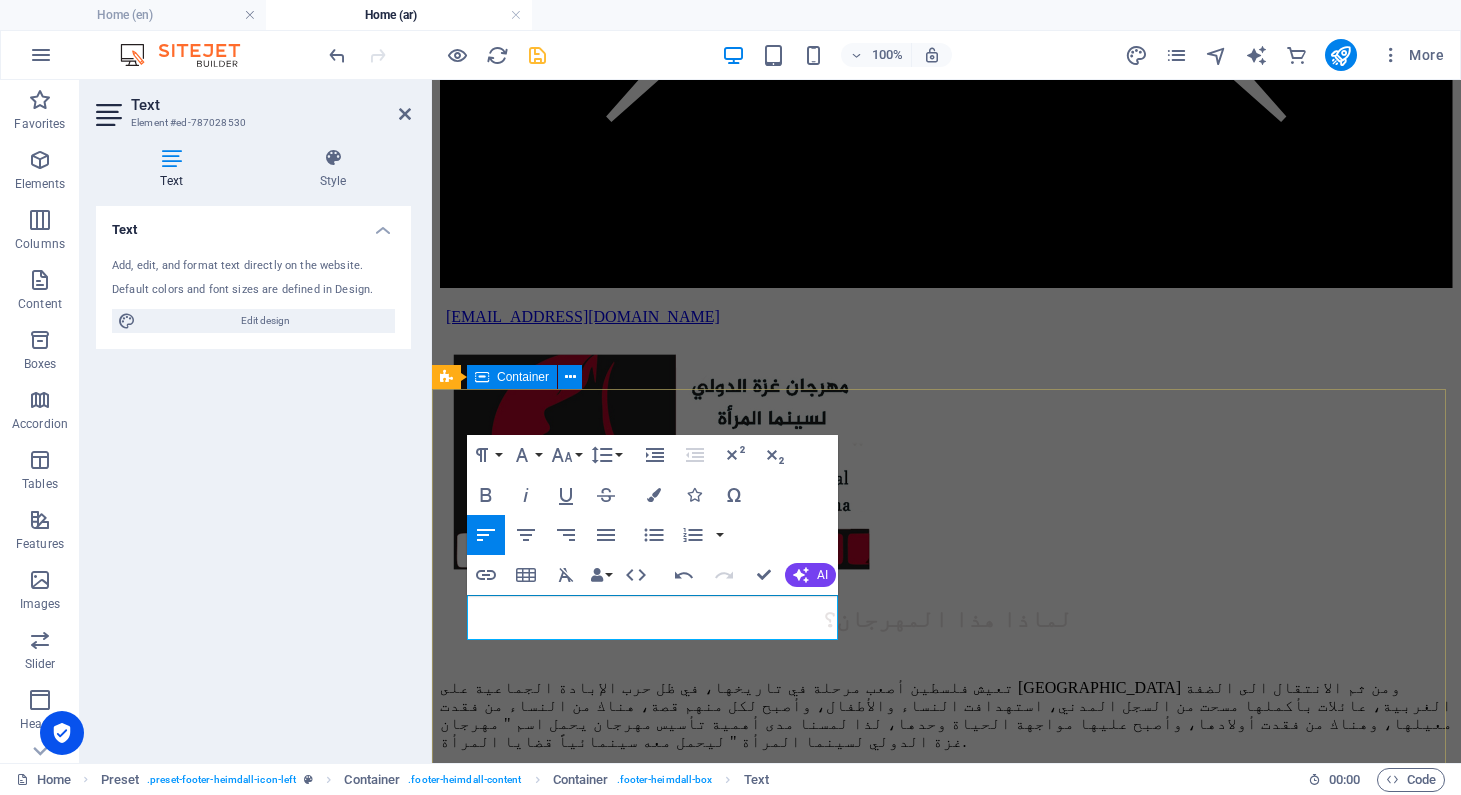 click on "مهرجان غزة الدولي لسينما المرأة Navigation الرئيسية للتواصل معنا شارع [PERSON_NAME][GEOGRAPHIC_DATA]، بناء [PERSON_NAME] الطابق الخامس [GEOGRAPHIC_DATA] Phone:  + 97056735422 Mobil:  [PHONE_NUMBER] [EMAIL_ADDRESS][DOMAIN_NAME] Legal Notice  |  Privacy" at bounding box center (946, 7707) 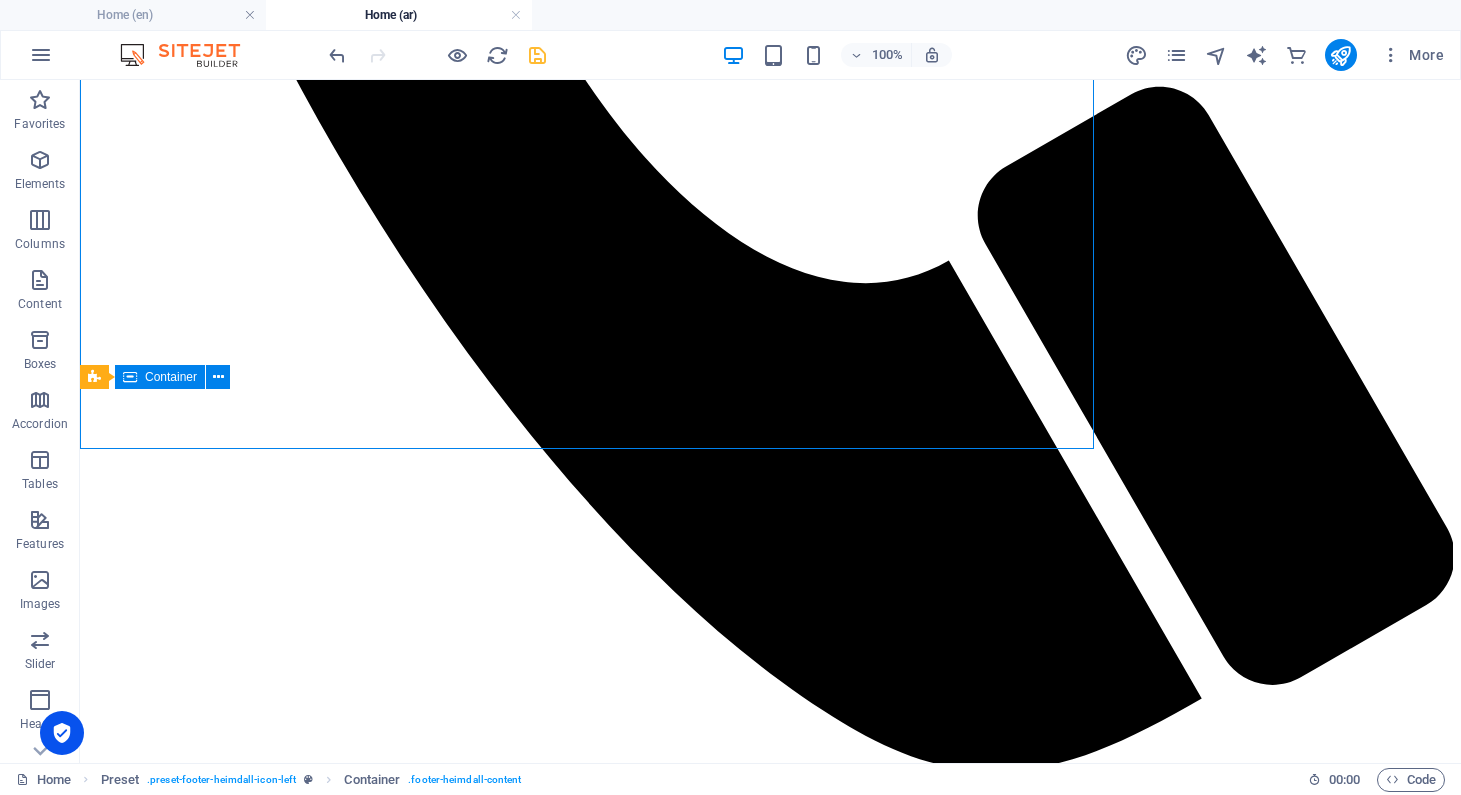scroll, scrollTop: 6082, scrollLeft: 0, axis: vertical 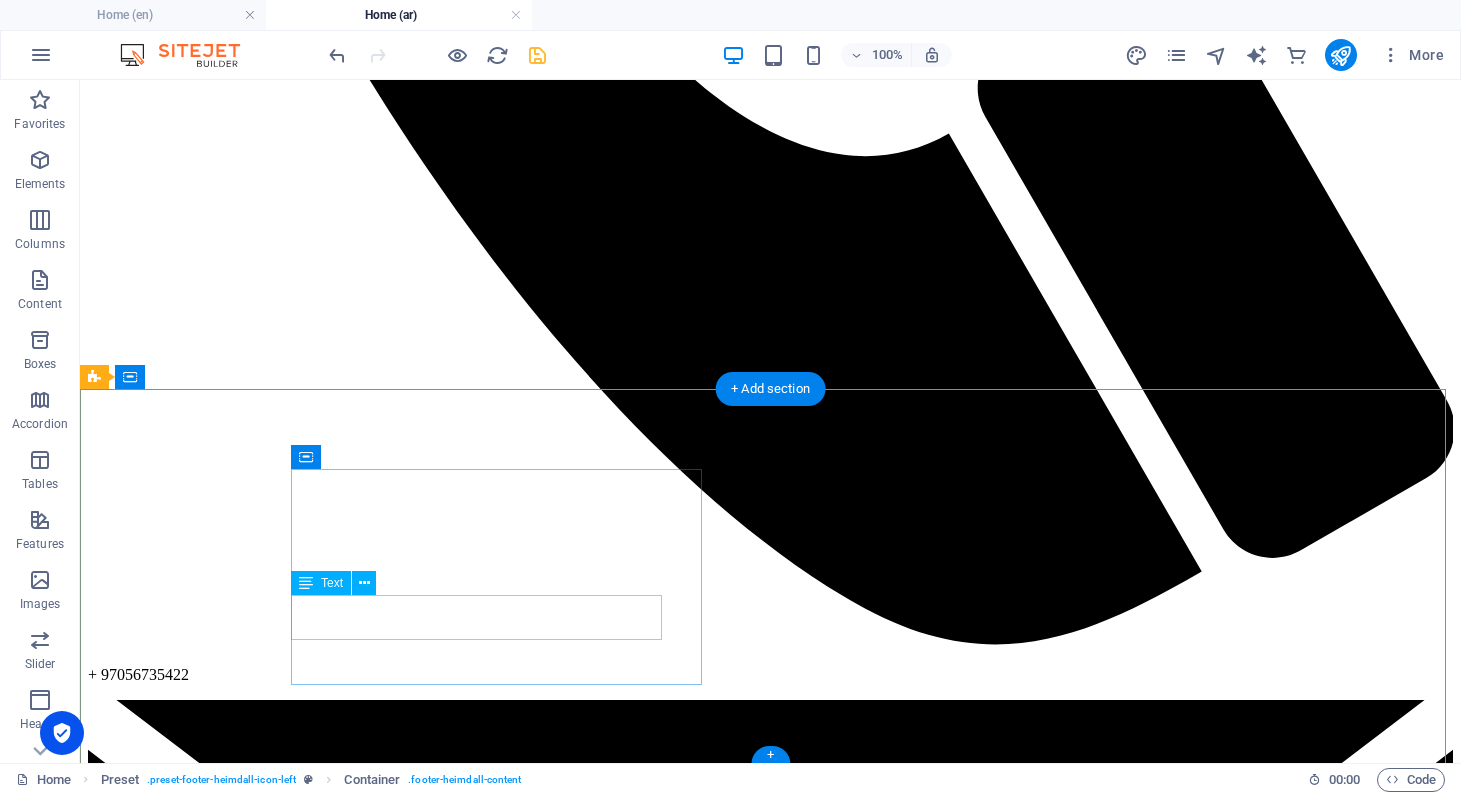 click on "مهرجان غزة الدولي لسينما المرأة" at bounding box center (770, 7863) 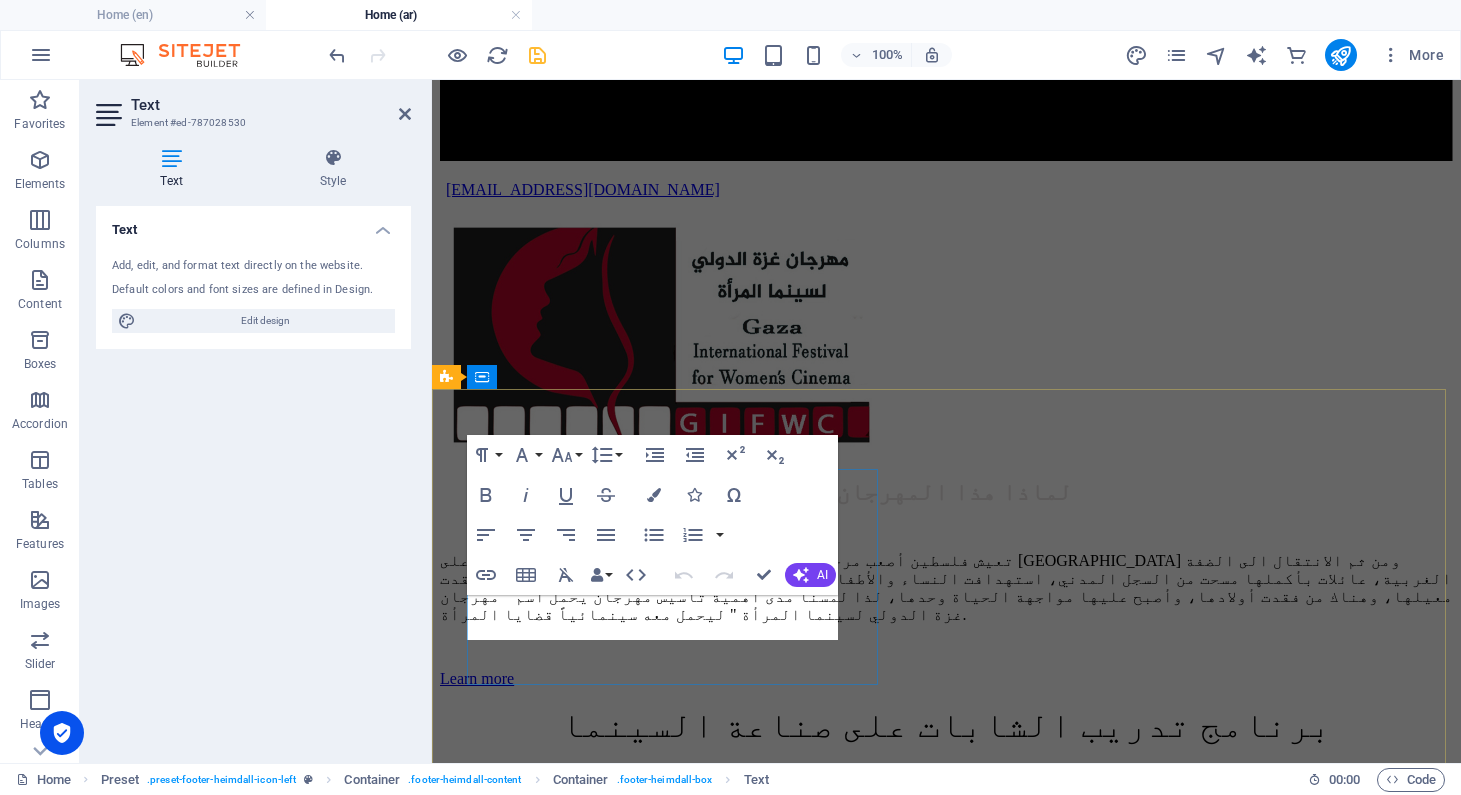 scroll, scrollTop: 5765, scrollLeft: 0, axis: vertical 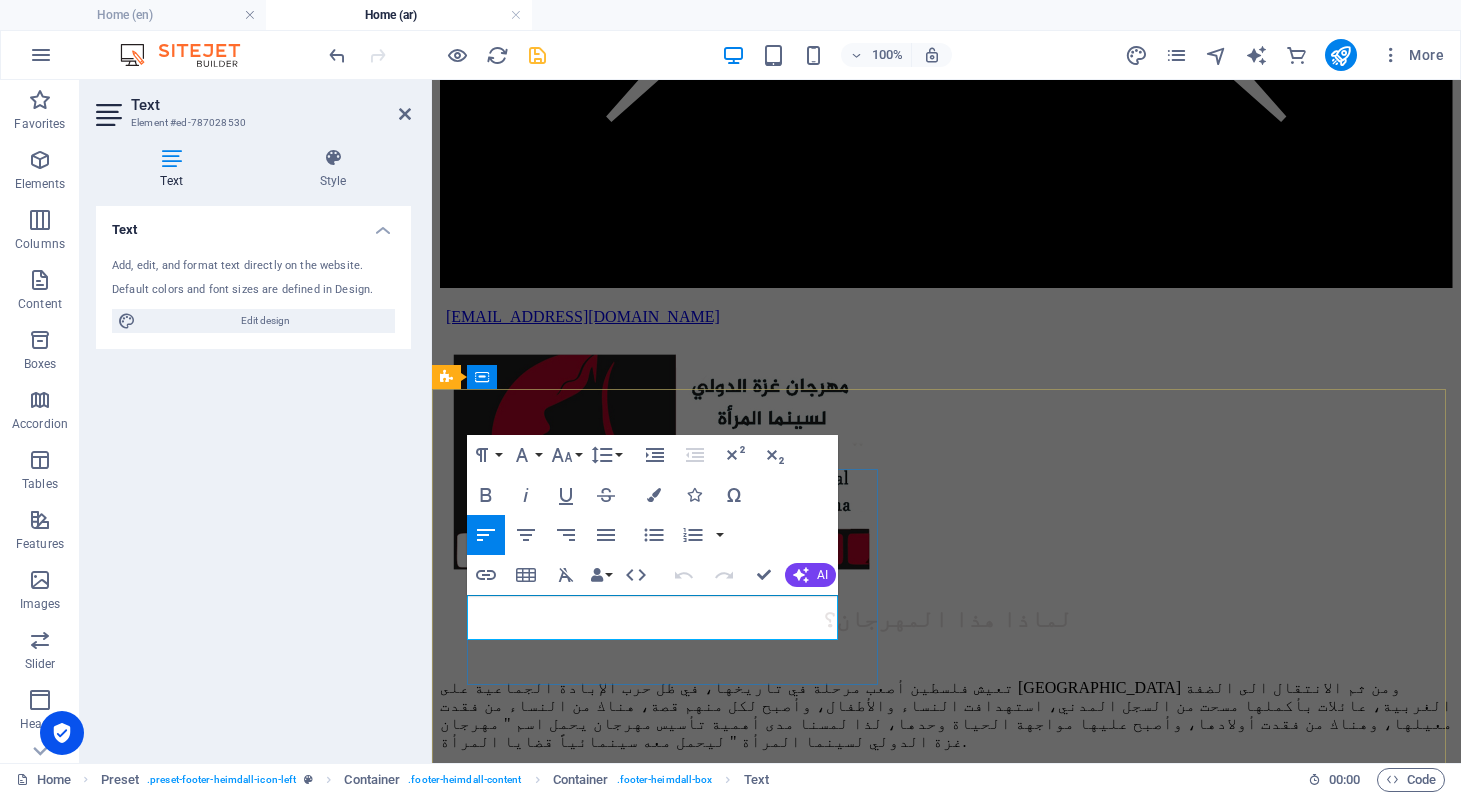 click on "مهرجان غزة الدولي لسينما المرأة" at bounding box center (1195, 5358) 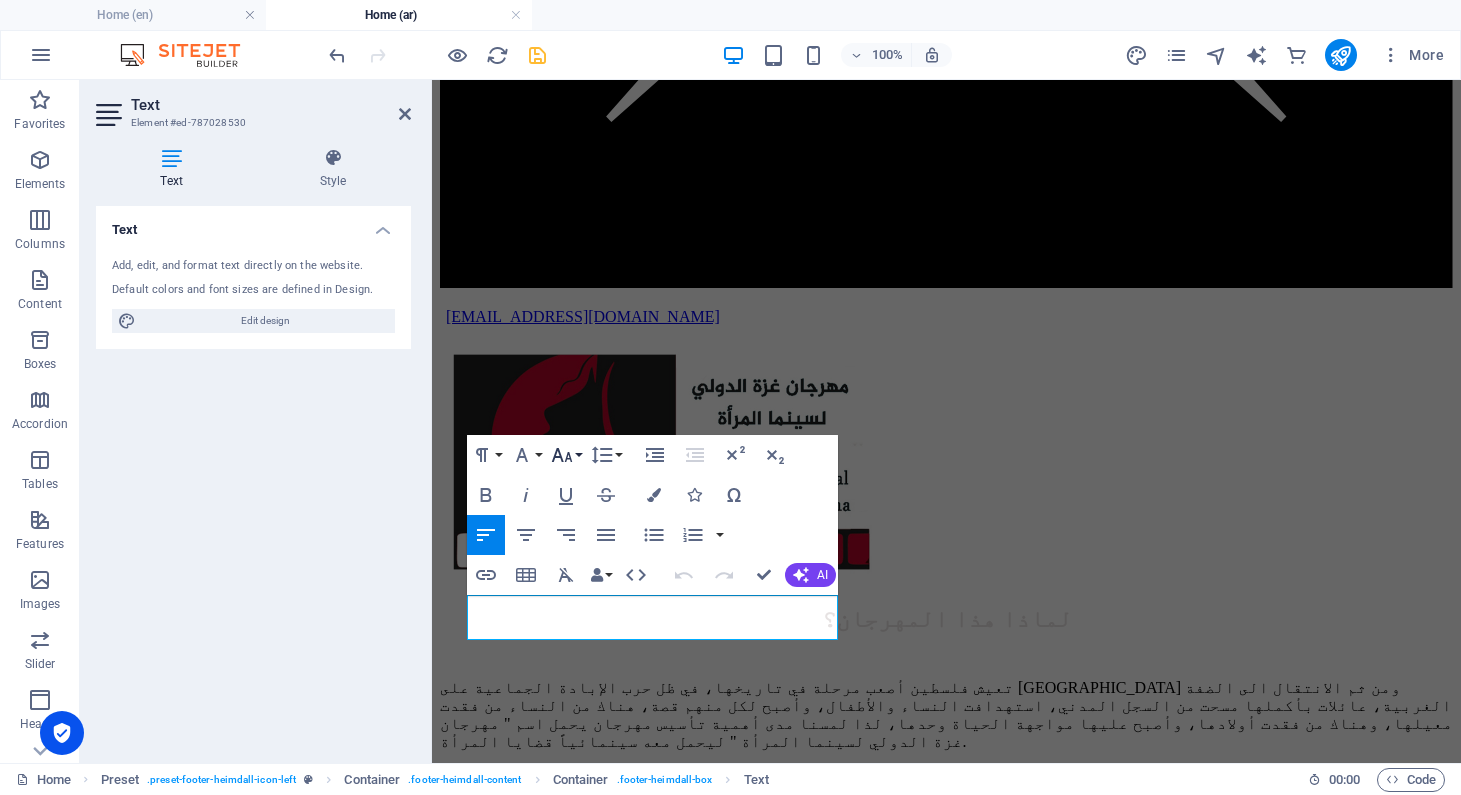 click 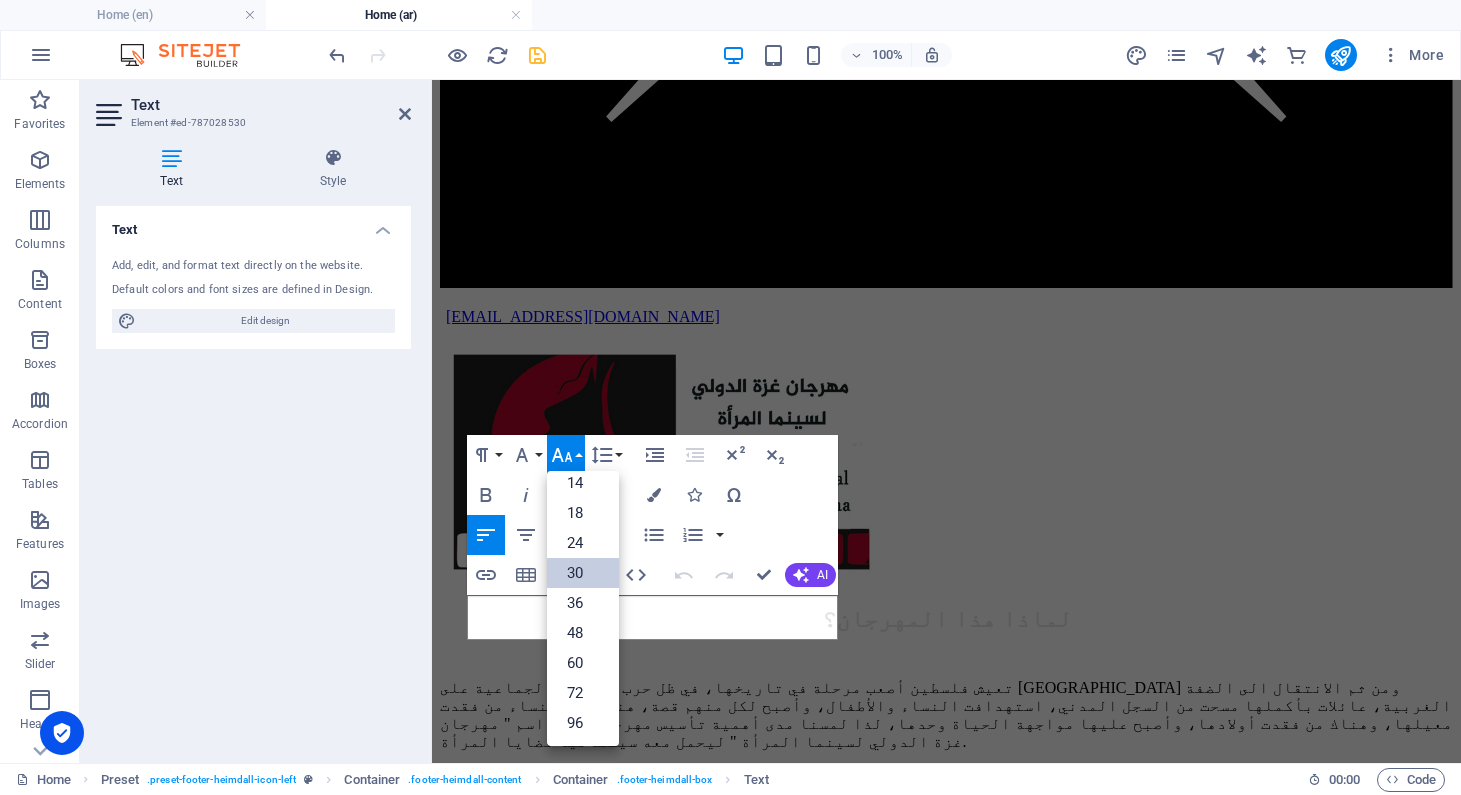 scroll, scrollTop: 161, scrollLeft: 0, axis: vertical 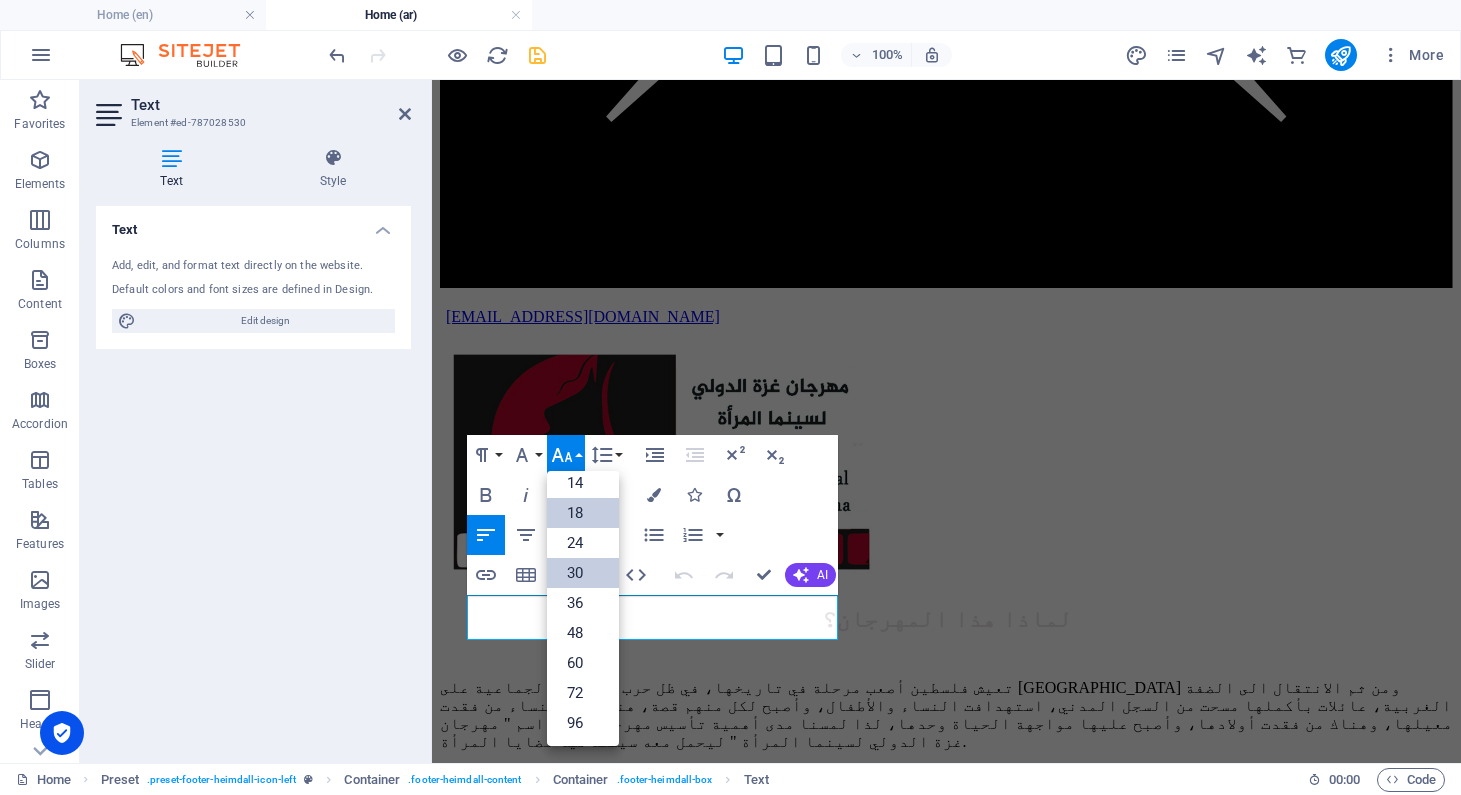 click on "18" at bounding box center (583, 513) 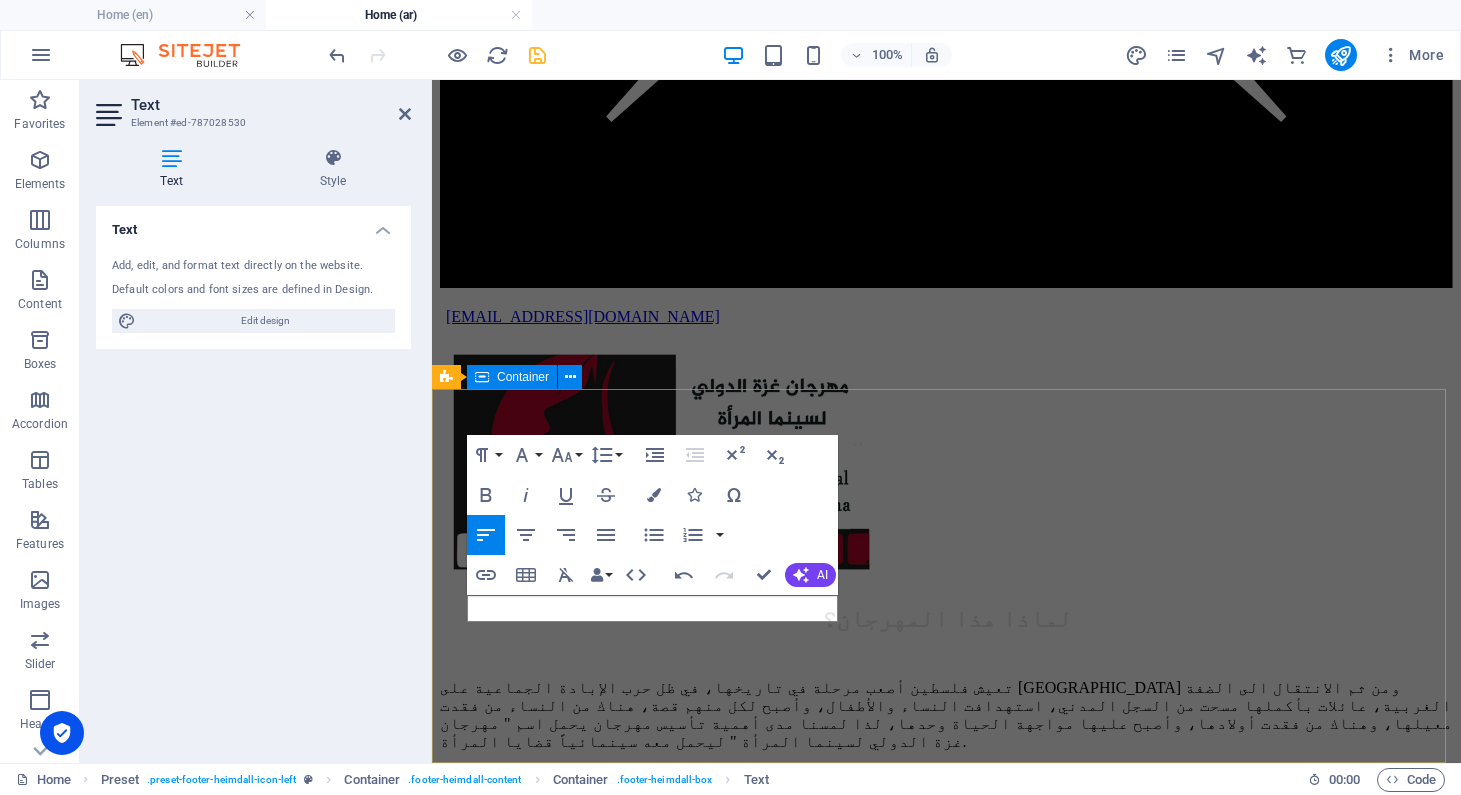 click on "مهرجان غزة الدولي لسينما المرأة Navigation الرئيسية للتواصل معنا شارع [PERSON_NAME][GEOGRAPHIC_DATA]، بناء [PERSON_NAME] الطابق الخامس [GEOGRAPHIC_DATA] Phone:  + 97056735422 Mobil:  [PHONE_NUMBER] [EMAIL_ADDRESS][DOMAIN_NAME] Legal Notice  |  Privacy" at bounding box center [946, 7700] 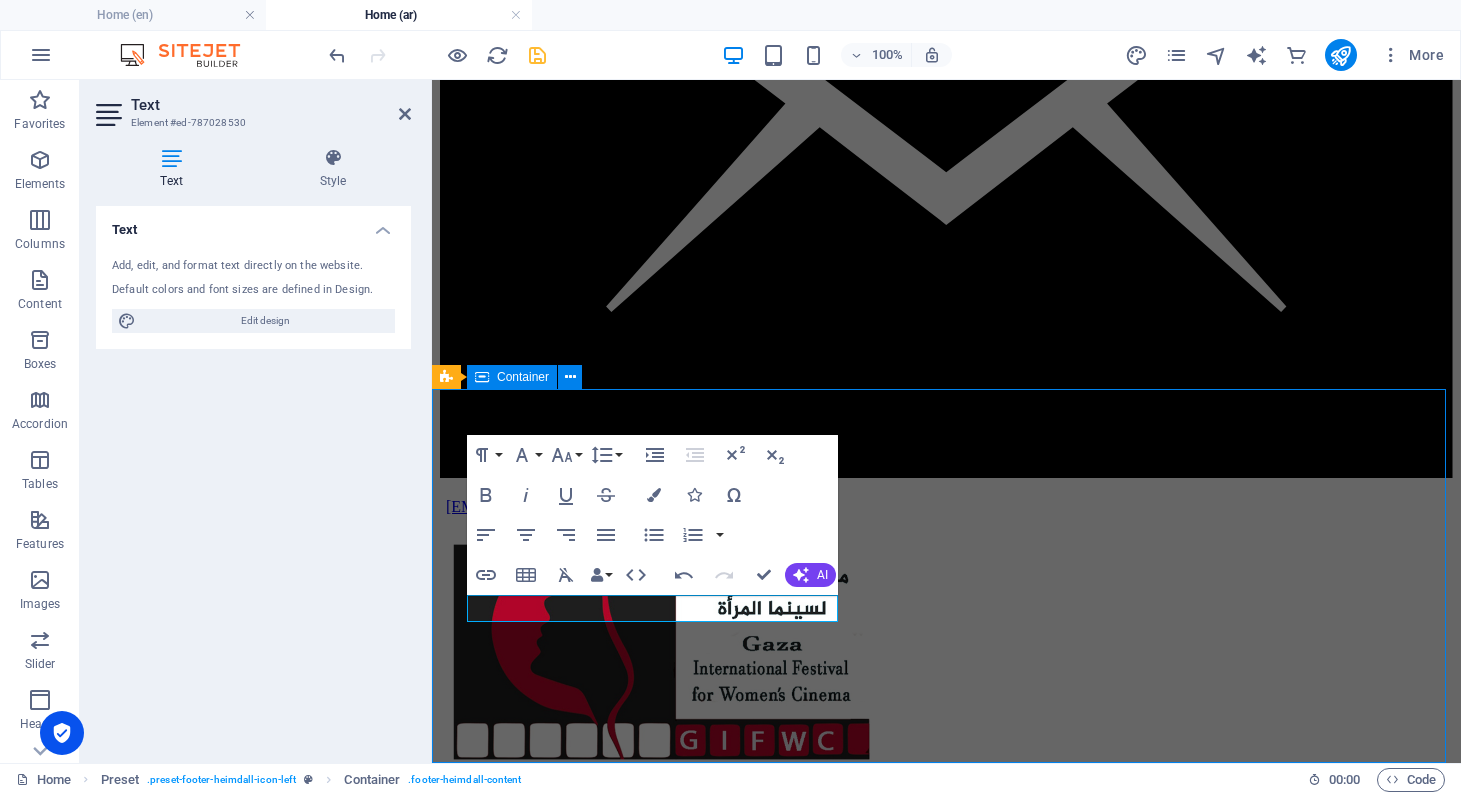 scroll, scrollTop: 6082, scrollLeft: 0, axis: vertical 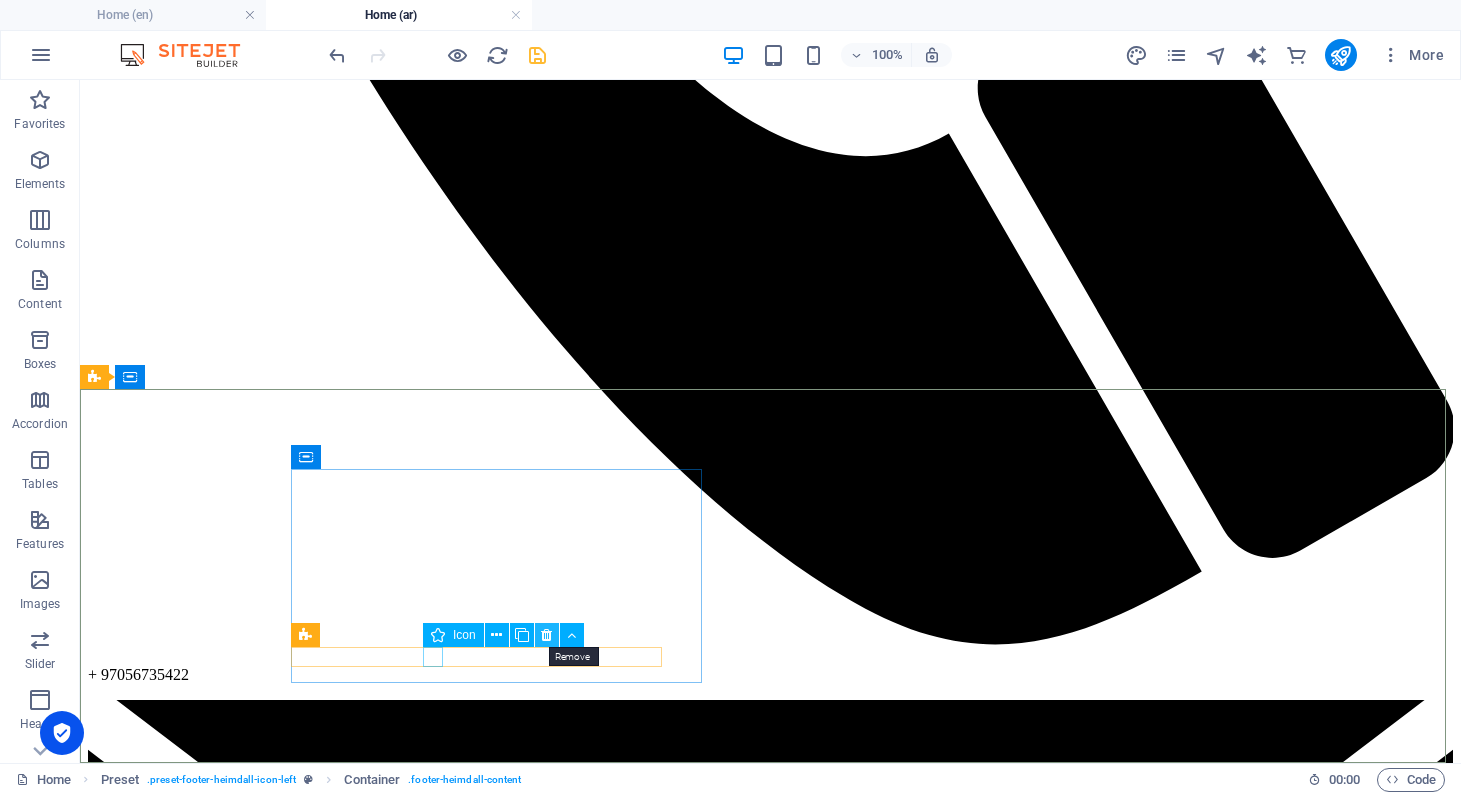 click at bounding box center (546, 635) 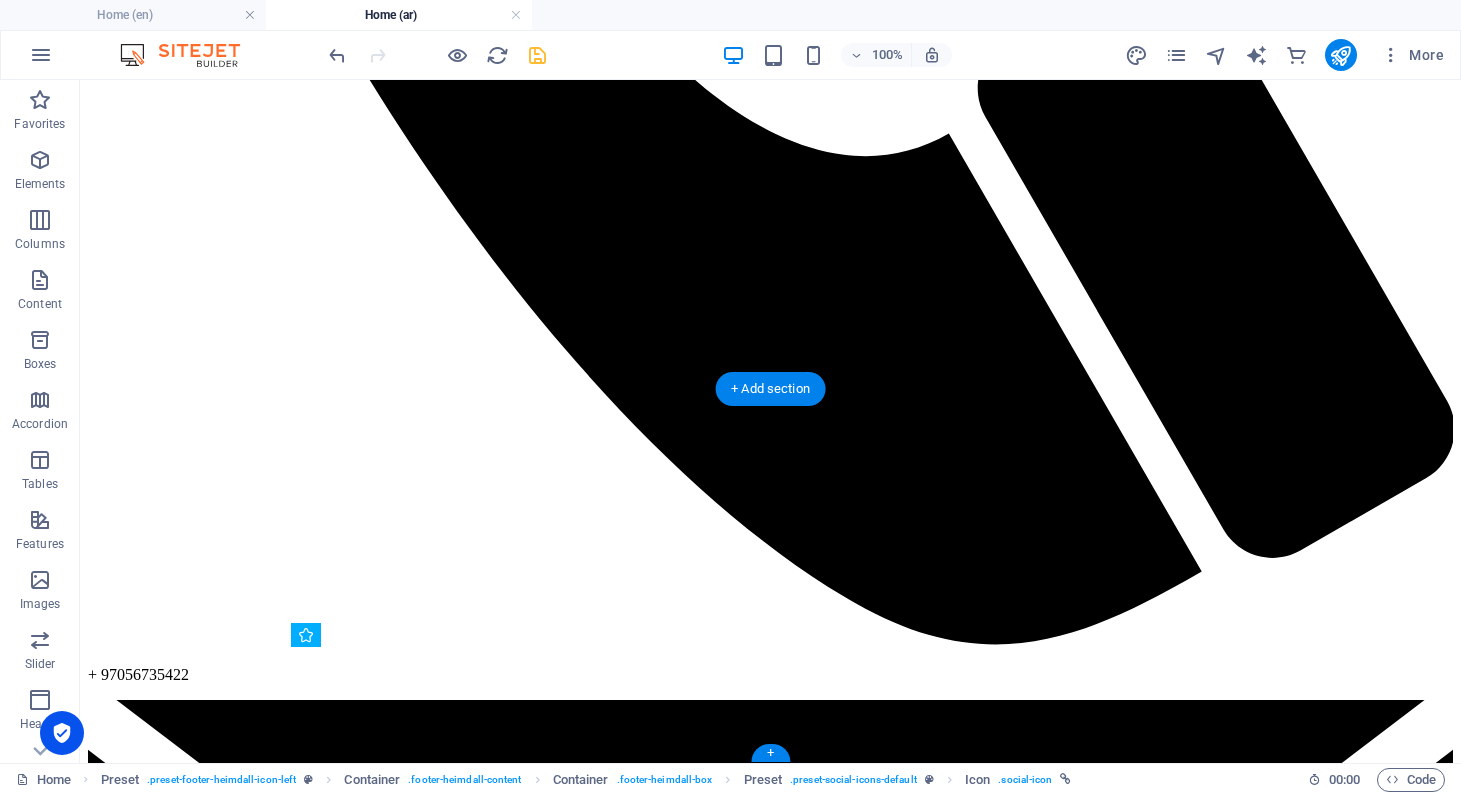 drag, startPoint x: 303, startPoint y: 658, endPoint x: 382, endPoint y: 664, distance: 79.22752 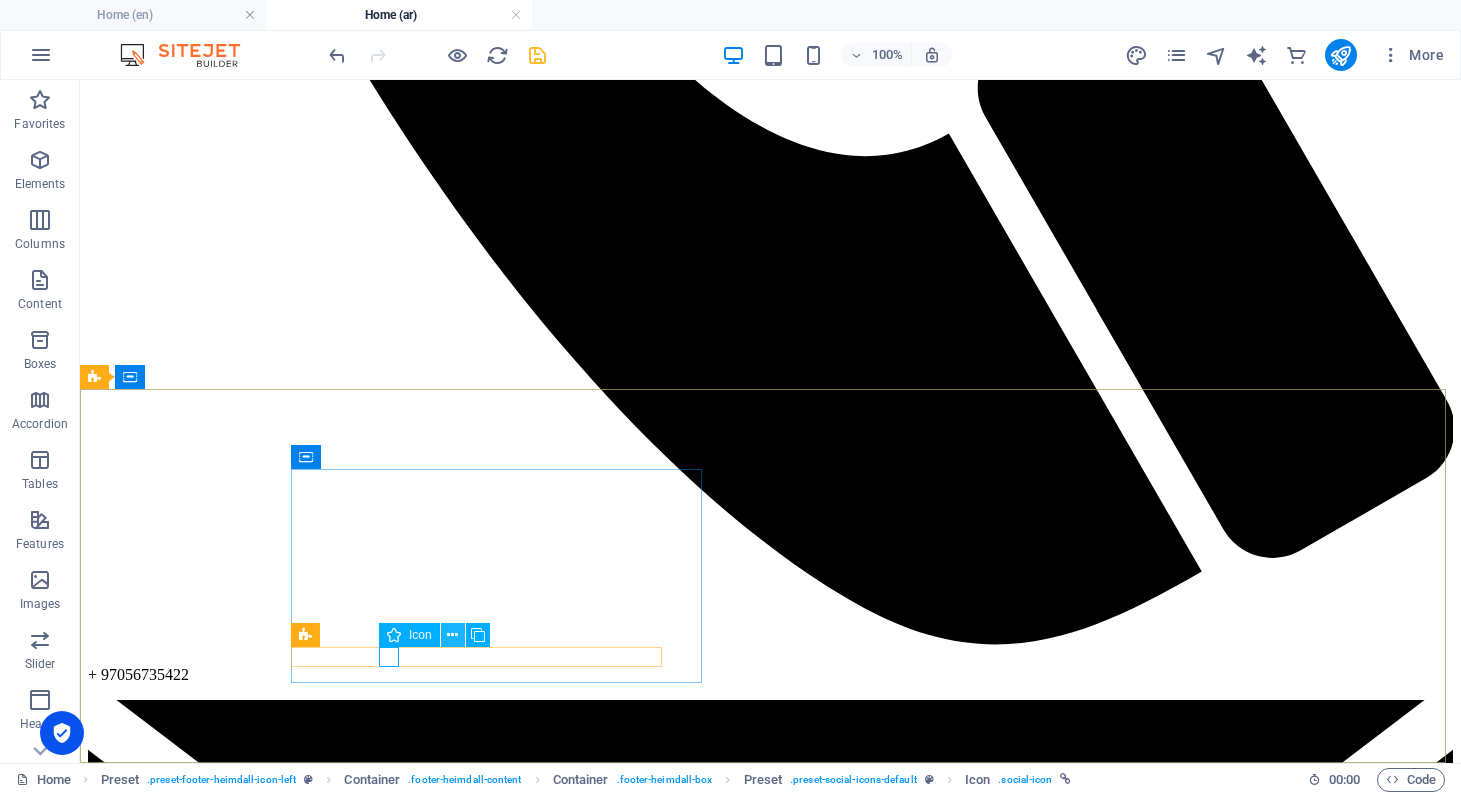 click at bounding box center (452, 635) 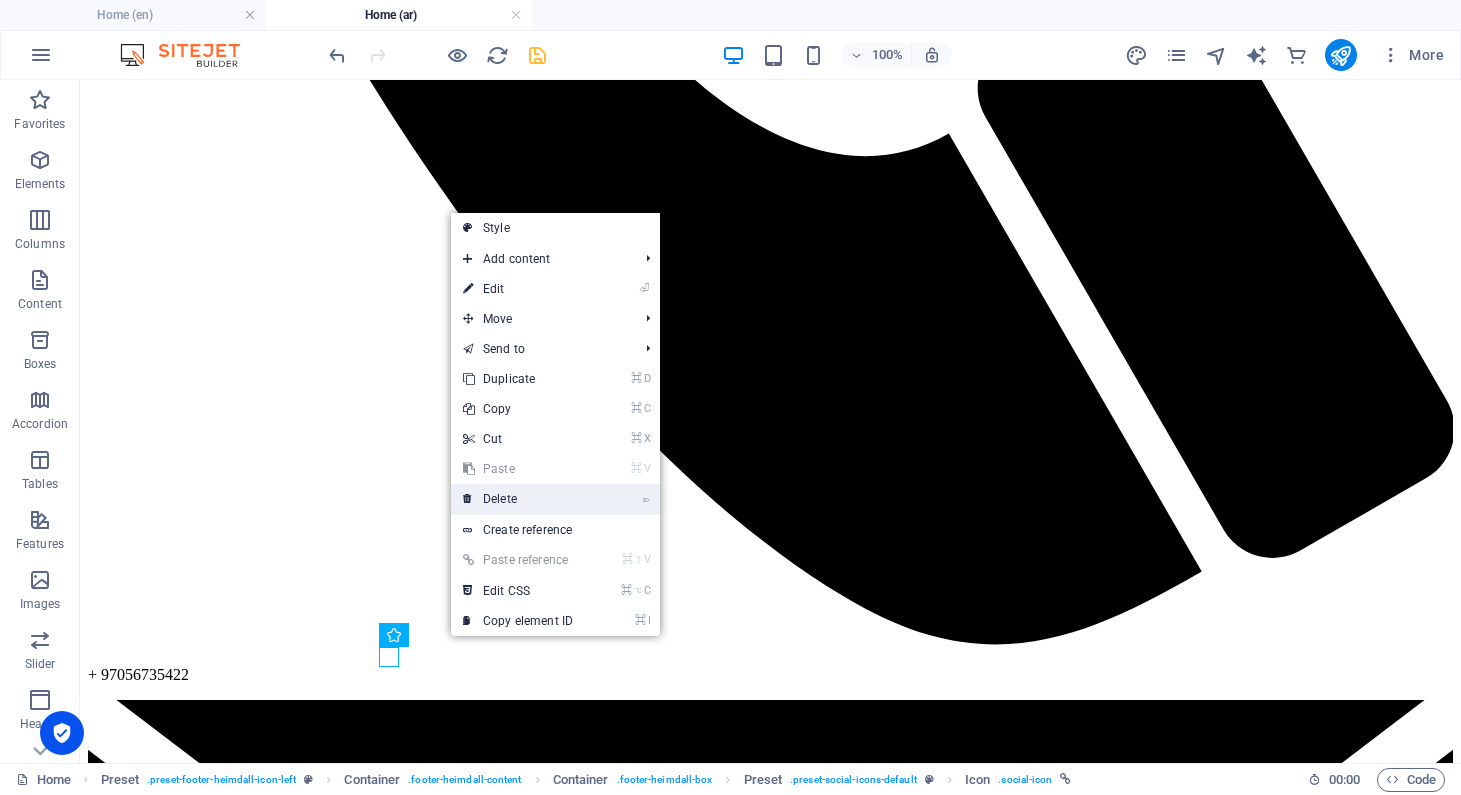 click on "⌦  Delete" at bounding box center (518, 499) 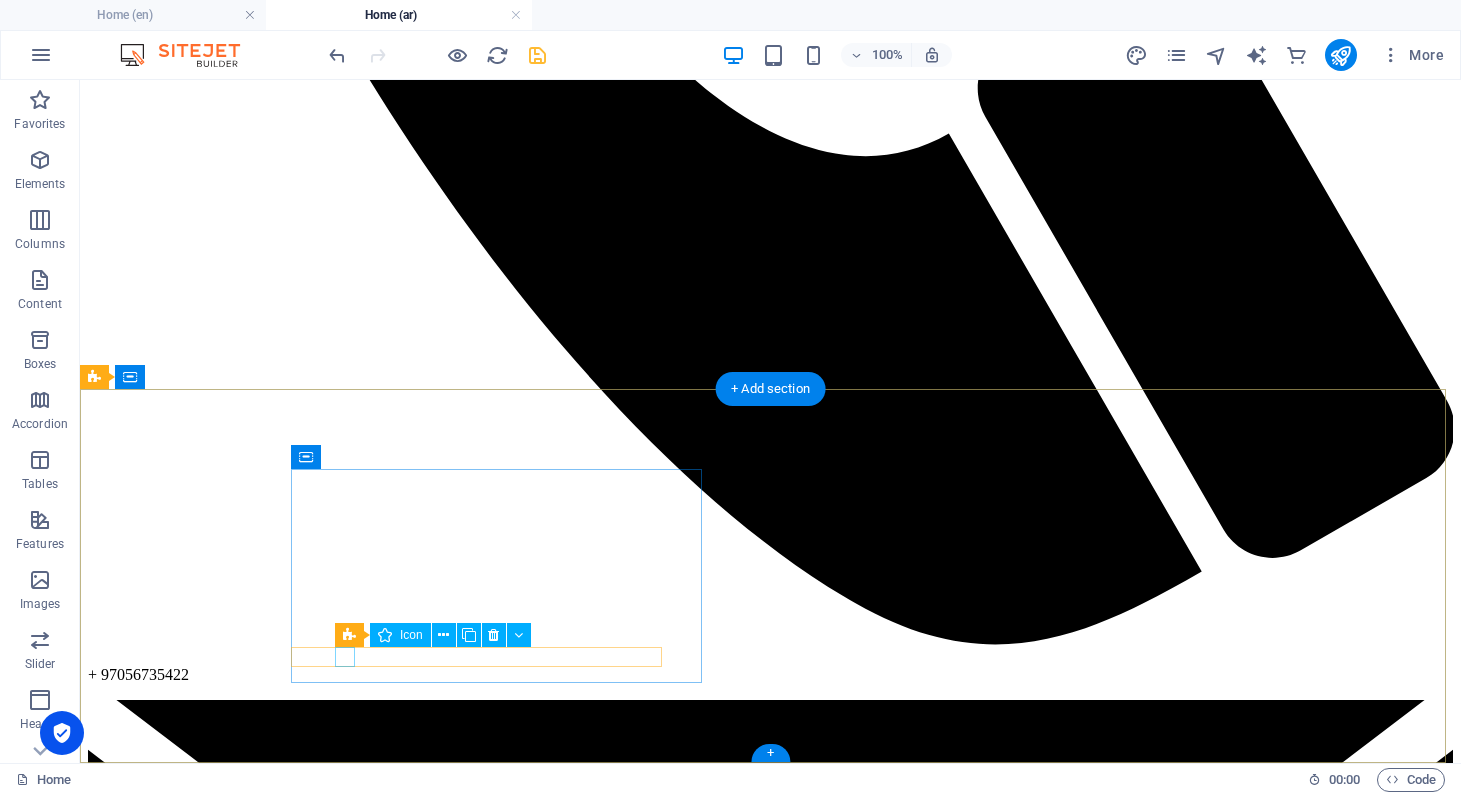 click at bounding box center (770, 11243) 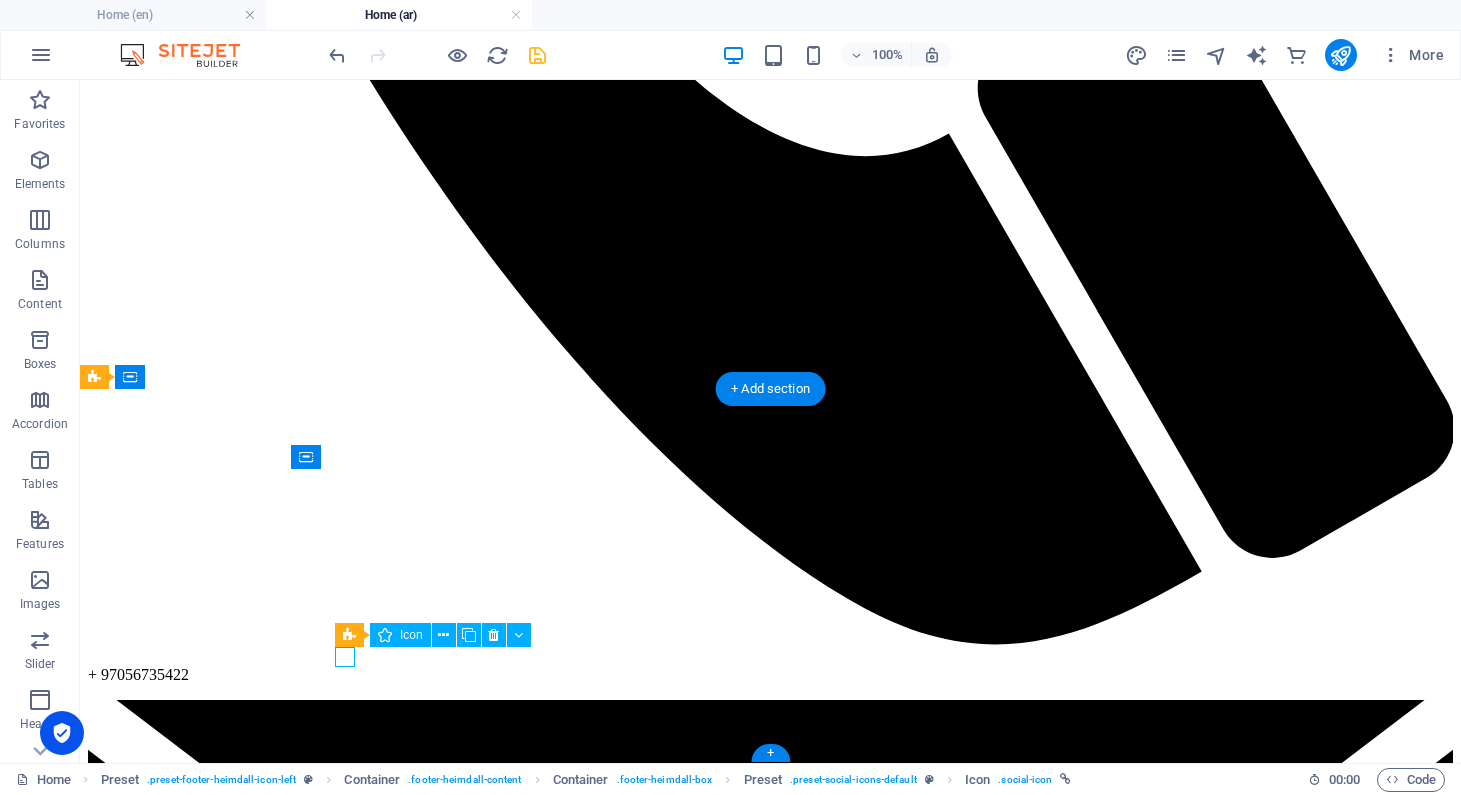click at bounding box center [770, 11243] 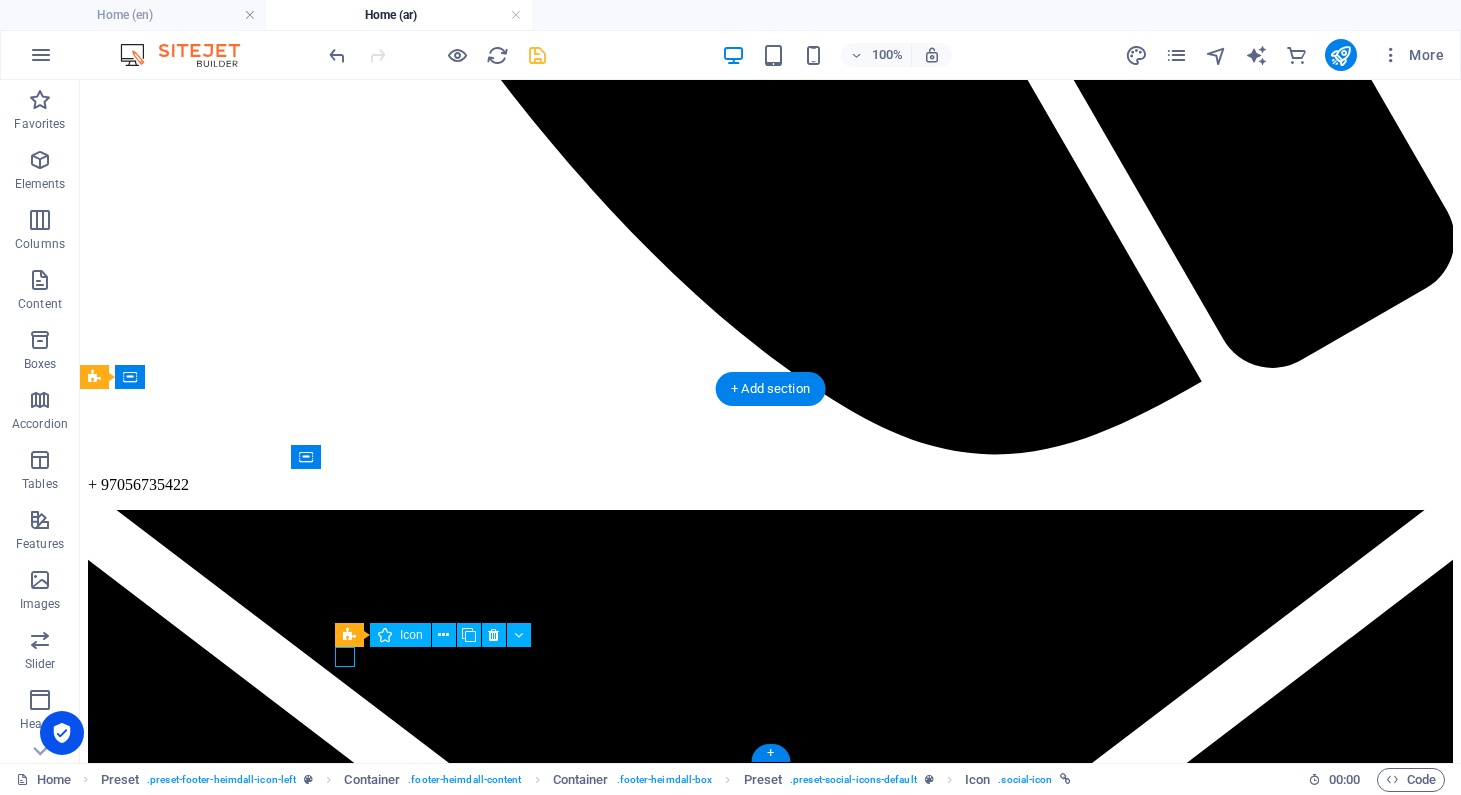 scroll, scrollTop: 5765, scrollLeft: 0, axis: vertical 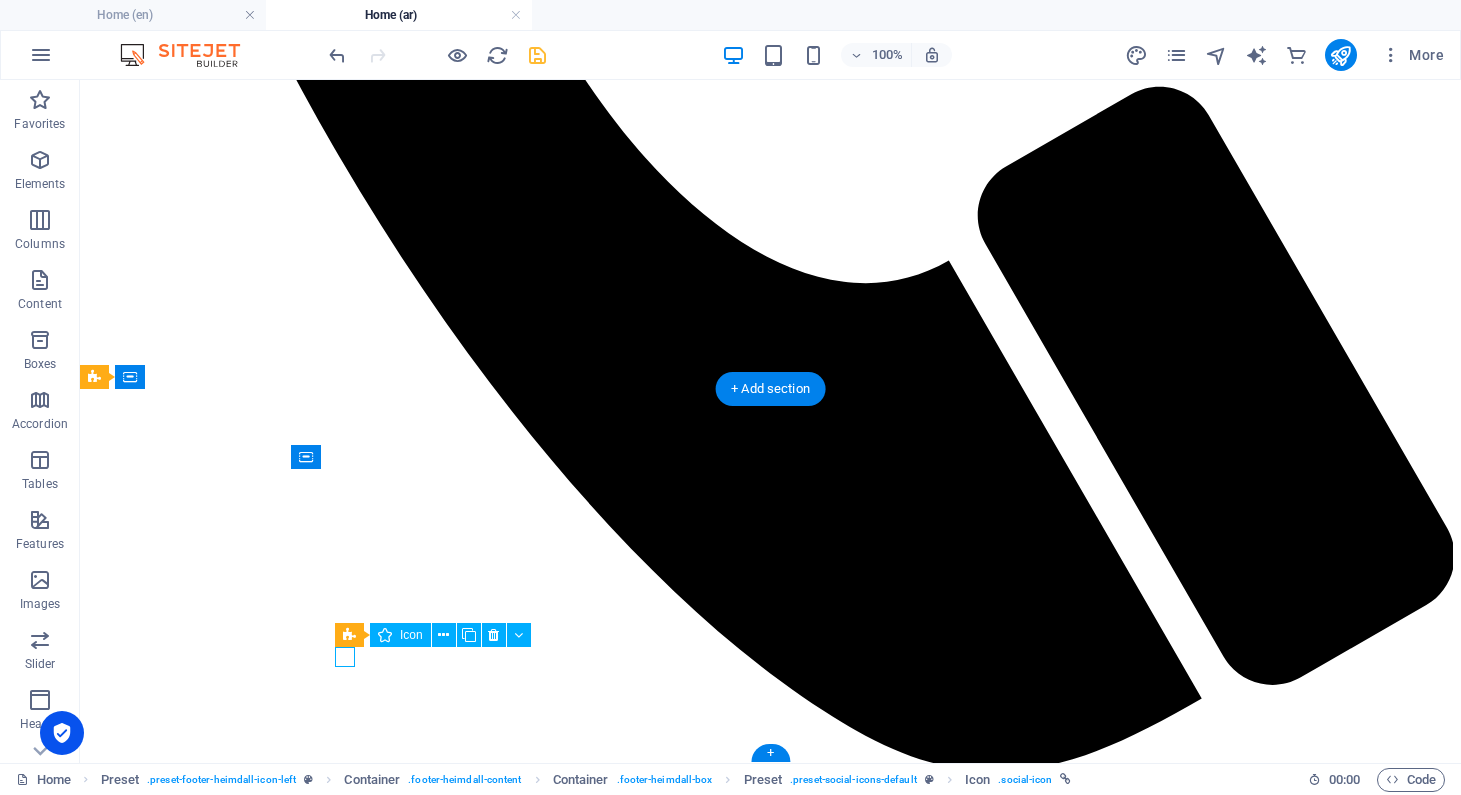 select on "xMidYMid" 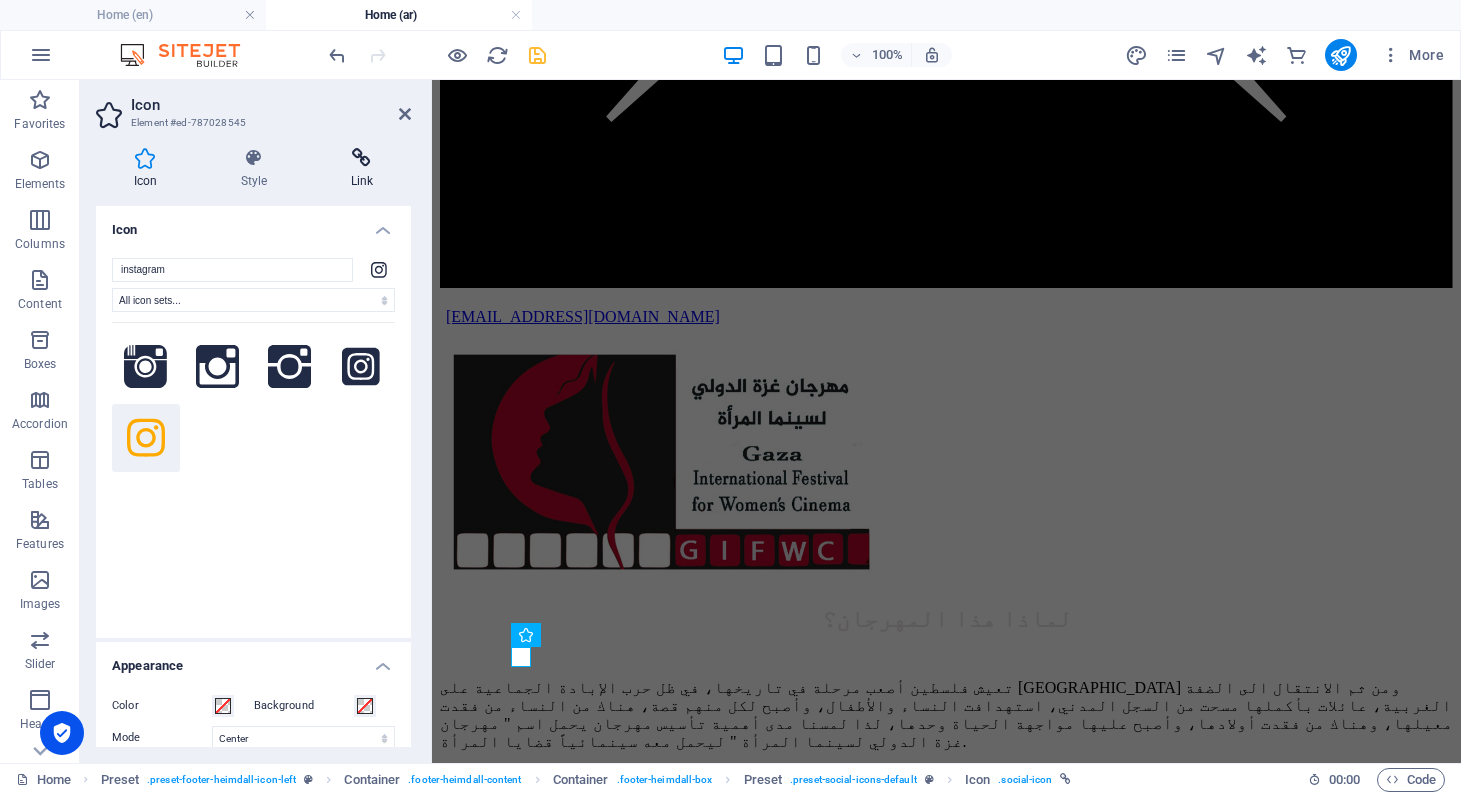 click at bounding box center (362, 158) 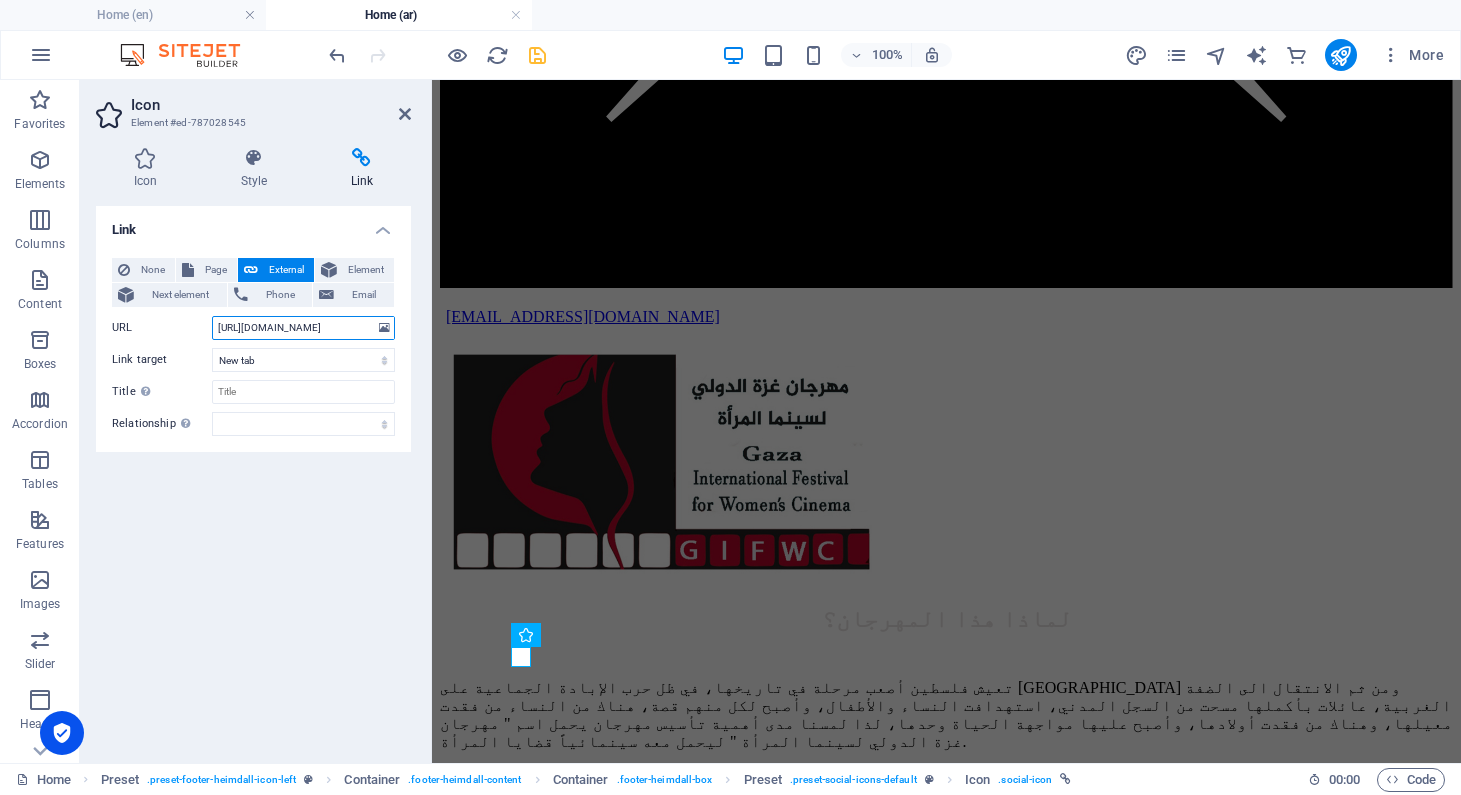 click on "[URL][DOMAIN_NAME]" at bounding box center (303, 328) 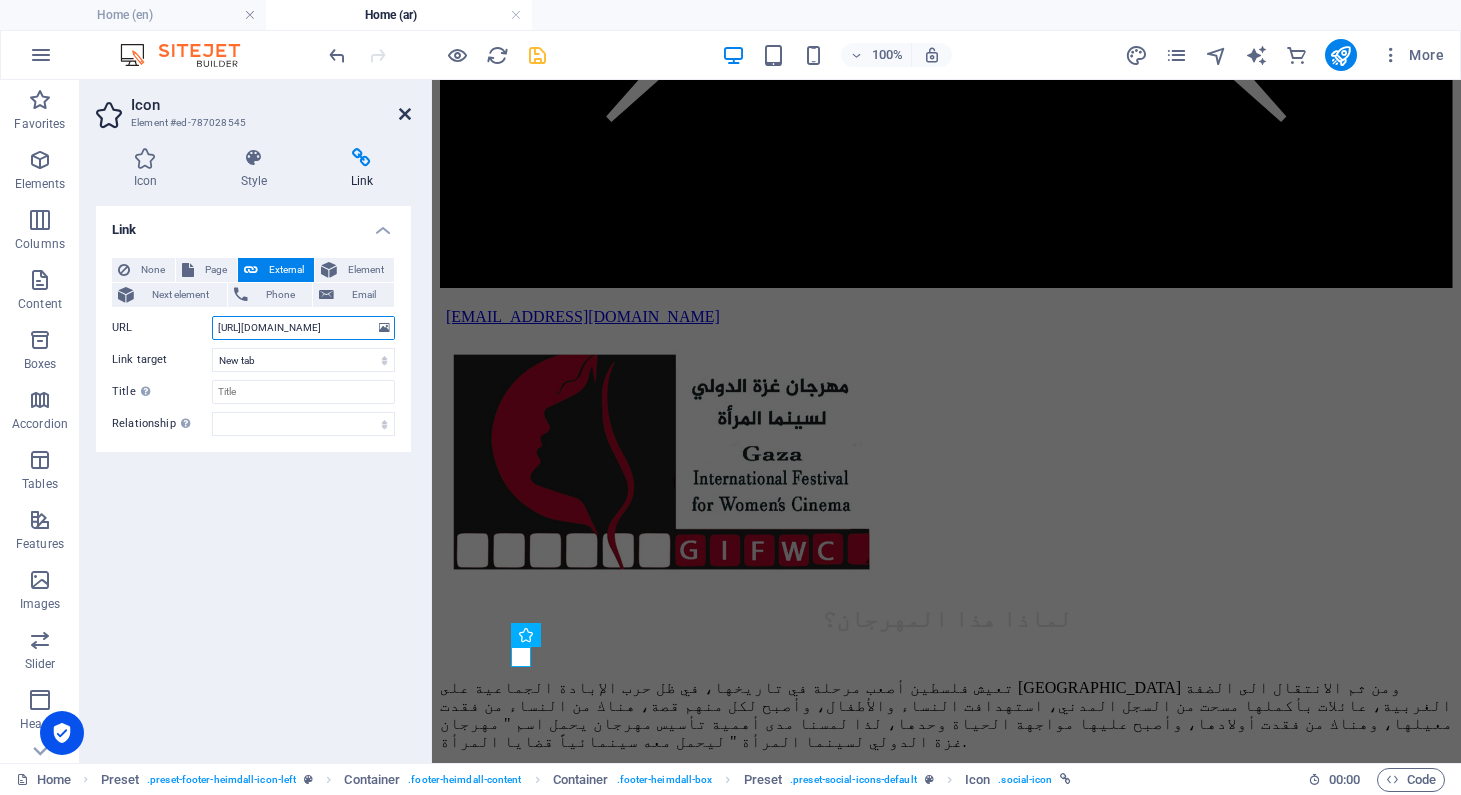 type on "[URL][DOMAIN_NAME]" 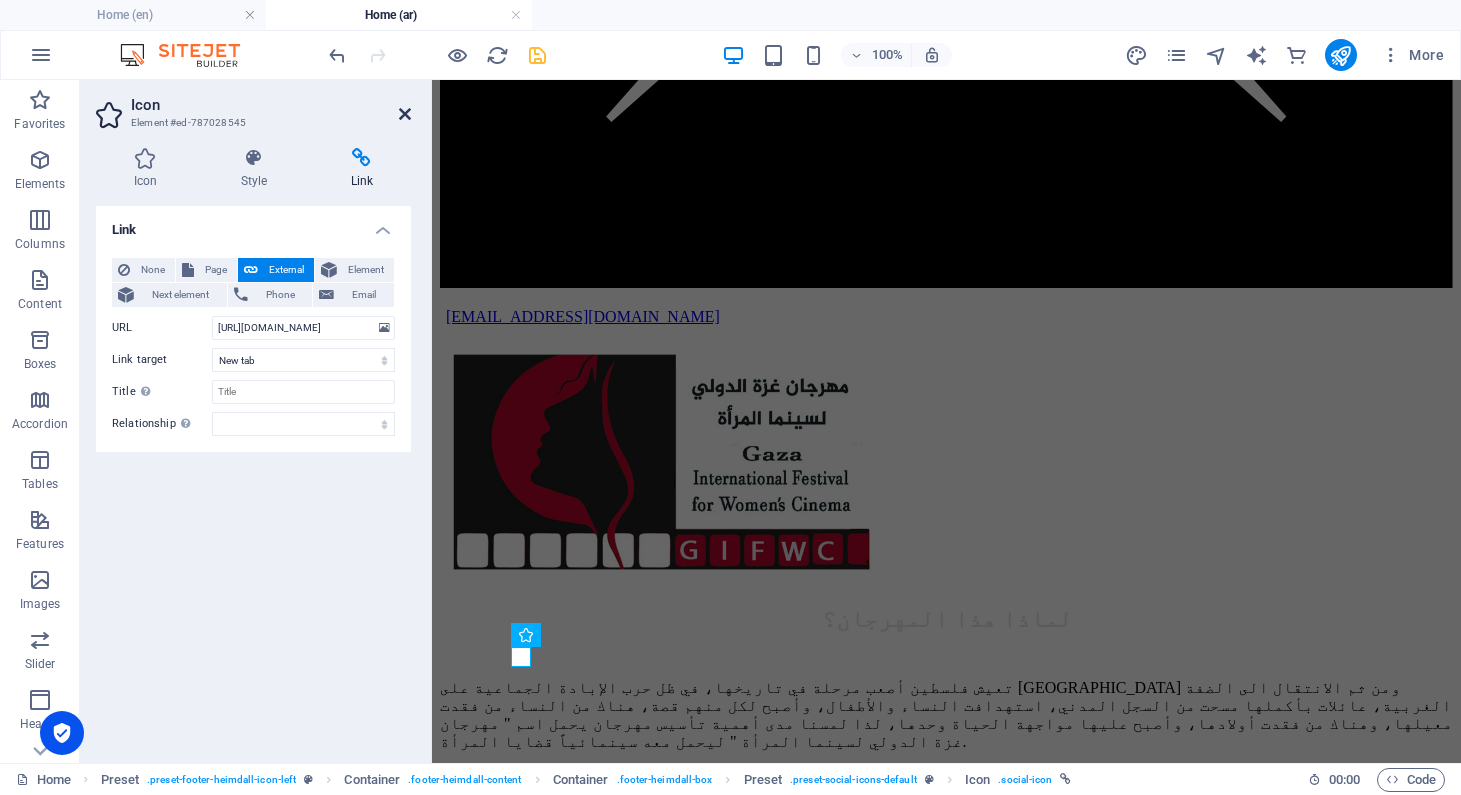 click at bounding box center [405, 114] 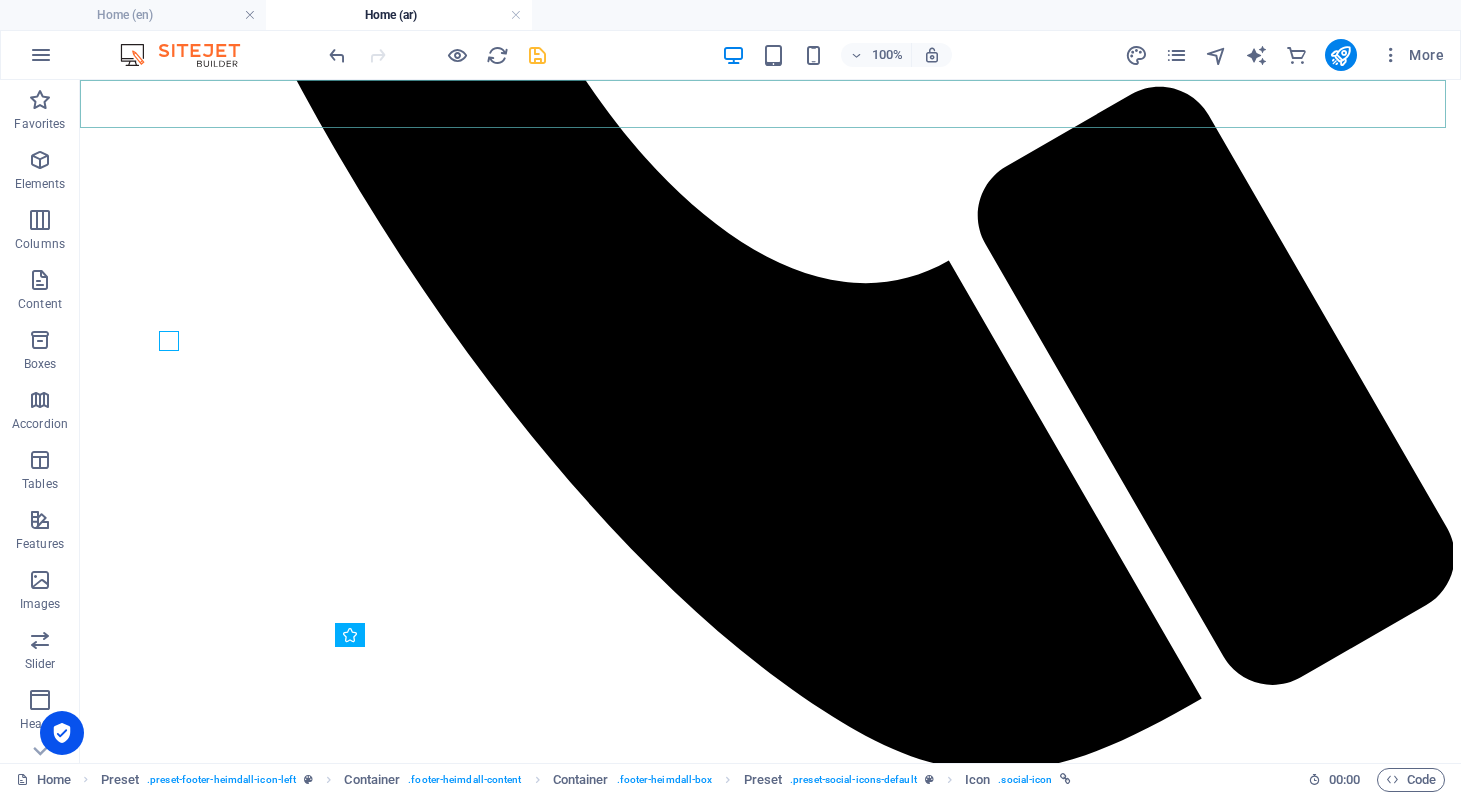 scroll, scrollTop: 6082, scrollLeft: 0, axis: vertical 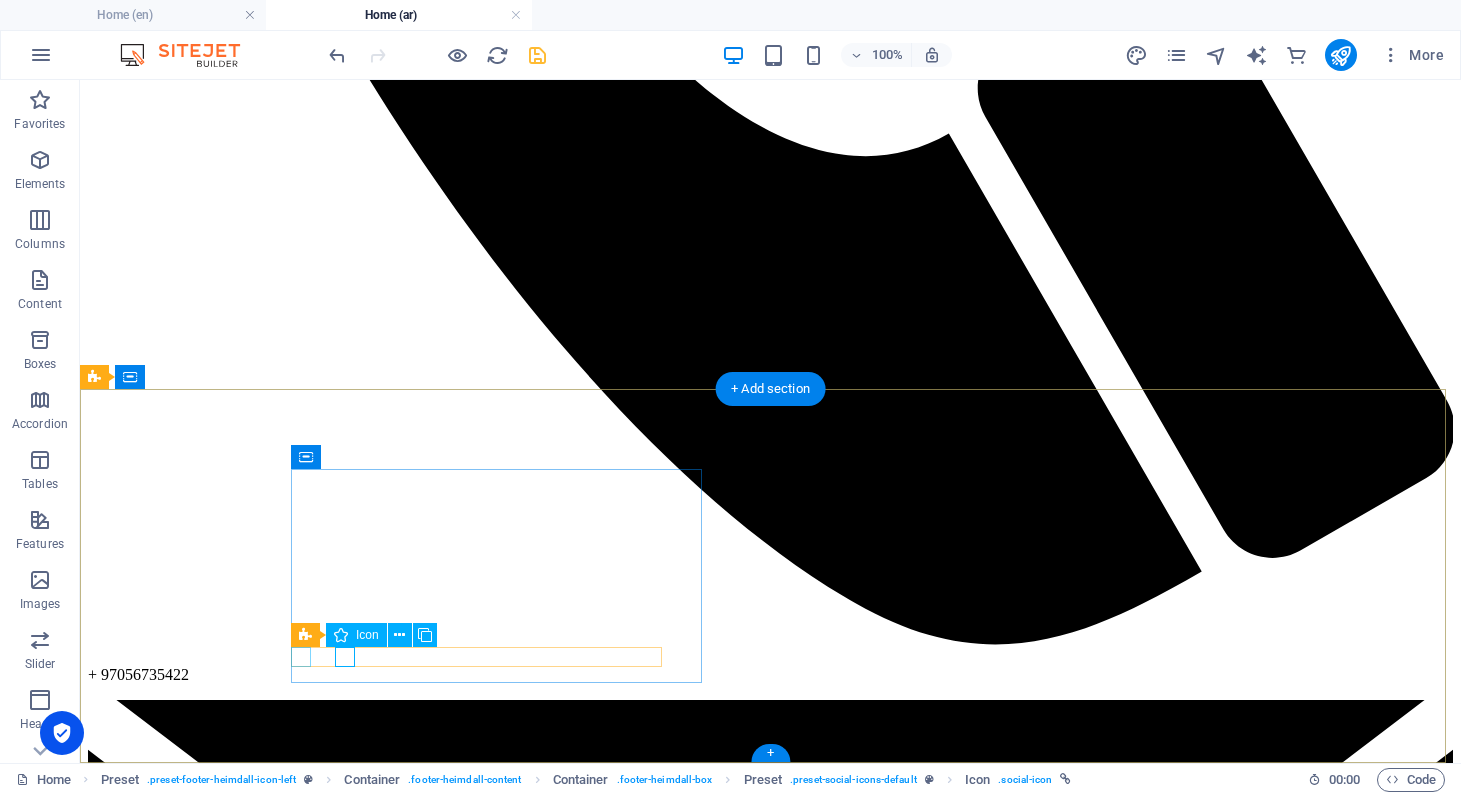 click at bounding box center (770, 9233) 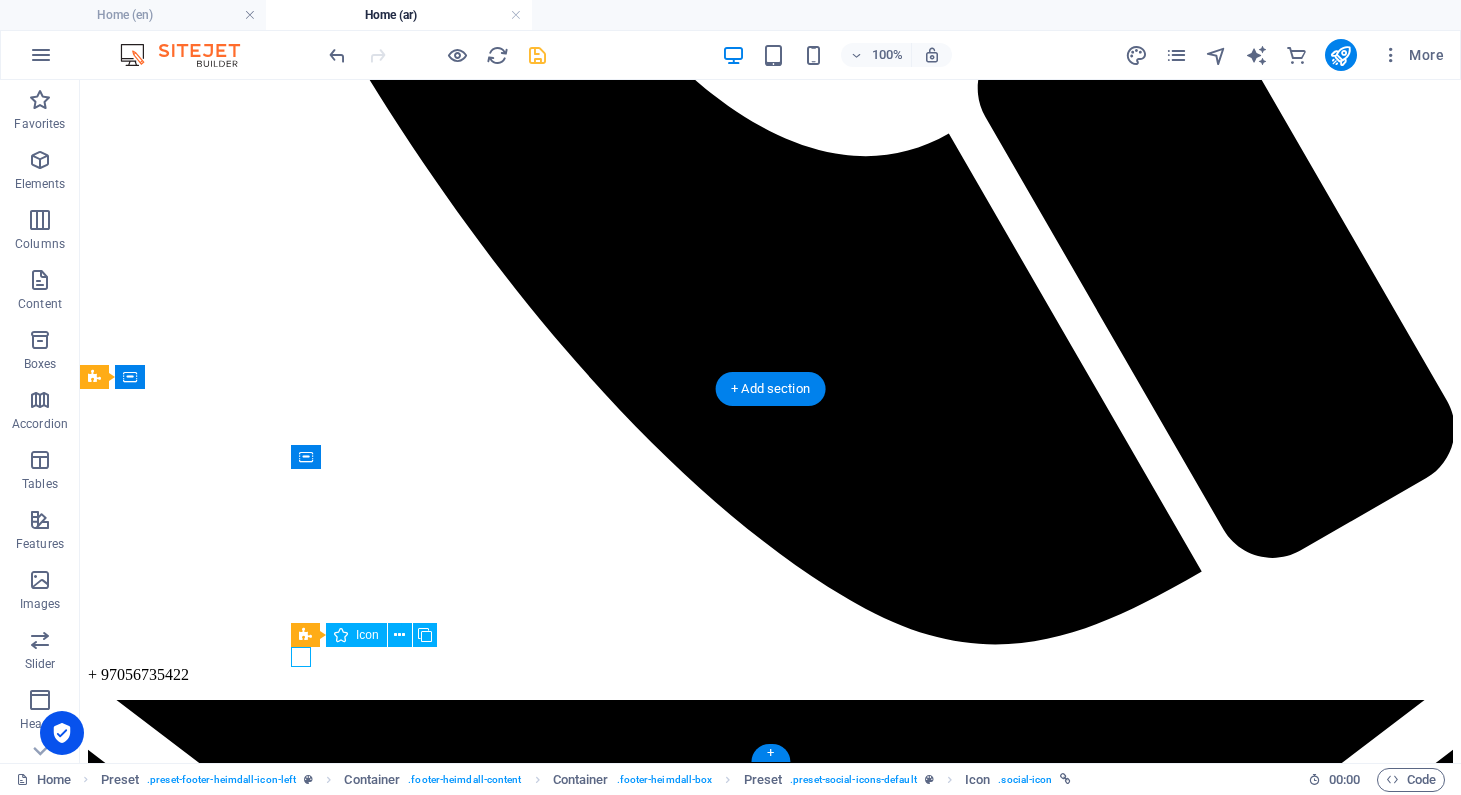 click at bounding box center (770, 9233) 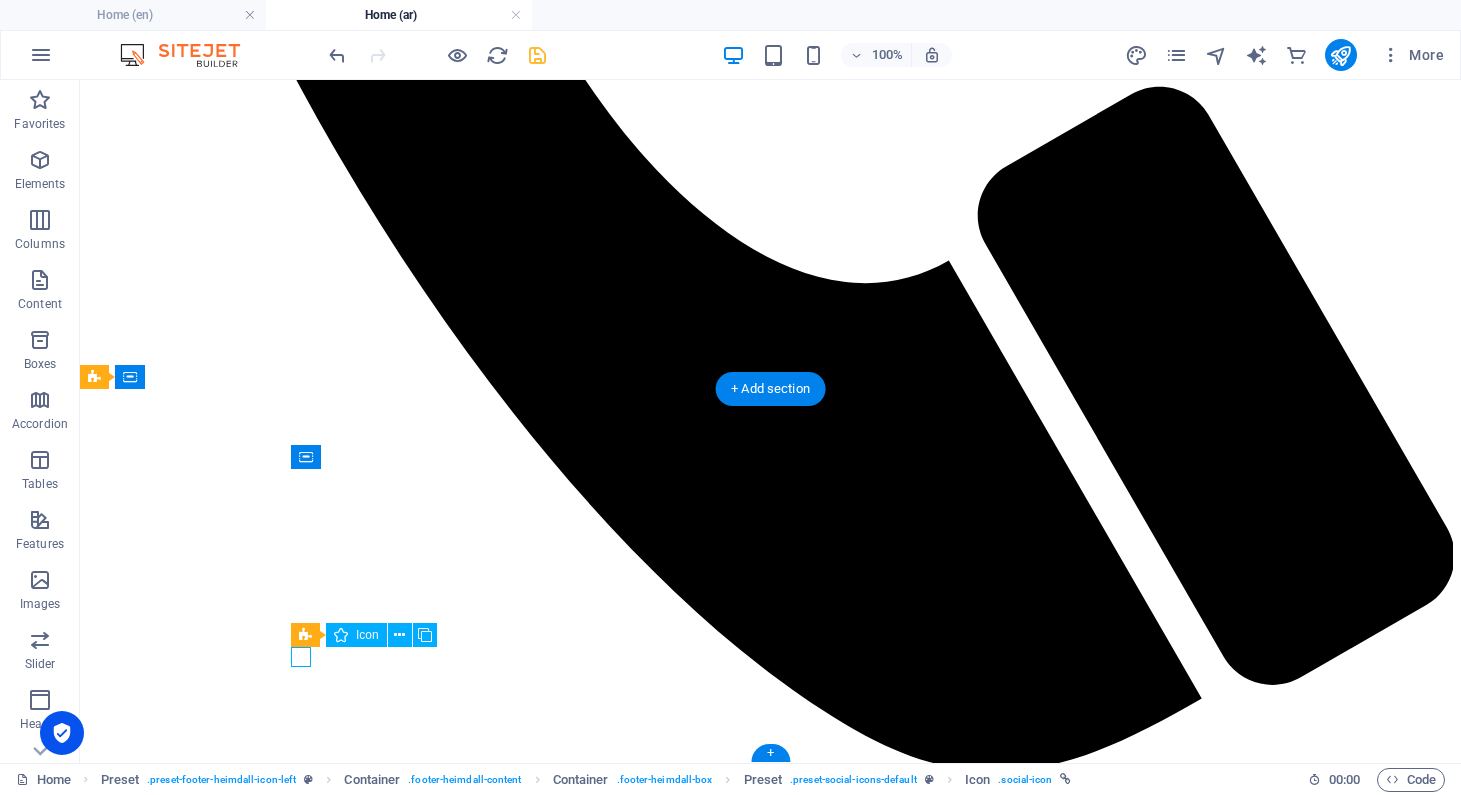 select on "xMidYMid" 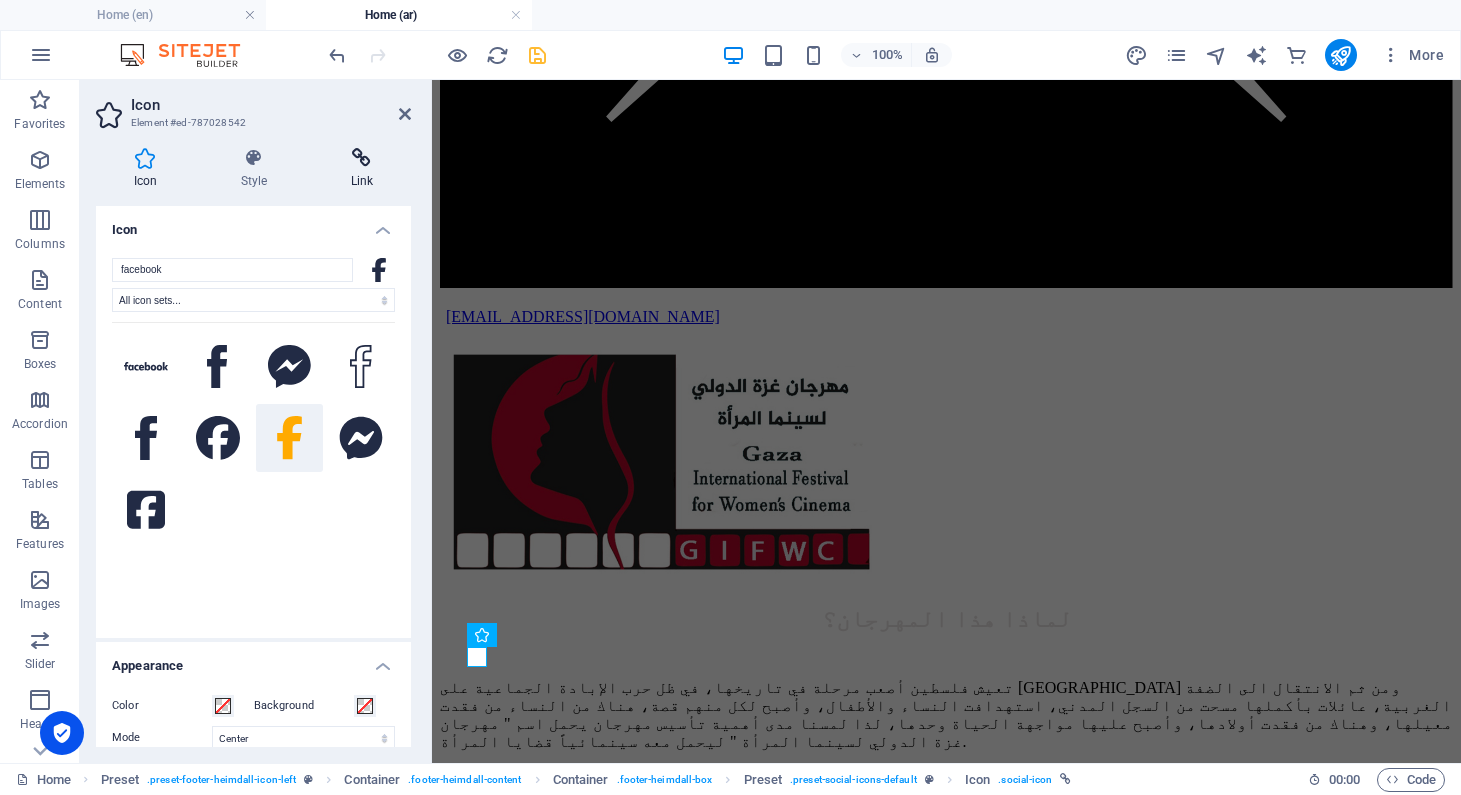 click at bounding box center [362, 158] 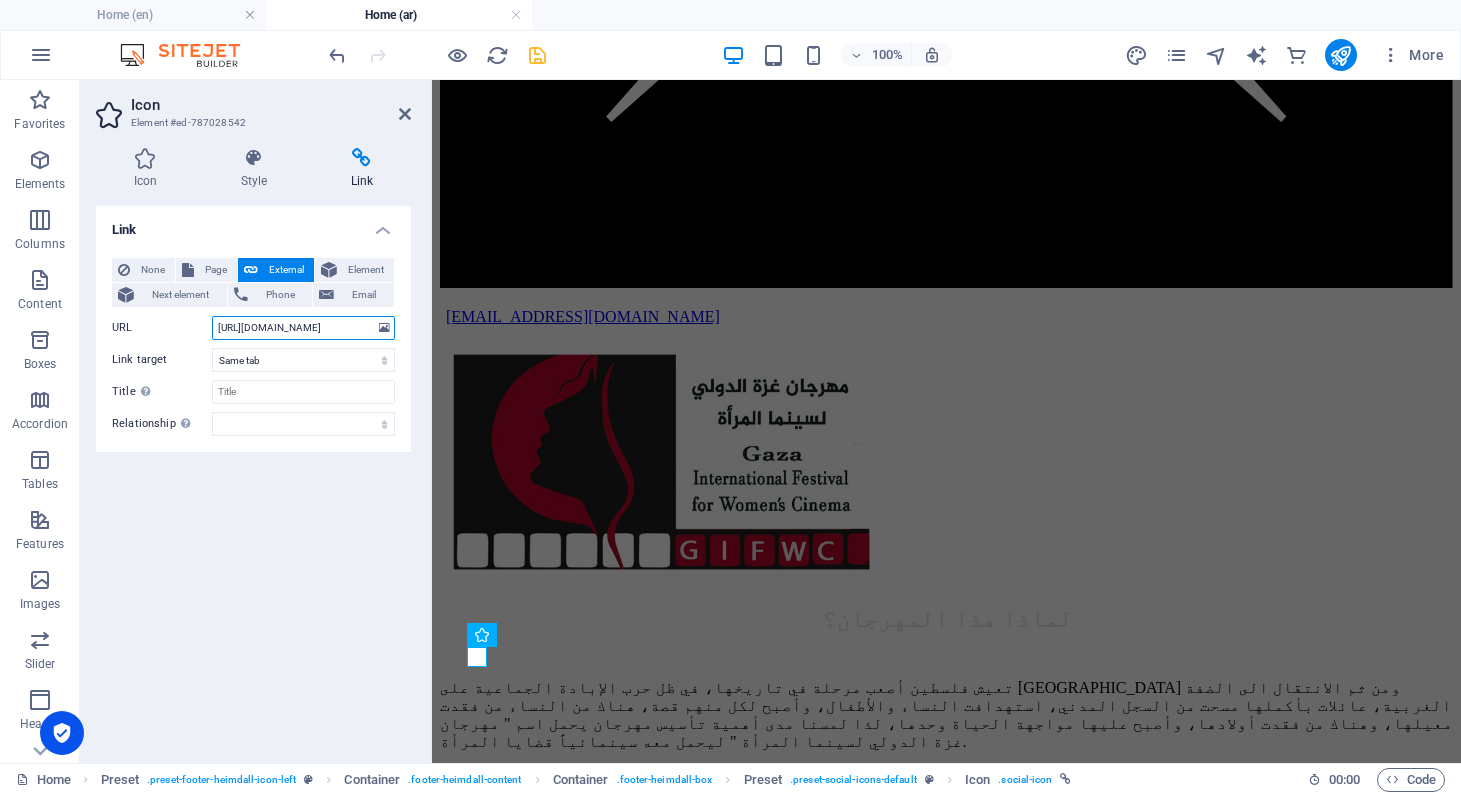 click on "[URL][DOMAIN_NAME]" at bounding box center (303, 328) 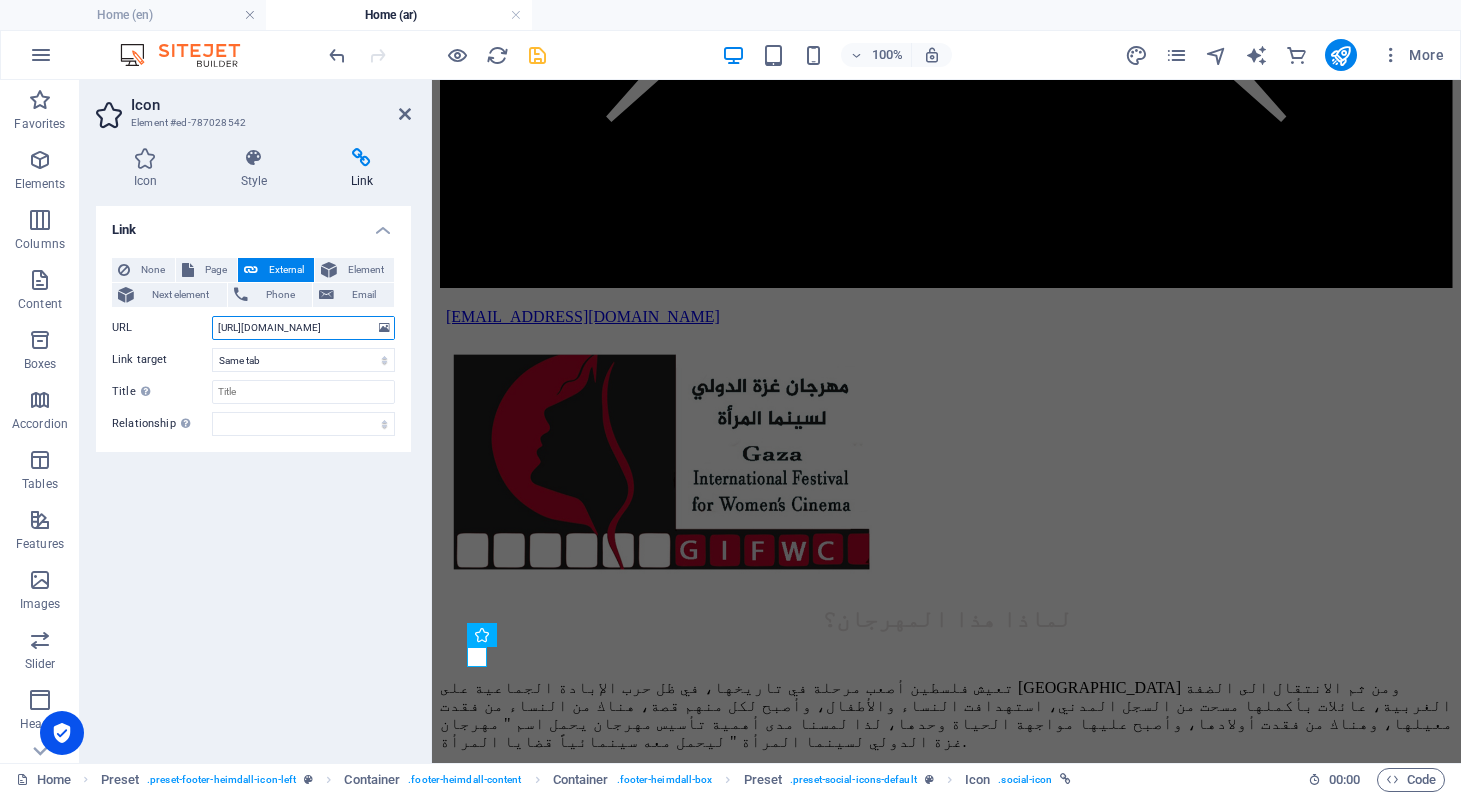 scroll, scrollTop: 0, scrollLeft: 118, axis: horizontal 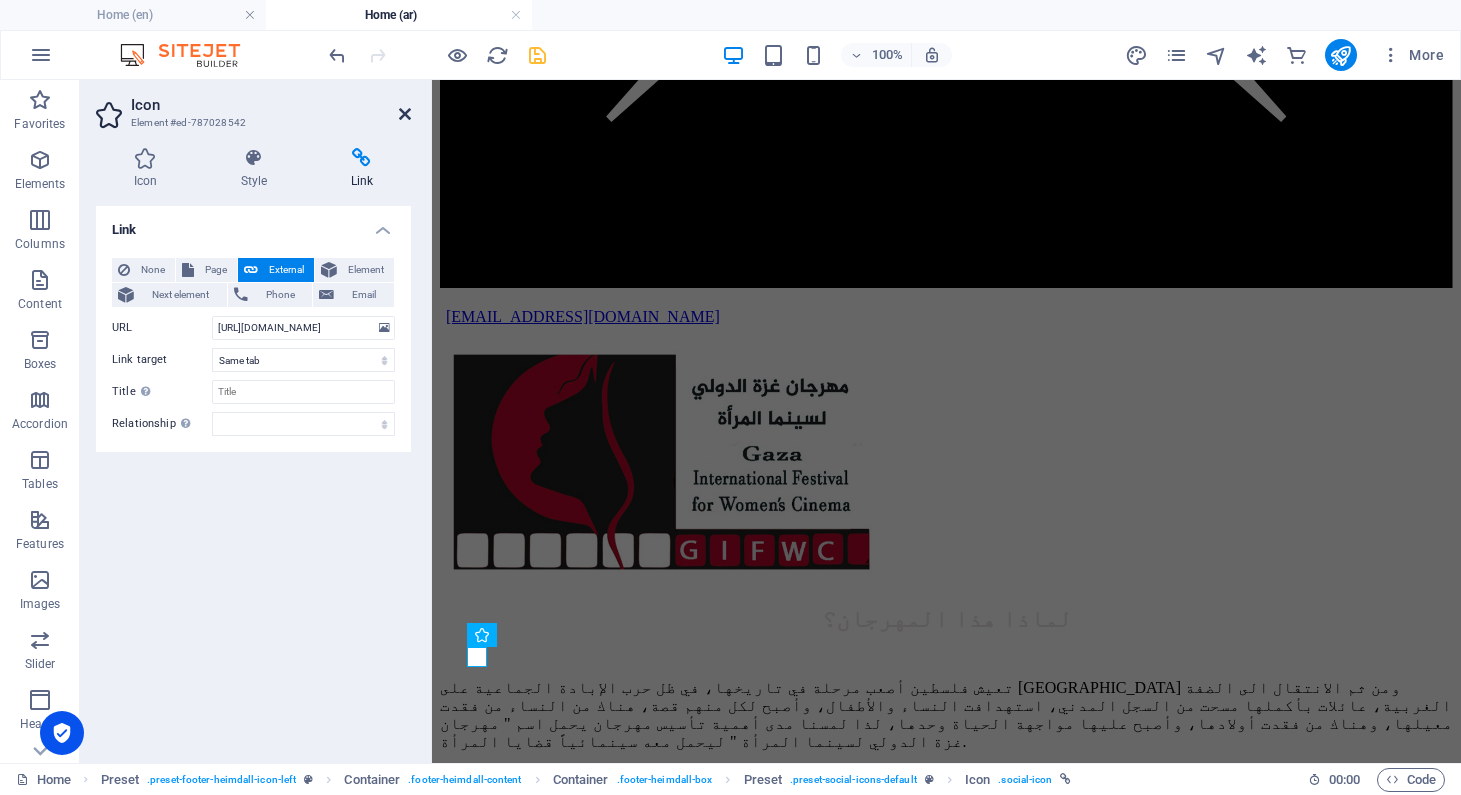 click at bounding box center [405, 114] 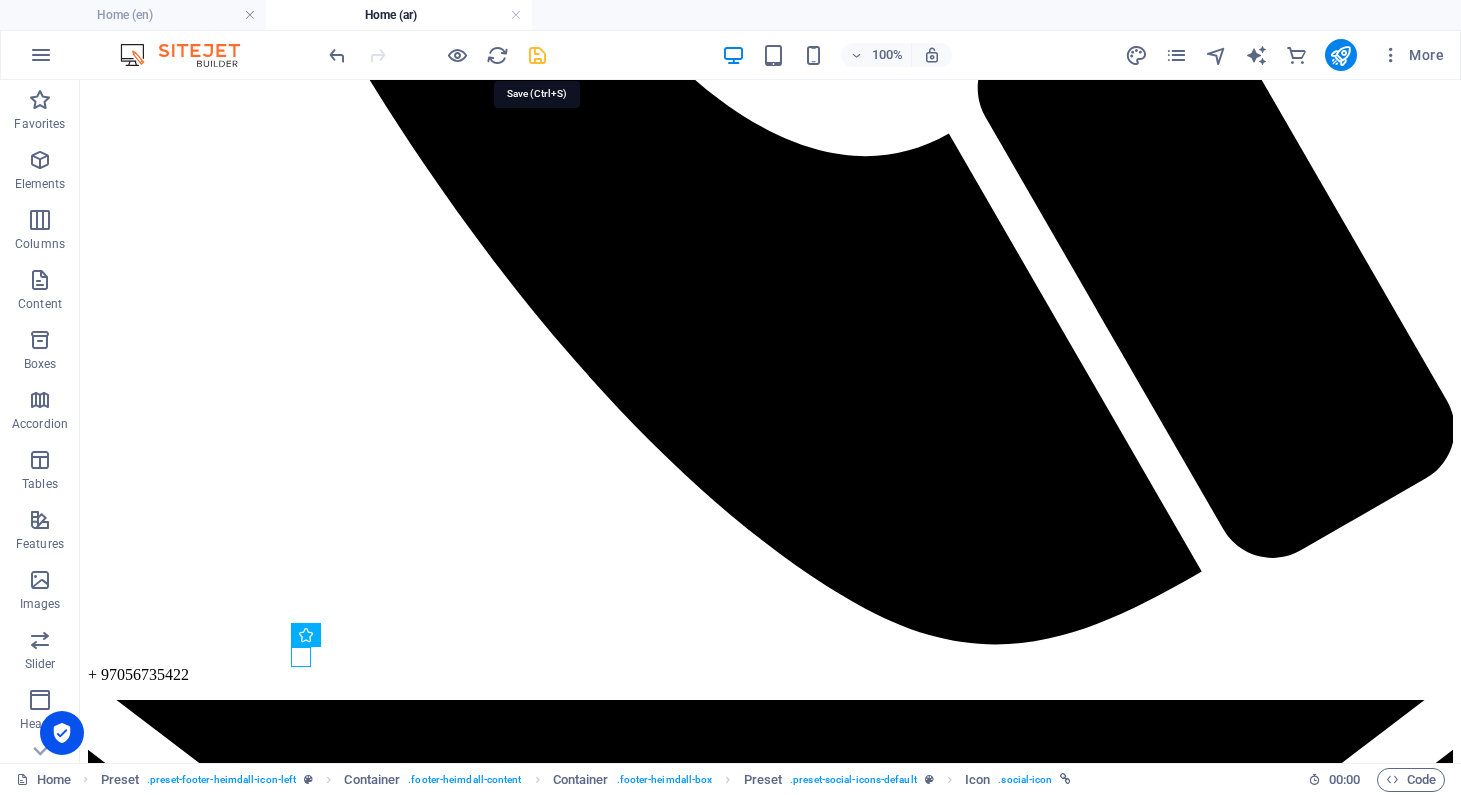click at bounding box center (537, 55) 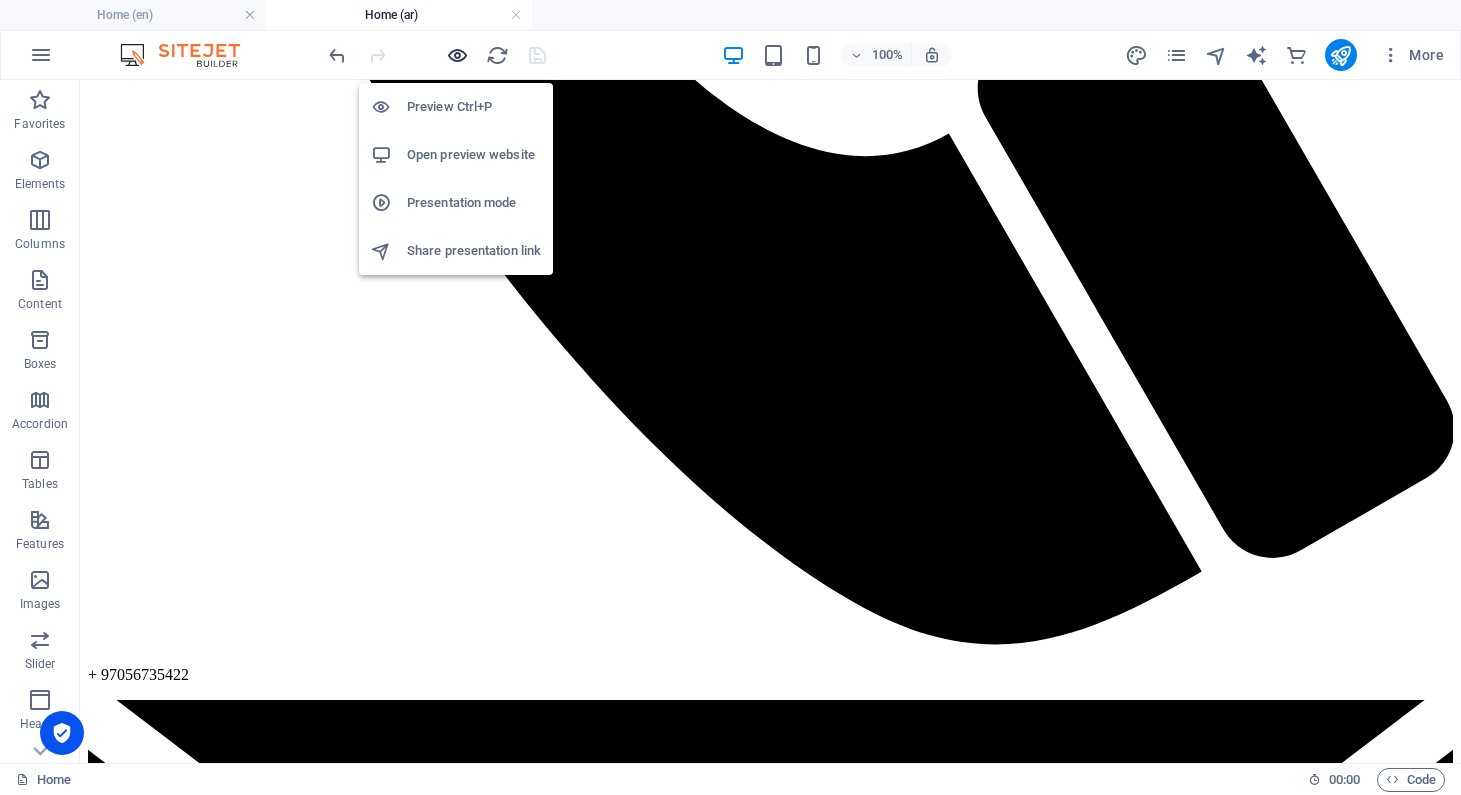 click at bounding box center (457, 55) 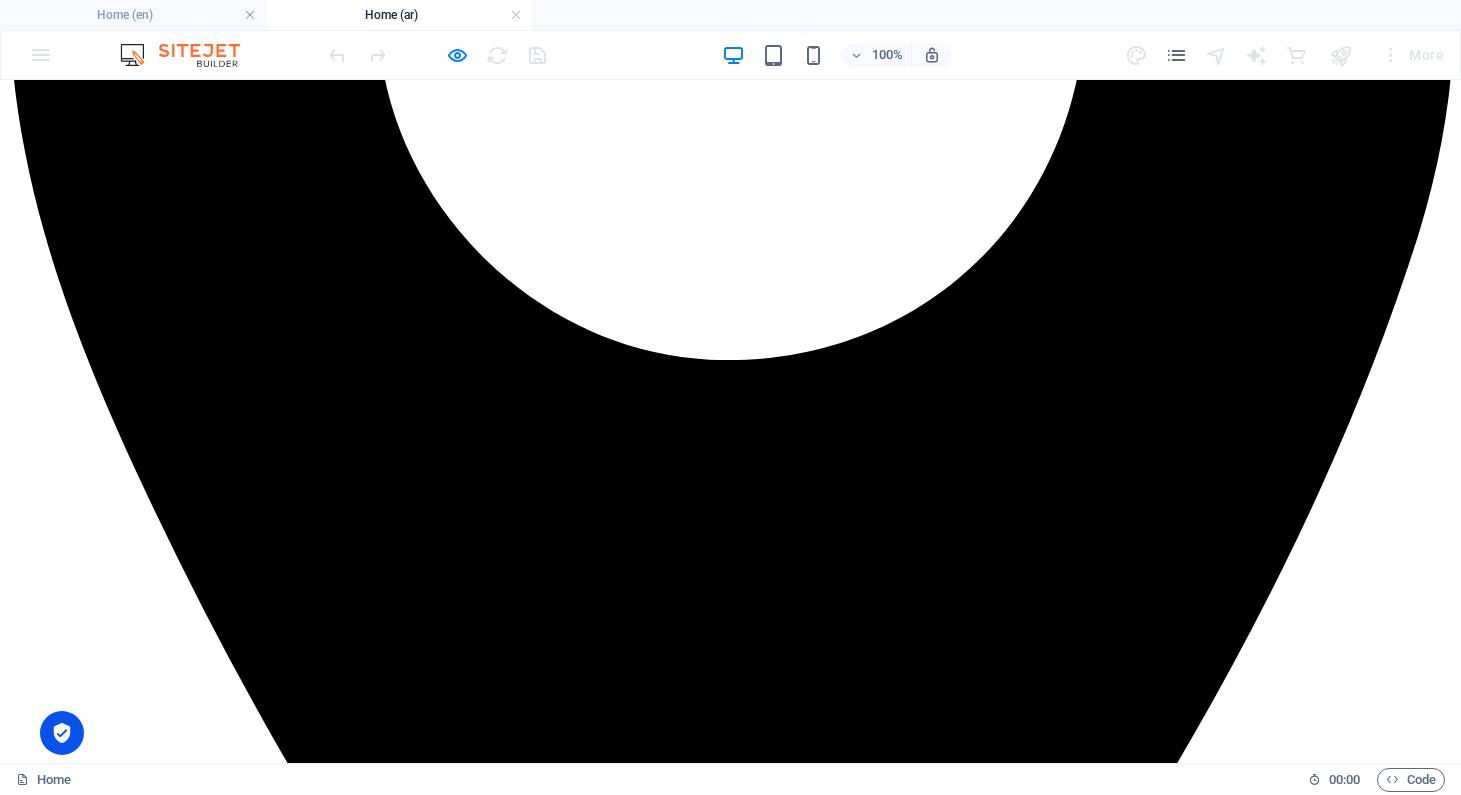 scroll, scrollTop: 3547, scrollLeft: 0, axis: vertical 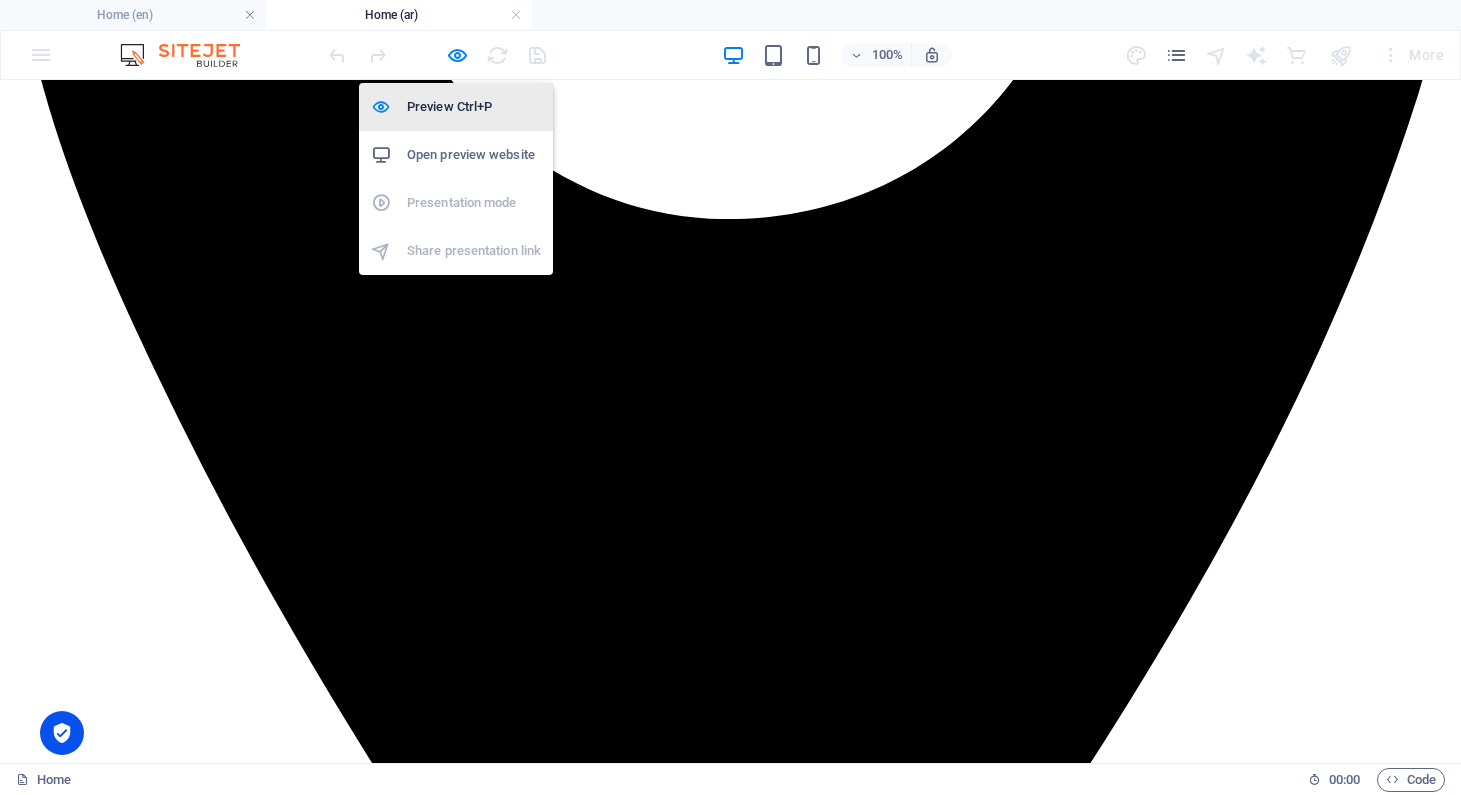 click on "Preview Ctrl+P" at bounding box center (474, 107) 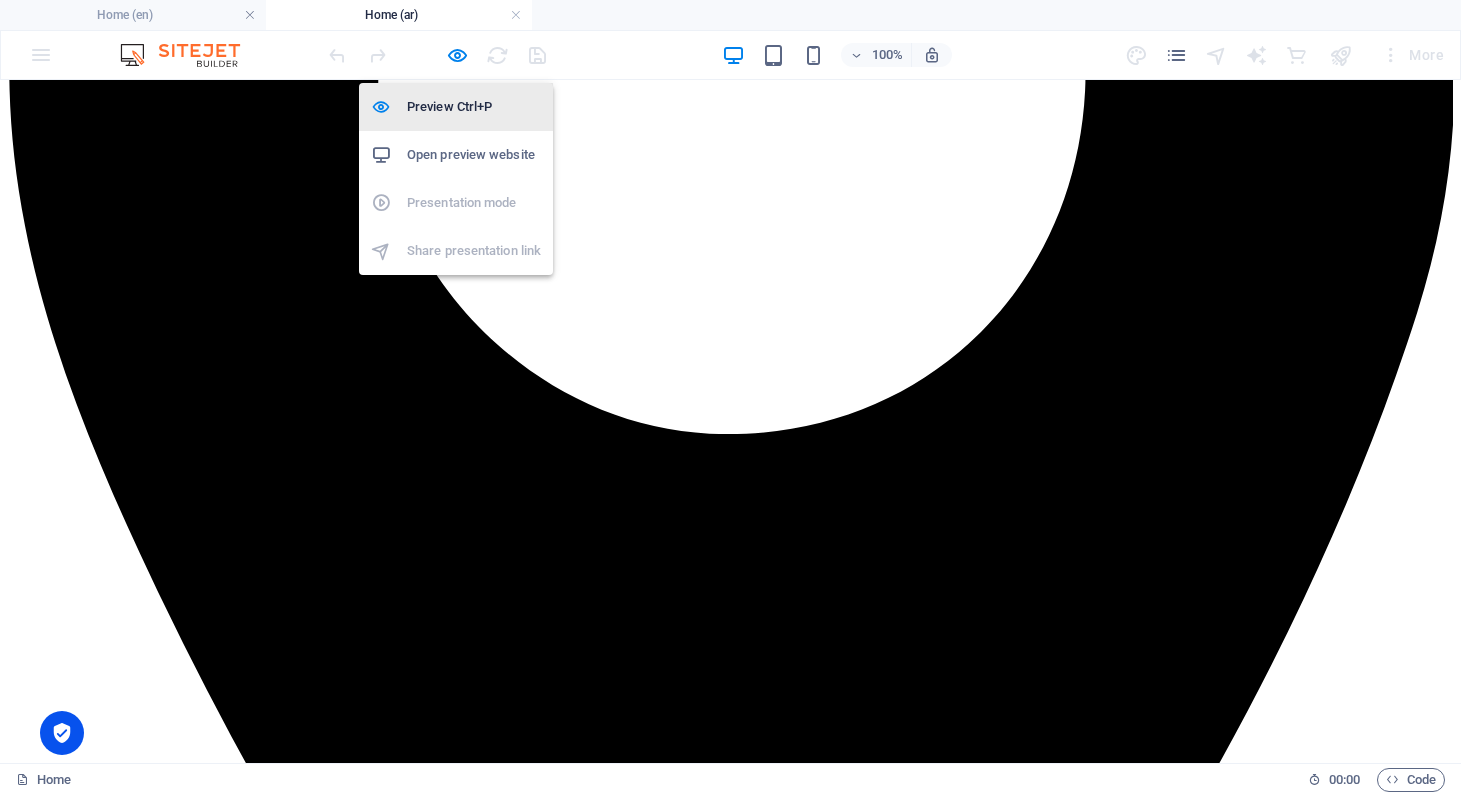 scroll, scrollTop: 3655, scrollLeft: 0, axis: vertical 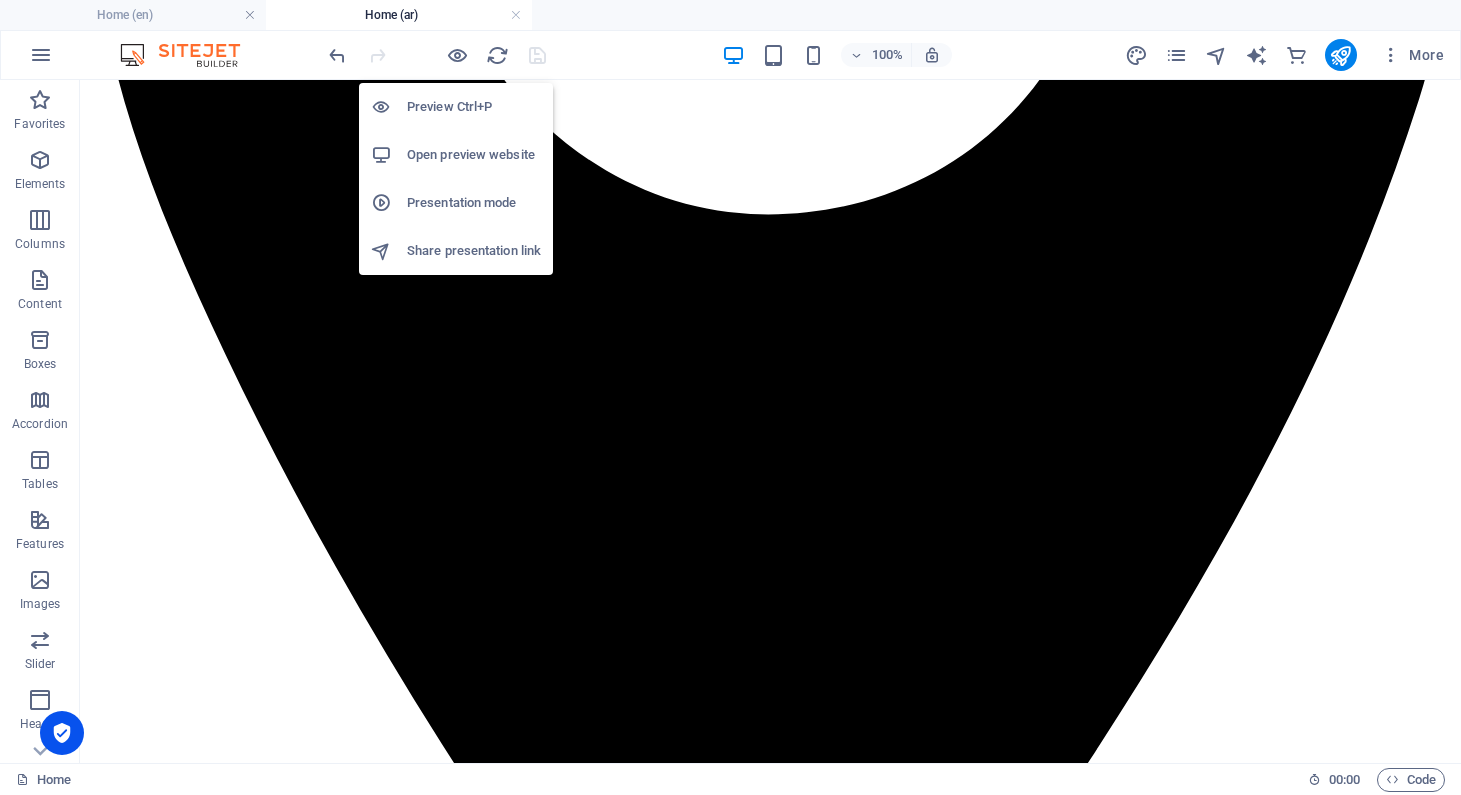 click on "Open preview website" at bounding box center [474, 155] 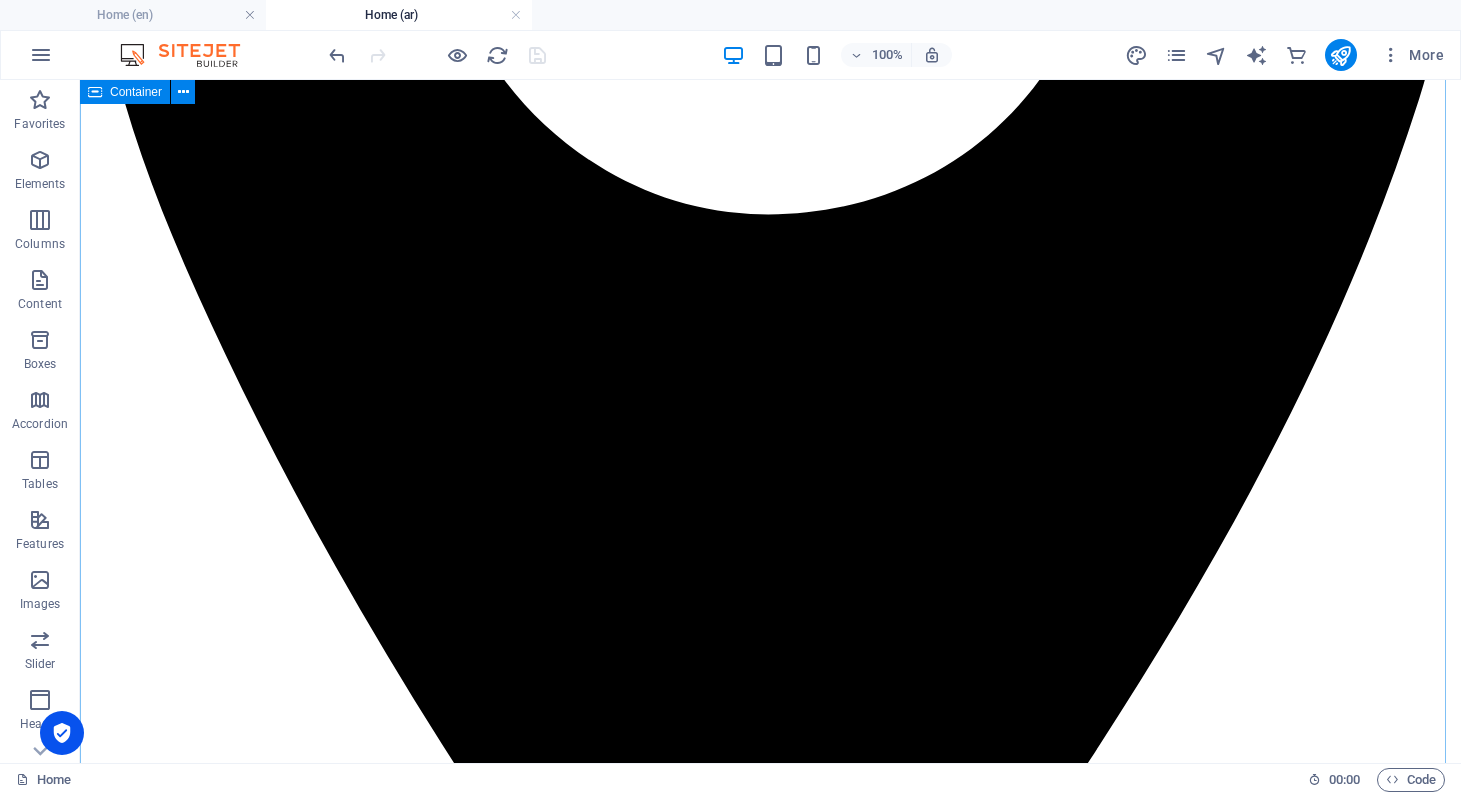 click on "يمكنك ايضا ان تكون واحد منهم شركاؤنا" at bounding box center (770, 7745) 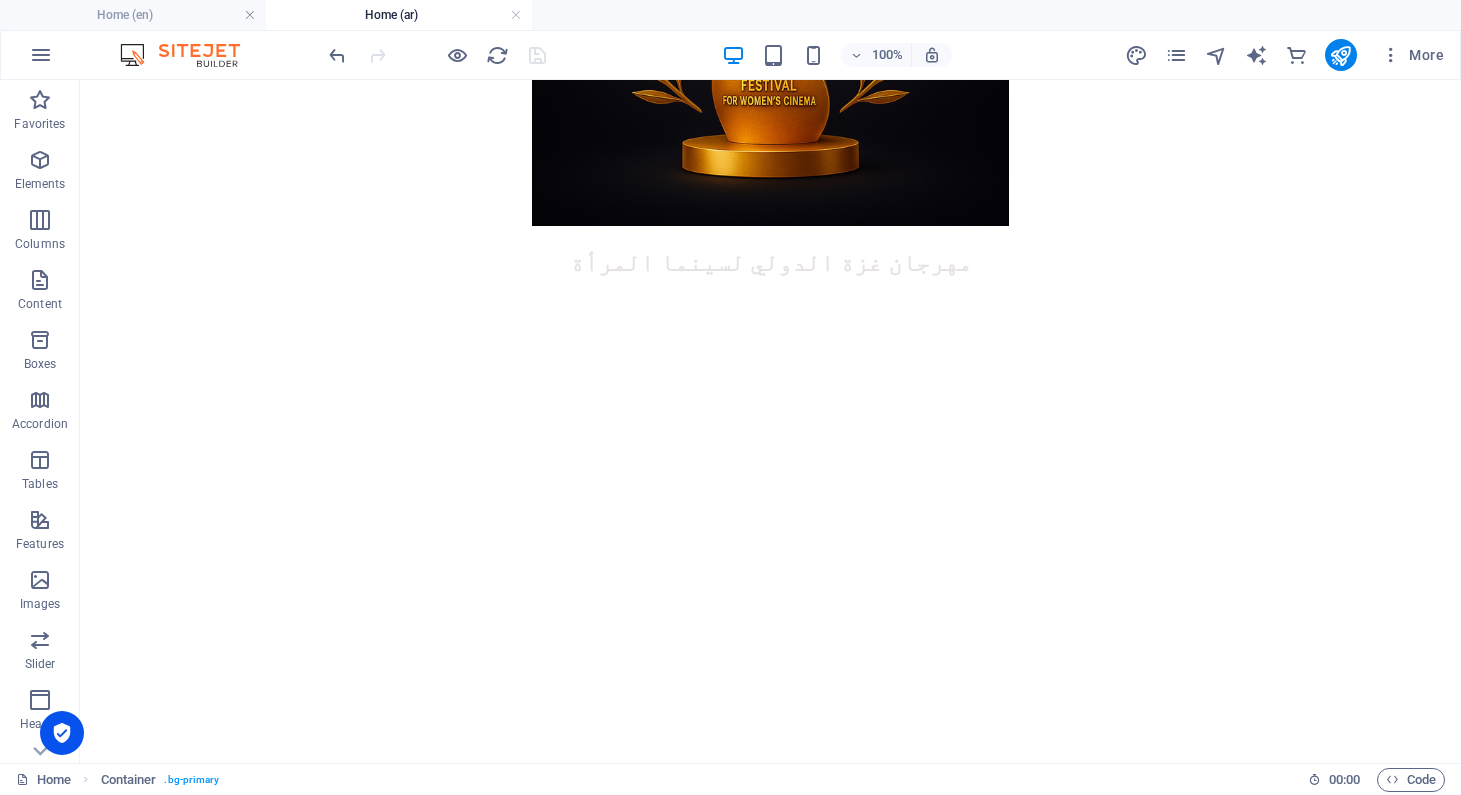 scroll, scrollTop: 0, scrollLeft: 0, axis: both 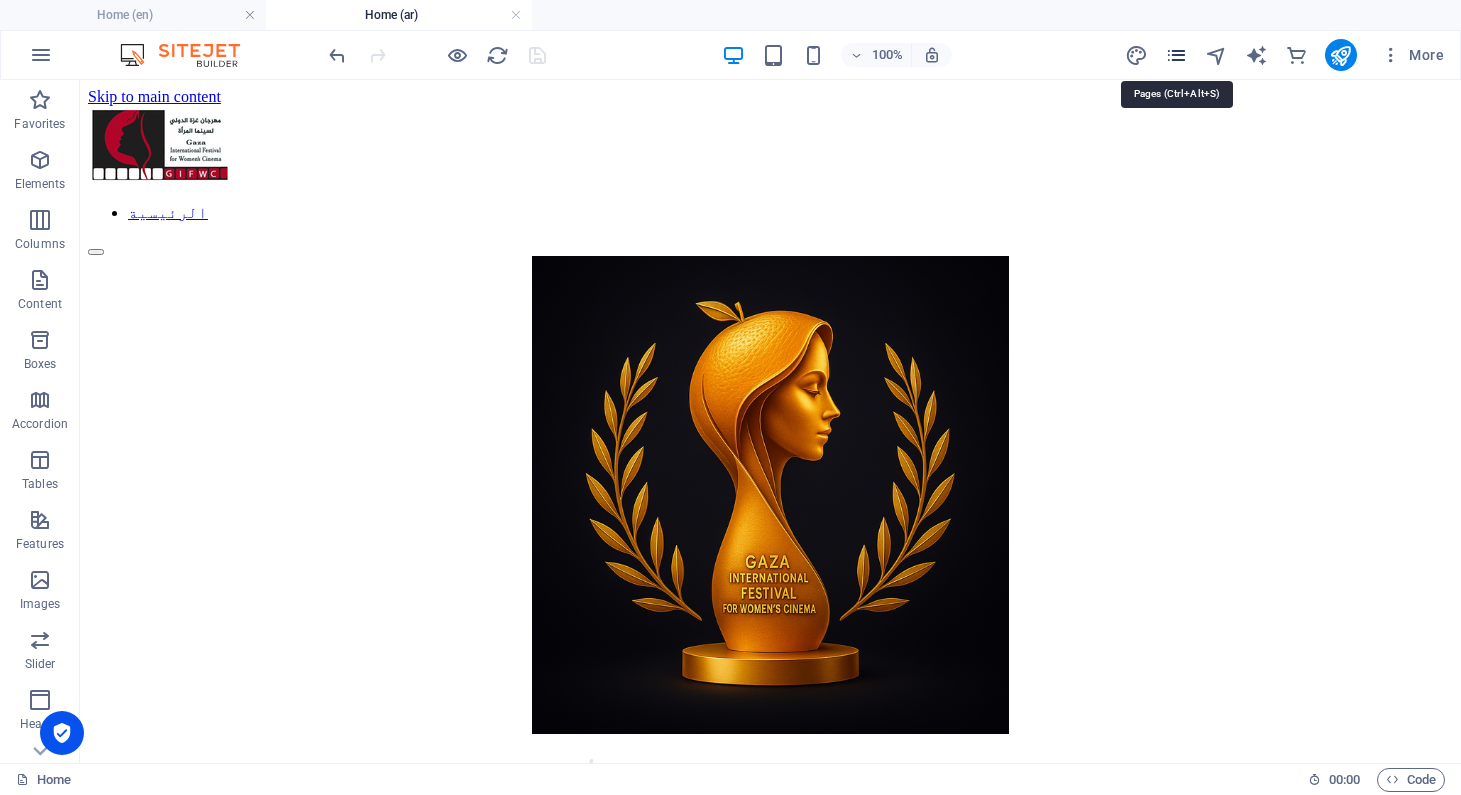 click at bounding box center (1176, 55) 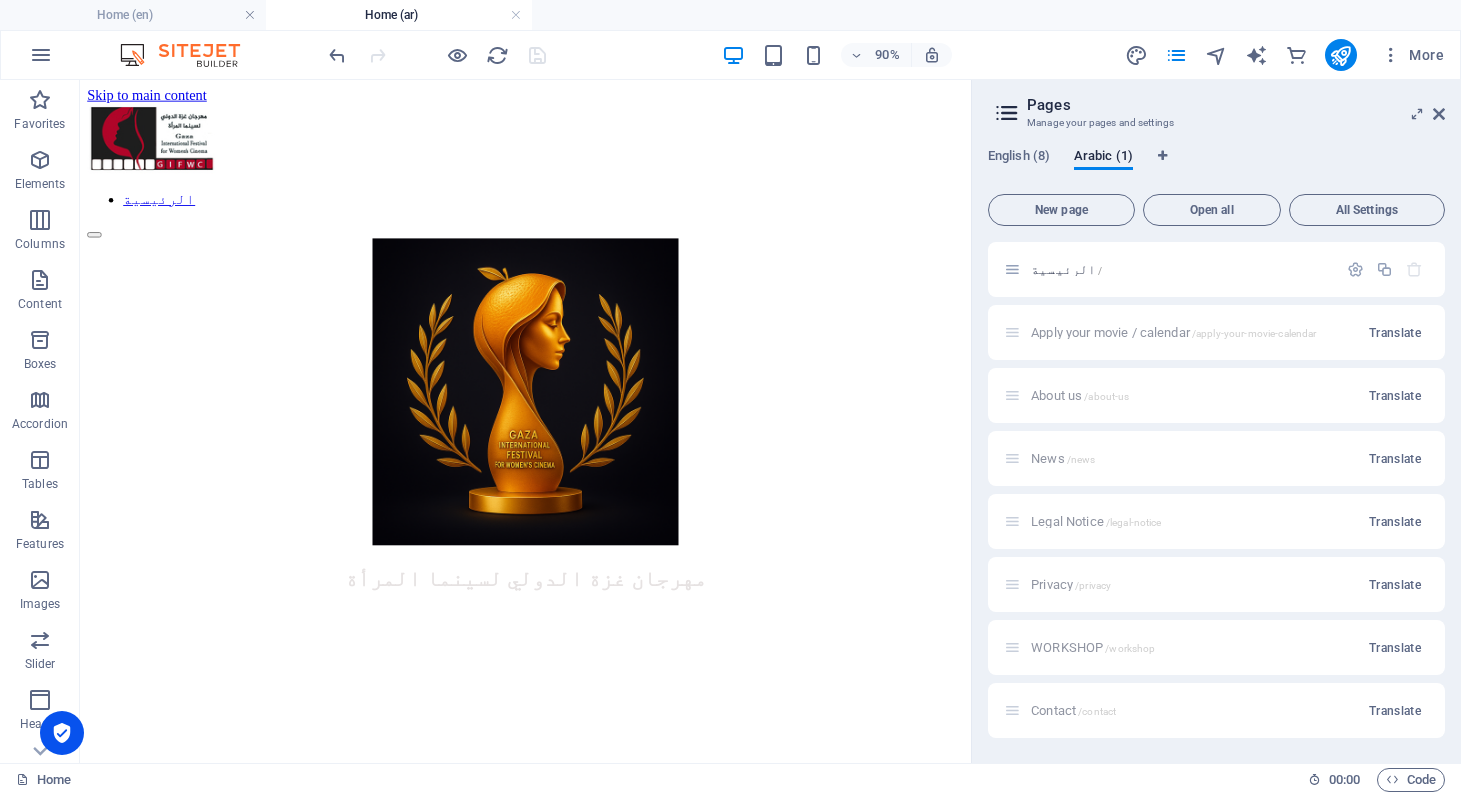 click on "Apply your movie / calendar /apply-your-movie-calendar Translate" at bounding box center [1216, 332] 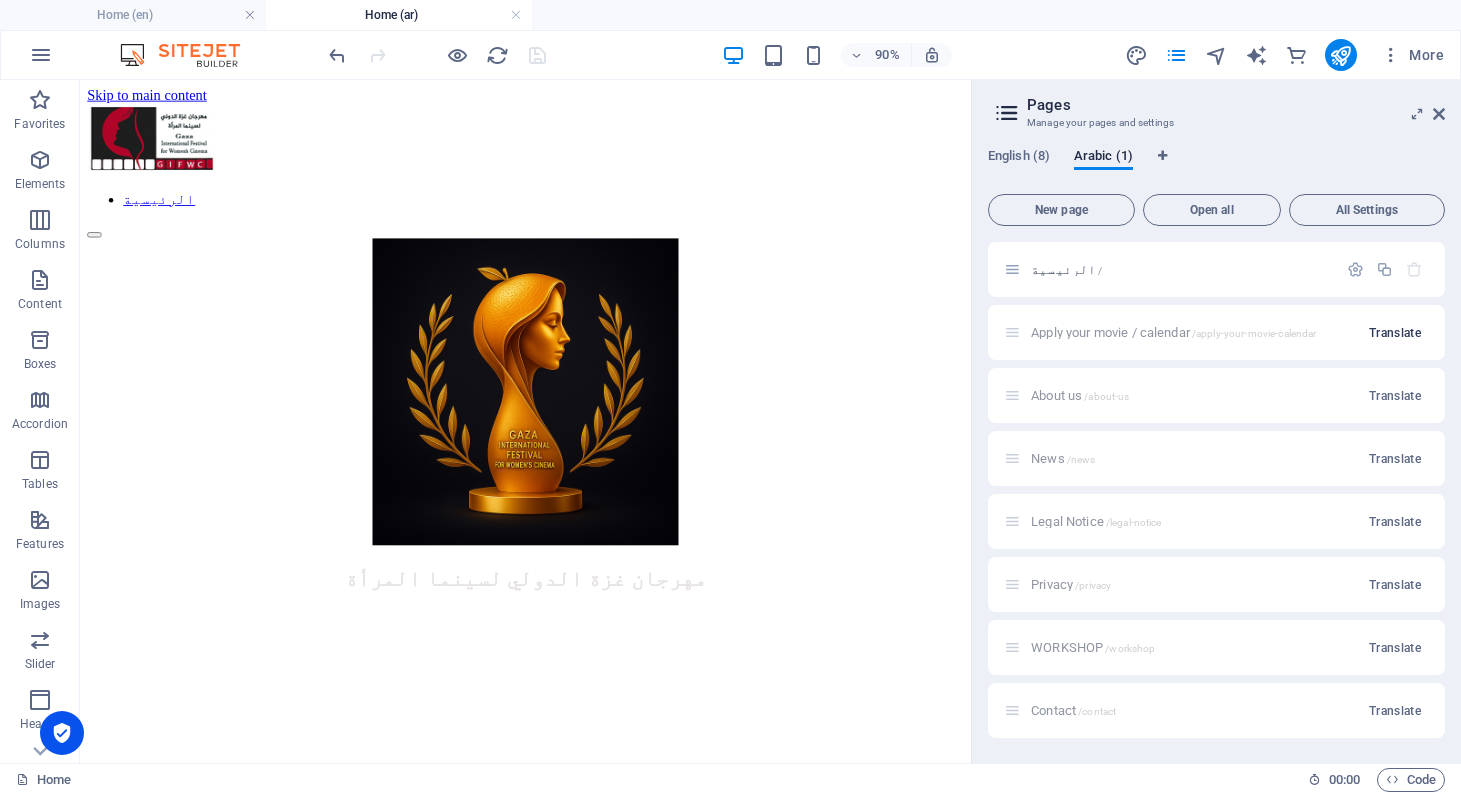 click on "Translate" at bounding box center (1395, 333) 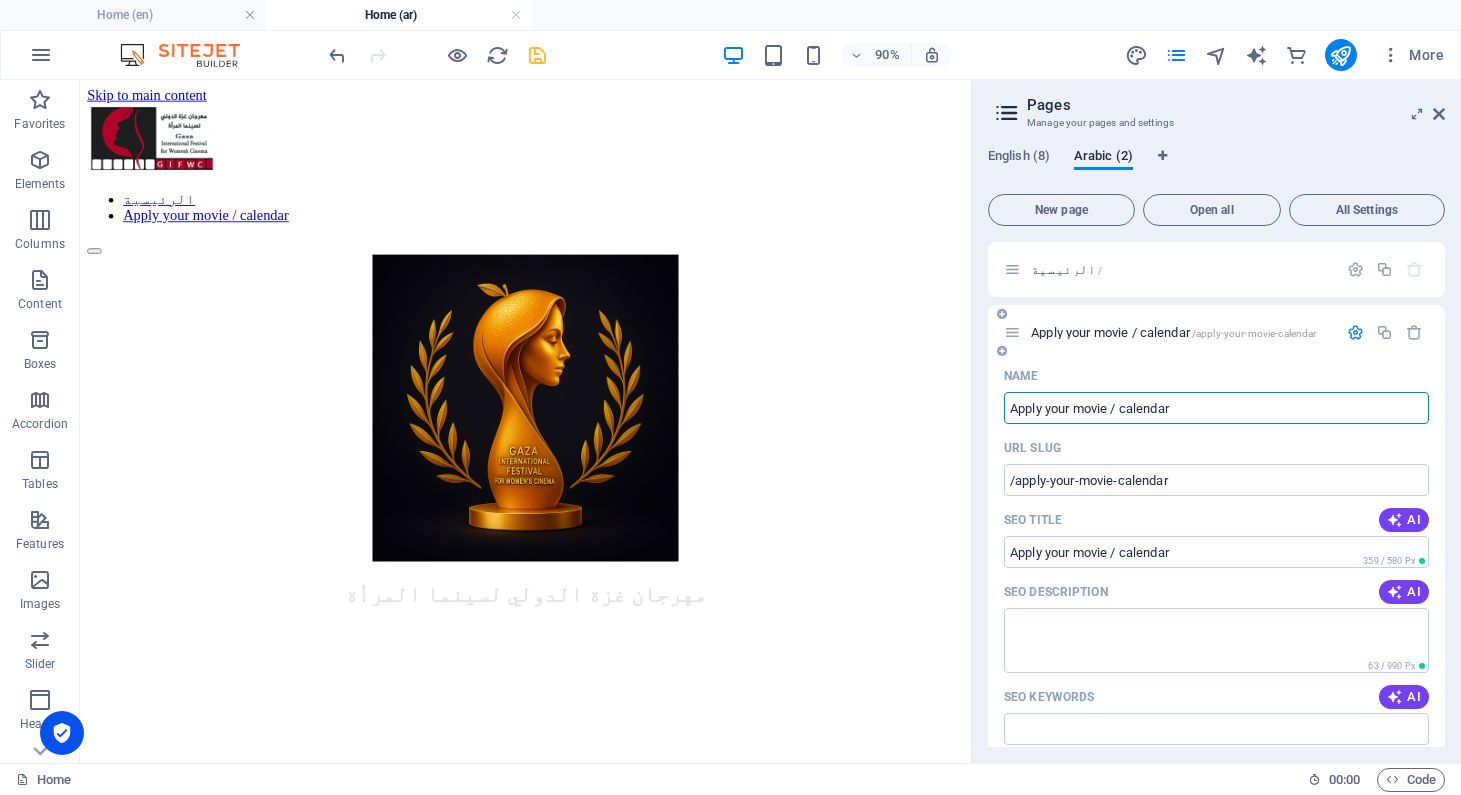 drag, startPoint x: 1197, startPoint y: 403, endPoint x: 1002, endPoint y: 408, distance: 195.06409 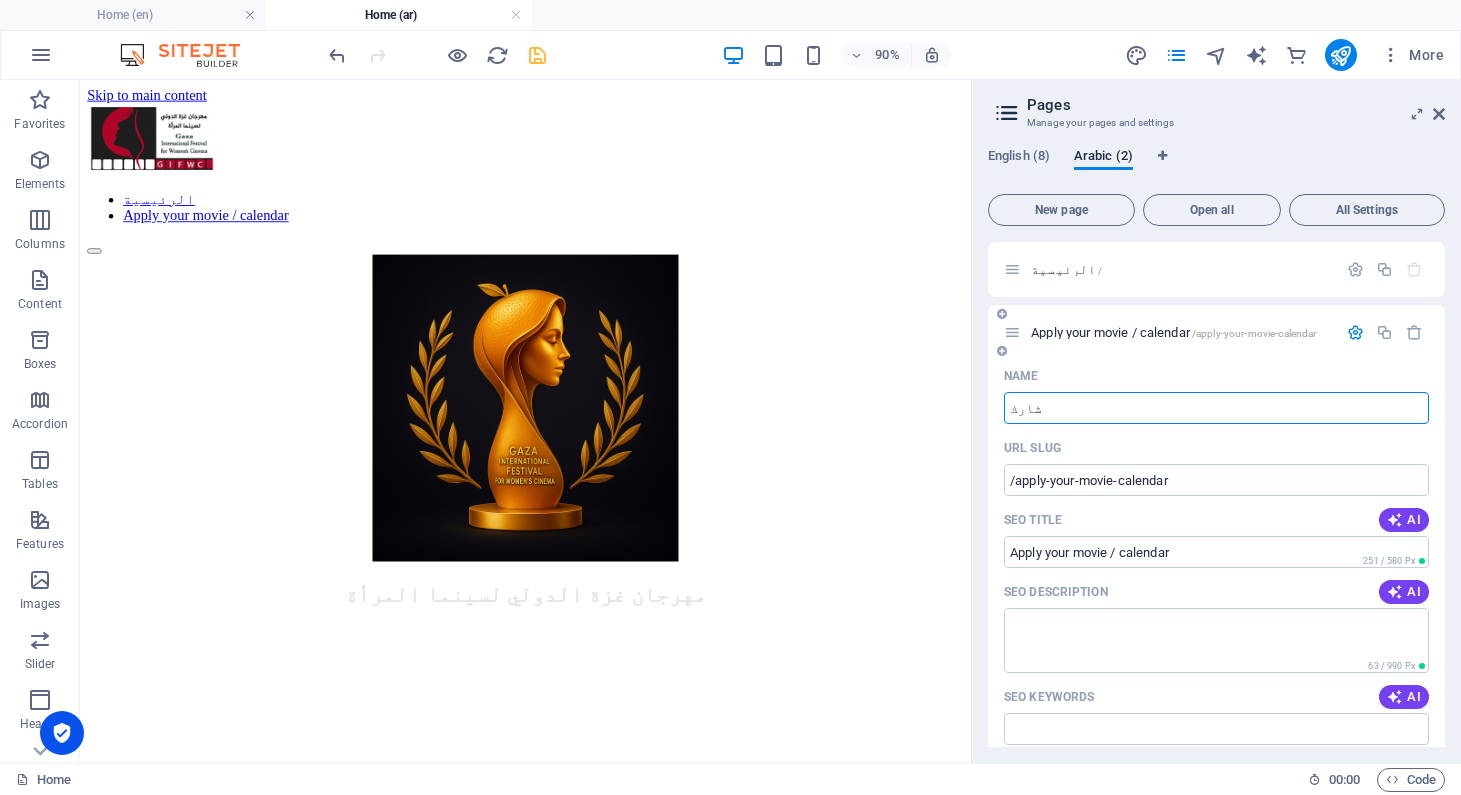 type on "شارك" 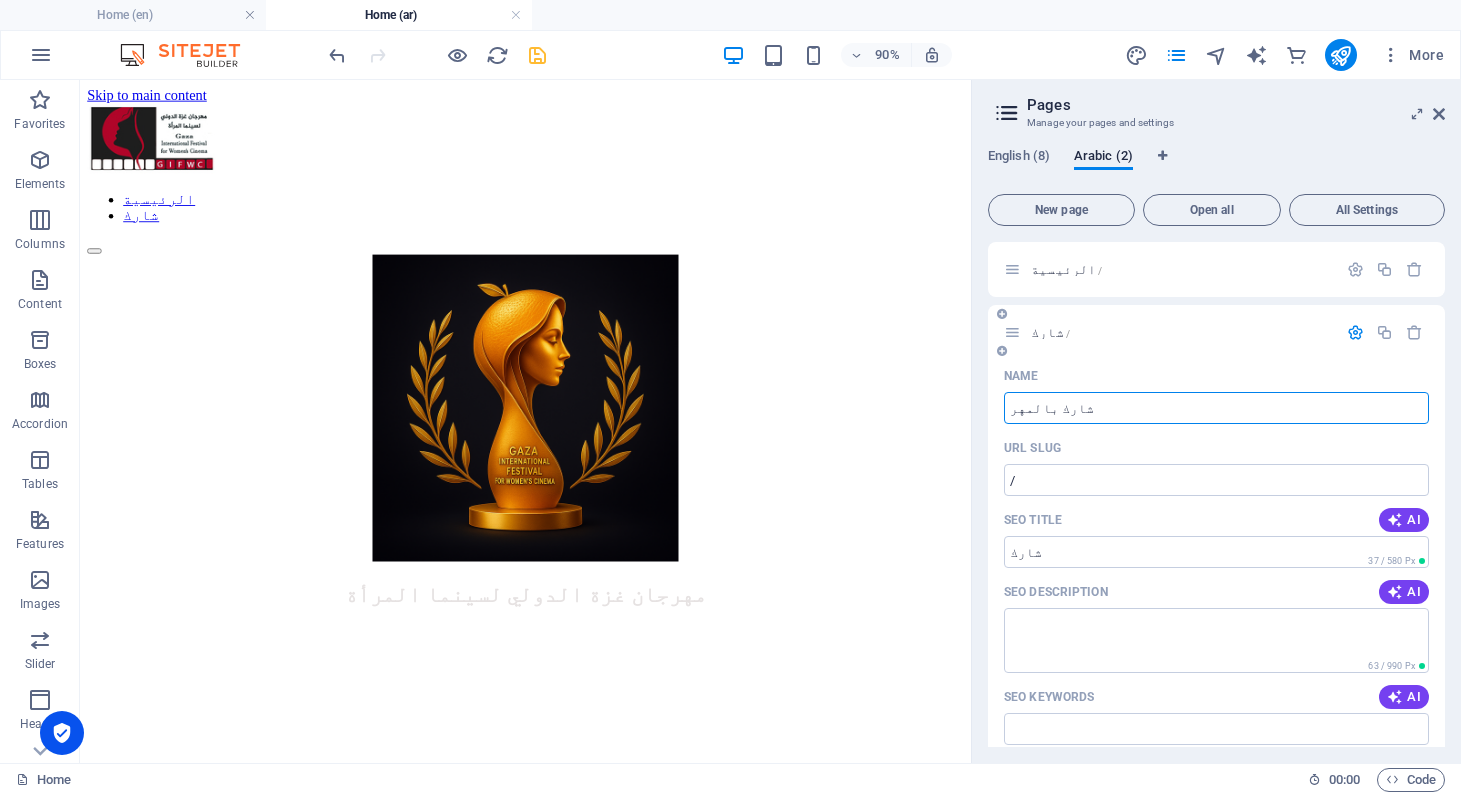 type on "شارك بالمهرج" 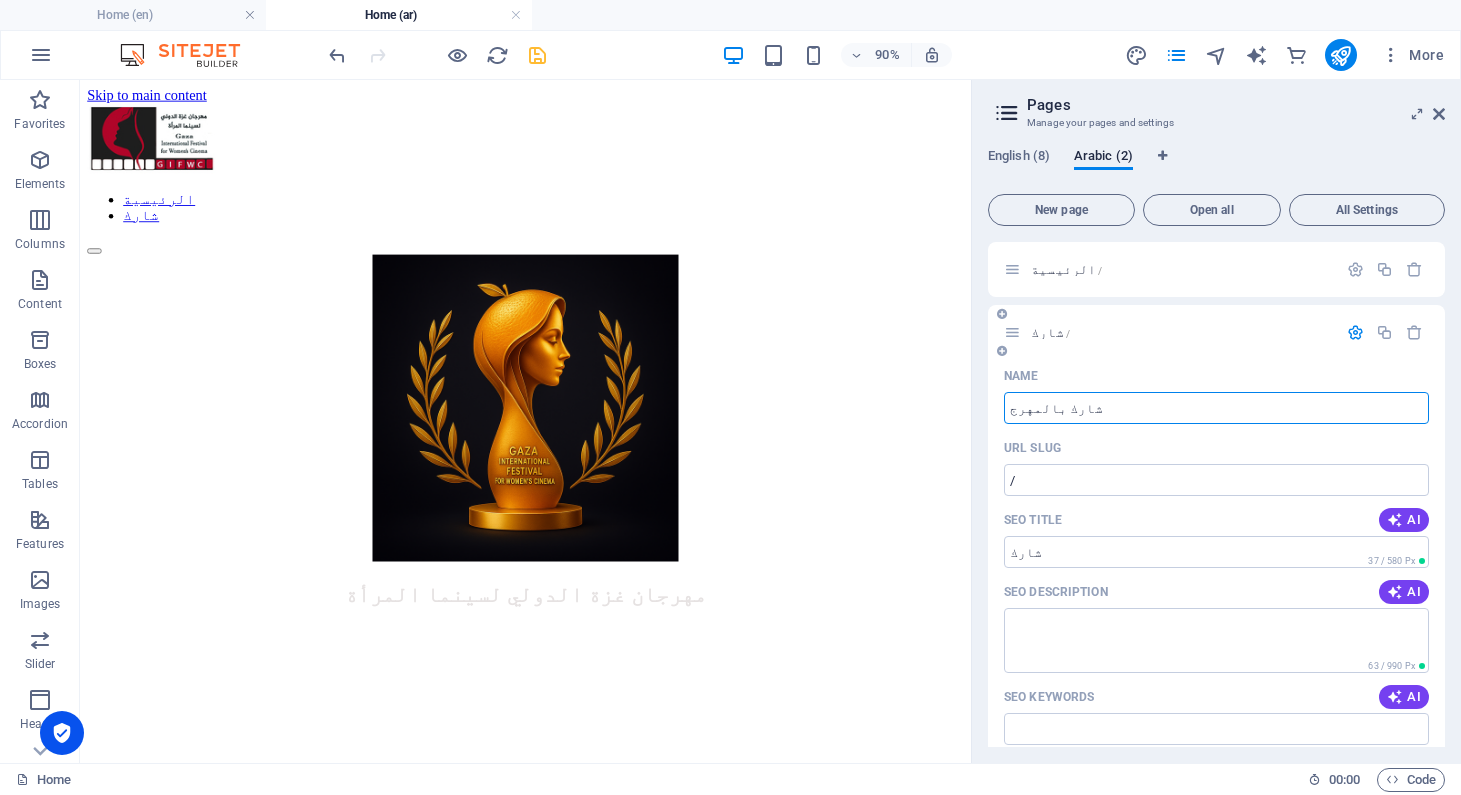 type on "شارك بالمهر" 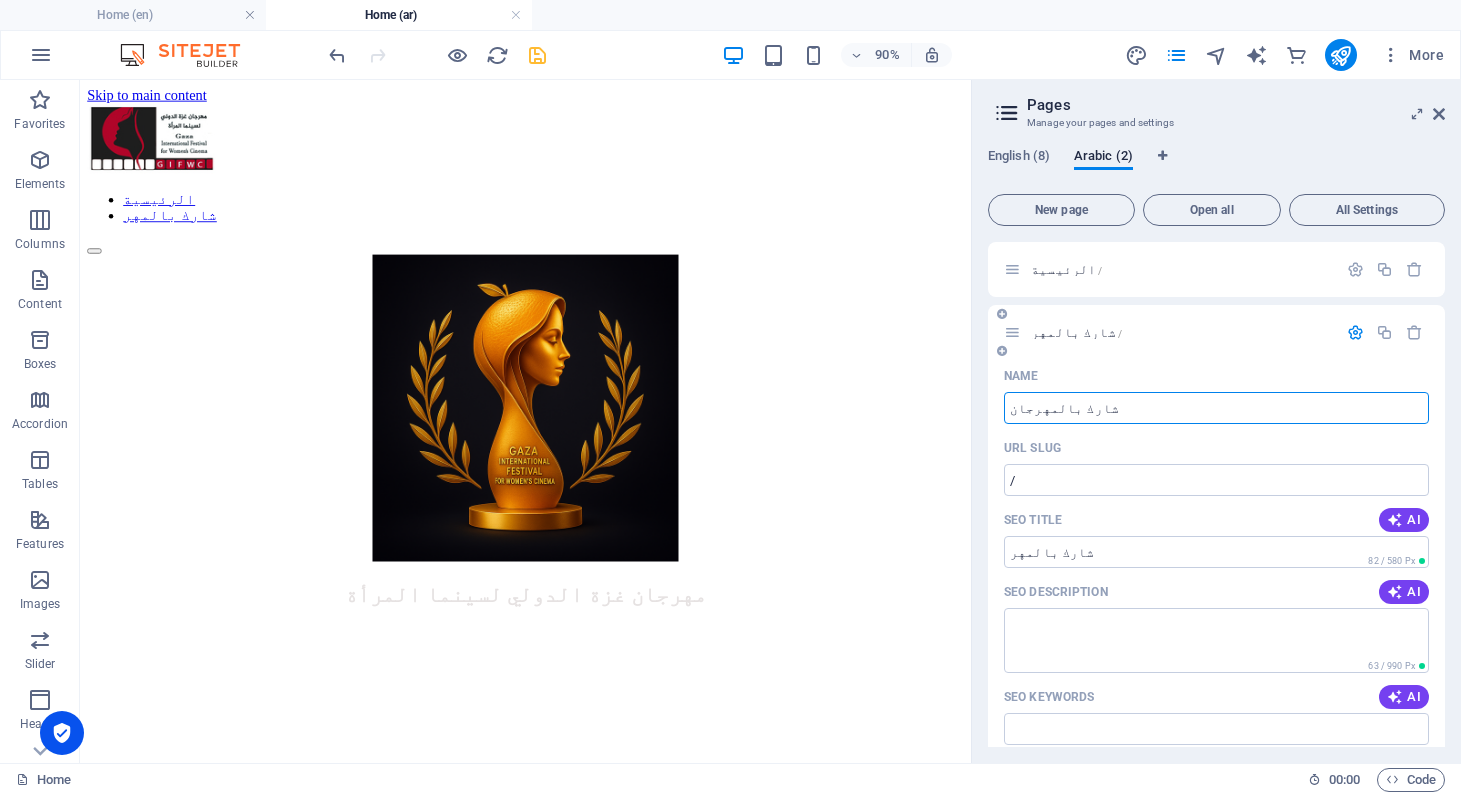 type on "شارك بالمهرجان" 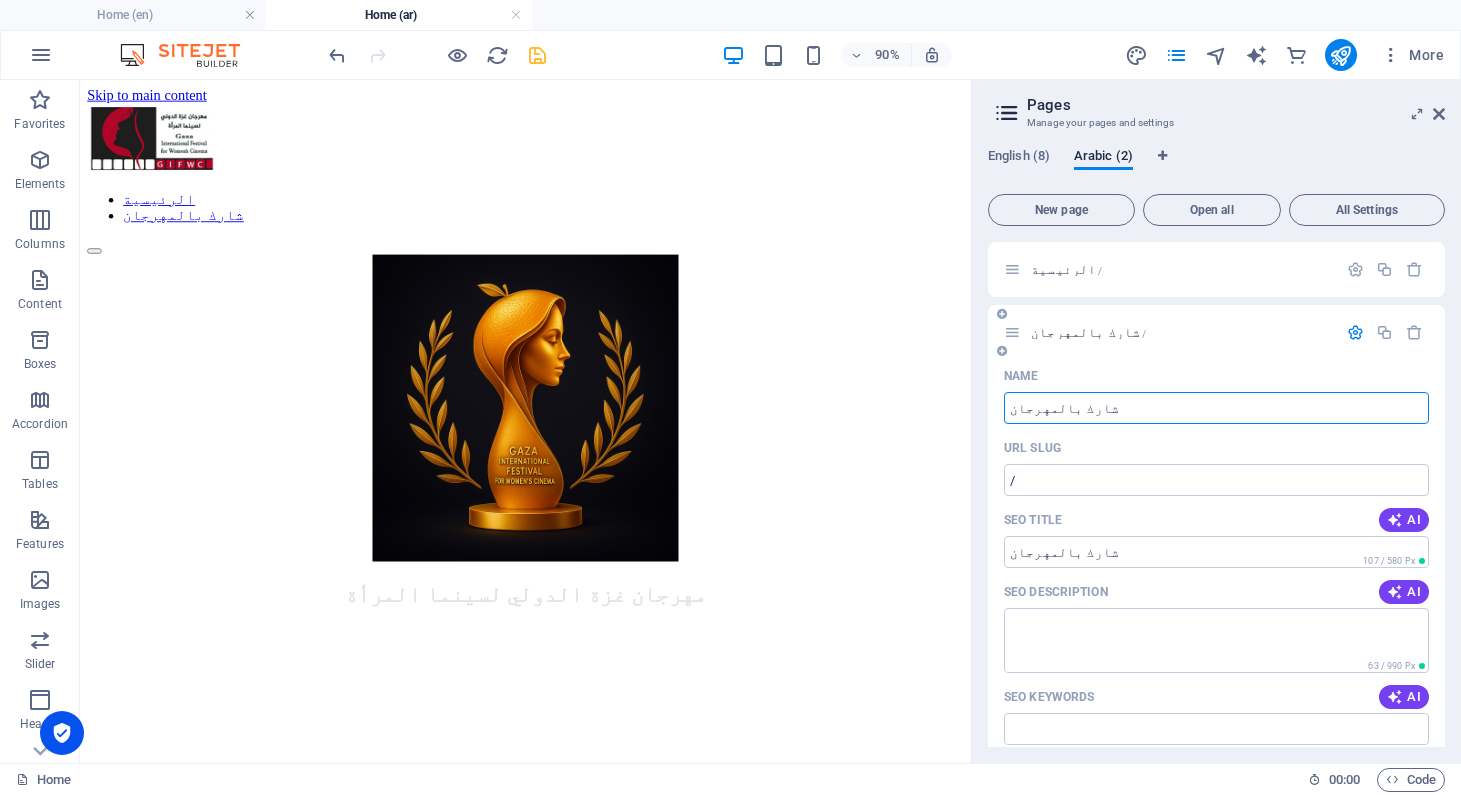 type on "شارك بالمهرجان" 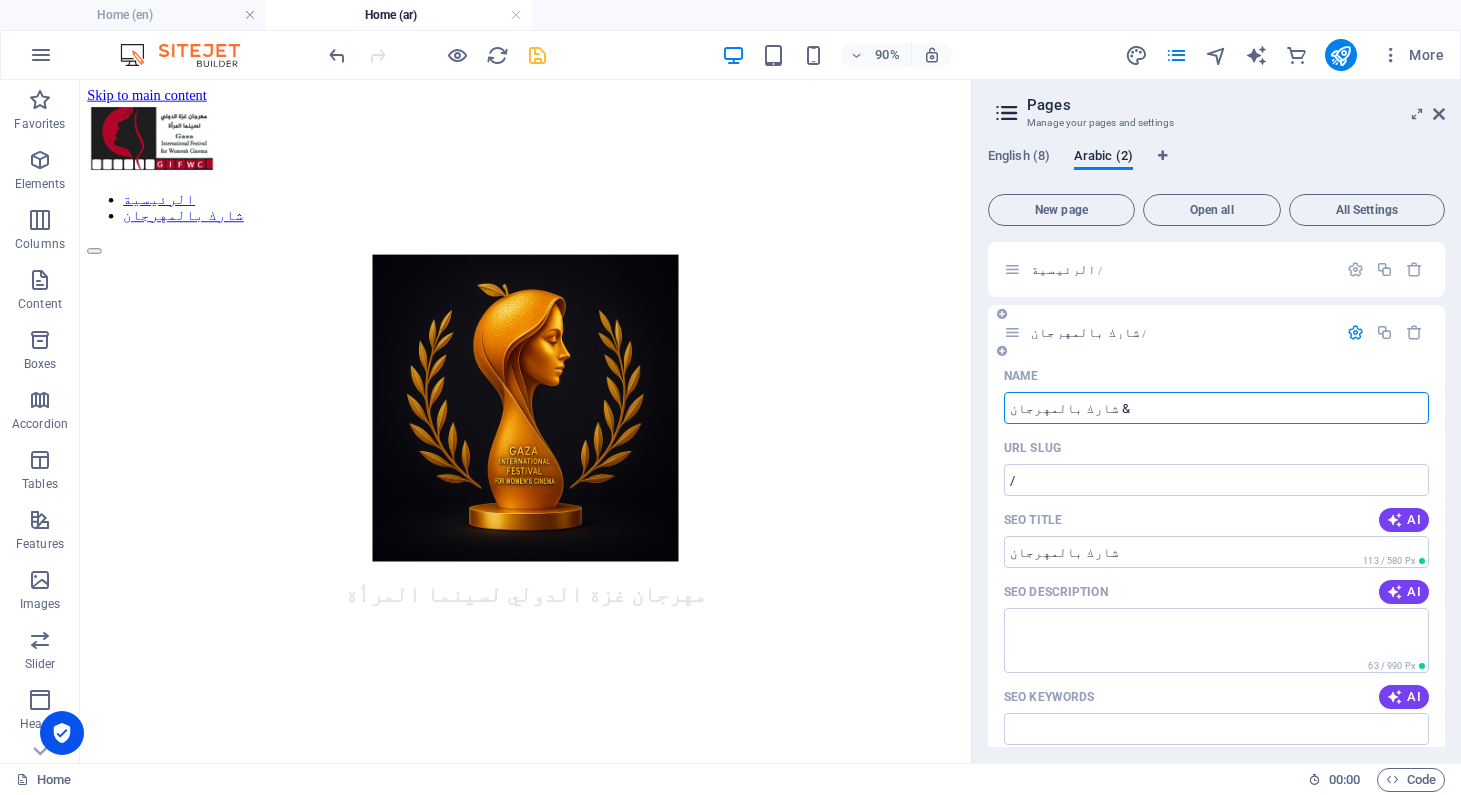 type on "شارك بالمهرجان &" 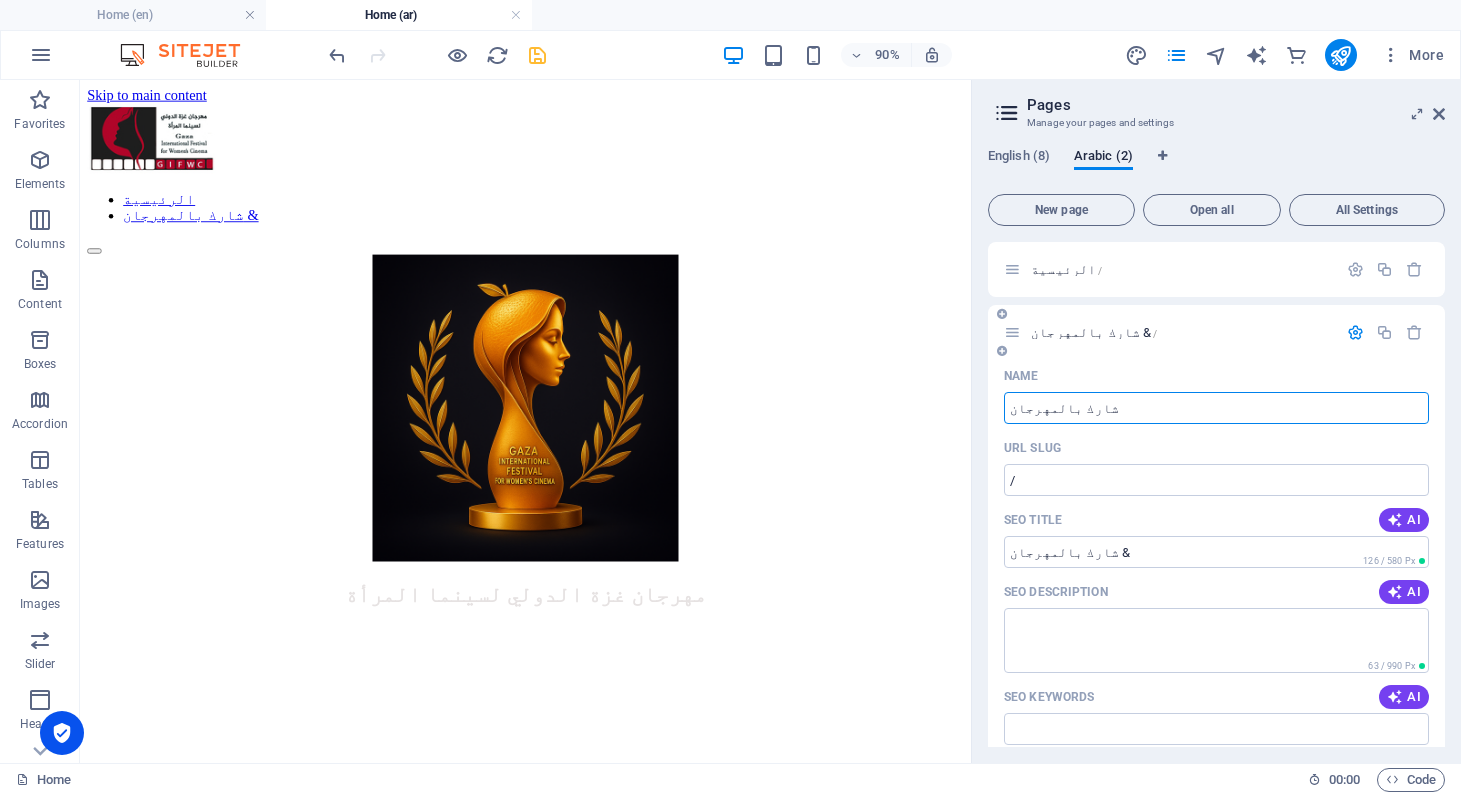 type on "شارك بالمهرجان" 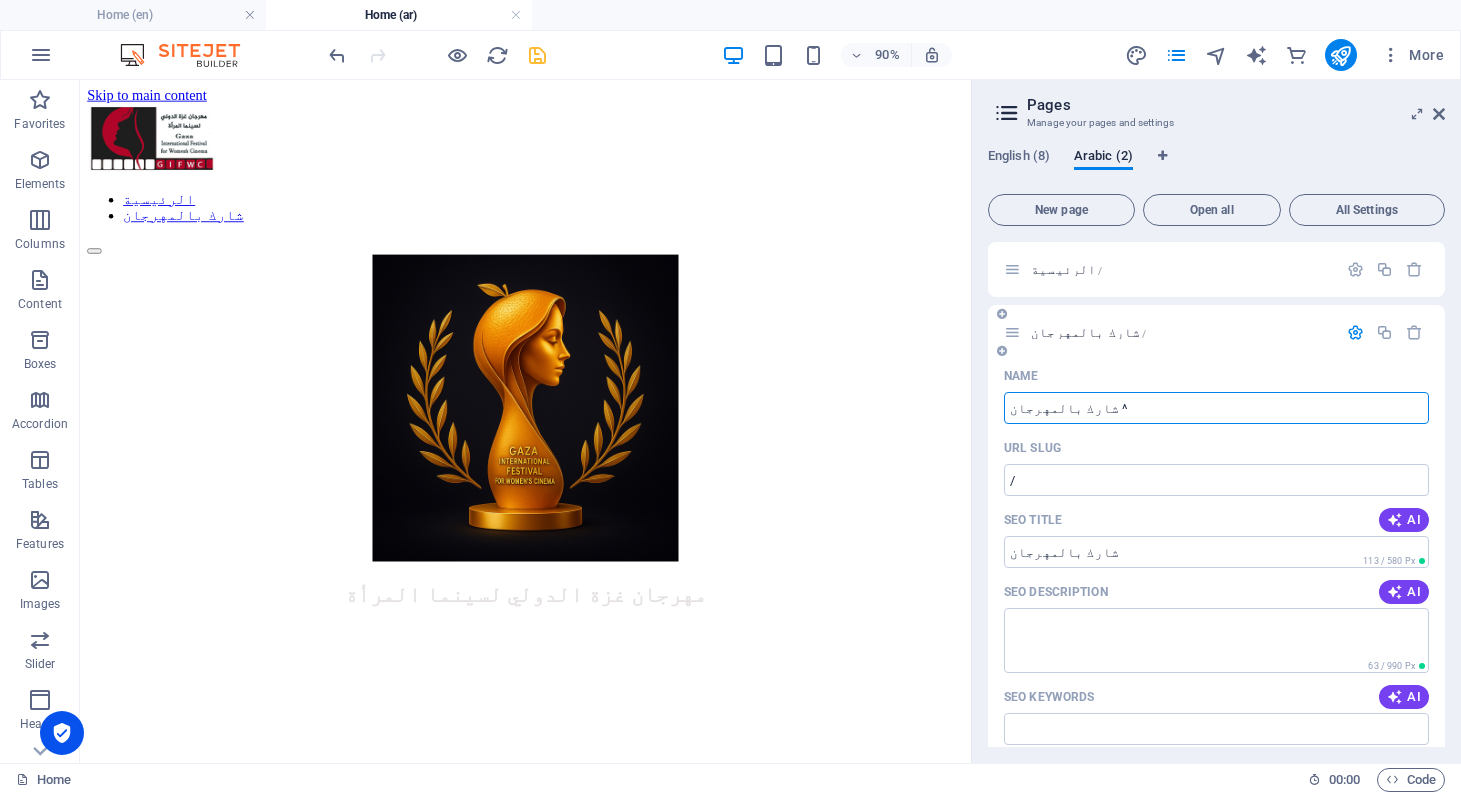 type on "شارك بالمهرجان ^" 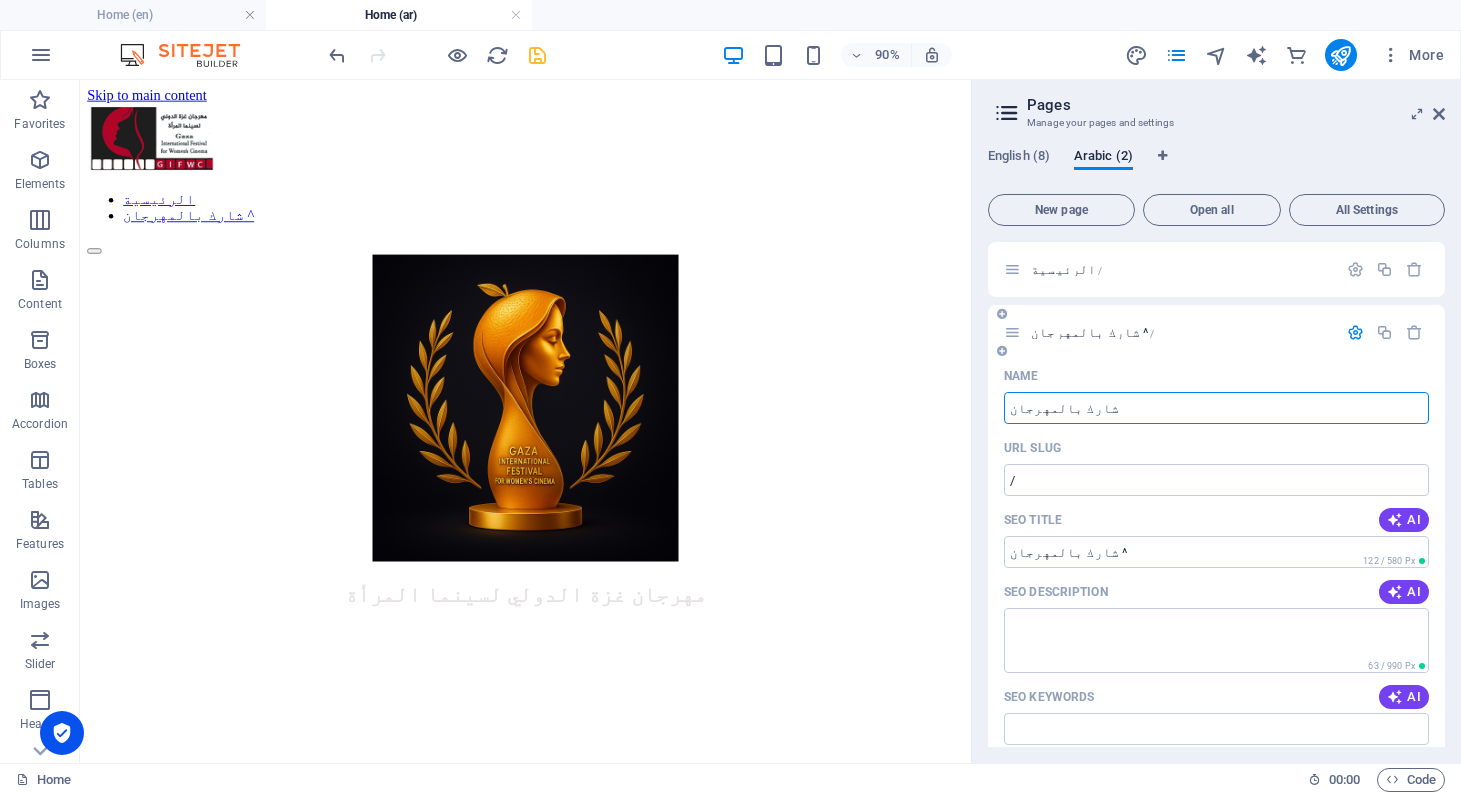 type on "شارك بالمهرجان" 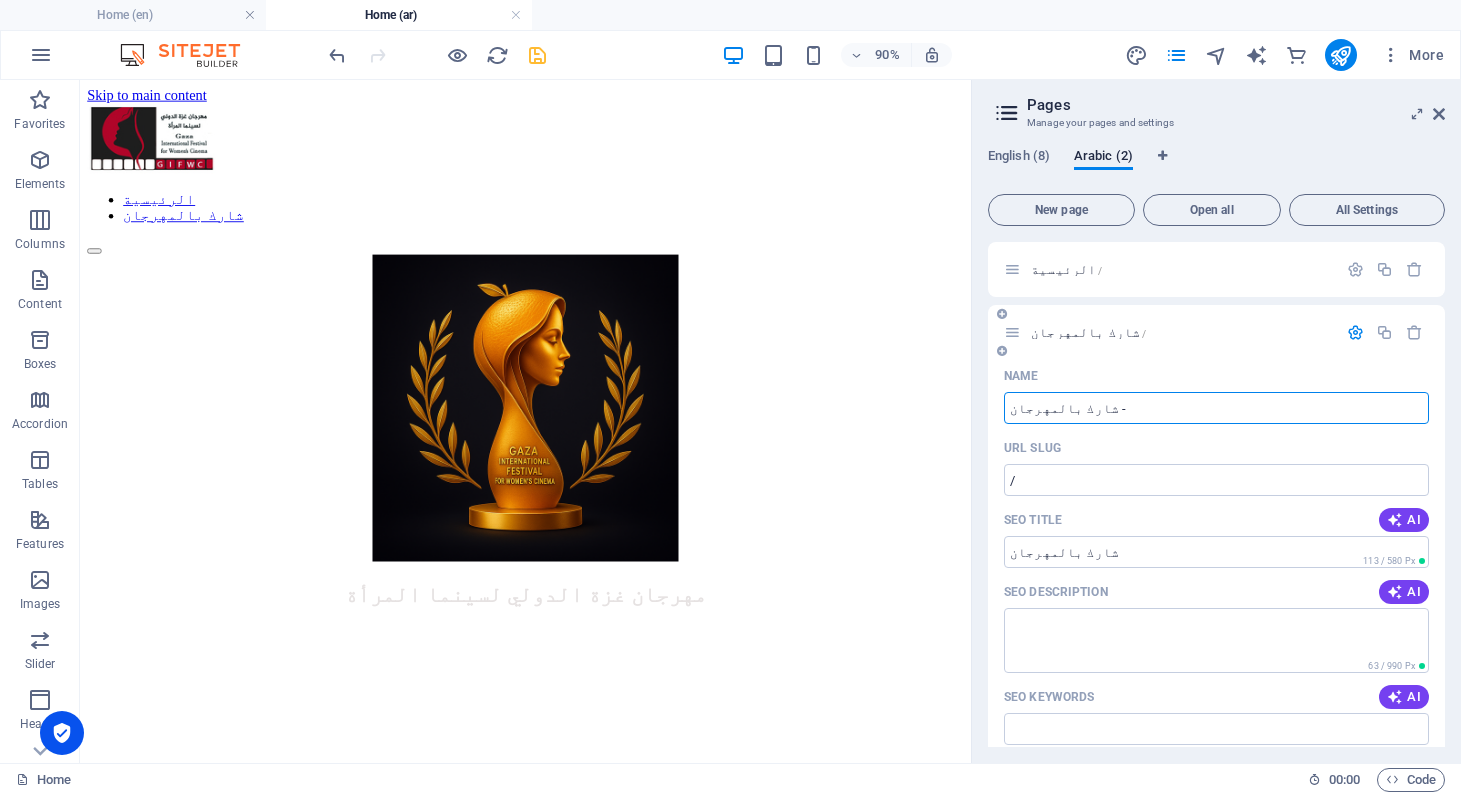 type on "شارك بالمهرجان -" 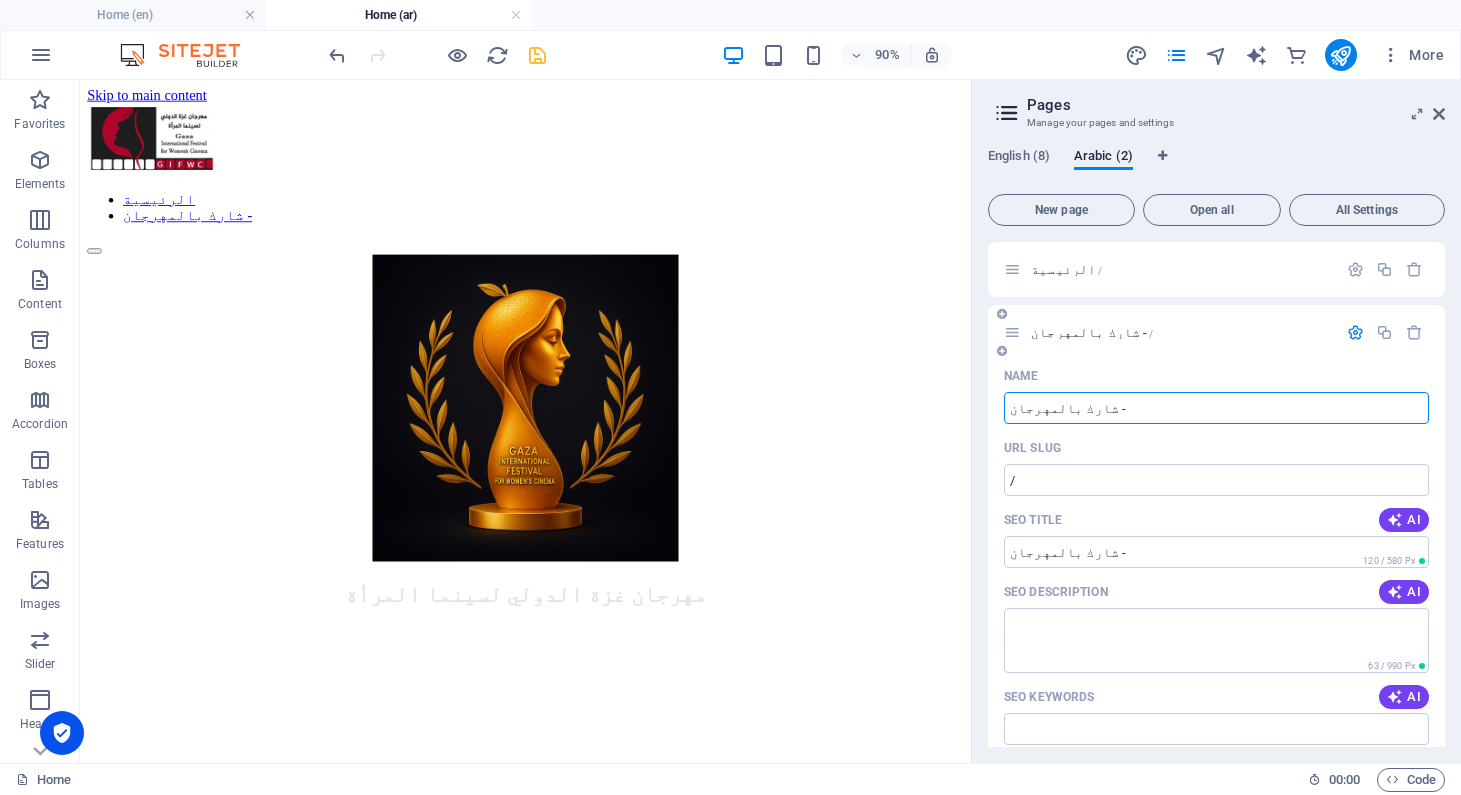 type on "شارك بالمهرجان -" 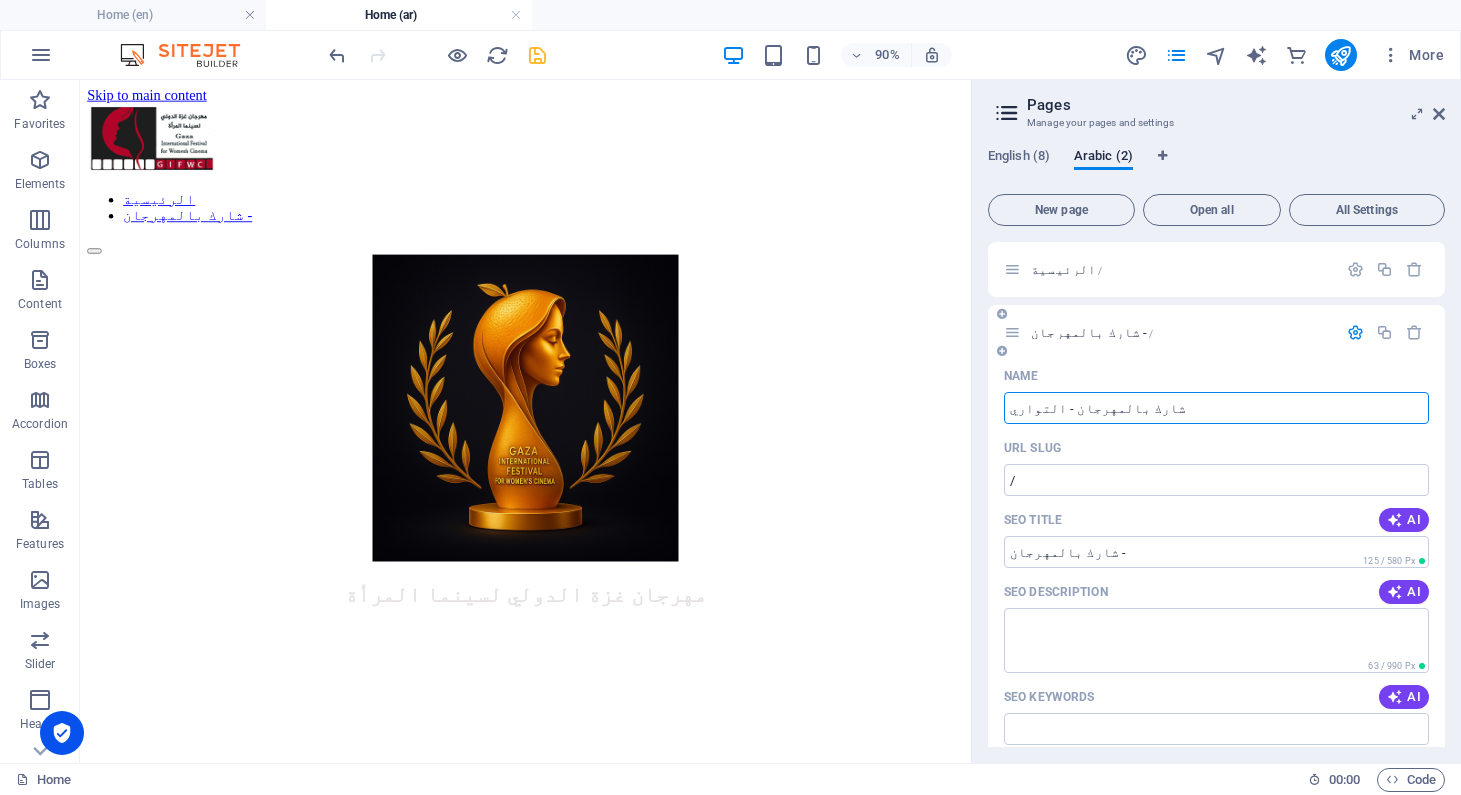 type on "شارك بالمهرجان - التواريخ" 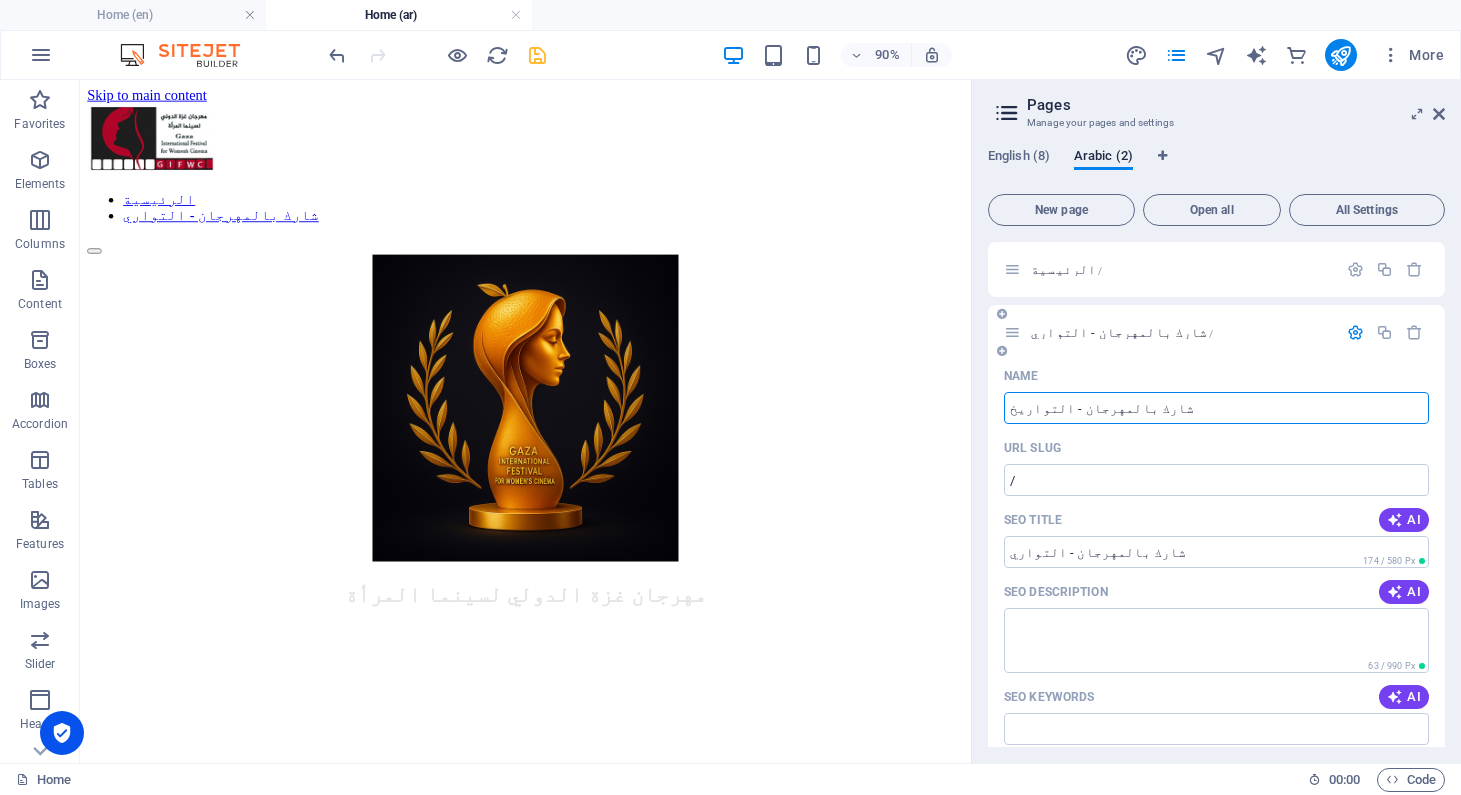 type on "شارك بالمهرجان - التواريخ" 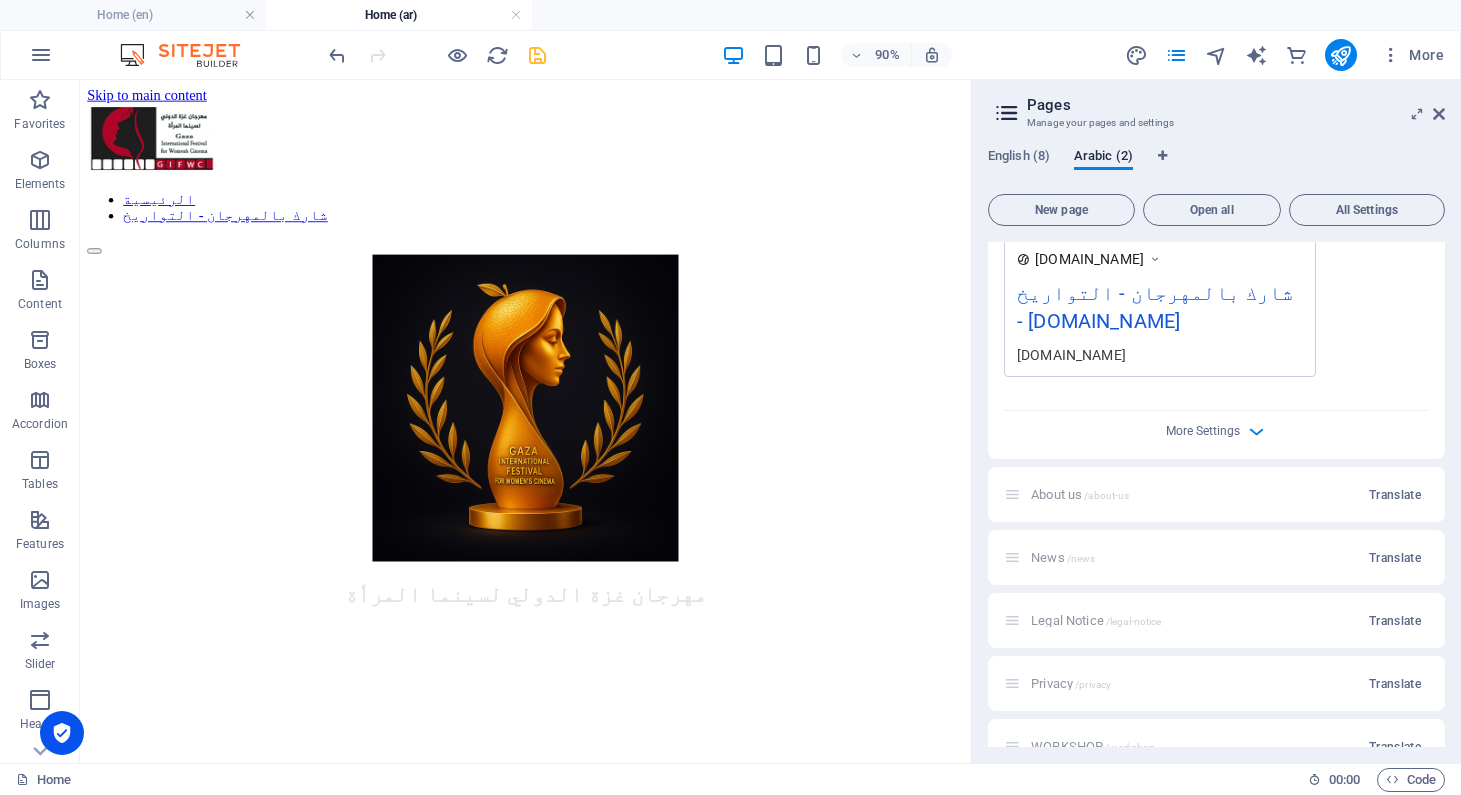 scroll, scrollTop: 744, scrollLeft: 0, axis: vertical 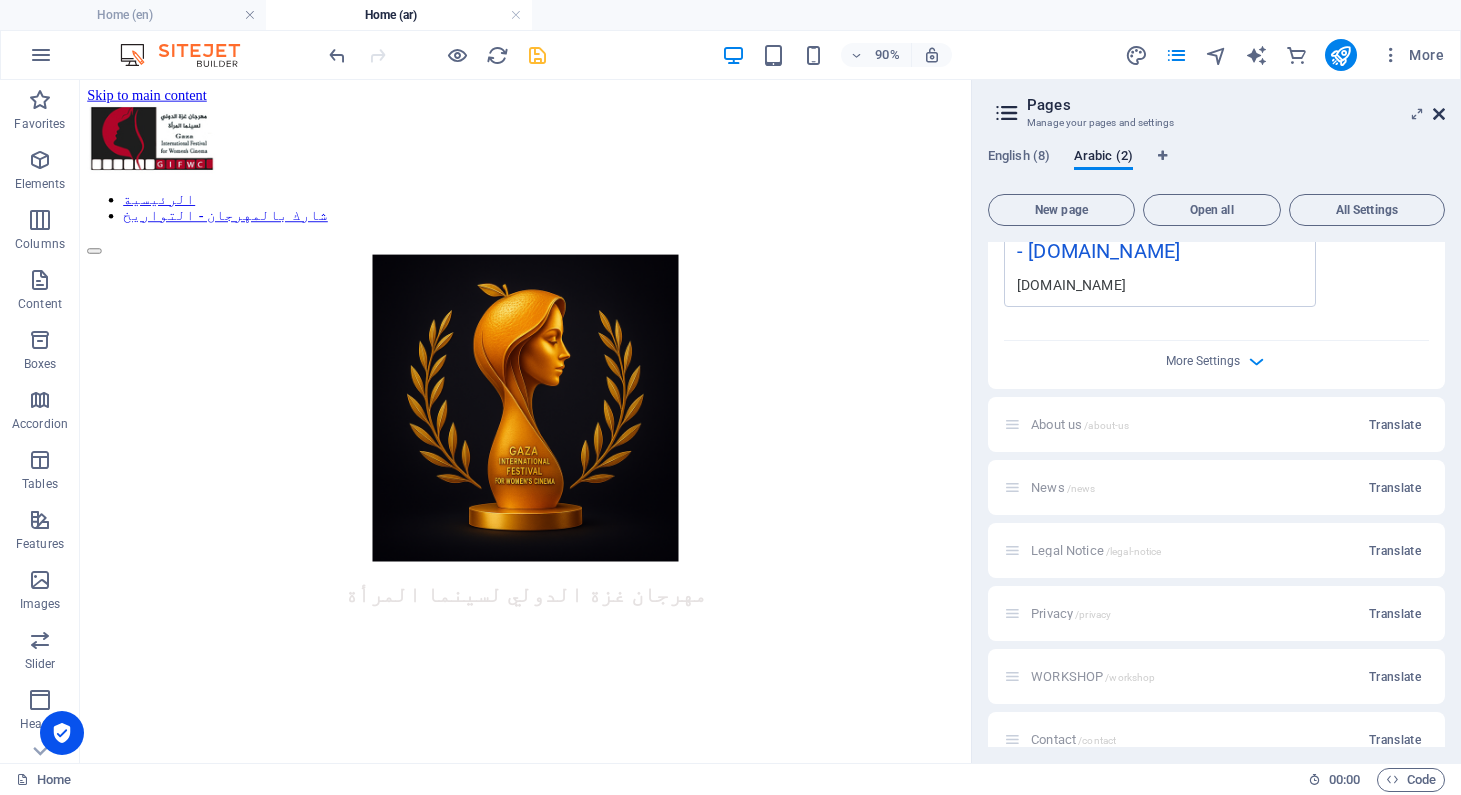 type on "شارك بالمهرجان - التواريخ" 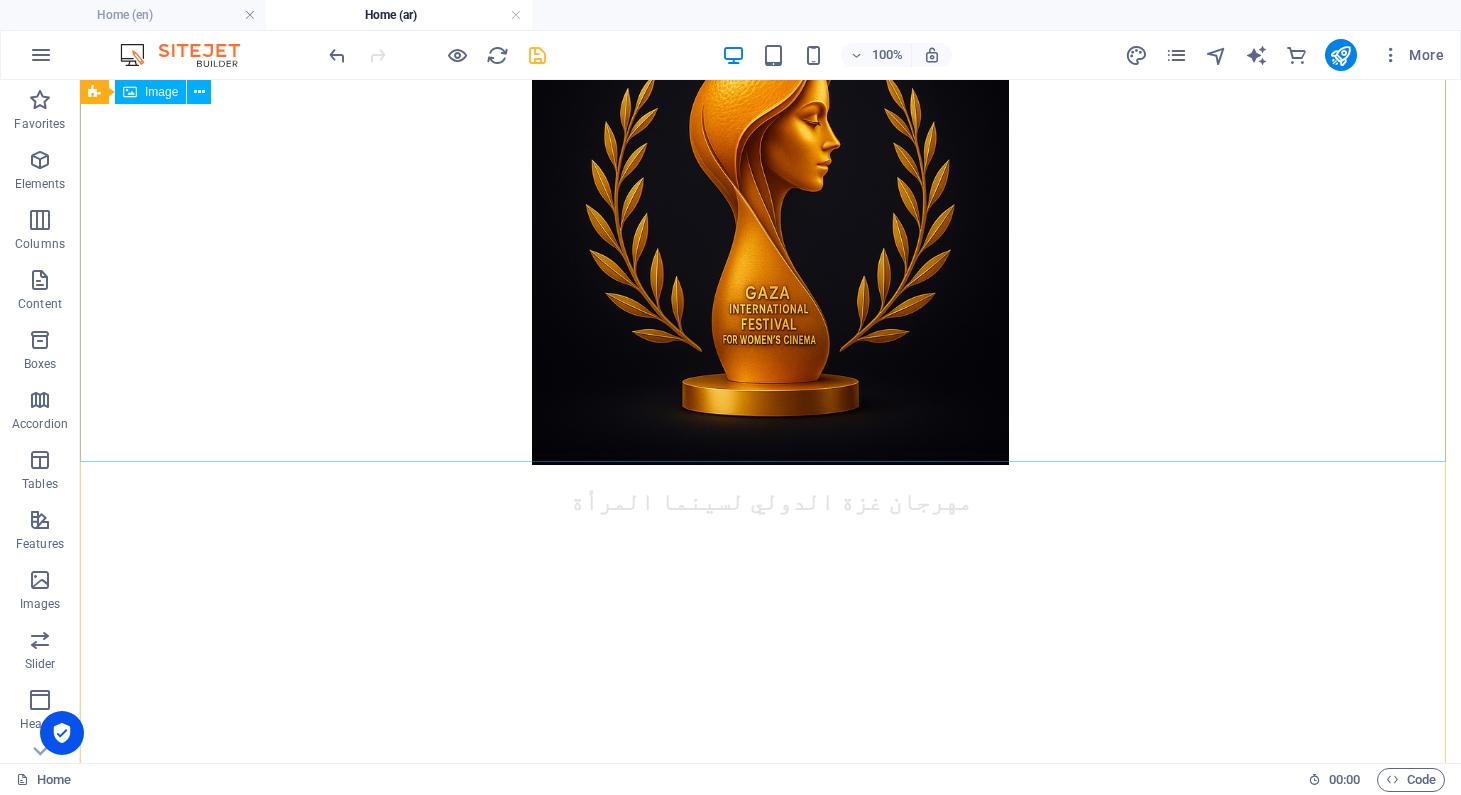 scroll, scrollTop: 0, scrollLeft: 0, axis: both 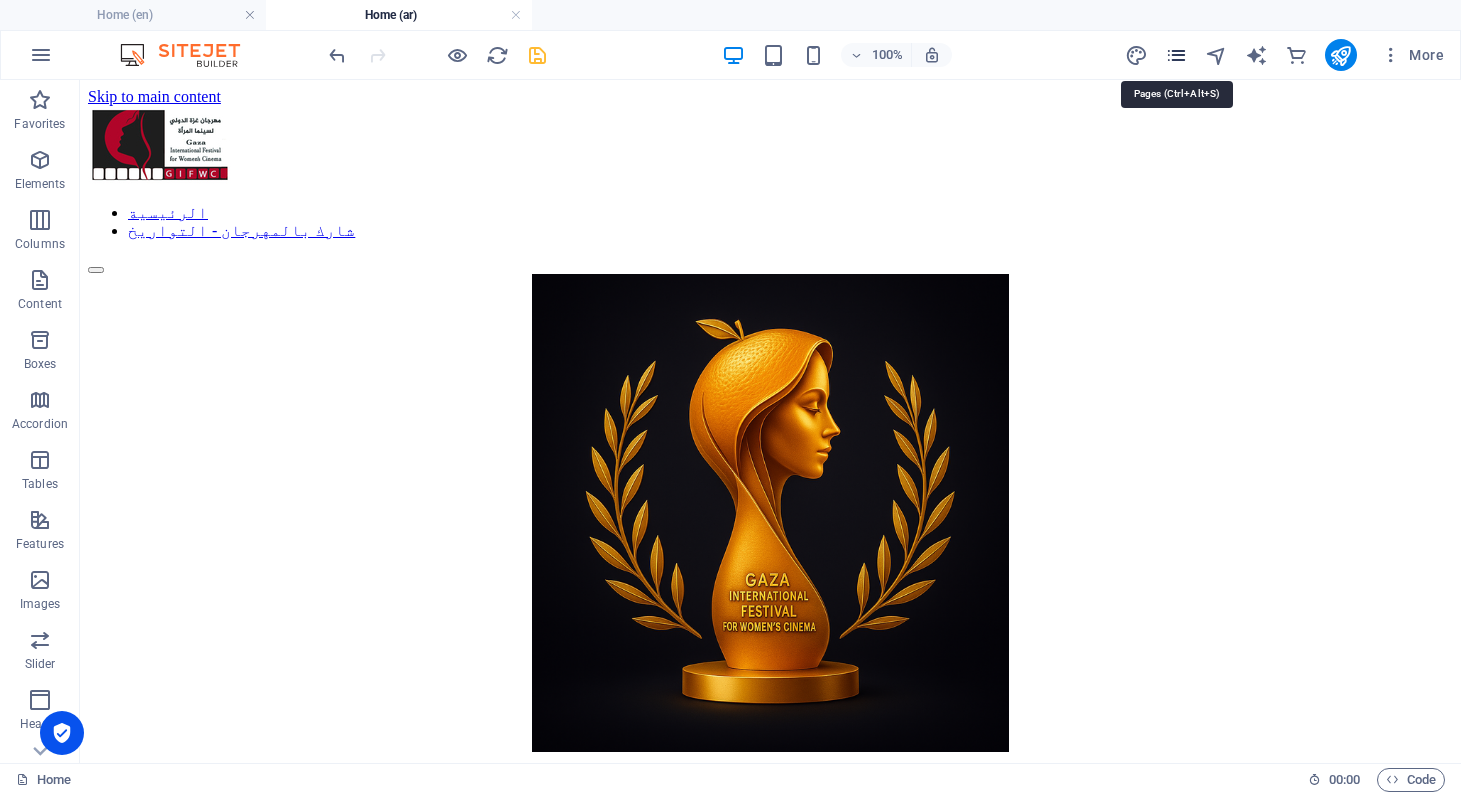 click at bounding box center (1176, 55) 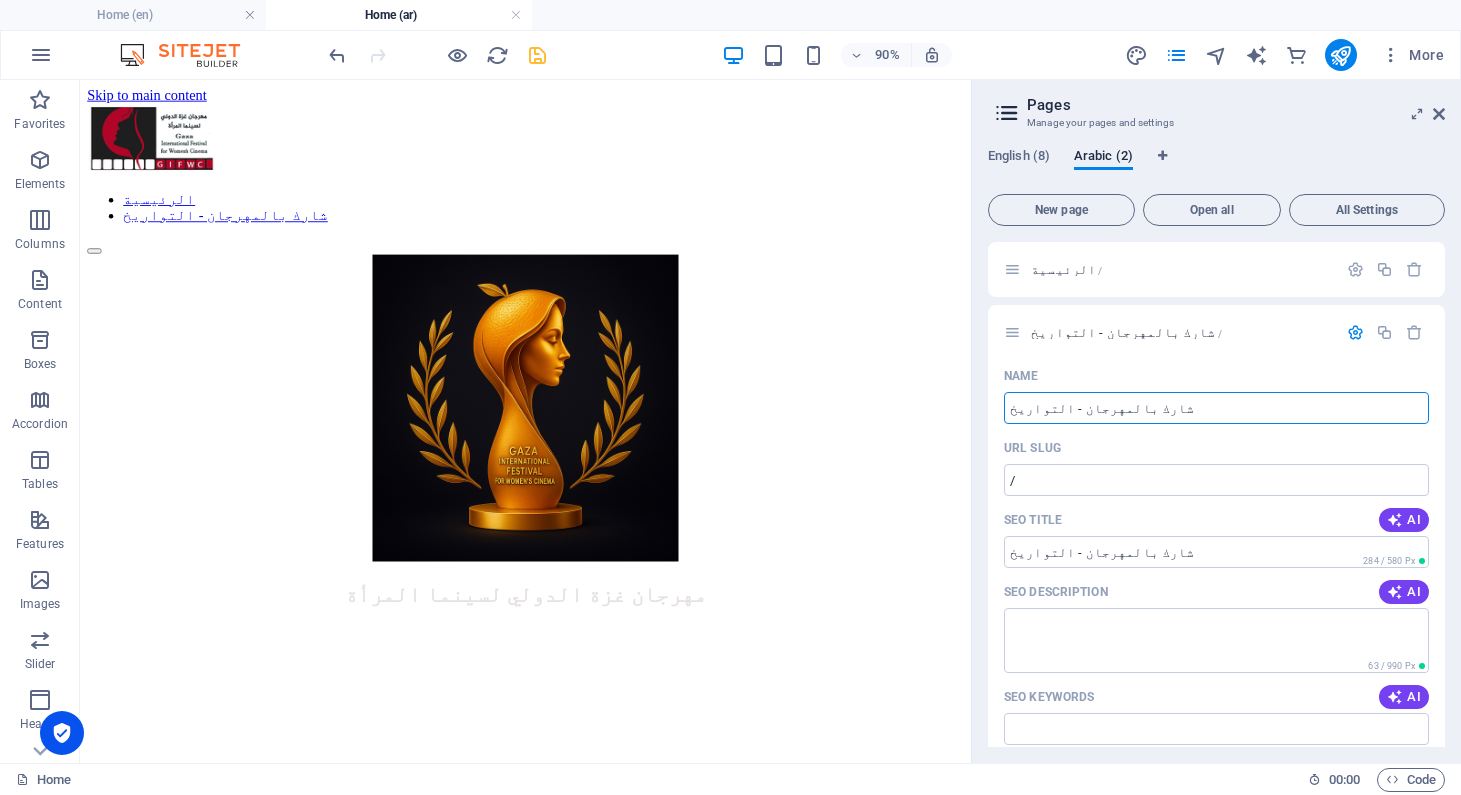 click on "Pages" at bounding box center (1236, 105) 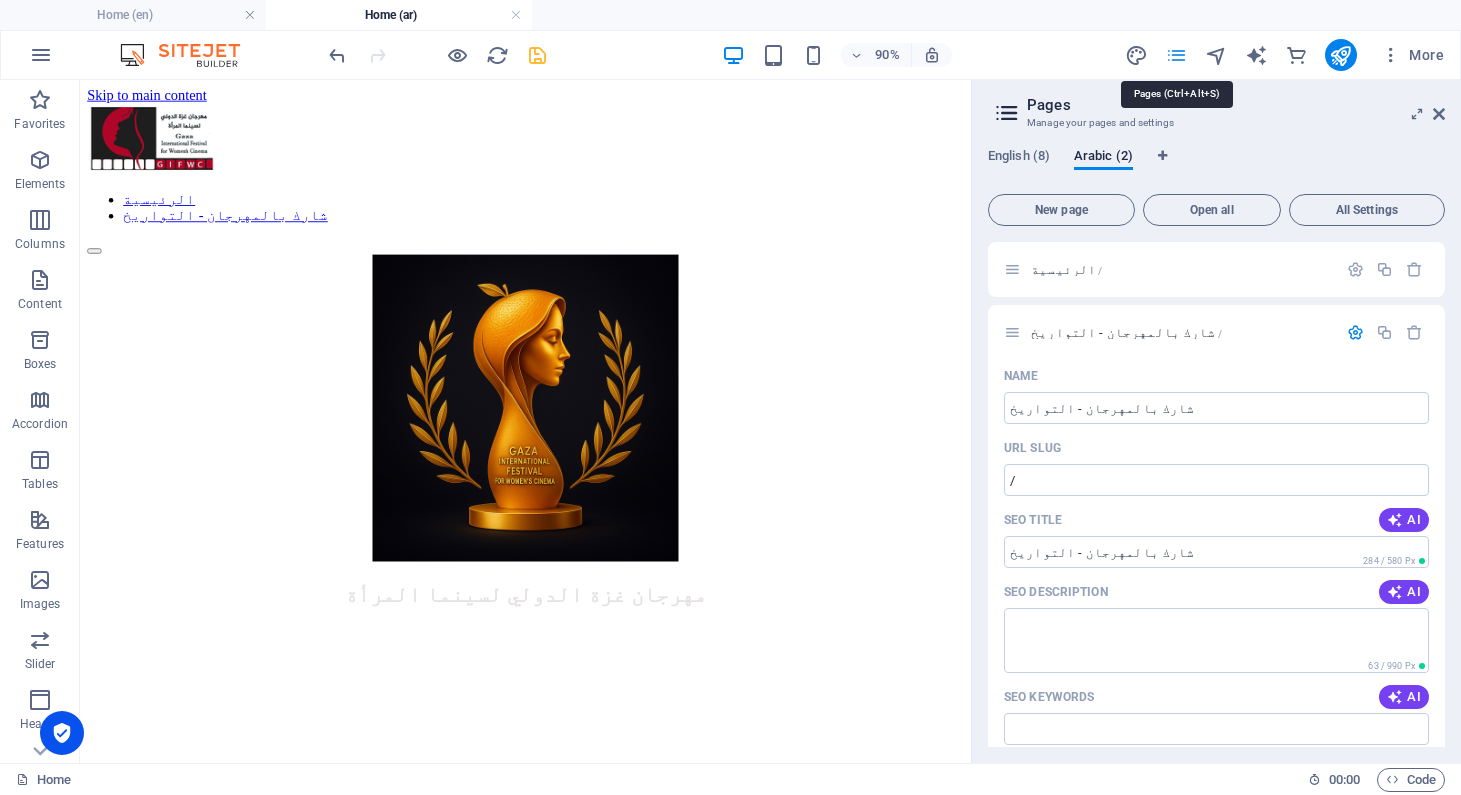 click at bounding box center (1176, 55) 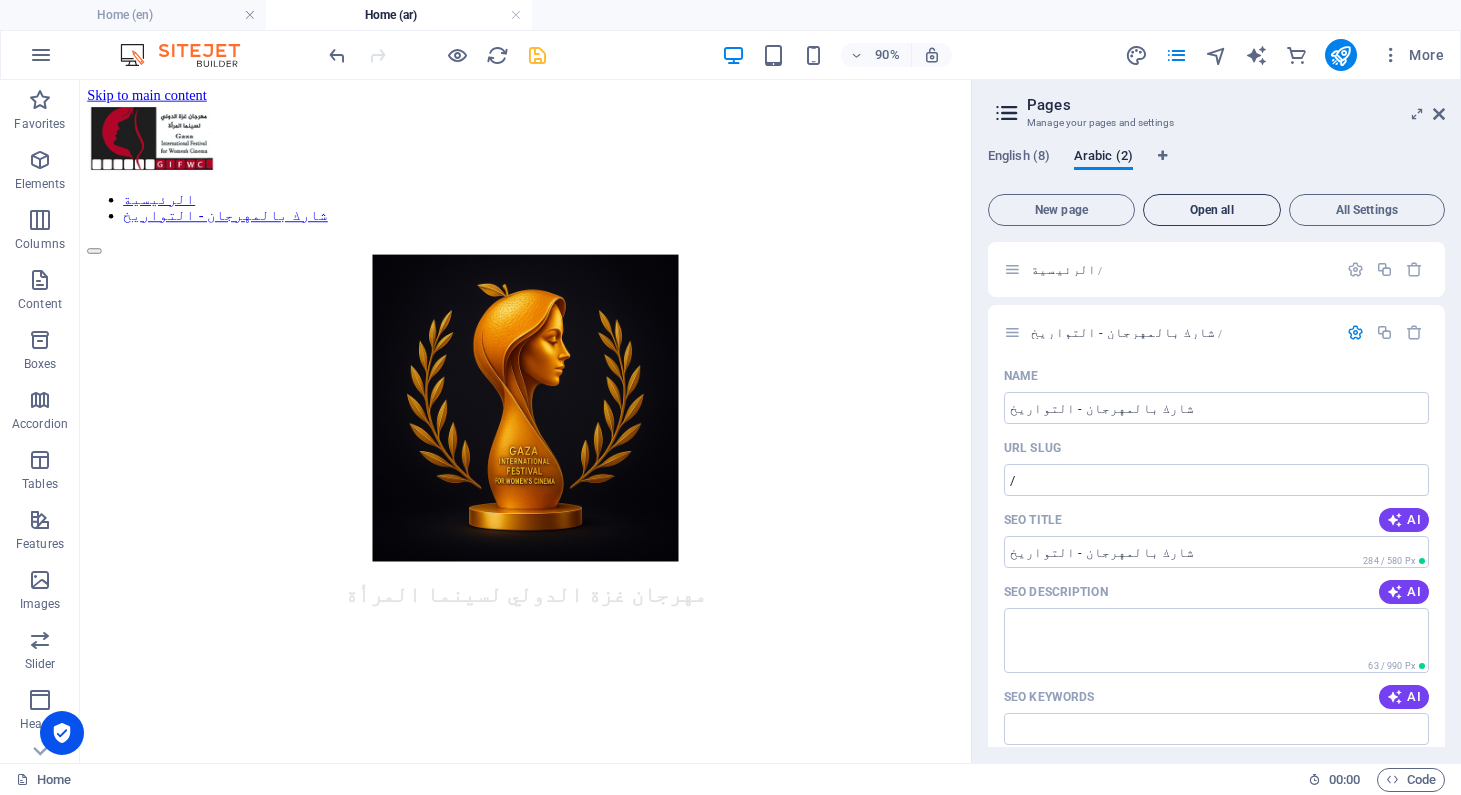 click on "Open all" at bounding box center [1212, 210] 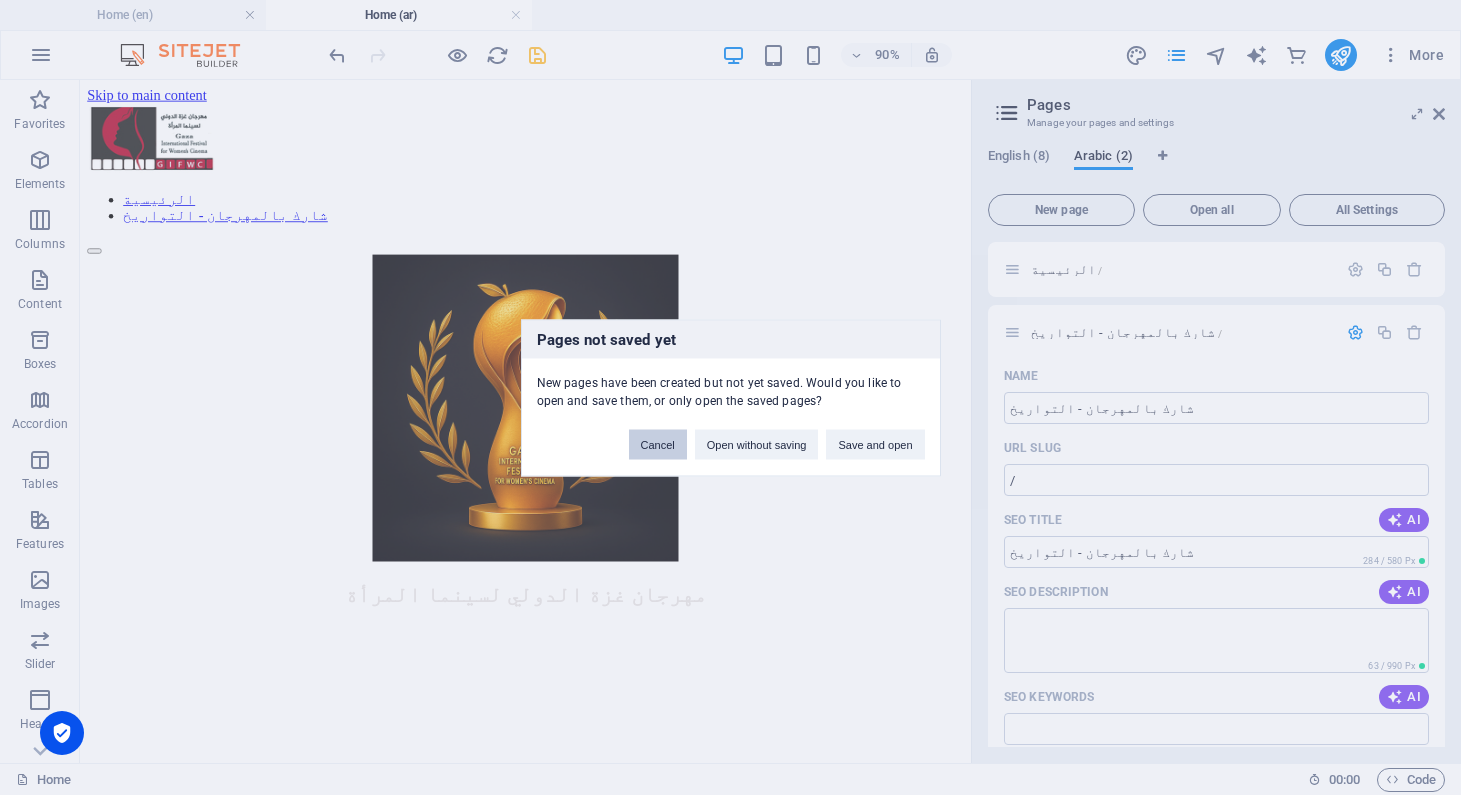drag, startPoint x: 664, startPoint y: 451, endPoint x: 647, endPoint y: 411, distance: 43.462627 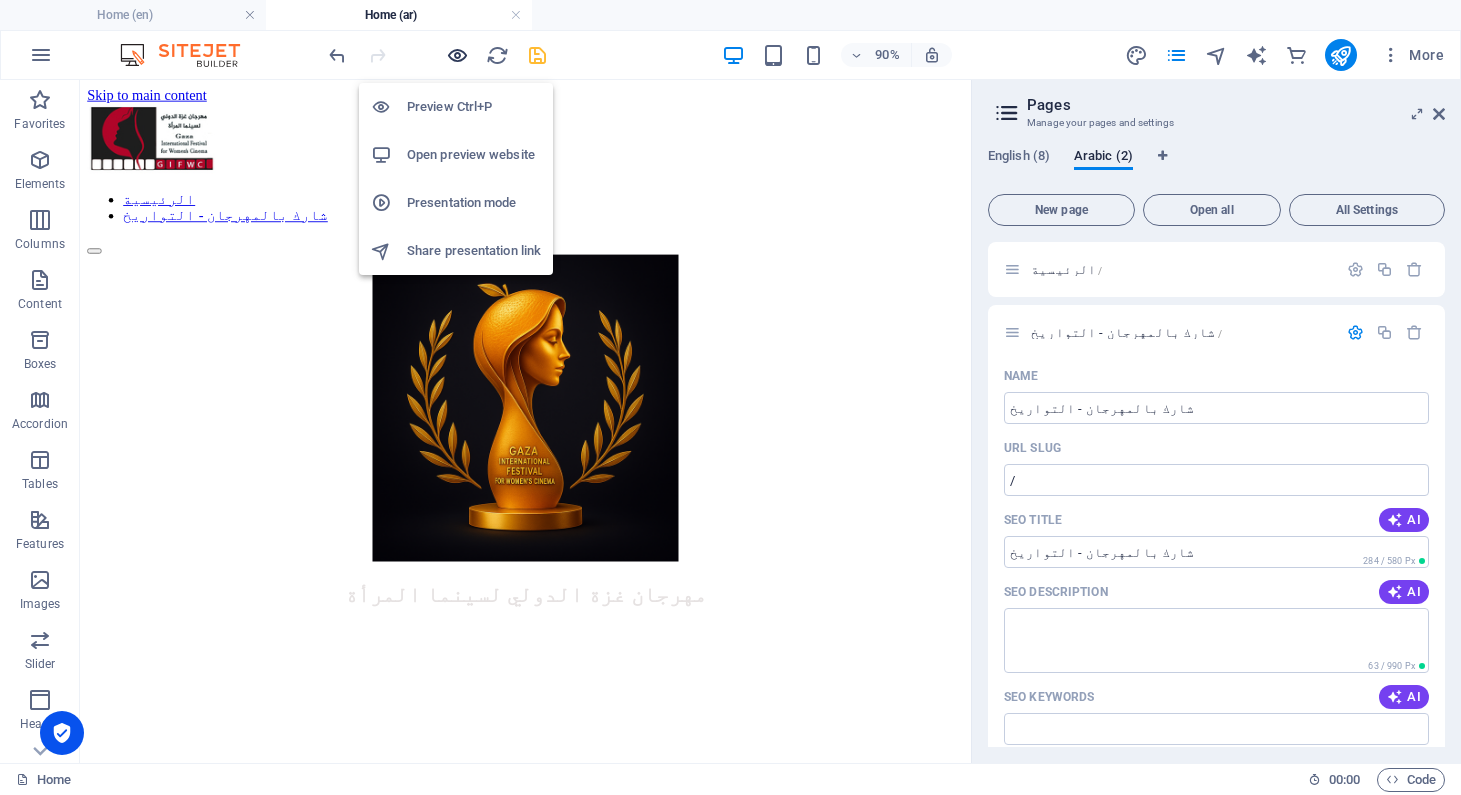 click at bounding box center (457, 55) 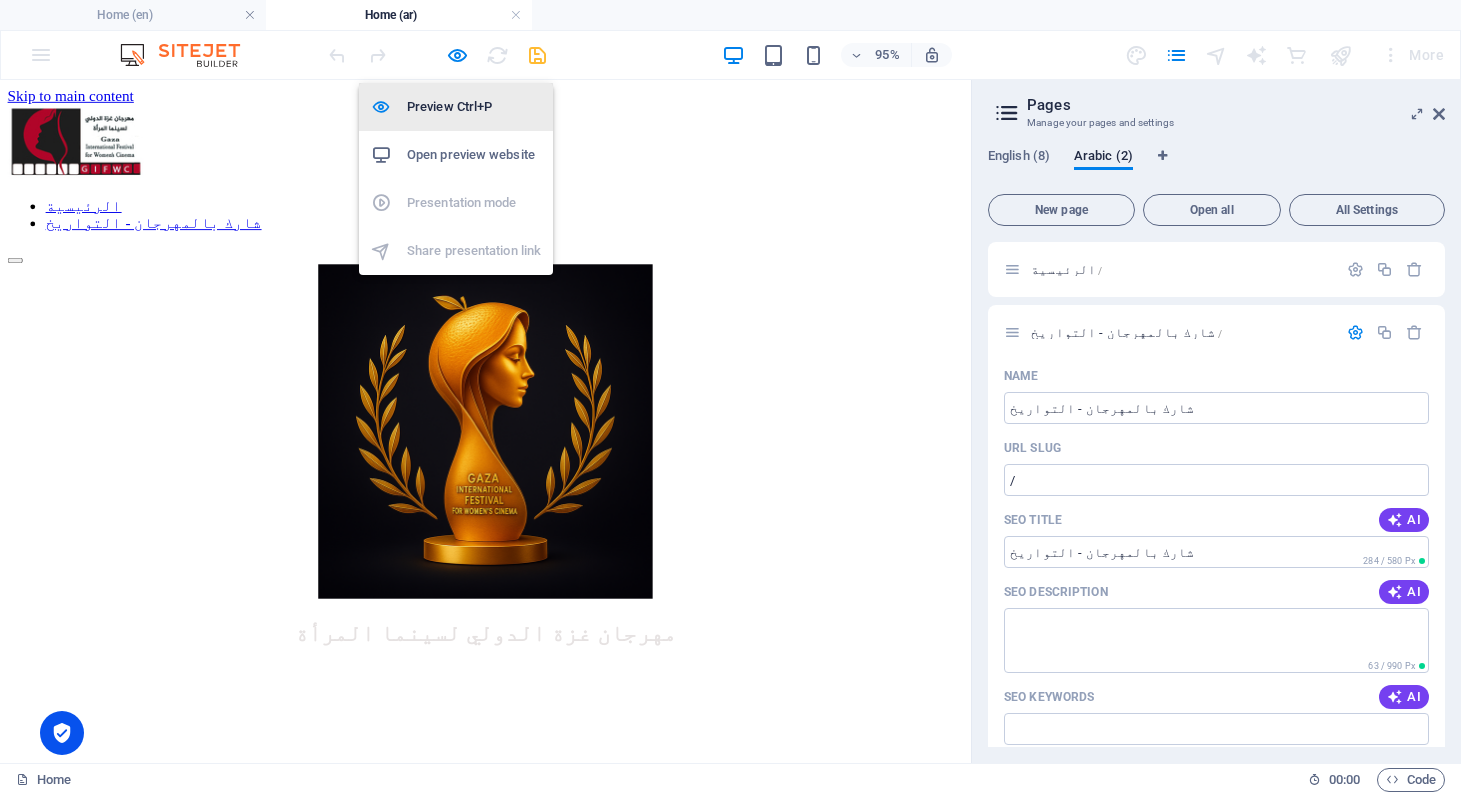 click on "Preview Ctrl+P" at bounding box center [474, 107] 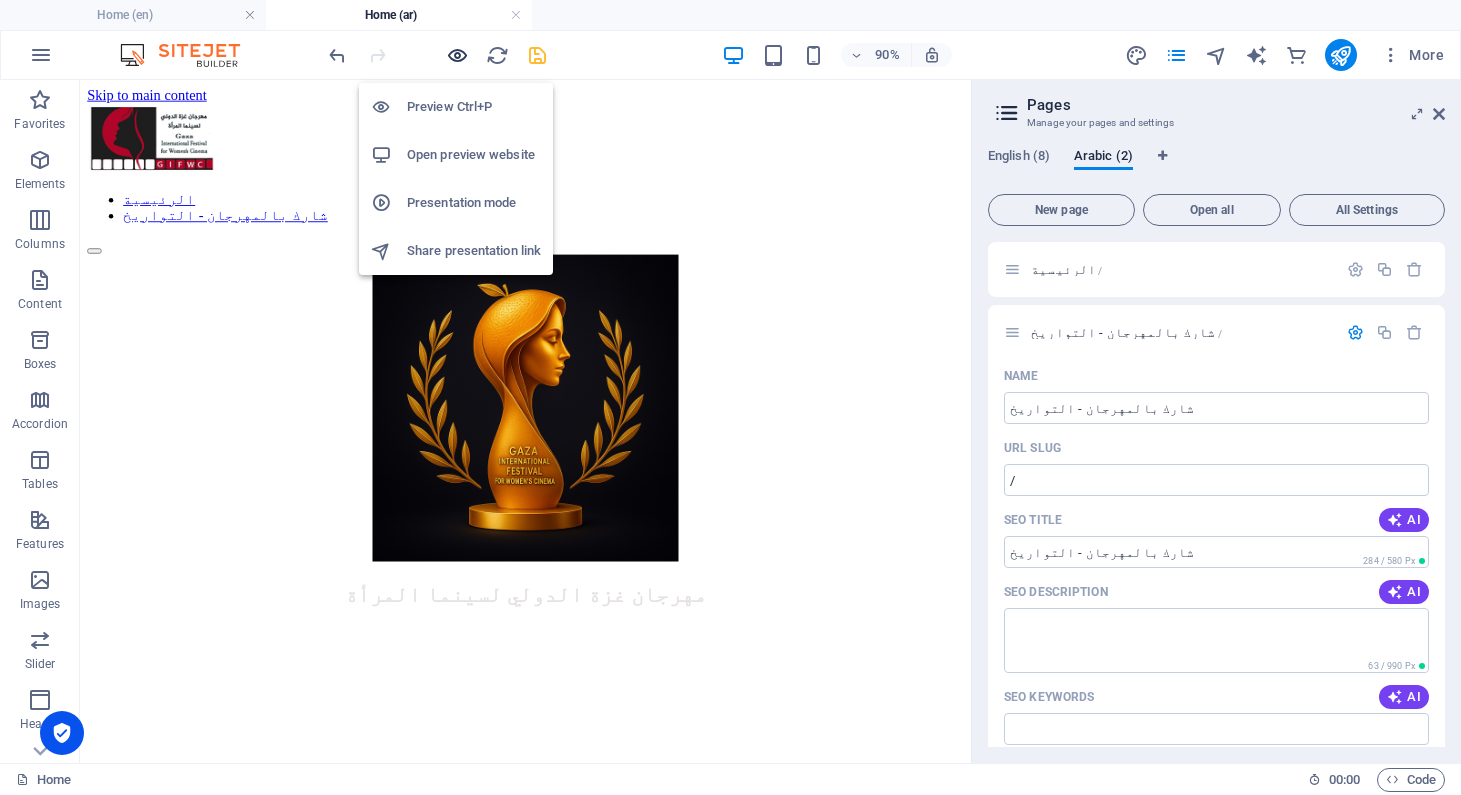 click at bounding box center [457, 55] 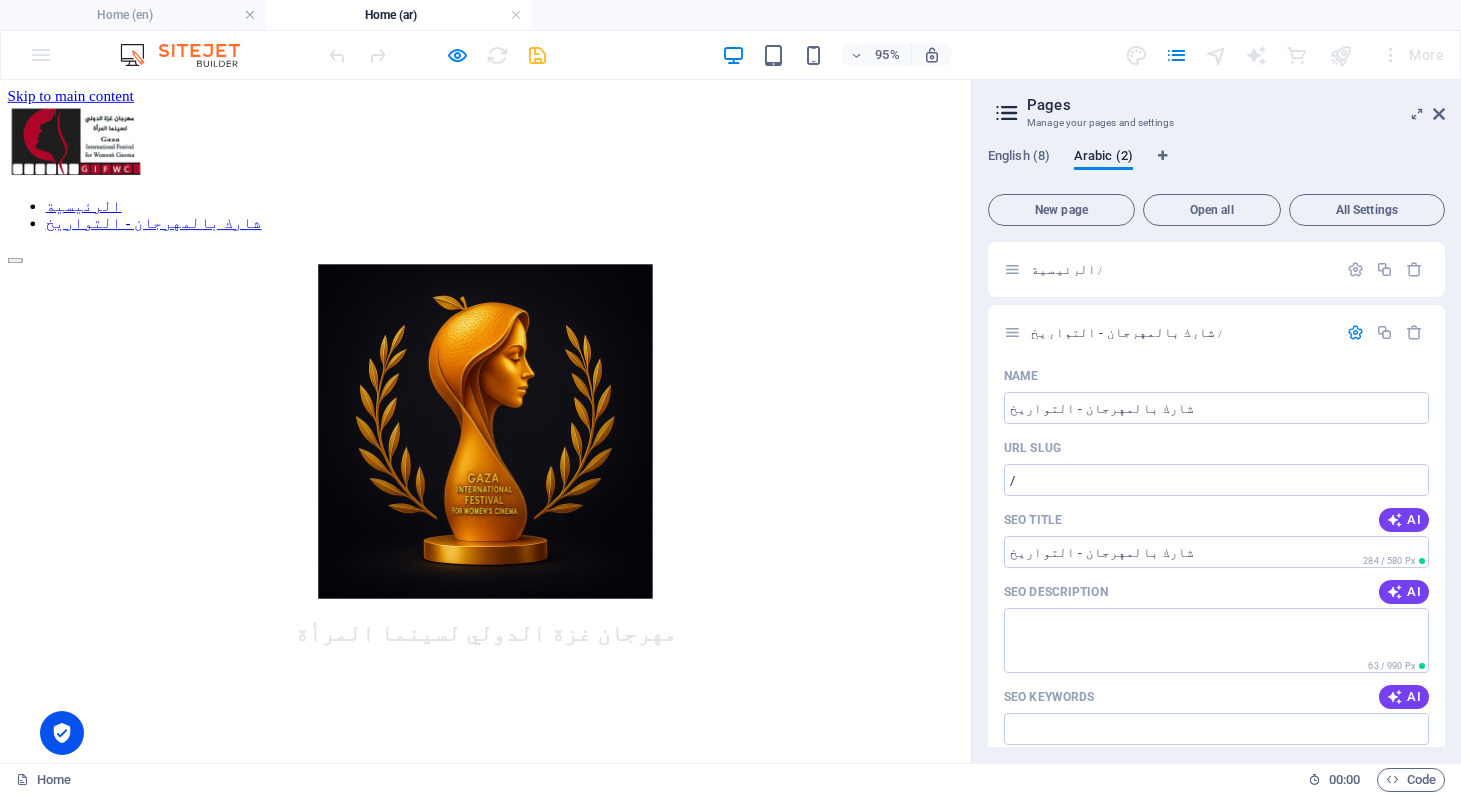 click on "شارك بالمهرجان - التواريخ" at bounding box center [161, 230] 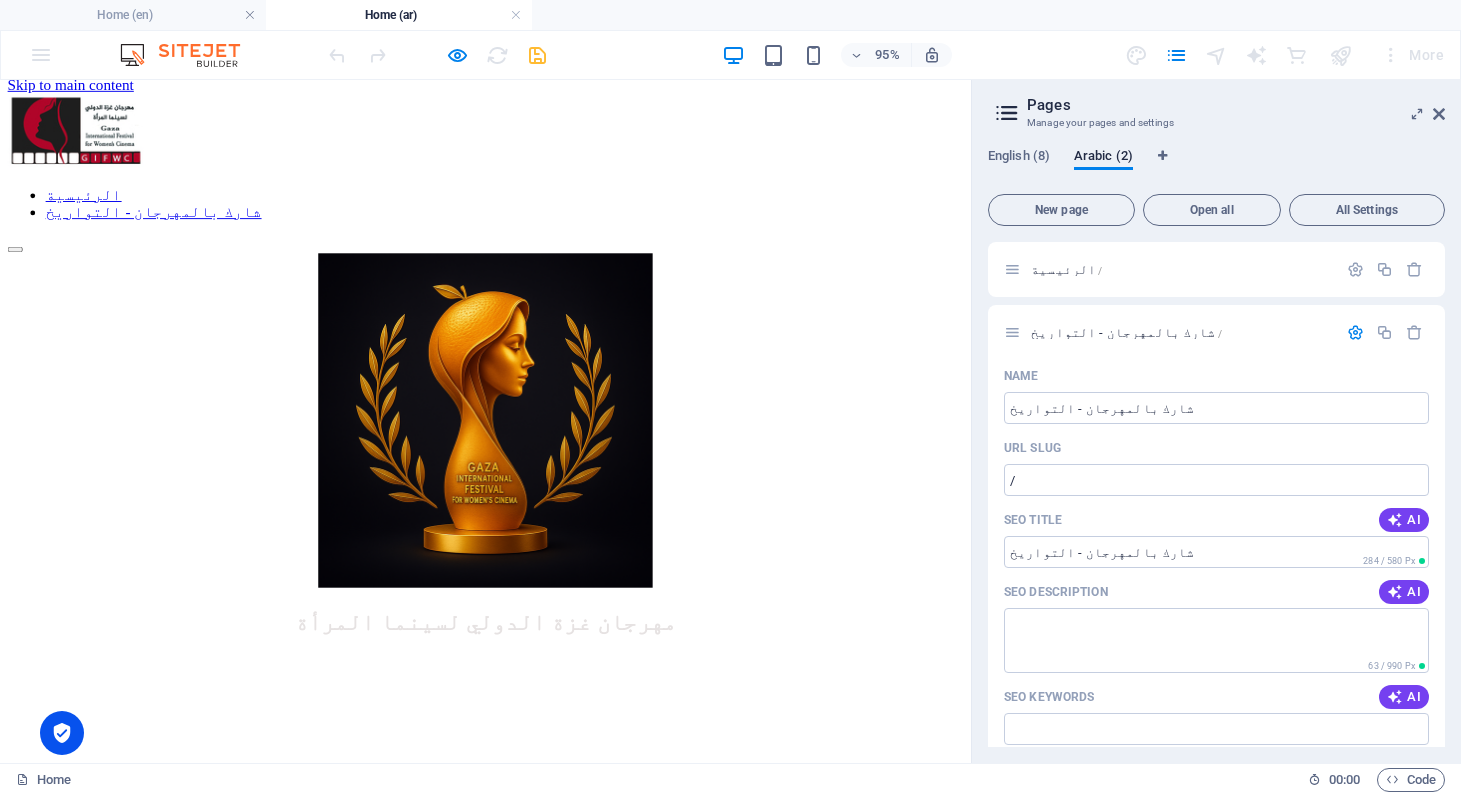 scroll, scrollTop: 0, scrollLeft: 0, axis: both 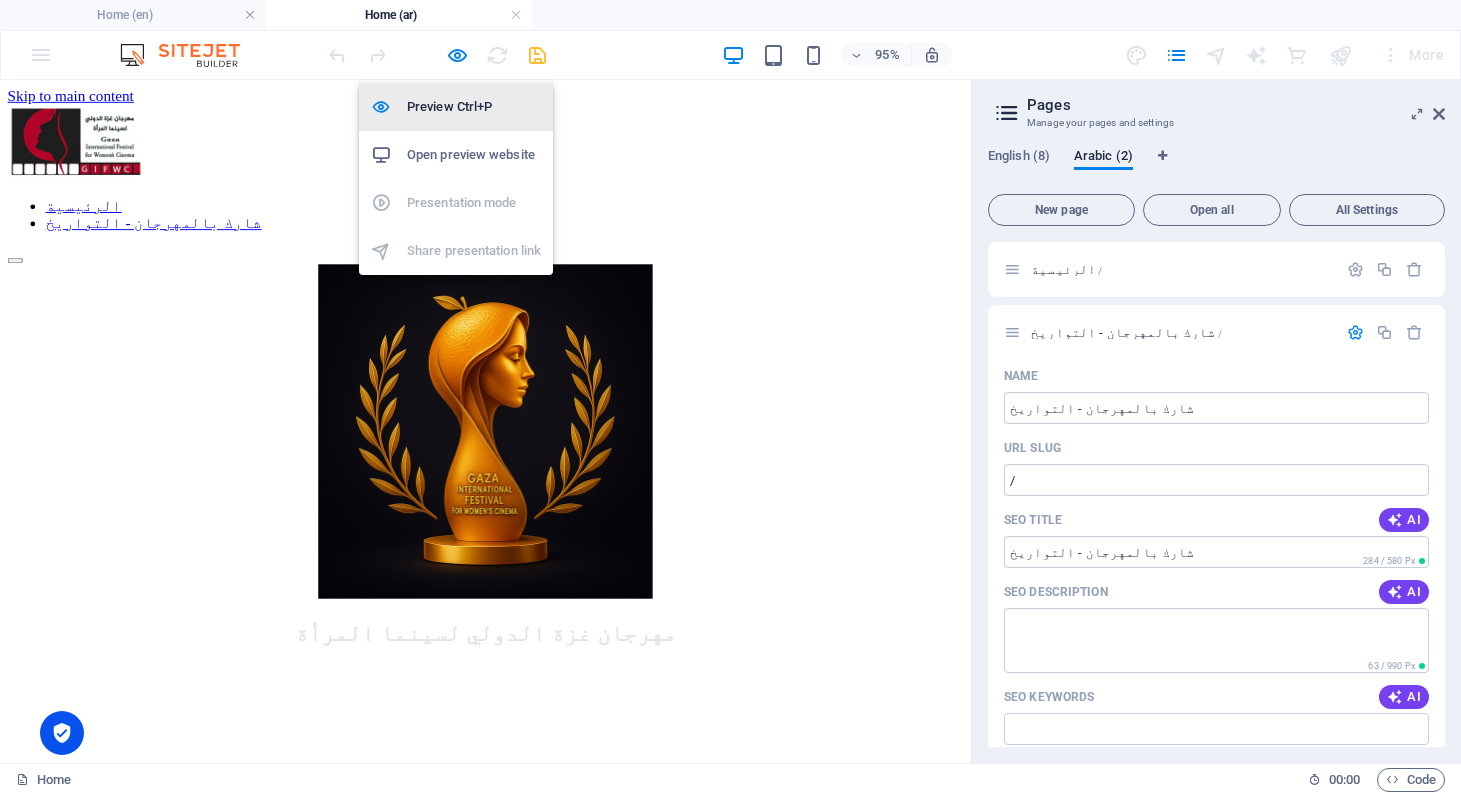 click on "Preview Ctrl+P" at bounding box center (474, 107) 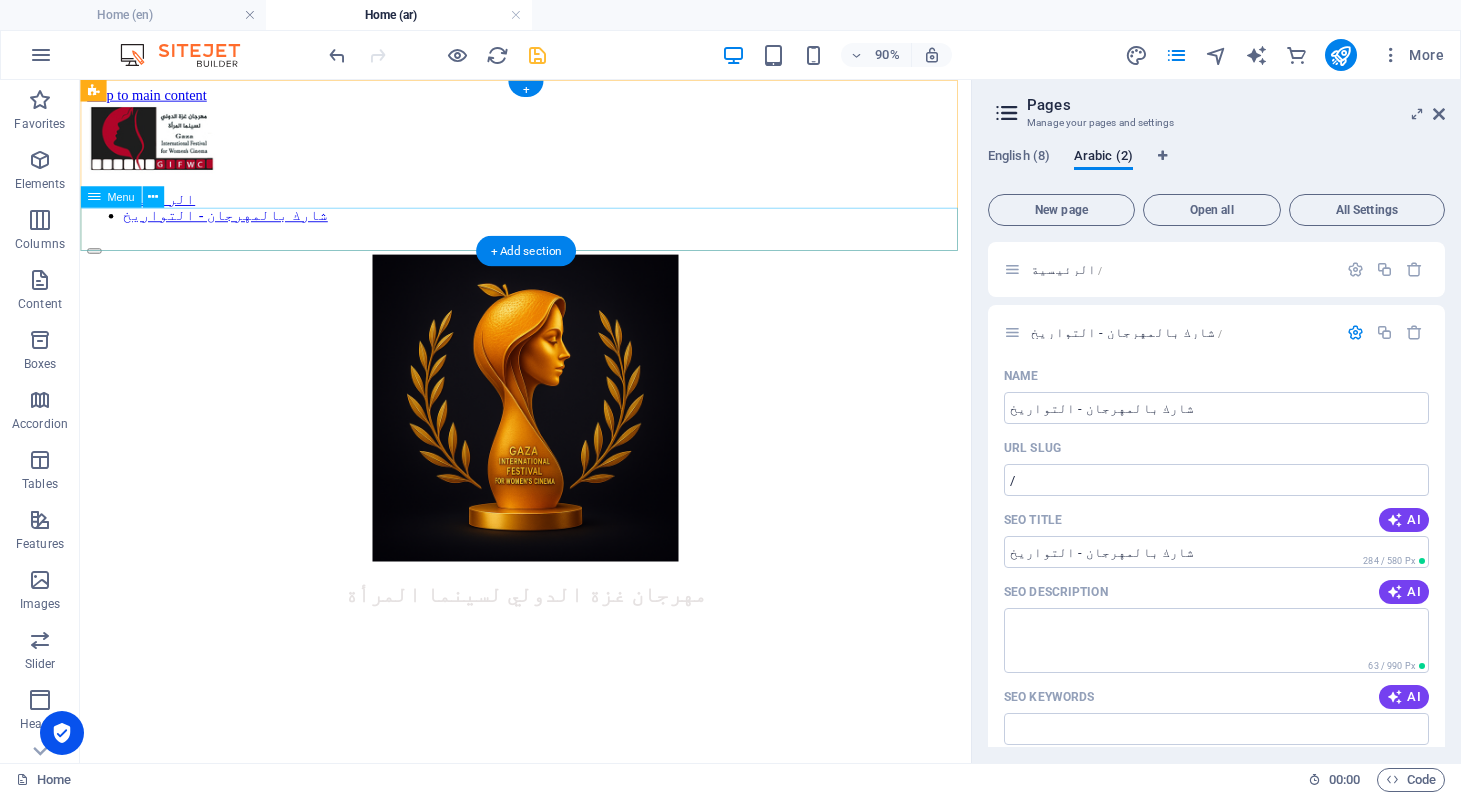 click on "الرئيسية شارك بالمهرجان - التواريخ" at bounding box center (575, 222) 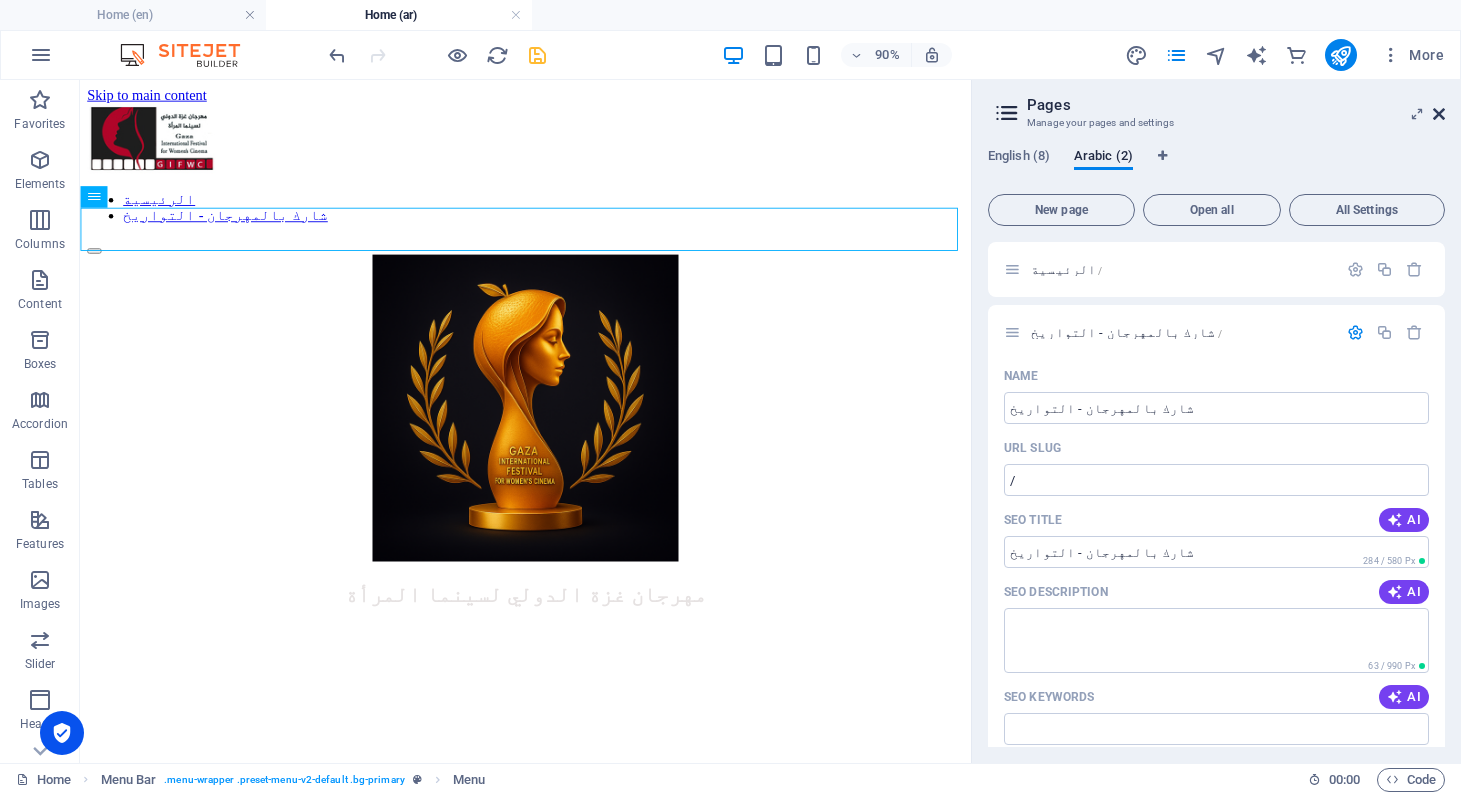click at bounding box center (1439, 114) 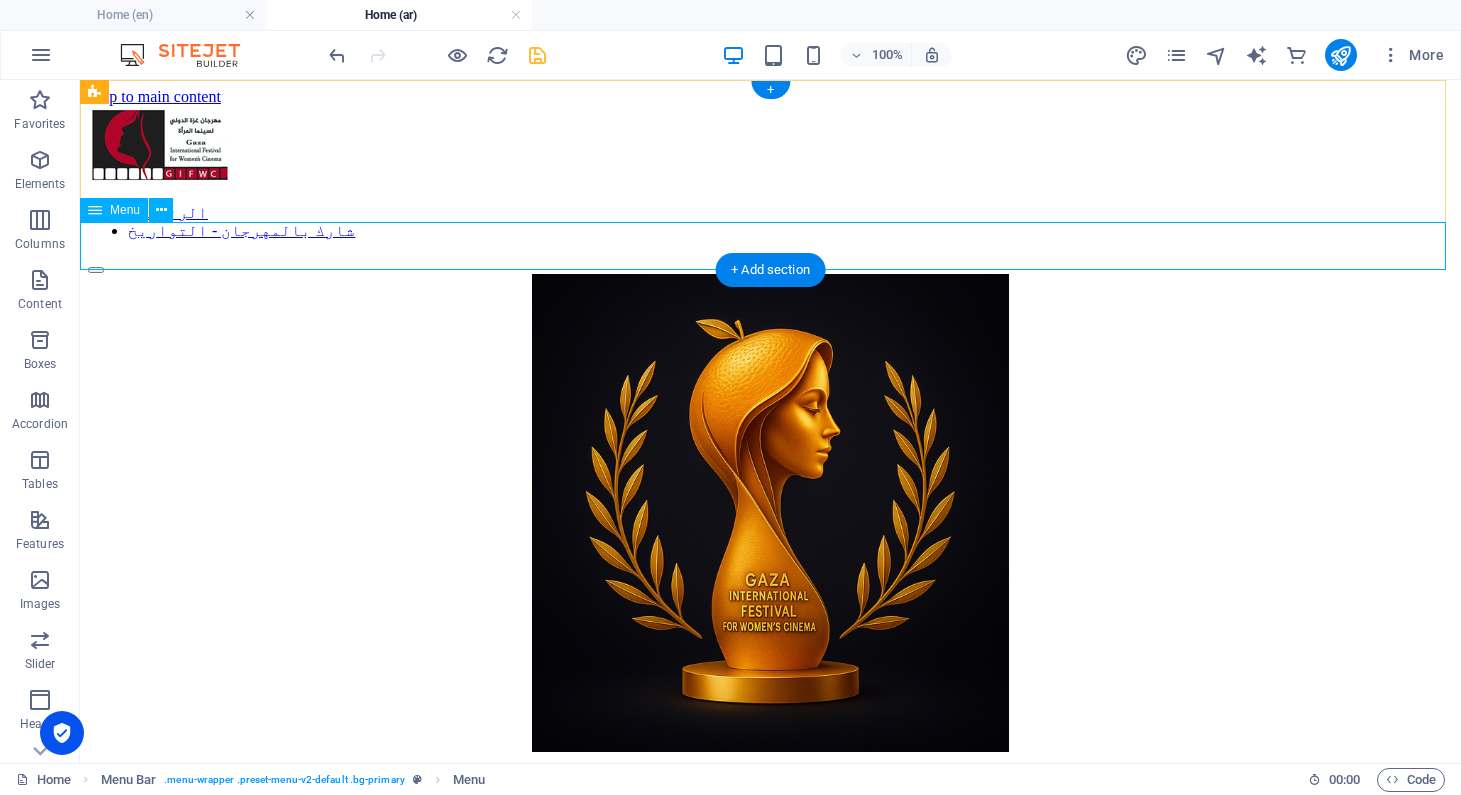 click on "الرئيسية شارك بالمهرجان - التواريخ" at bounding box center [770, 222] 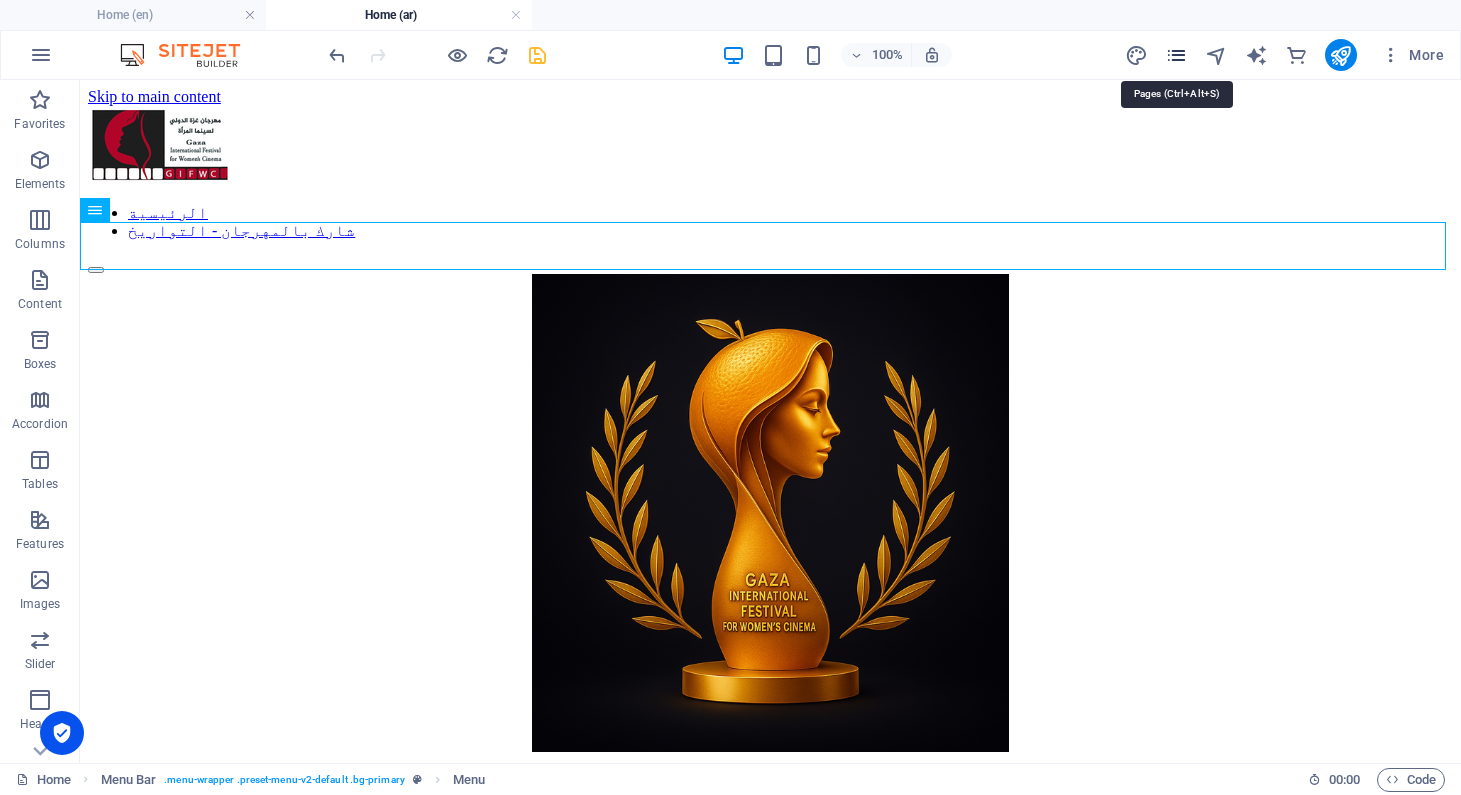 click at bounding box center [1176, 55] 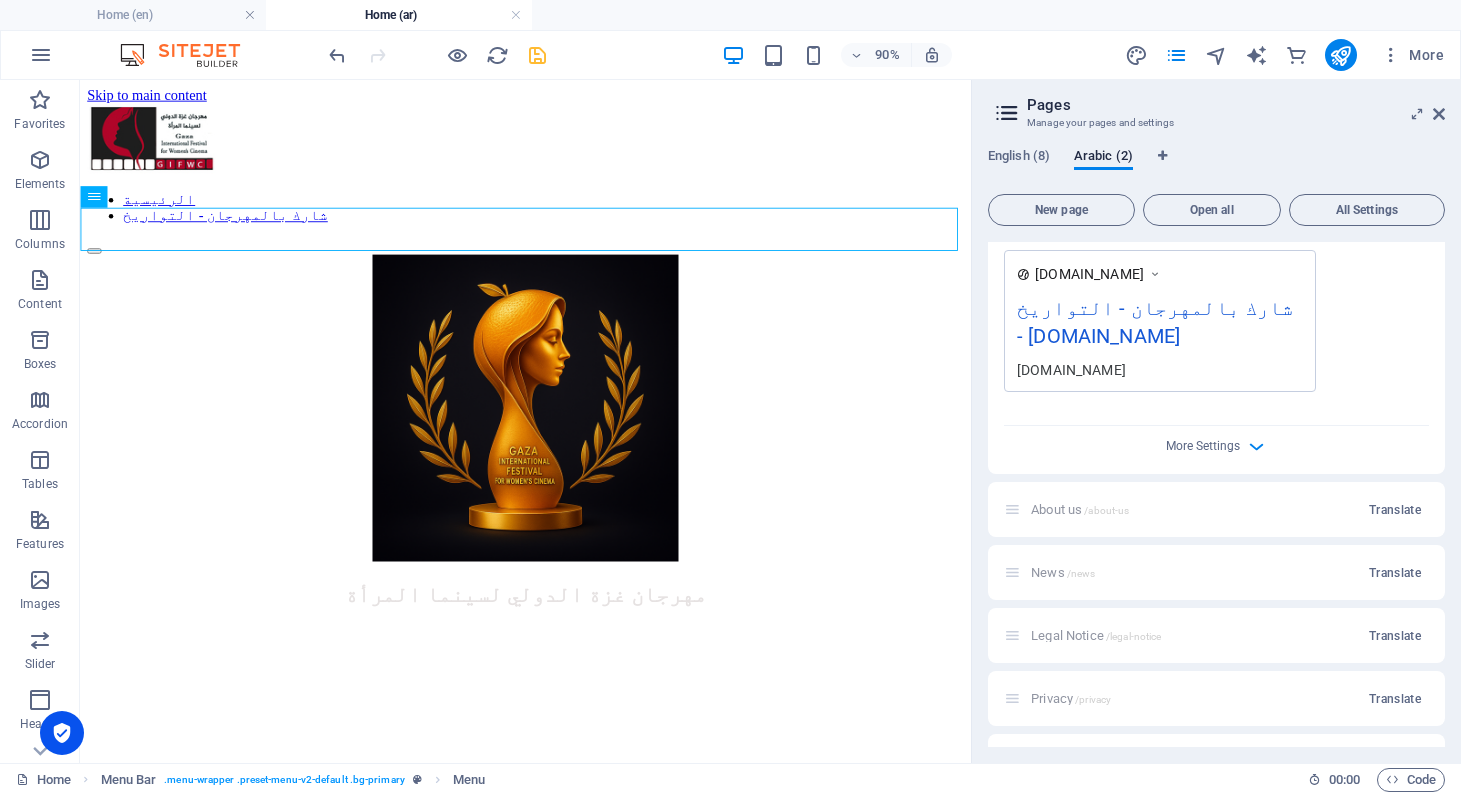 scroll, scrollTop: 744, scrollLeft: 0, axis: vertical 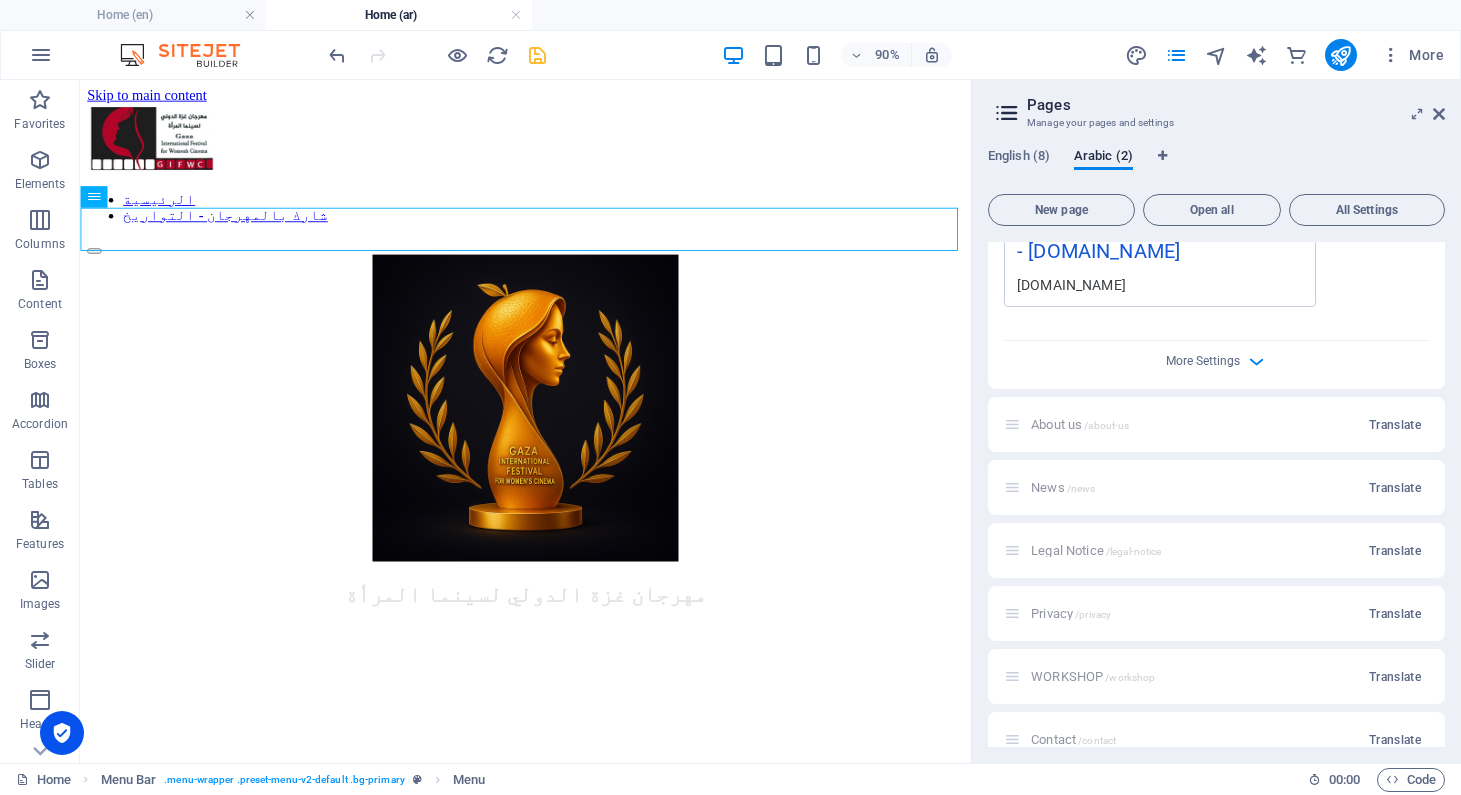 click on "About us /about-us Translate" at bounding box center [1216, 424] 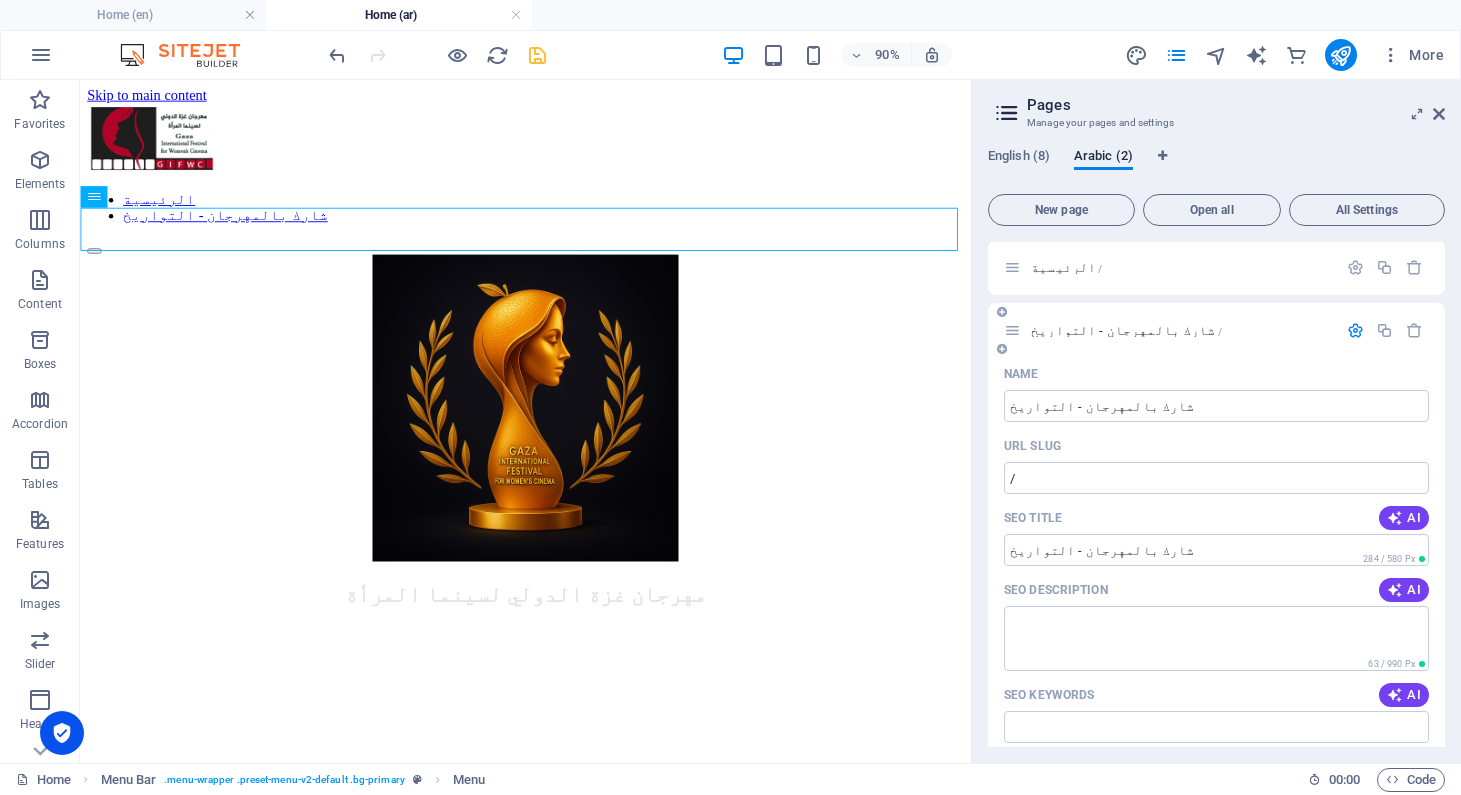 scroll, scrollTop: 4, scrollLeft: 0, axis: vertical 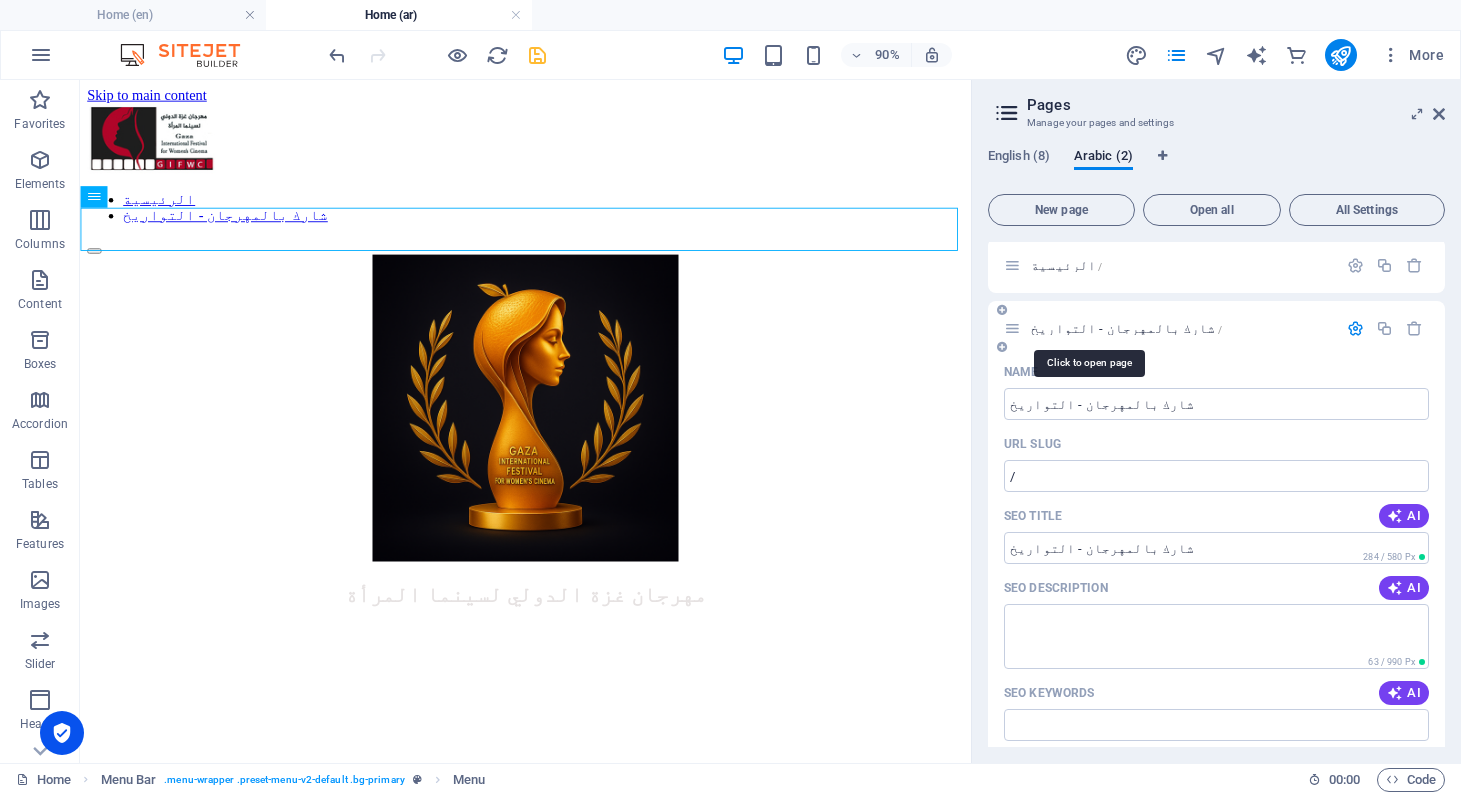 click on "شارك بالمهرجان - التواريخ /" at bounding box center (1126, 328) 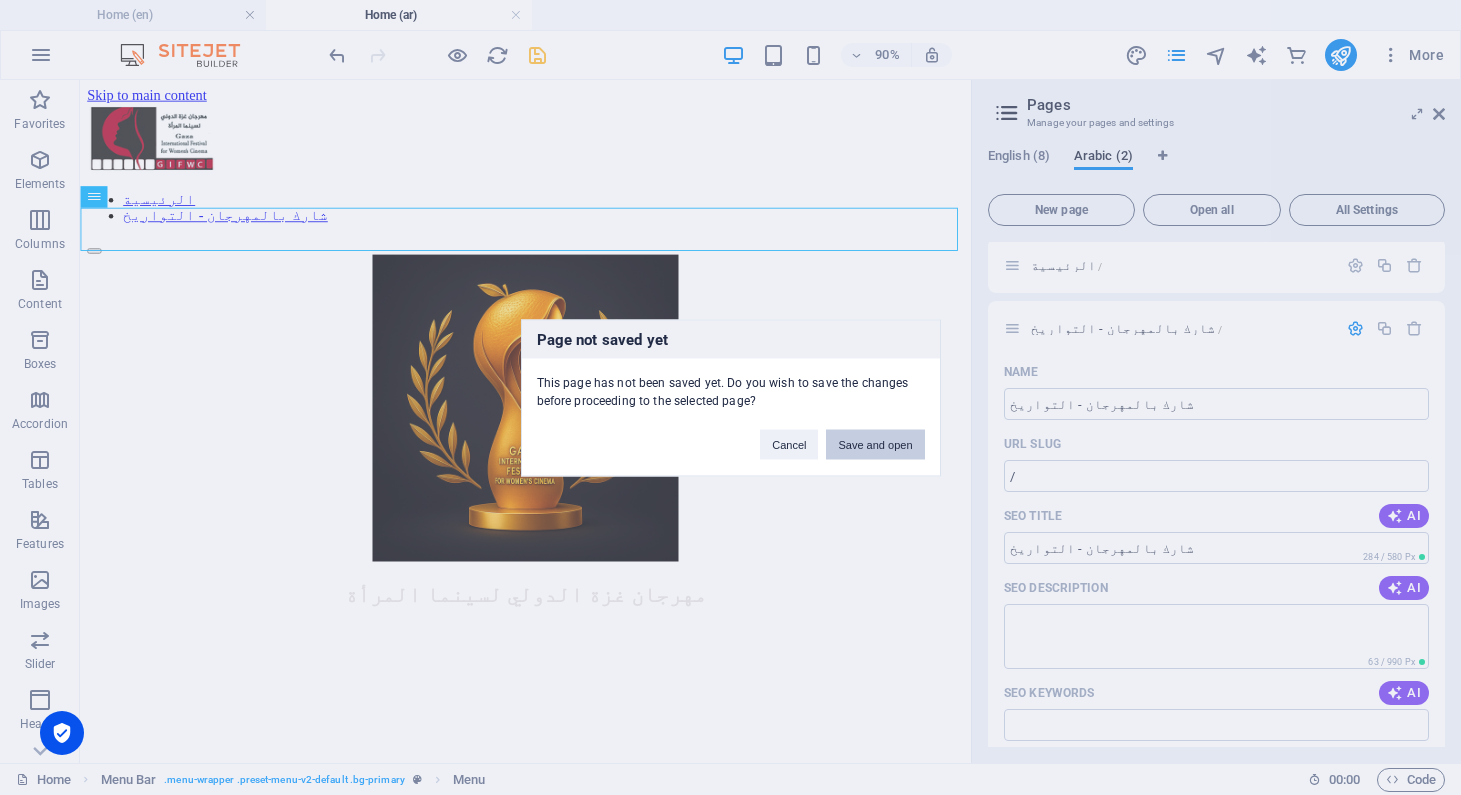 click on "Save and open" at bounding box center (875, 444) 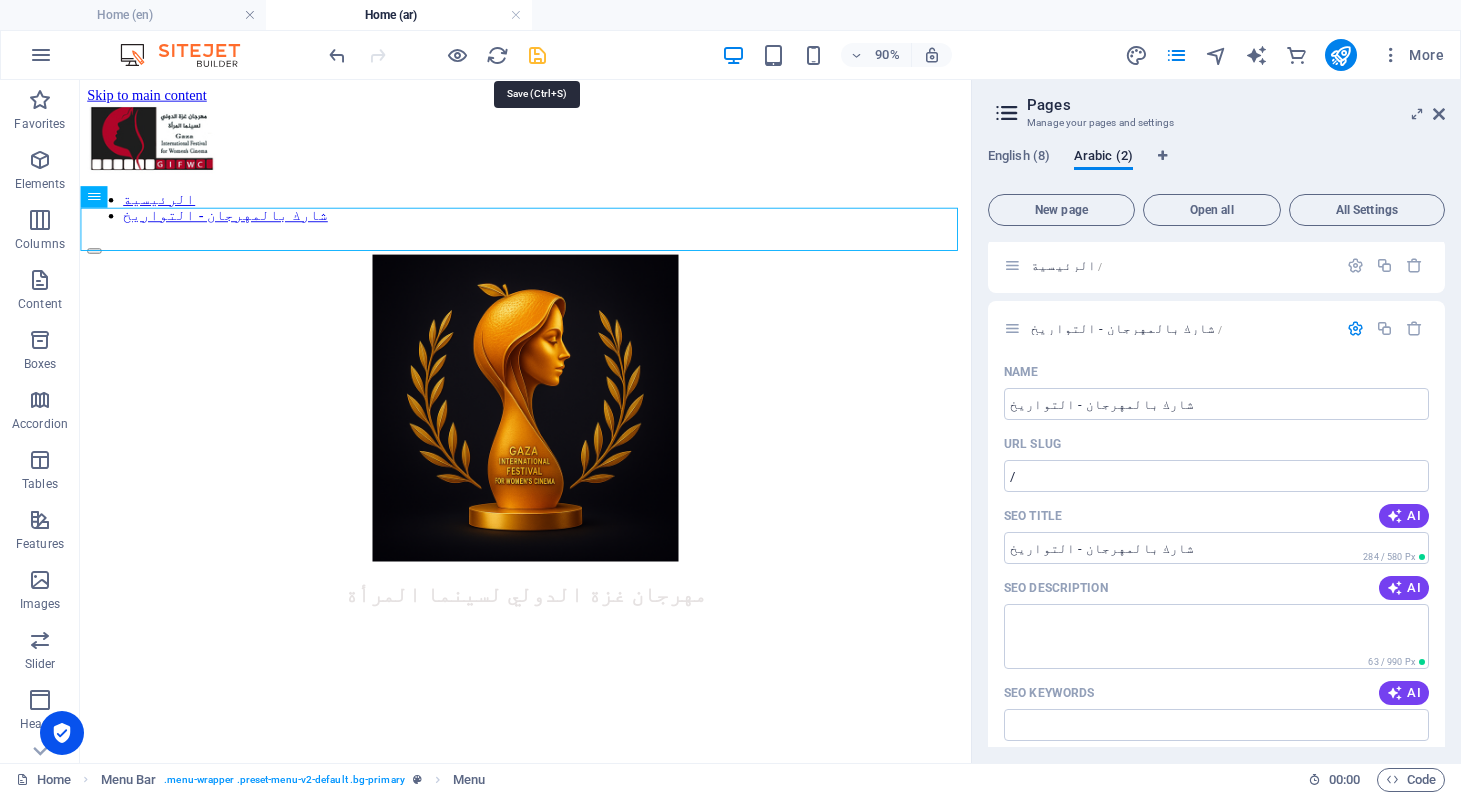 click at bounding box center [537, 55] 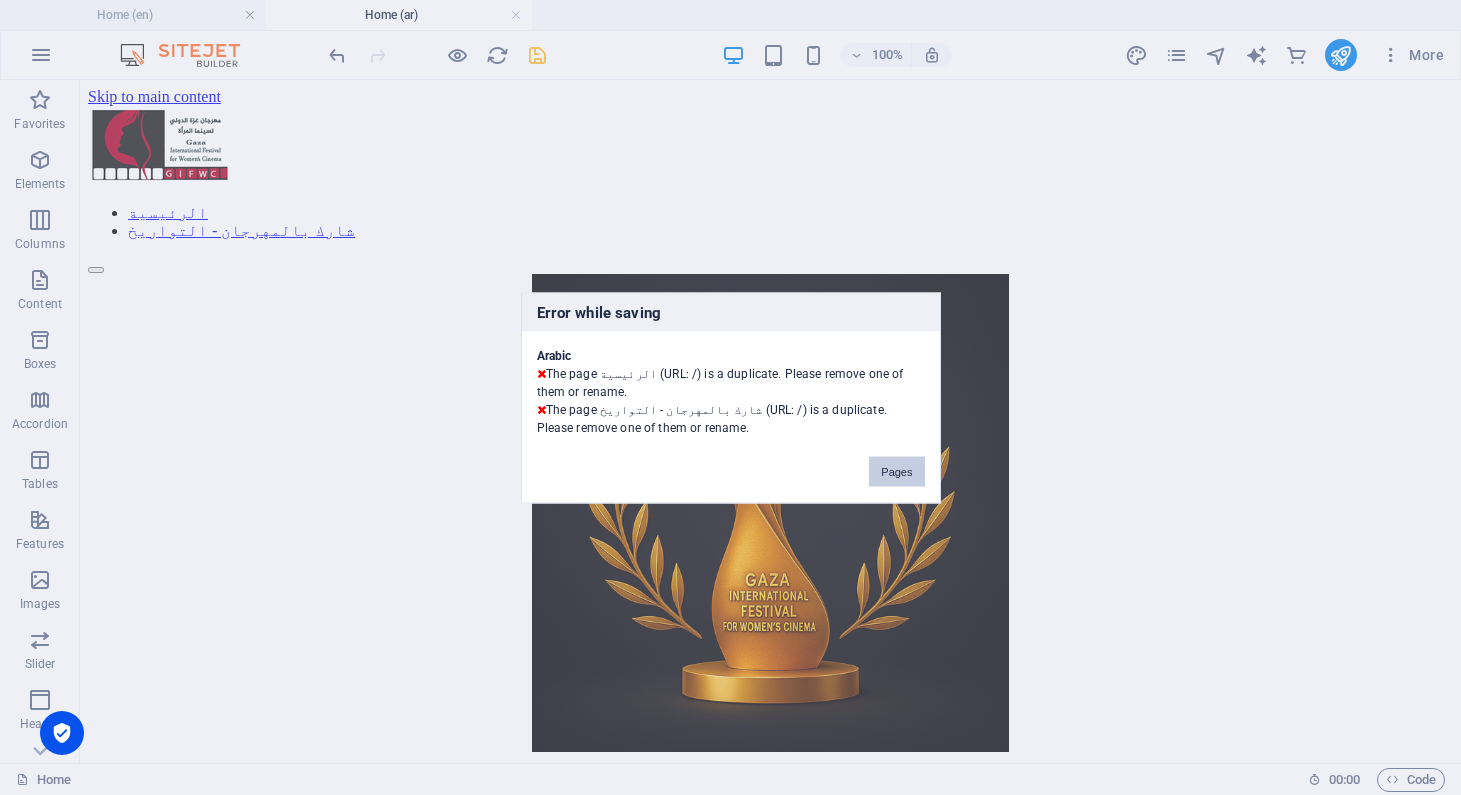 click on "Pages" at bounding box center (896, 471) 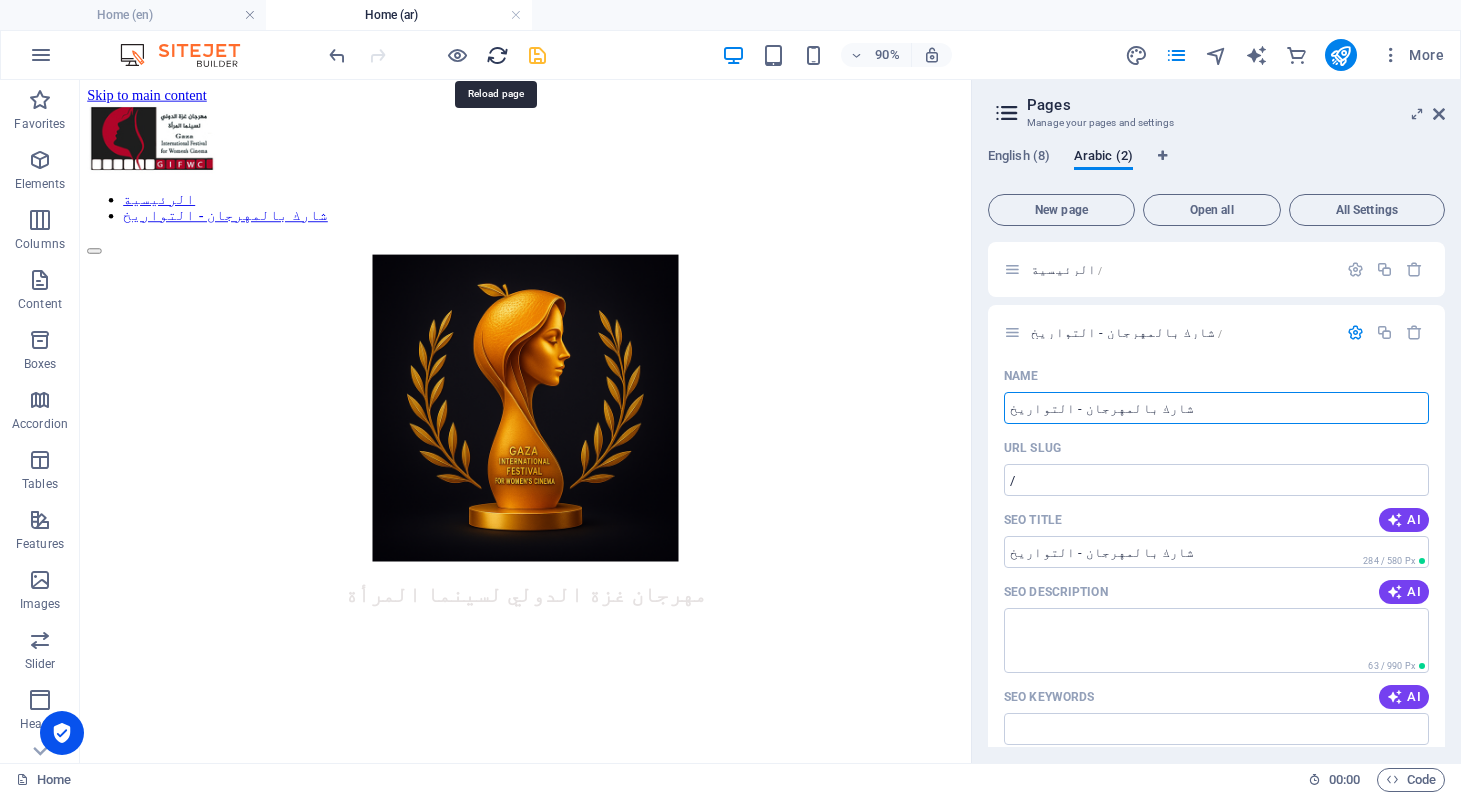 click at bounding box center [497, 55] 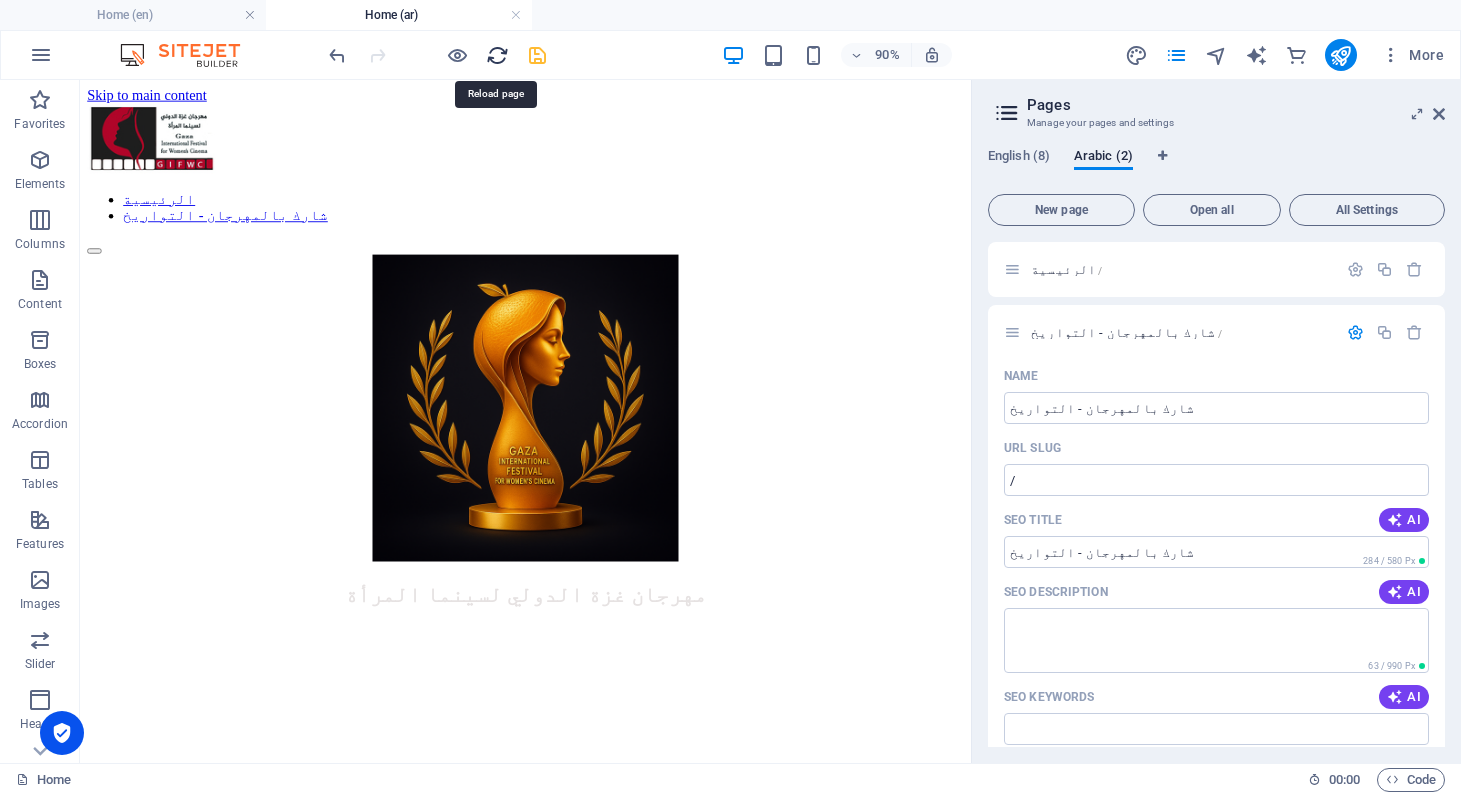 scroll, scrollTop: 0, scrollLeft: 0, axis: both 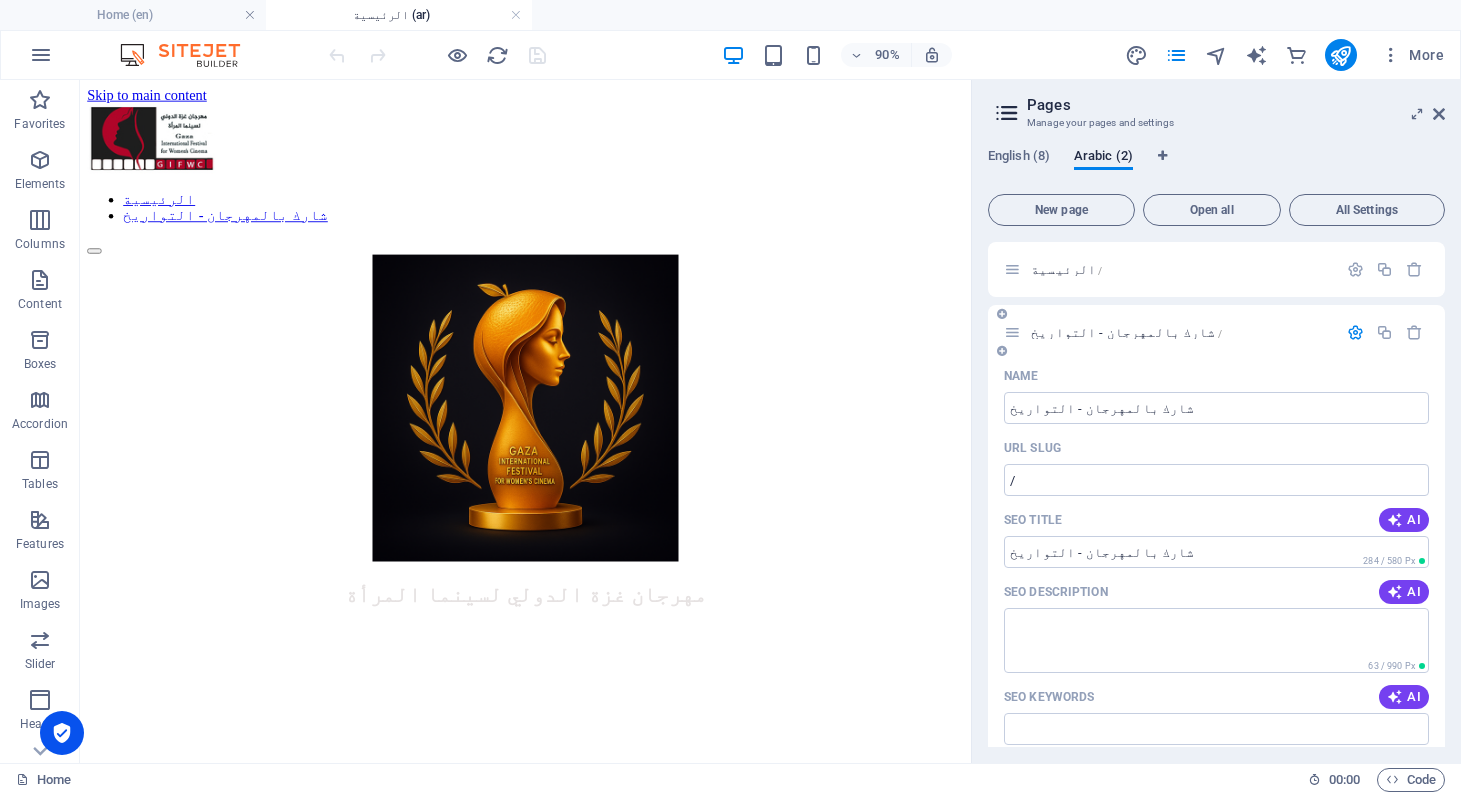 click at bounding box center (1012, 332) 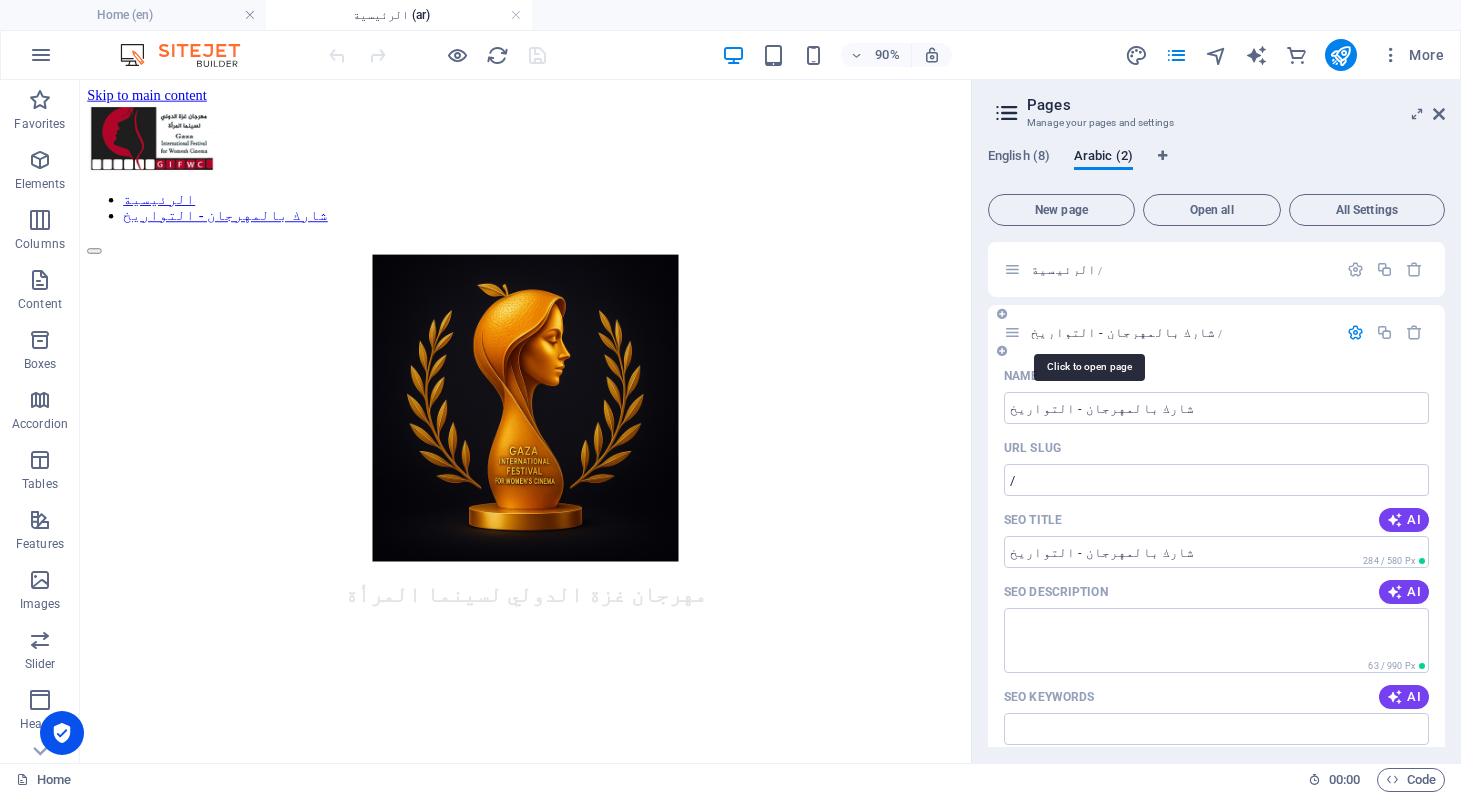 click on "شارك بالمهرجان - التواريخ /" at bounding box center [1126, 332] 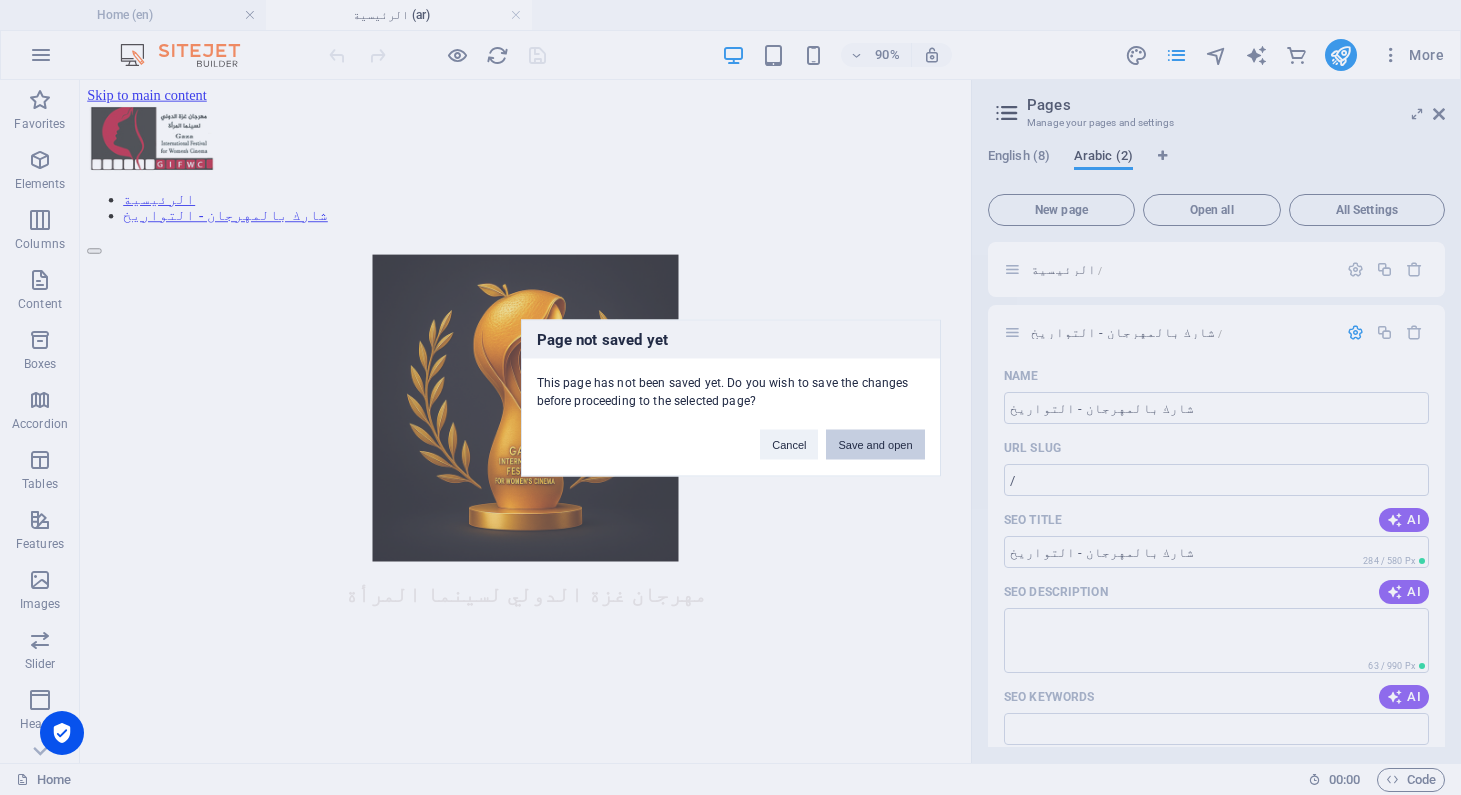click on "Save and open" at bounding box center (875, 444) 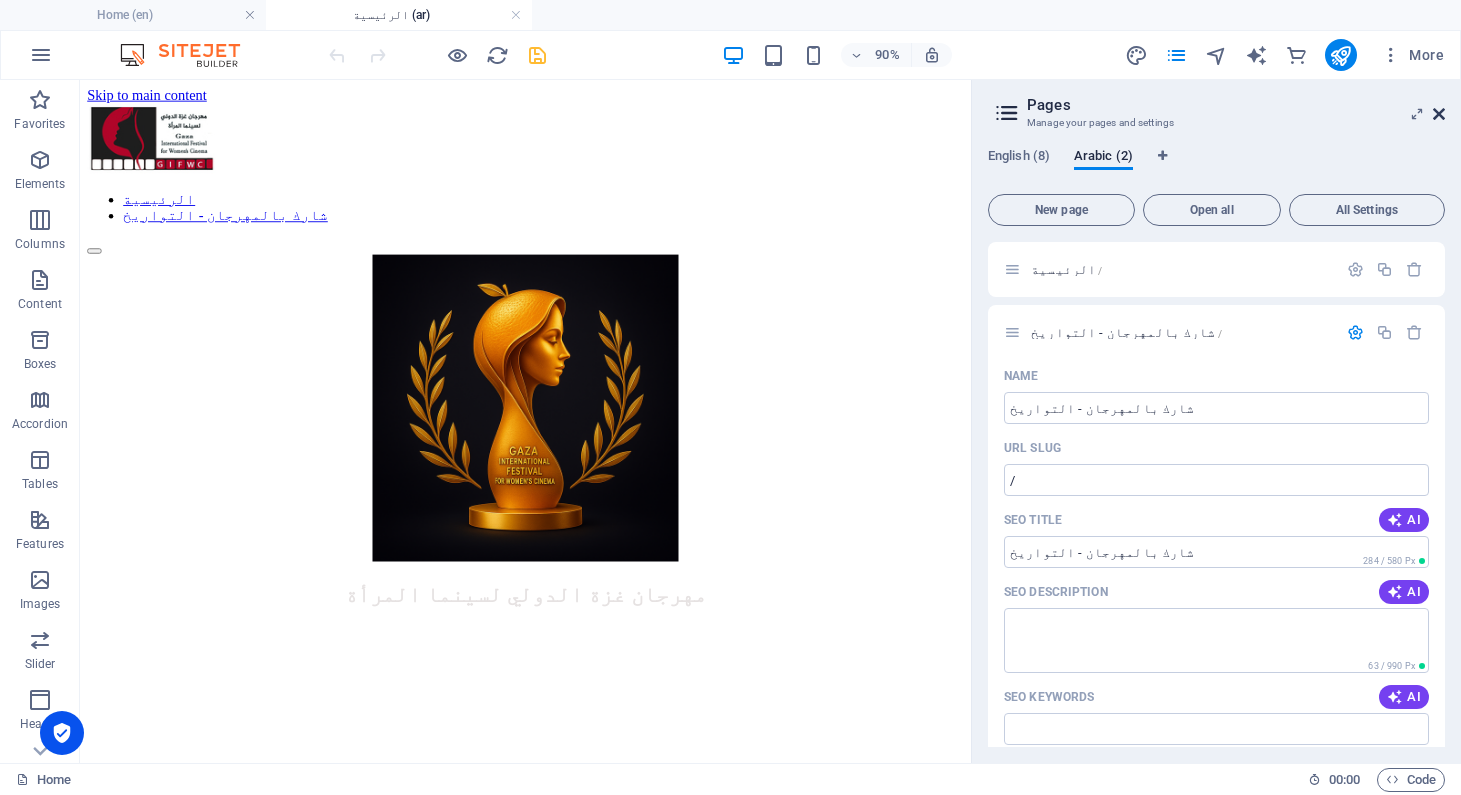 click at bounding box center [1439, 114] 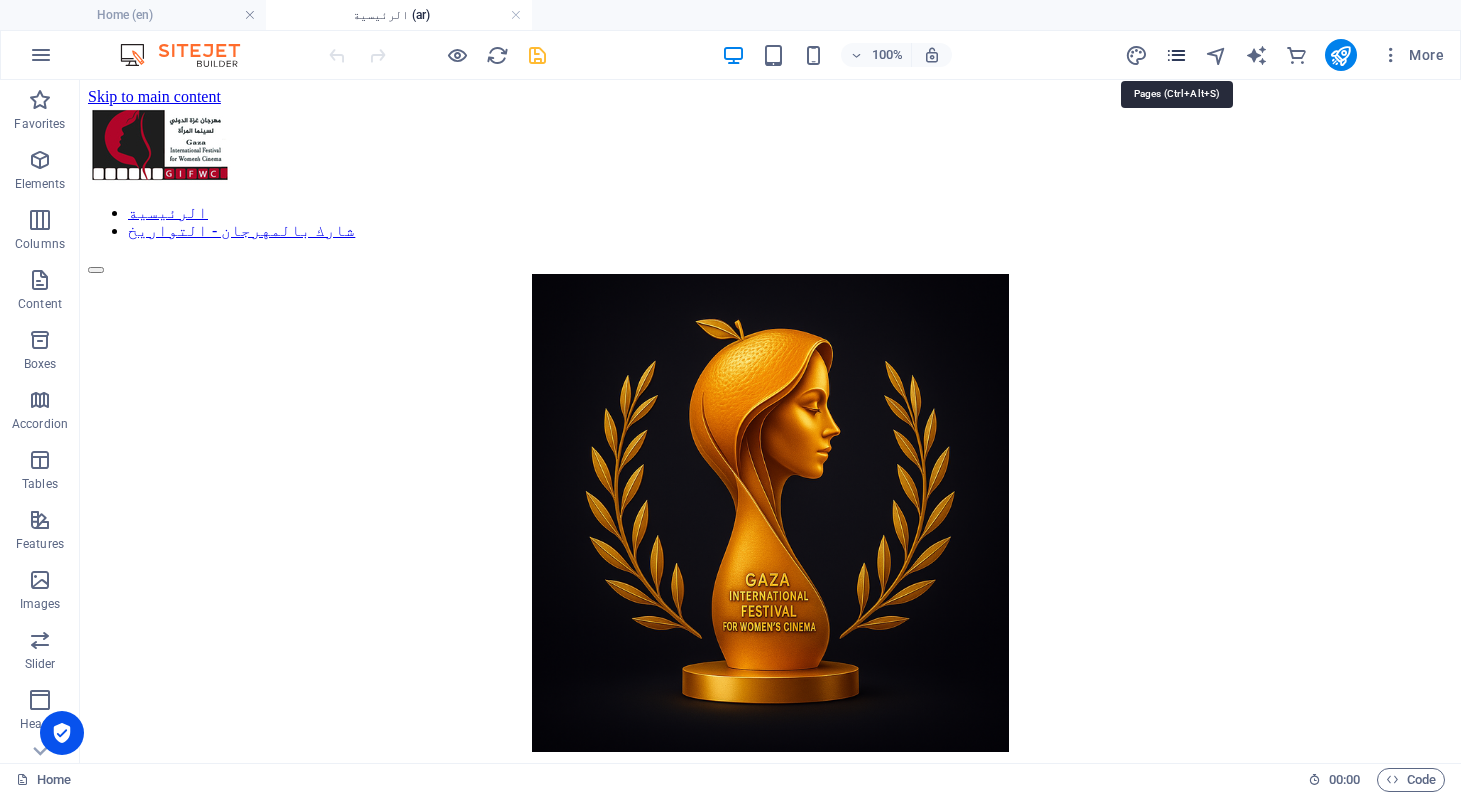 click at bounding box center (1176, 55) 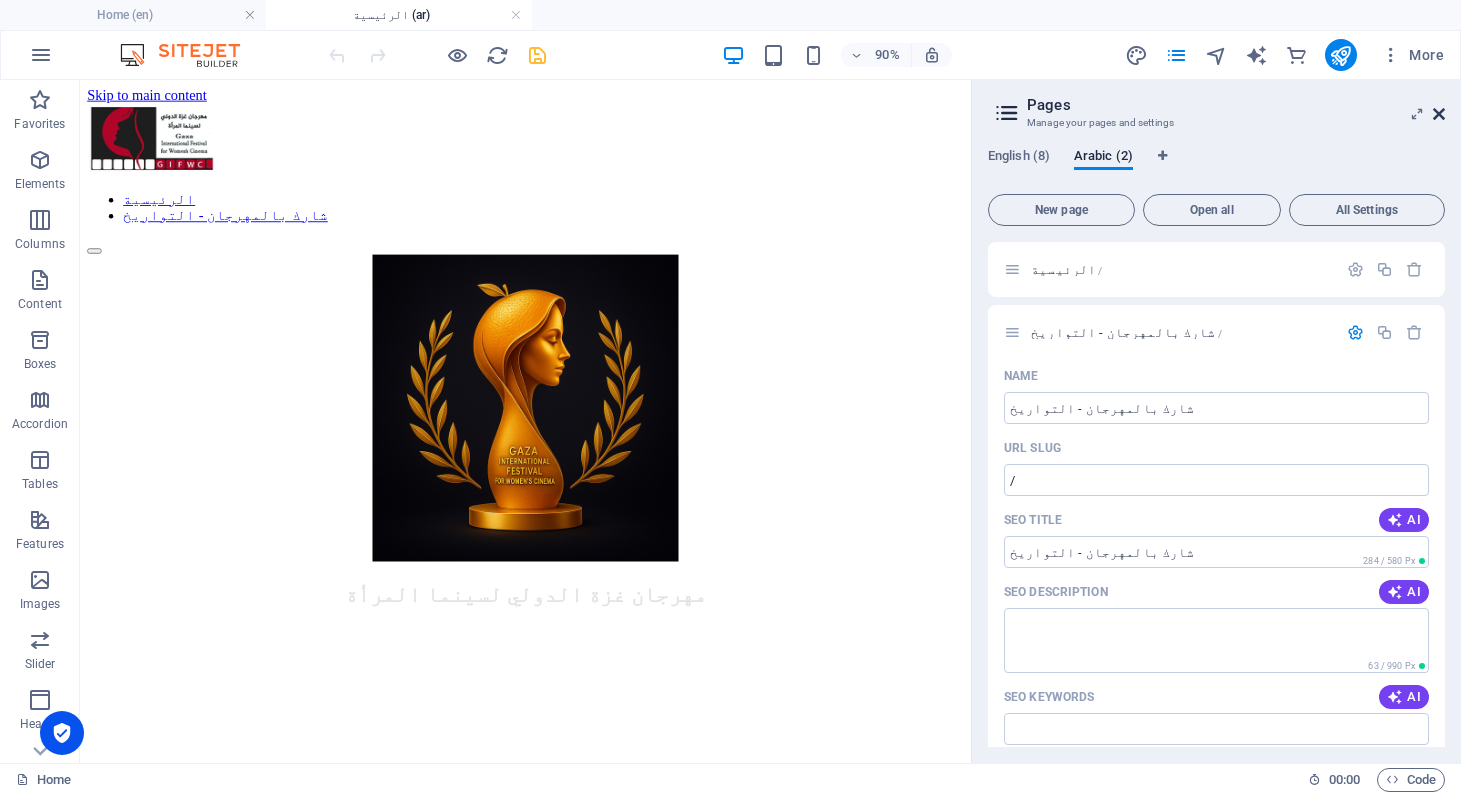 drag, startPoint x: 1439, startPoint y: 109, endPoint x: 1109, endPoint y: 108, distance: 330.00153 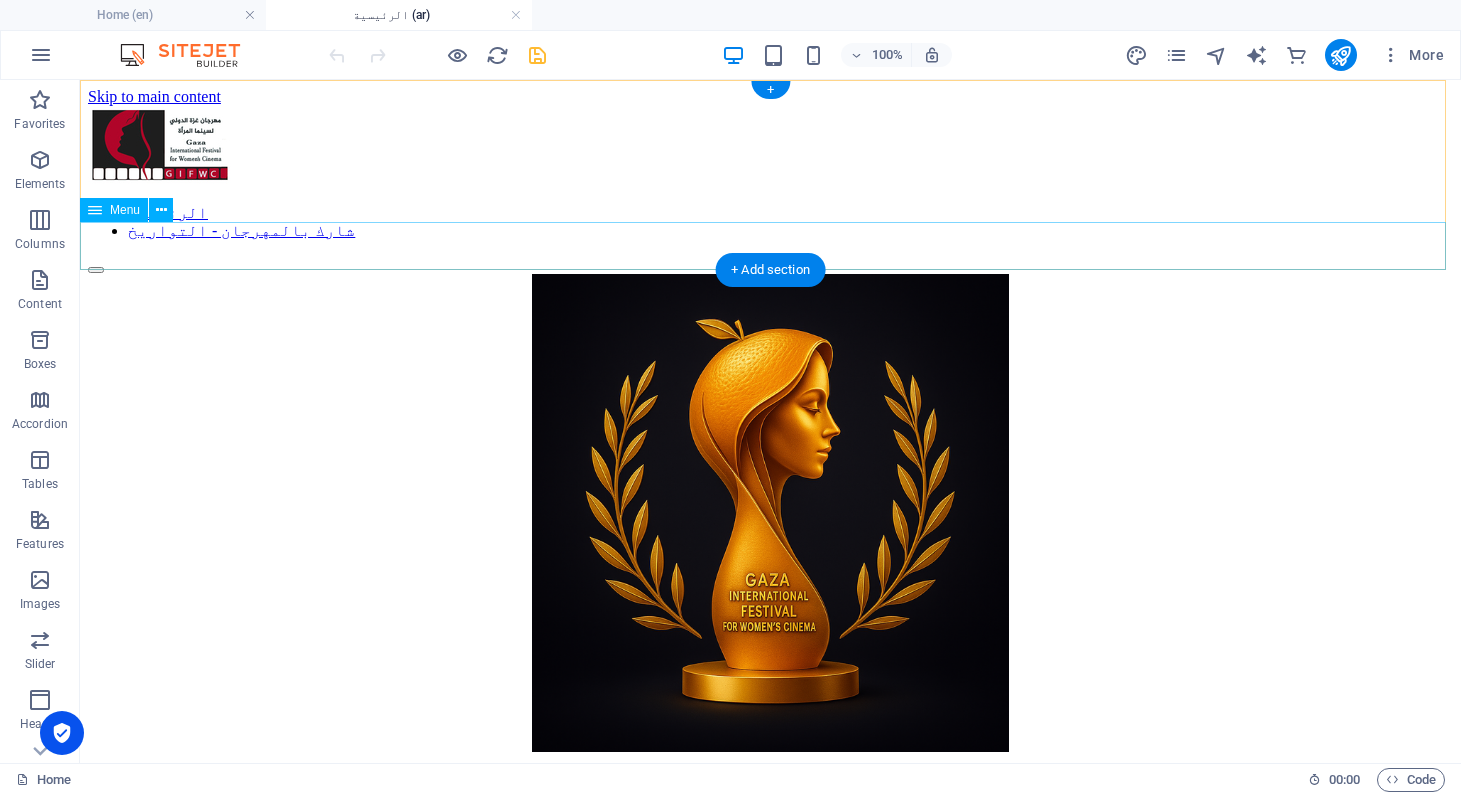 click on "الرئيسية شارك بالمهرجان - التواريخ" at bounding box center [770, 222] 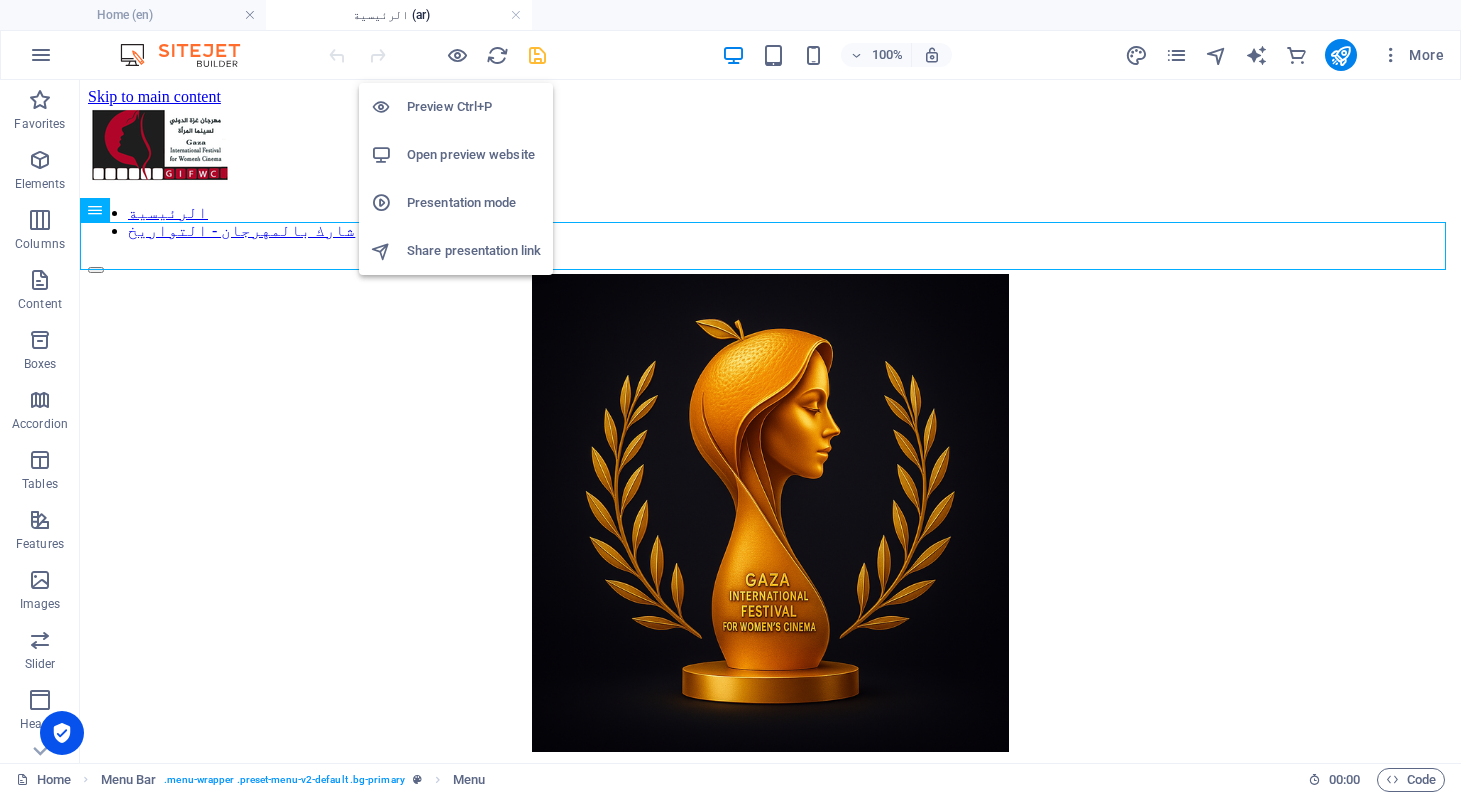 click on "Preview Ctrl+P" at bounding box center [474, 107] 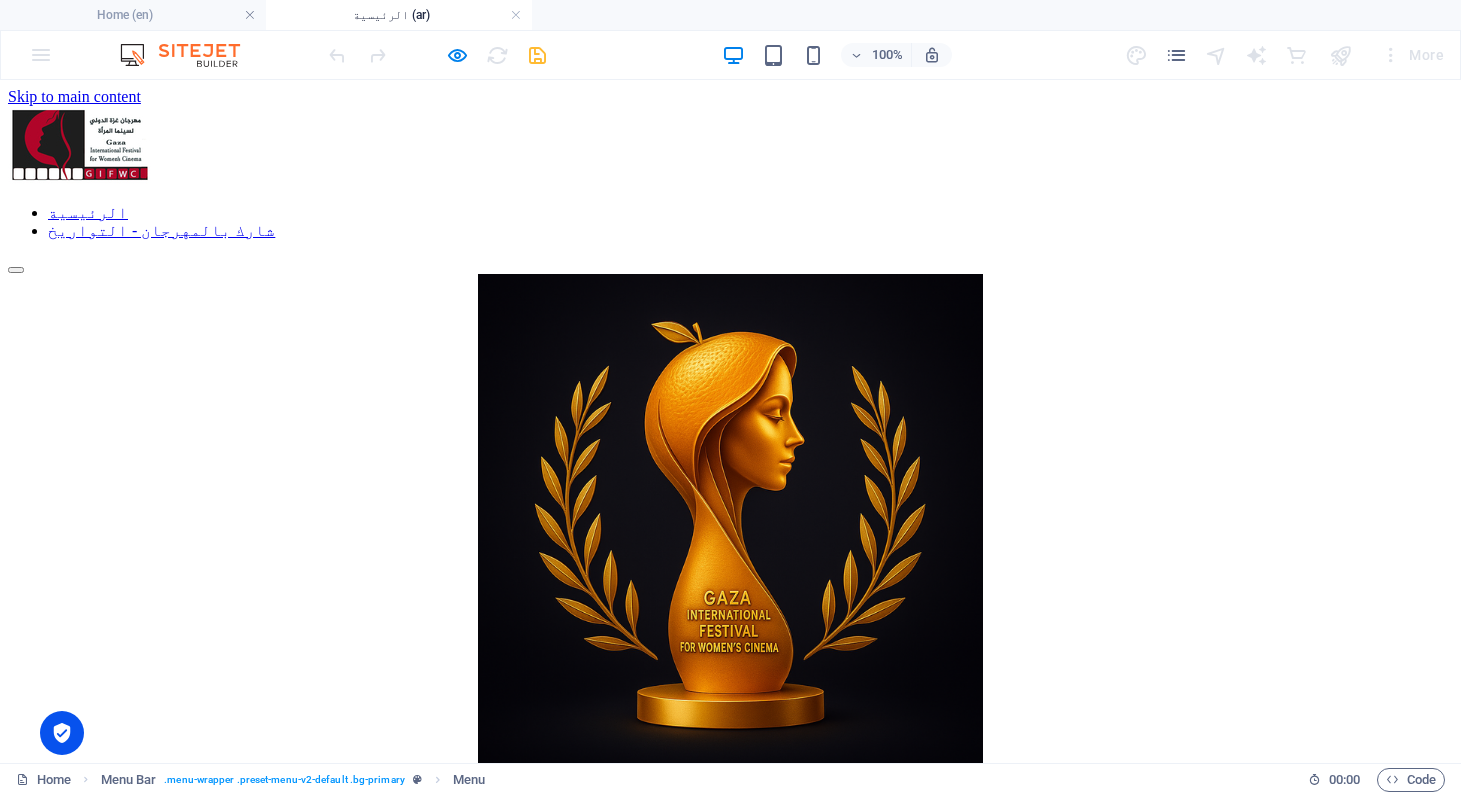 click on "شارك بالمهرجان - التواريخ" at bounding box center [161, 230] 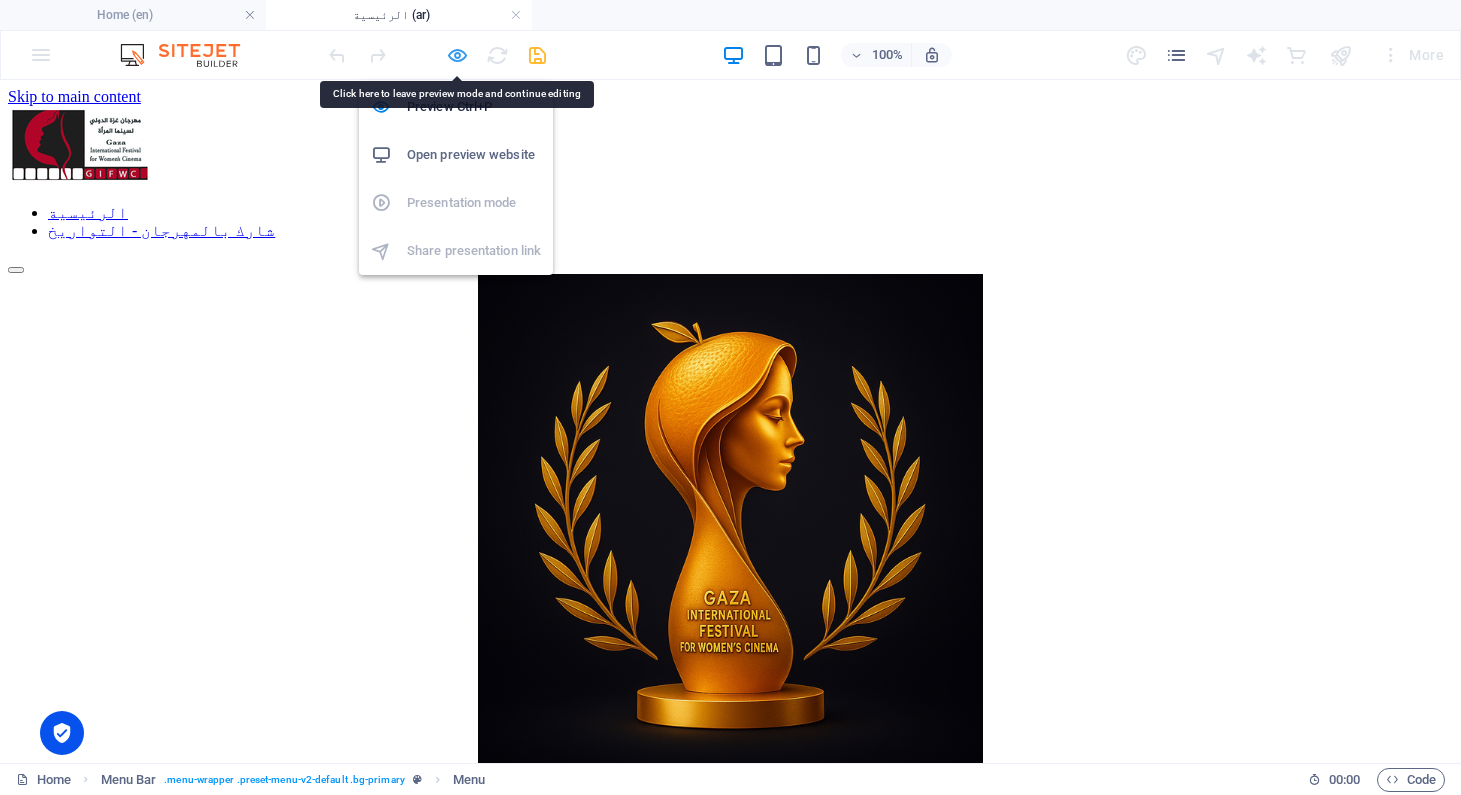 click at bounding box center (457, 55) 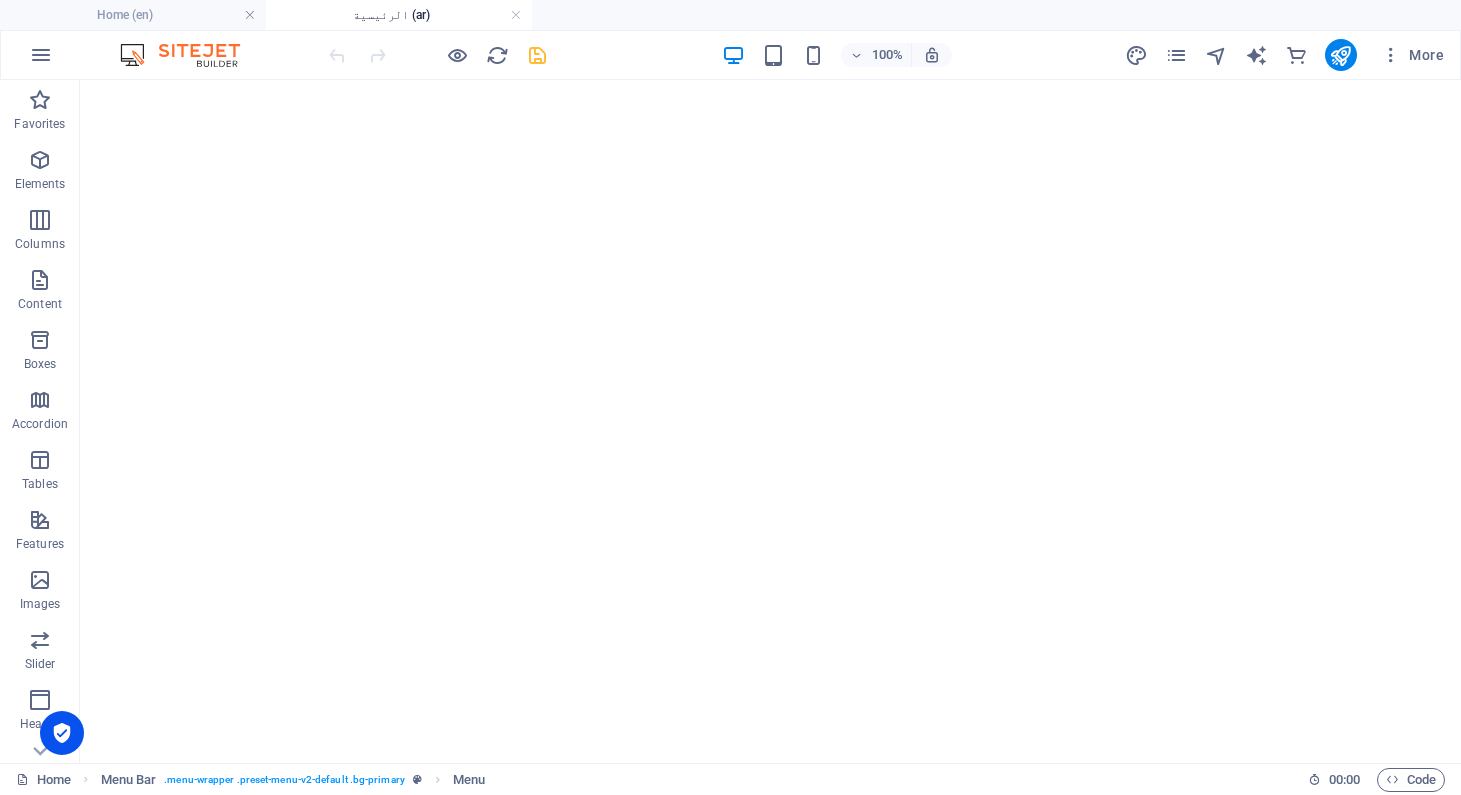 scroll, scrollTop: 345, scrollLeft: 0, axis: vertical 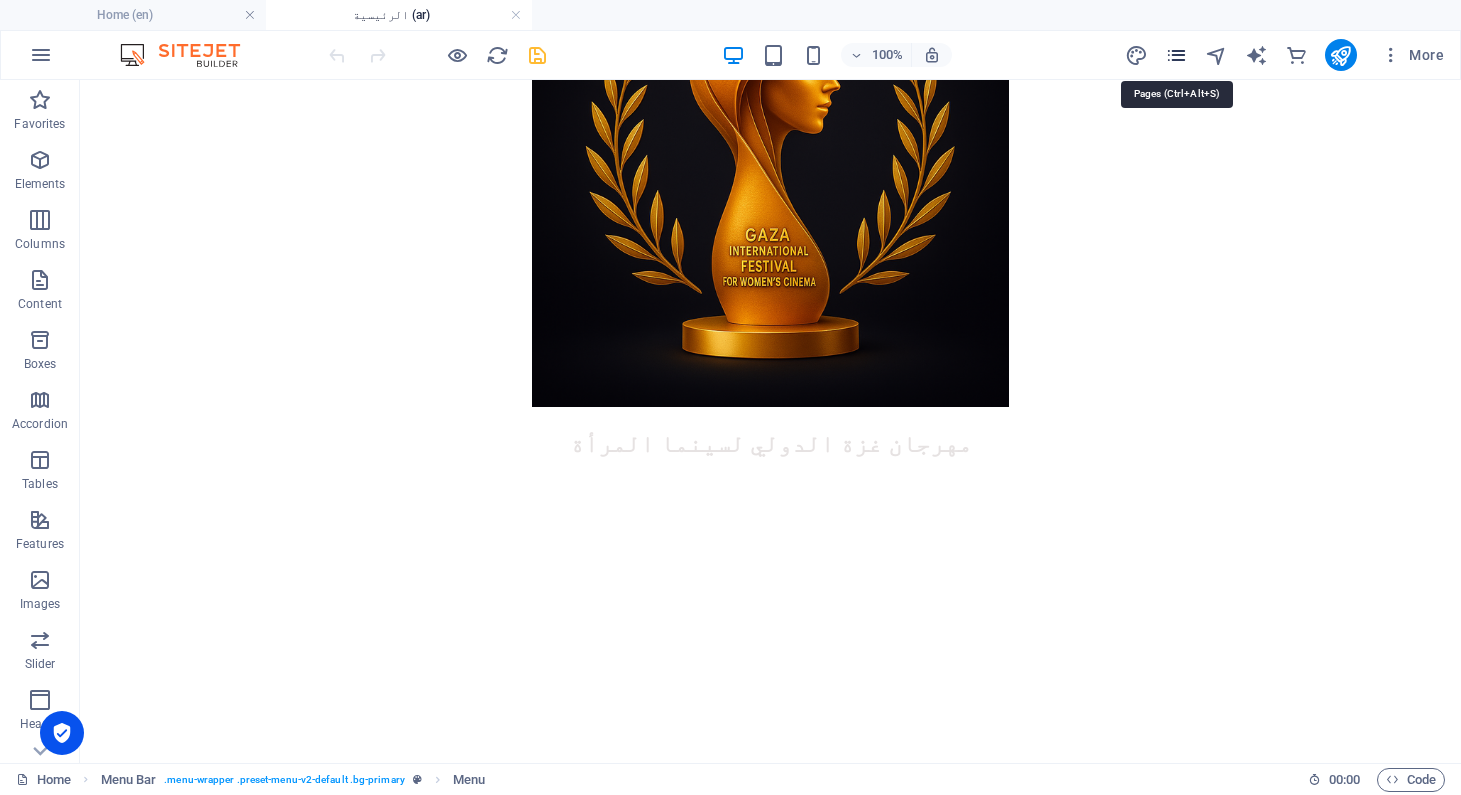click at bounding box center [1176, 55] 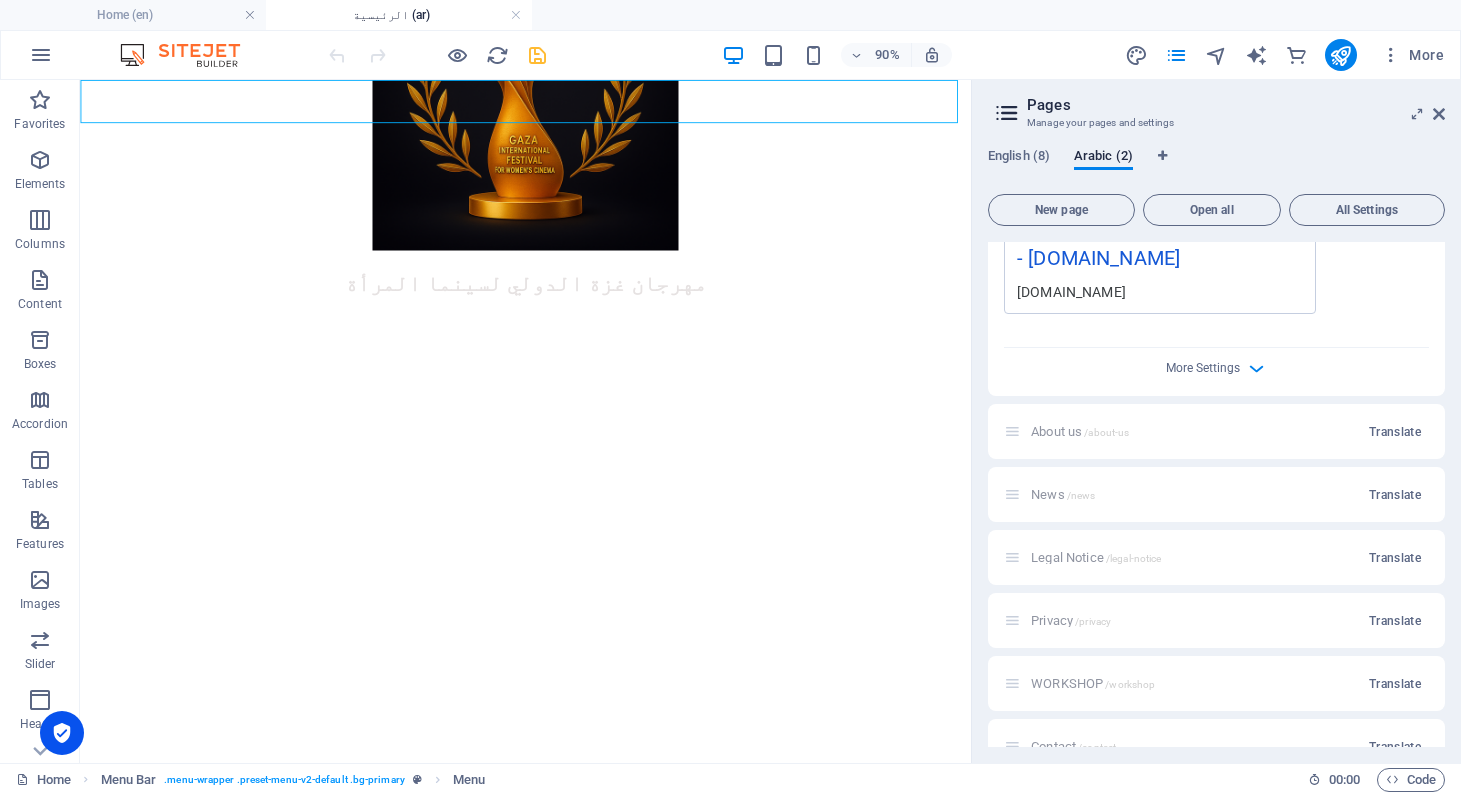 scroll, scrollTop: 744, scrollLeft: 0, axis: vertical 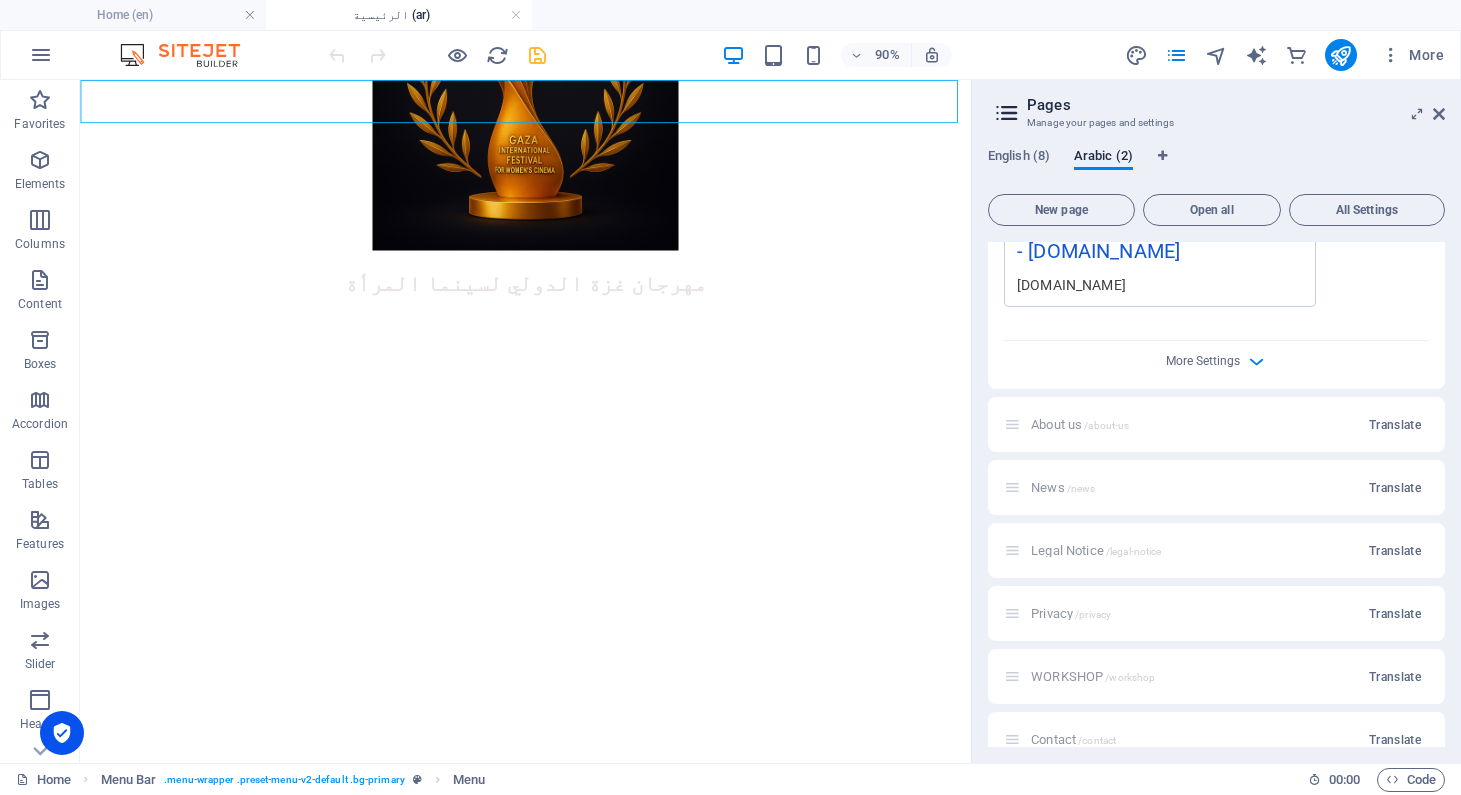 click on "About us /about-us Translate" at bounding box center (1216, 424) 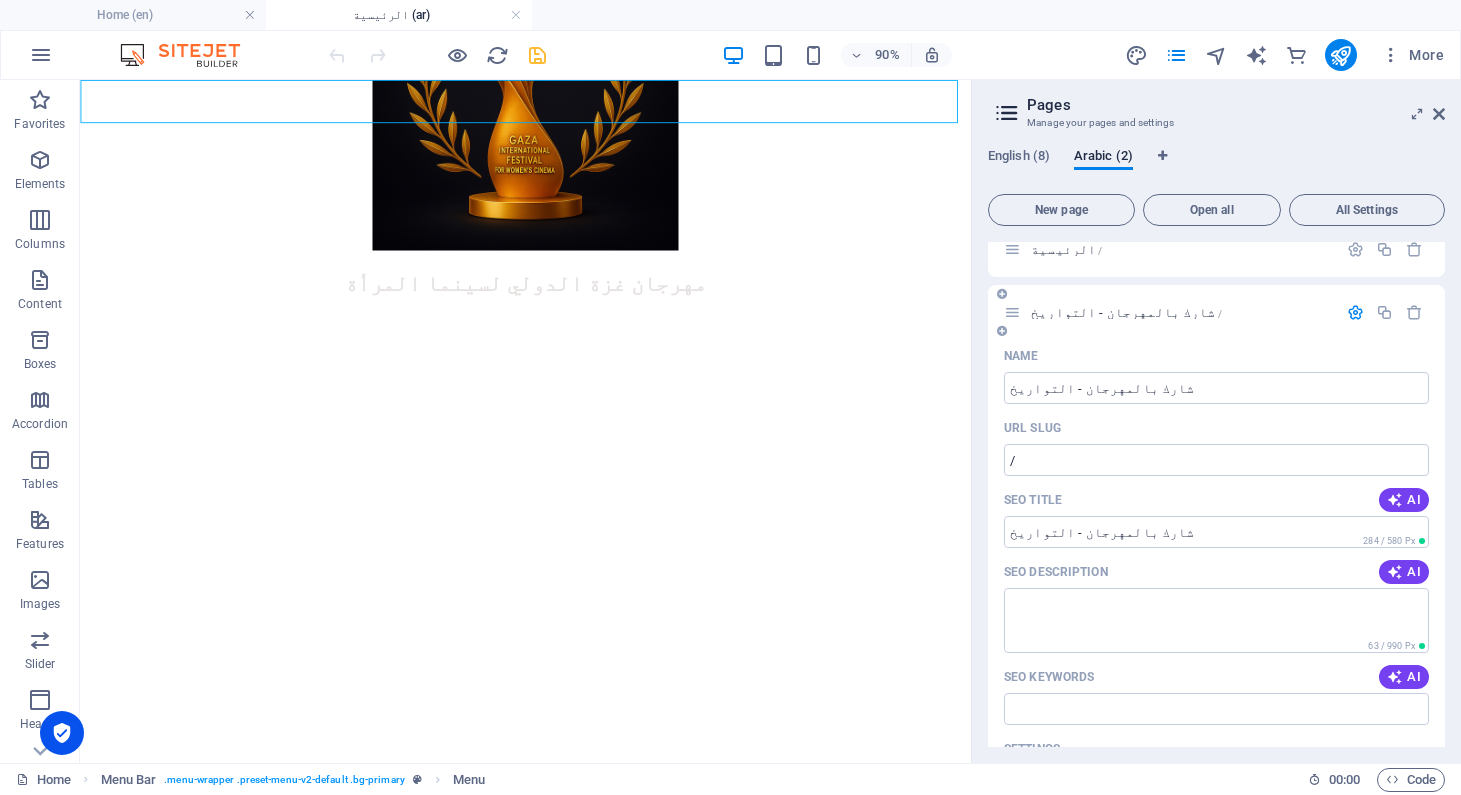 scroll, scrollTop: 0, scrollLeft: 0, axis: both 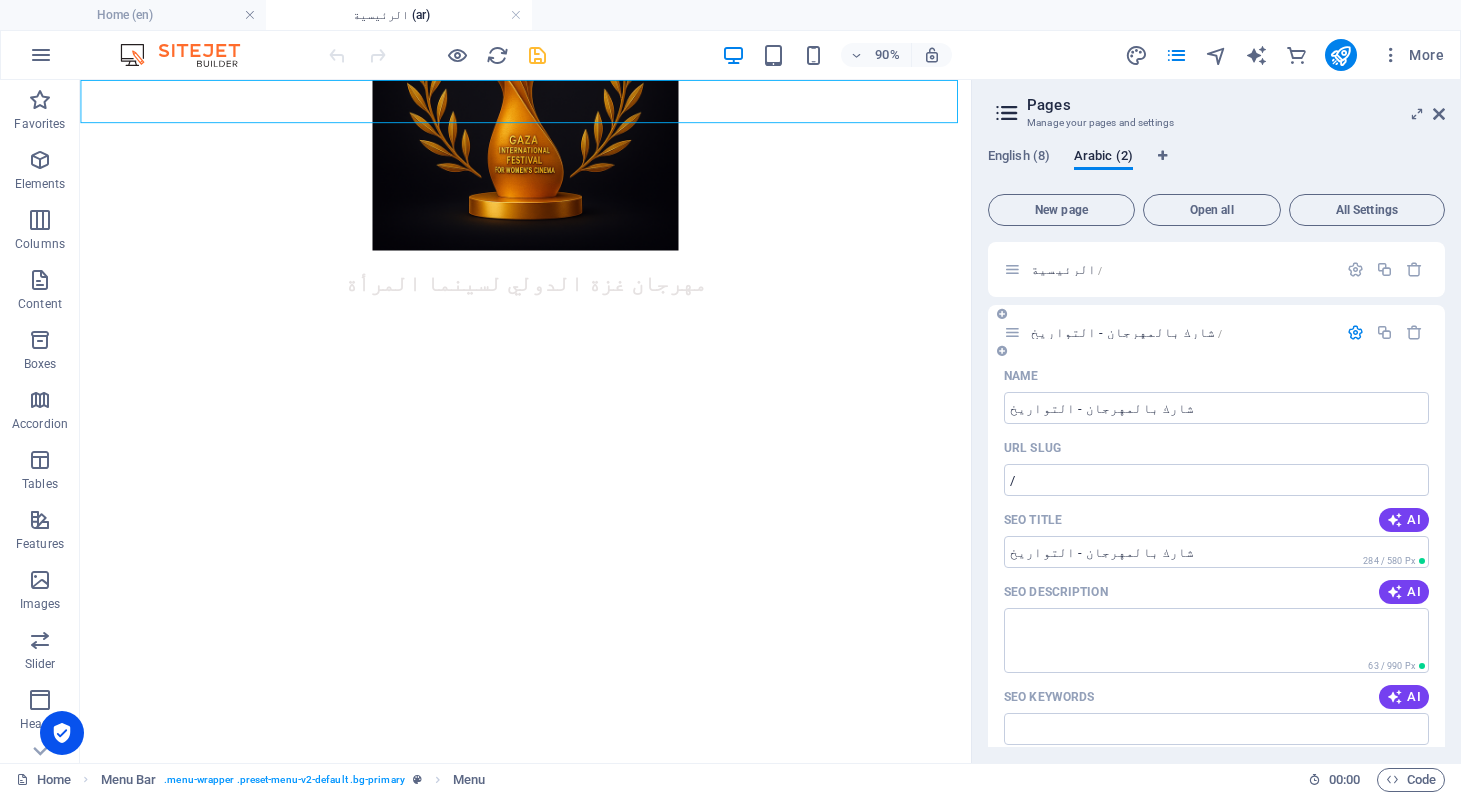 click at bounding box center (1355, 332) 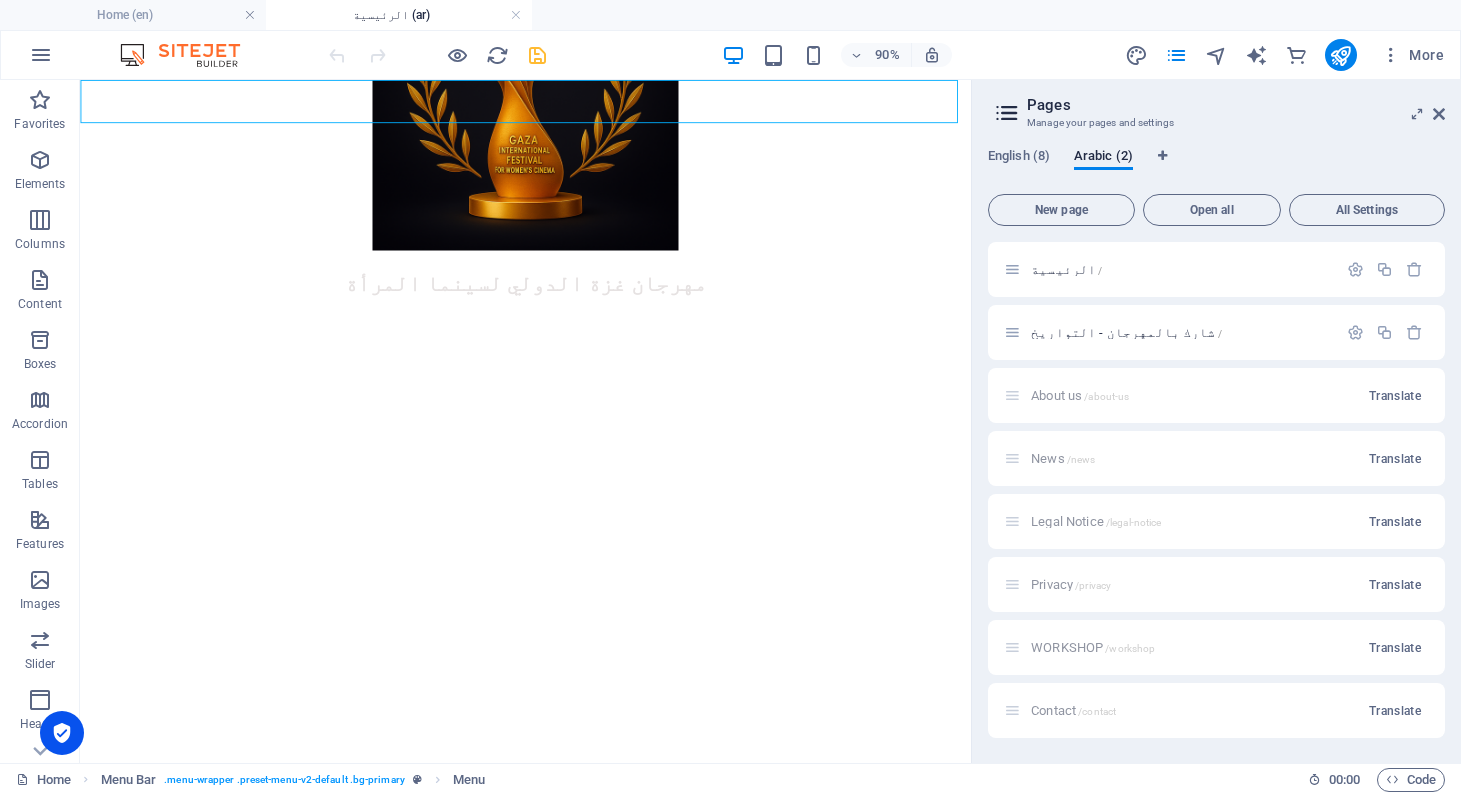 click on "About us /about-us Translate" at bounding box center [1216, 395] 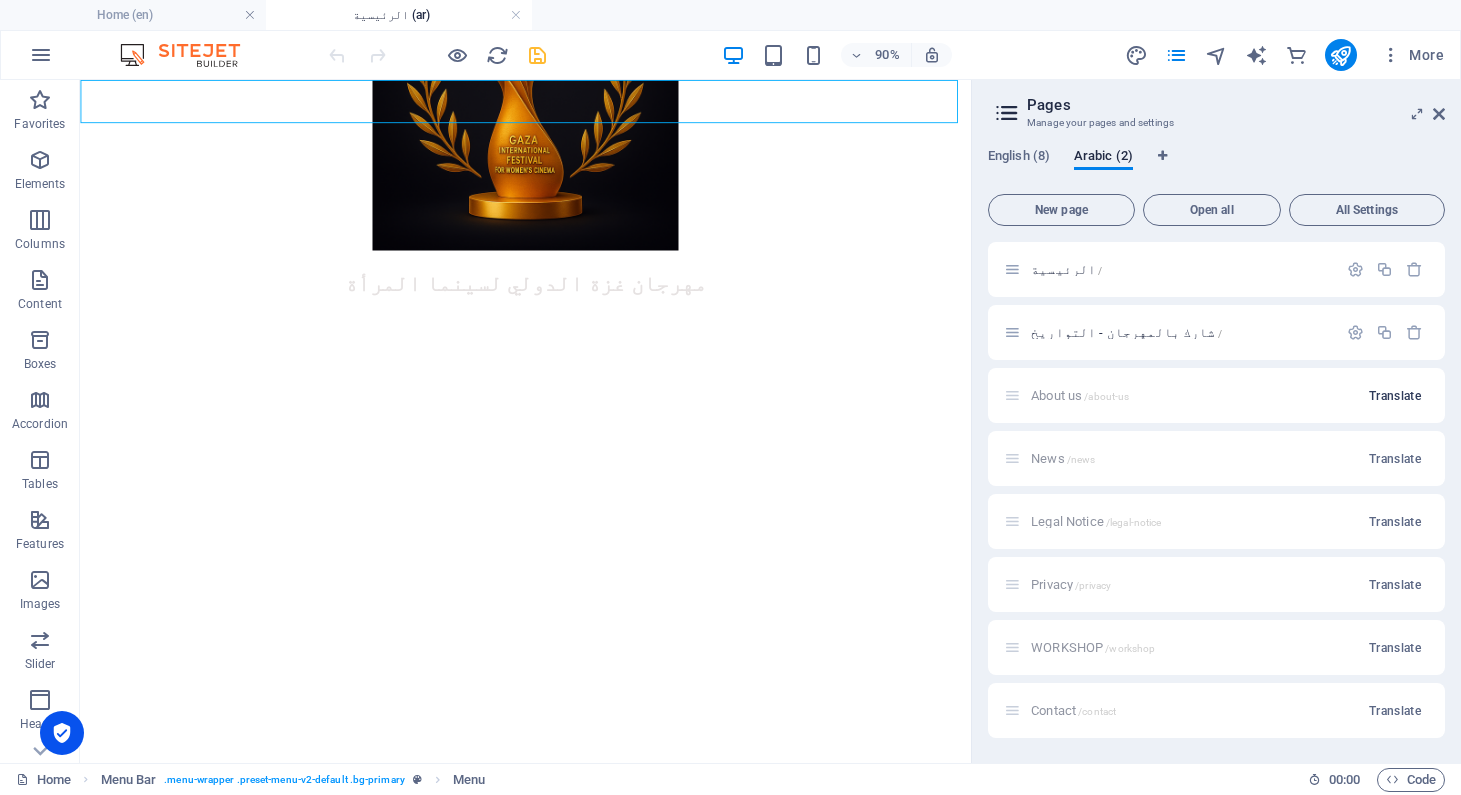 click on "Translate" at bounding box center (1395, 396) 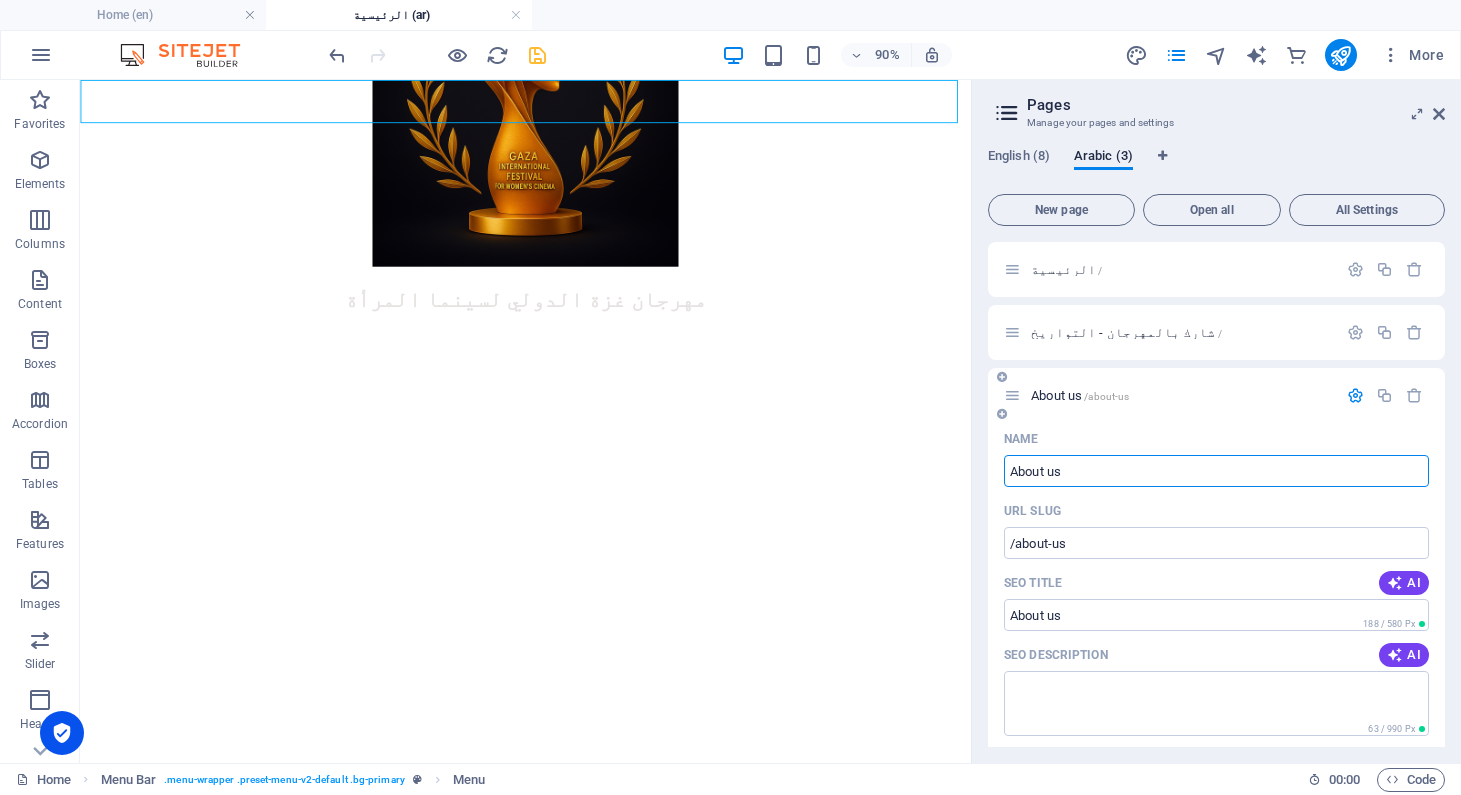 click on "About us" at bounding box center [1216, 471] 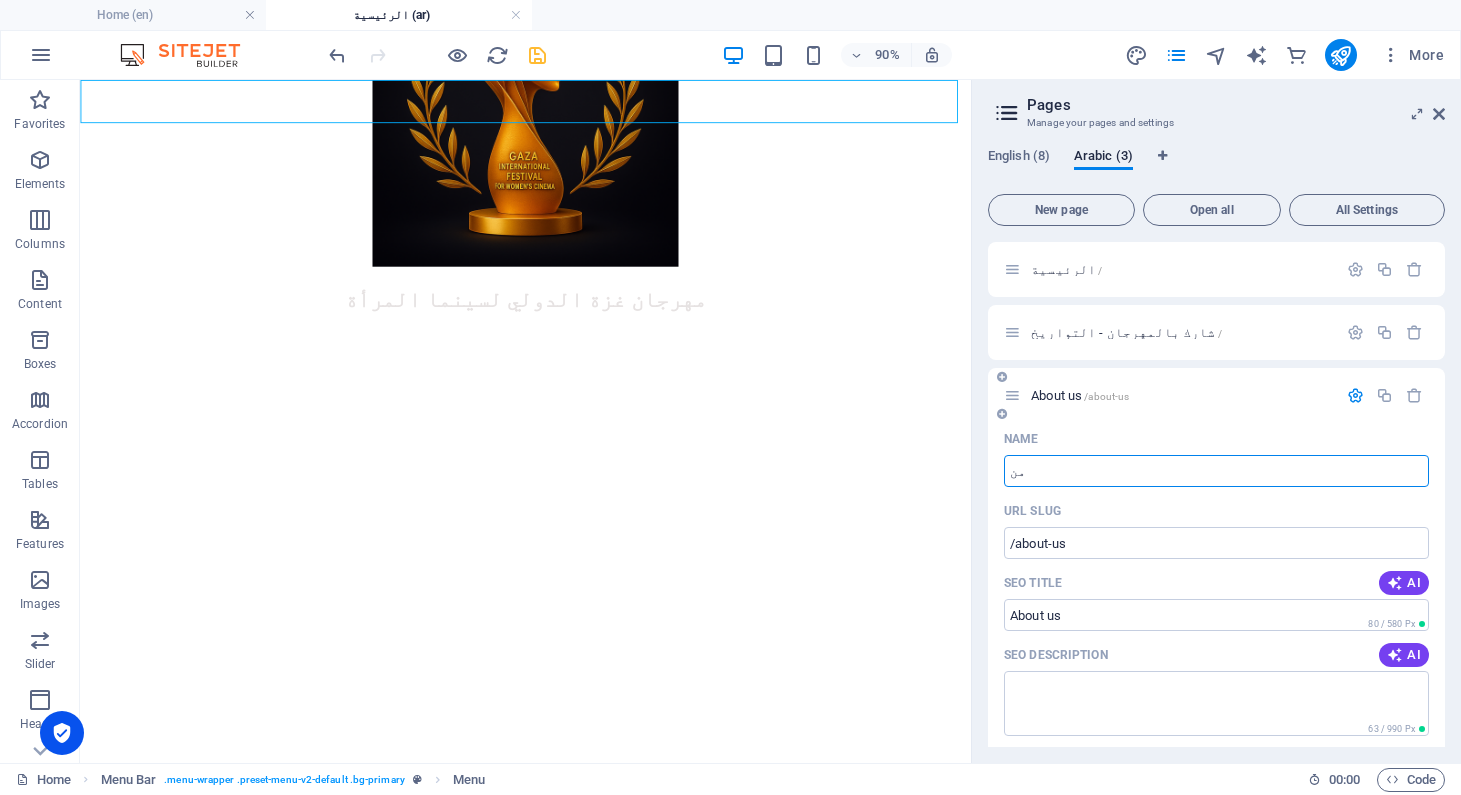 type on "من" 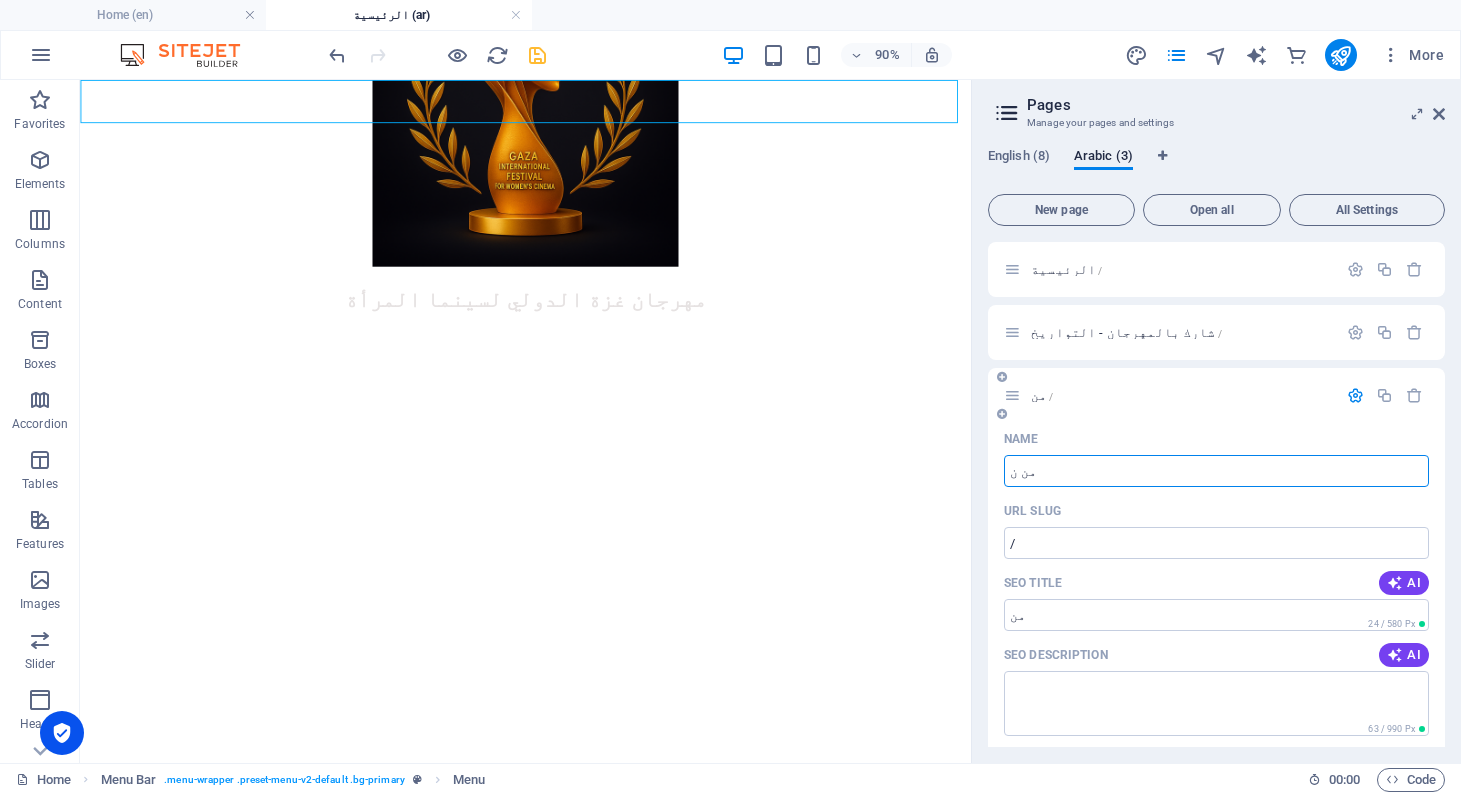 type on "من نح" 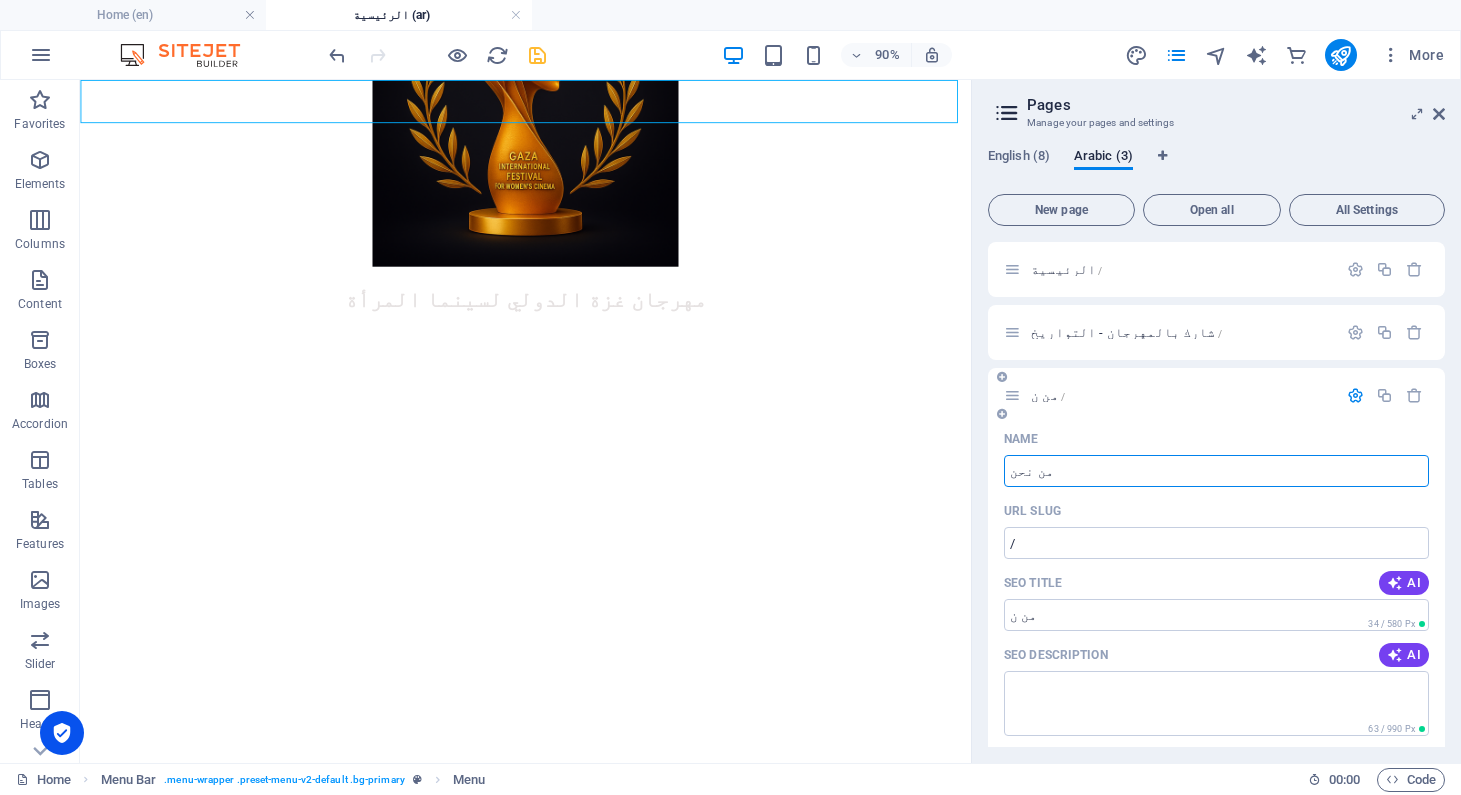 type on "من نحن" 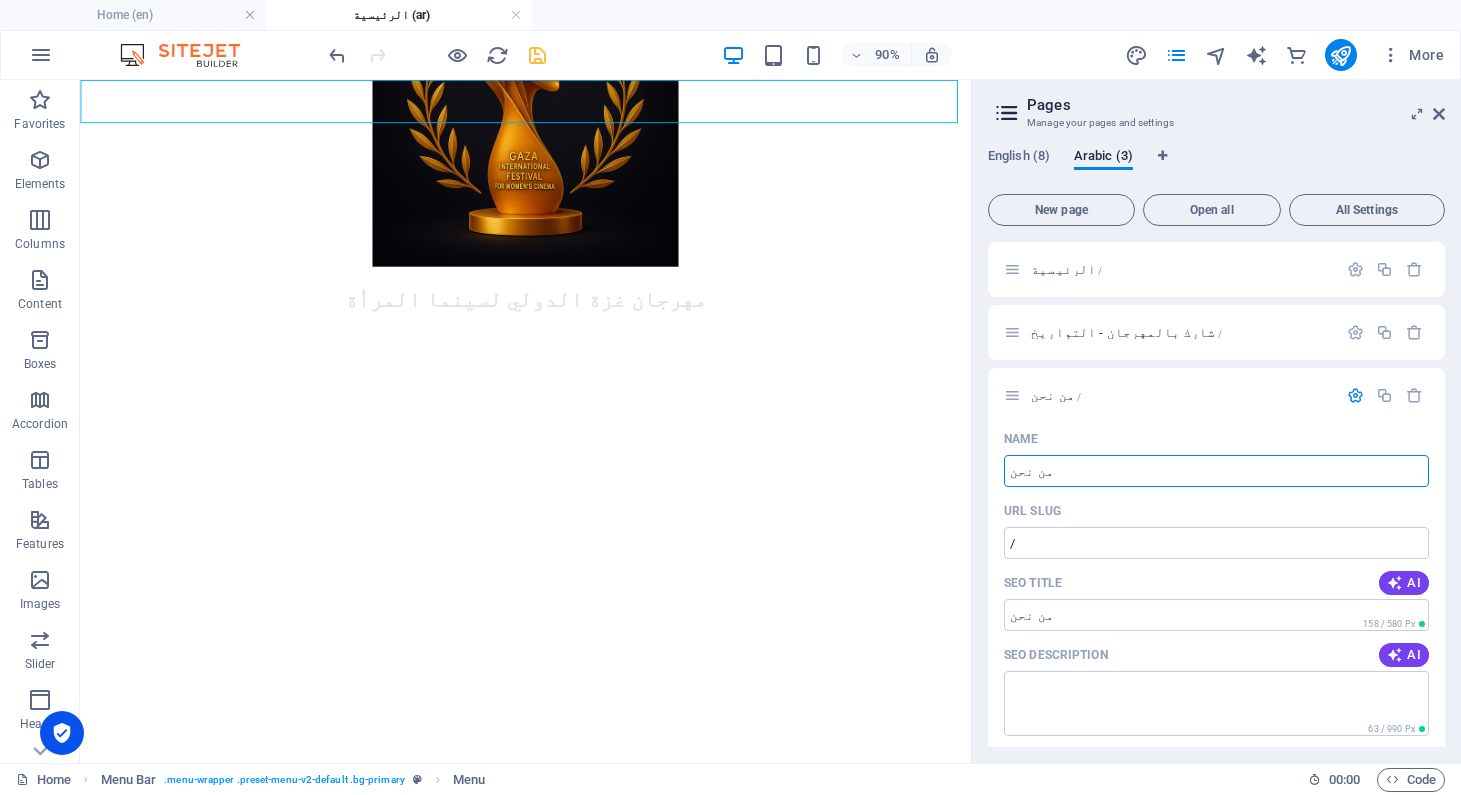 type on "من نحن" 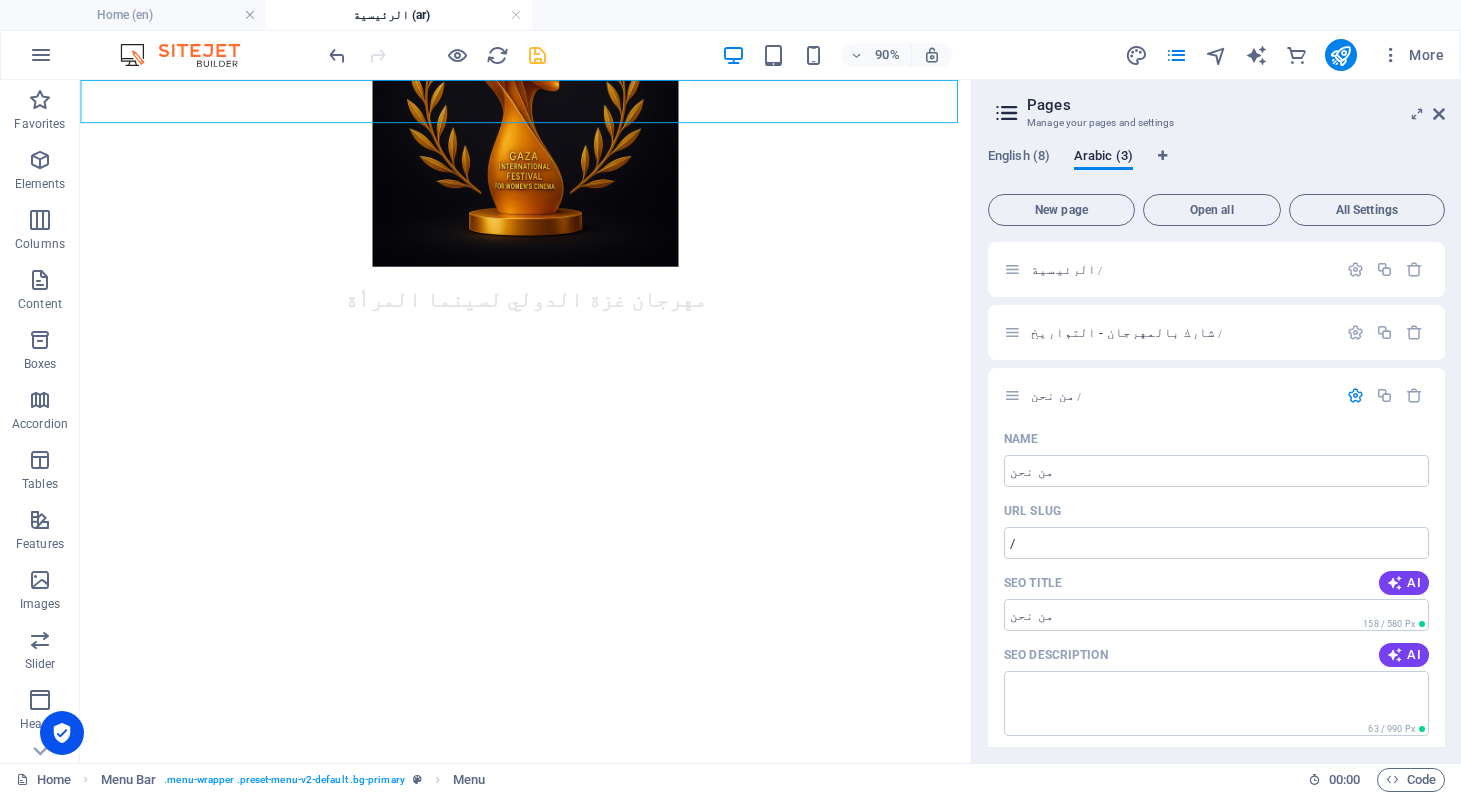 click on "من نحن /" at bounding box center [1056, 395] 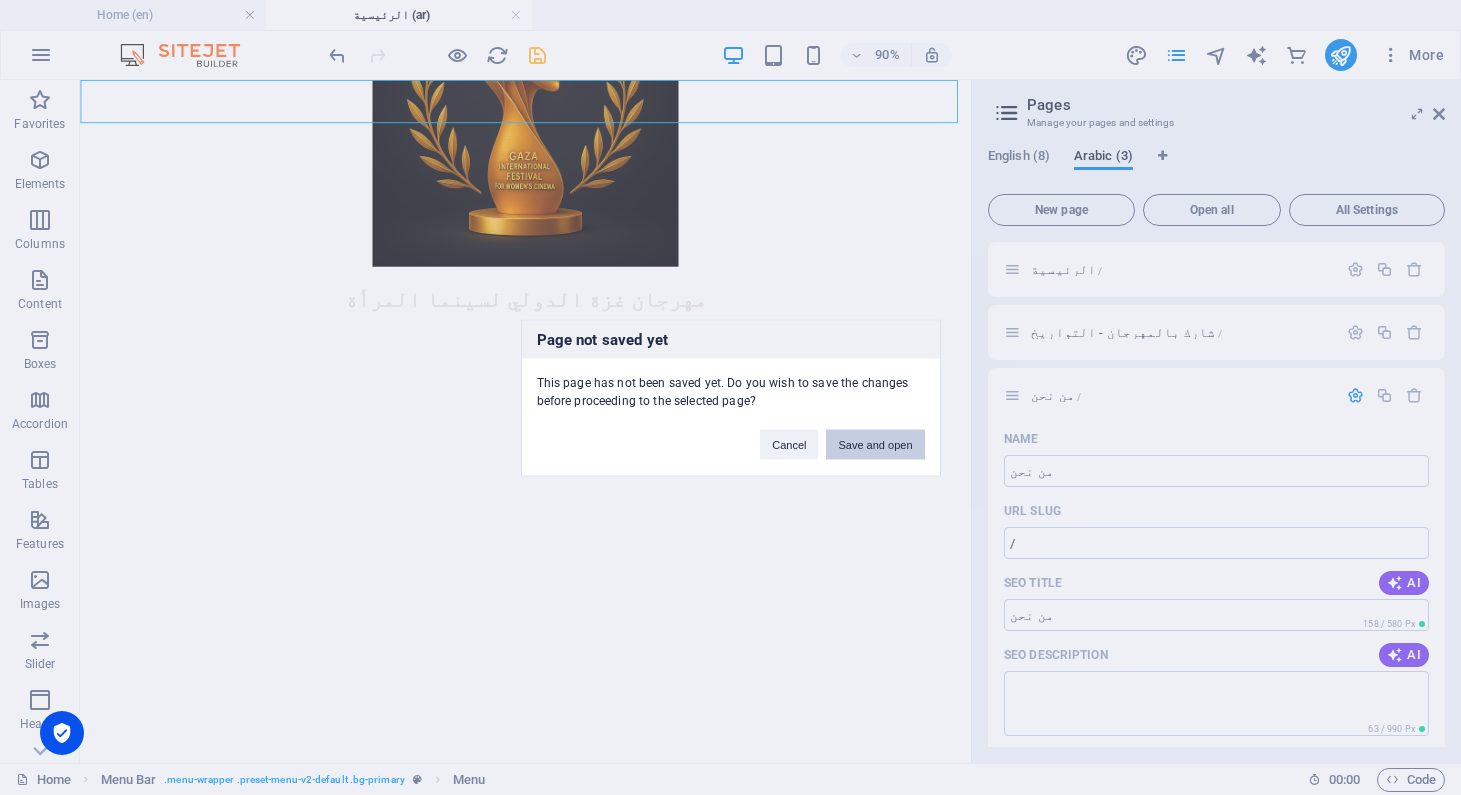 click on "Save and open" at bounding box center (875, 444) 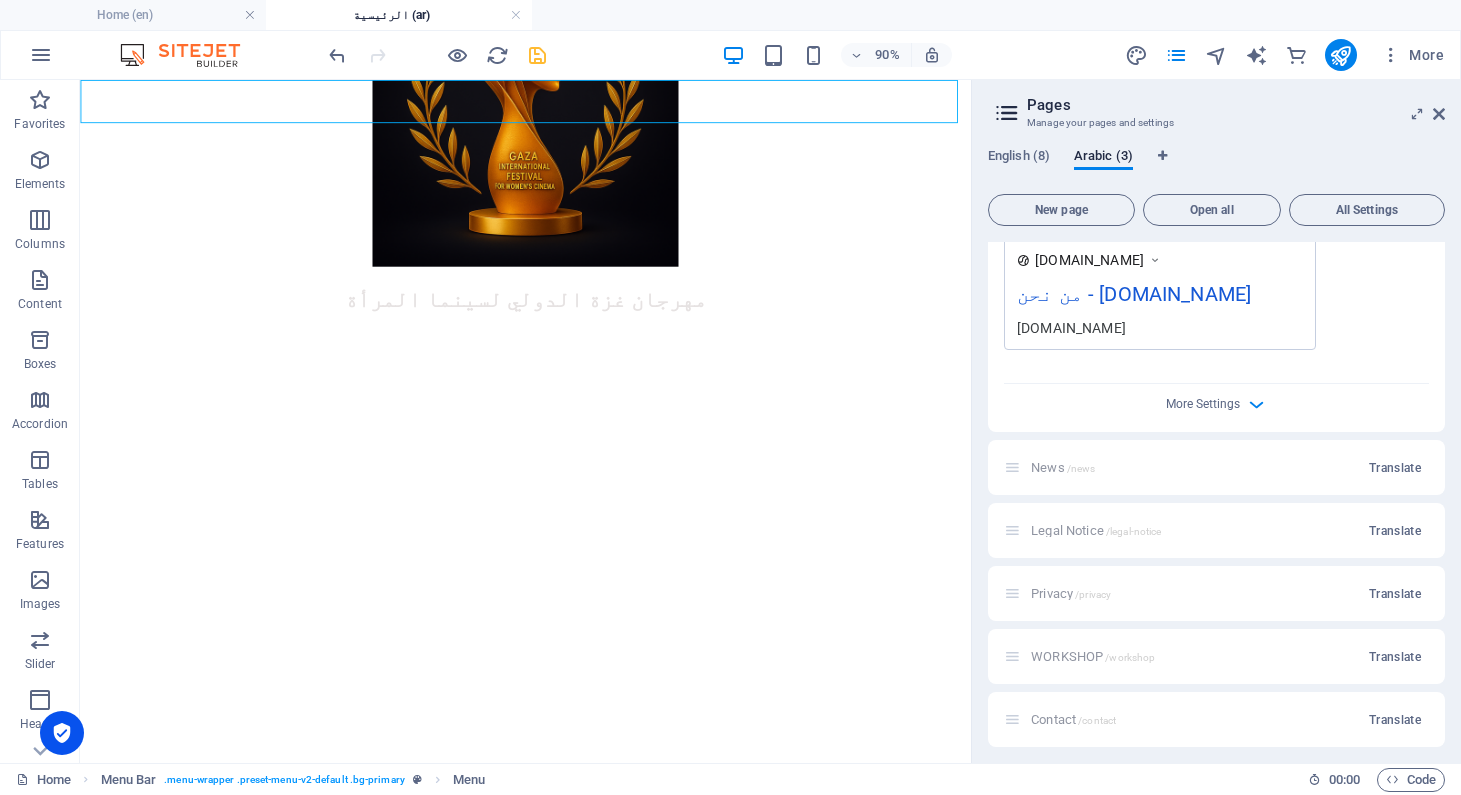 scroll, scrollTop: 744, scrollLeft: 0, axis: vertical 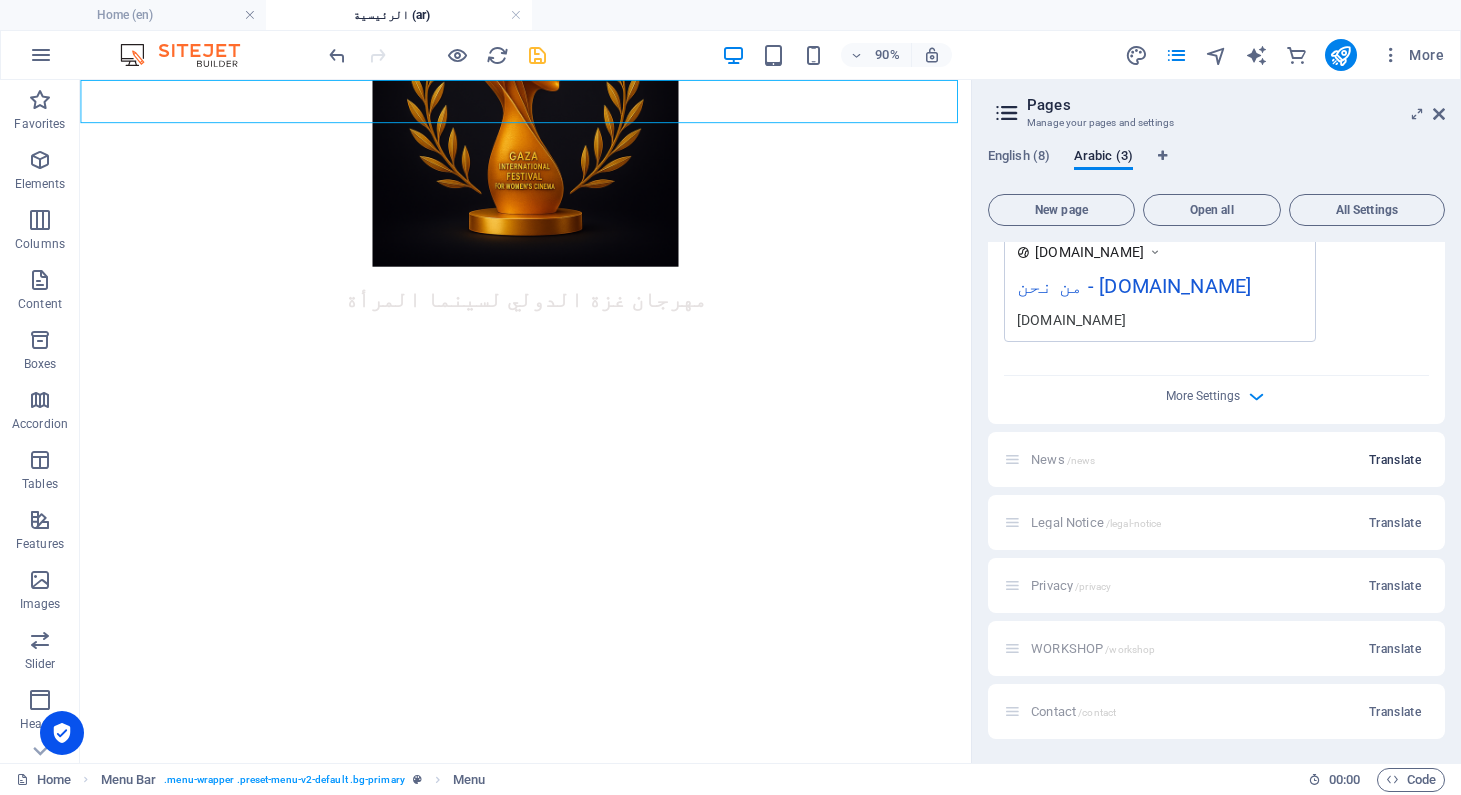 click on "Translate" at bounding box center (1395, 460) 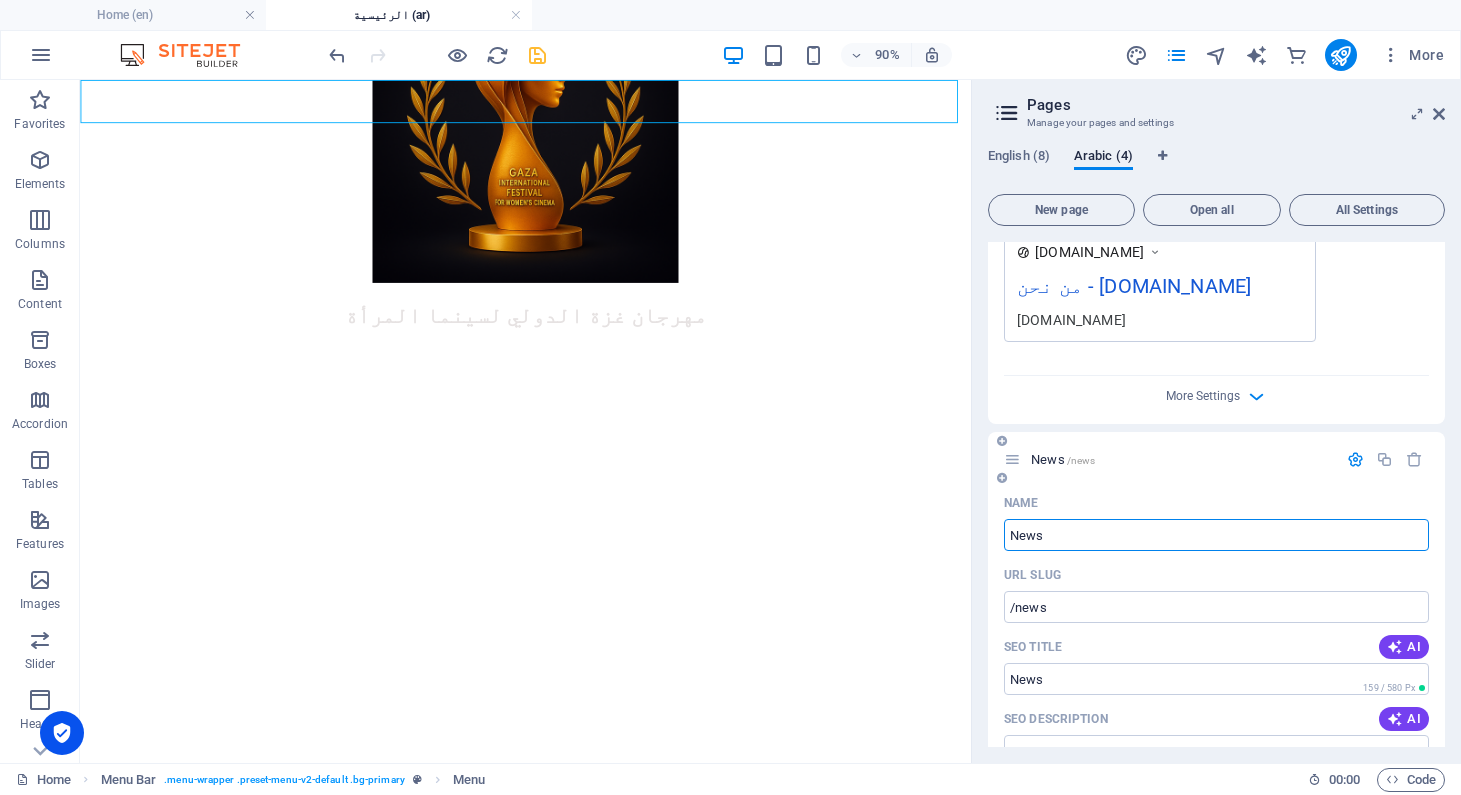 click on "News" at bounding box center [1216, 535] 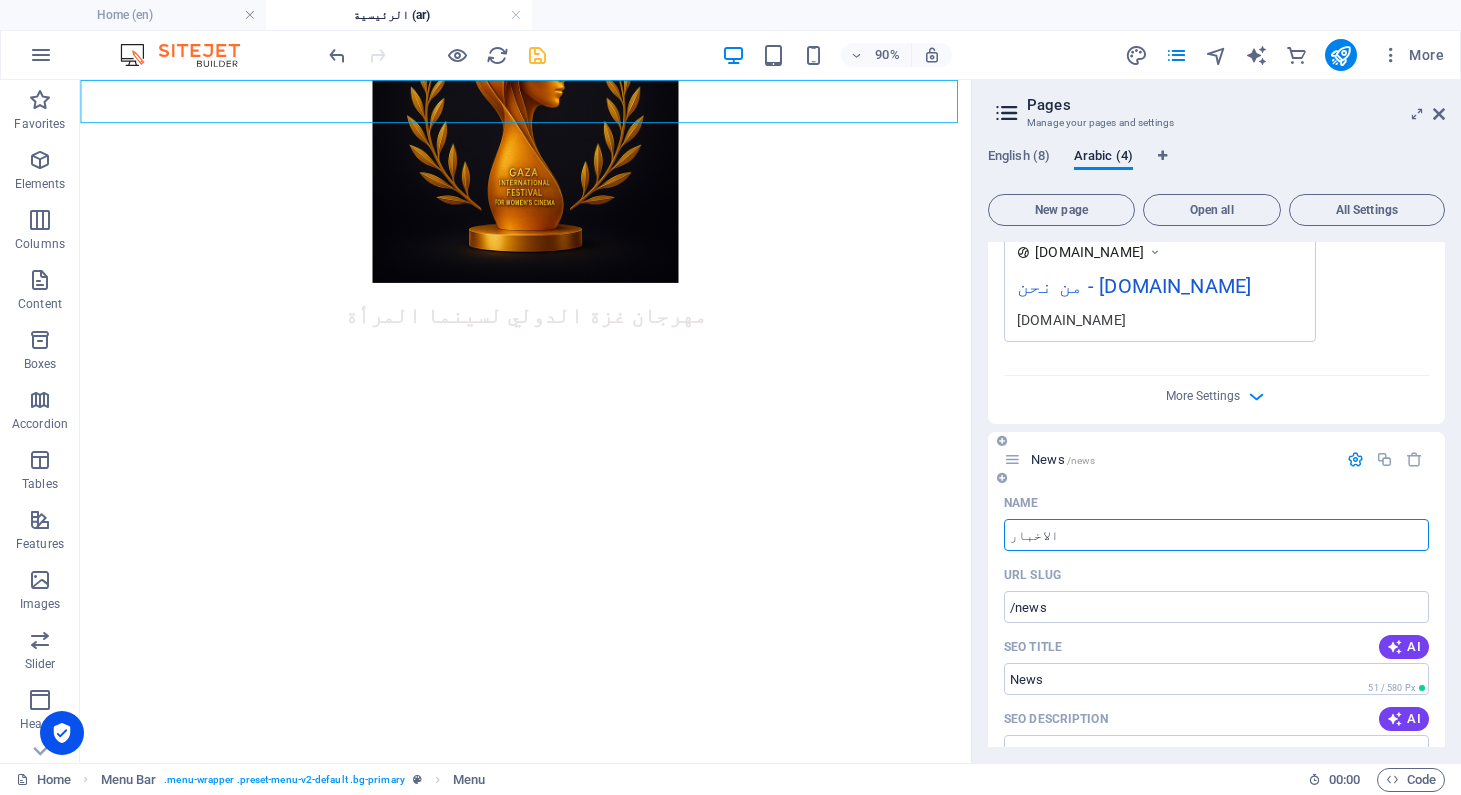 type on "الاخبار" 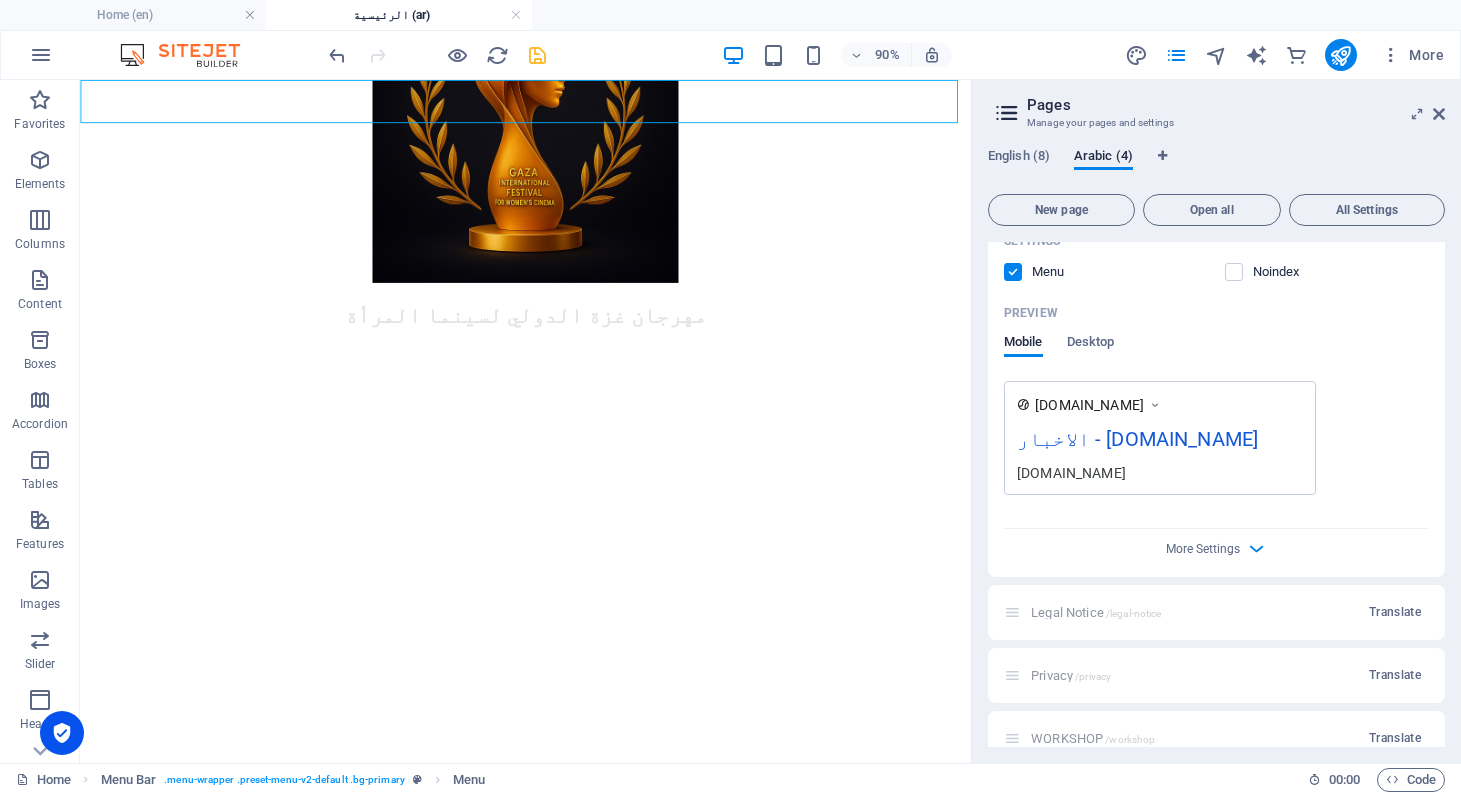 scroll, scrollTop: 1490, scrollLeft: 0, axis: vertical 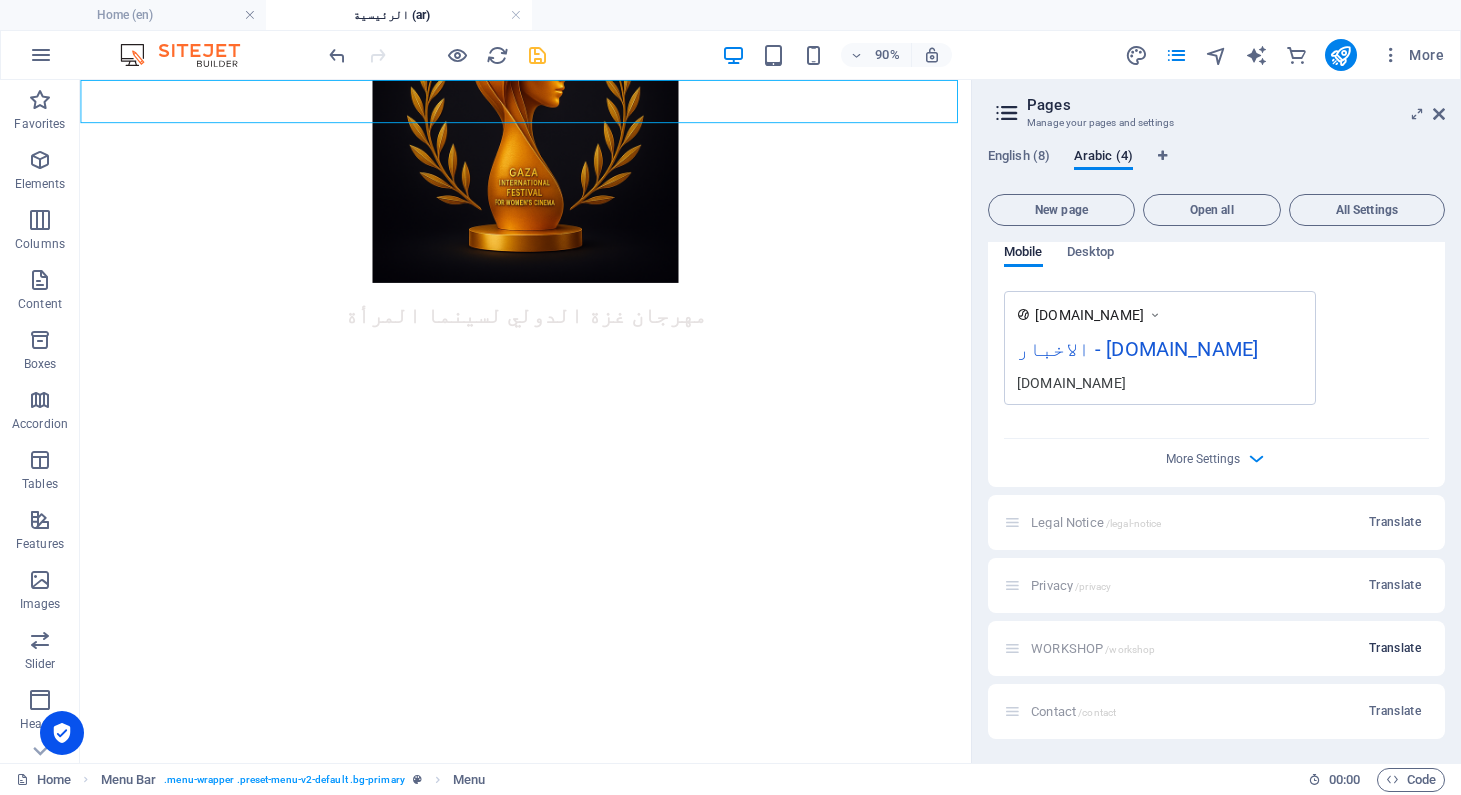 type on "الاخبار" 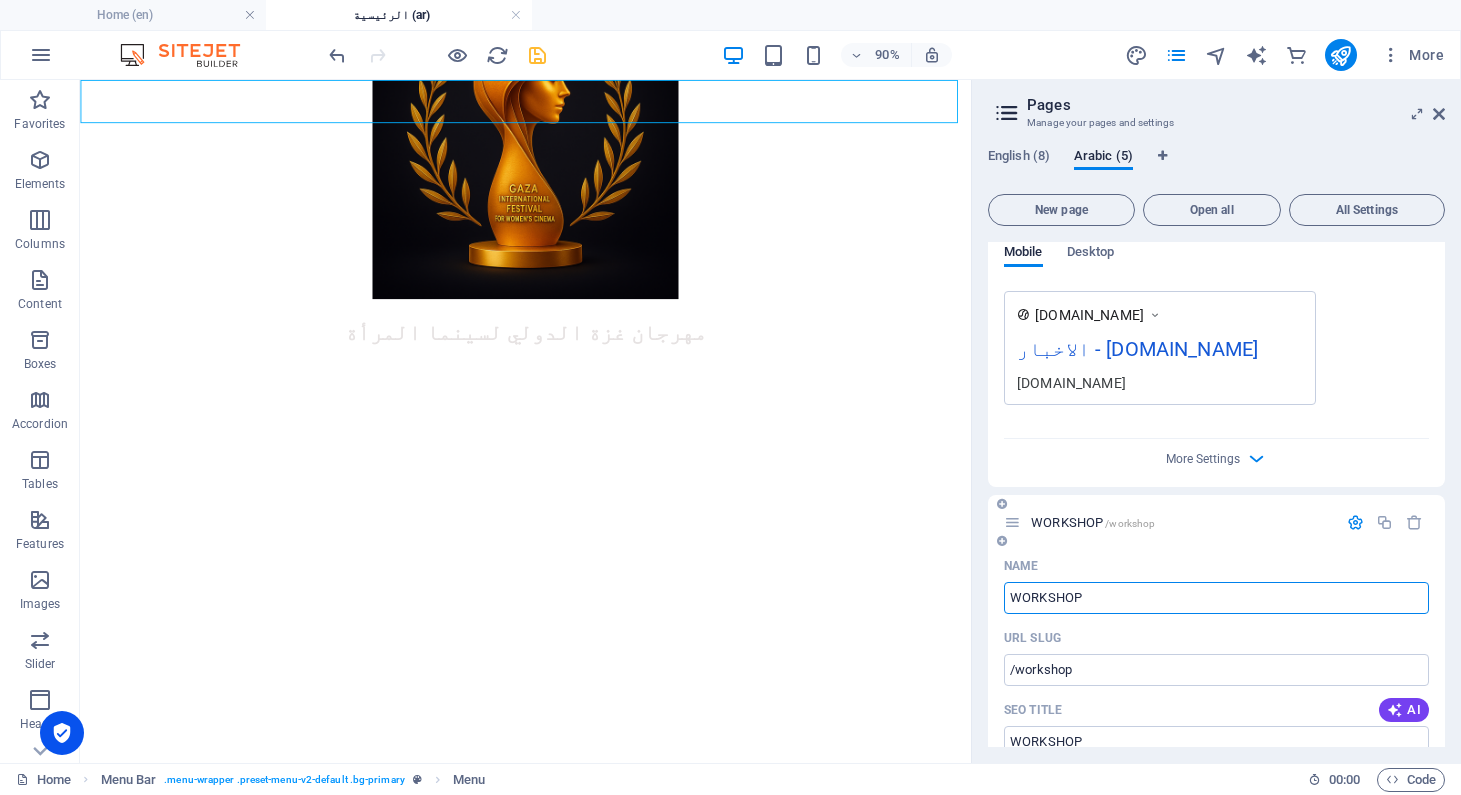 click on "WORKSHOP" at bounding box center (1216, 598) 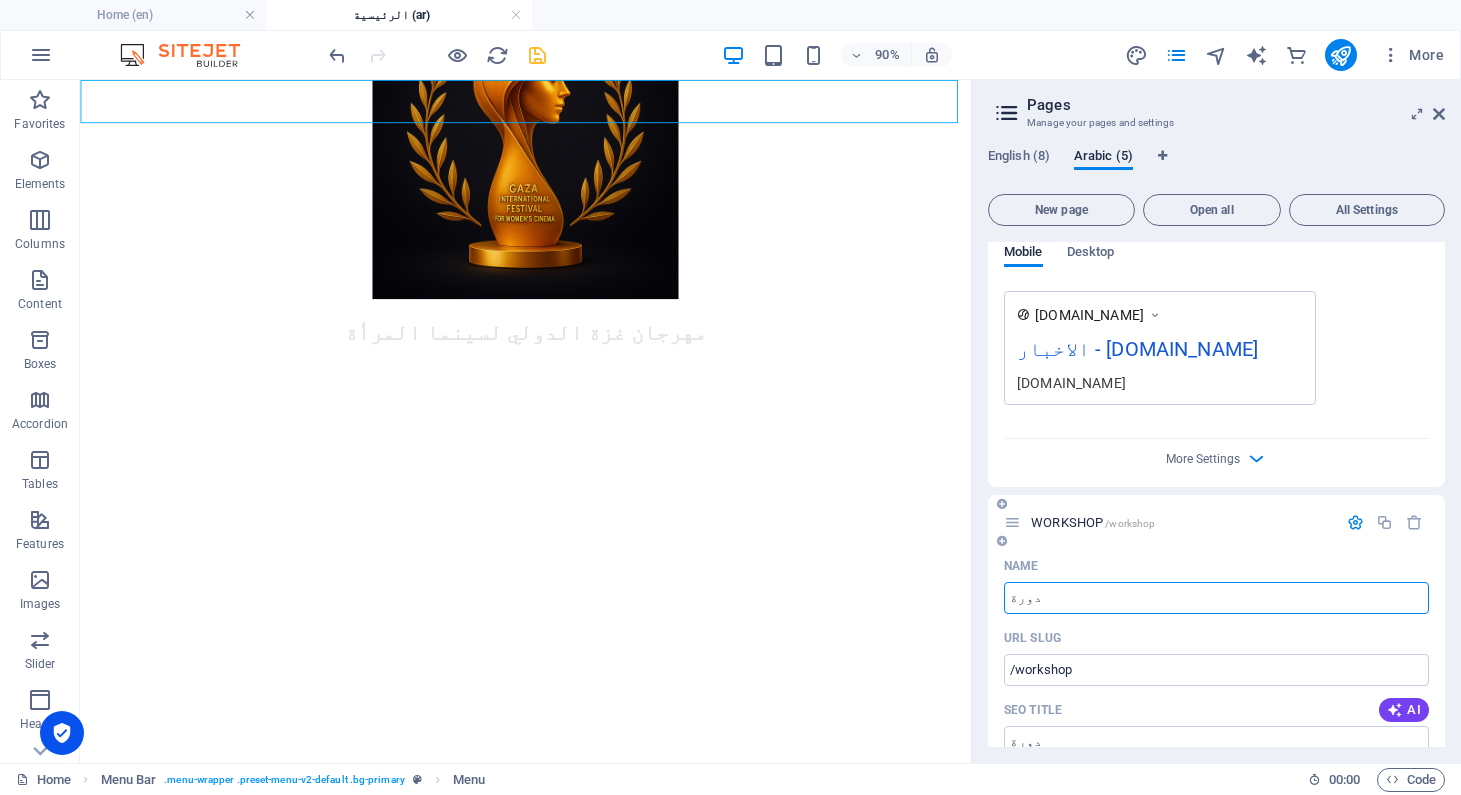 type on "دورة" 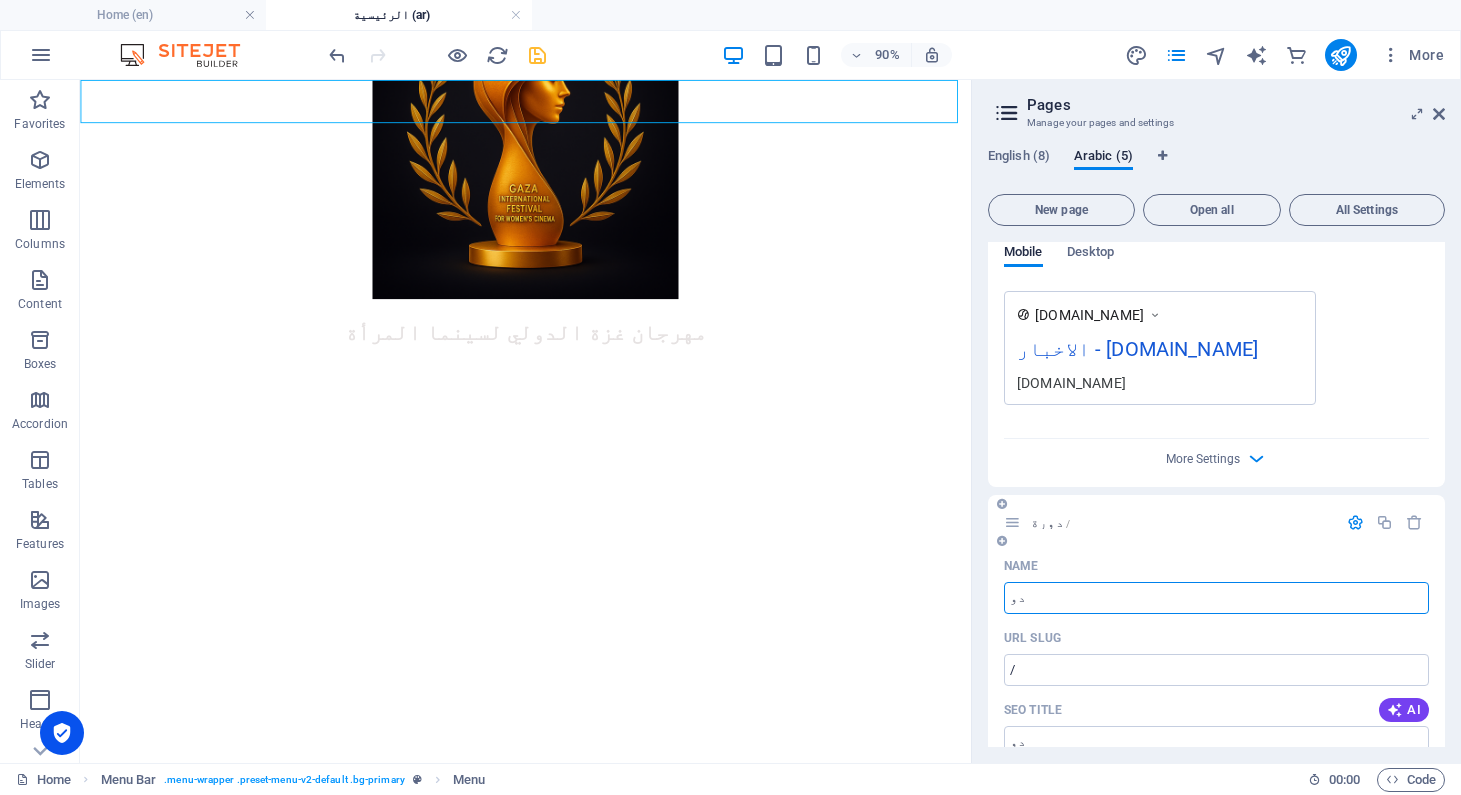 type on "د" 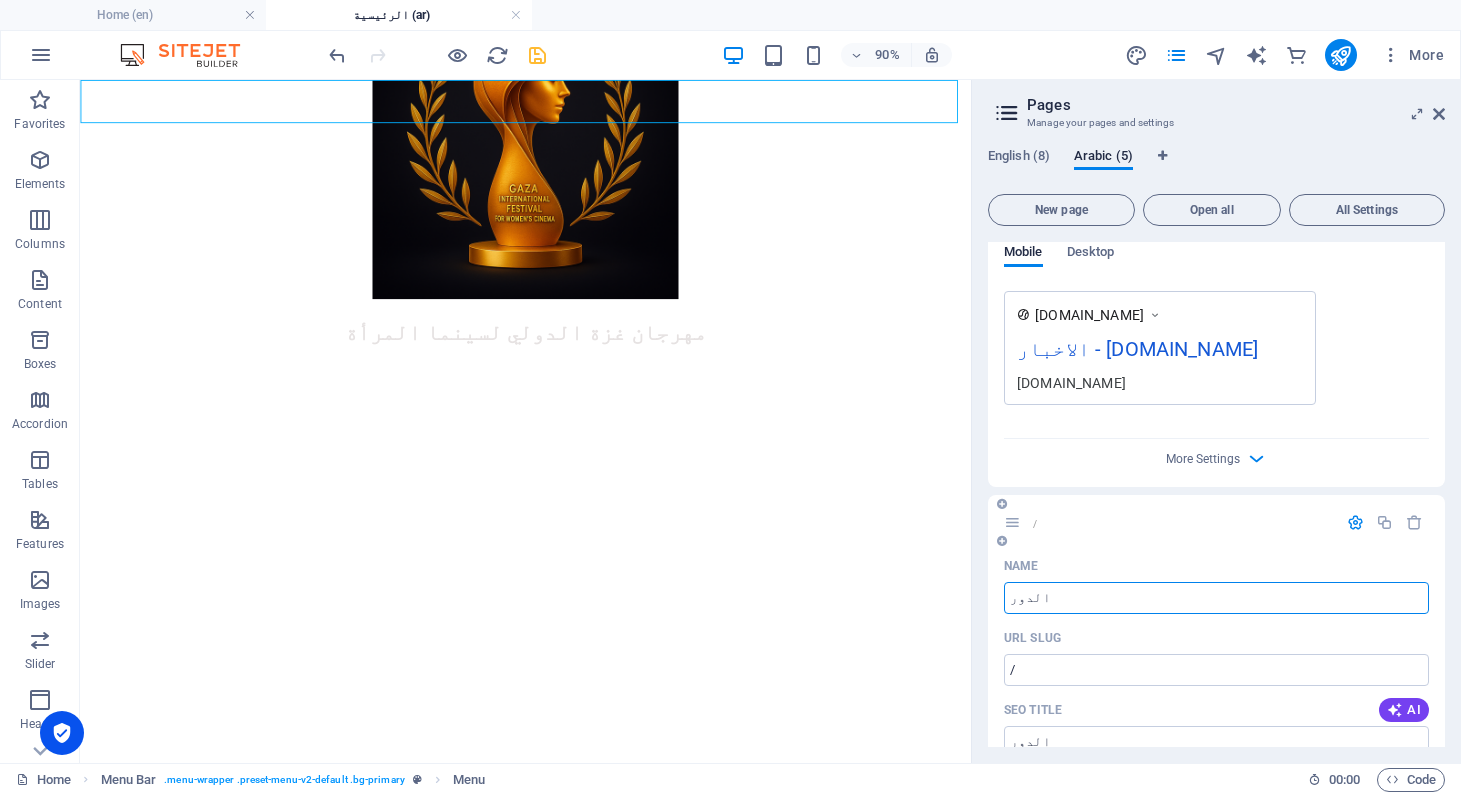 type on "الدورا" 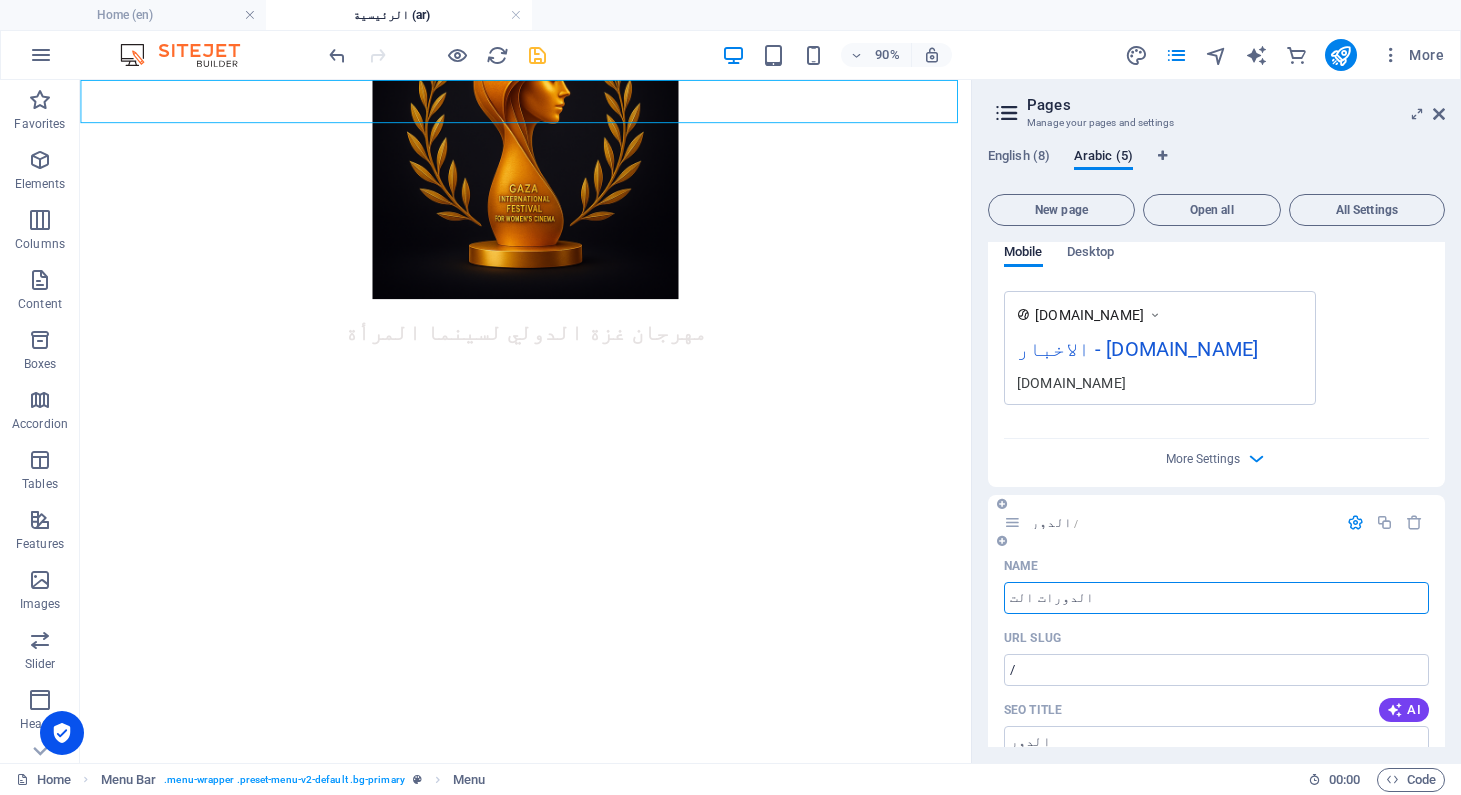 type on "الدورات التد" 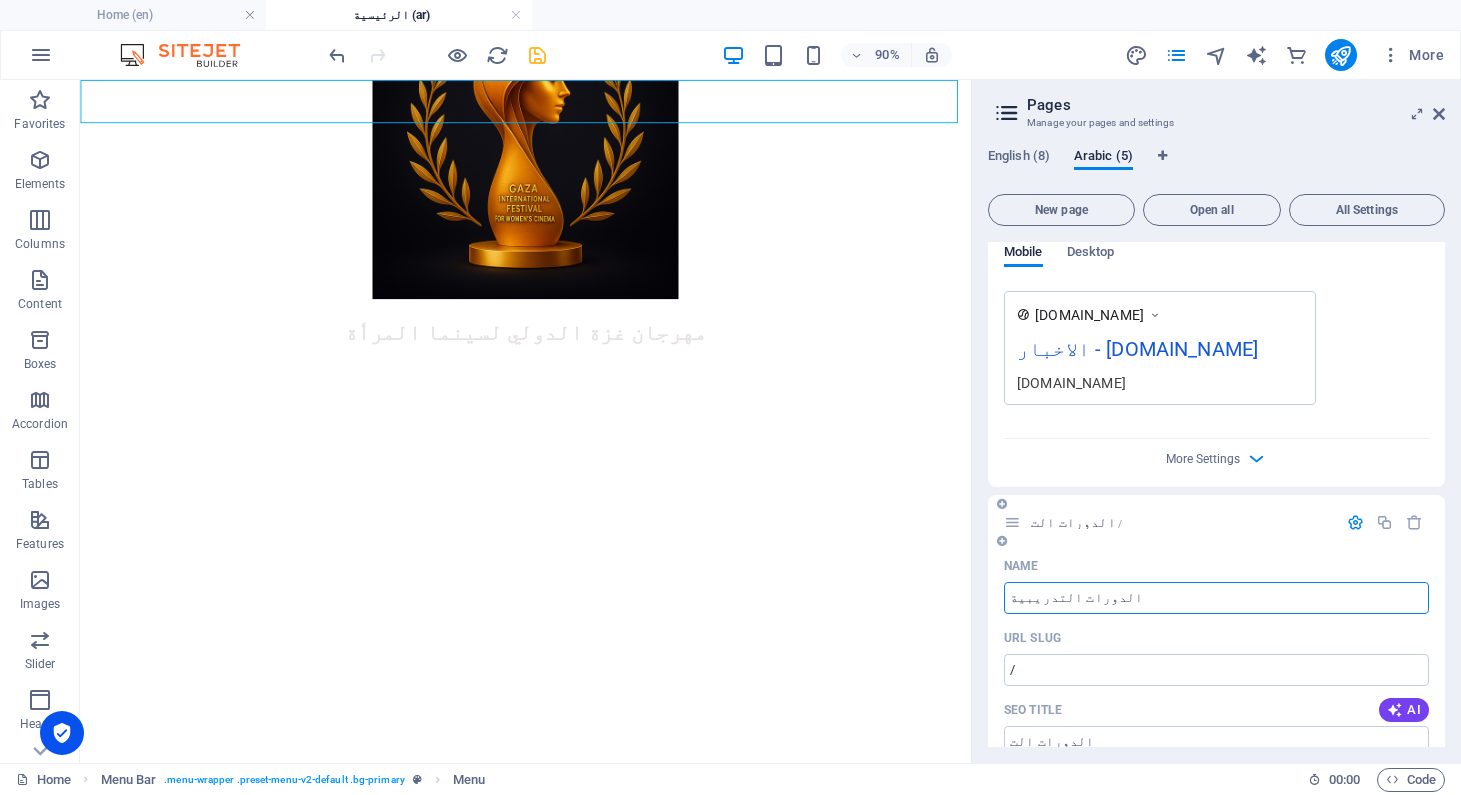 type on "الدورات التدريبية" 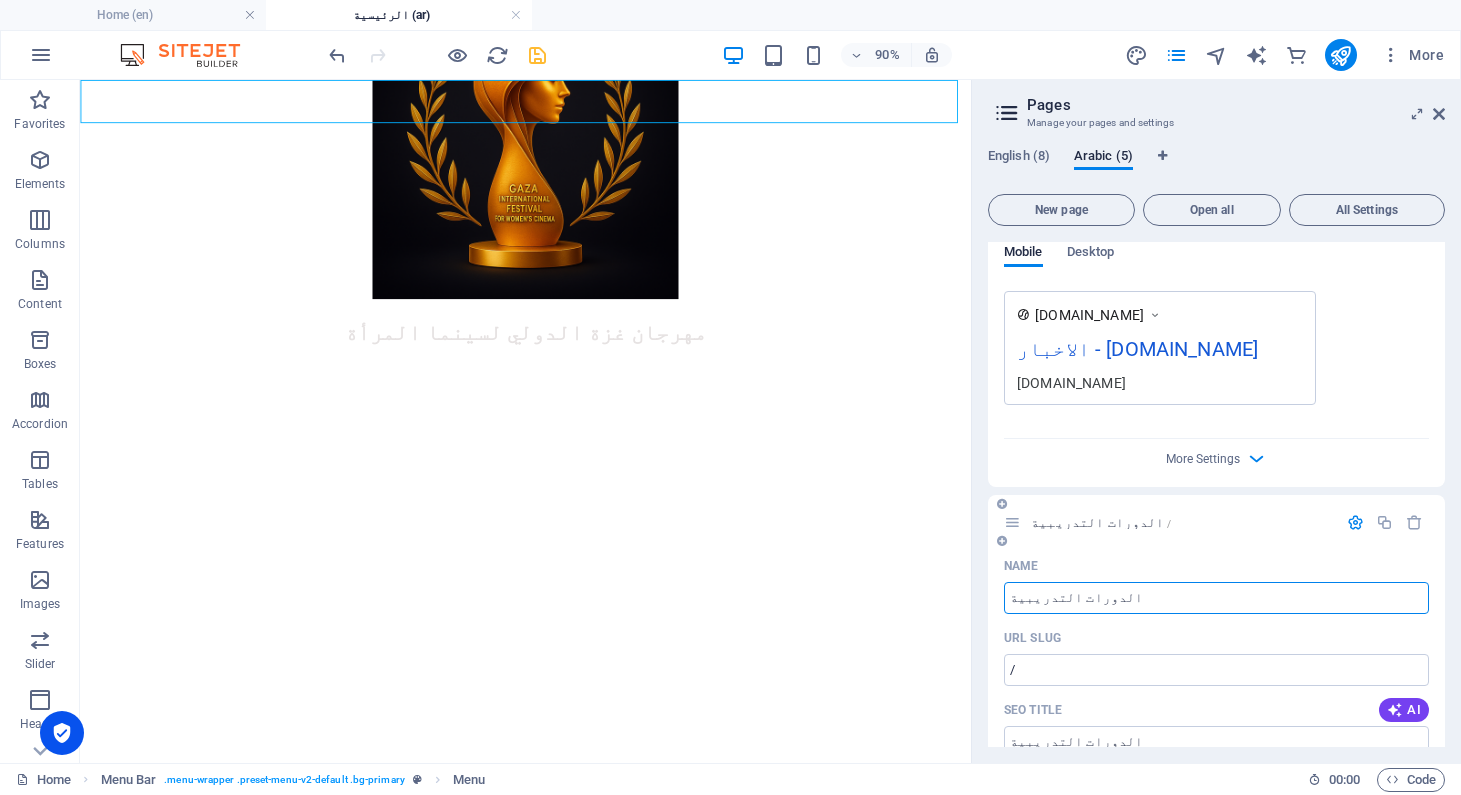 type on "الدورات التدريبية" 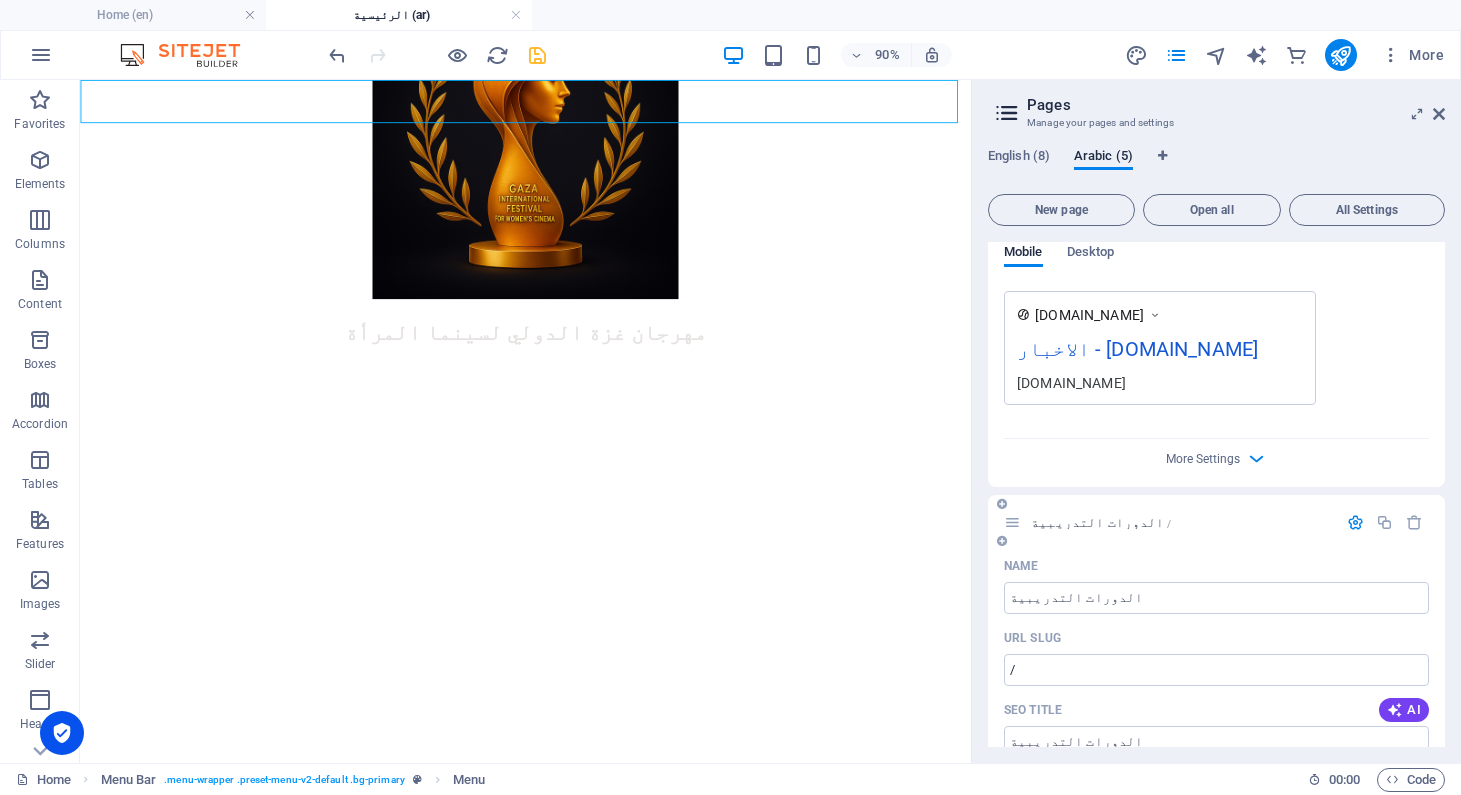 click on "Name" at bounding box center [1216, 566] 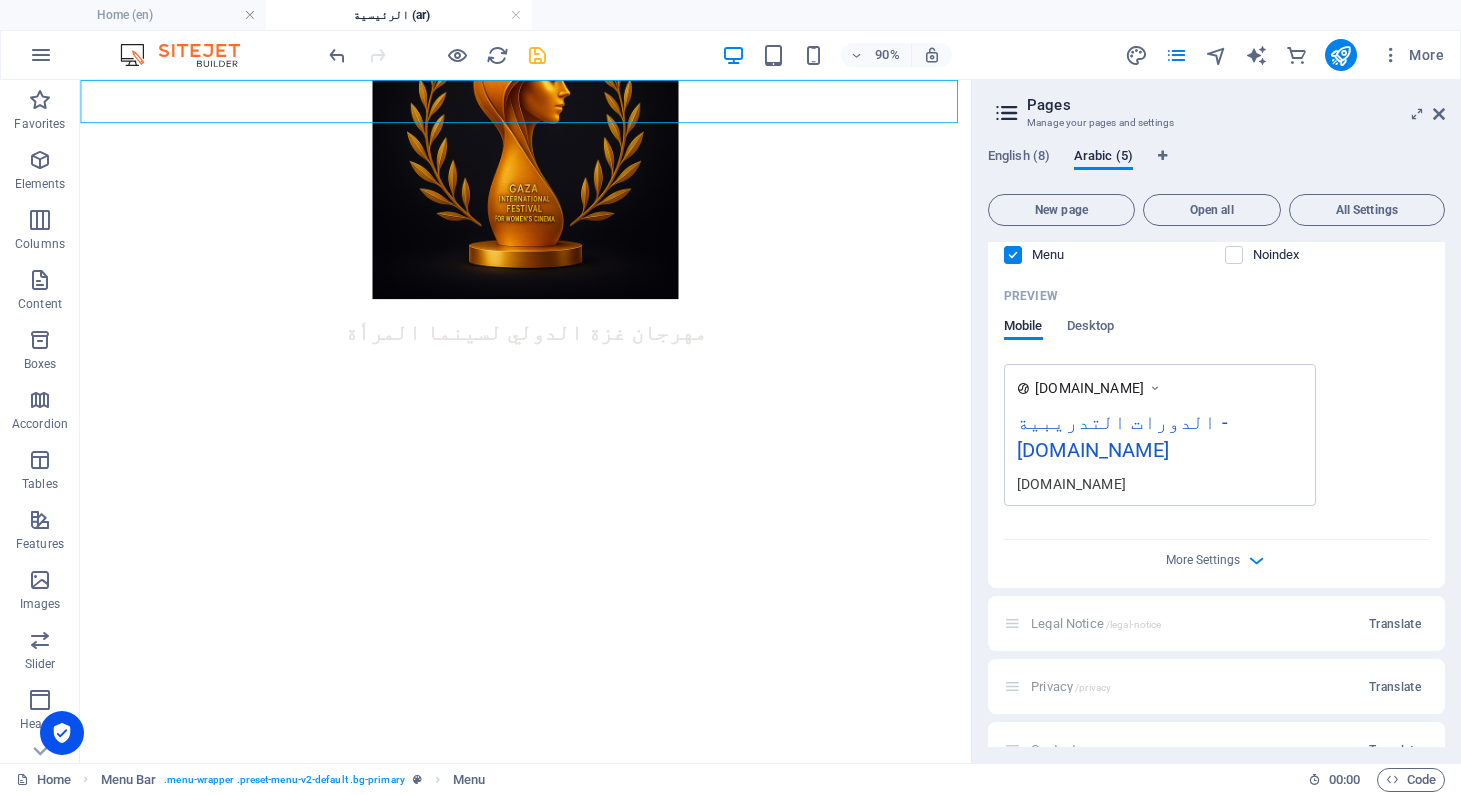 scroll, scrollTop: 2235, scrollLeft: 0, axis: vertical 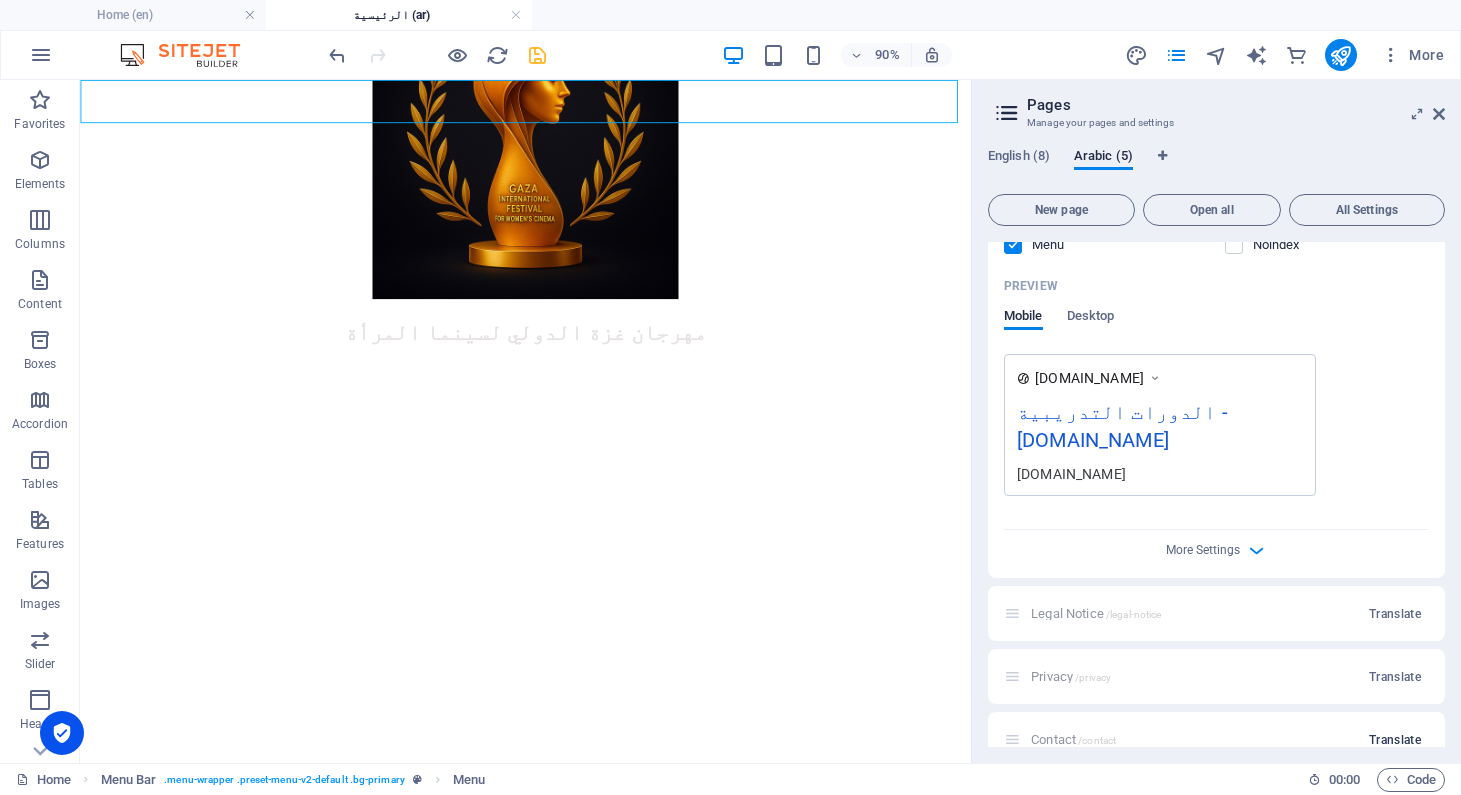 click on "Translate" at bounding box center [1395, 740] 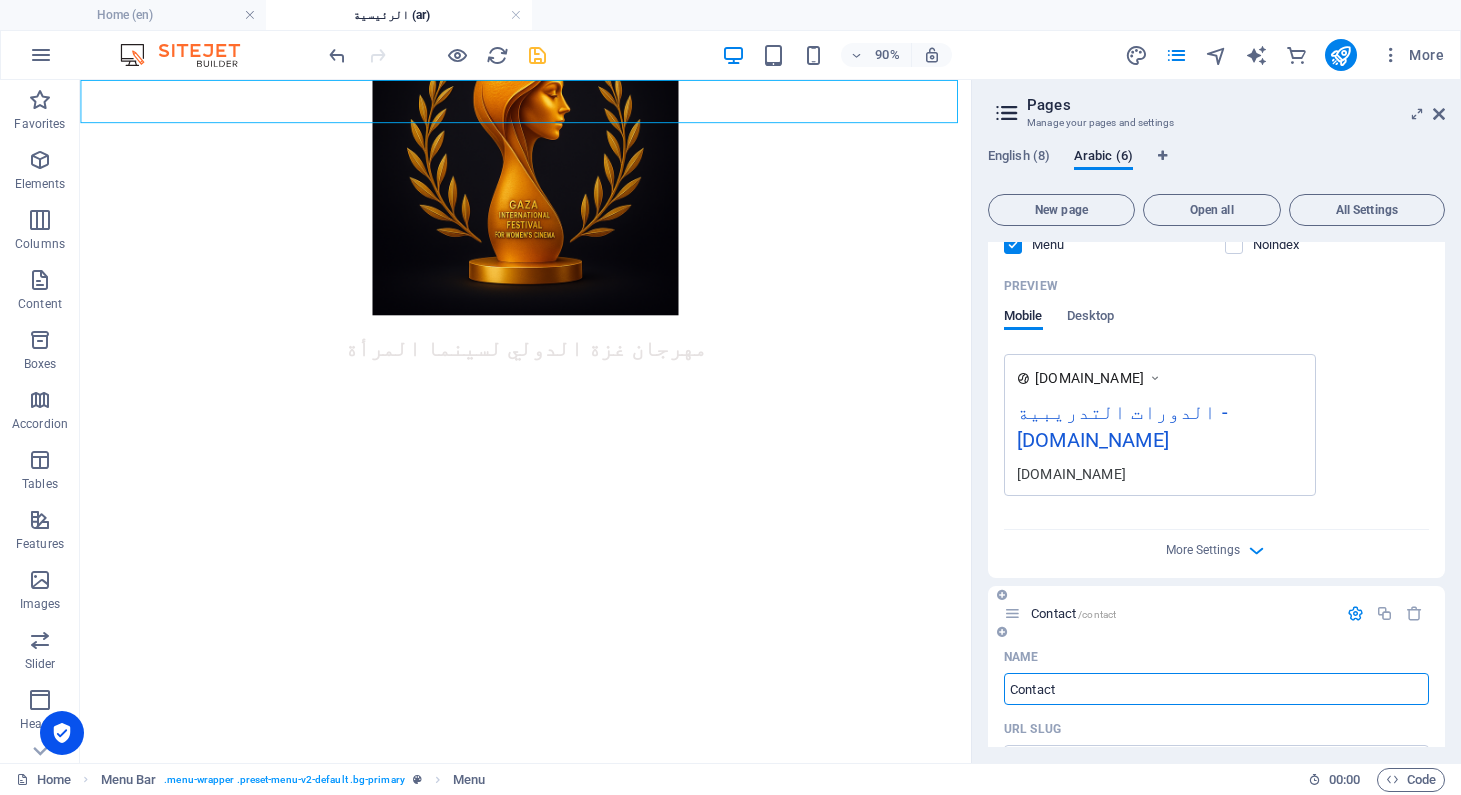 click on "Contact" at bounding box center [1216, 689] 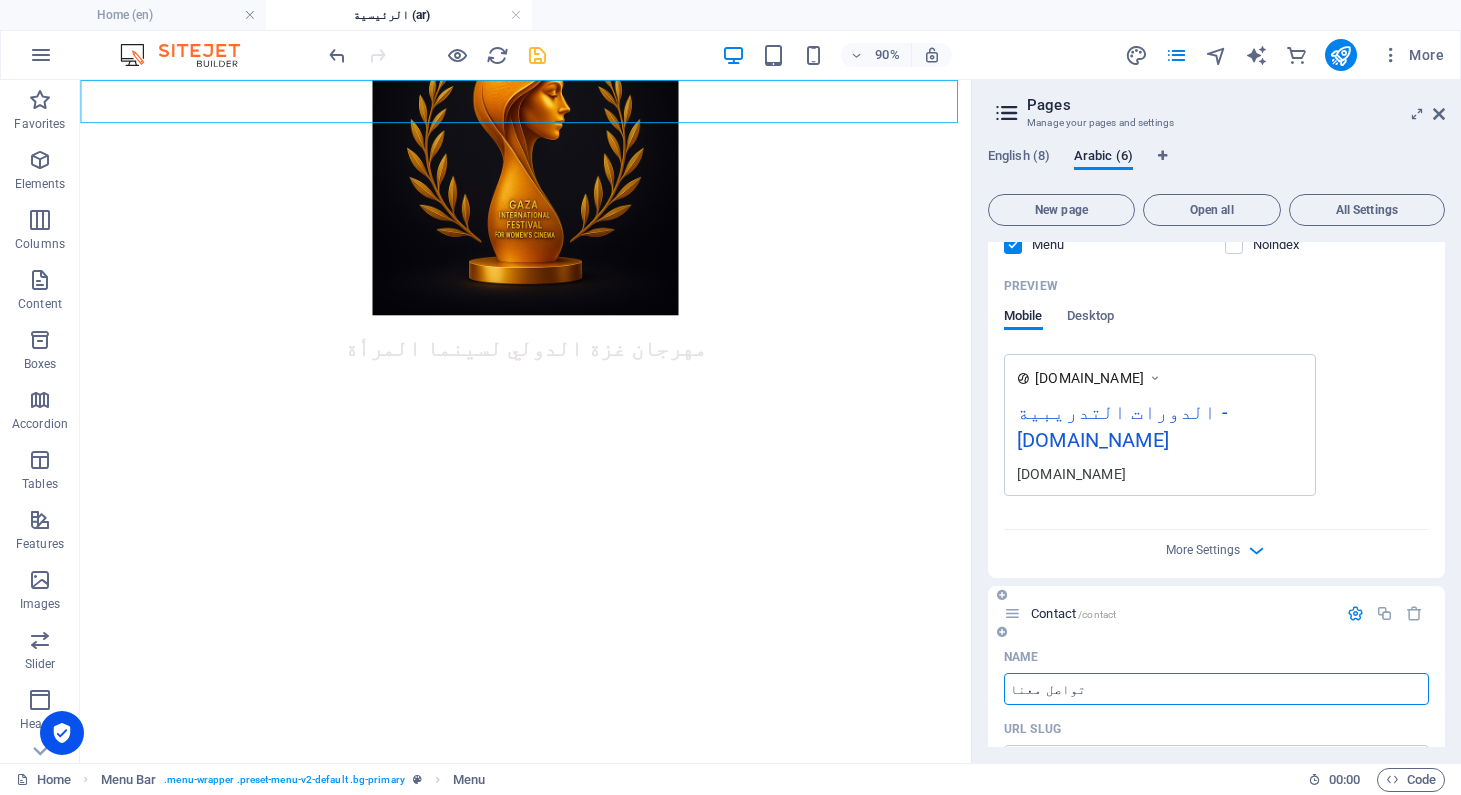 type on "تواصل معنا" 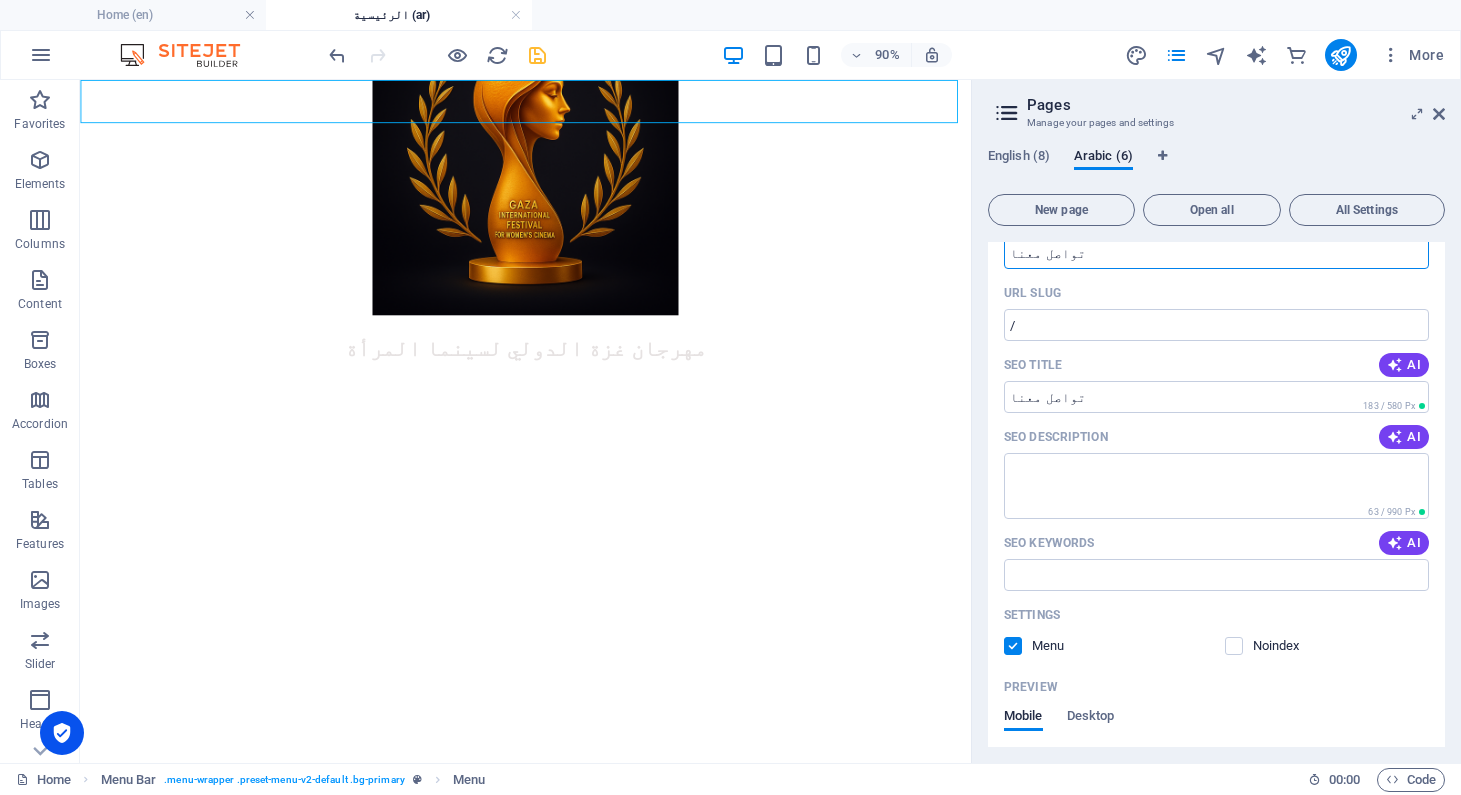 scroll, scrollTop: 2669, scrollLeft: 0, axis: vertical 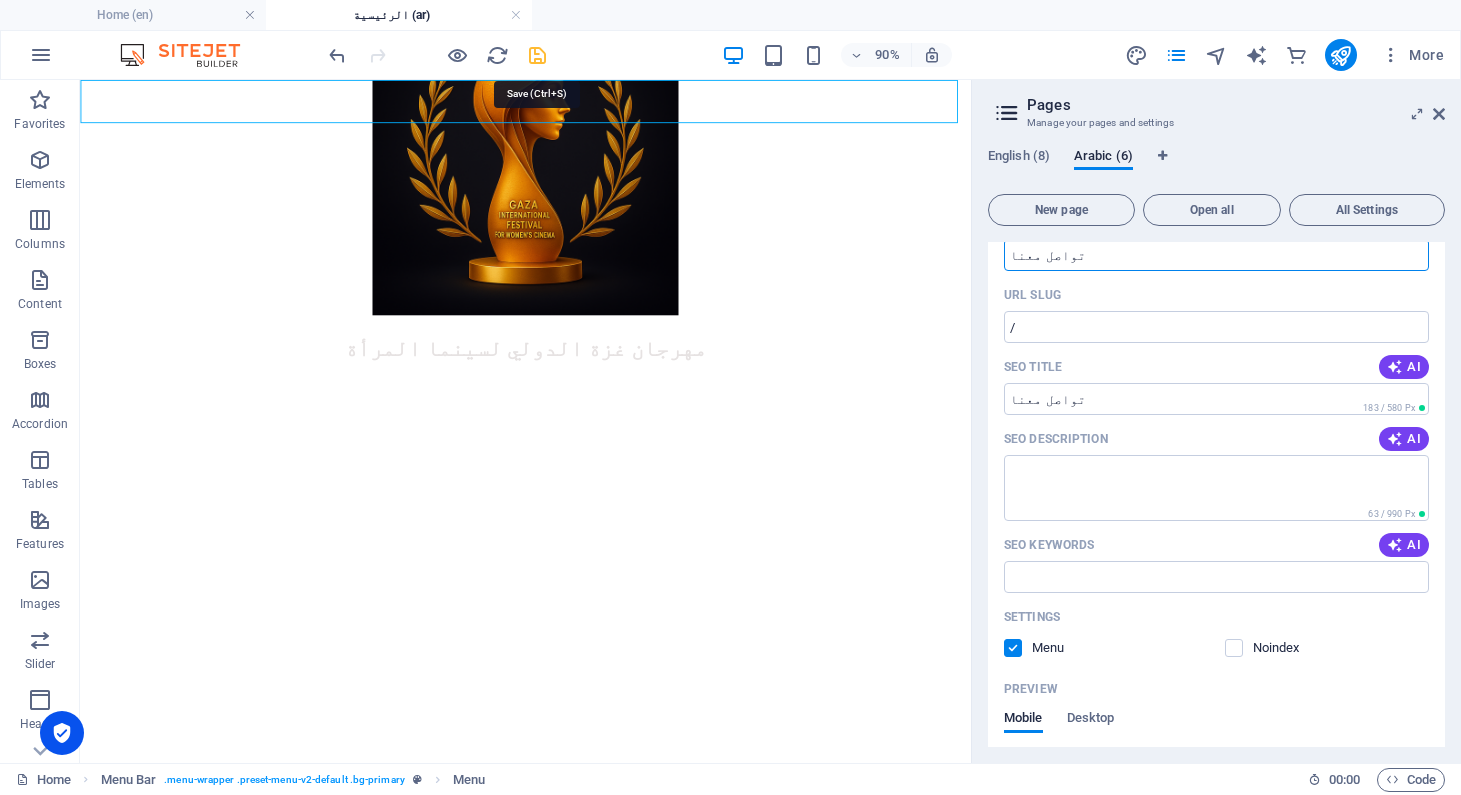 type on "تواصل معنا" 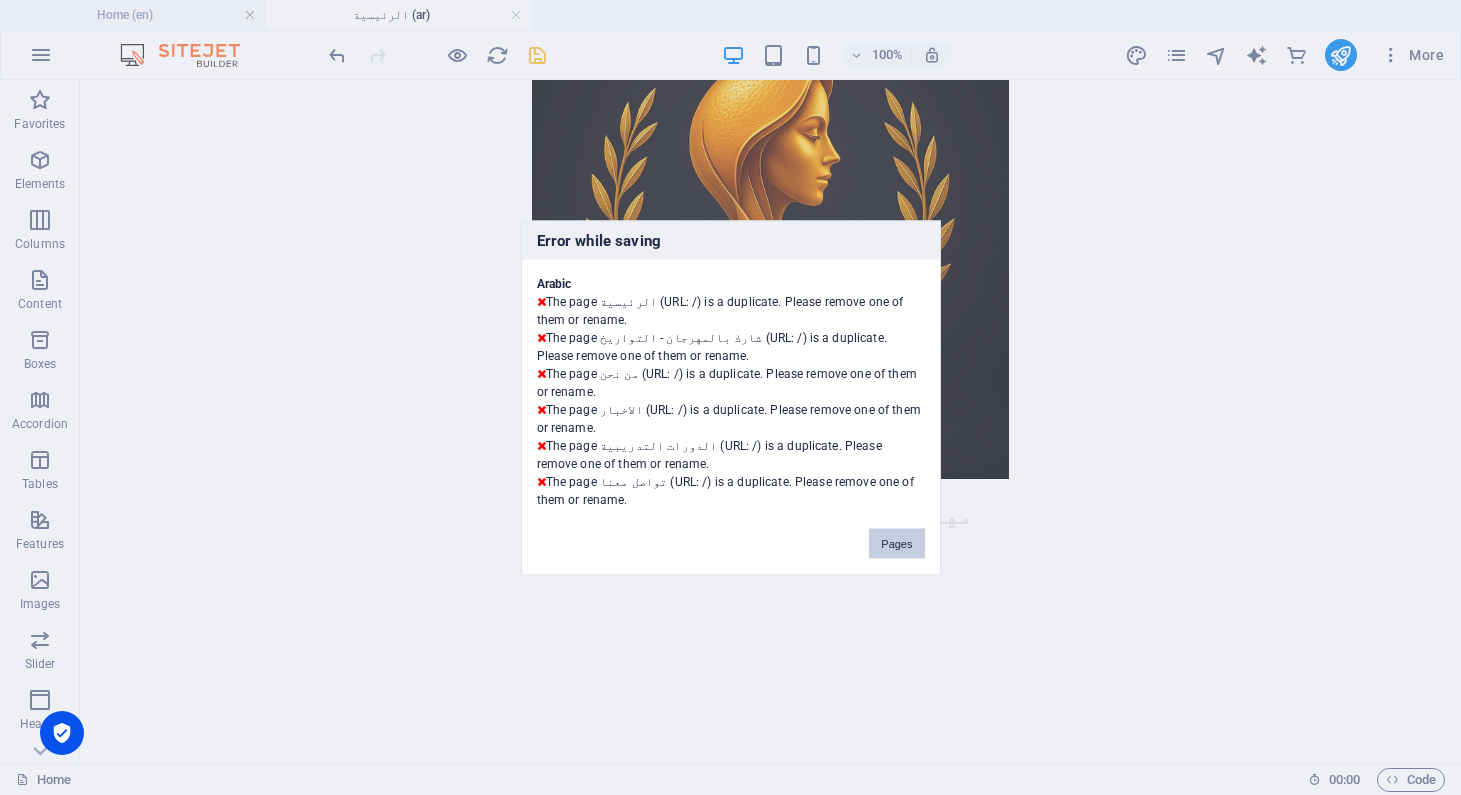 click on "Pages" at bounding box center [896, 543] 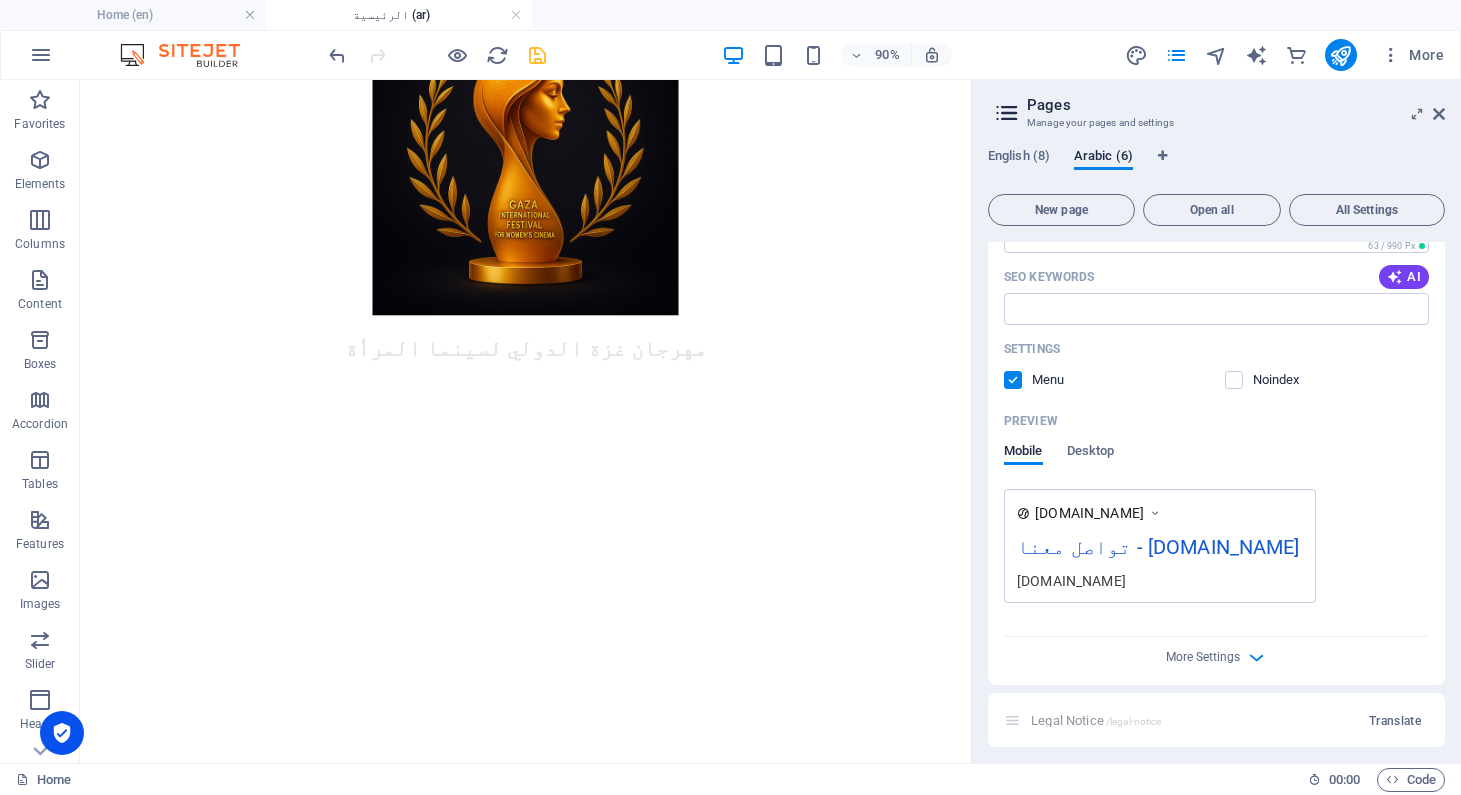 scroll, scrollTop: 3726, scrollLeft: 0, axis: vertical 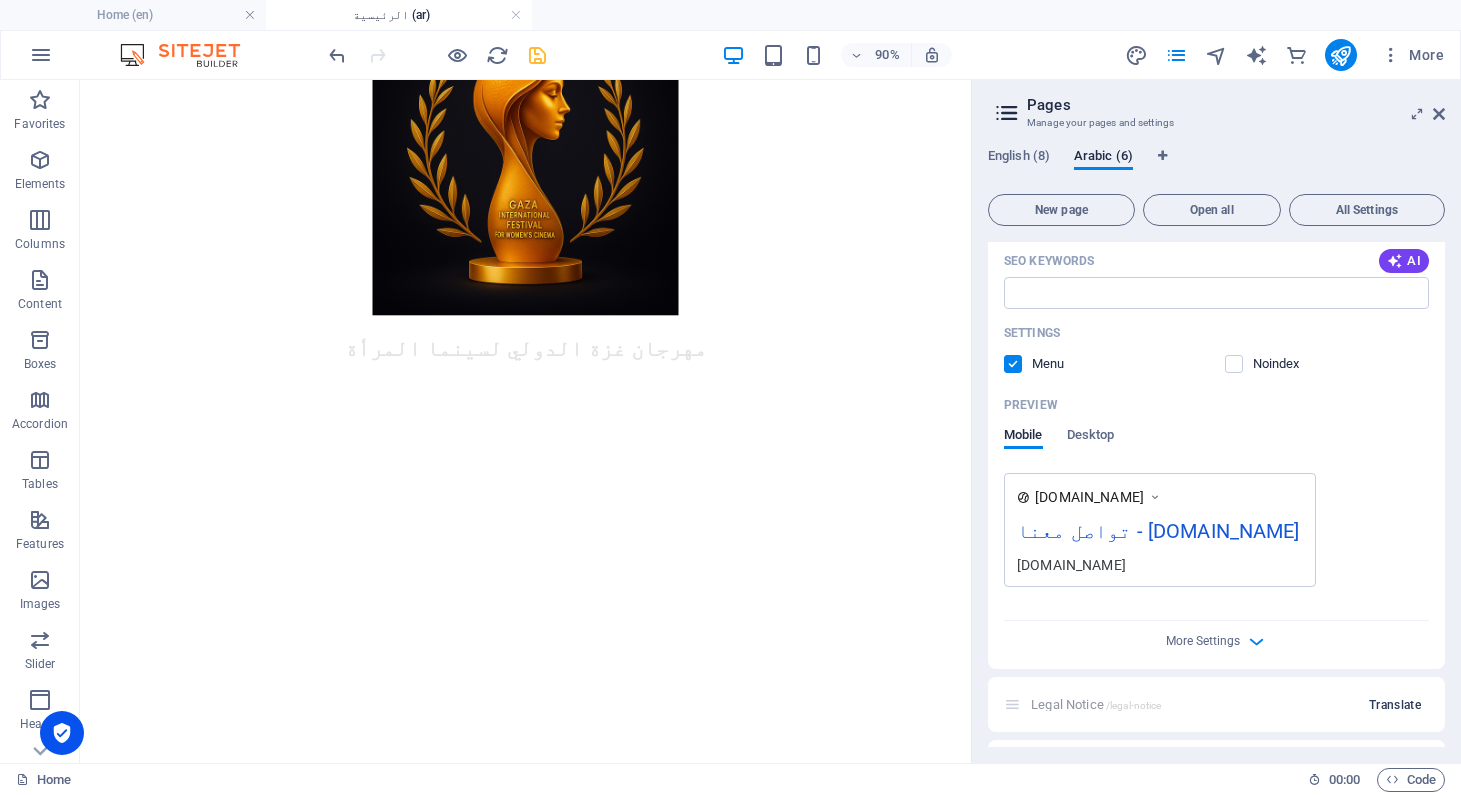 click on "Translate" at bounding box center [1395, 705] 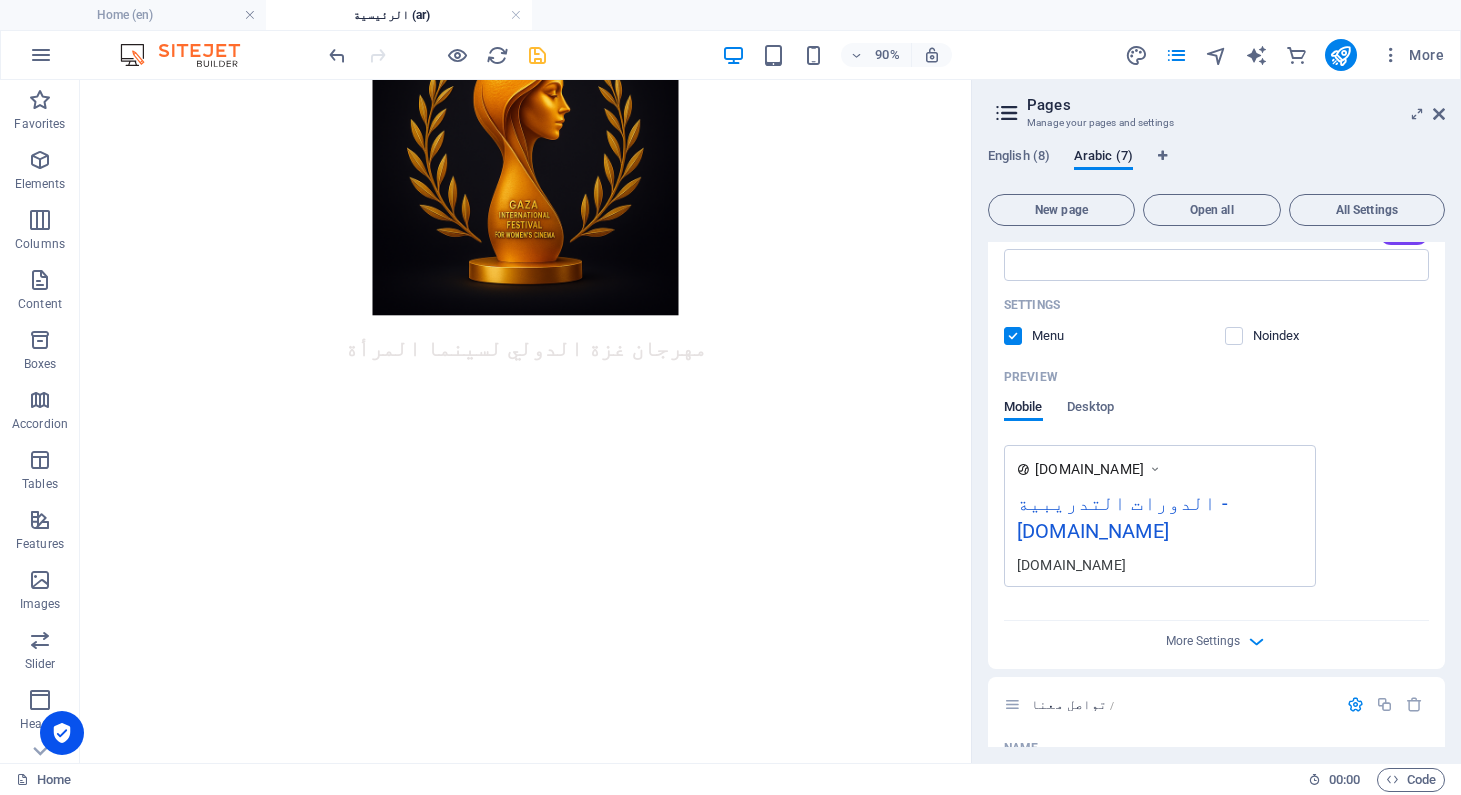 scroll, scrollTop: 2339, scrollLeft: 0, axis: vertical 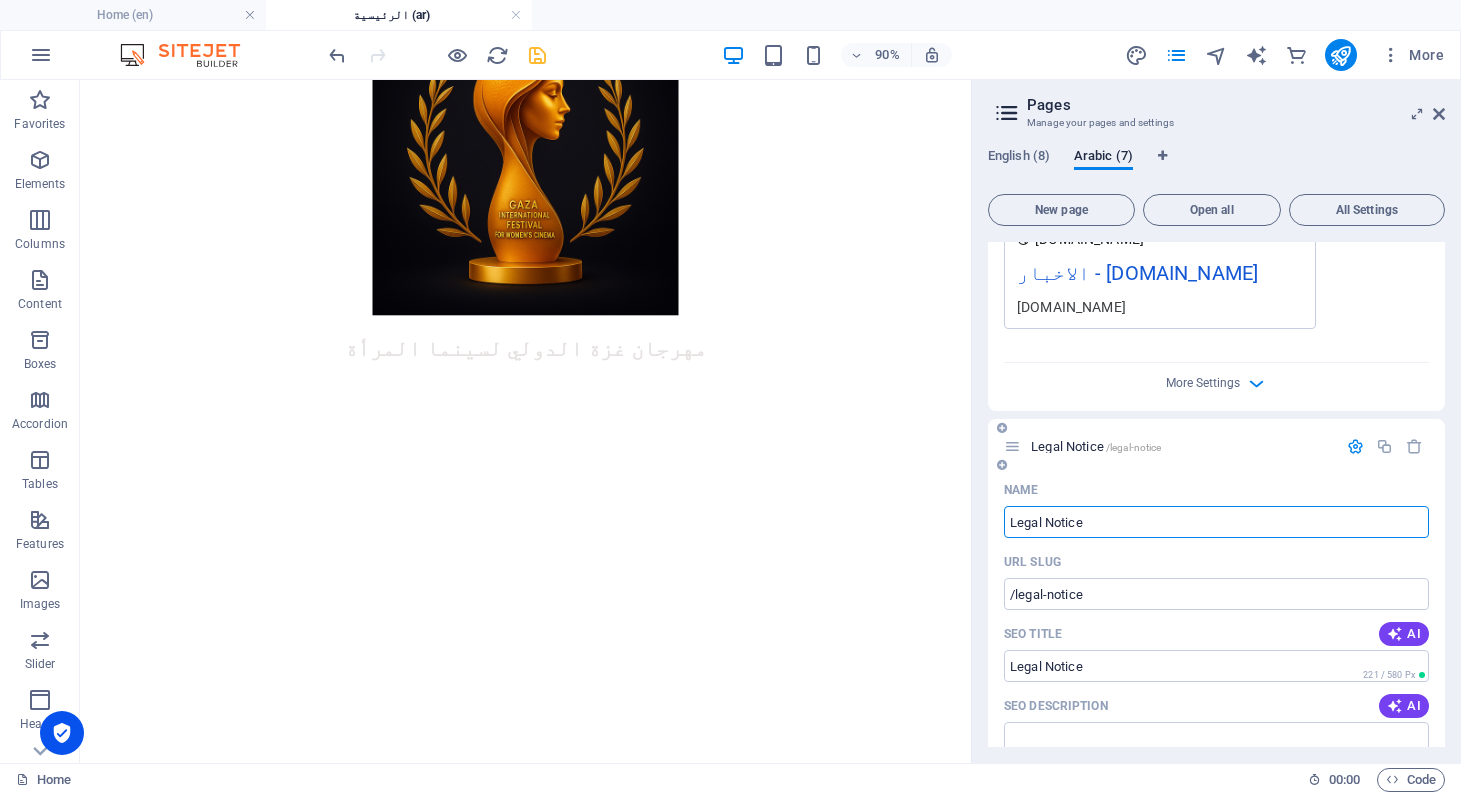 click on "Legal Notice" at bounding box center [1216, 522] 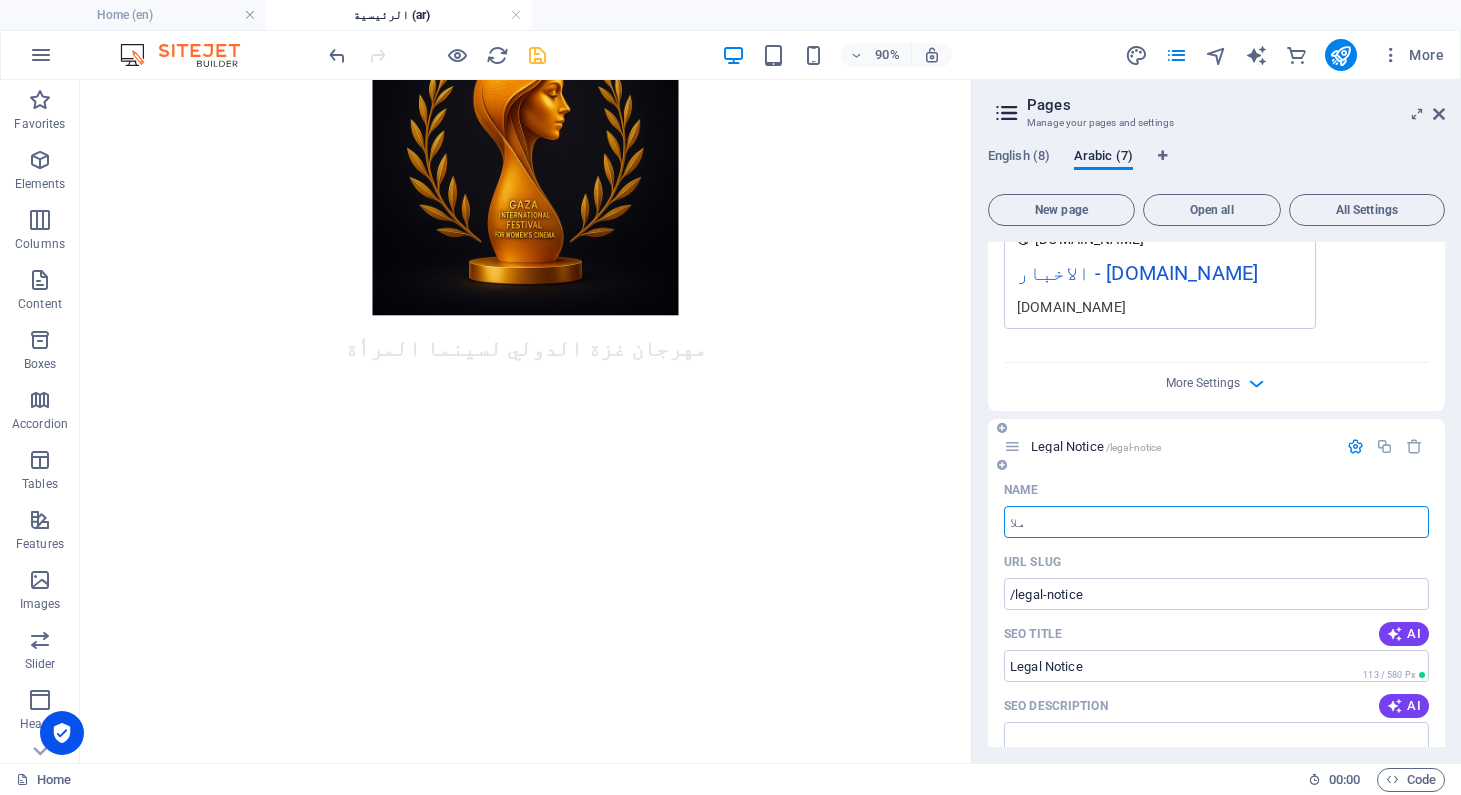type on "ملاح" 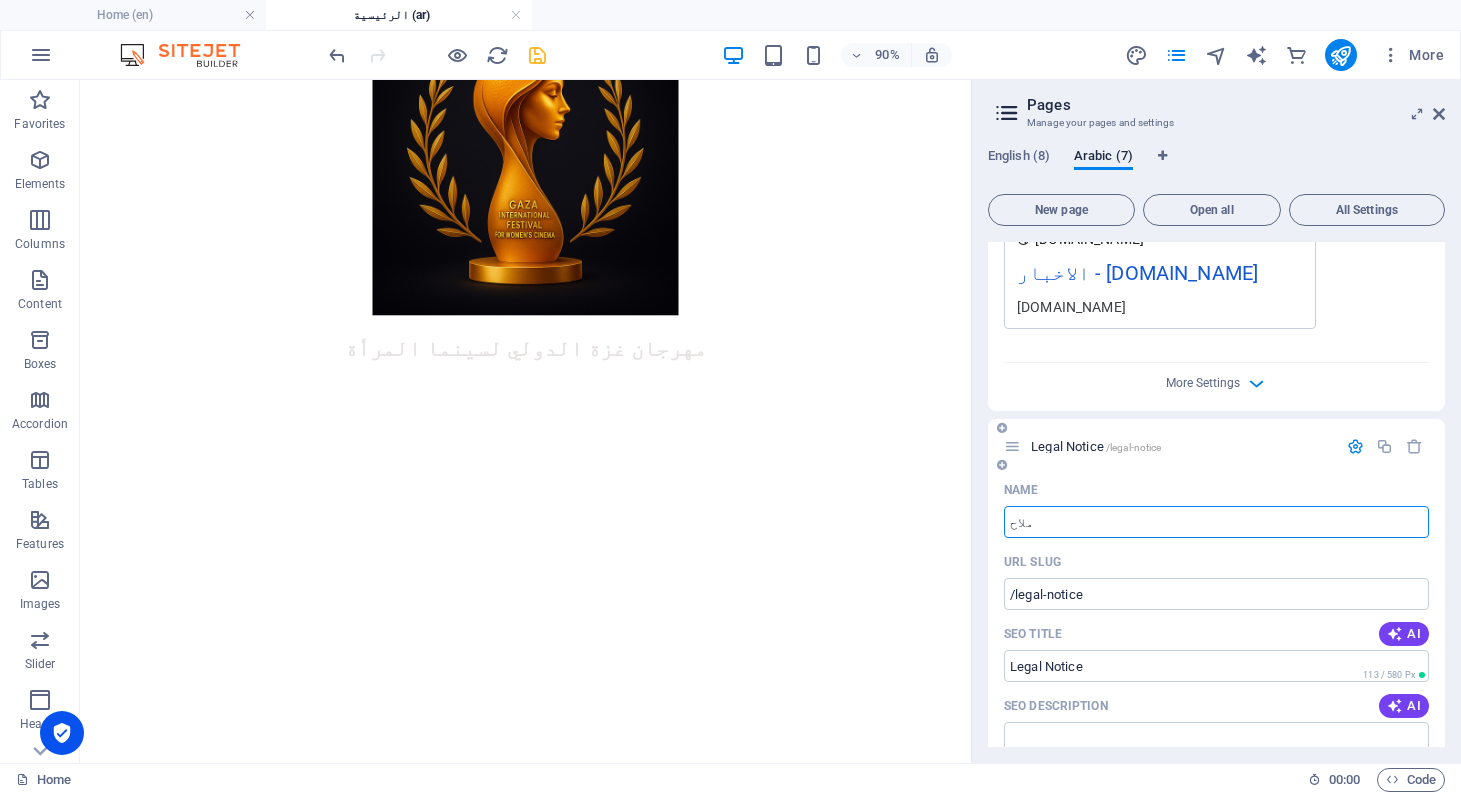 type on "/" 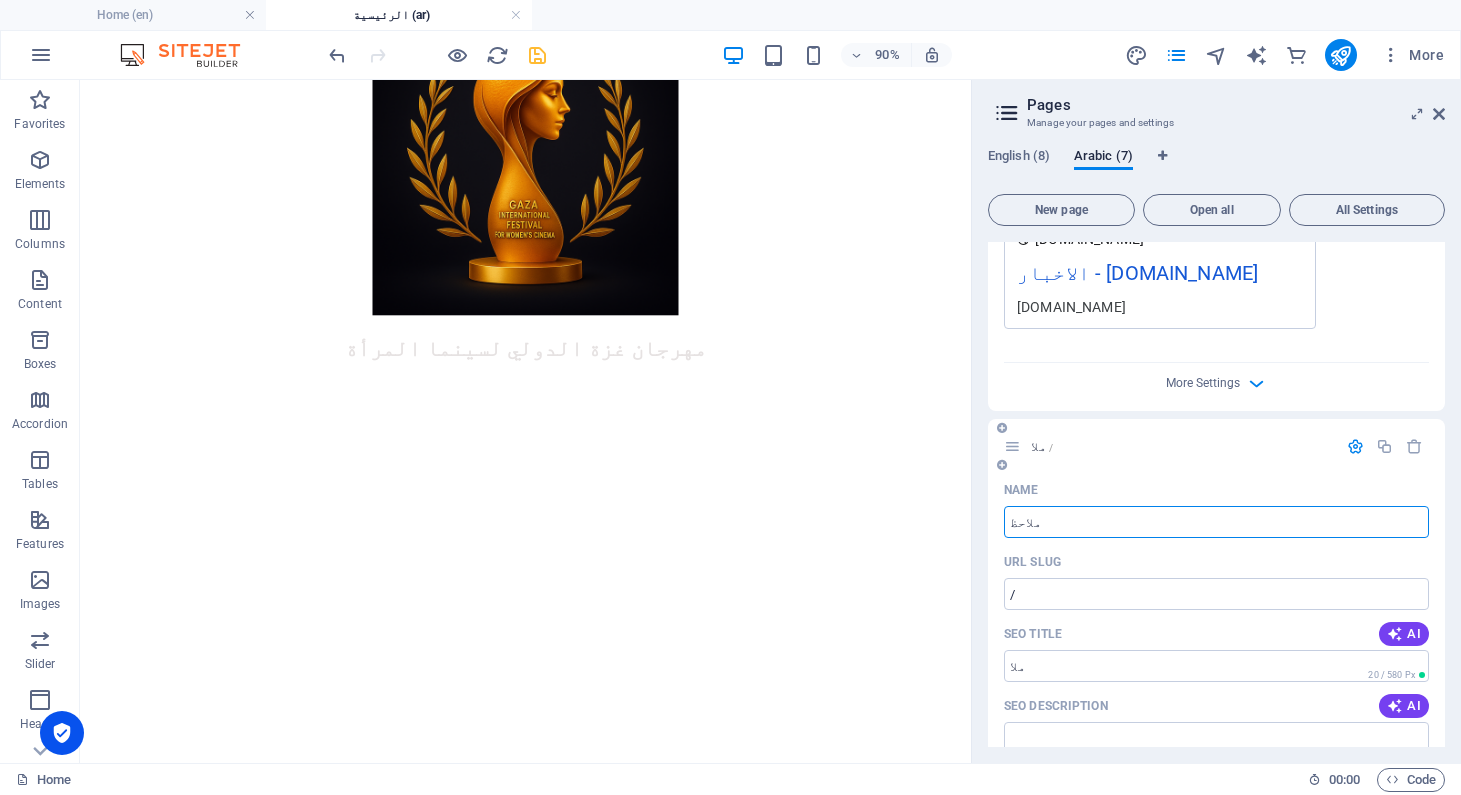 type on "ملاحظ" 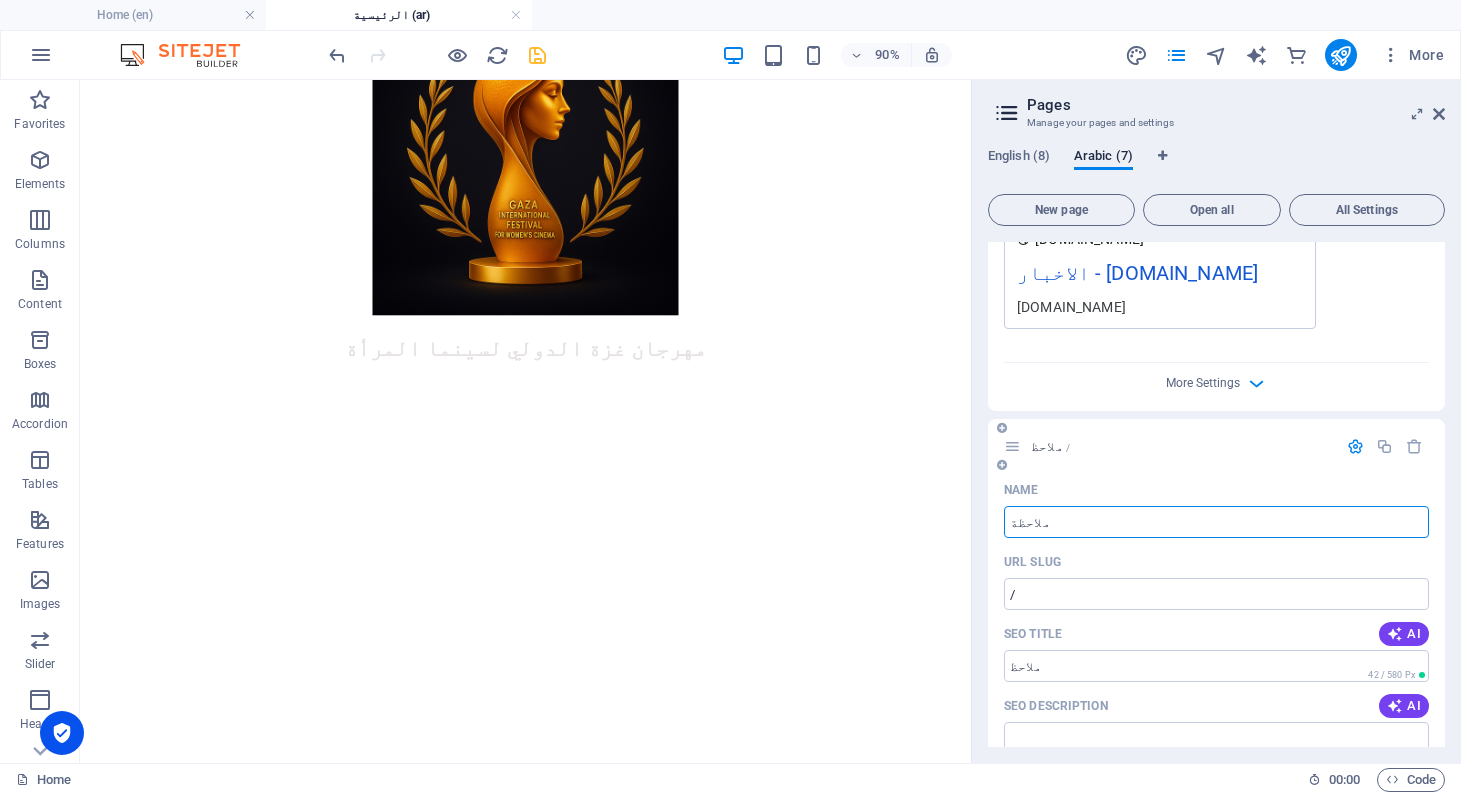 type on "ملاحظة" 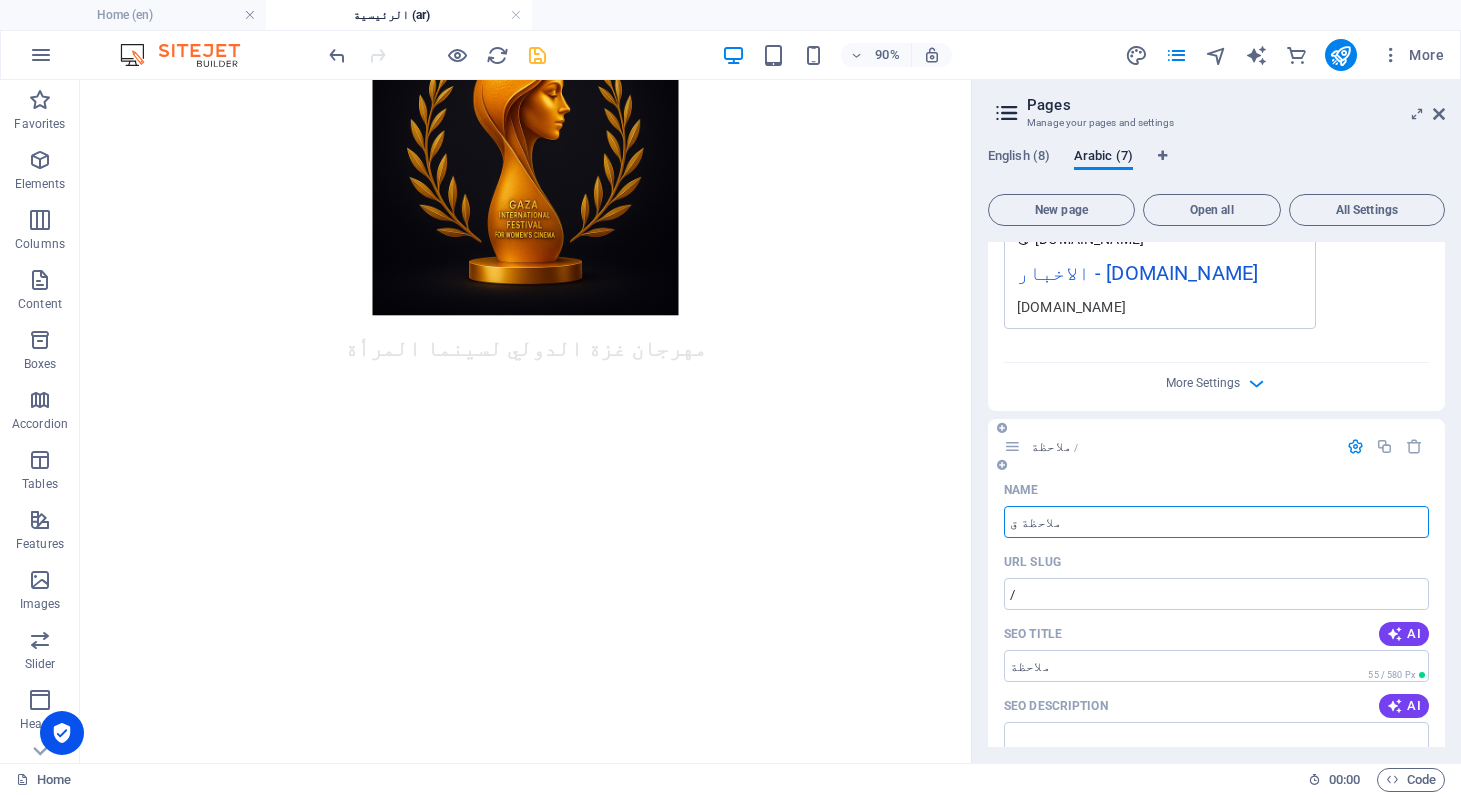 type on "ملاحظة قا" 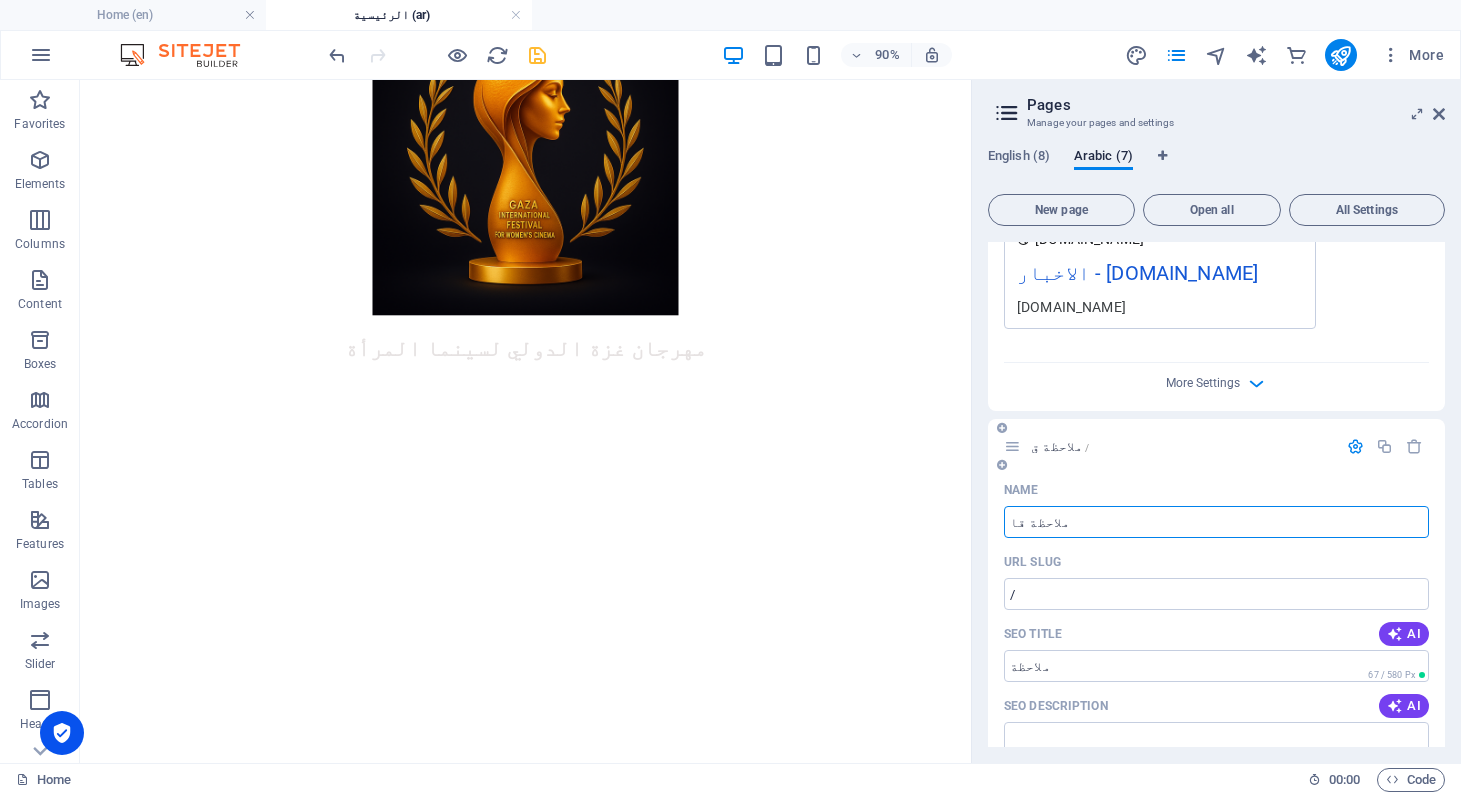 type on "ملاحظة ق" 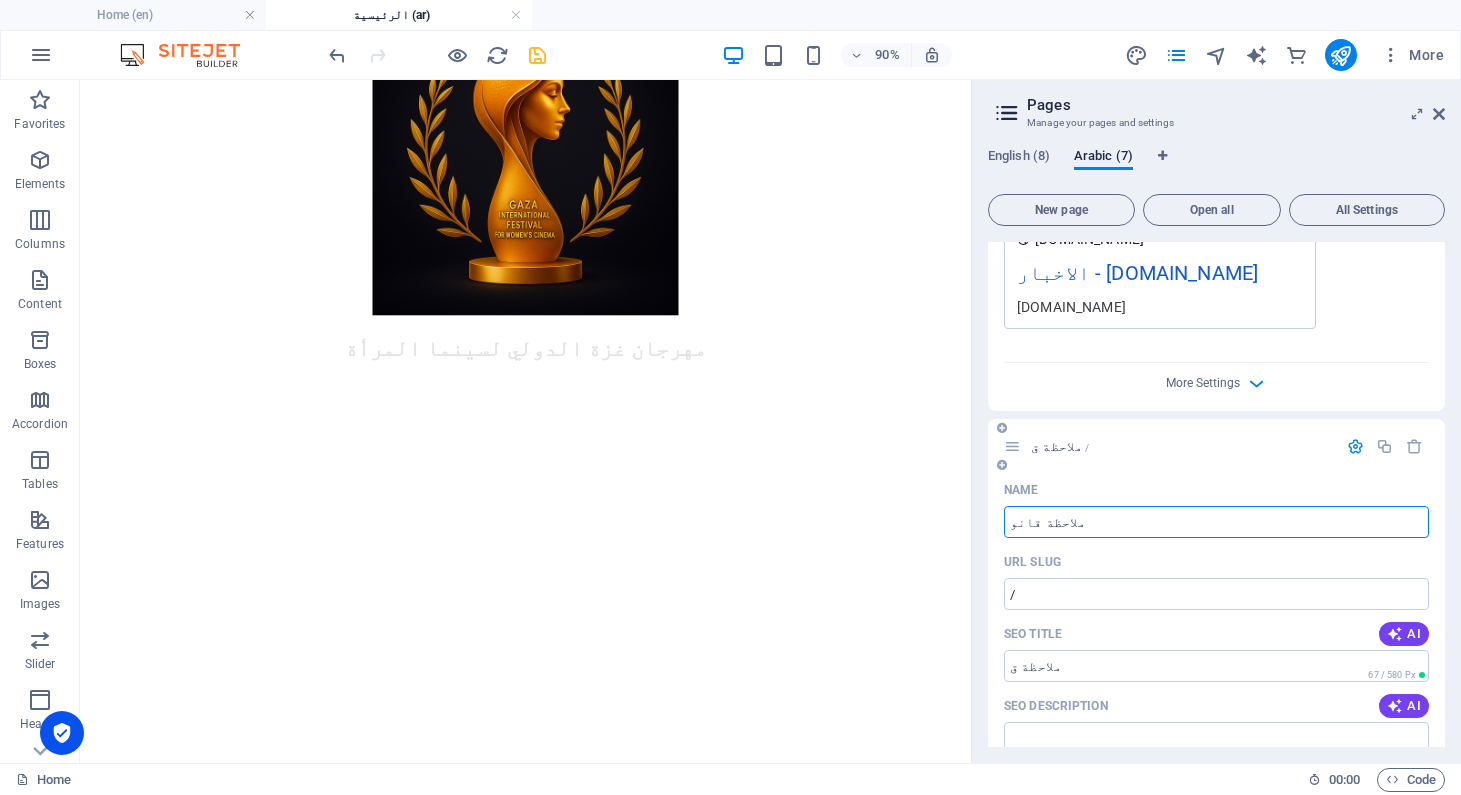 type on "ملاحظة قانون" 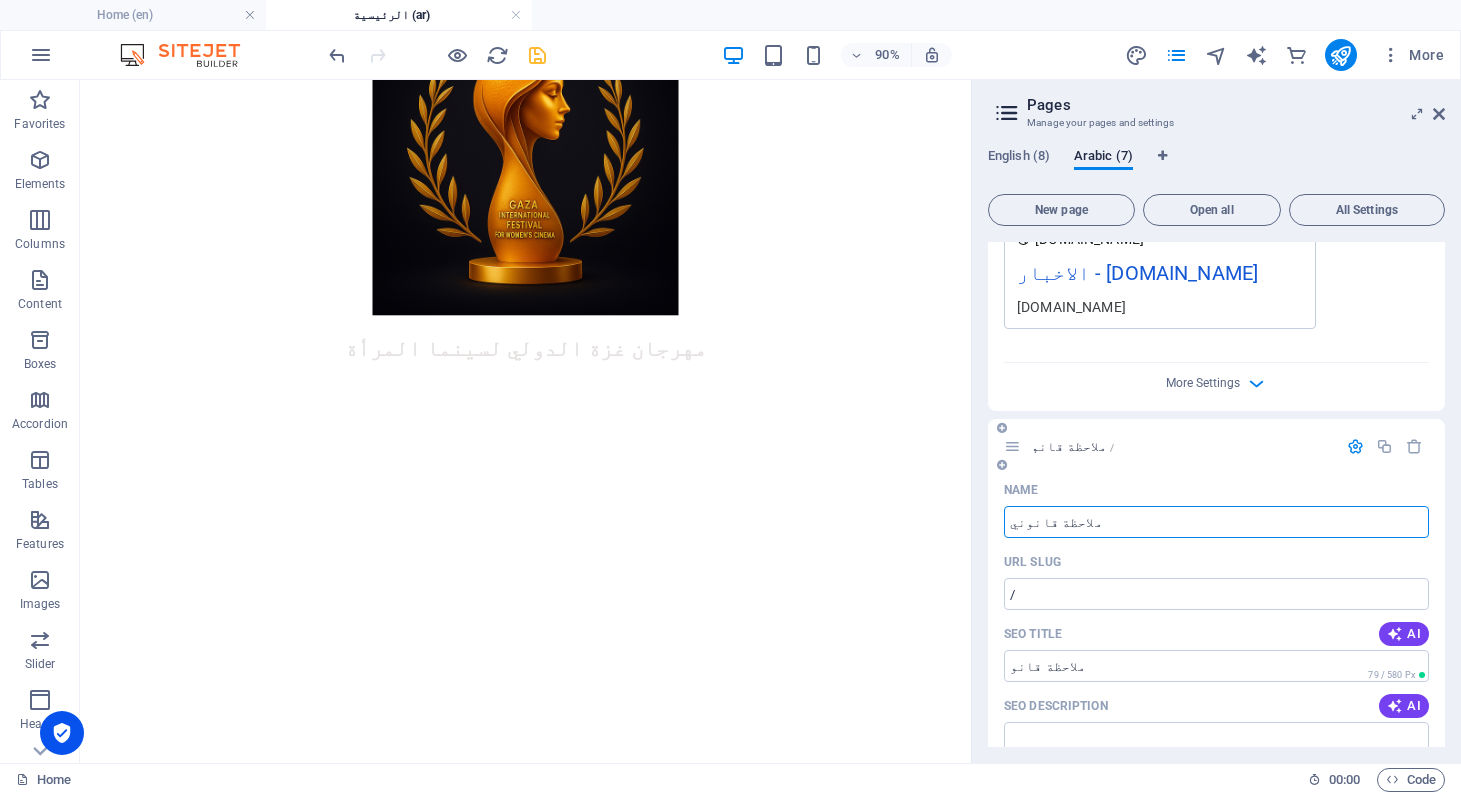 type on "ملاحظة قانوني" 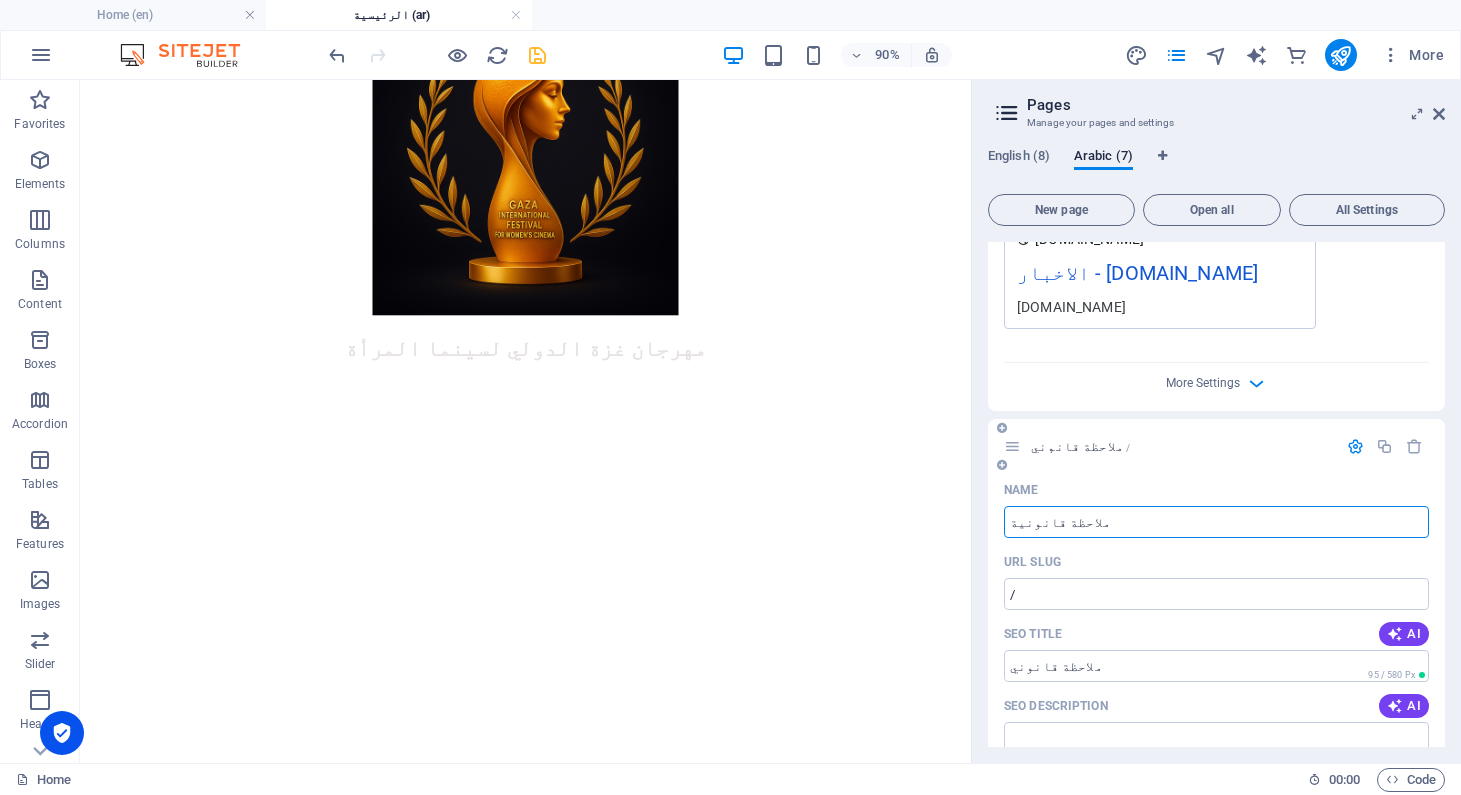 type on "ملاحظة قانونية" 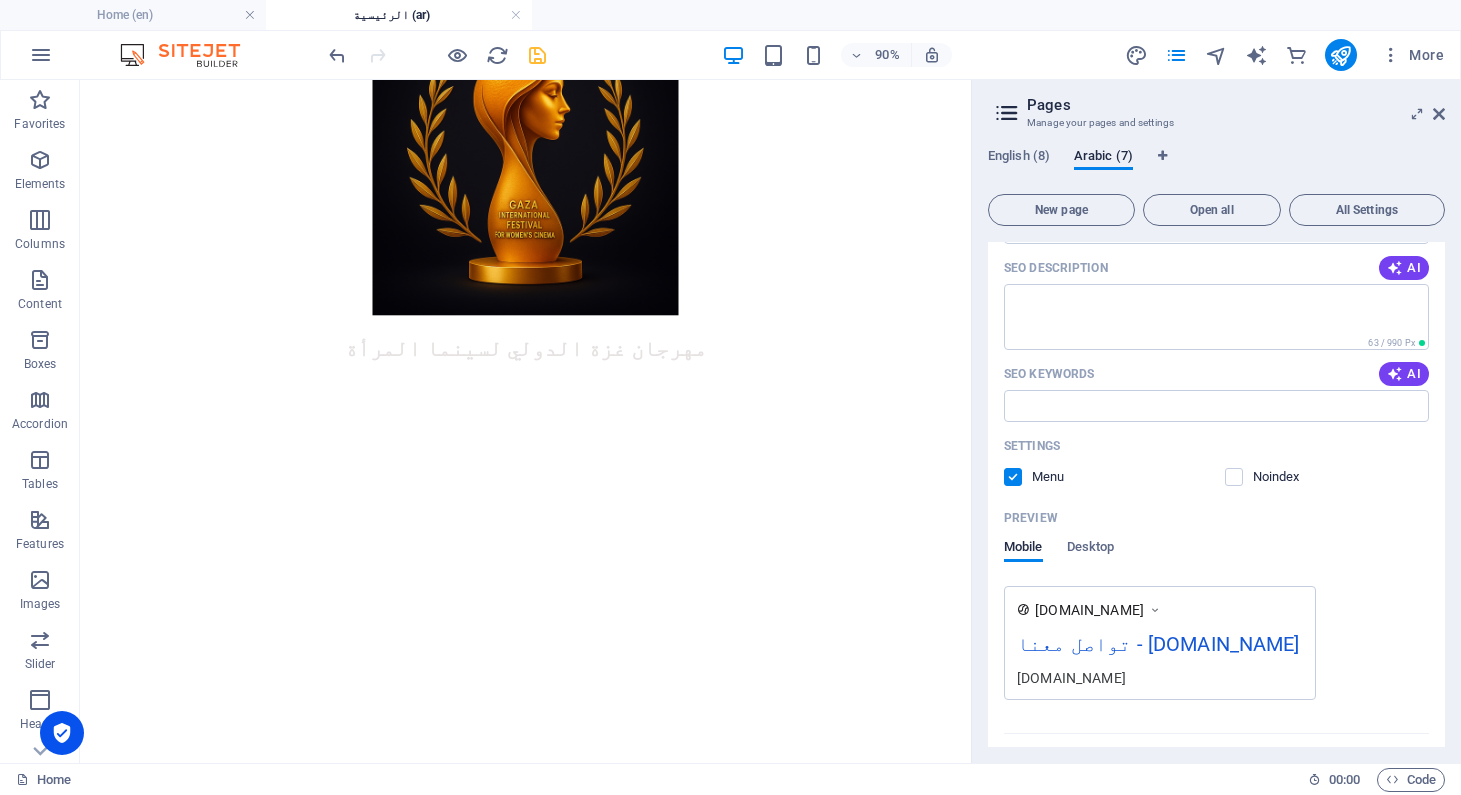scroll, scrollTop: 4471, scrollLeft: 0, axis: vertical 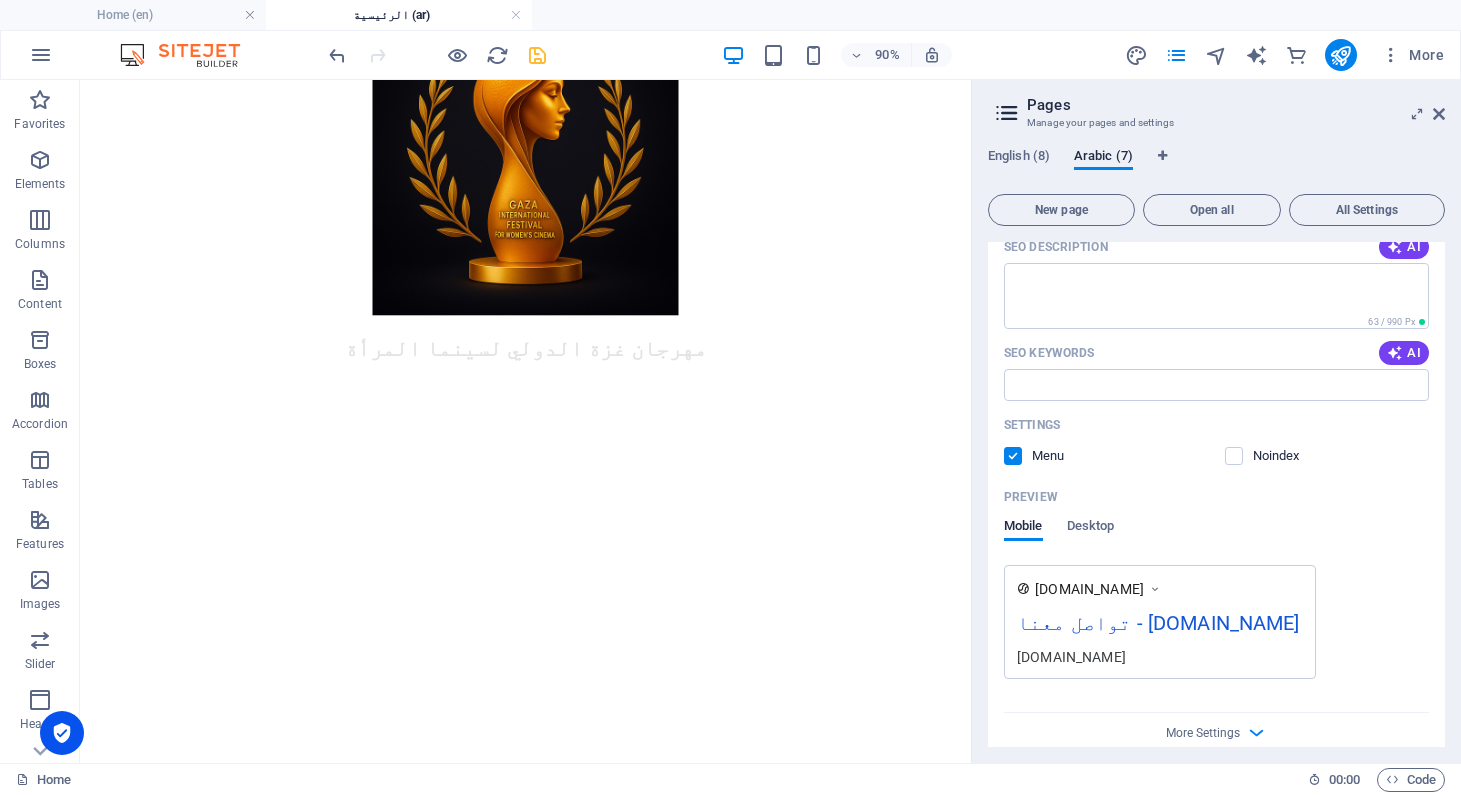 type on "ملاحظة قانونية" 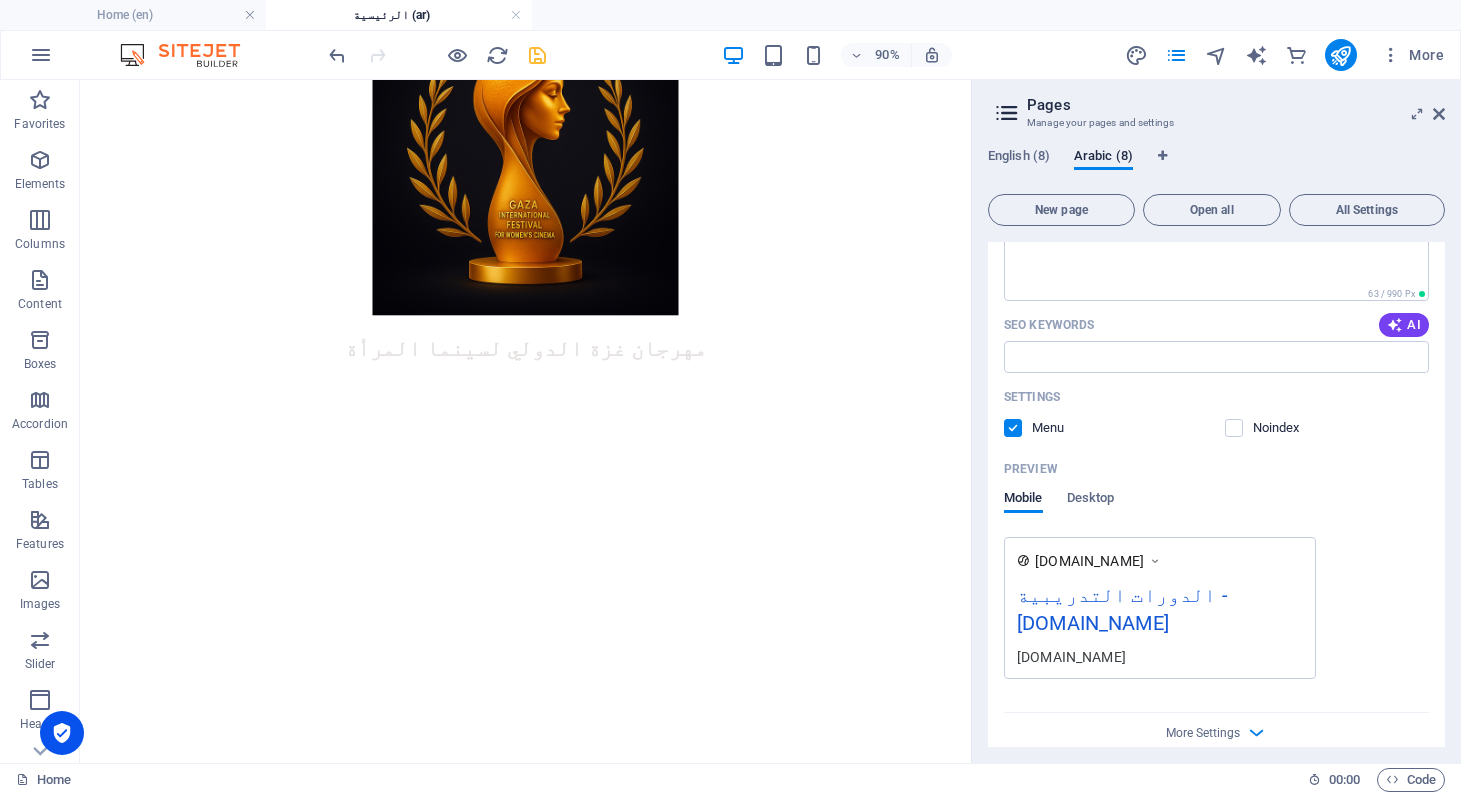 scroll, scrollTop: 3147, scrollLeft: 0, axis: vertical 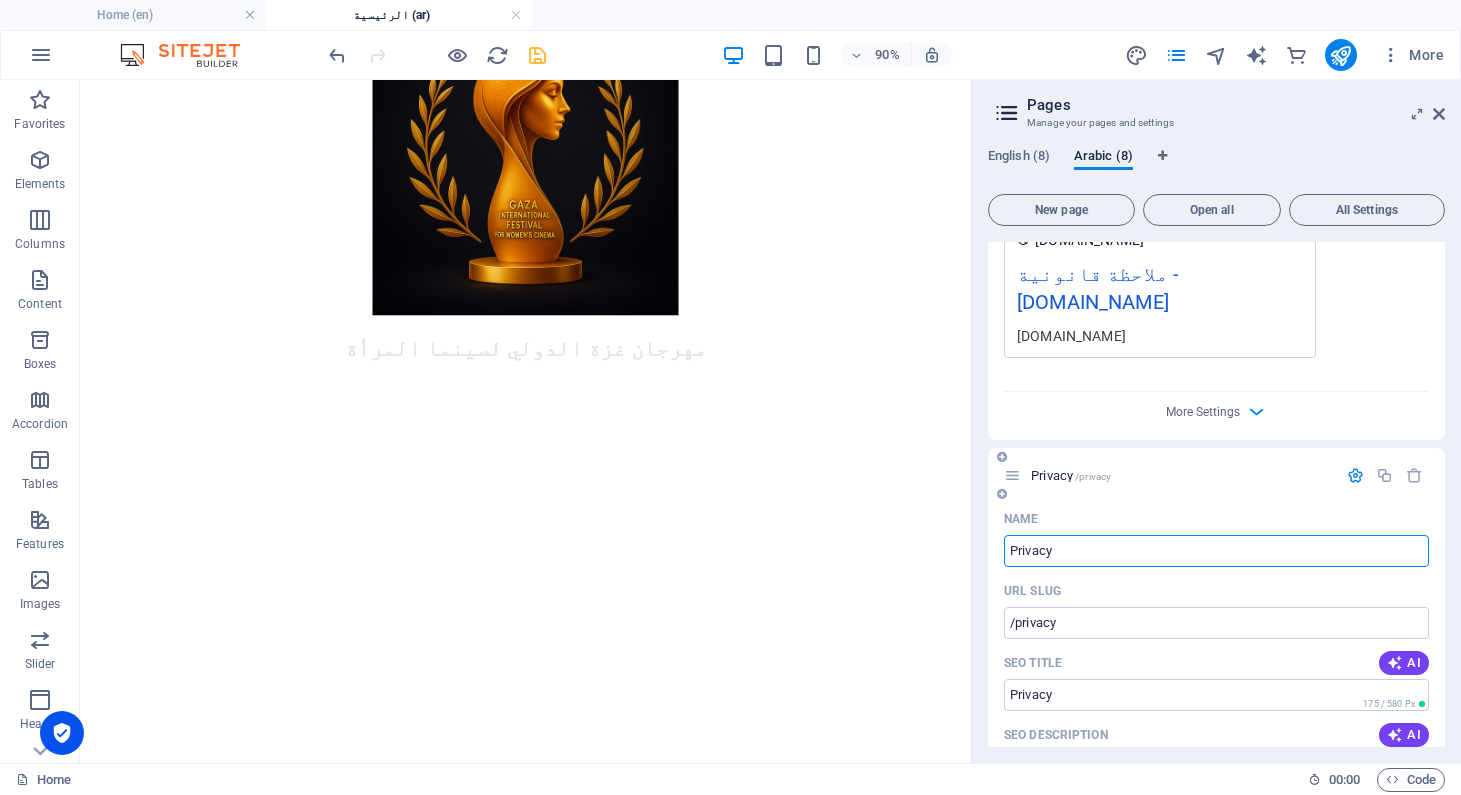 click on "Privacy" at bounding box center (1216, 551) 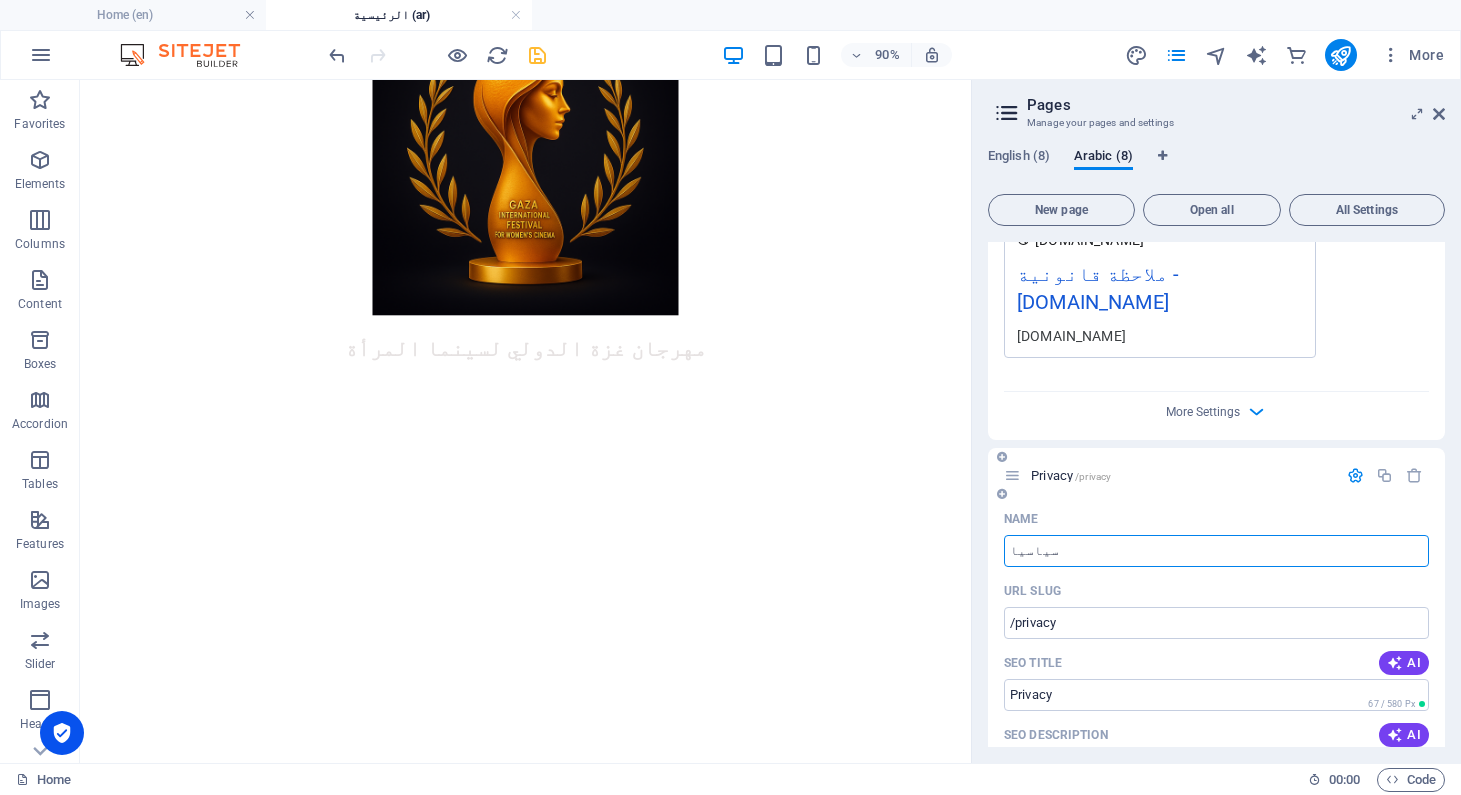 type on "سياسيات" 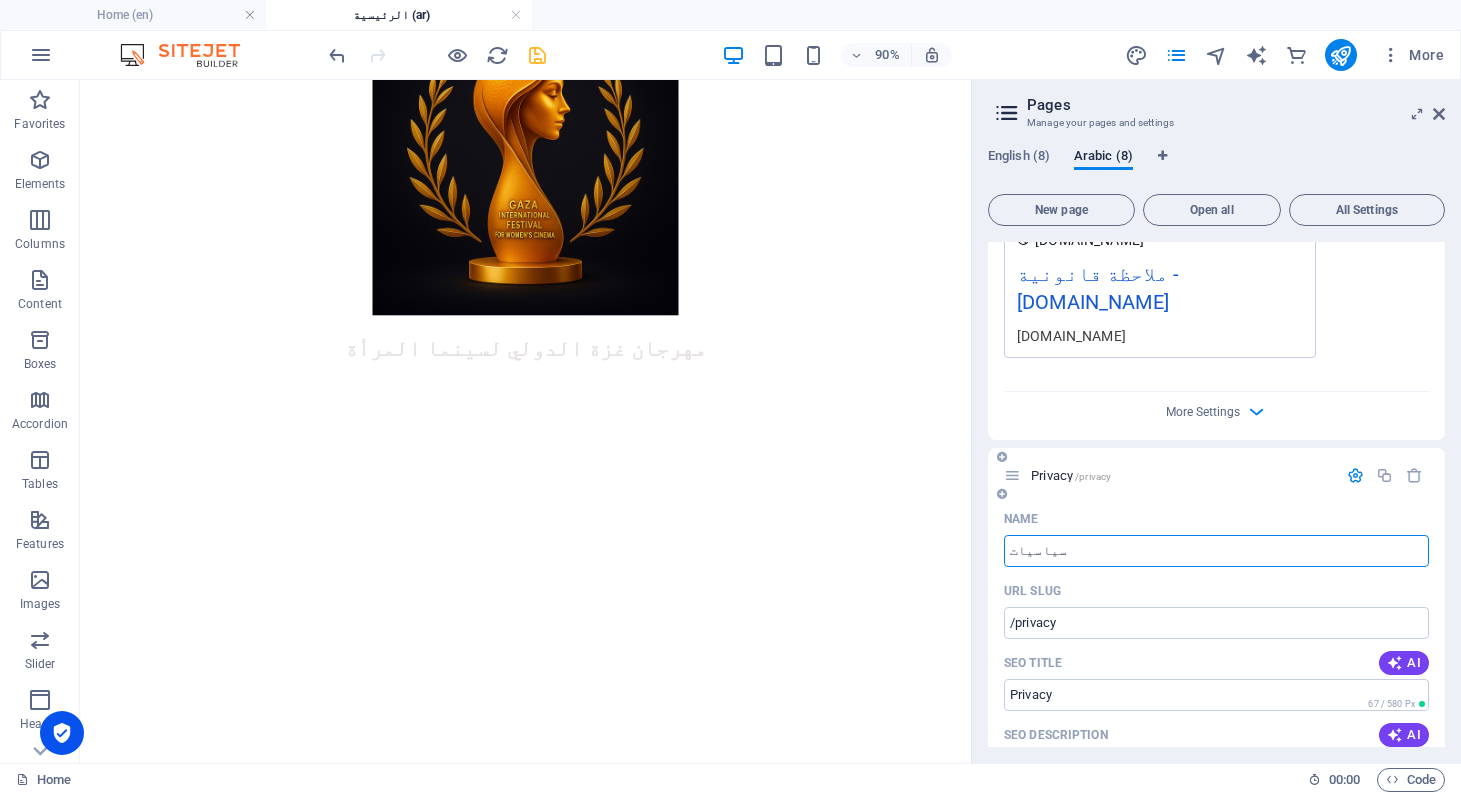 type on "/" 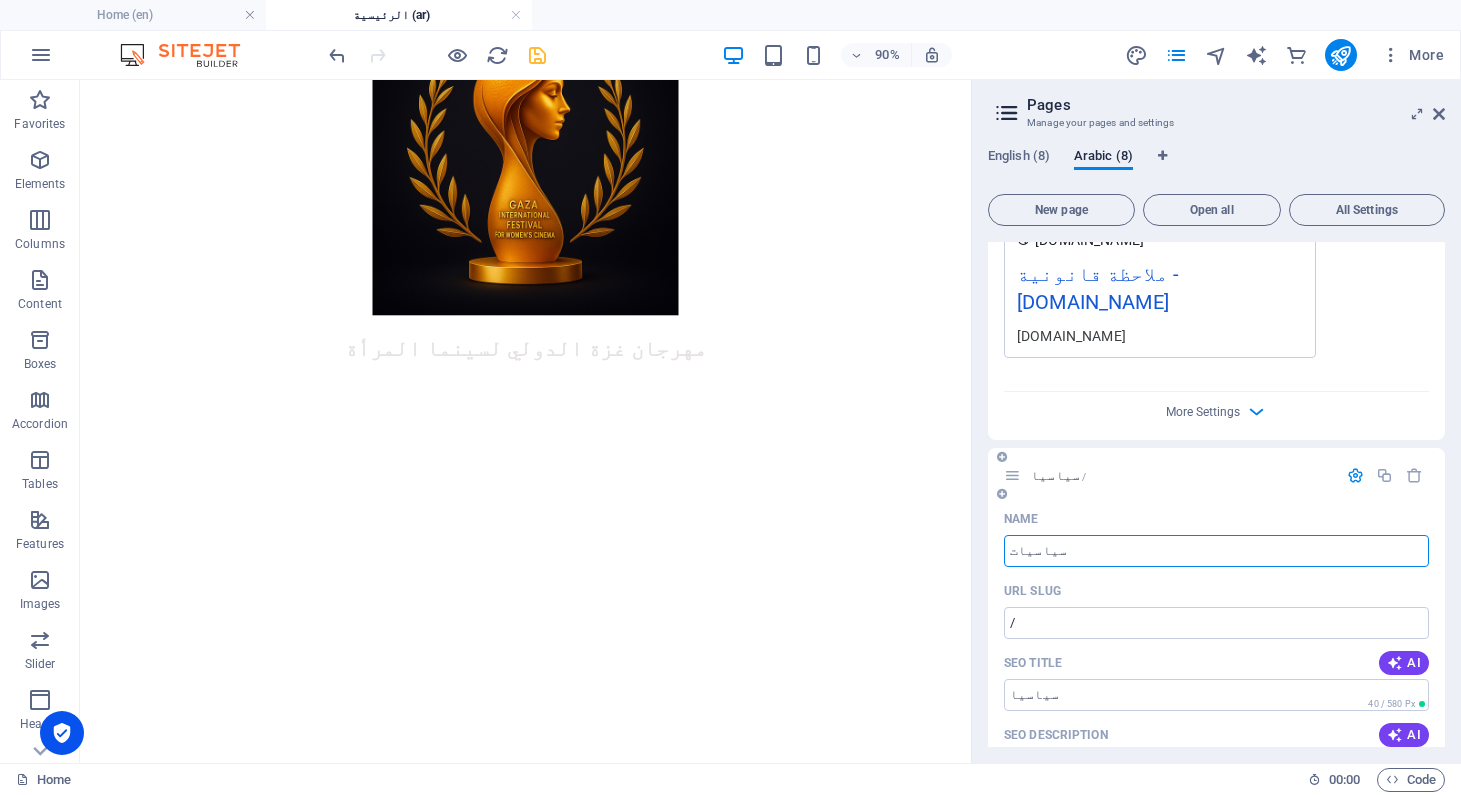 type on "سياسيات" 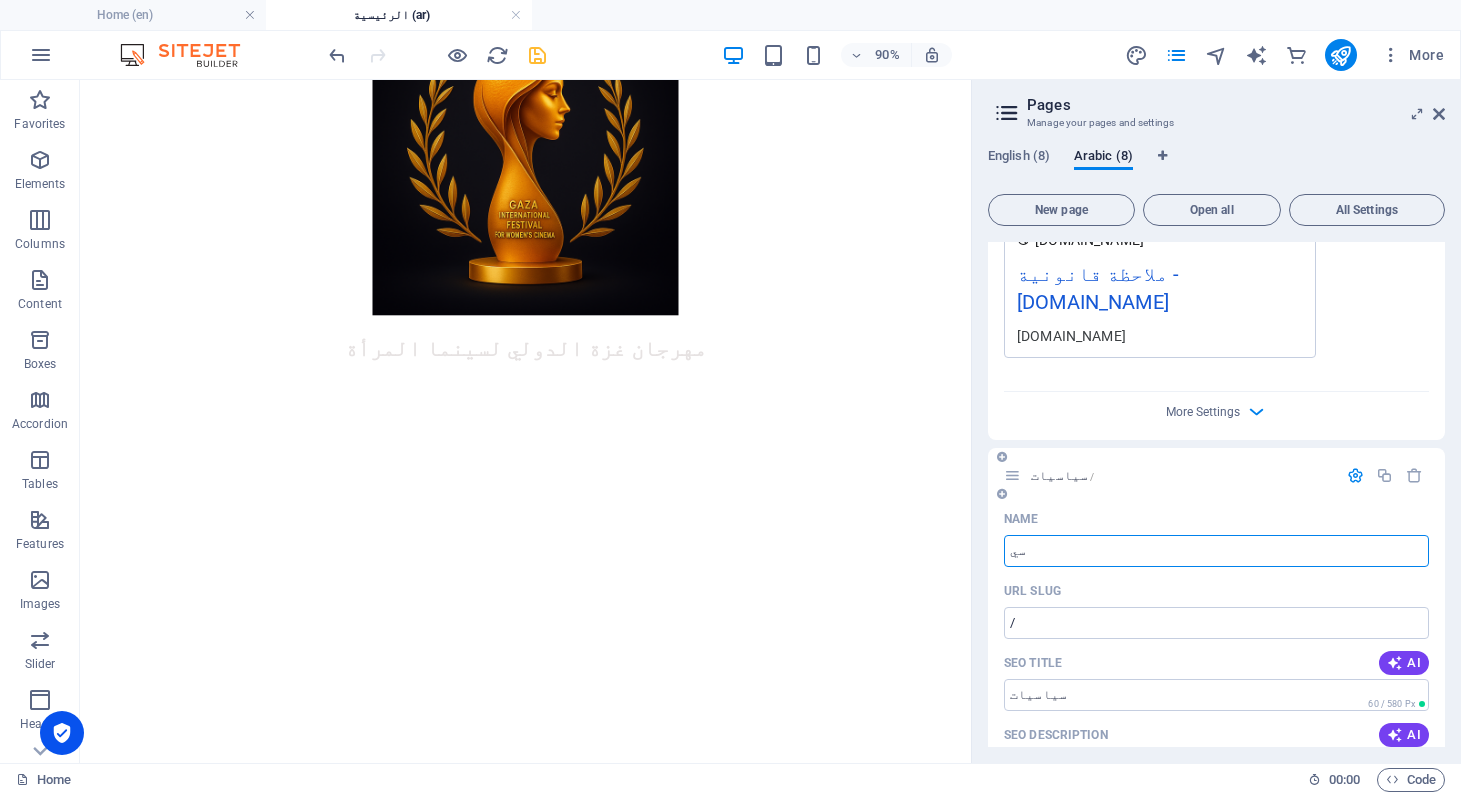 type on "س" 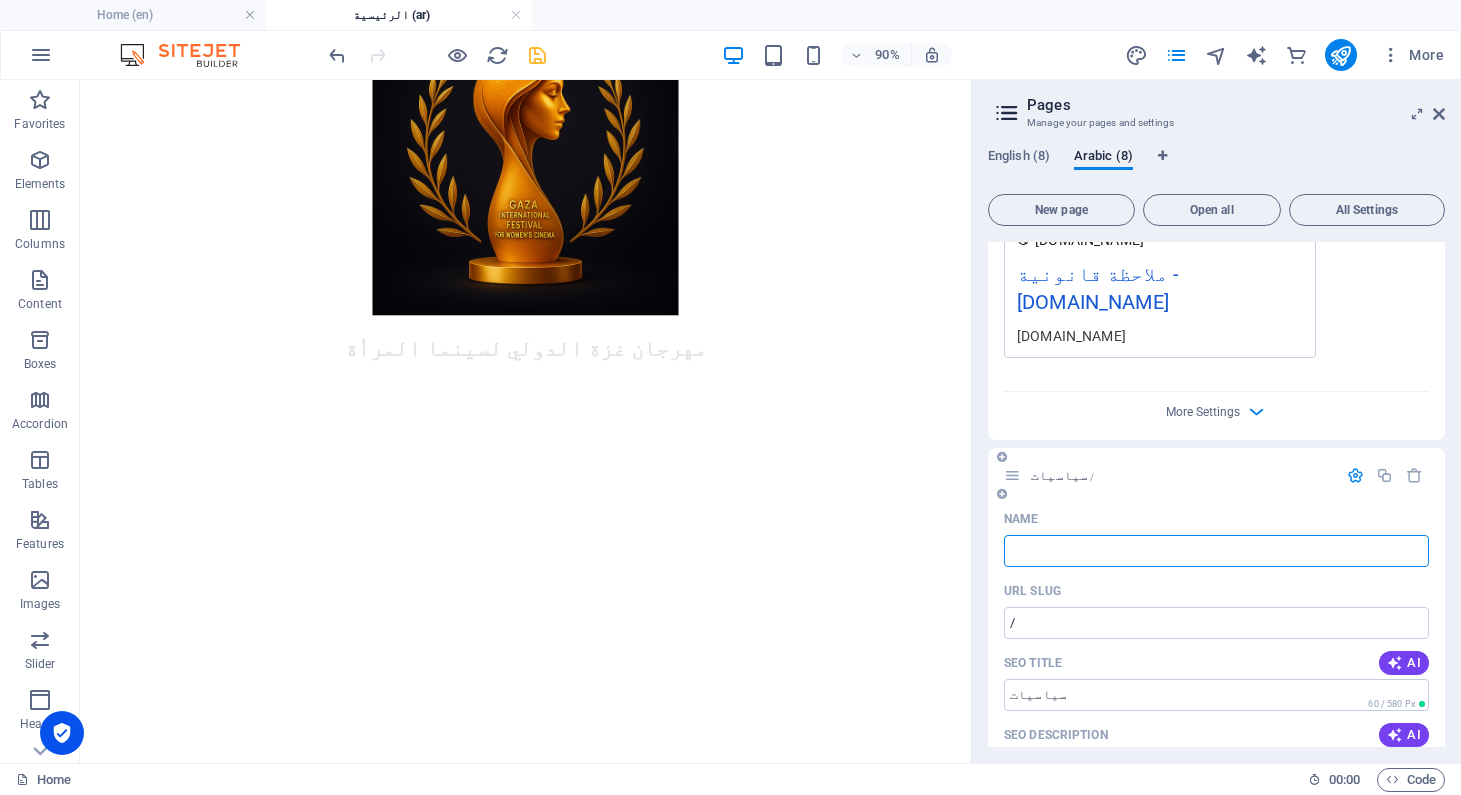 type on "ا" 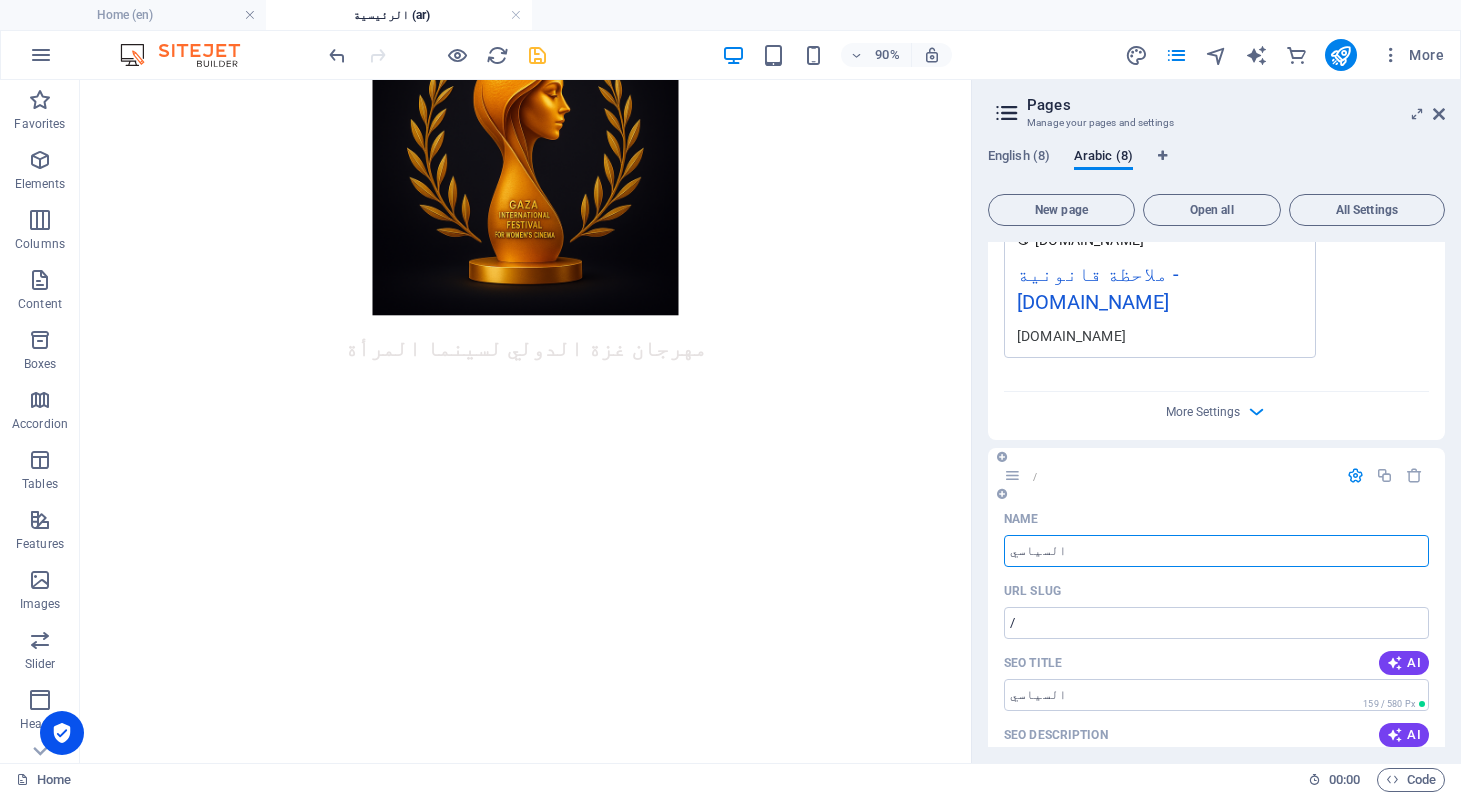 type on "السياس" 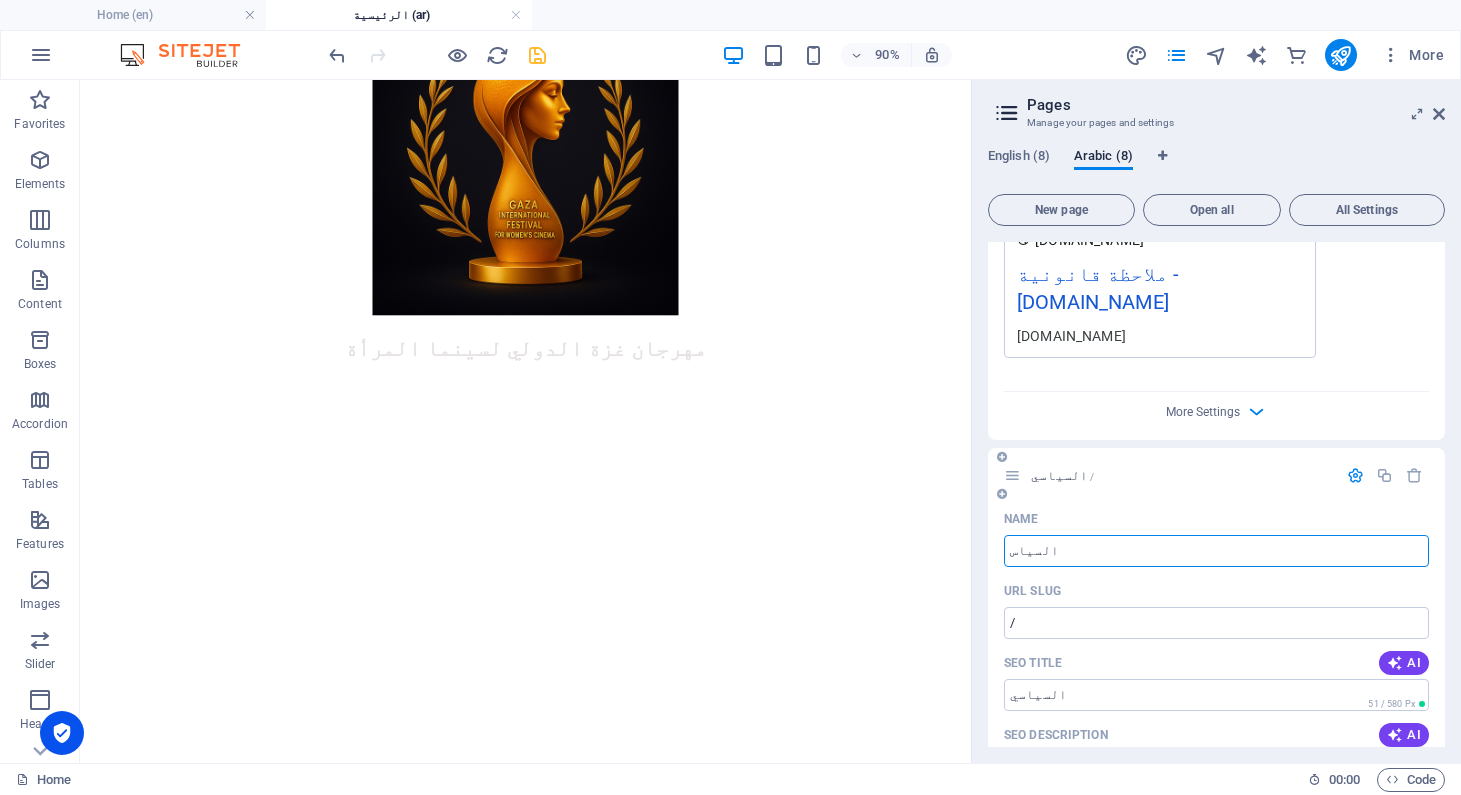 type on "السياس" 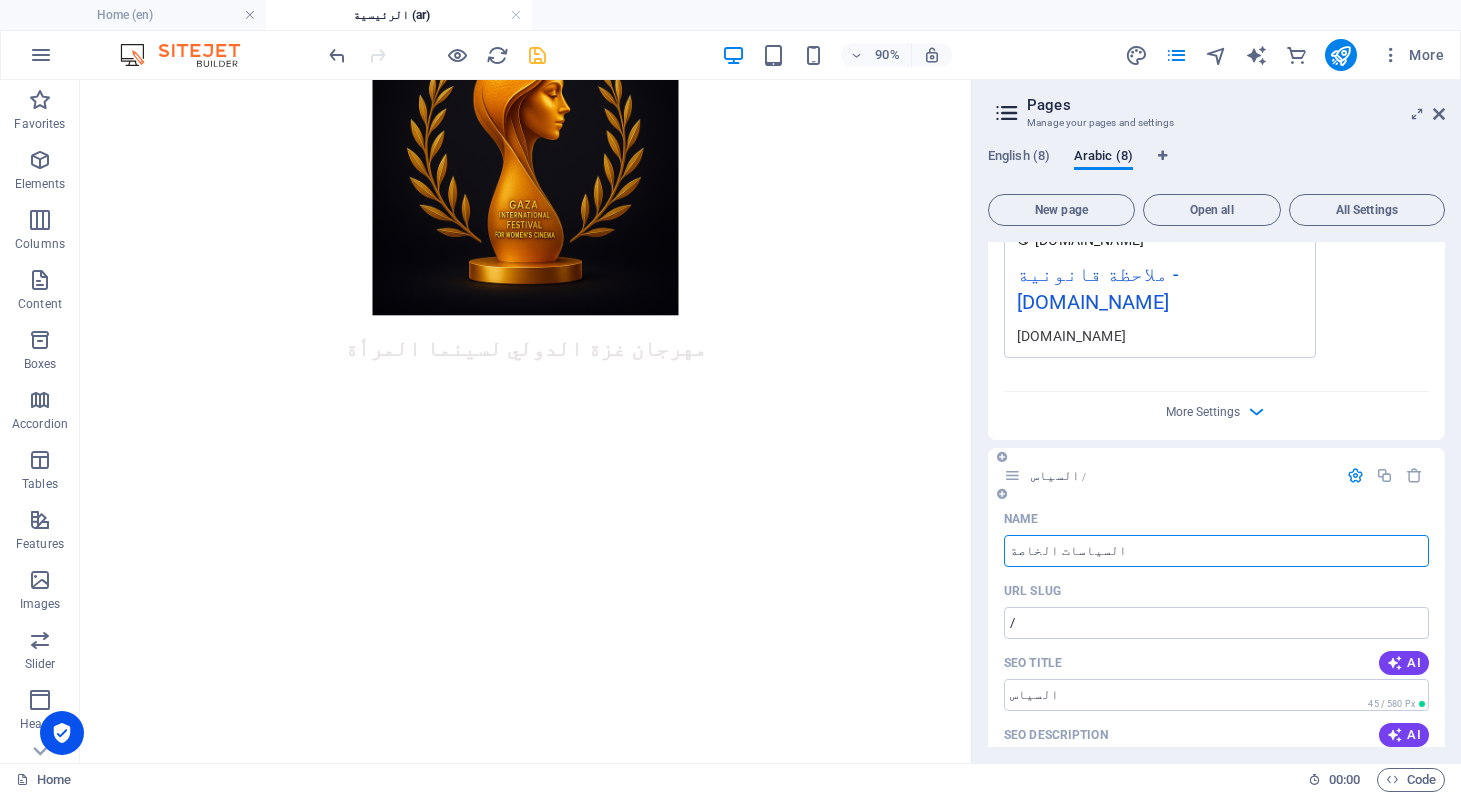 type on "السياسات الخاصة" 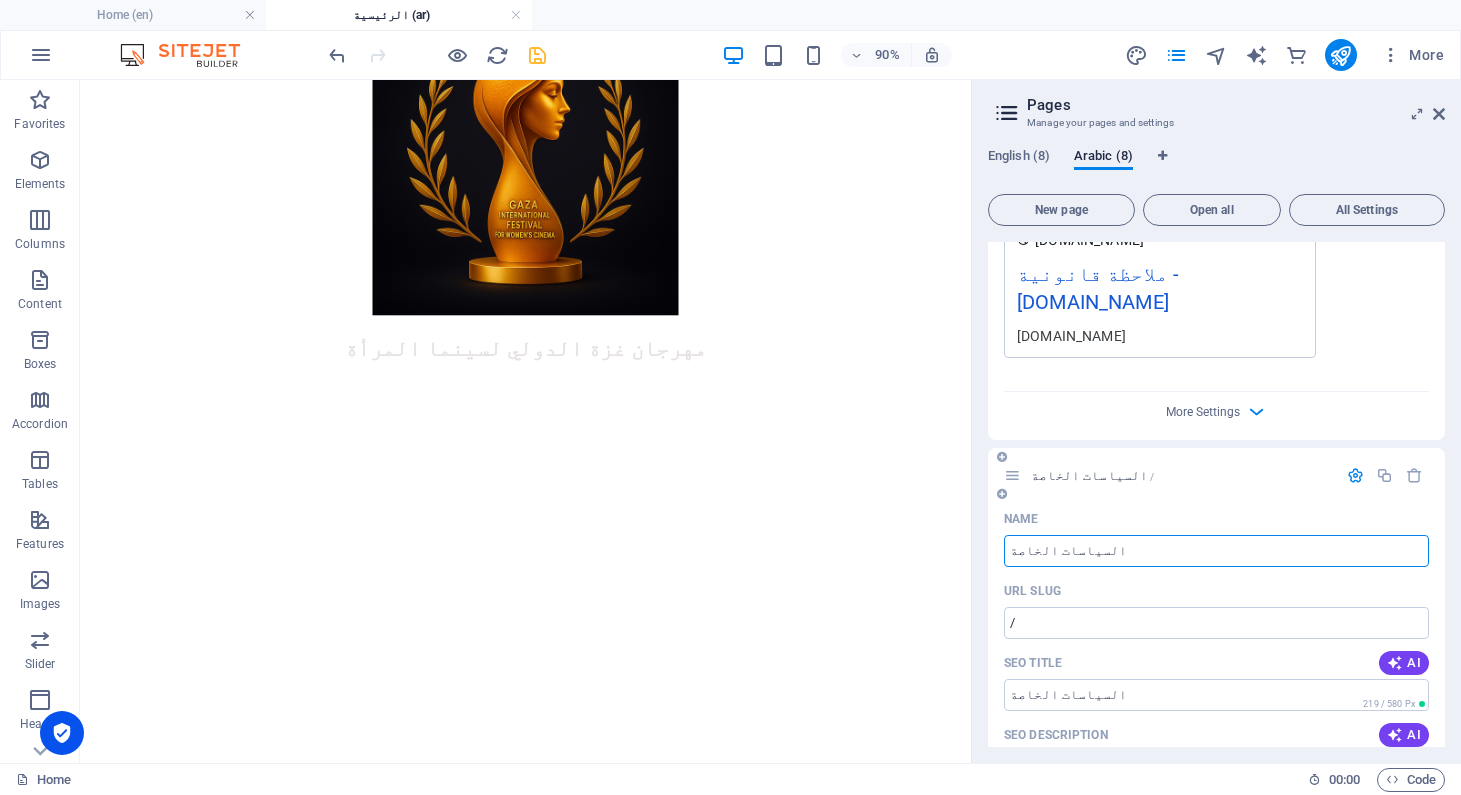 type on "السياسات الخاصة" 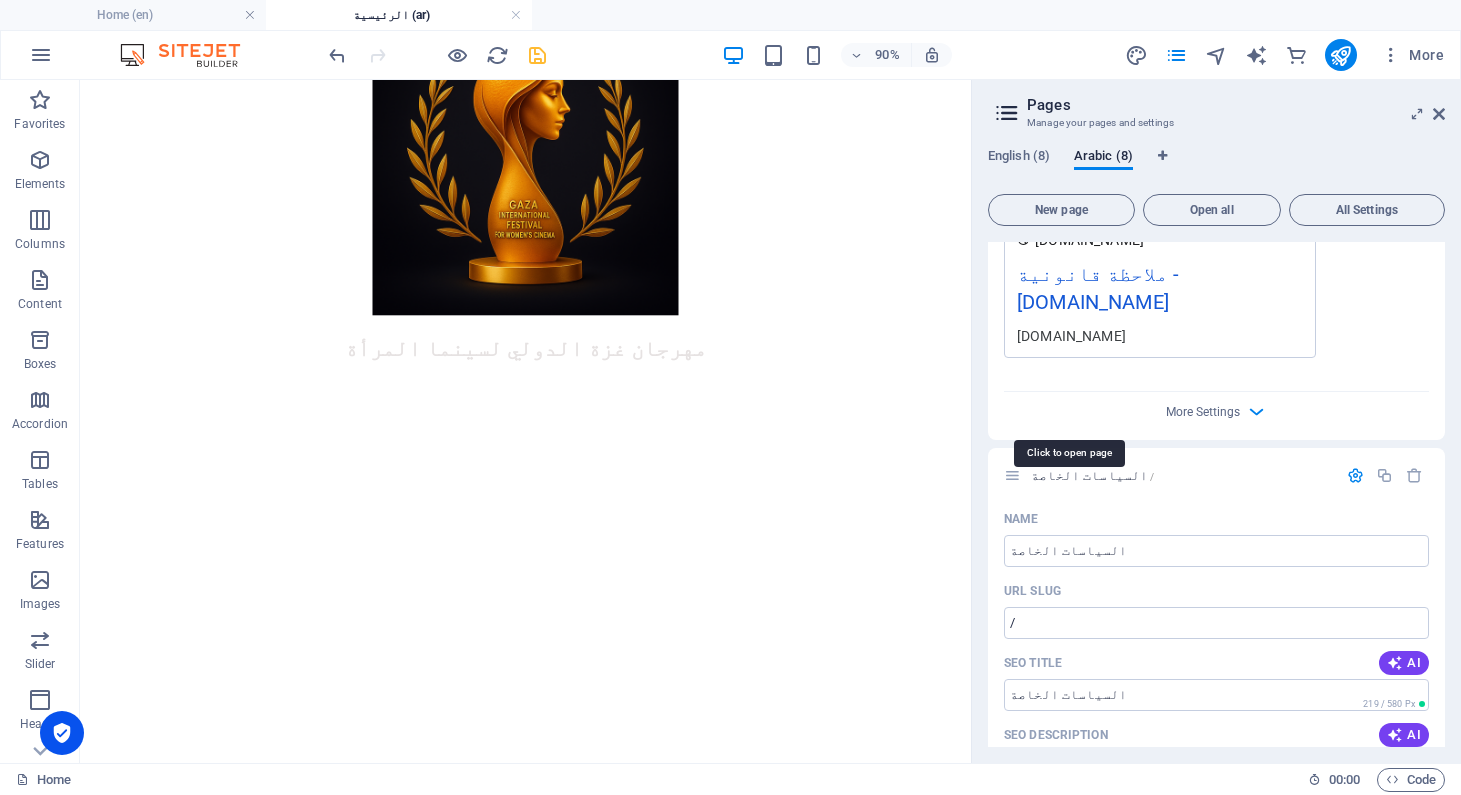 click on "السياسات الخاصة /" at bounding box center [1092, 475] 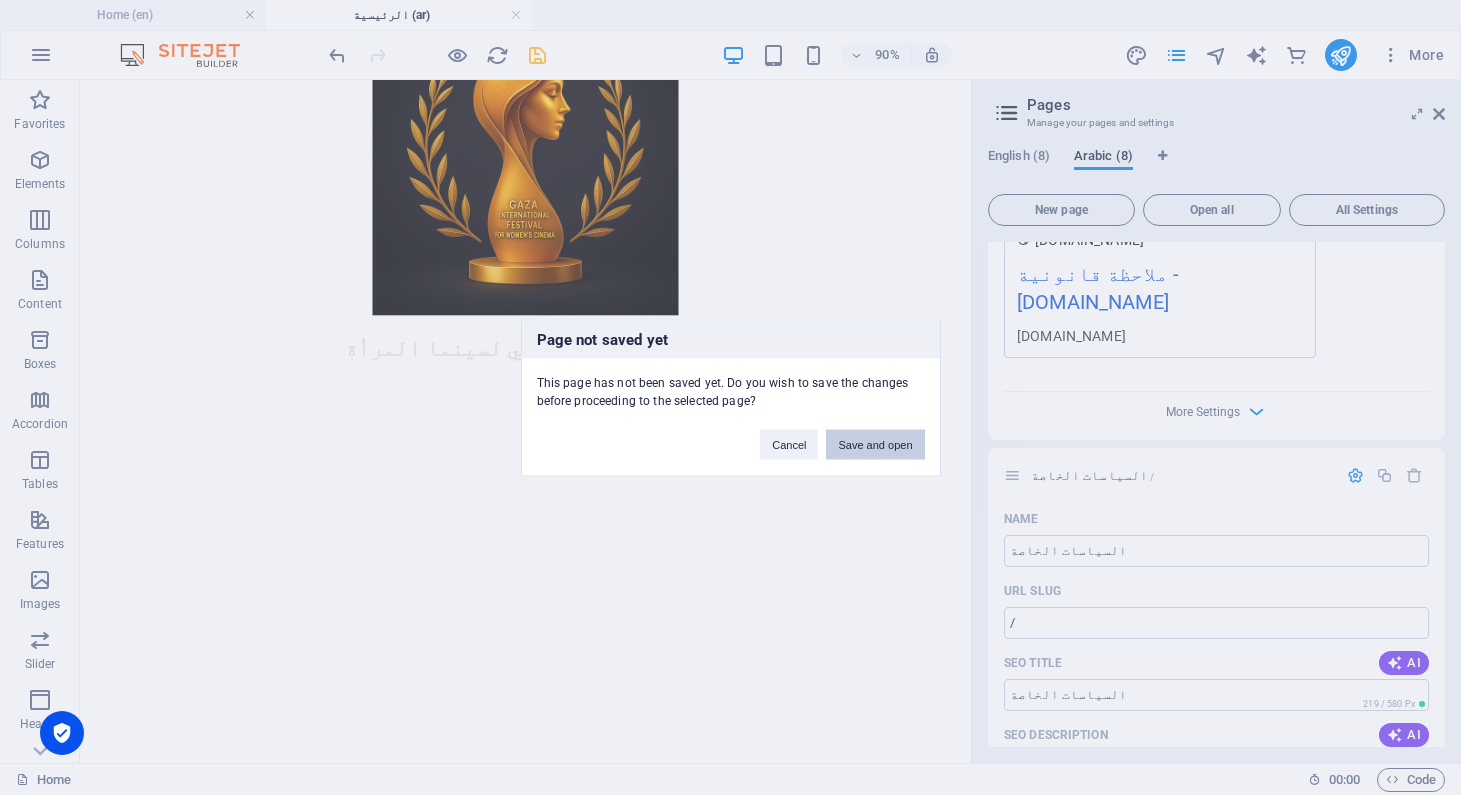 click on "Save and open" at bounding box center (875, 444) 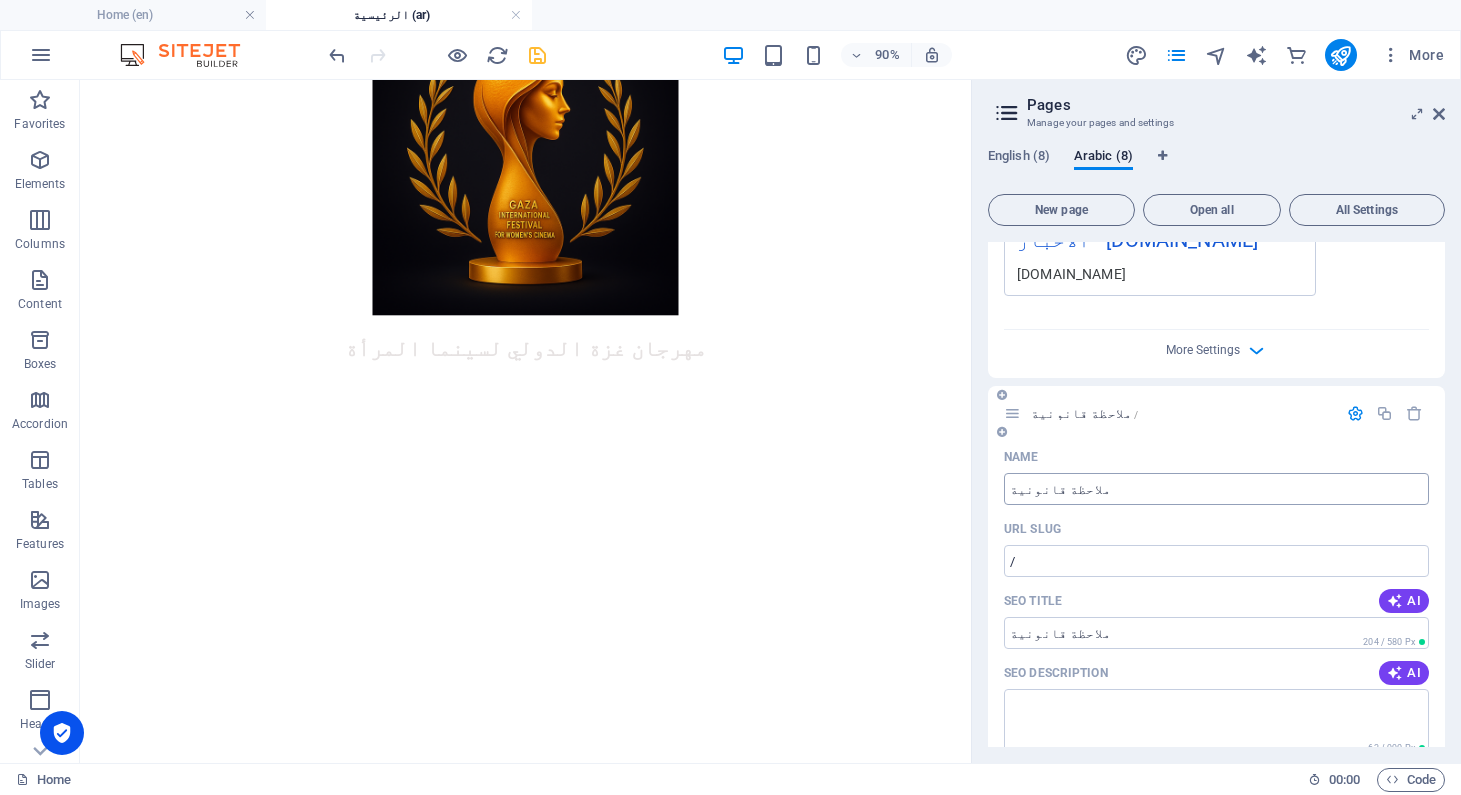 scroll, scrollTop: 2370, scrollLeft: 0, axis: vertical 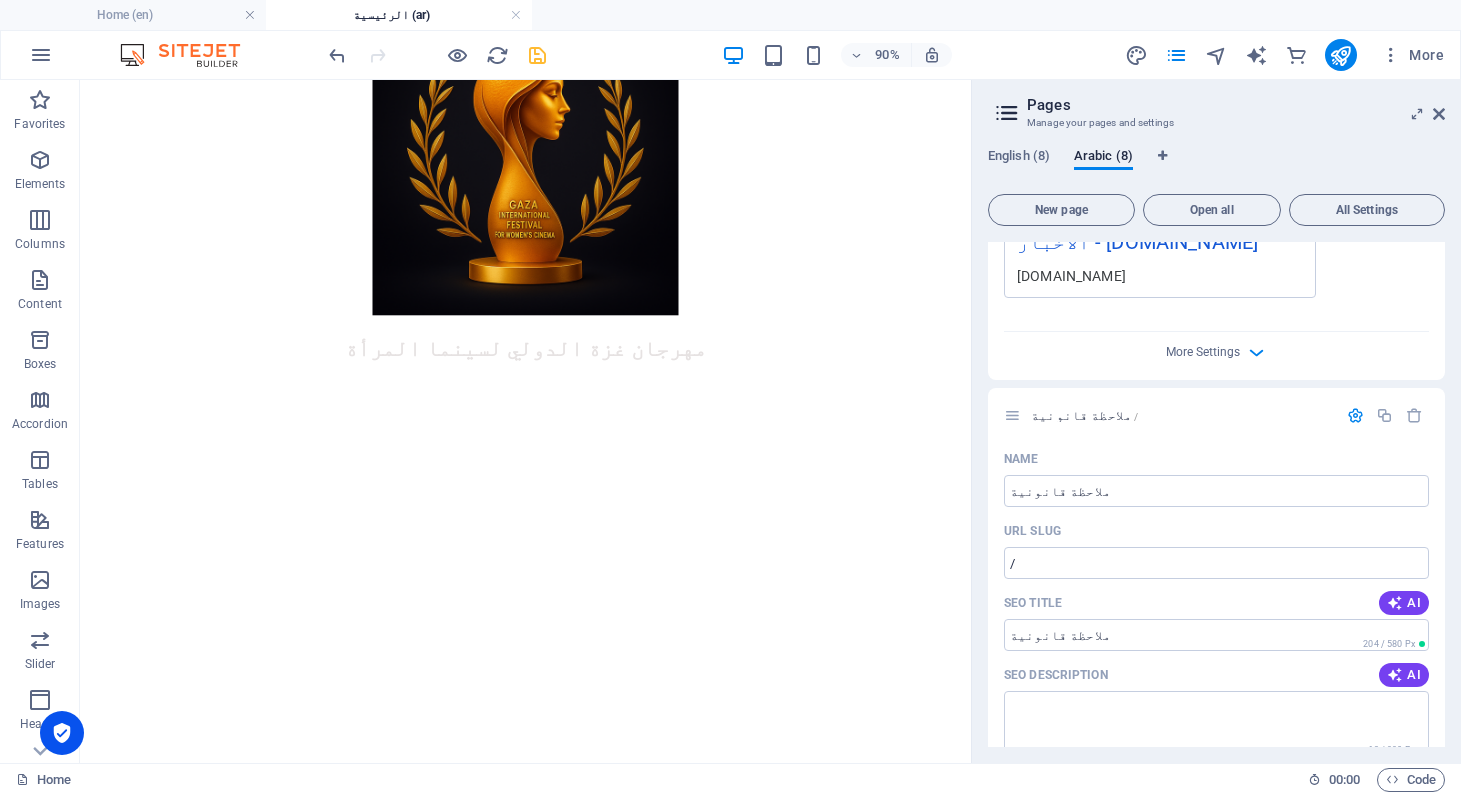 click on "ملاحظة قانونية /" at bounding box center (1084, 415) 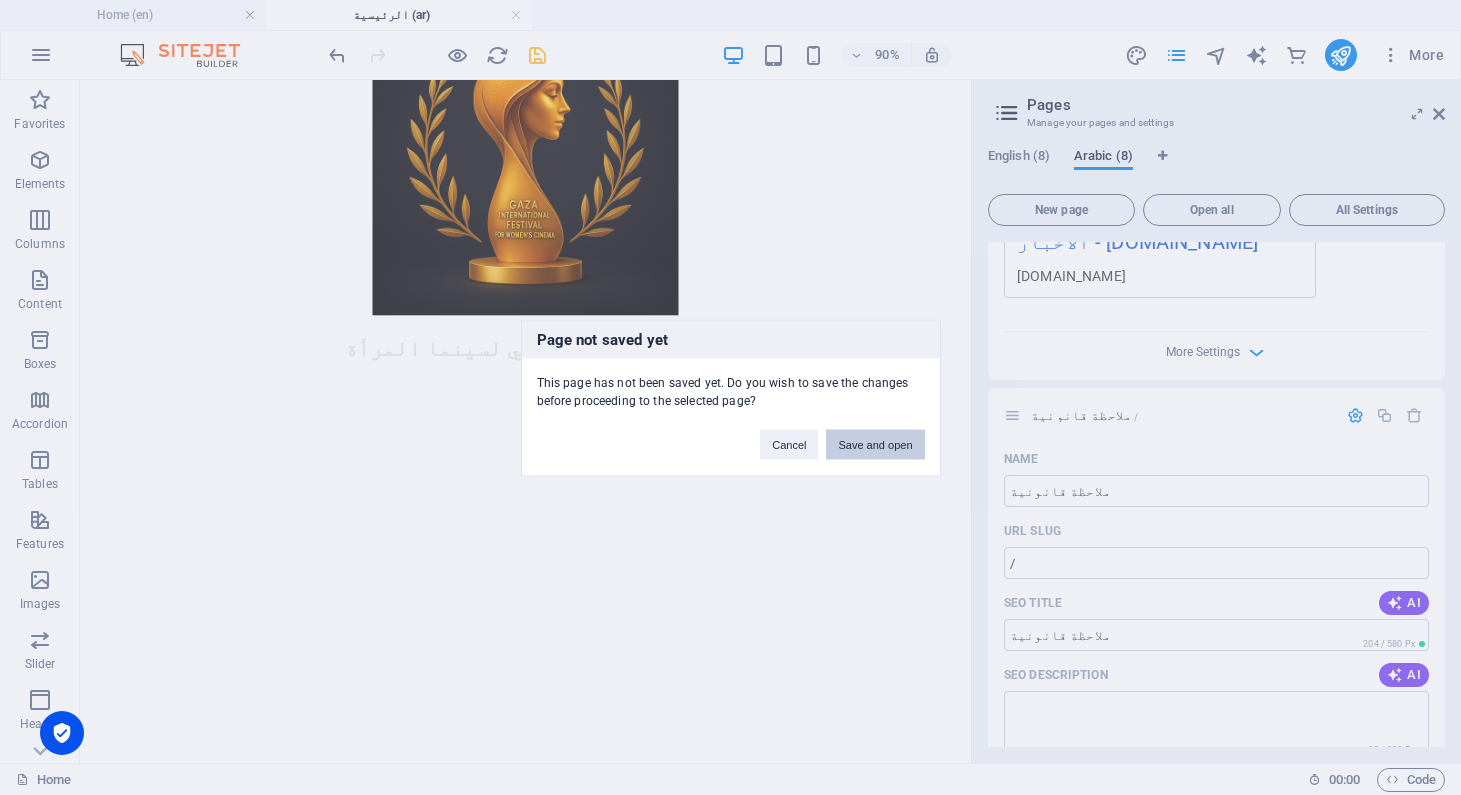 click on "Save and open" at bounding box center [875, 444] 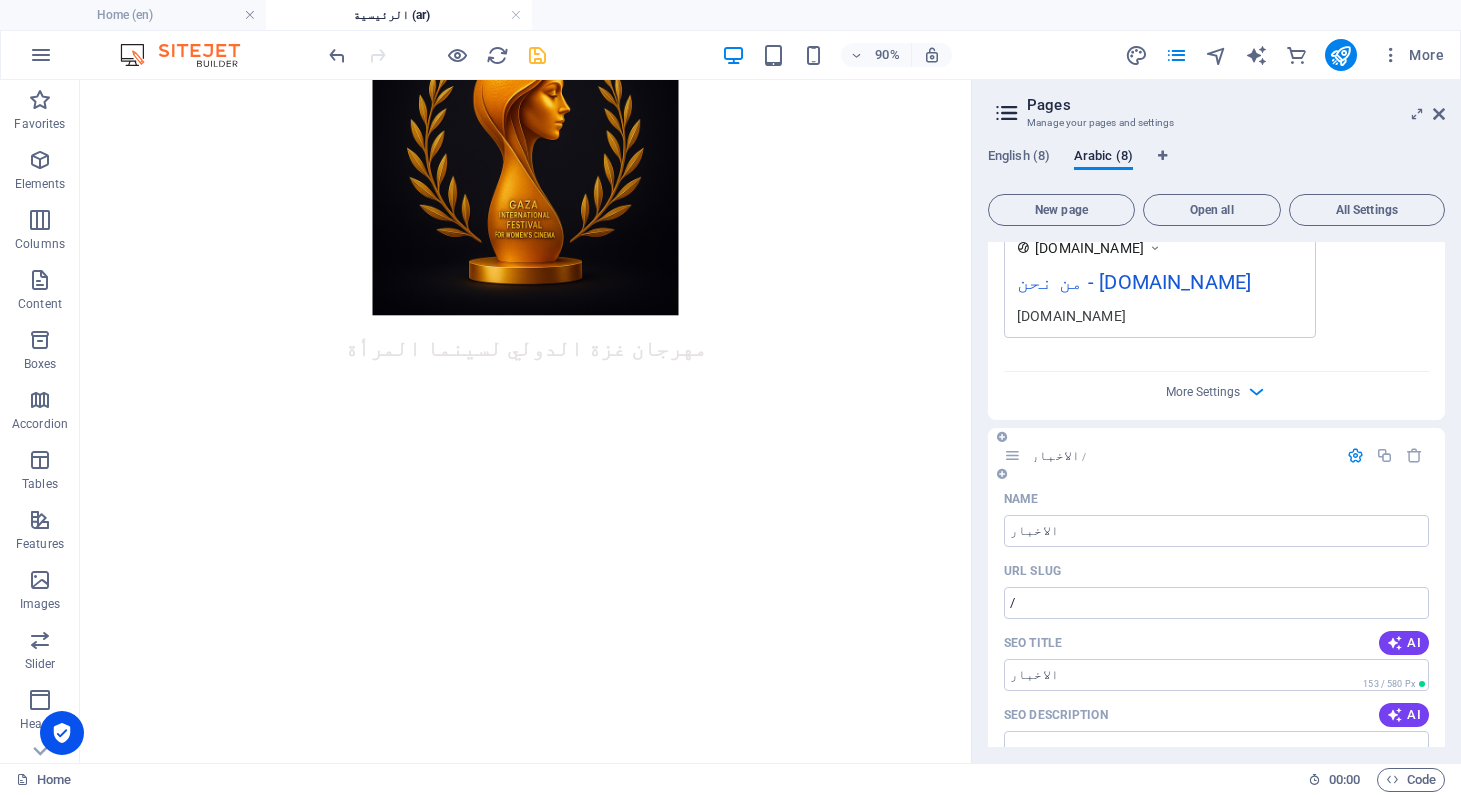 scroll, scrollTop: 1520, scrollLeft: 0, axis: vertical 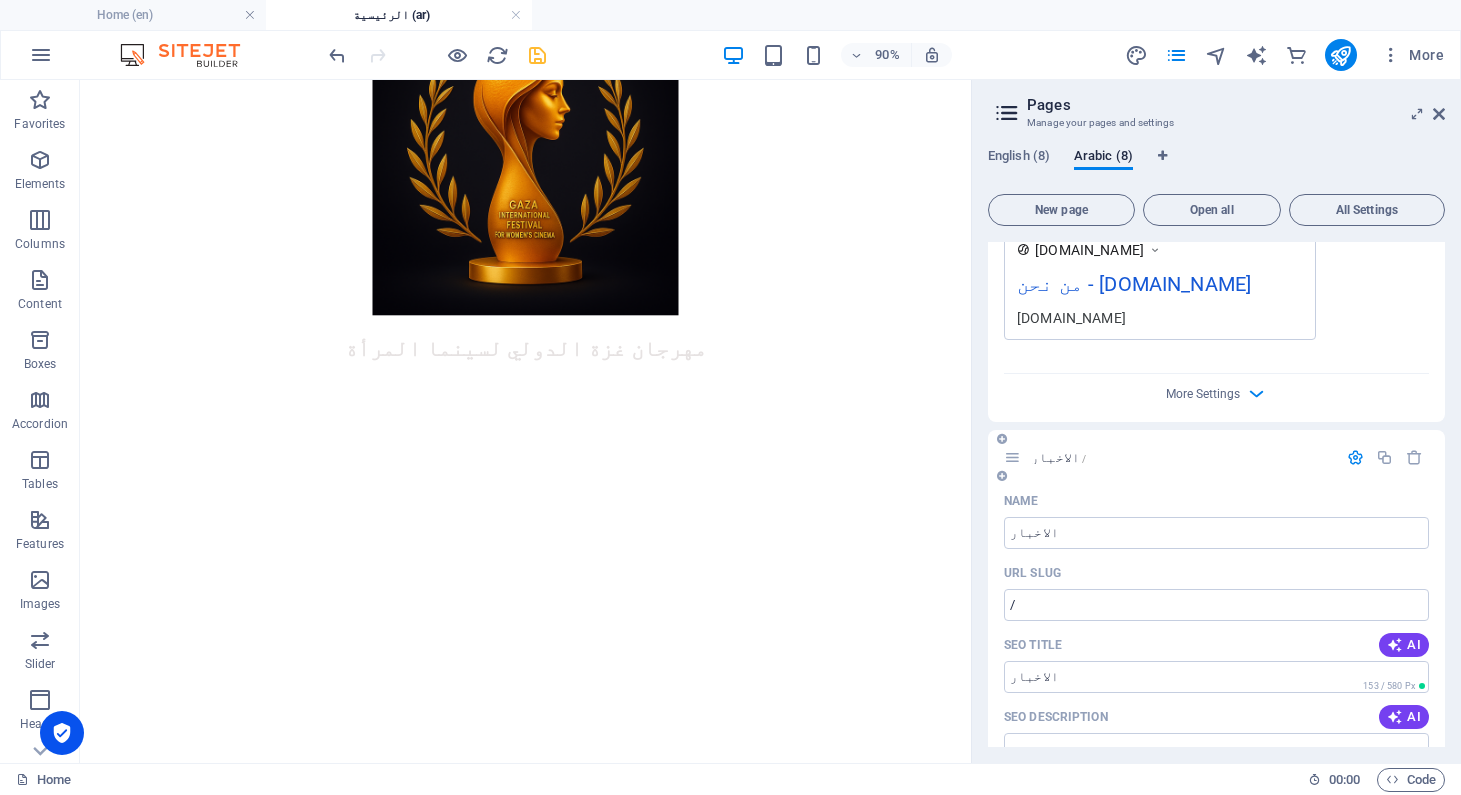click on "الاخبار /" at bounding box center [1058, 457] 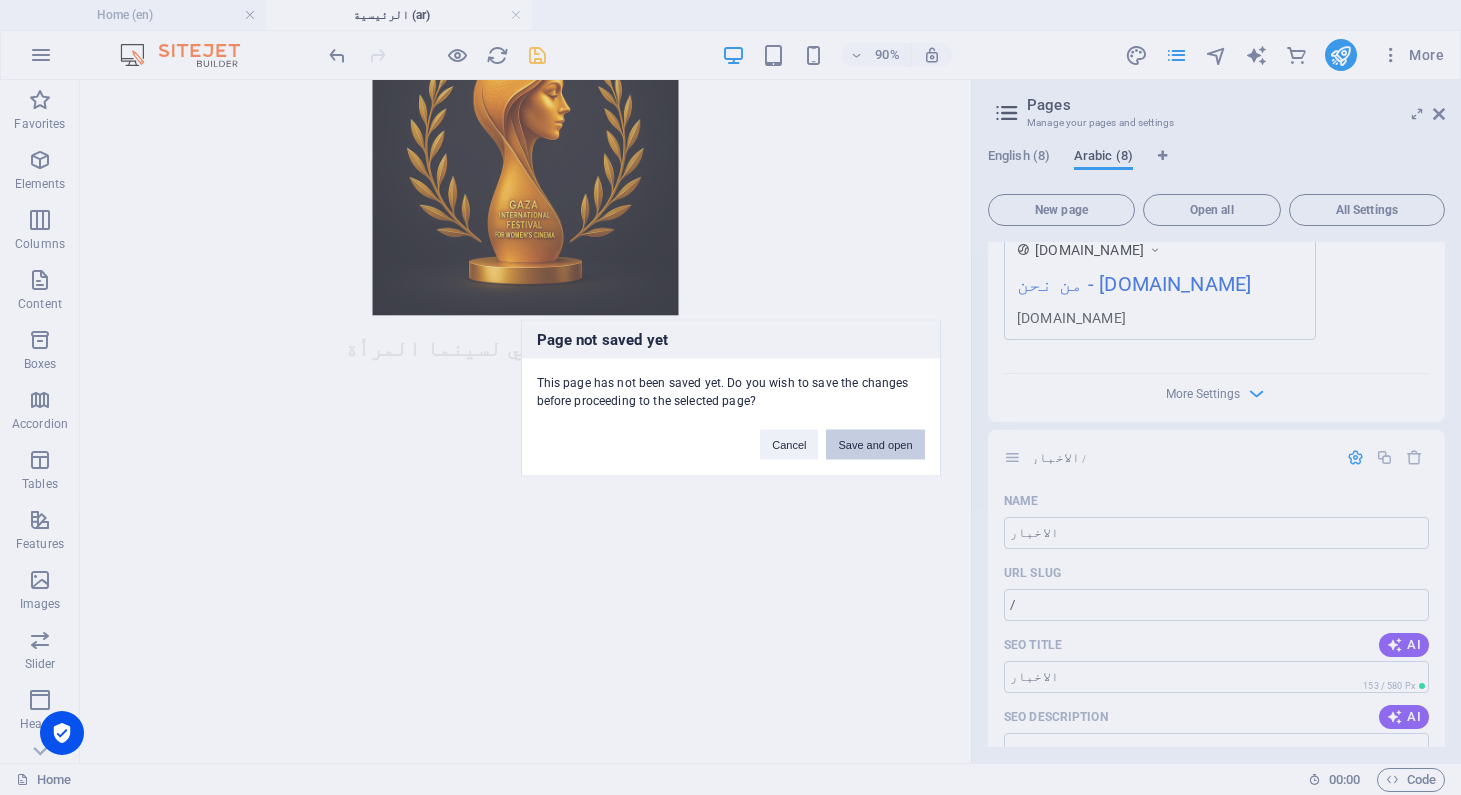 click on "Save and open" at bounding box center (875, 444) 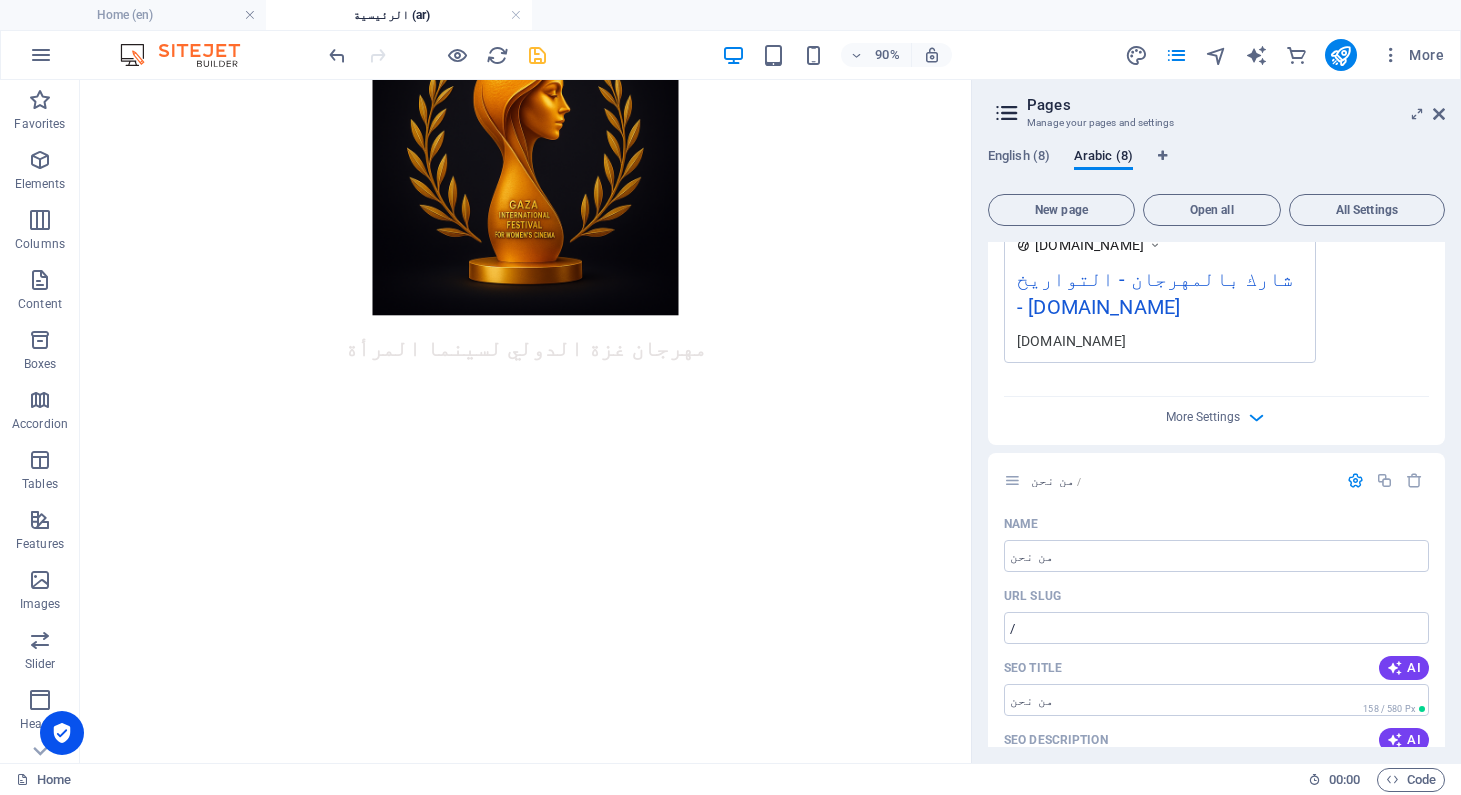 scroll, scrollTop: 695, scrollLeft: 0, axis: vertical 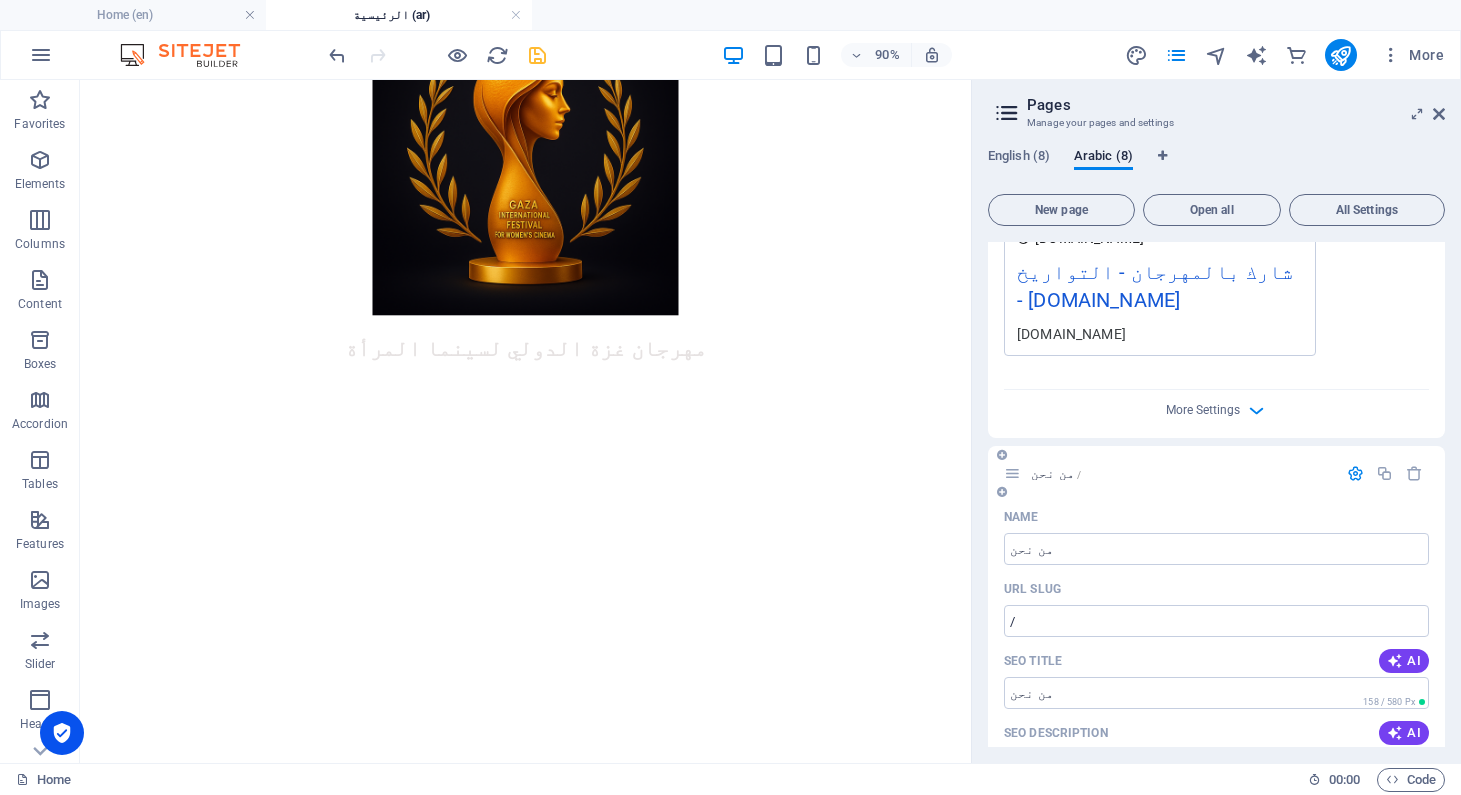 click on "من نحن /" at bounding box center [1056, 473] 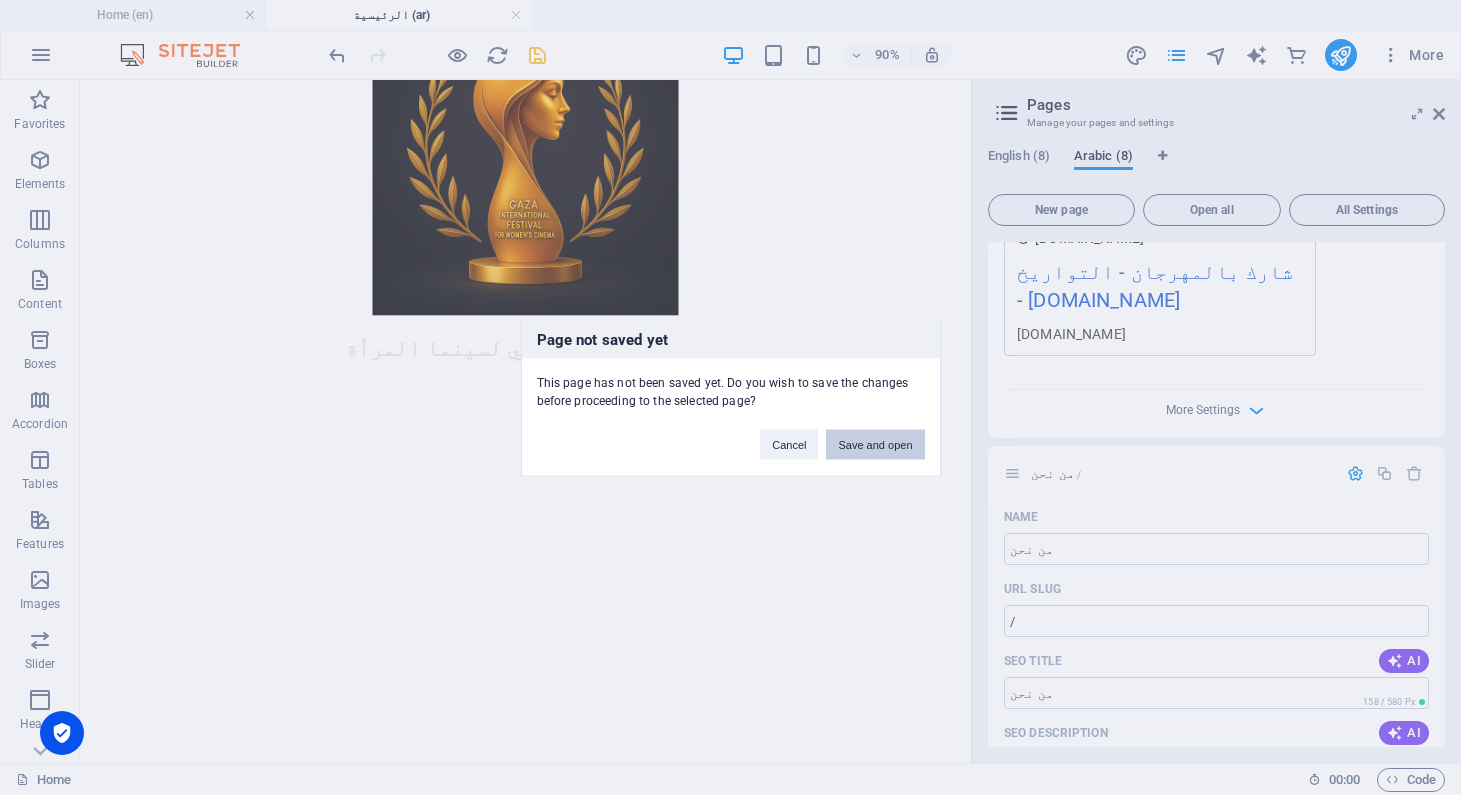 click on "Save and open" at bounding box center (875, 444) 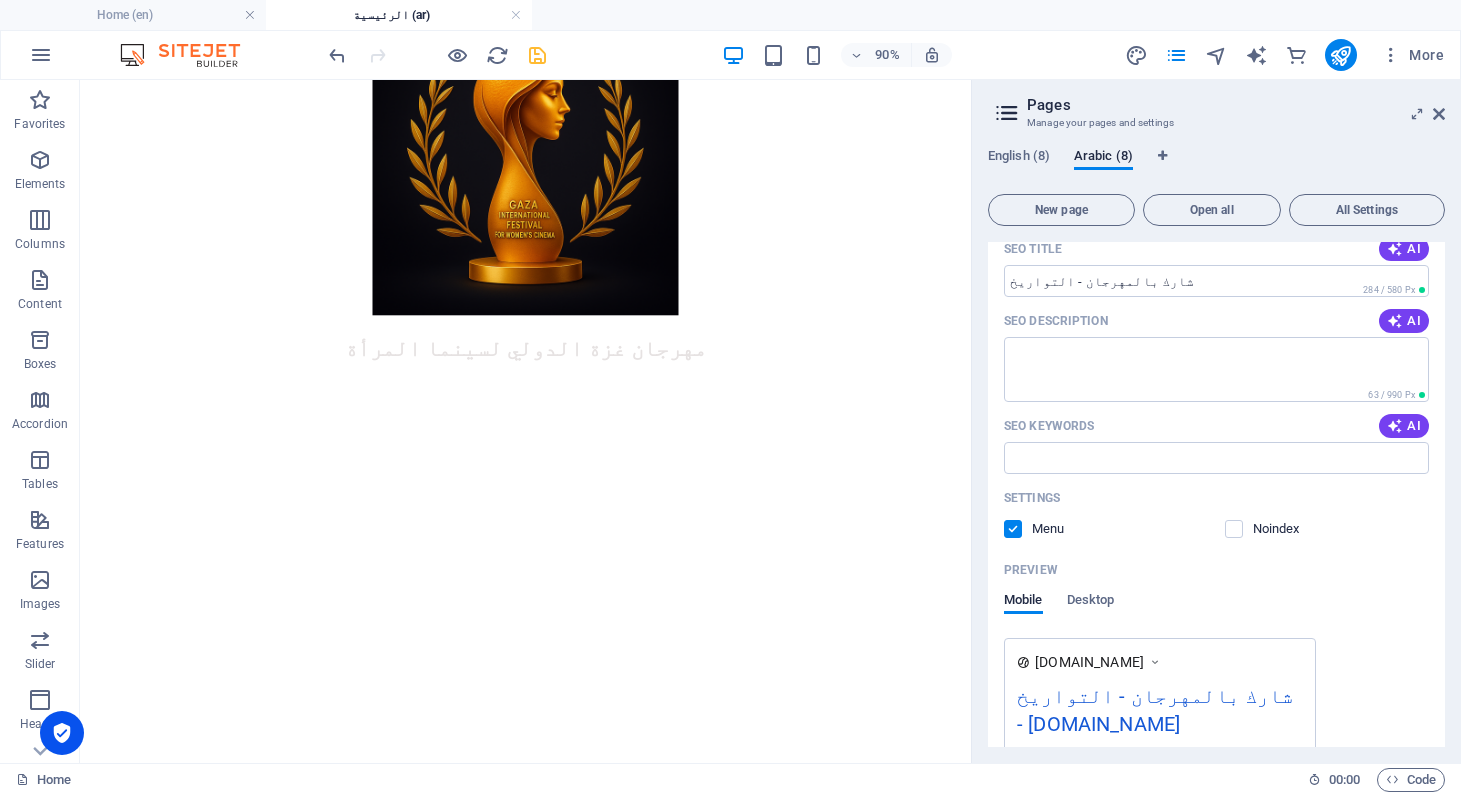 scroll, scrollTop: 70, scrollLeft: 0, axis: vertical 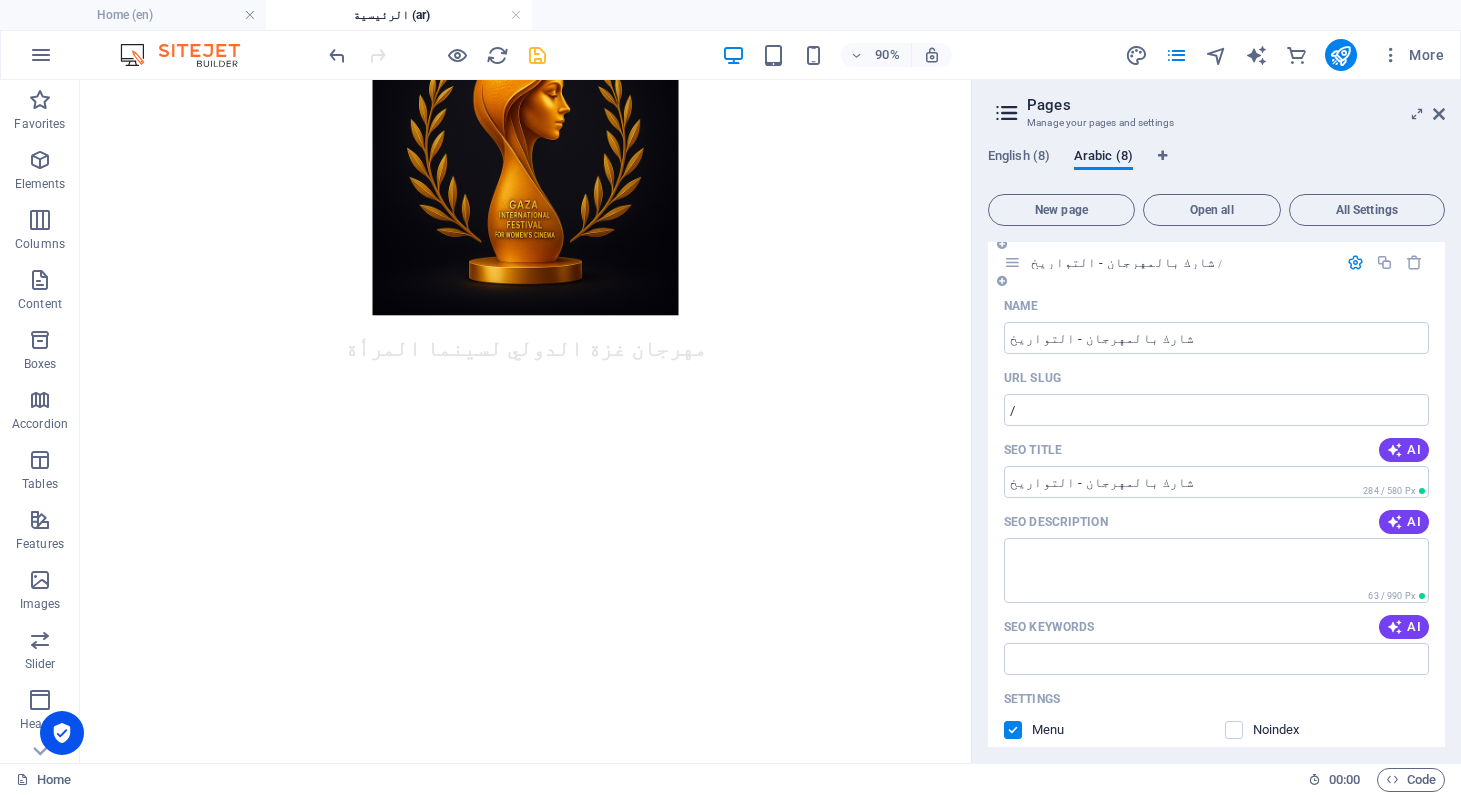 click on "شارك بالمهرجان - التواريخ /" at bounding box center [1126, 262] 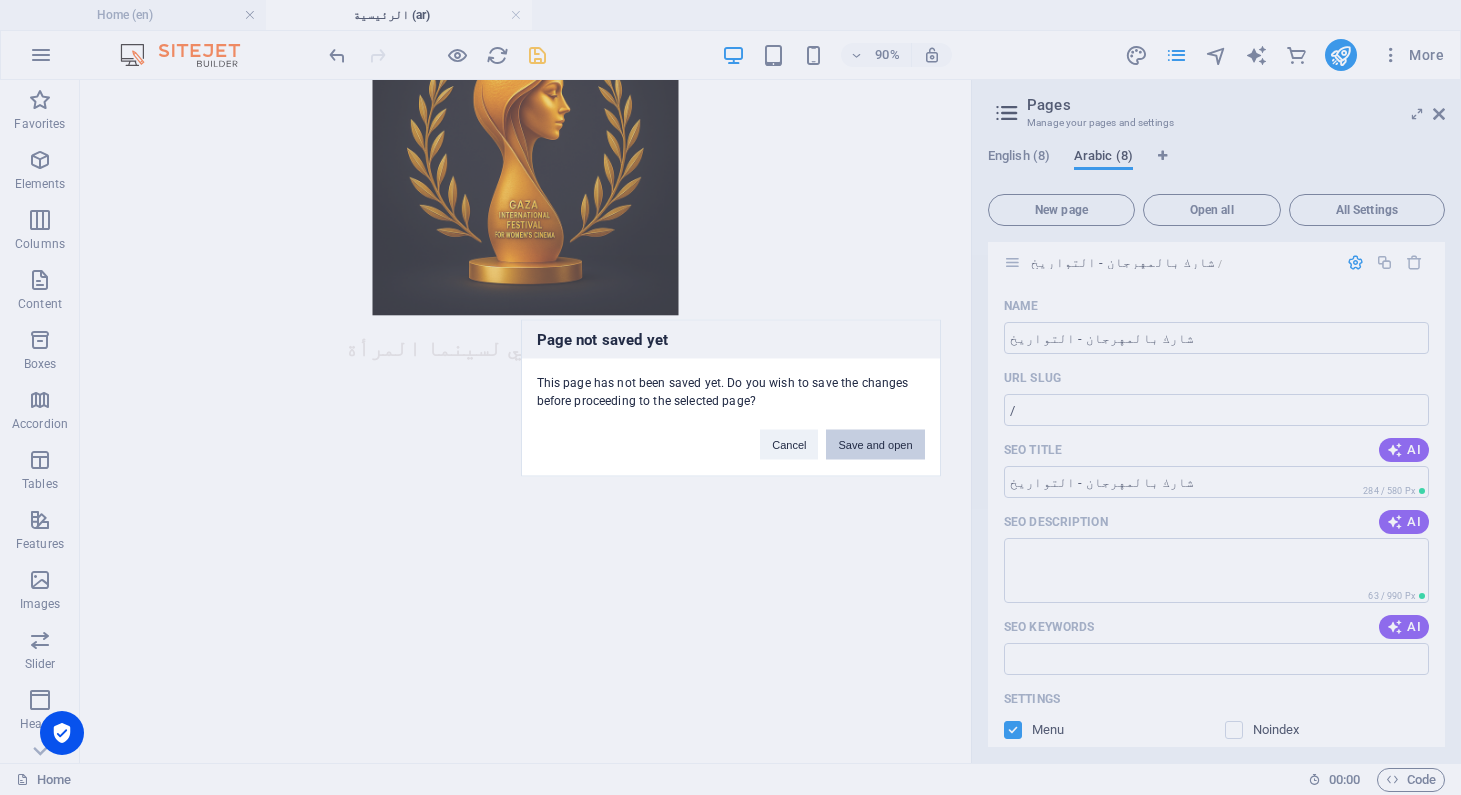 click on "Save and open" at bounding box center (875, 444) 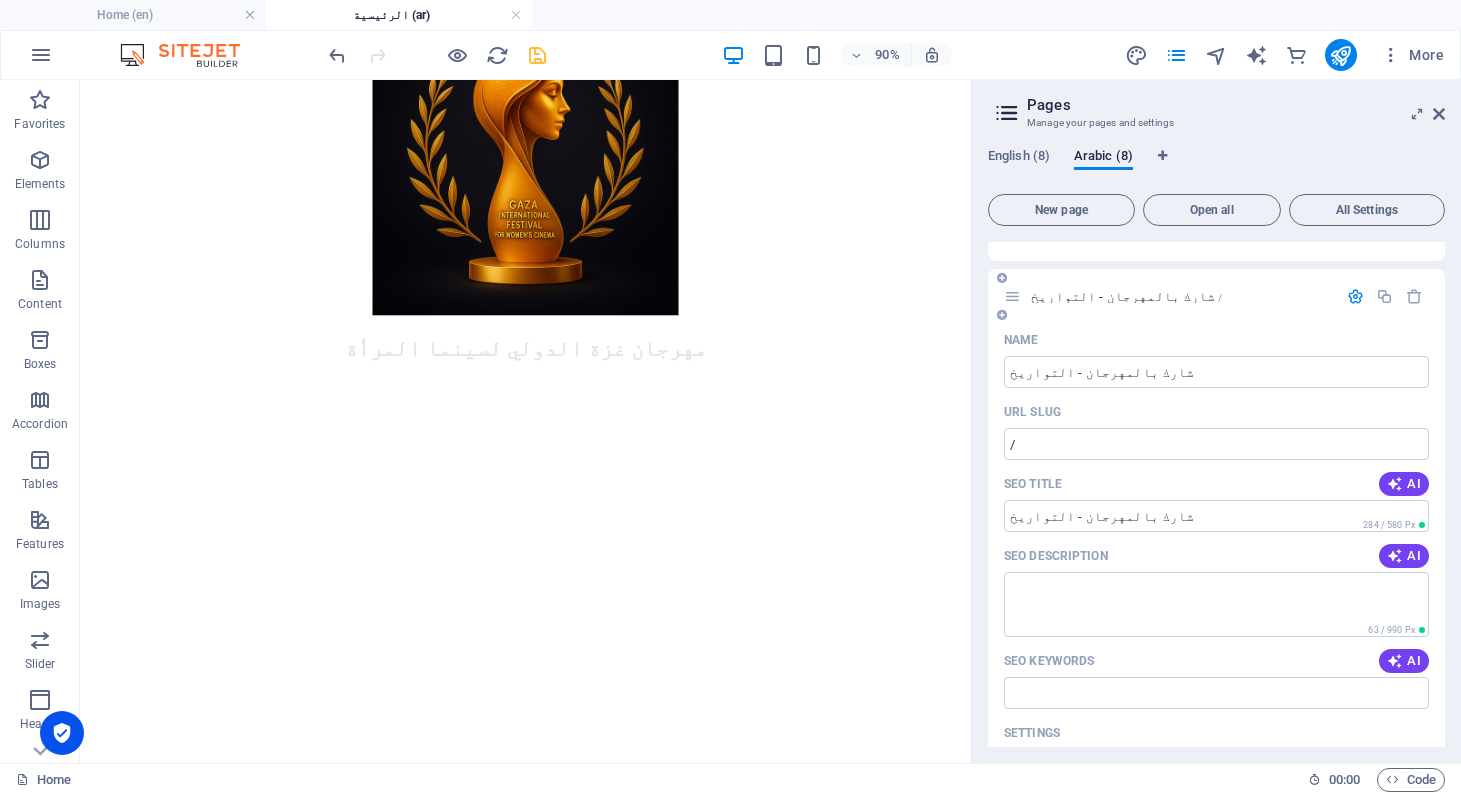 scroll, scrollTop: 0, scrollLeft: 0, axis: both 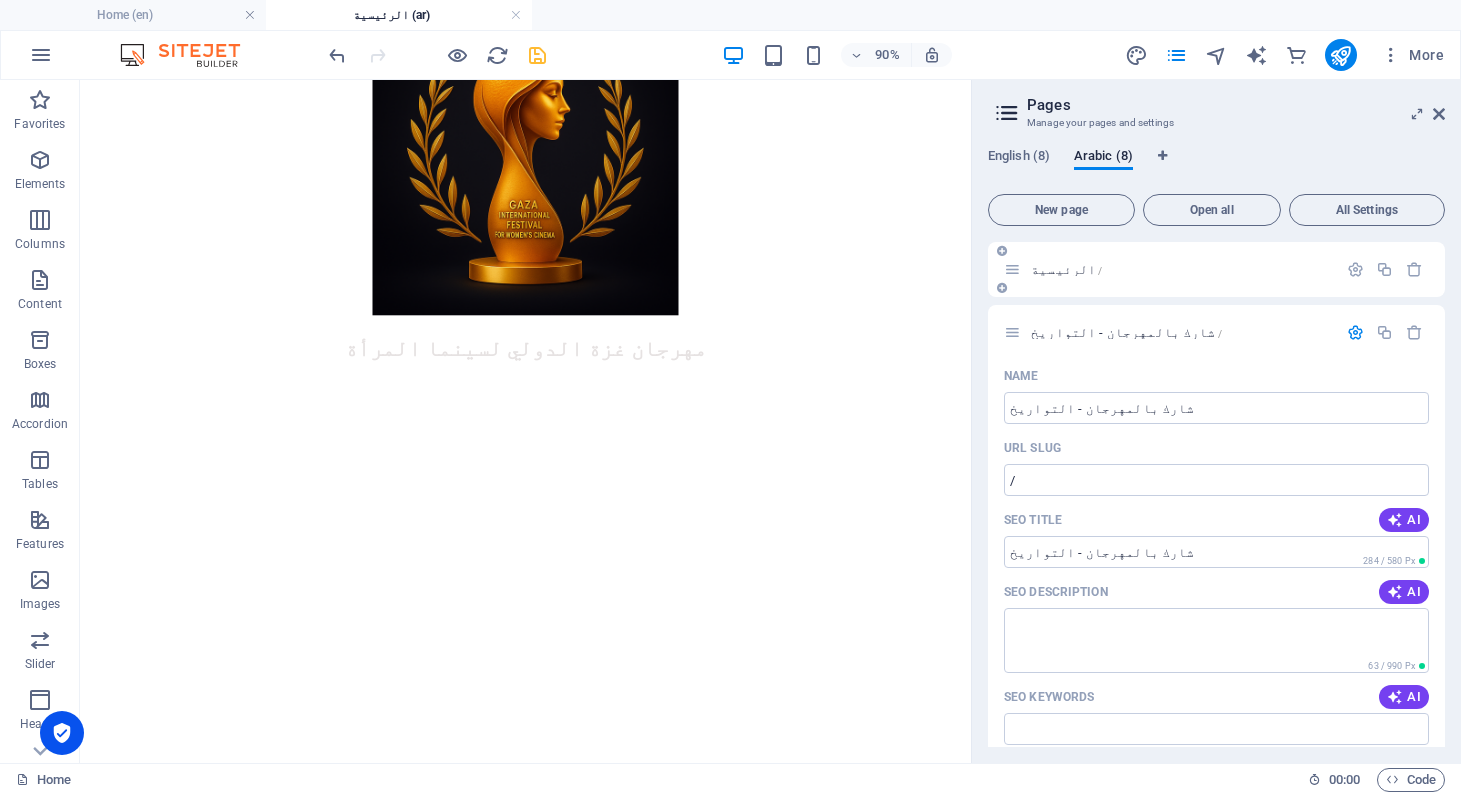 click on "الرئيسية /" at bounding box center [1066, 269] 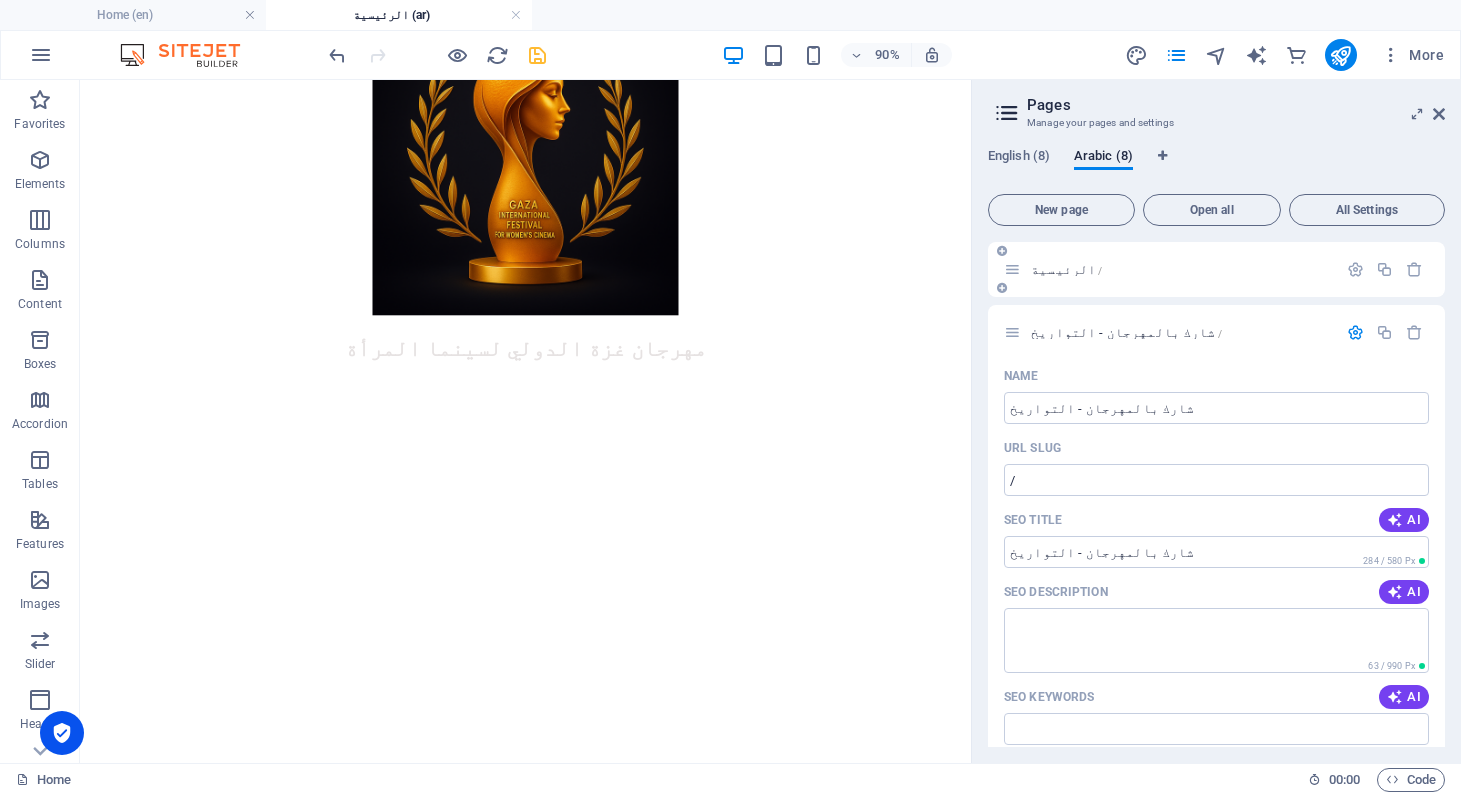 click on "الرئيسية /" at bounding box center (1216, 269) 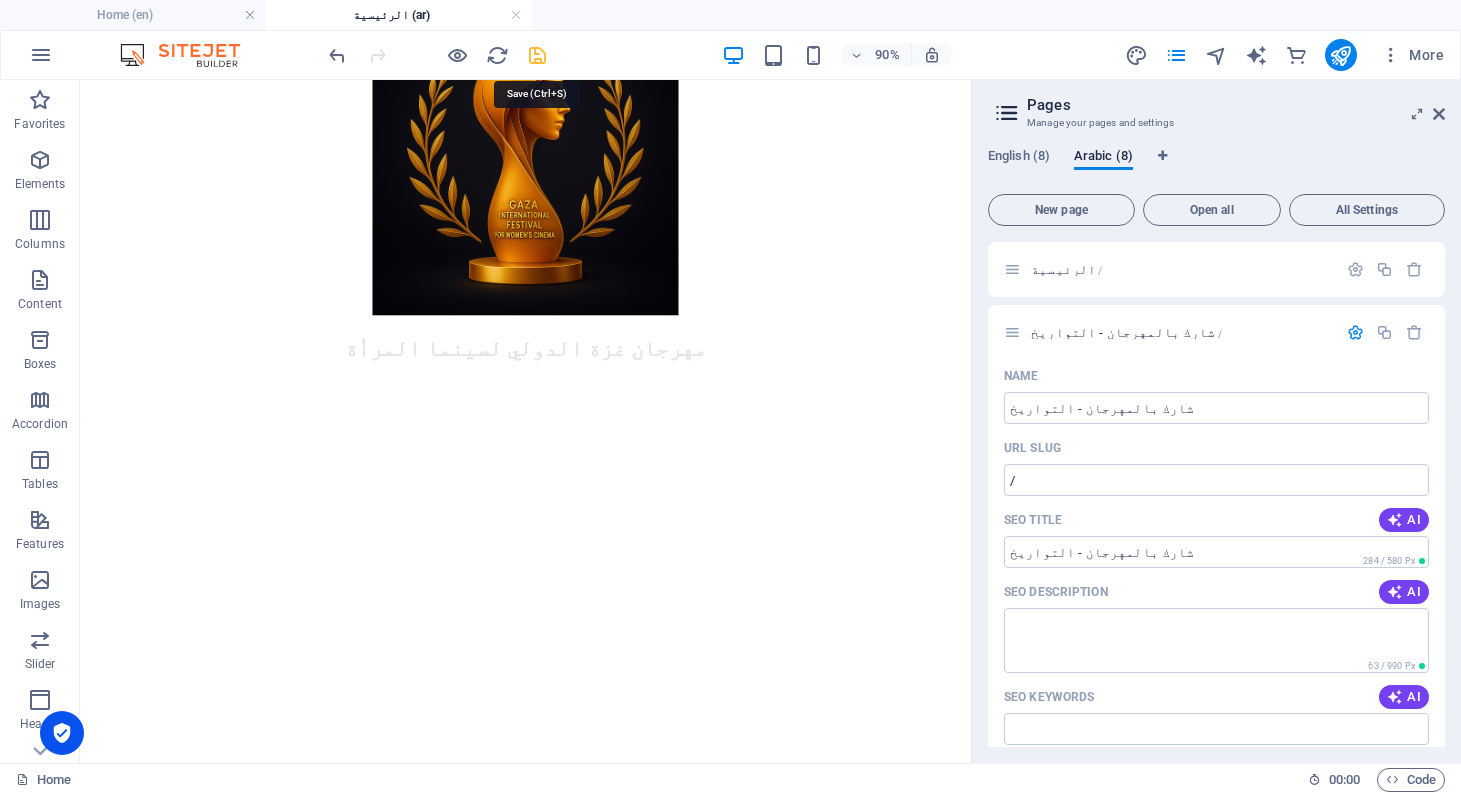 click at bounding box center (537, 55) 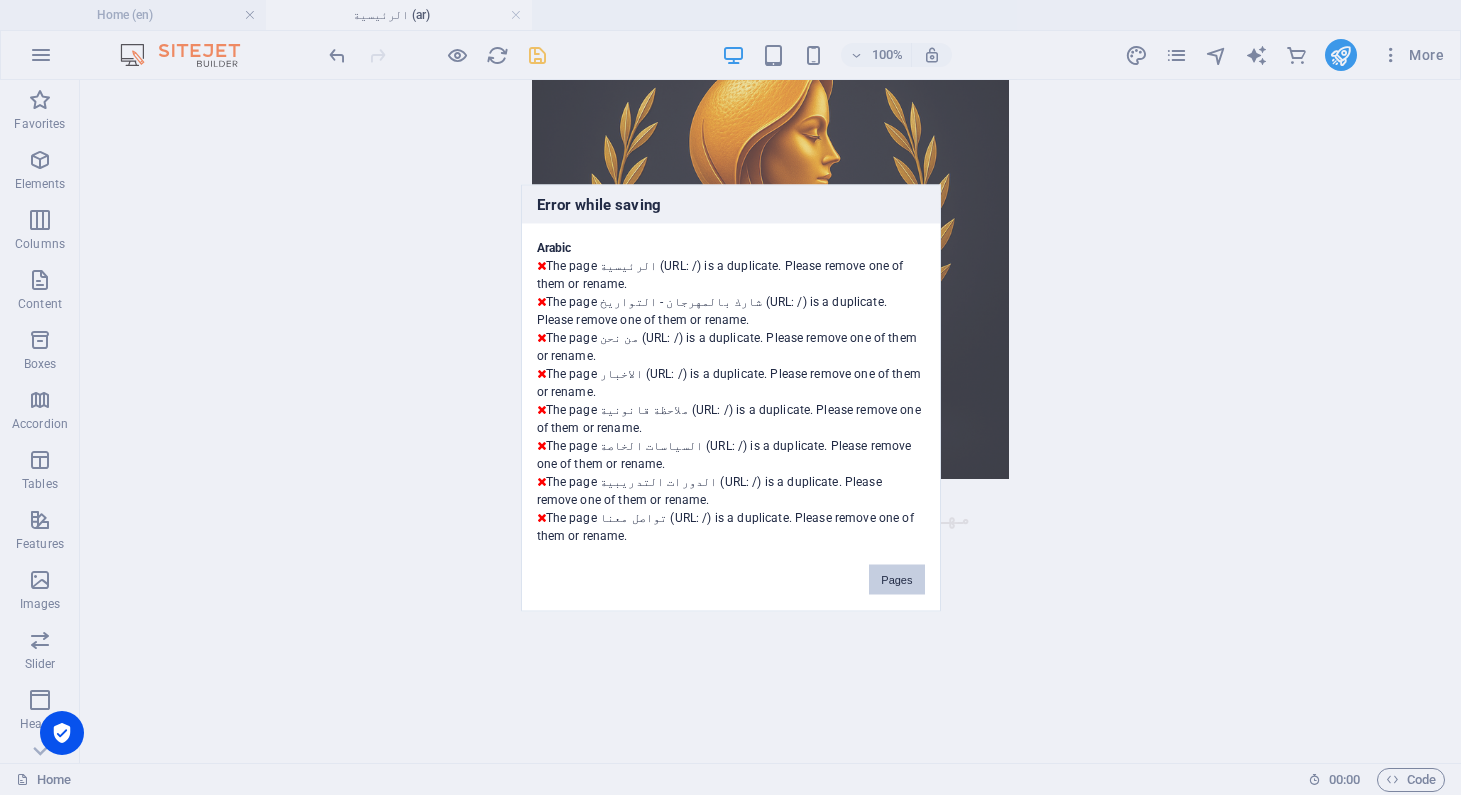 click on "Pages" at bounding box center (896, 579) 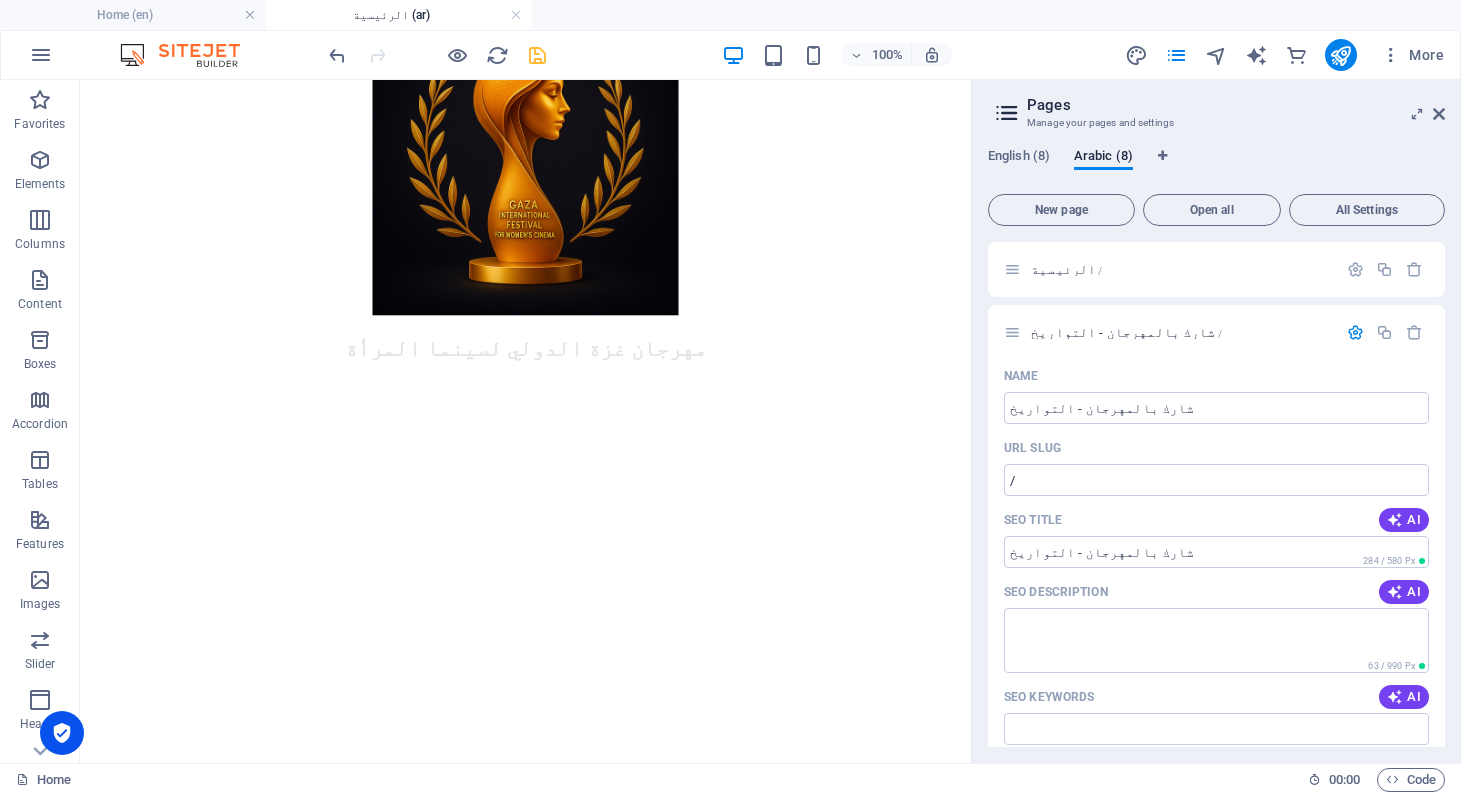 scroll, scrollTop: 4764, scrollLeft: 0, axis: vertical 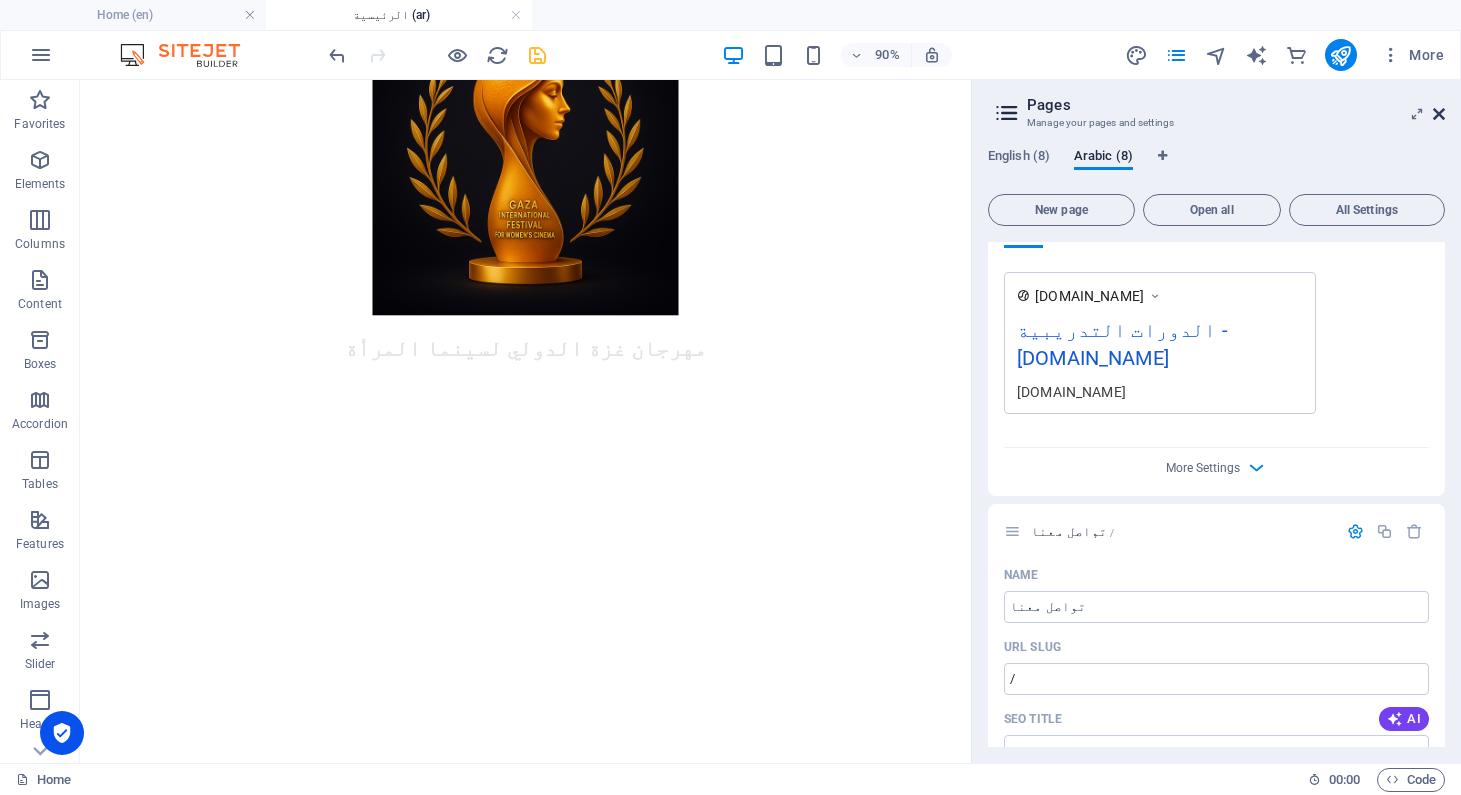 click at bounding box center [1439, 114] 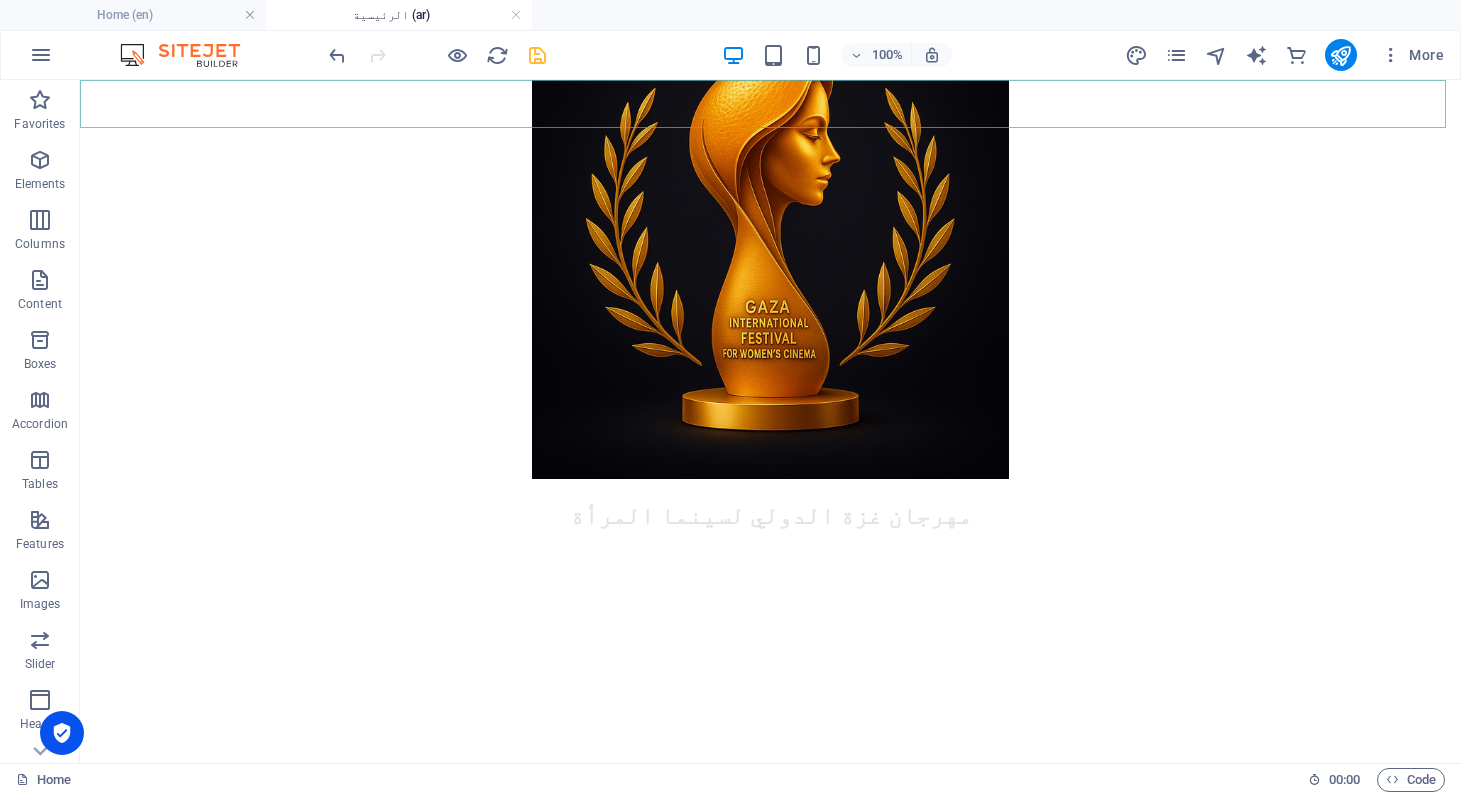 click on "الرئيسية شارك بالمهرجان - التواريخ من نحن الاخبار الدورات التدريبية تواصل معنا" at bounding box center [770, -87] 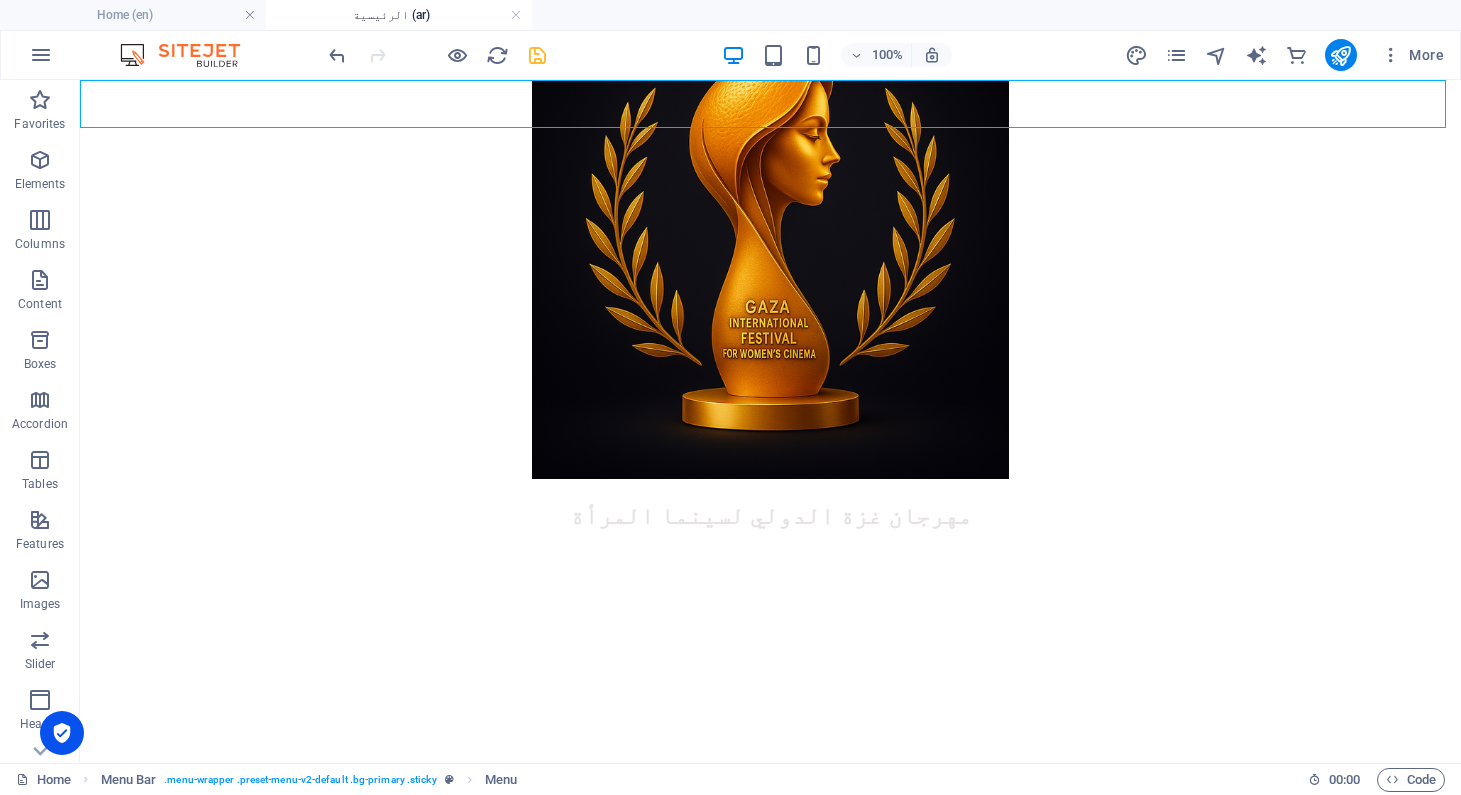 click on "الرئيسية شارك بالمهرجان - التواريخ من نحن الاخبار الدورات التدريبية تواصل معنا" at bounding box center (770, -87) 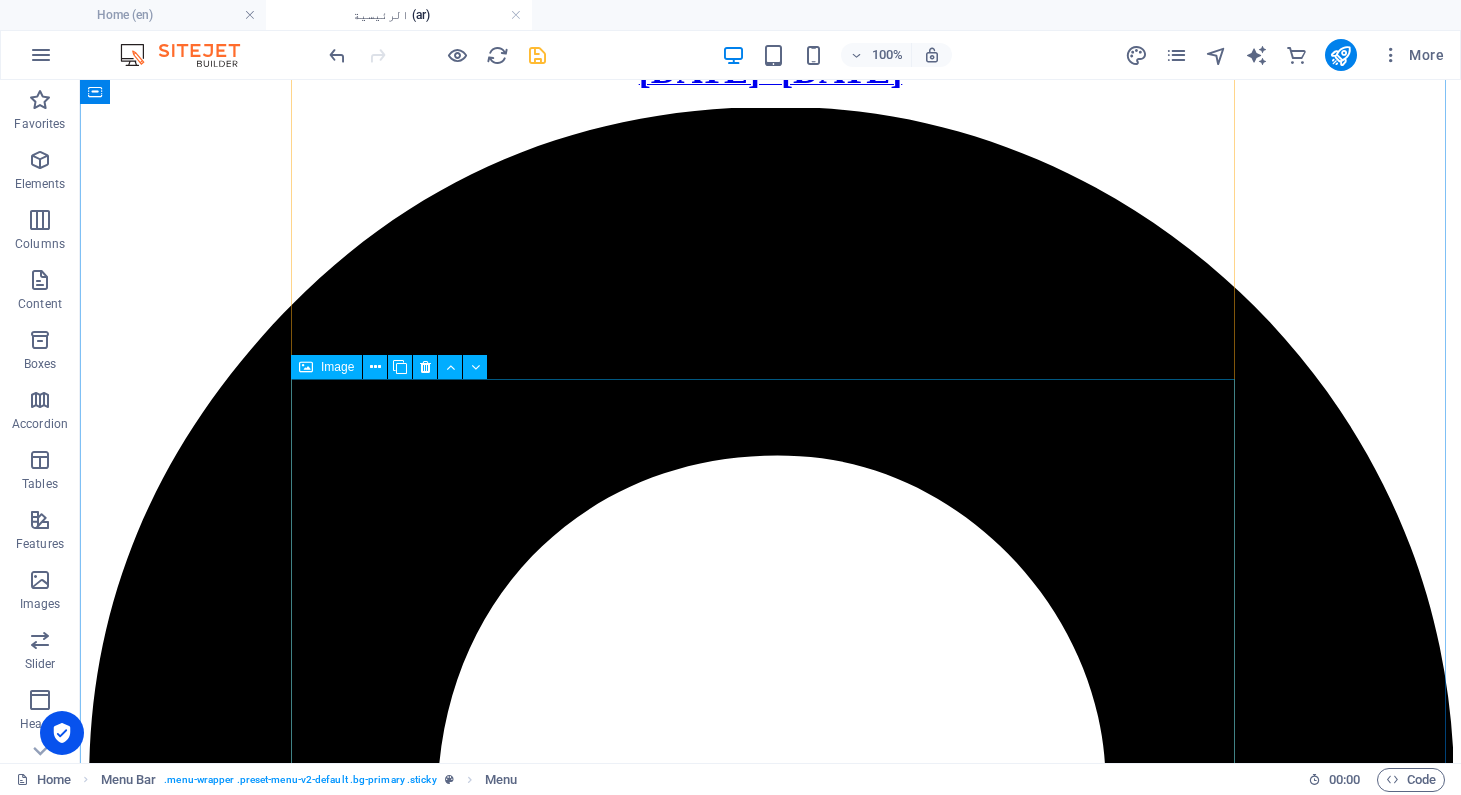 scroll, scrollTop: 2838, scrollLeft: 0, axis: vertical 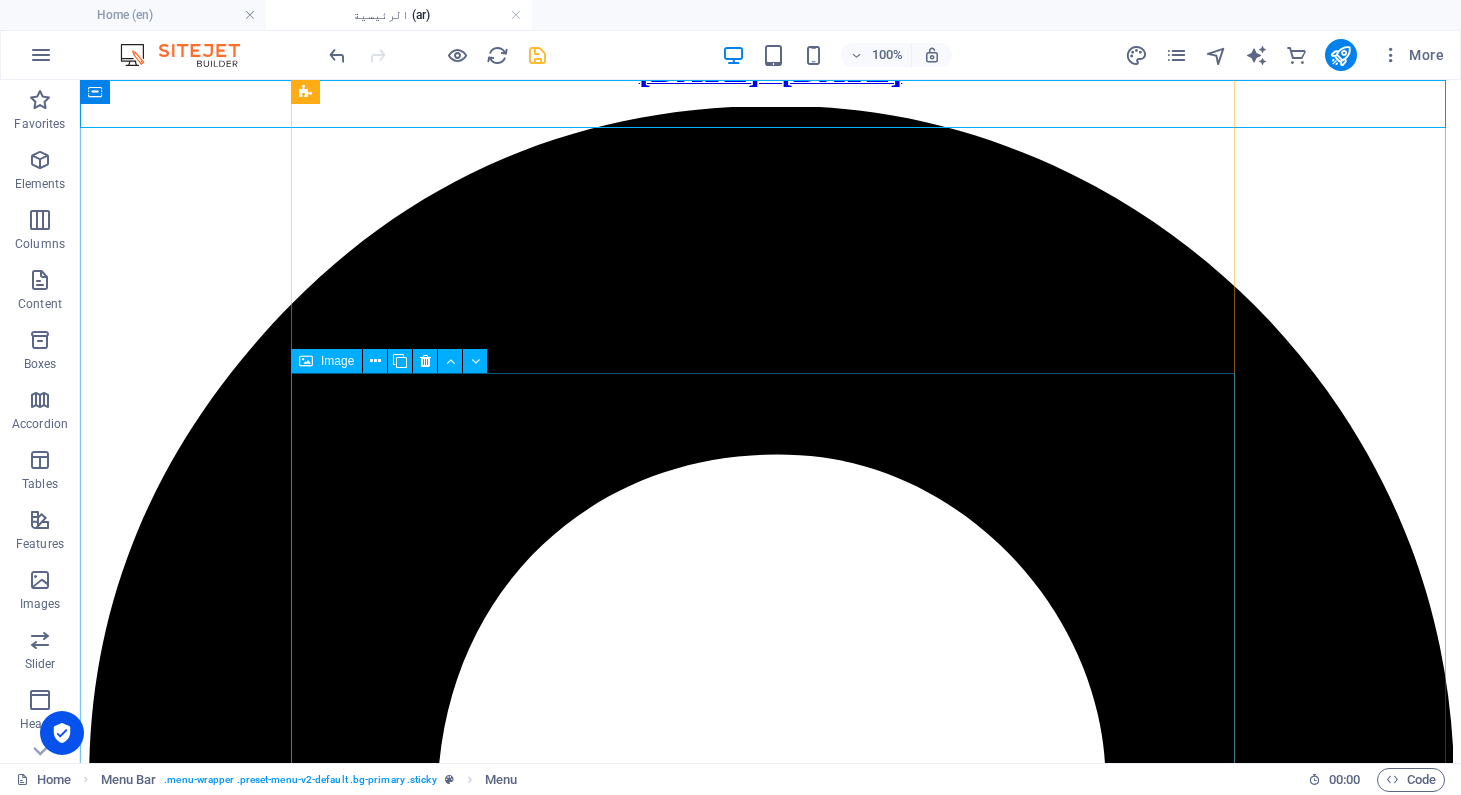 click at bounding box center (770, 7030) 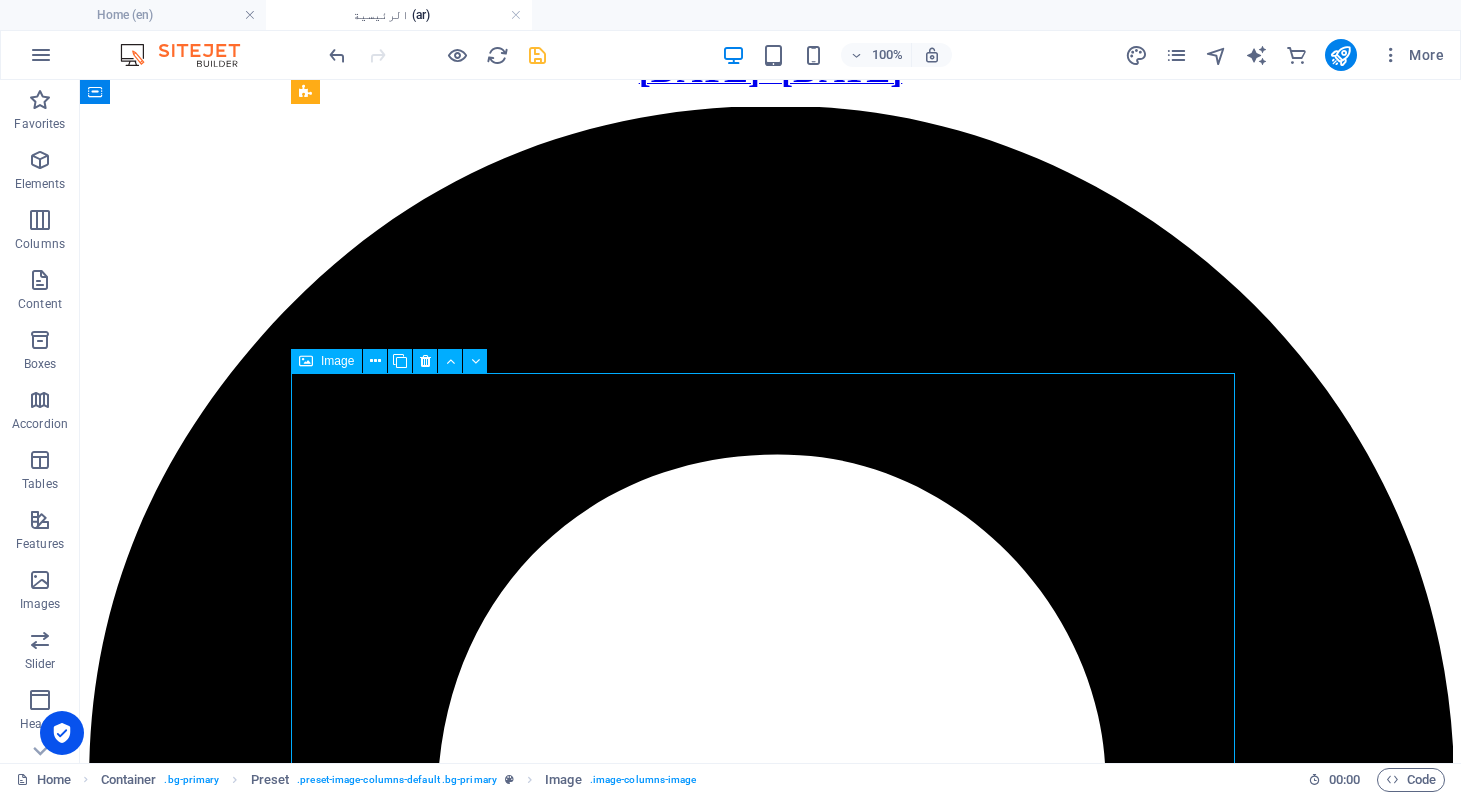click at bounding box center (770, 7030) 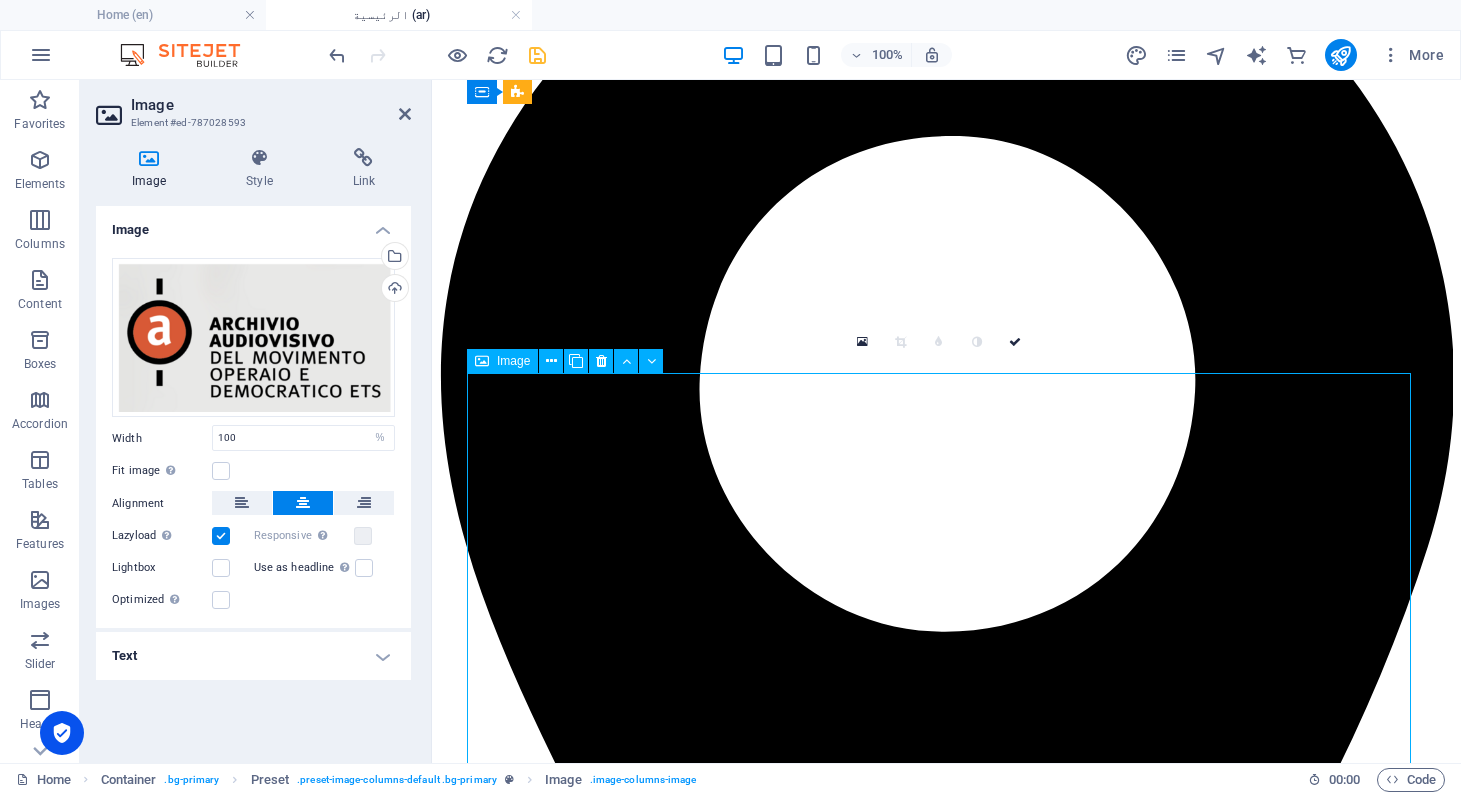 scroll, scrollTop: 2522, scrollLeft: 0, axis: vertical 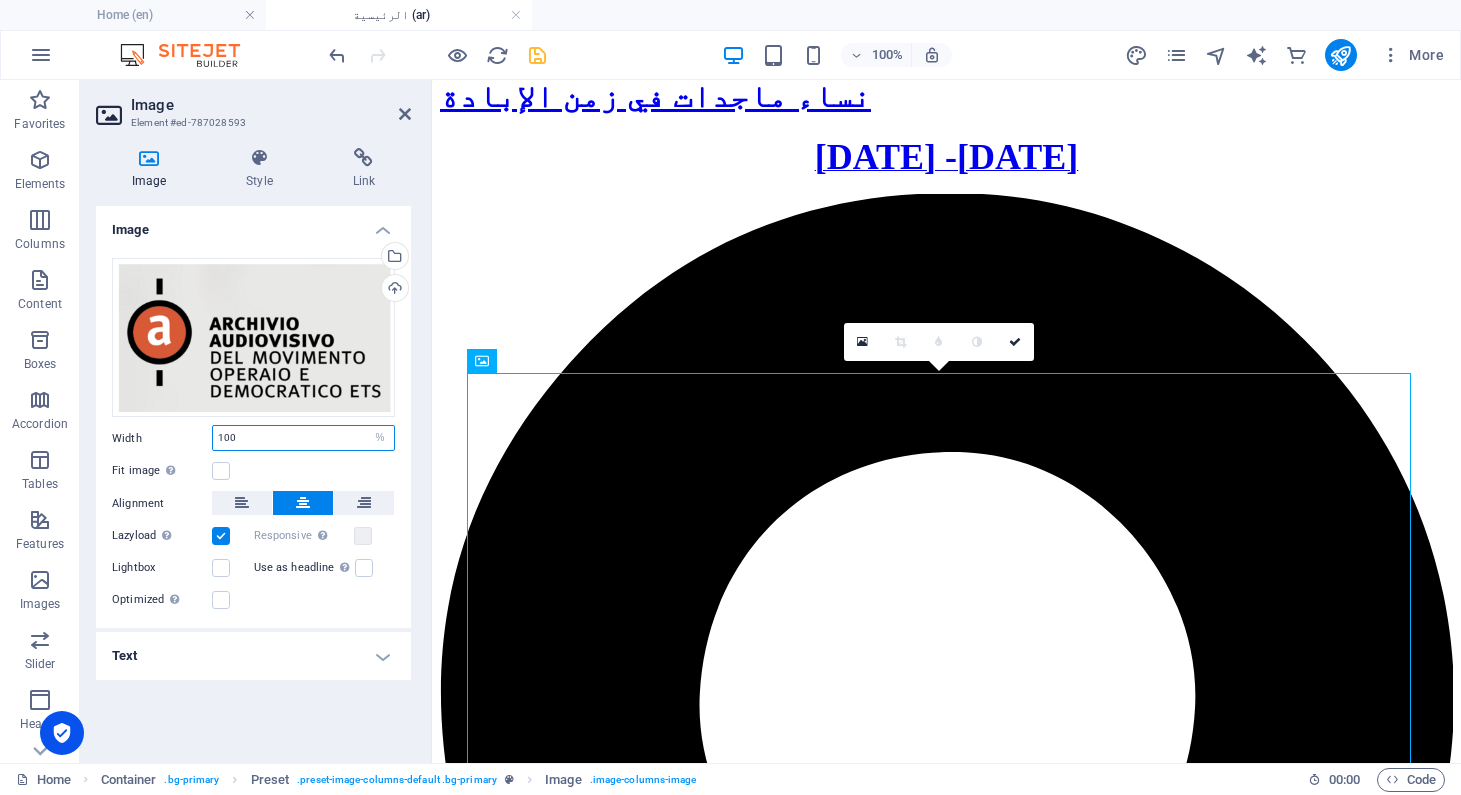 drag, startPoint x: 253, startPoint y: 434, endPoint x: 196, endPoint y: 435, distance: 57.00877 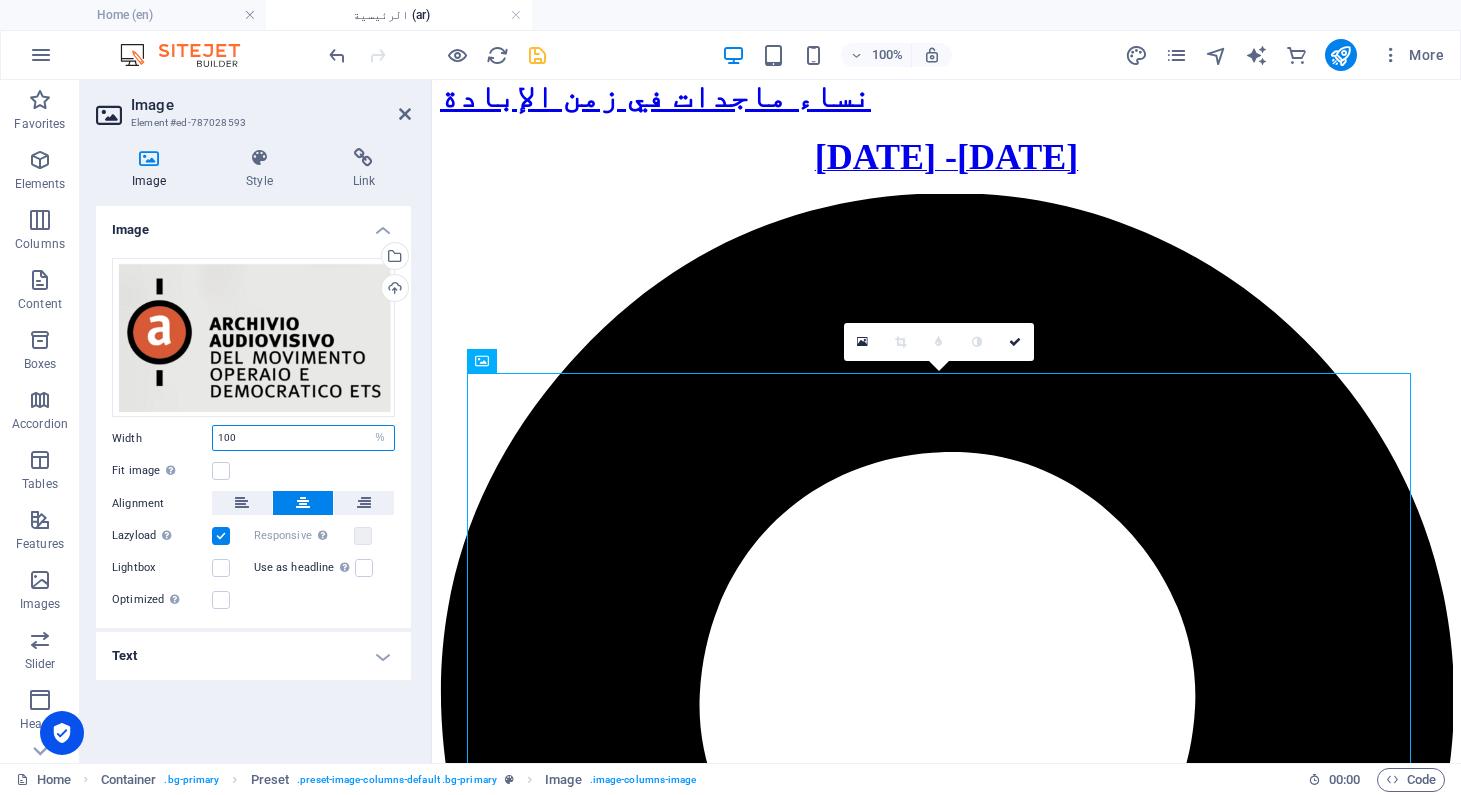 click on "100" at bounding box center [303, 438] 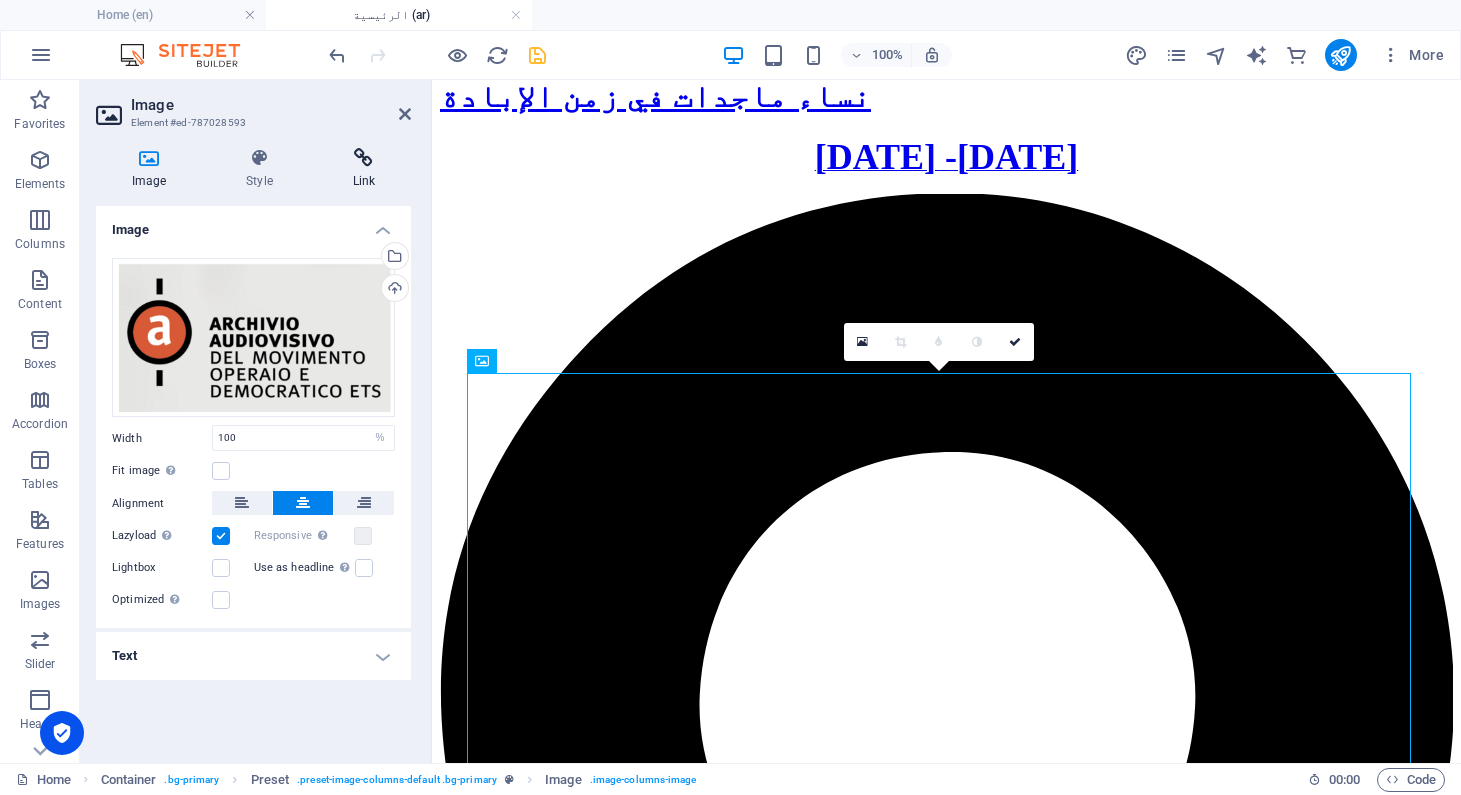 click at bounding box center [364, 158] 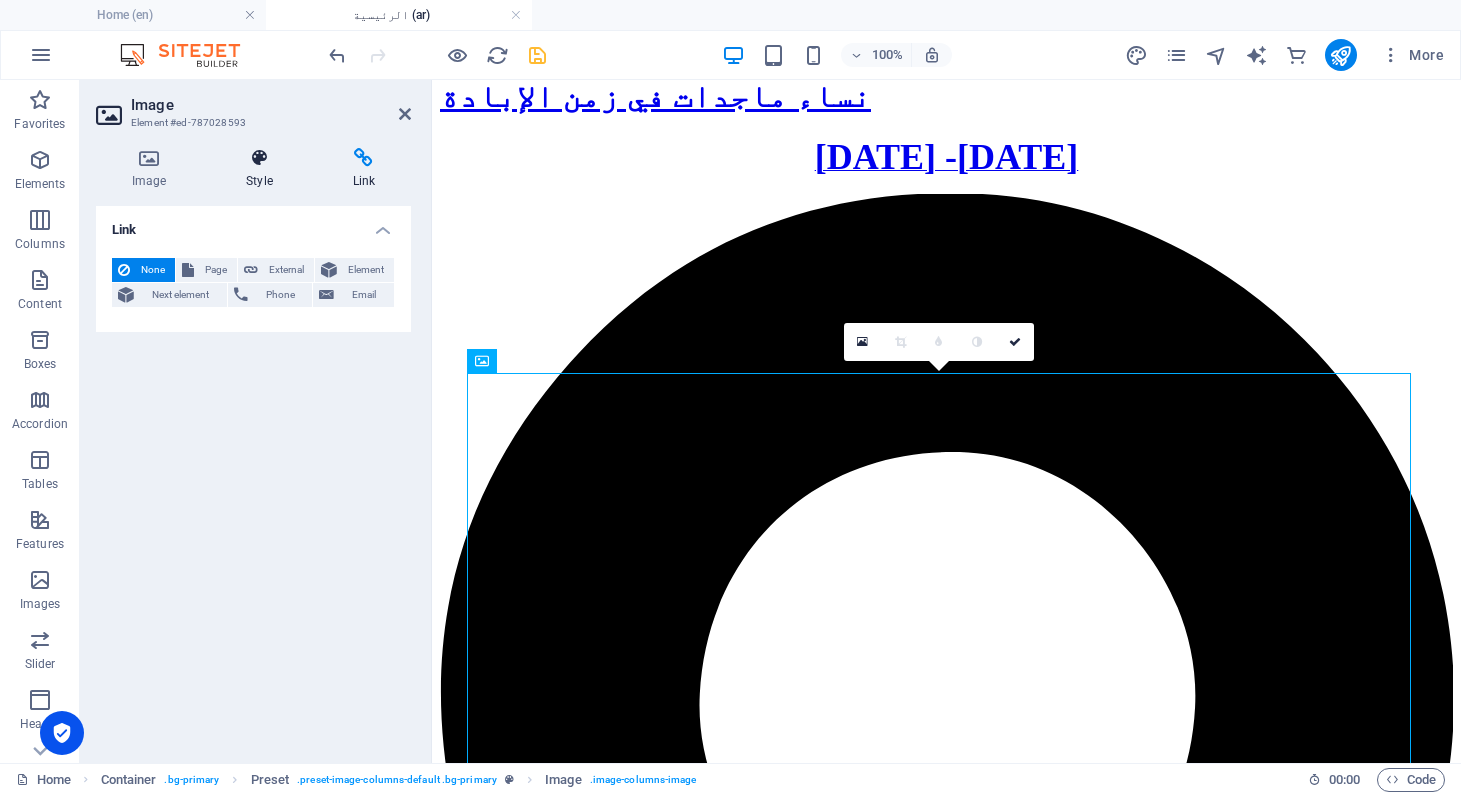 click at bounding box center [259, 158] 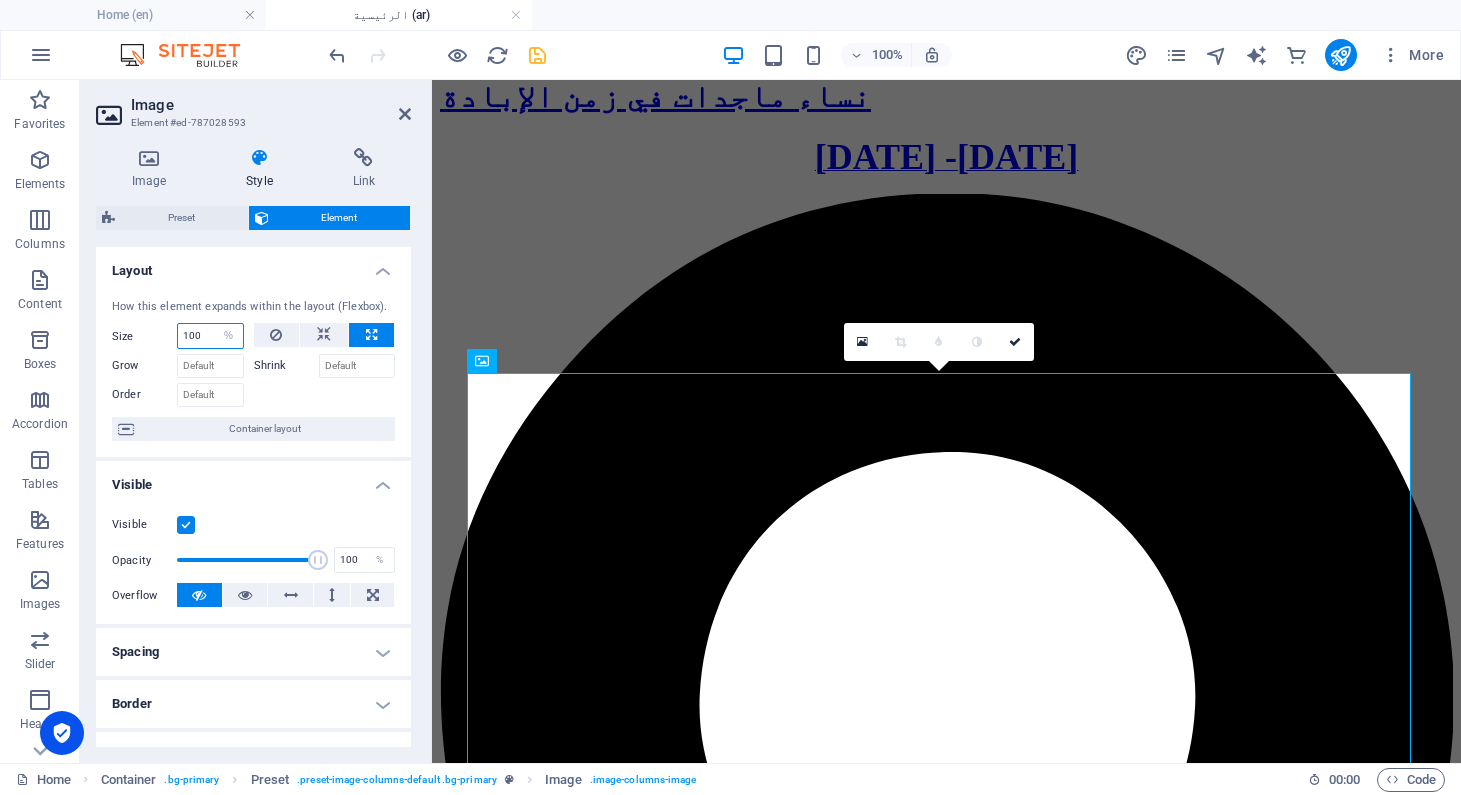drag, startPoint x: 201, startPoint y: 335, endPoint x: 167, endPoint y: 334, distance: 34.0147 